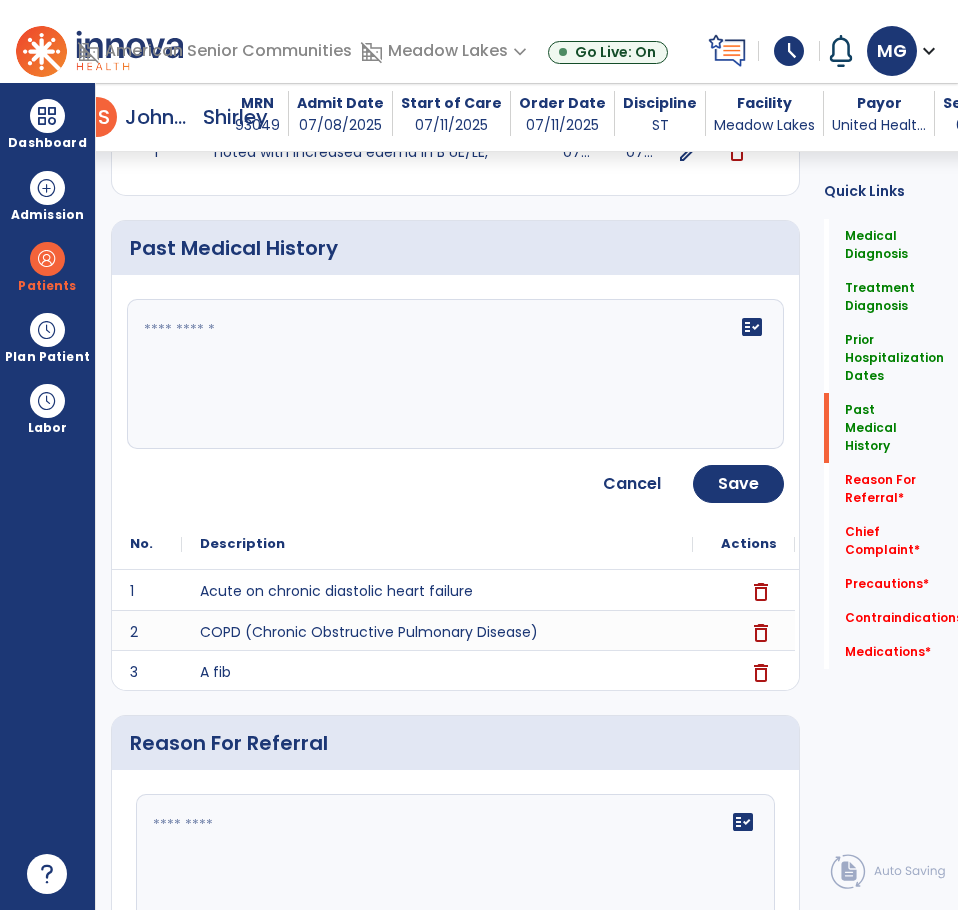 click on "fact_check" 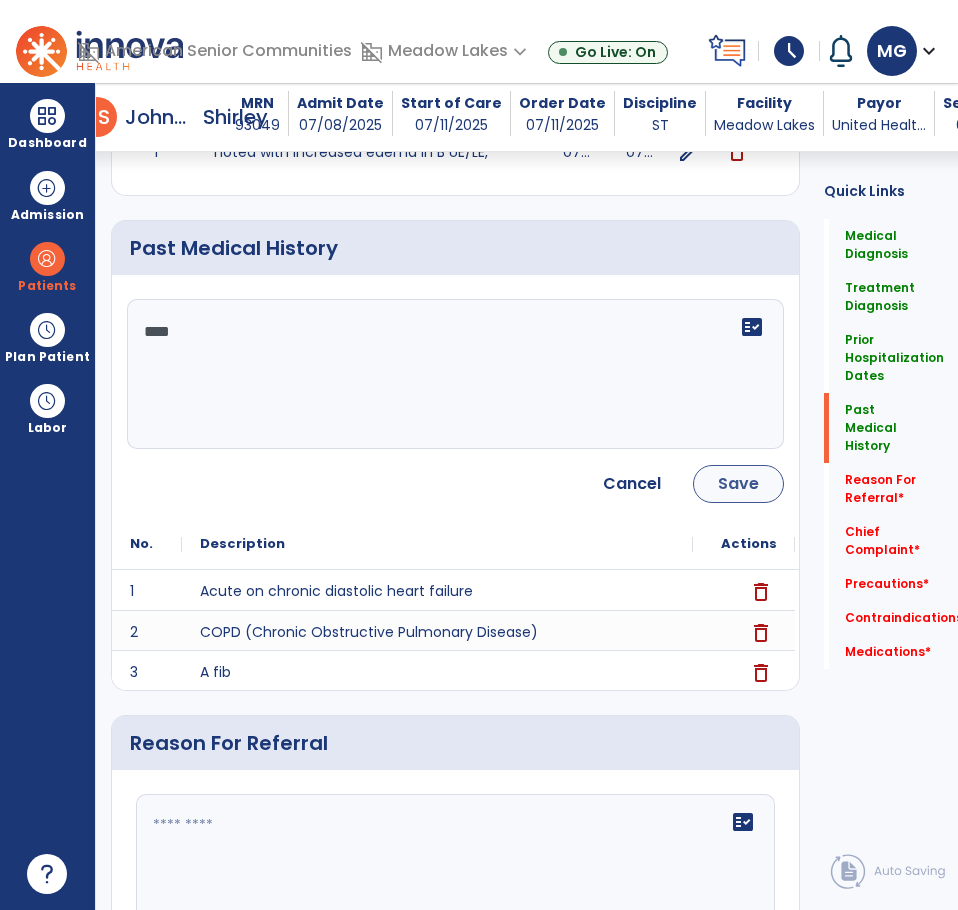 type on "****" 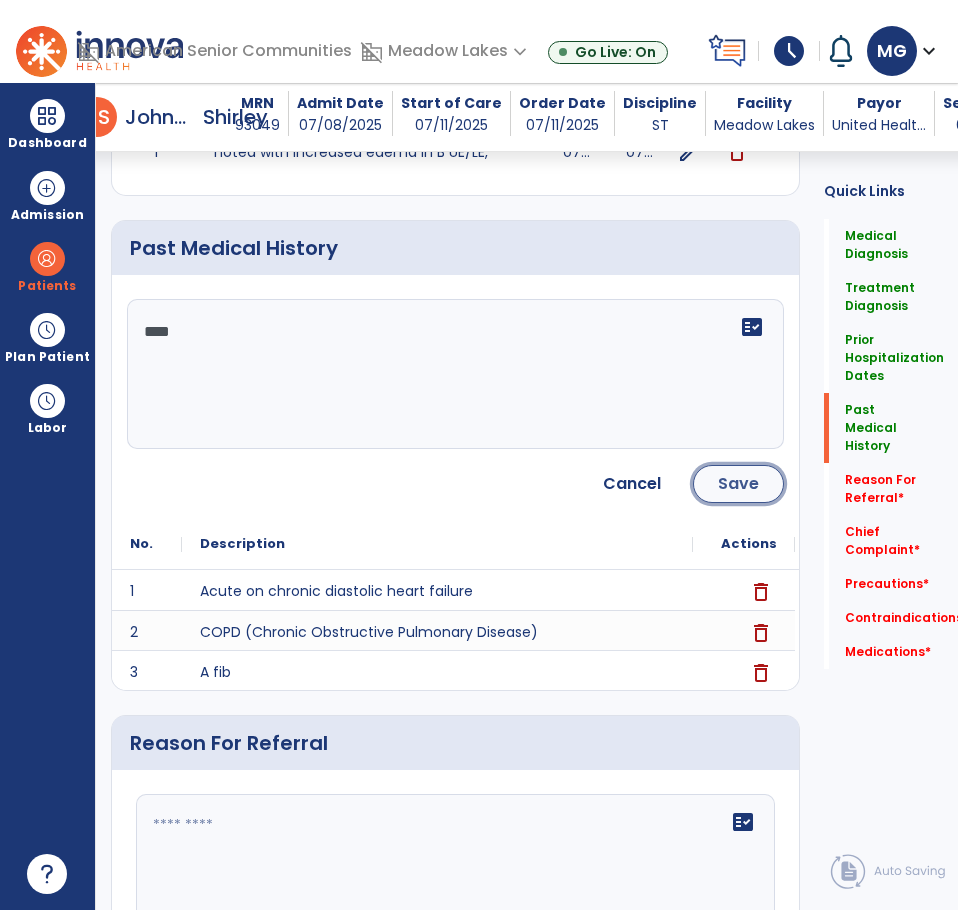 click on "Save" 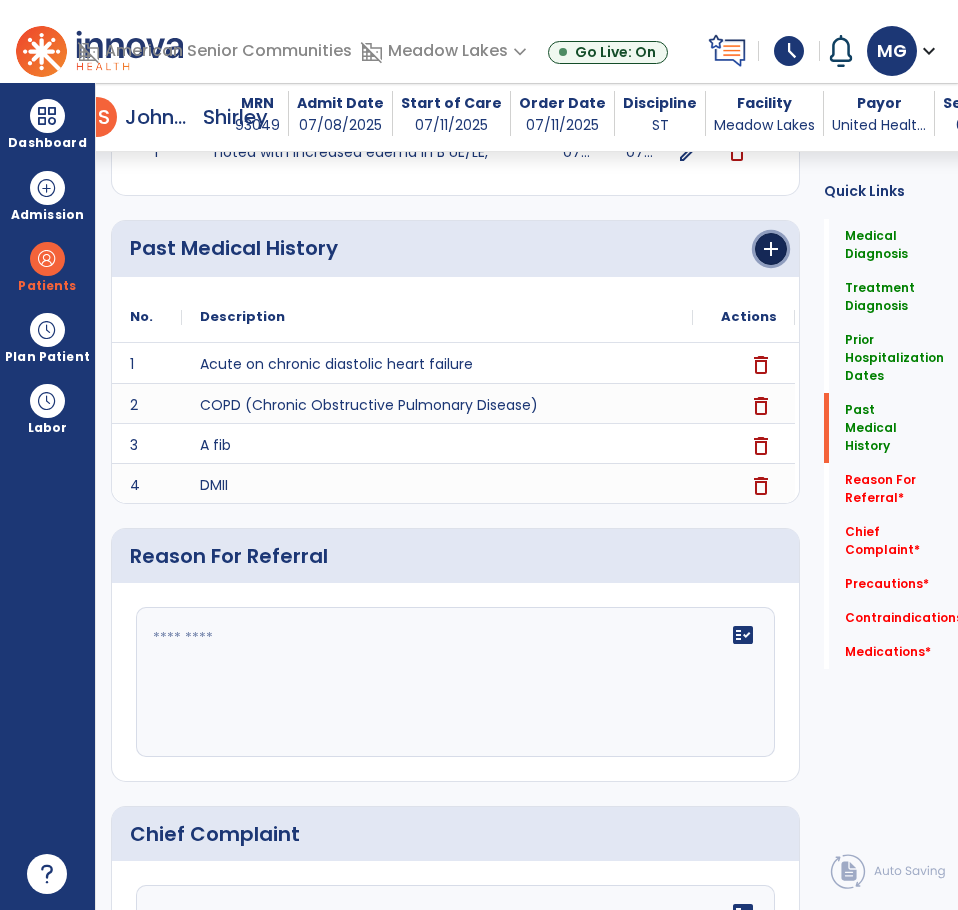 click on "add" 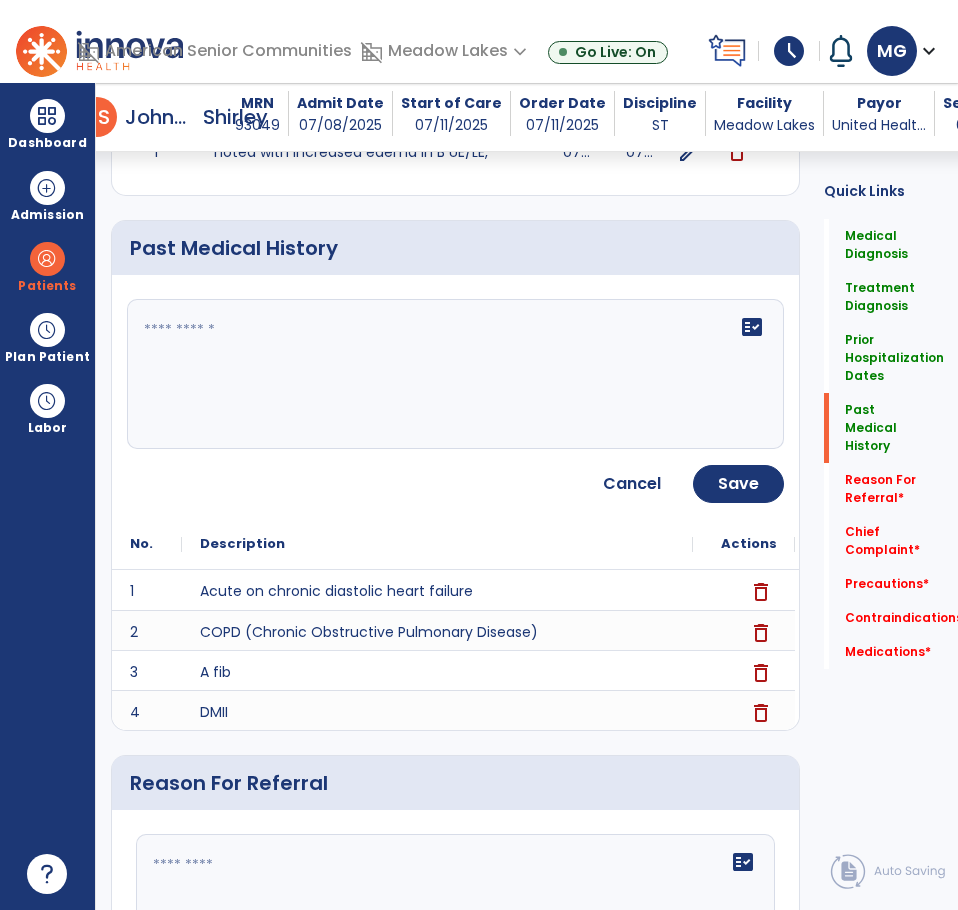 click on "fact_check" 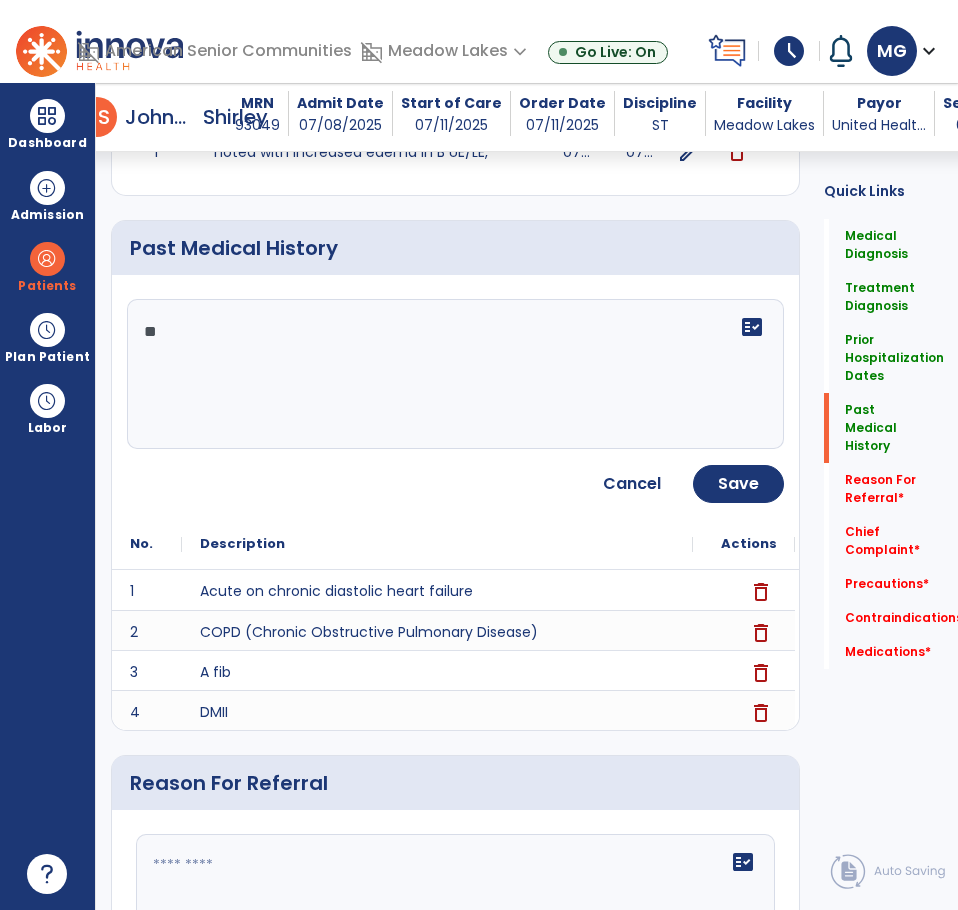 type on "*" 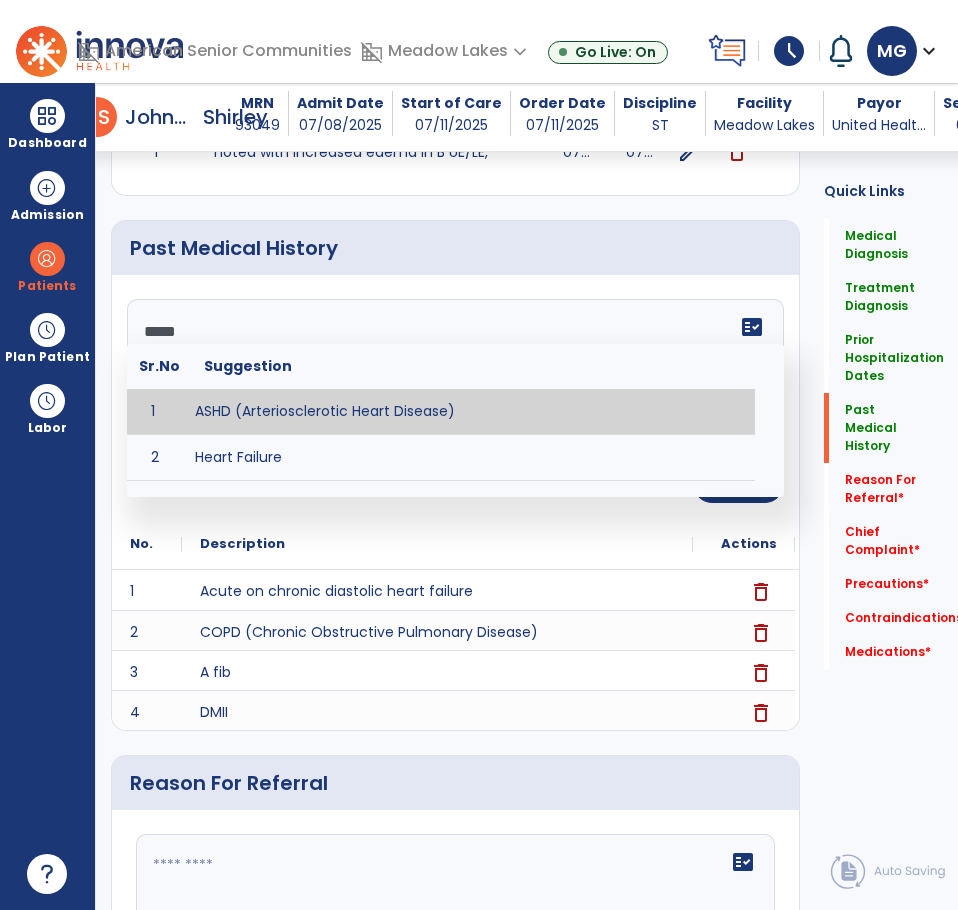 type on "**********" 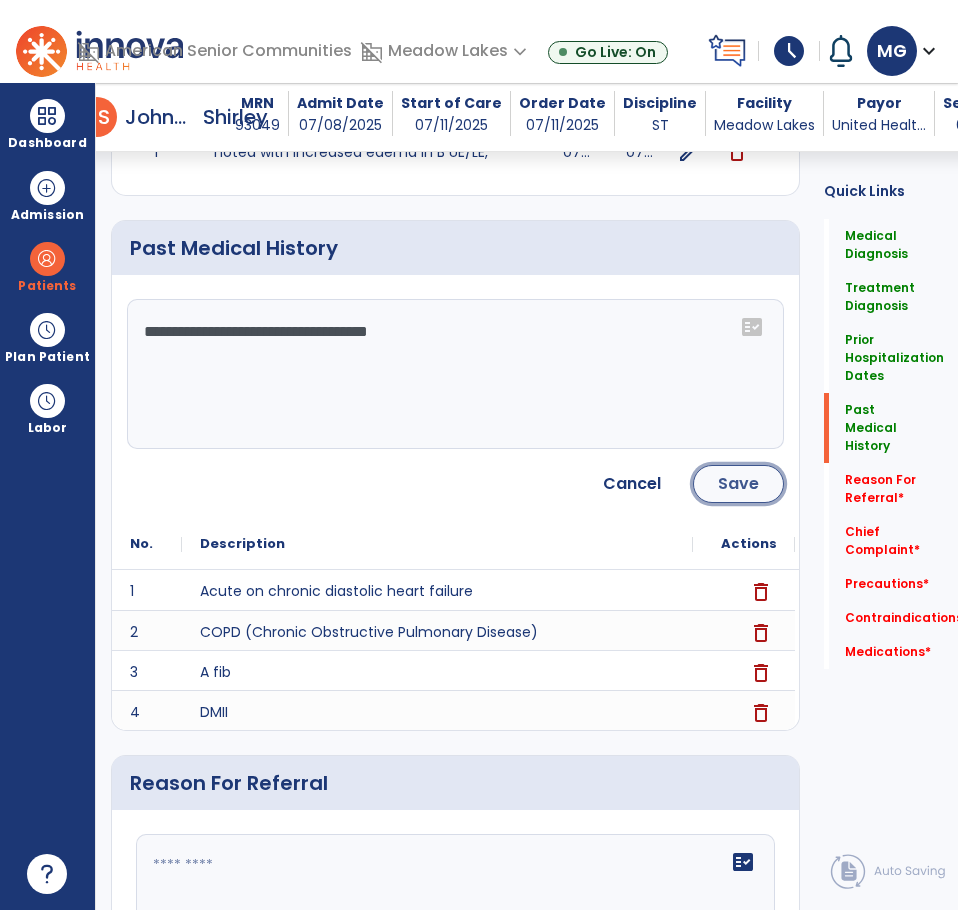 click on "Save" 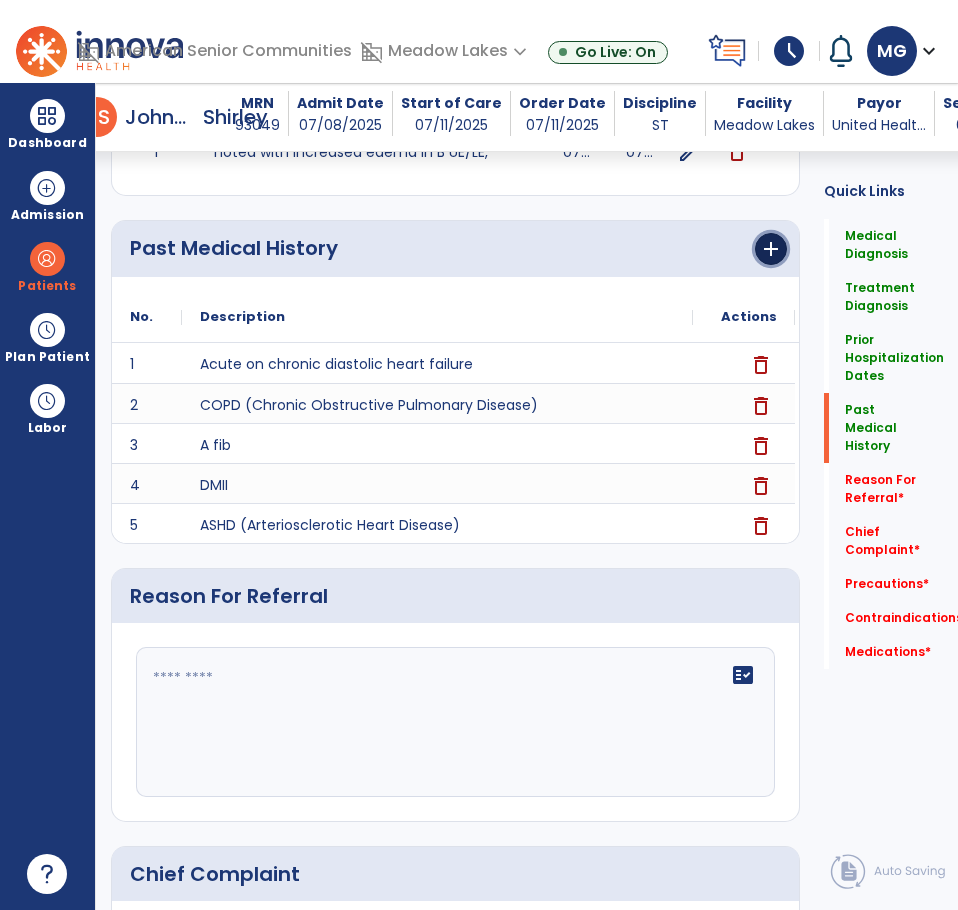 click on "add" 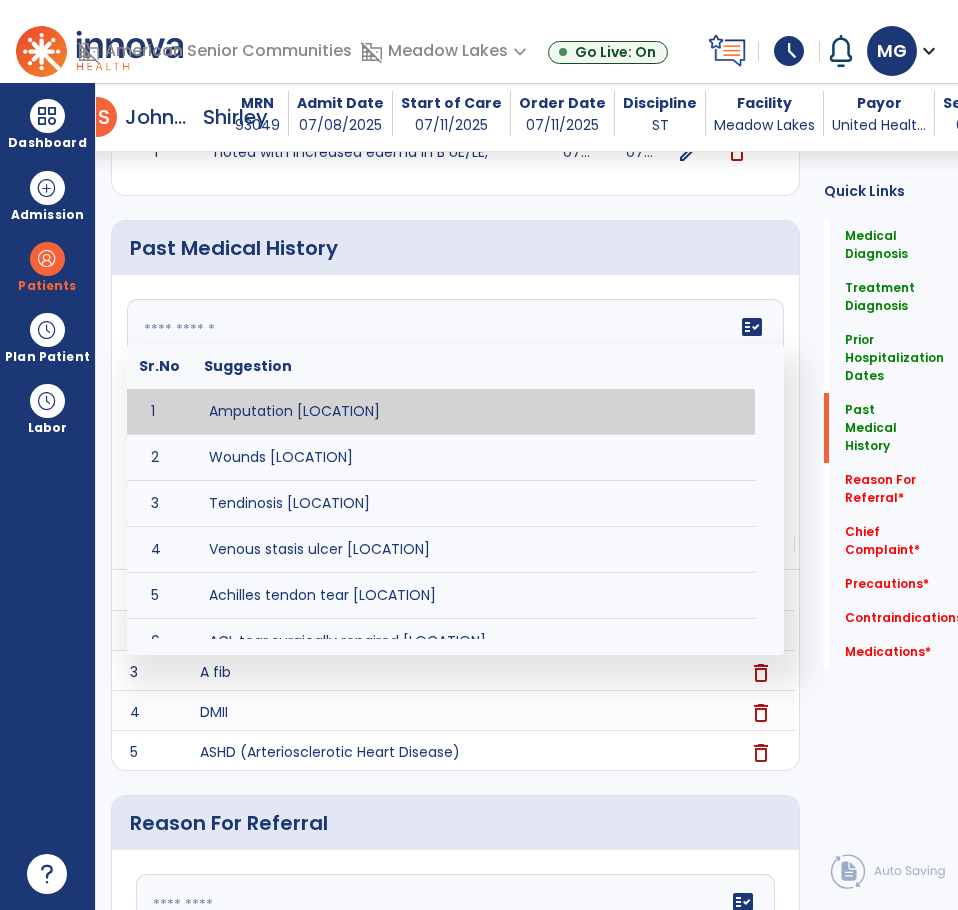 click 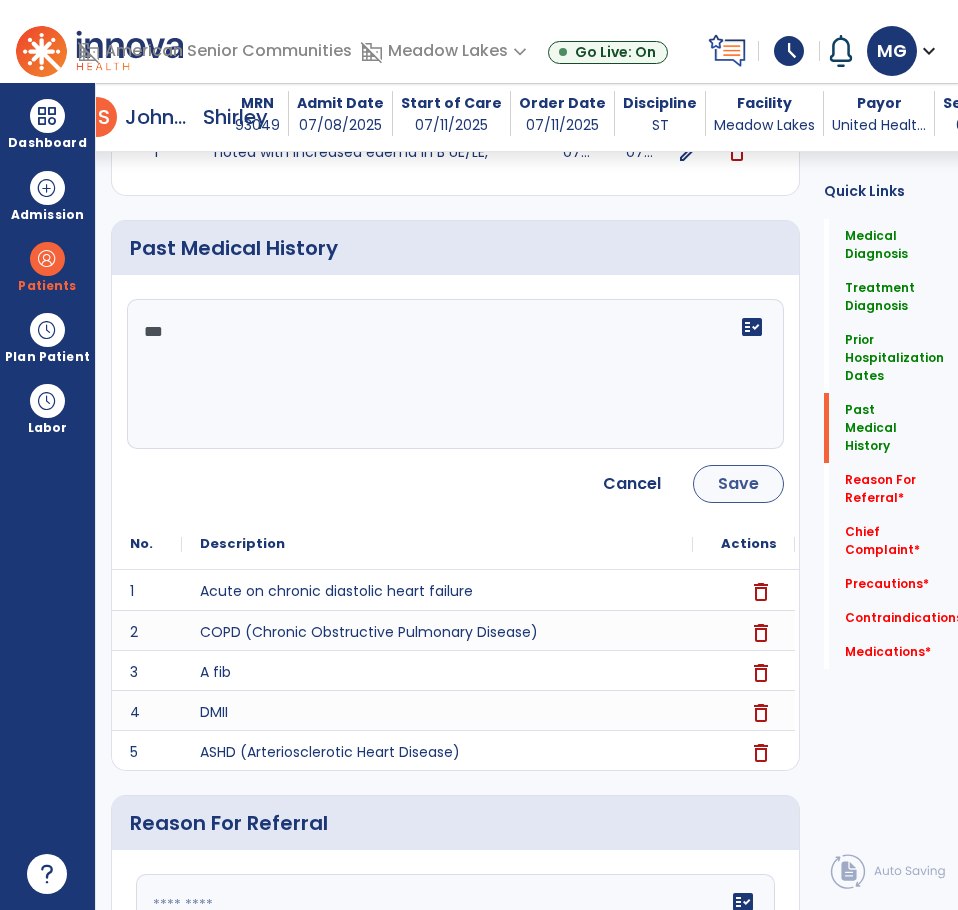 type on "***" 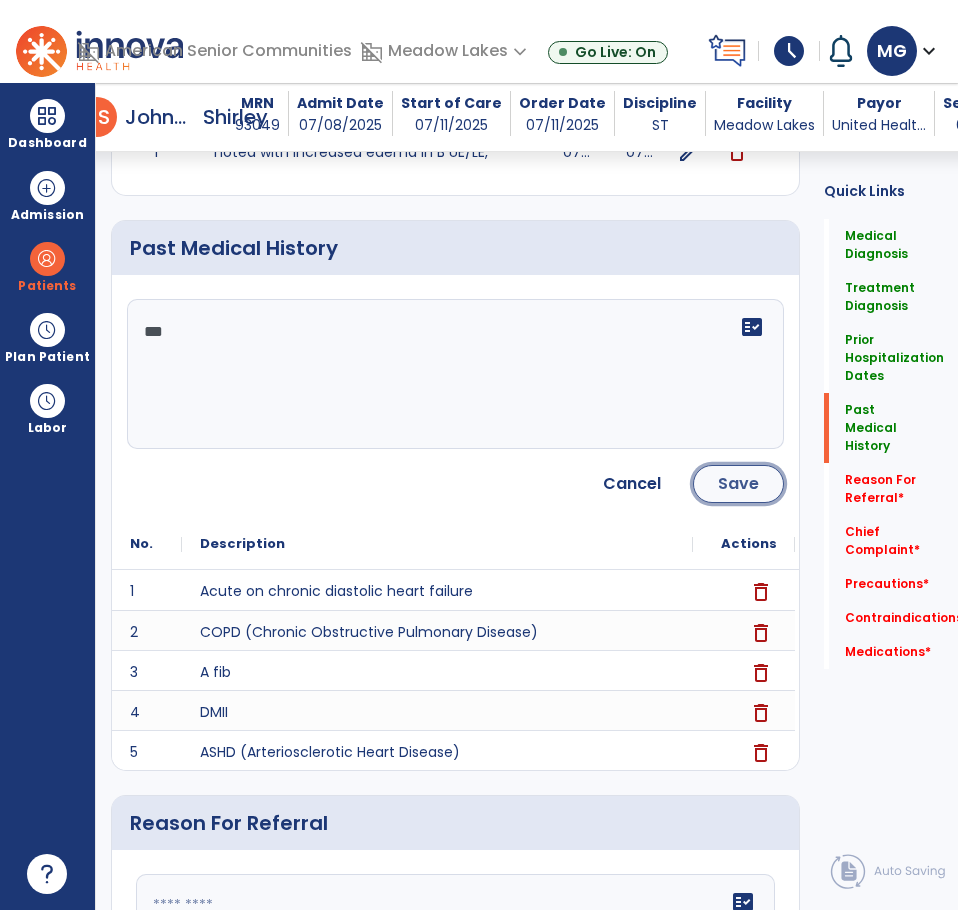 click on "Save" 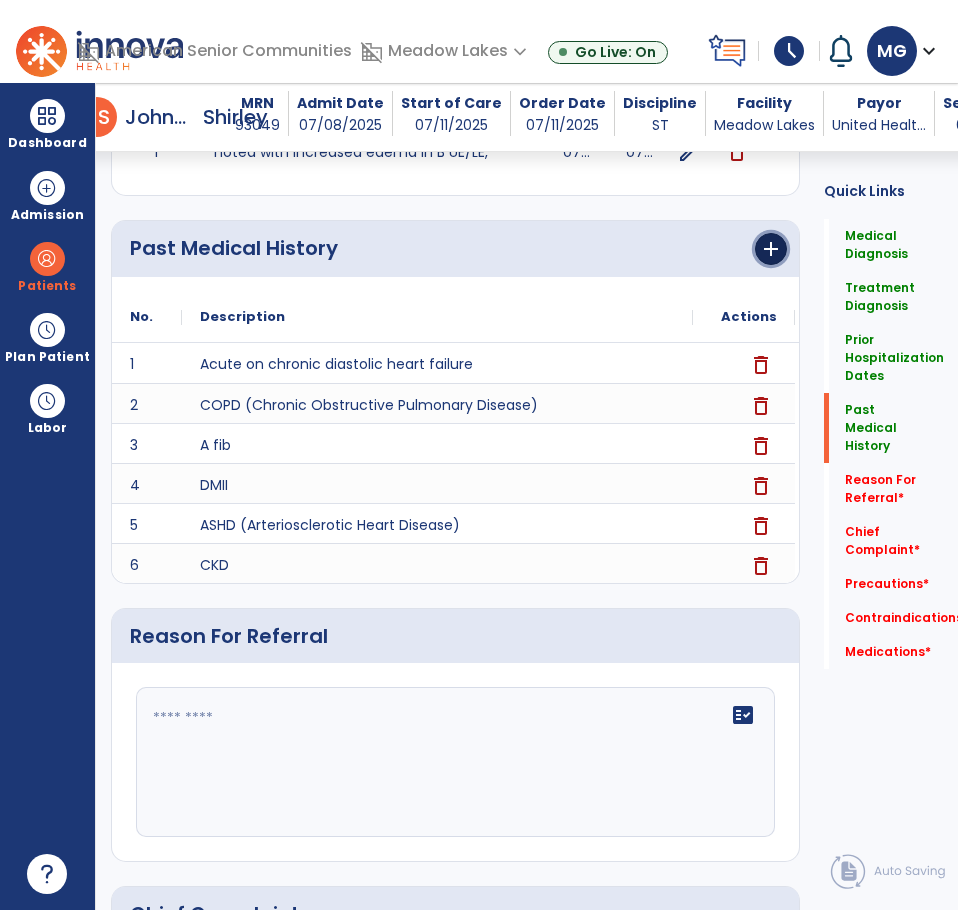 drag, startPoint x: 767, startPoint y: 247, endPoint x: 658, endPoint y: 258, distance: 109.55364 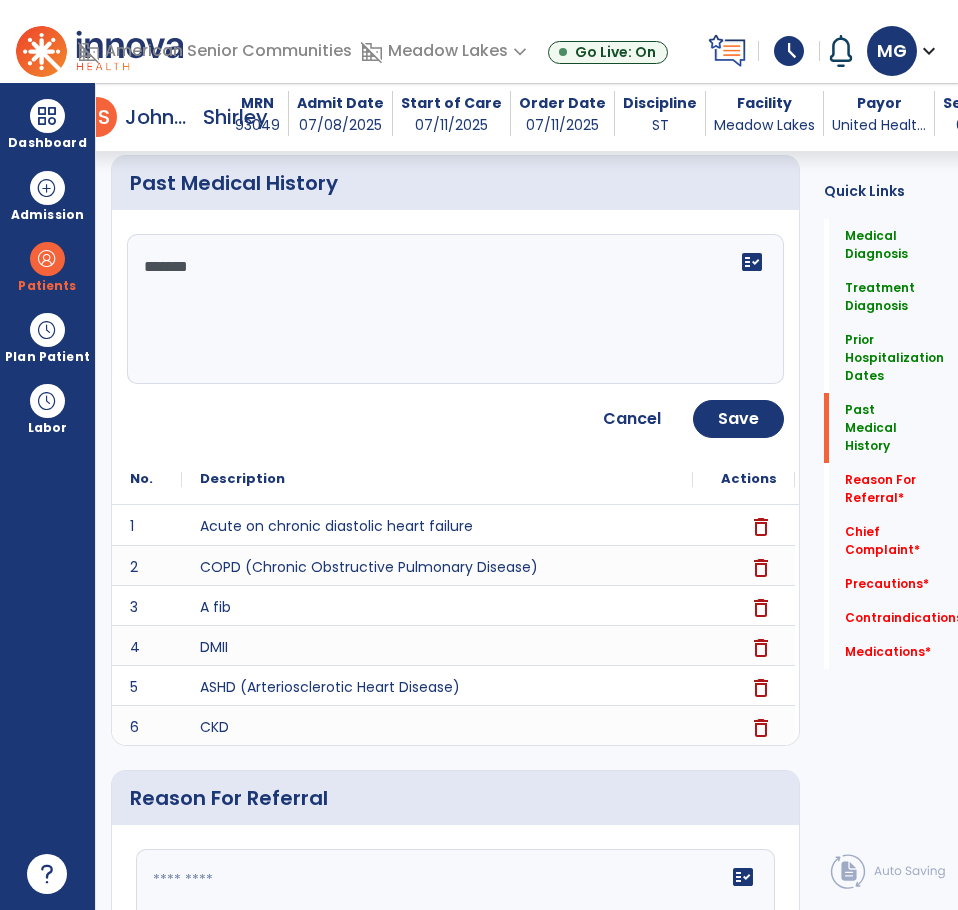 scroll, scrollTop: 900, scrollLeft: 0, axis: vertical 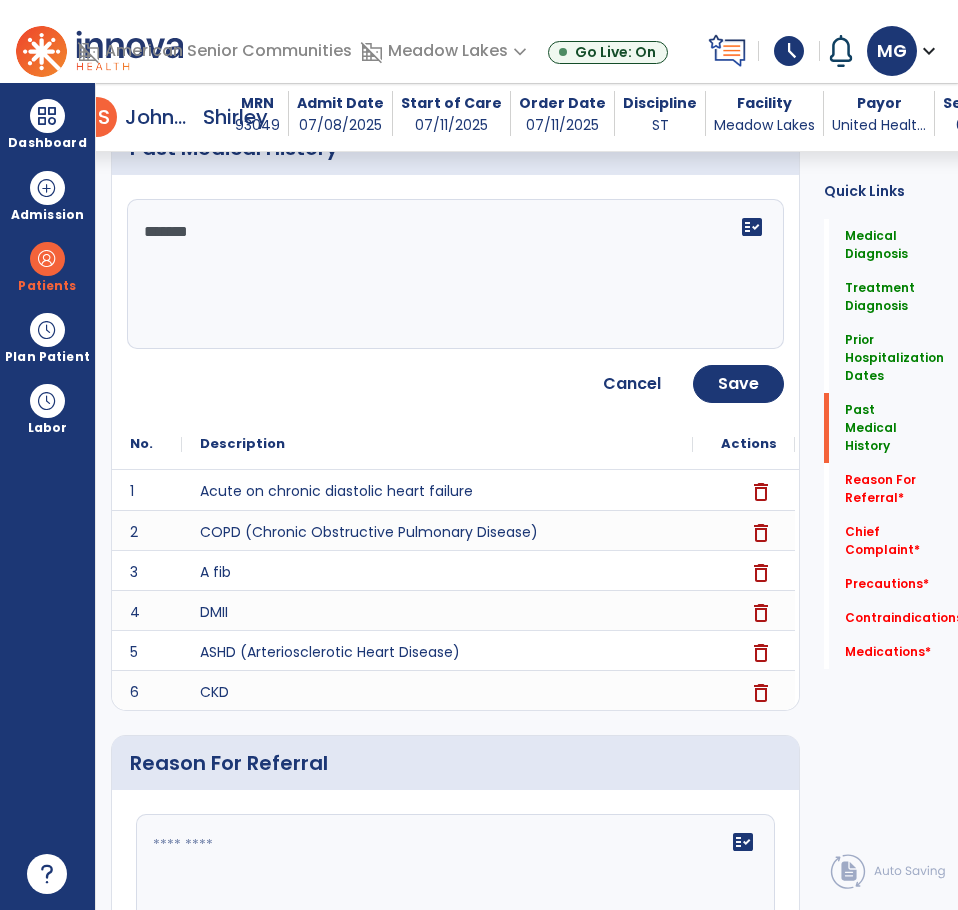 click on "*******" 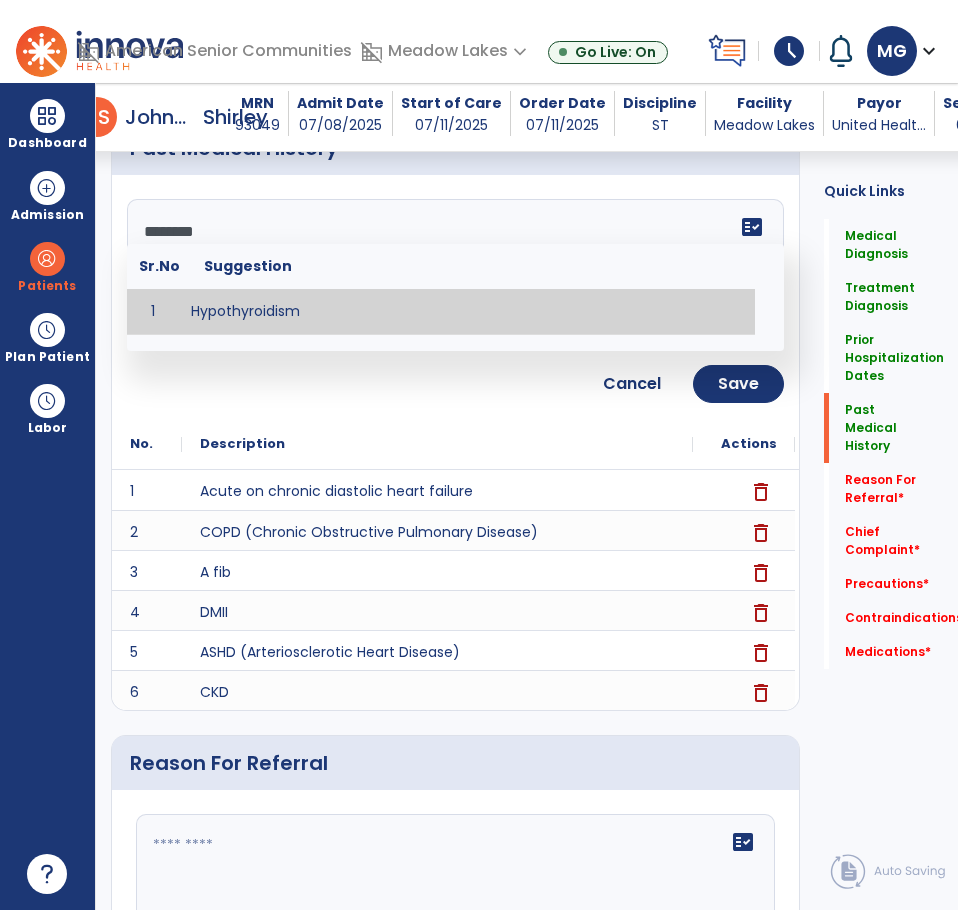 type on "**********" 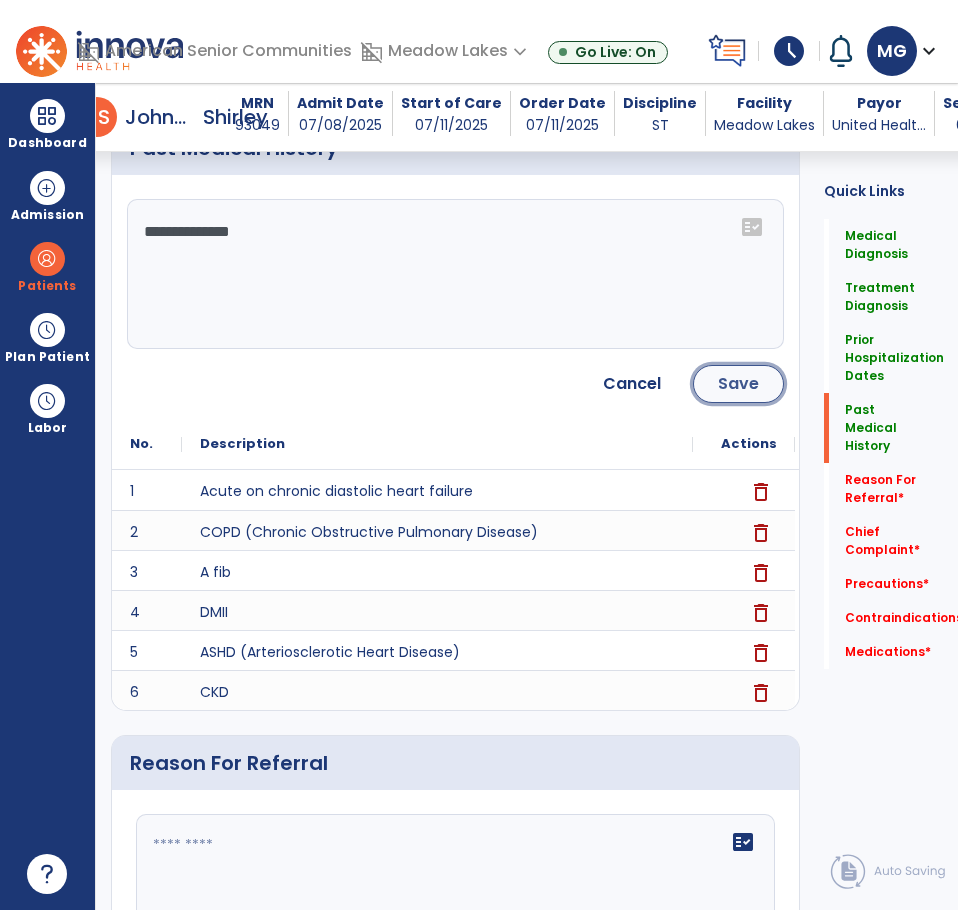 click on "Save" 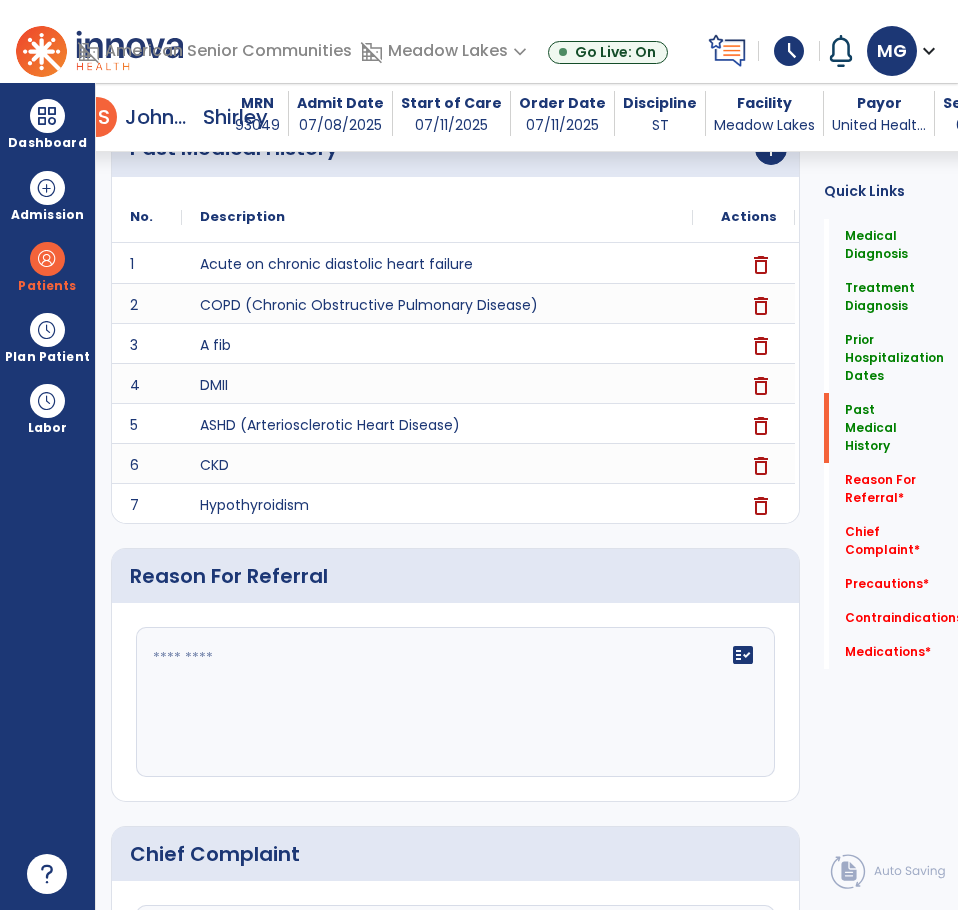 scroll, scrollTop: 700, scrollLeft: 0, axis: vertical 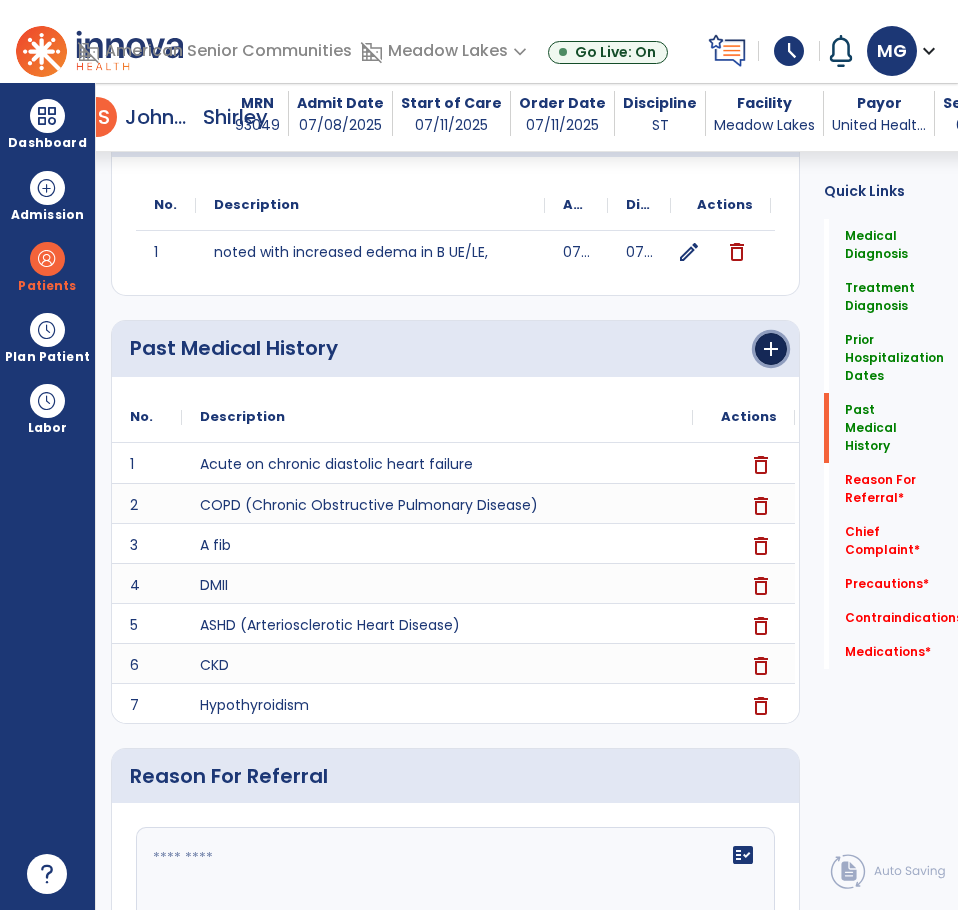 click on "add" 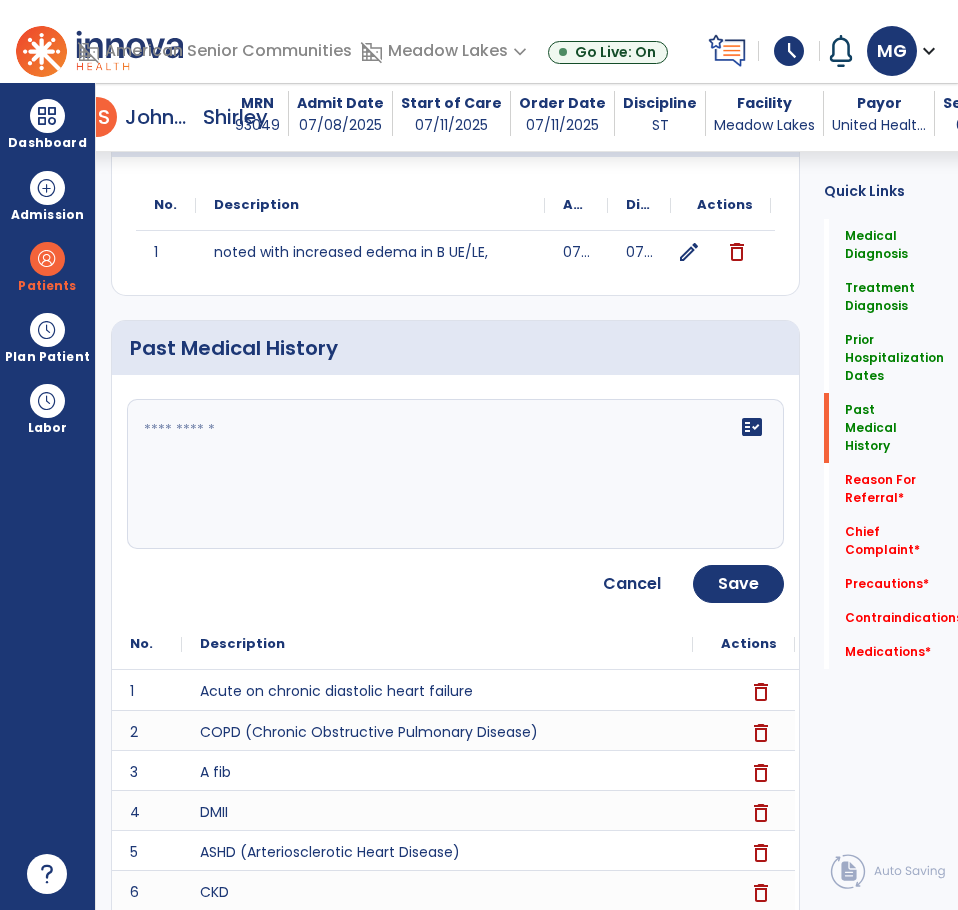 click 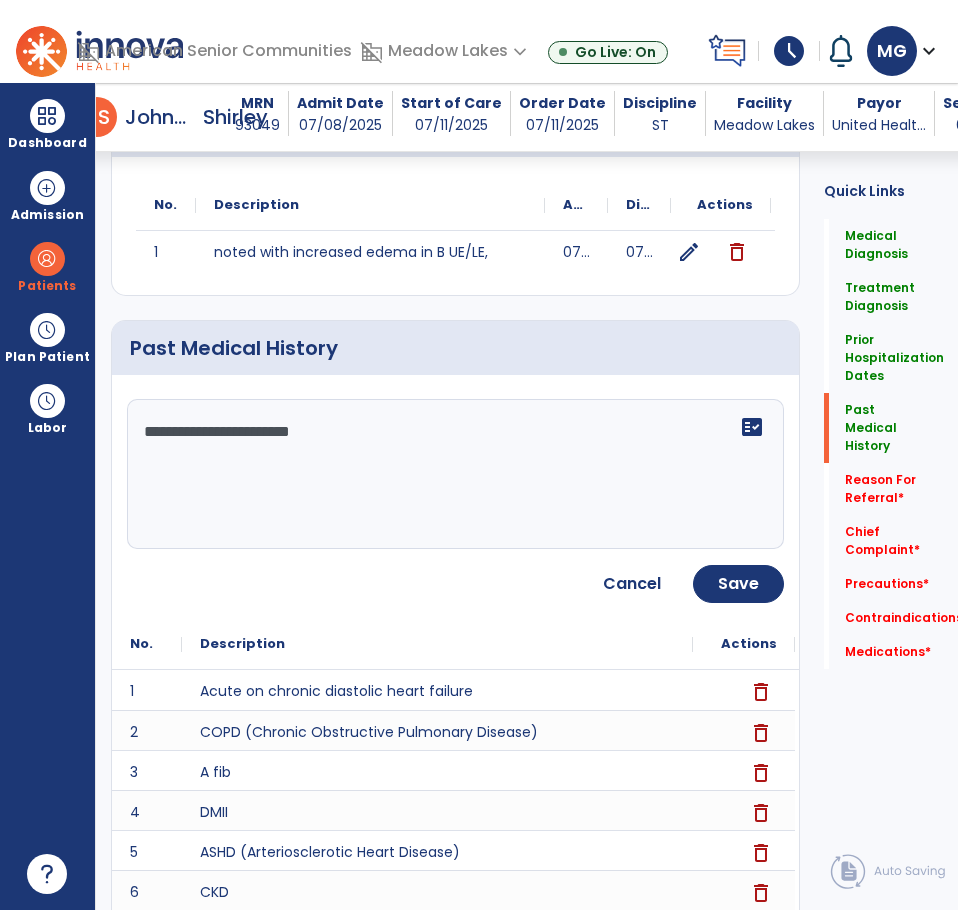 type on "**********" 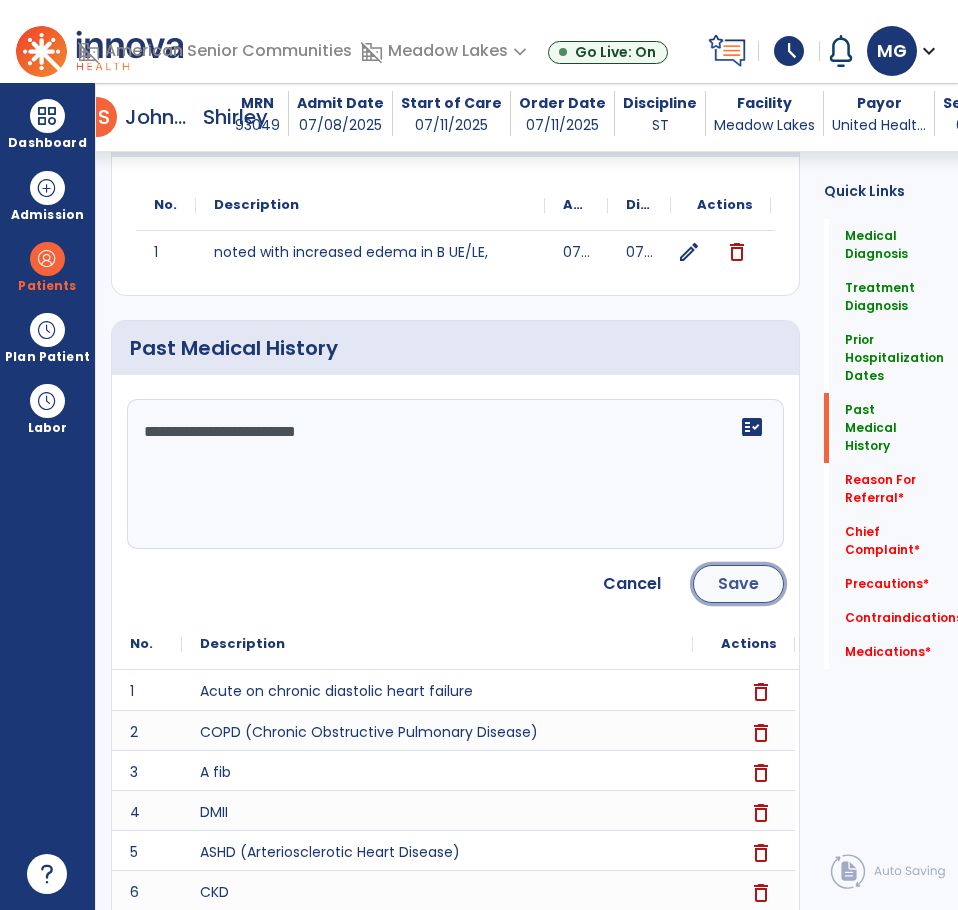 click on "Save" 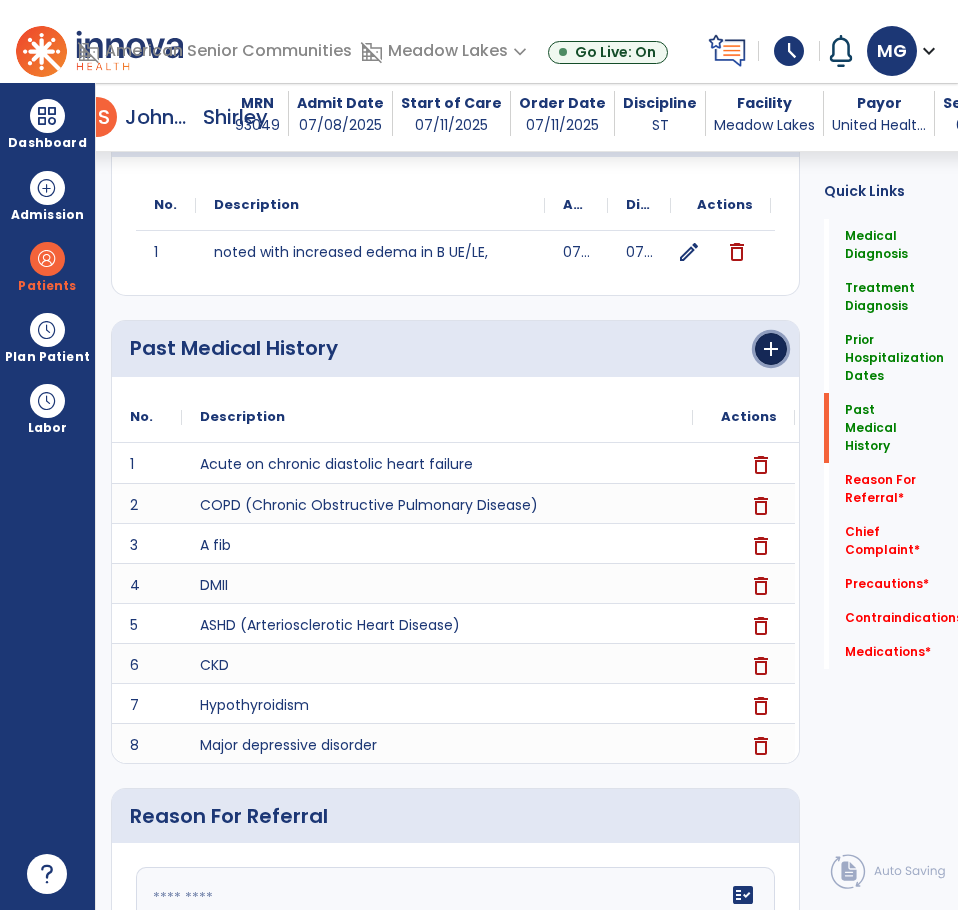 click on "add" 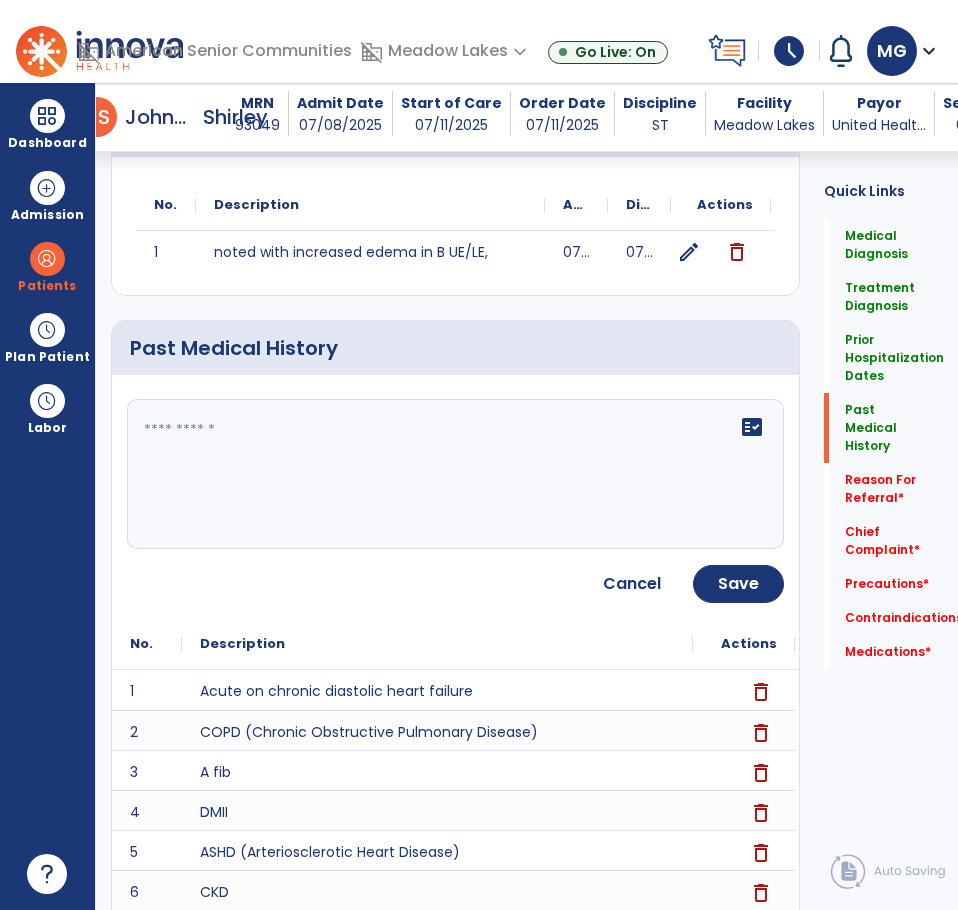 click on "fact_check" 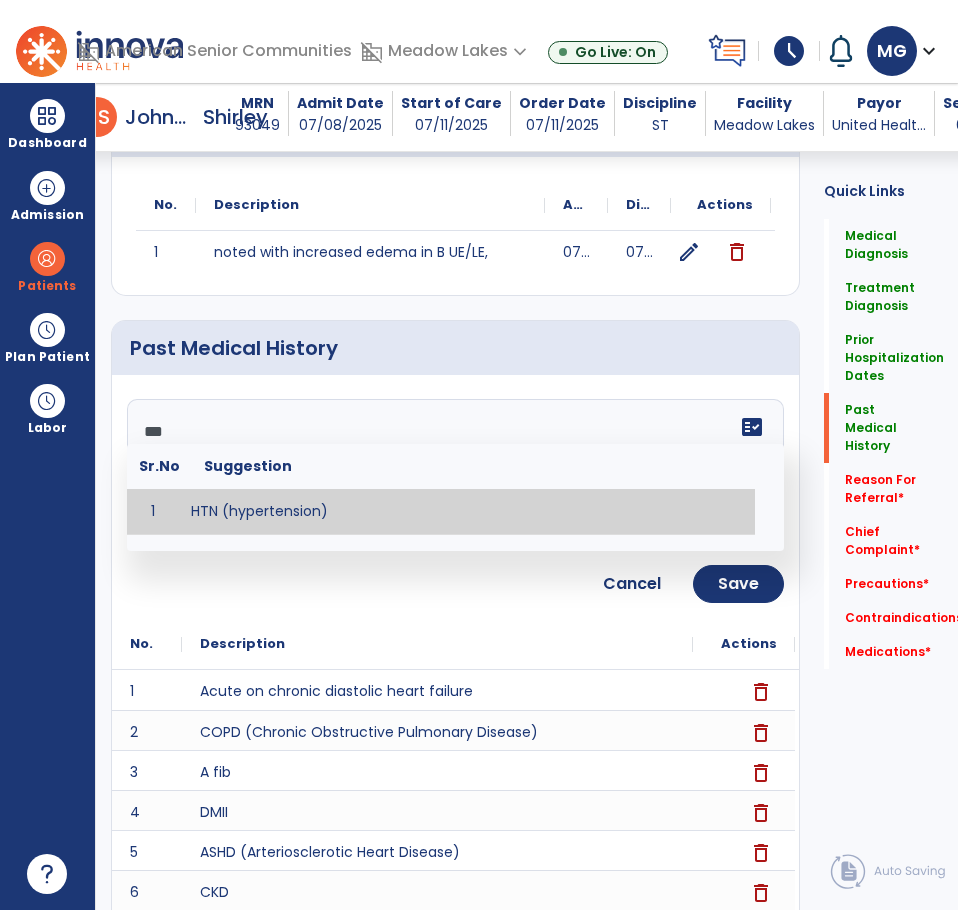 type on "**********" 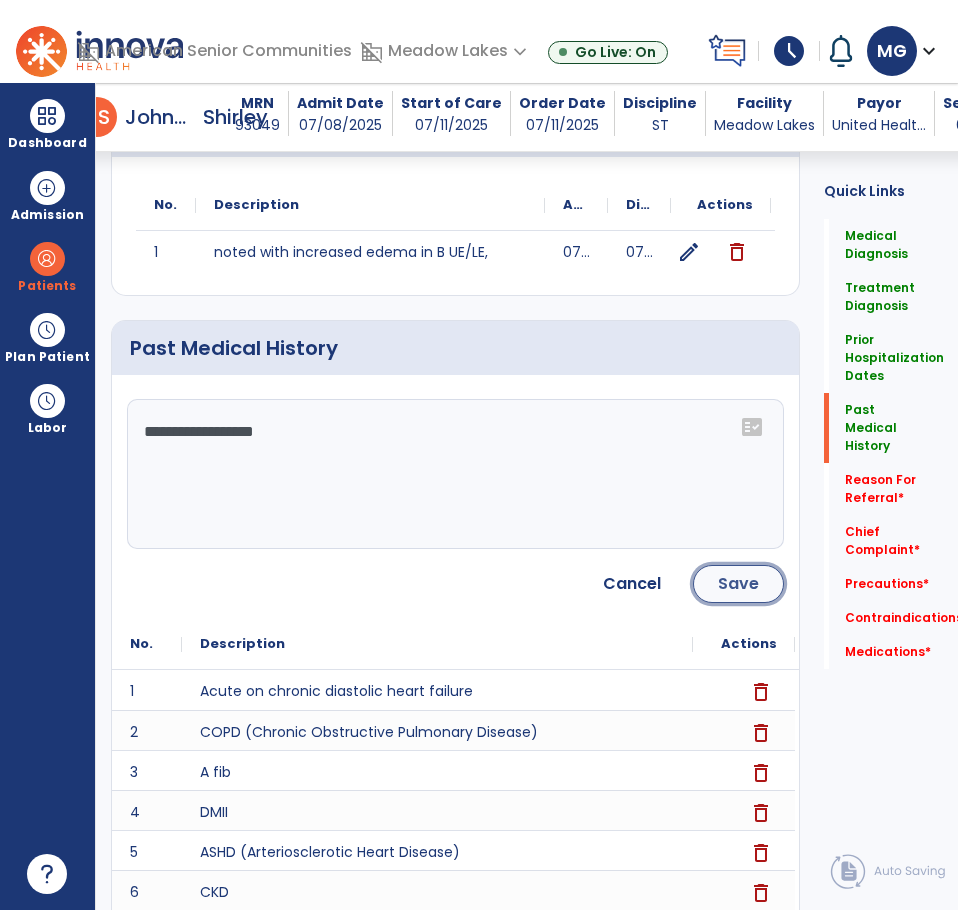 click on "Save" 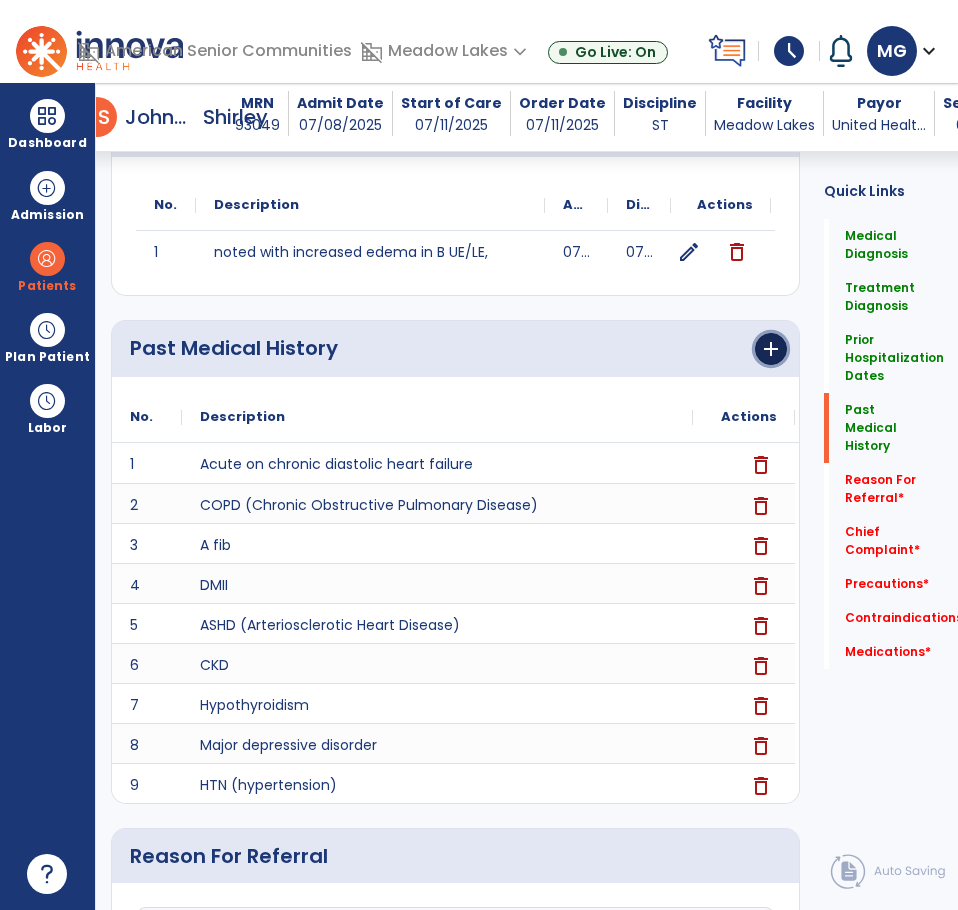 click on "add" 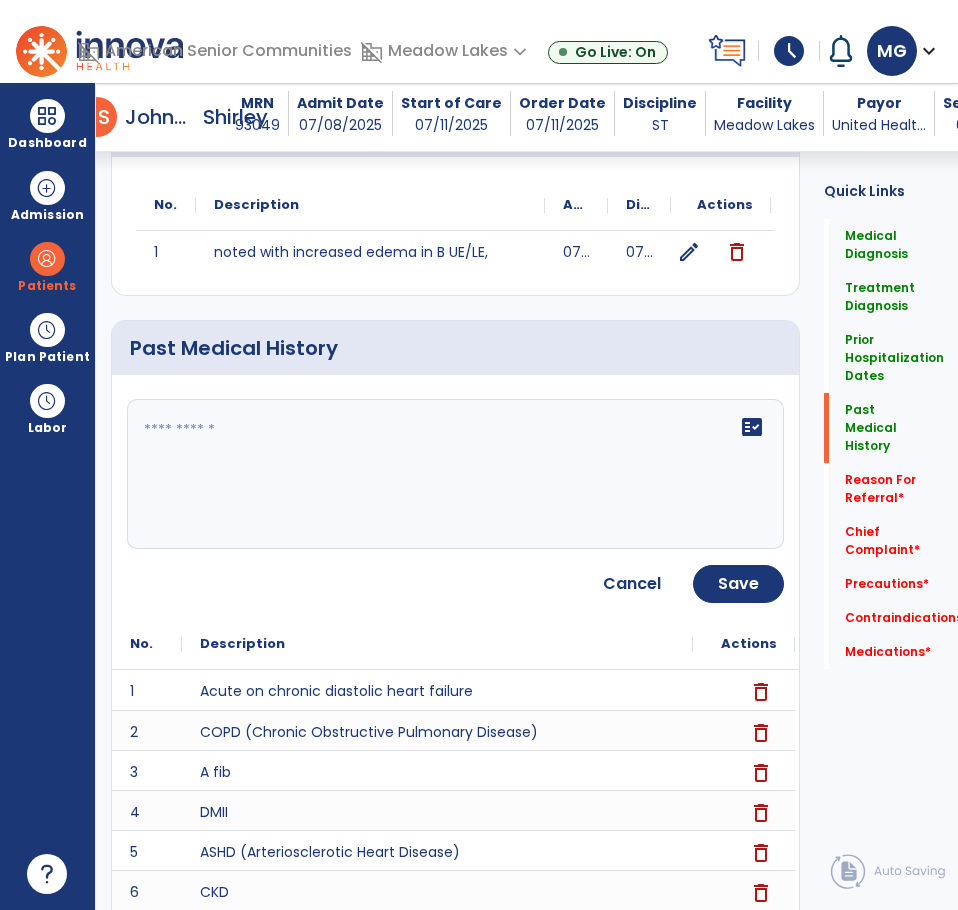 click on "fact_check" 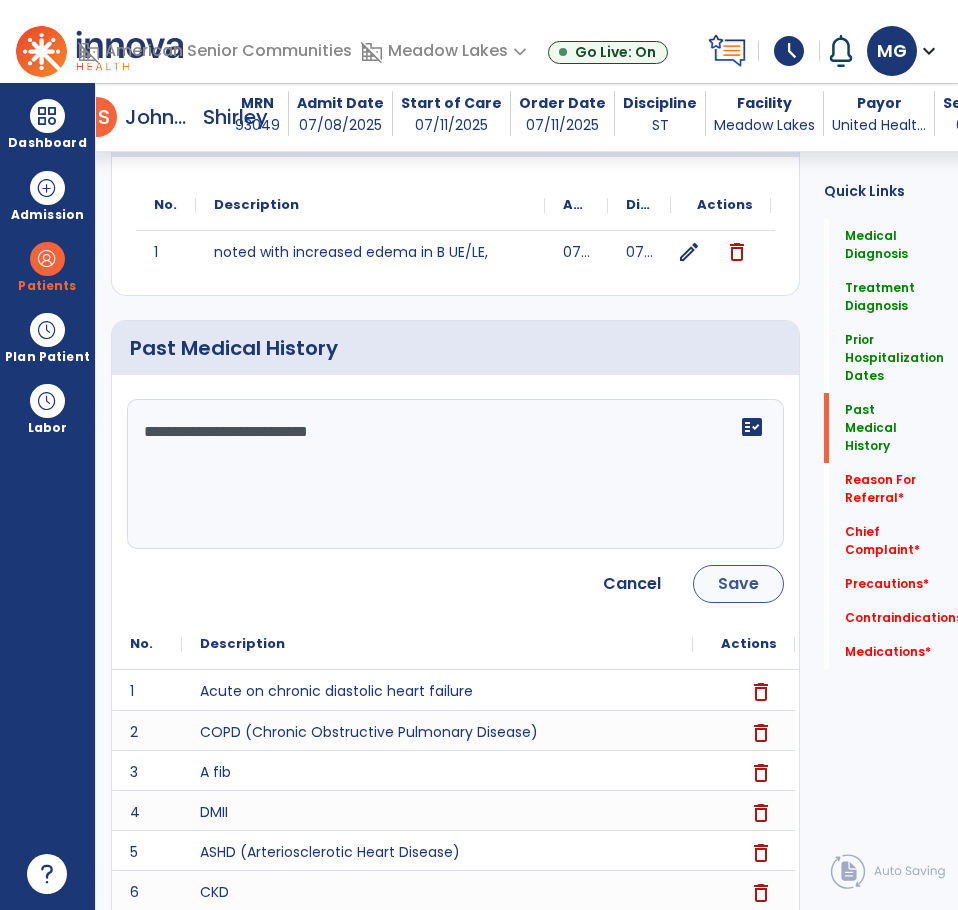 type on "**********" 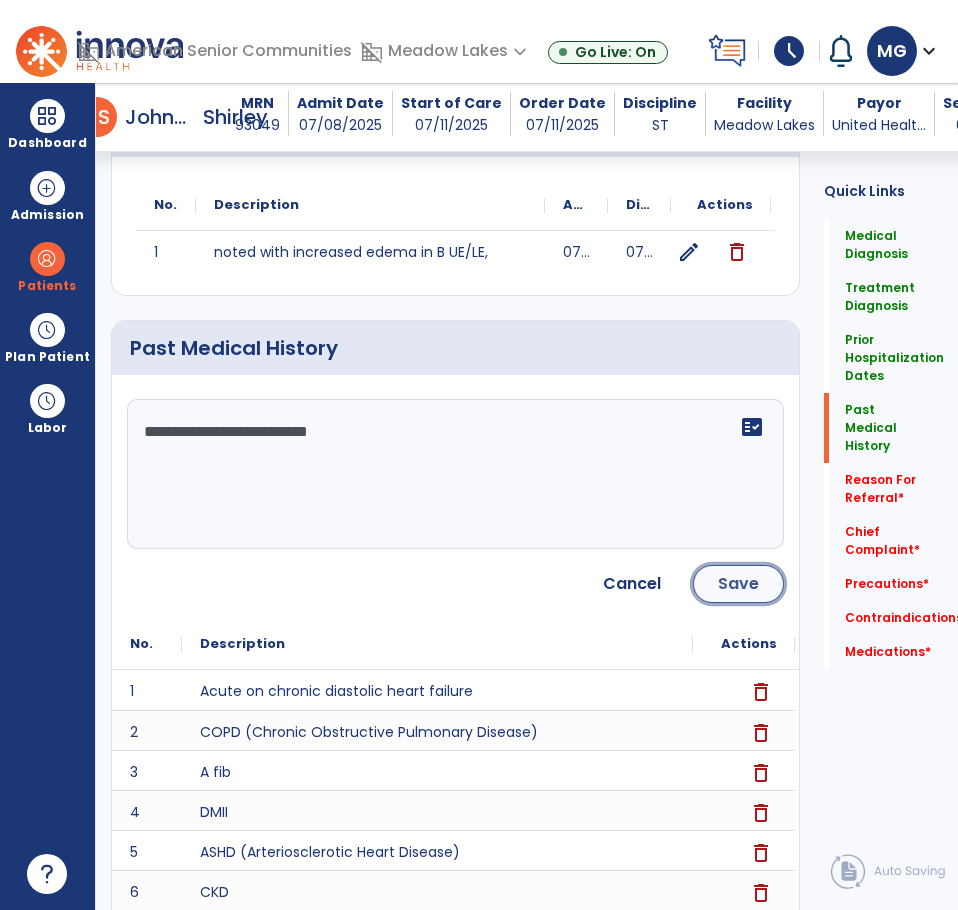 click on "Save" 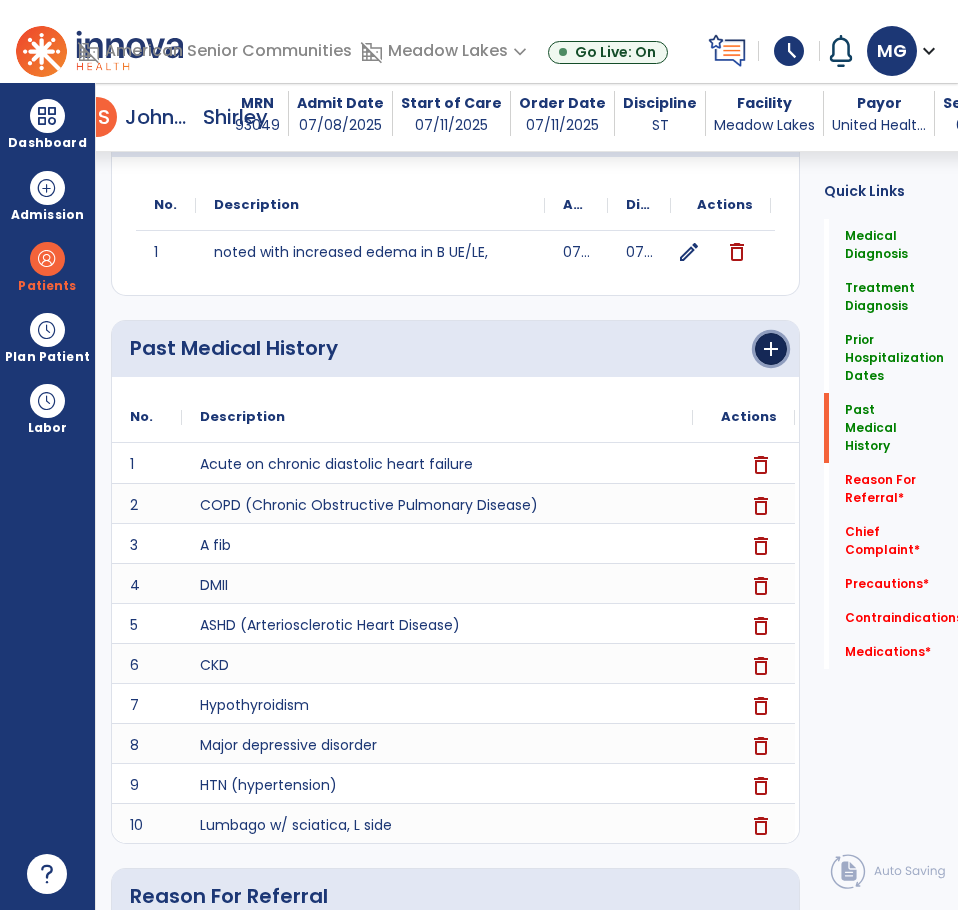 click on "add" 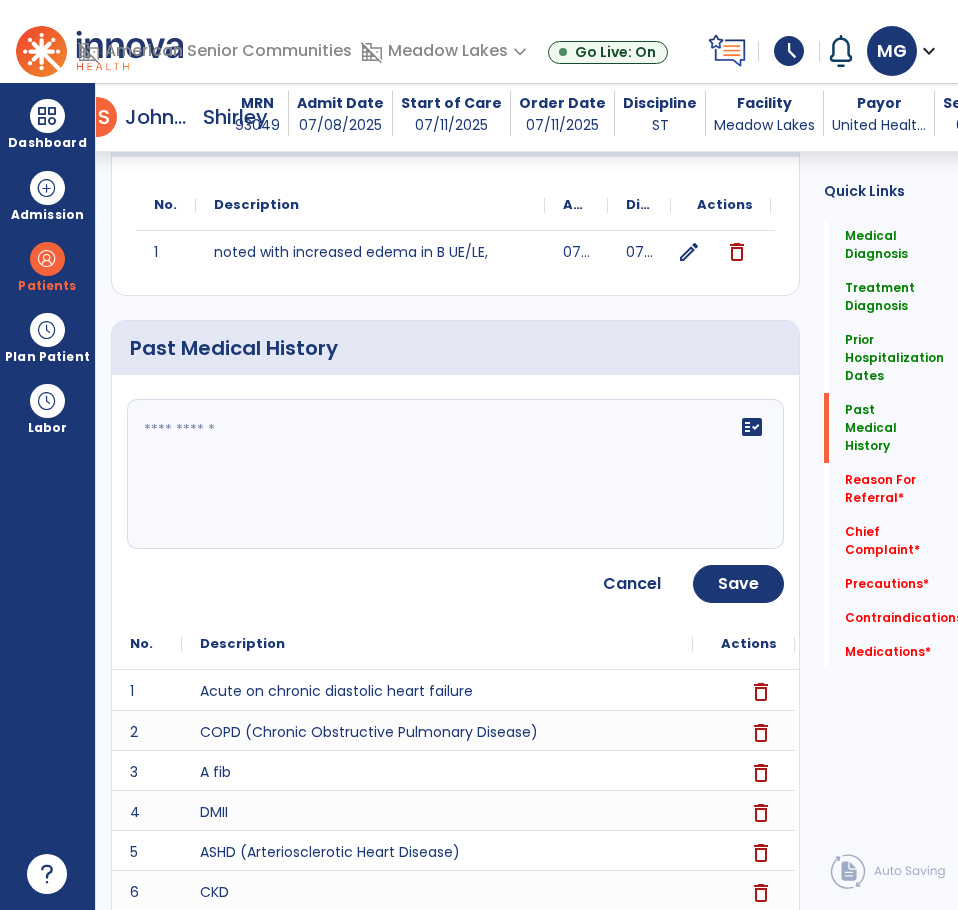 click on "fact_check" 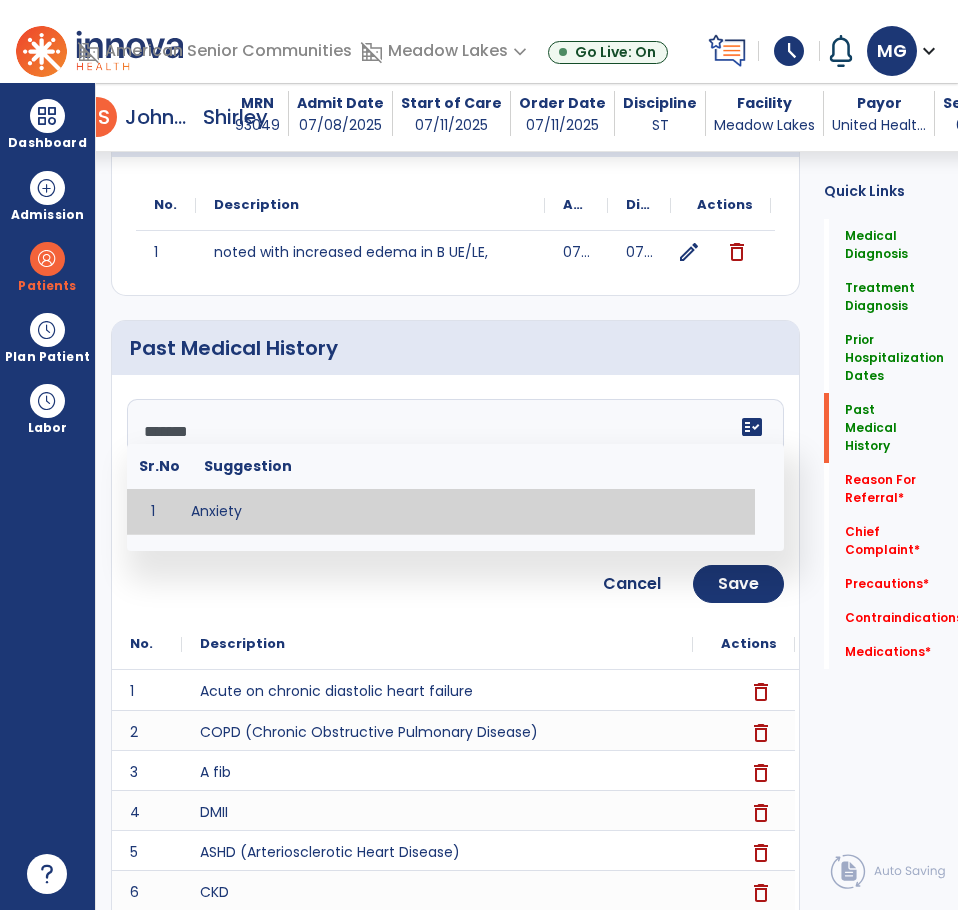 type on "*******" 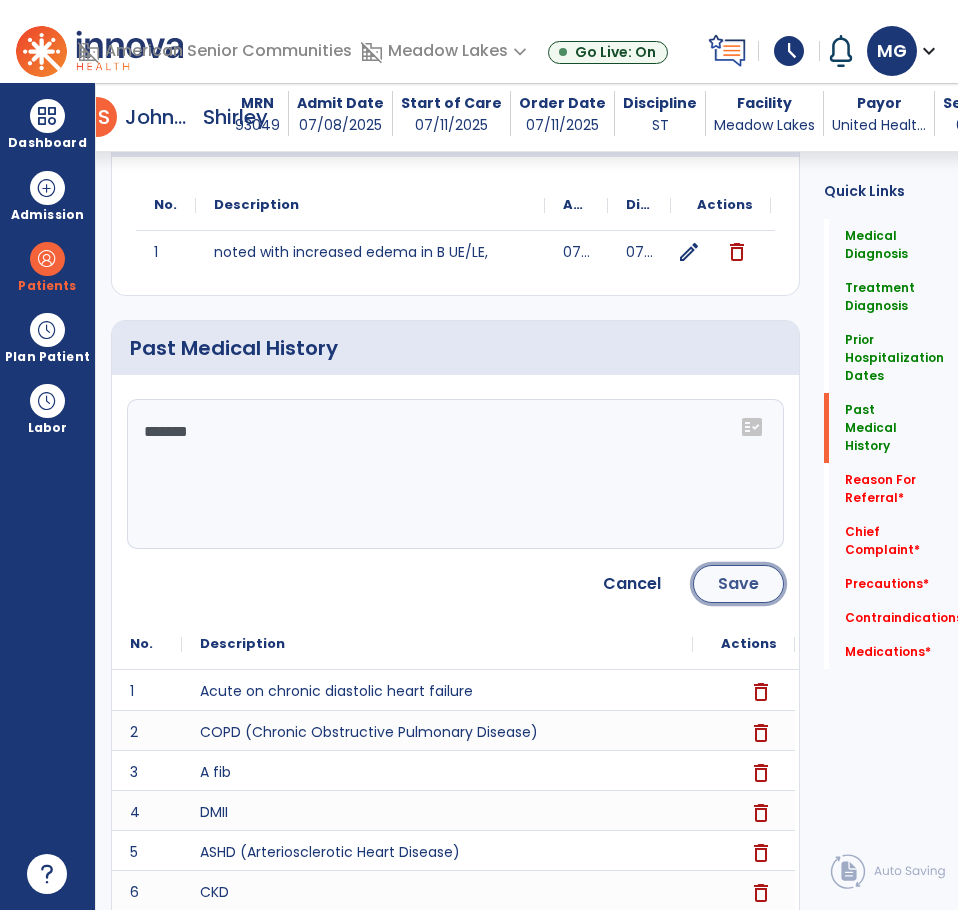 click on "Save" 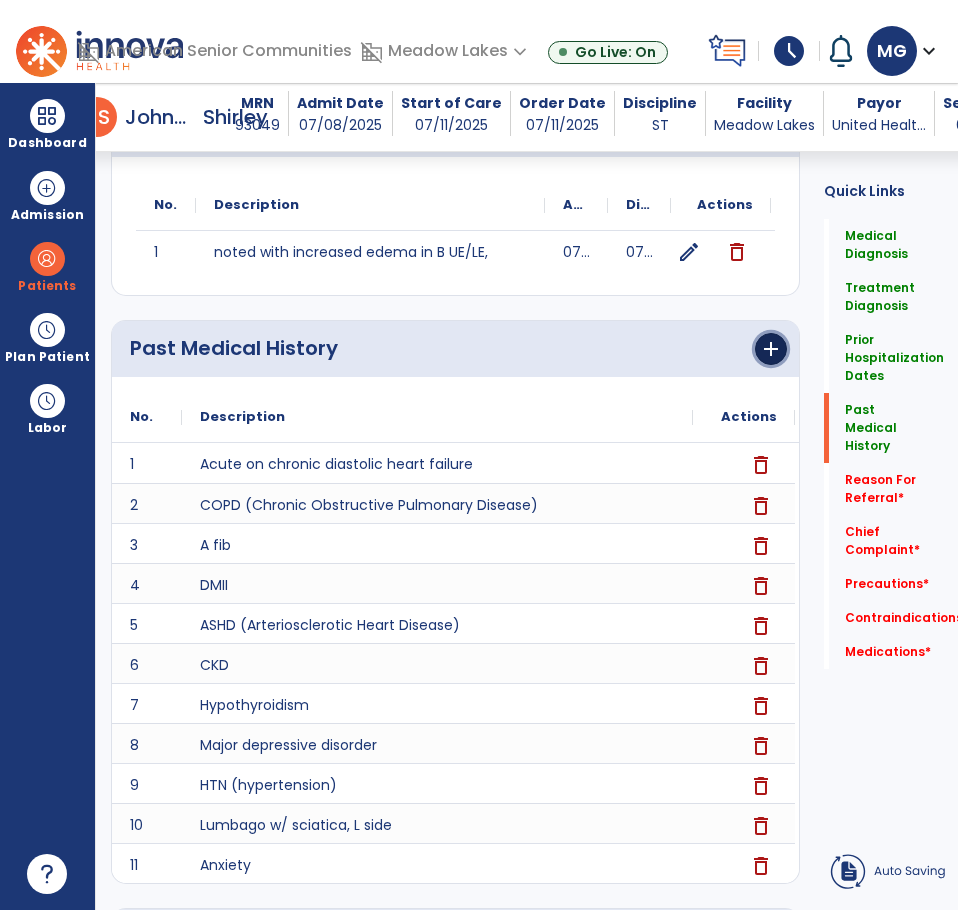 click on "add" 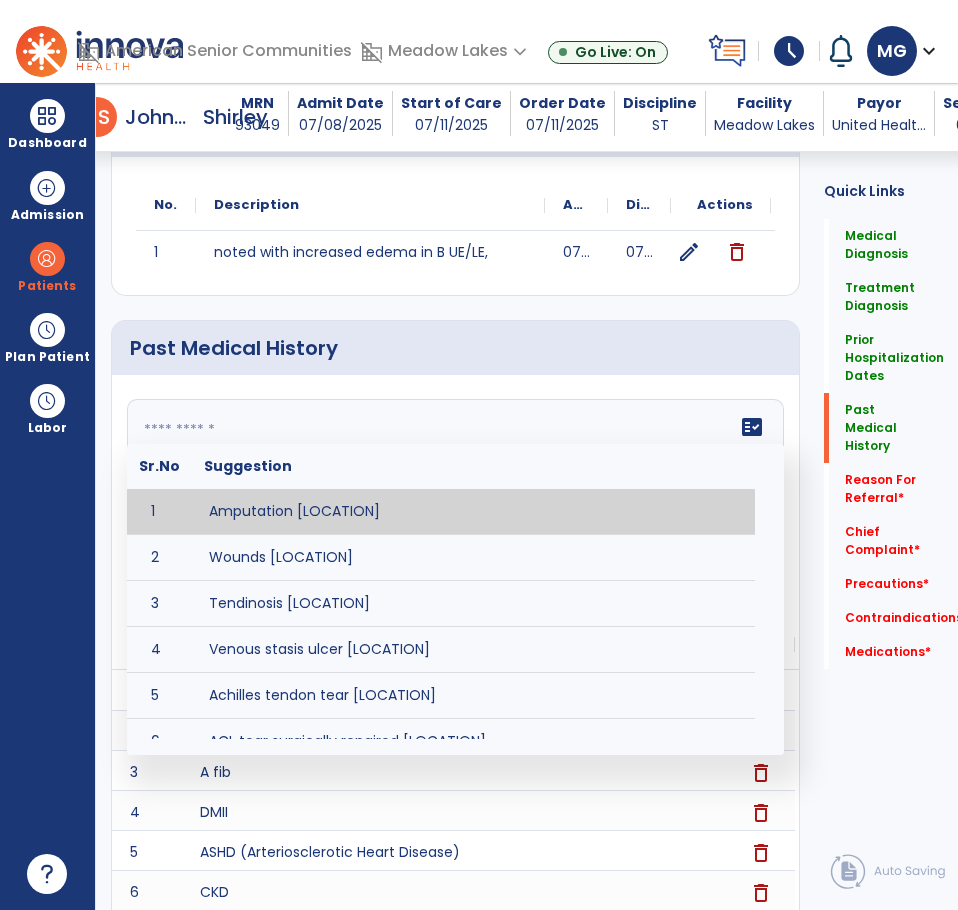 click on "fact_check  Sr.No Suggestion 1 Amputation [LOCATION] 2 Wounds [LOCATION] 3 Tendinosis [LOCATION] 4 Venous stasis ulcer [LOCATION] 5 Achilles tendon tear [LOCATION] 6 ACL tear surgically repaired [LOCATION] 7 Above knee amputation (AKA) [LOCATION] 8 Below knee amputation (BKE) [LOCATION] 9 Cancer (SITE/TYPE) 10 Surgery (TYPE) 11 AAA (Abdominal Aortic Aneurysm) 12 Achilles tendon tear [LOCATION] 13 Acute Renal Failure 14 AIDS (Acquired Immune Deficiency Syndrome) 15 Alzheimer's Disease 16 Anemia 17 Angina 18 Anxiety 19 ASHD (Arteriosclerotic Heart Disease) 20 Atrial Fibrillation 21 Bipolar Disorder 22 Bowel Obstruction 23 C-Diff 24 Coronary Artery Bypass Graft (CABG) 25 CAD (Coronary Artery Disease) 26 Carpal tunnel syndrome 27 Chronic bronchitis 28 Chronic renal failure 29 Colostomy 30 COPD (Chronic Obstructive Pulmonary Disease) 31 CRPS (Complex Regional Pain Syndrome) 32 CVA (Cerebrovascular Accident) 33 CVI (Chronic Venous Insufficiency) 34 DDD (Degenerative Disc Disease) 35 Depression 36 37 38 39 40 41 42" 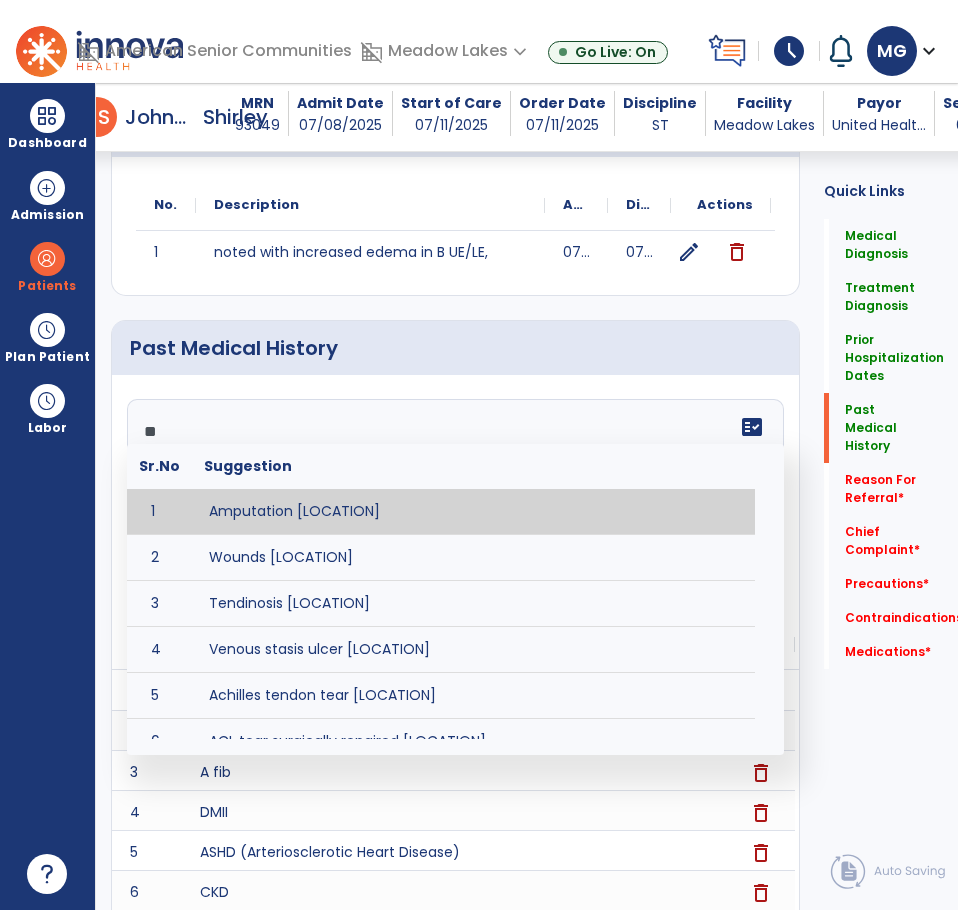 type on "***" 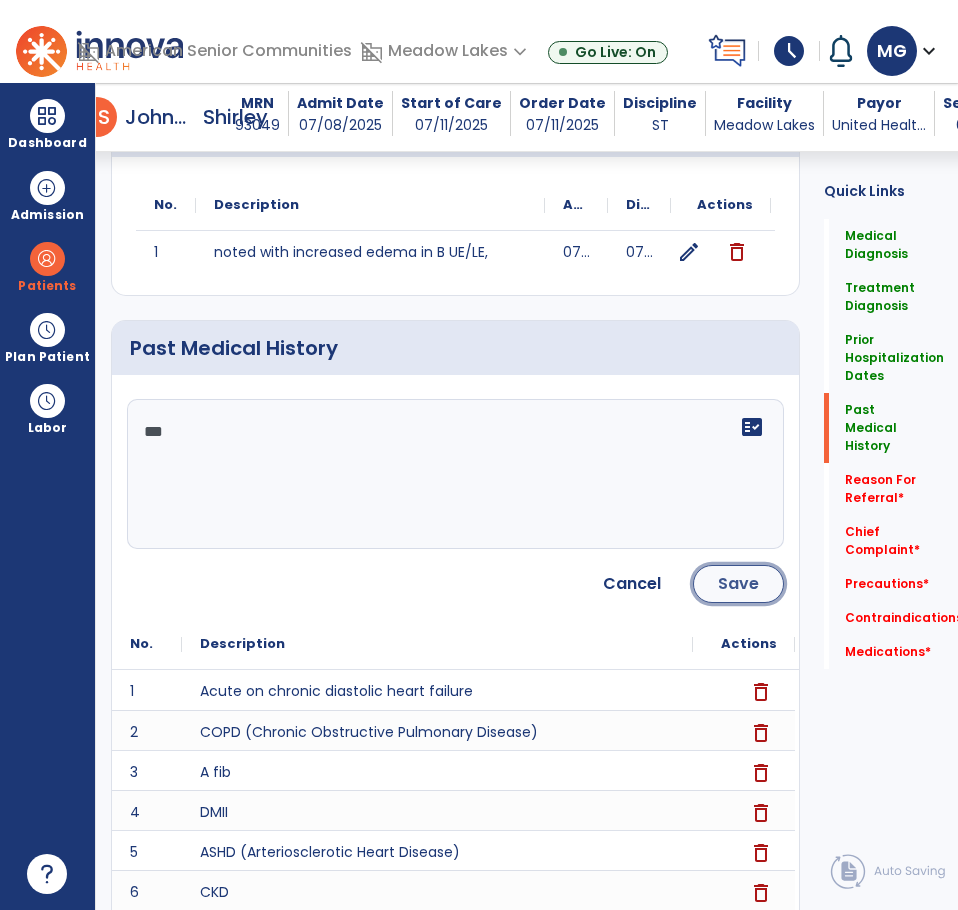 click on "Save" 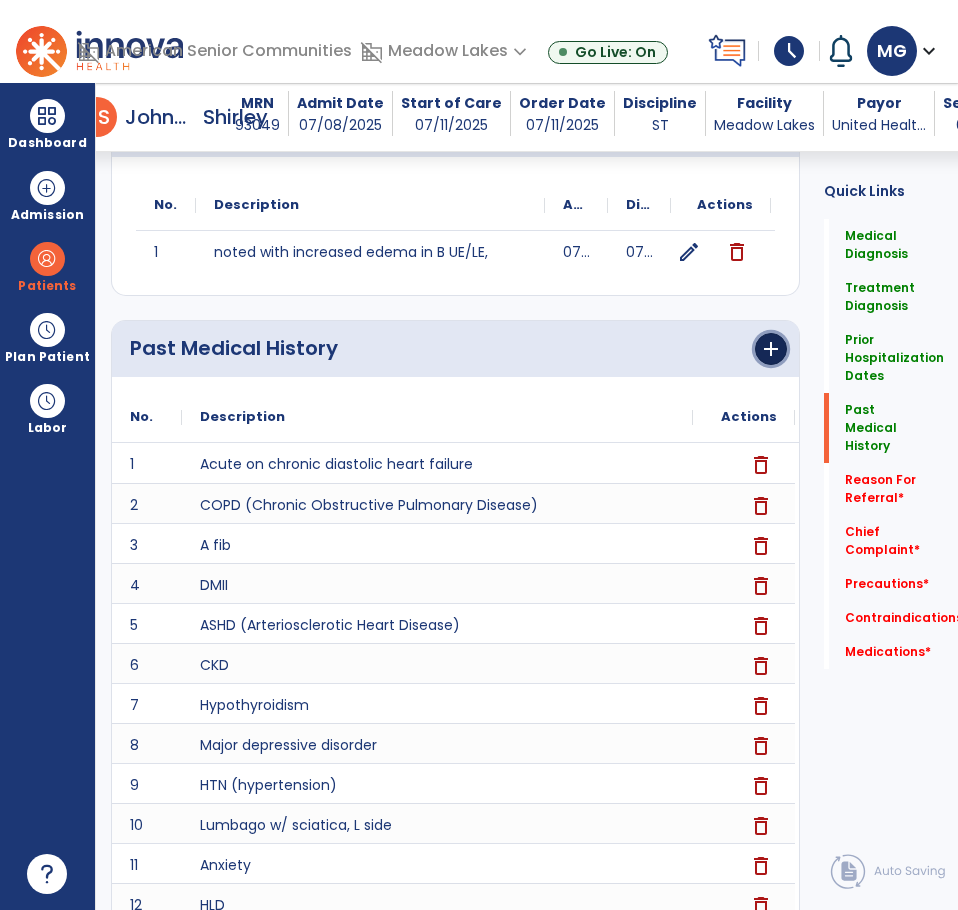 click on "add" 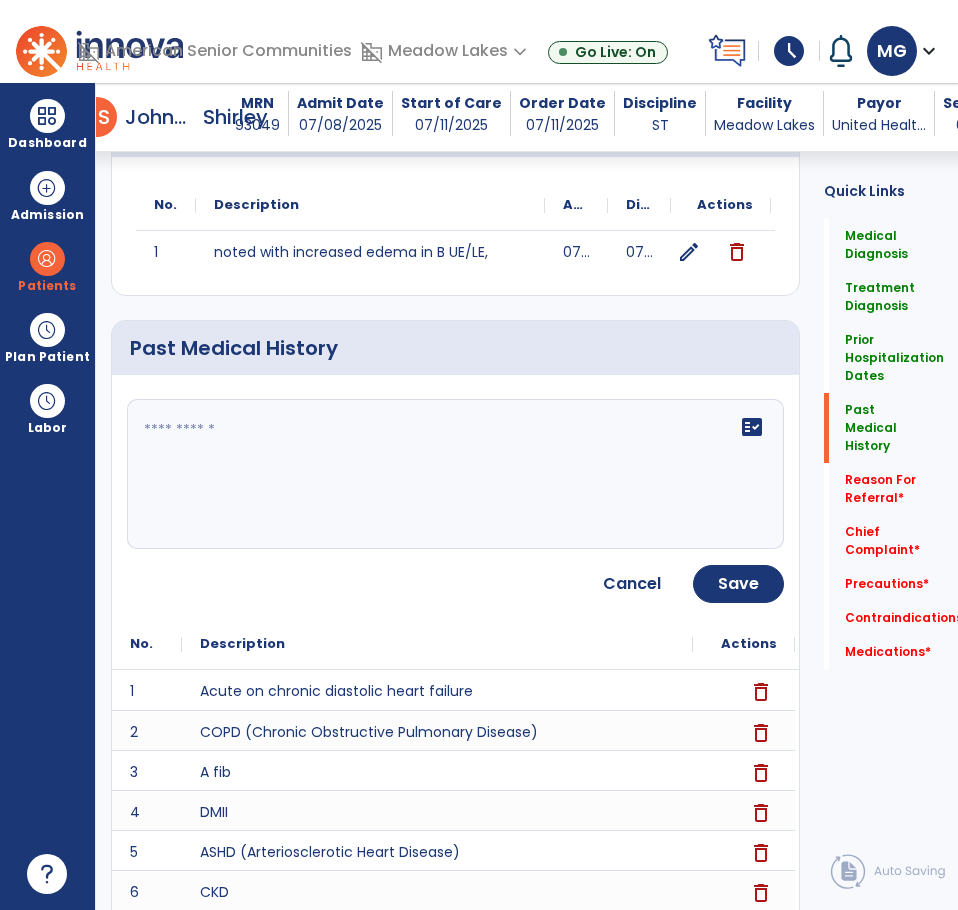 click on "fact_check" 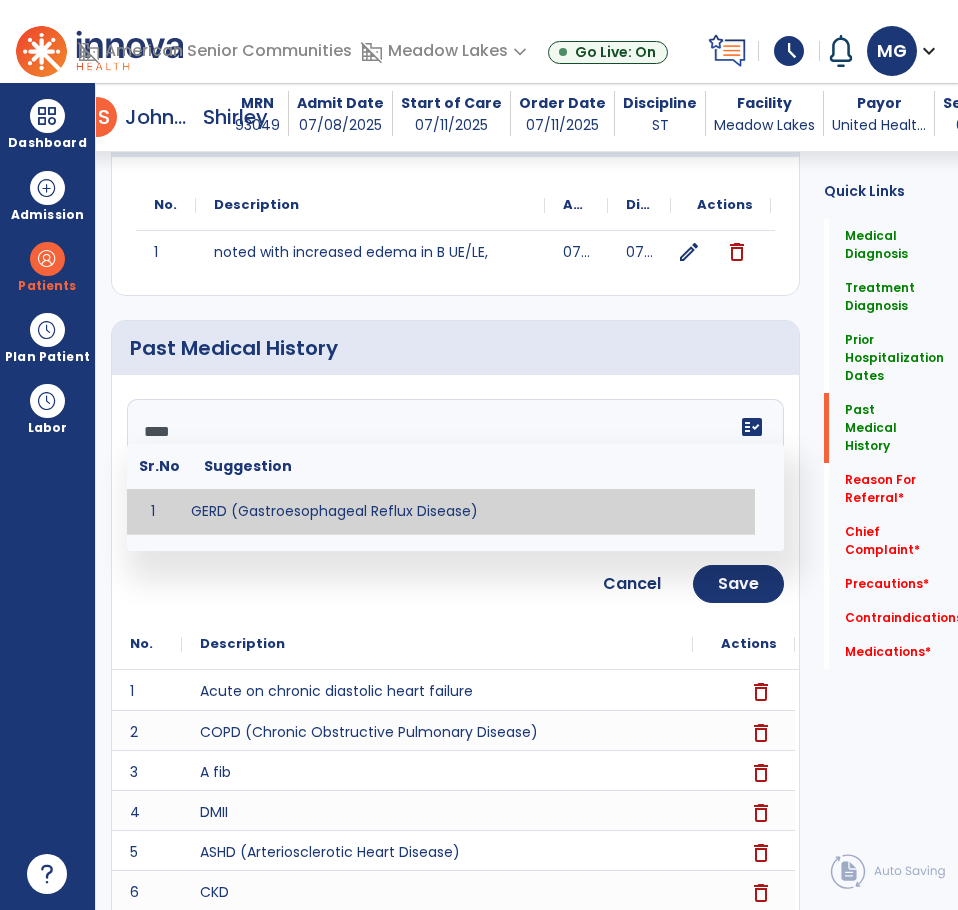 type on "**********" 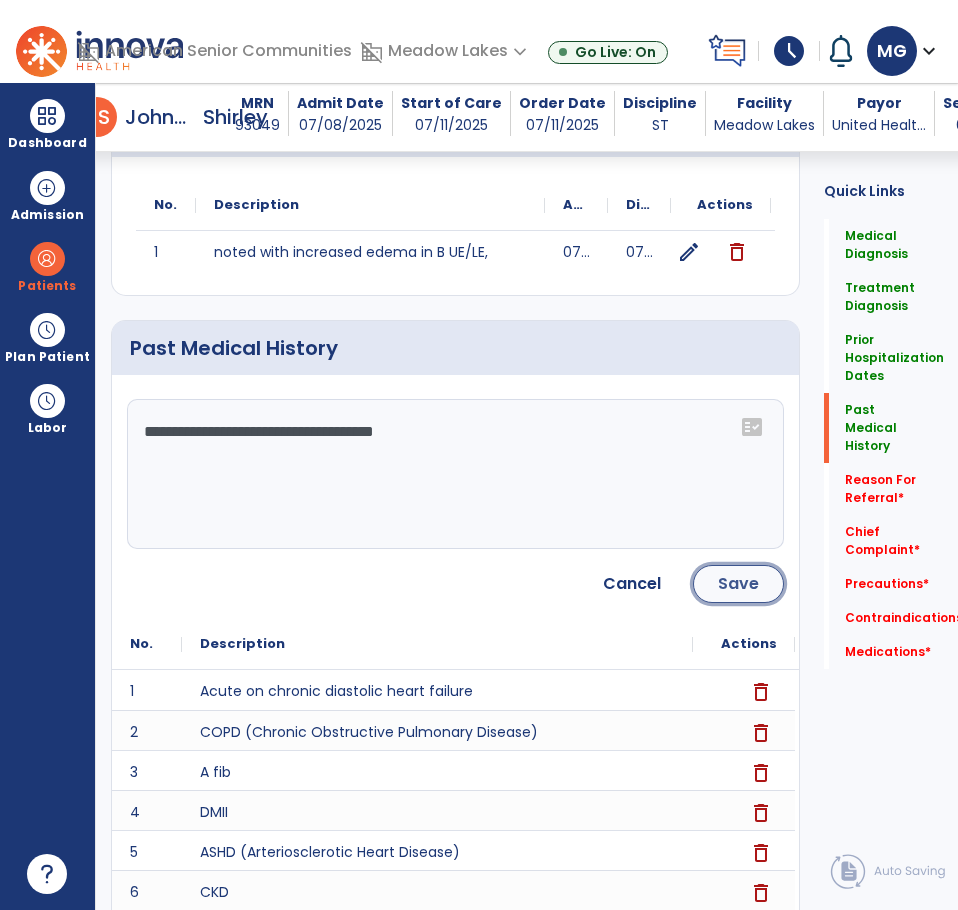 click on "Save" 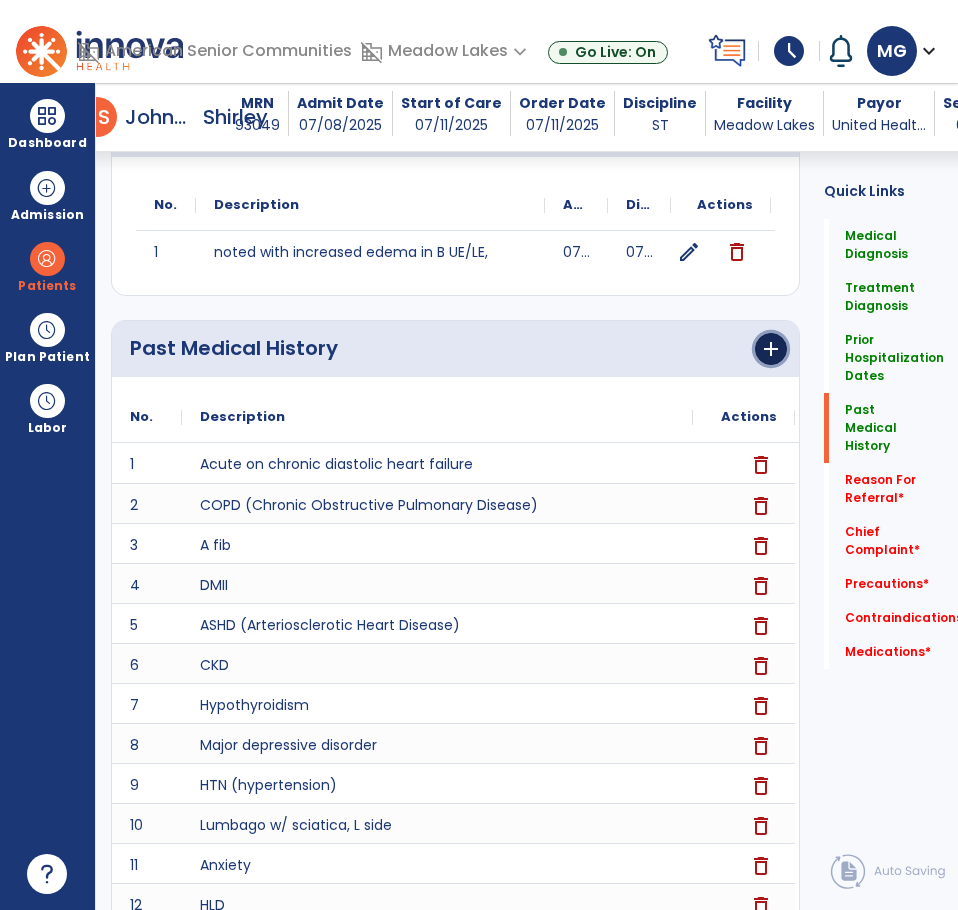 drag, startPoint x: 766, startPoint y: 353, endPoint x: 689, endPoint y: 378, distance: 80.95678 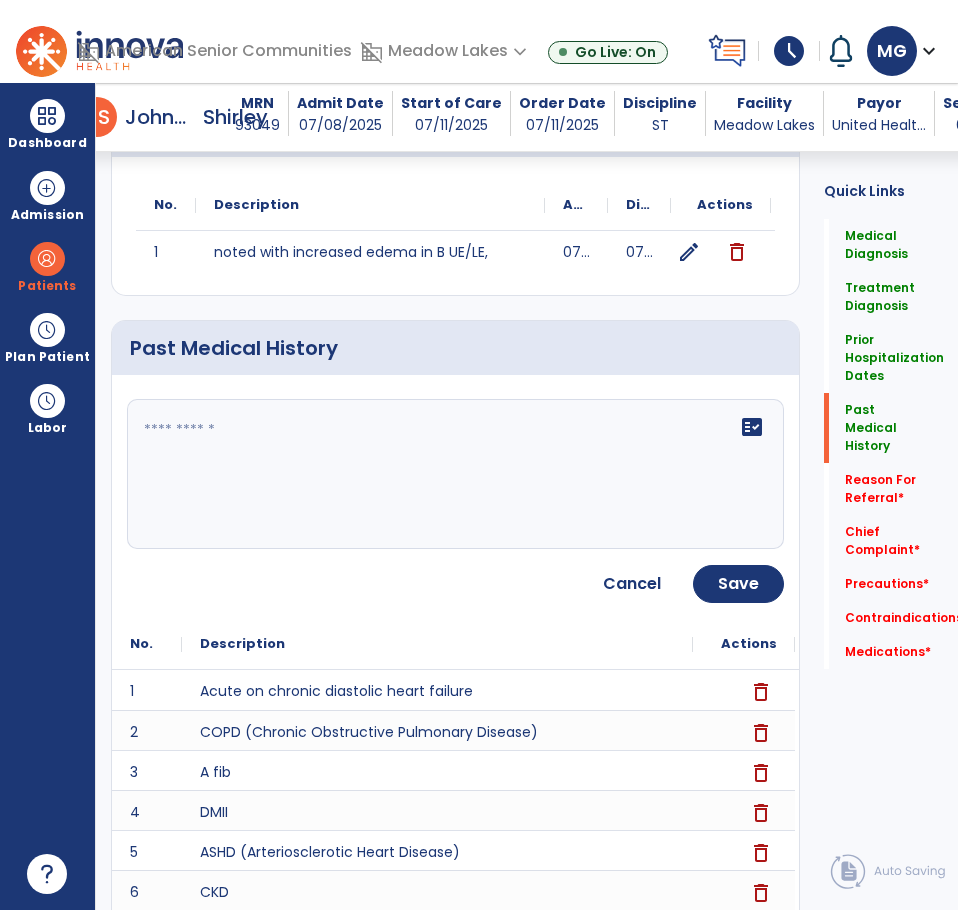 click on "fact_check" 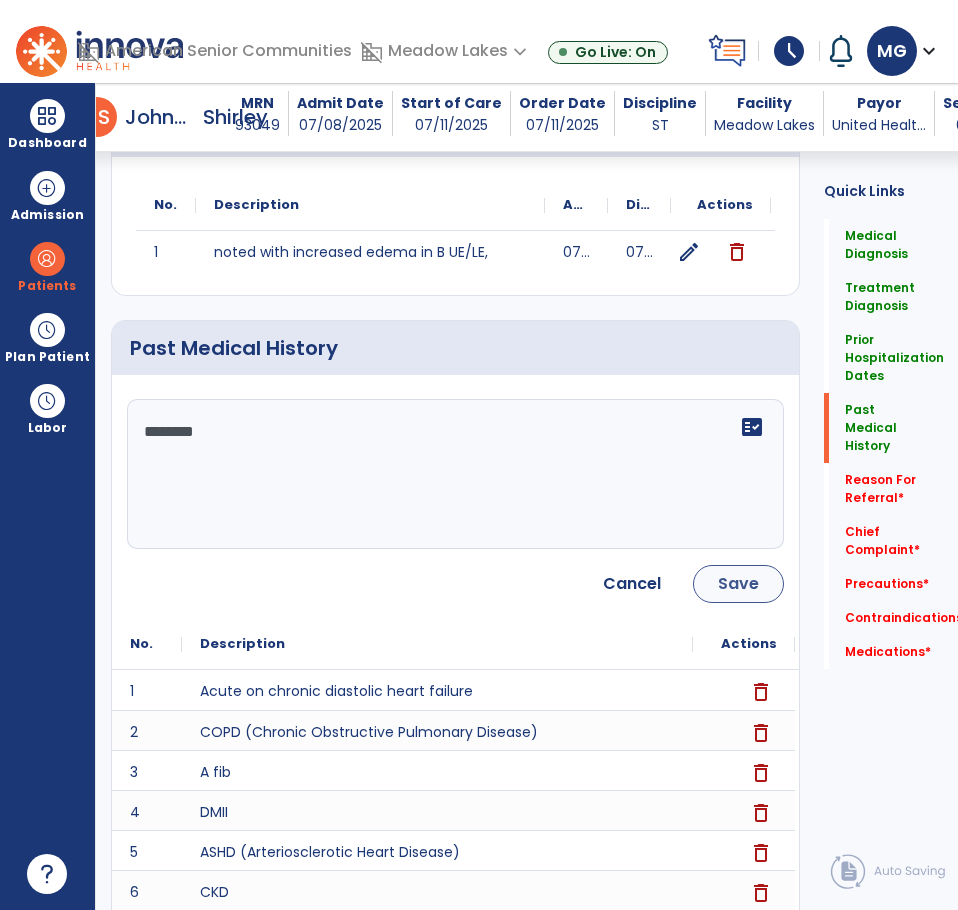 type on "********" 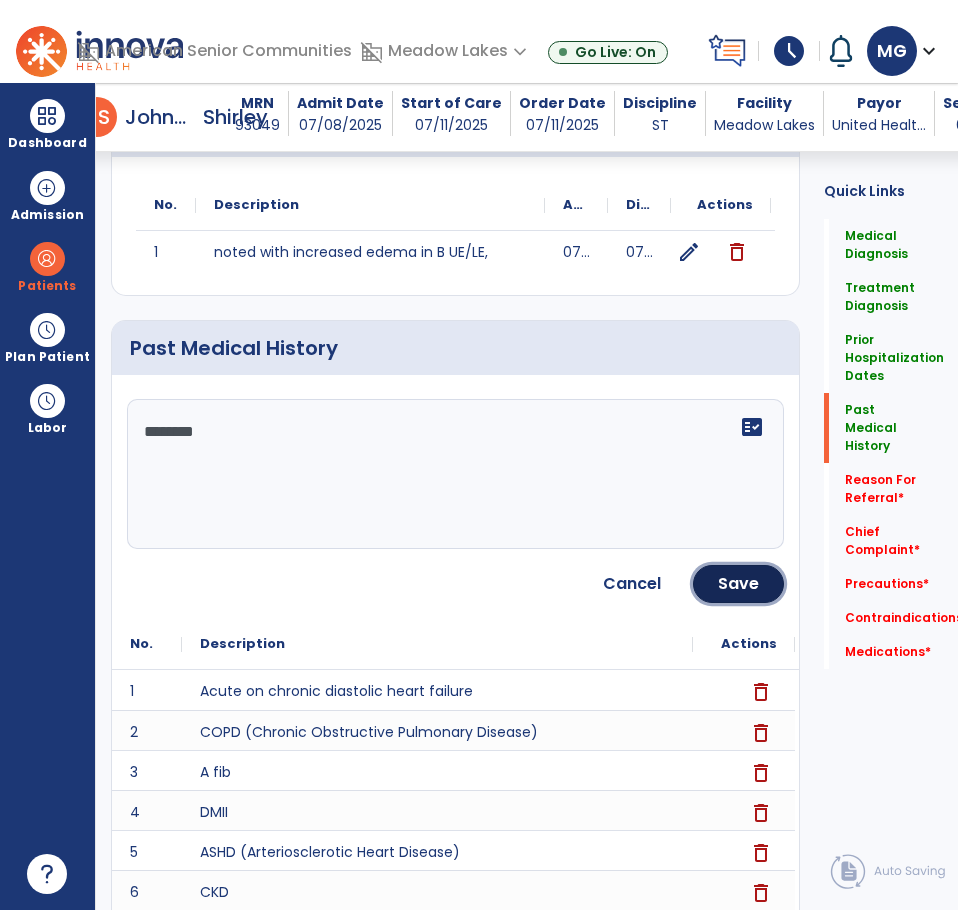 drag, startPoint x: 698, startPoint y: 588, endPoint x: 721, endPoint y: 368, distance: 221.199 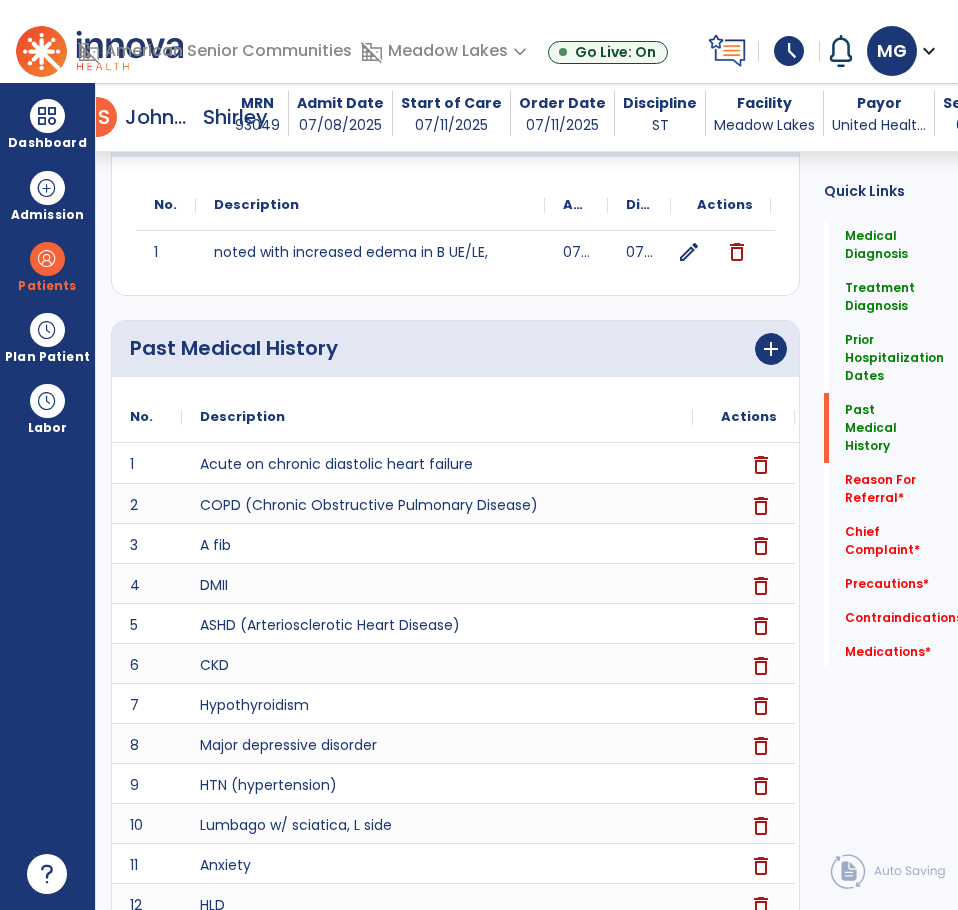 click on "add" 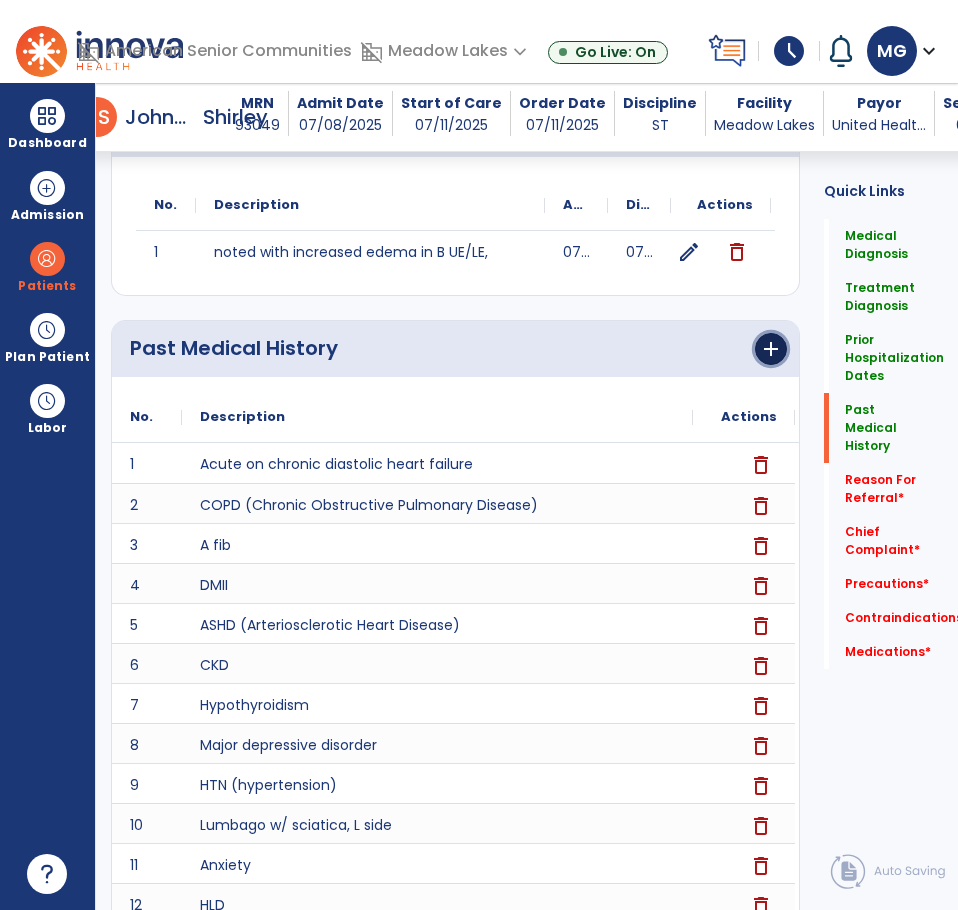 click on "add" 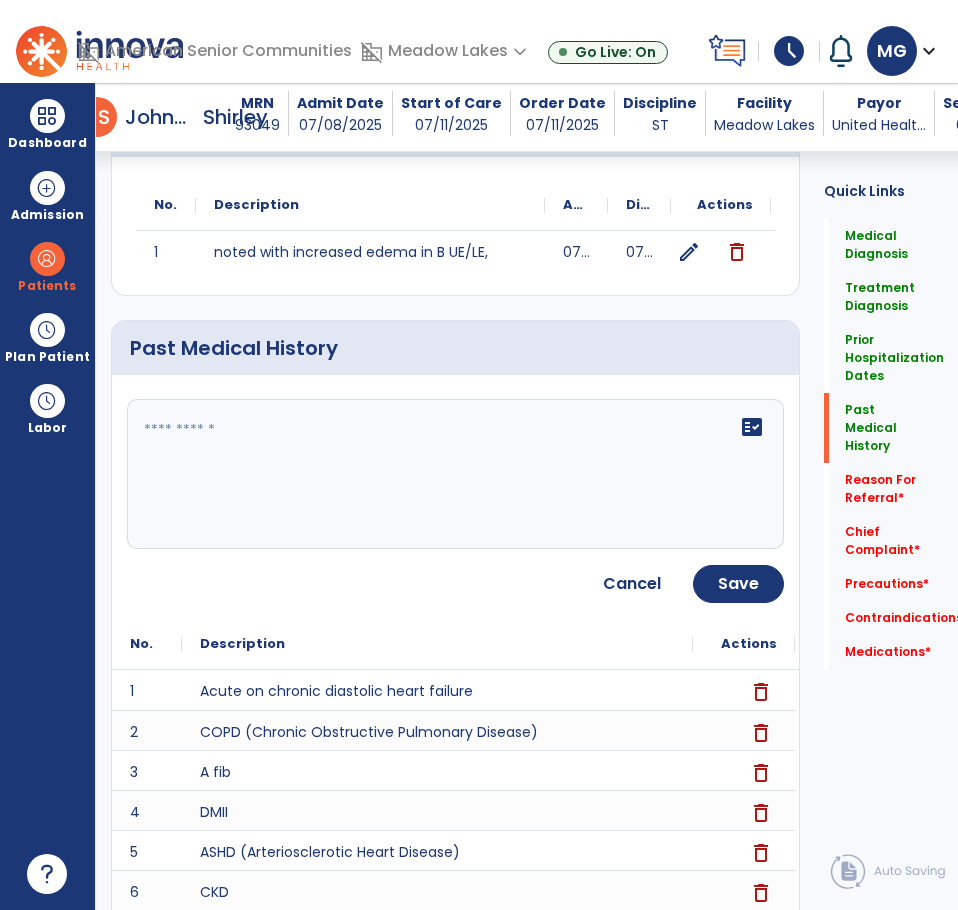 click on "fact_check" 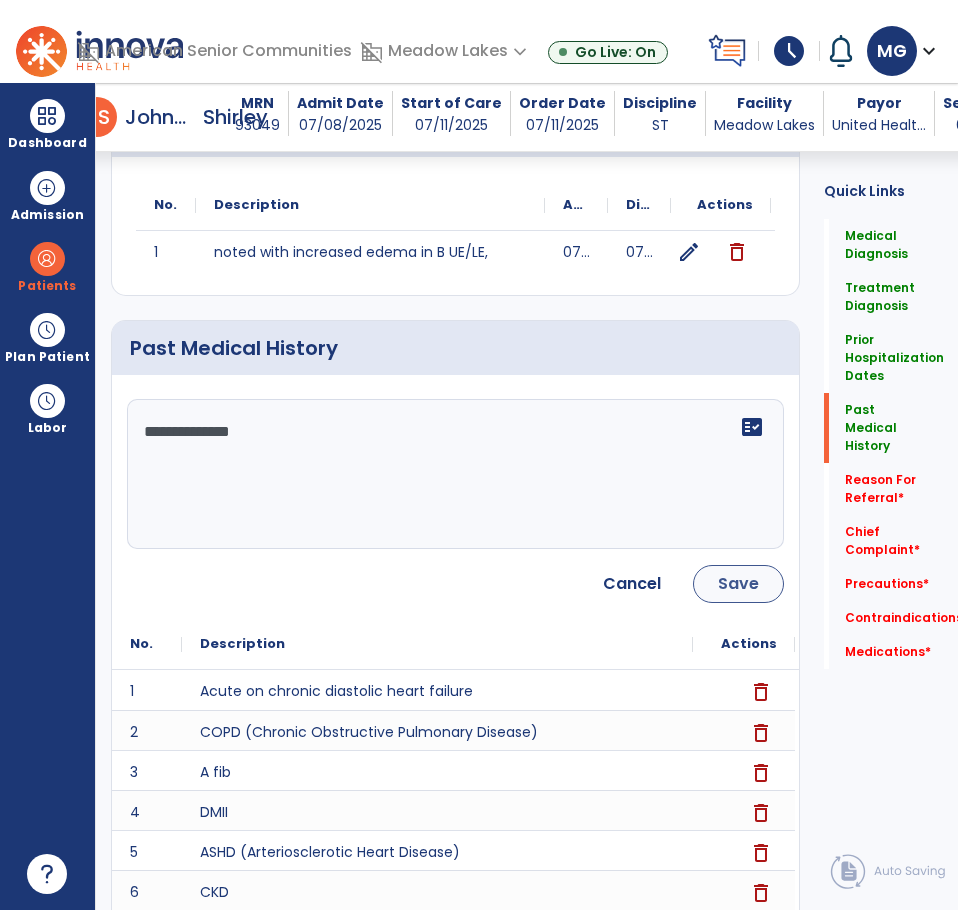 type on "**********" 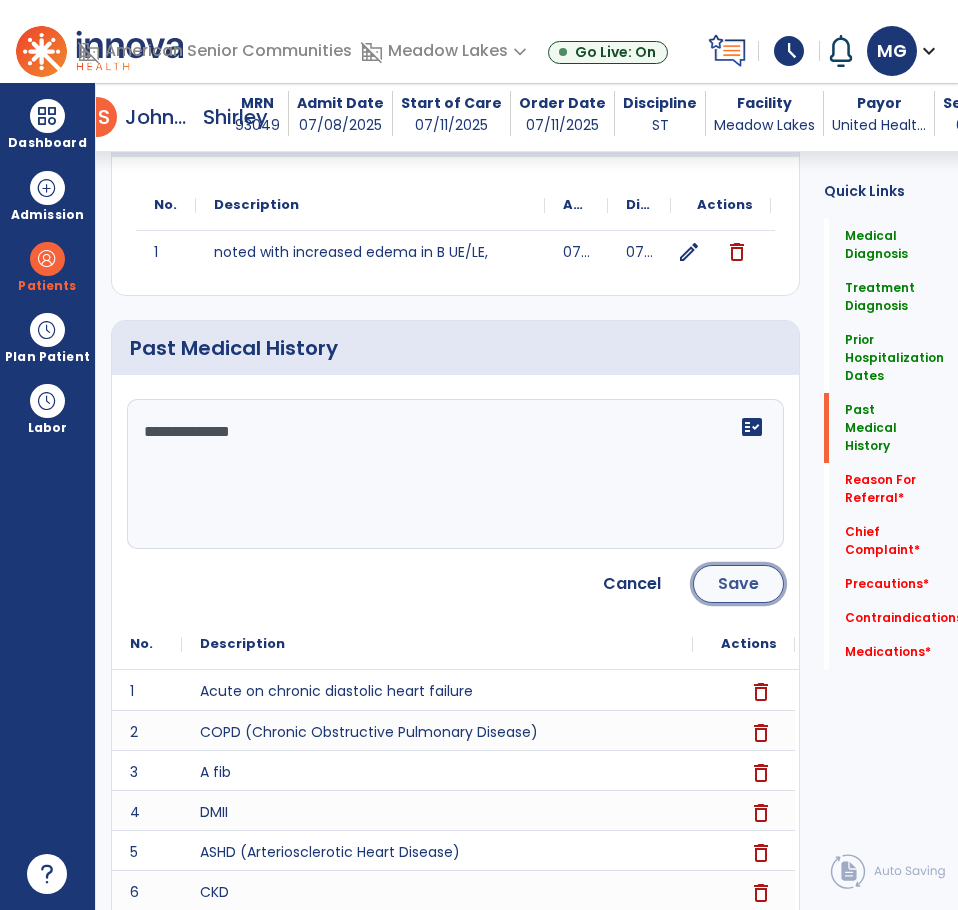 click on "Save" 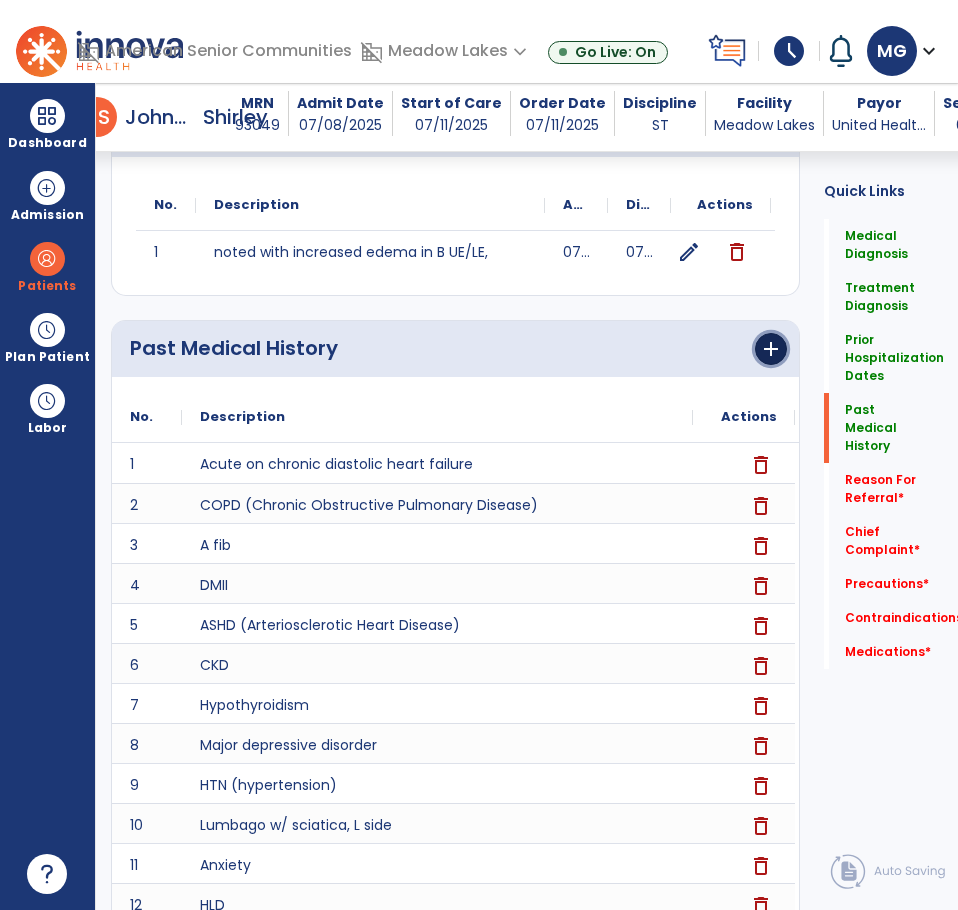 click on "add" 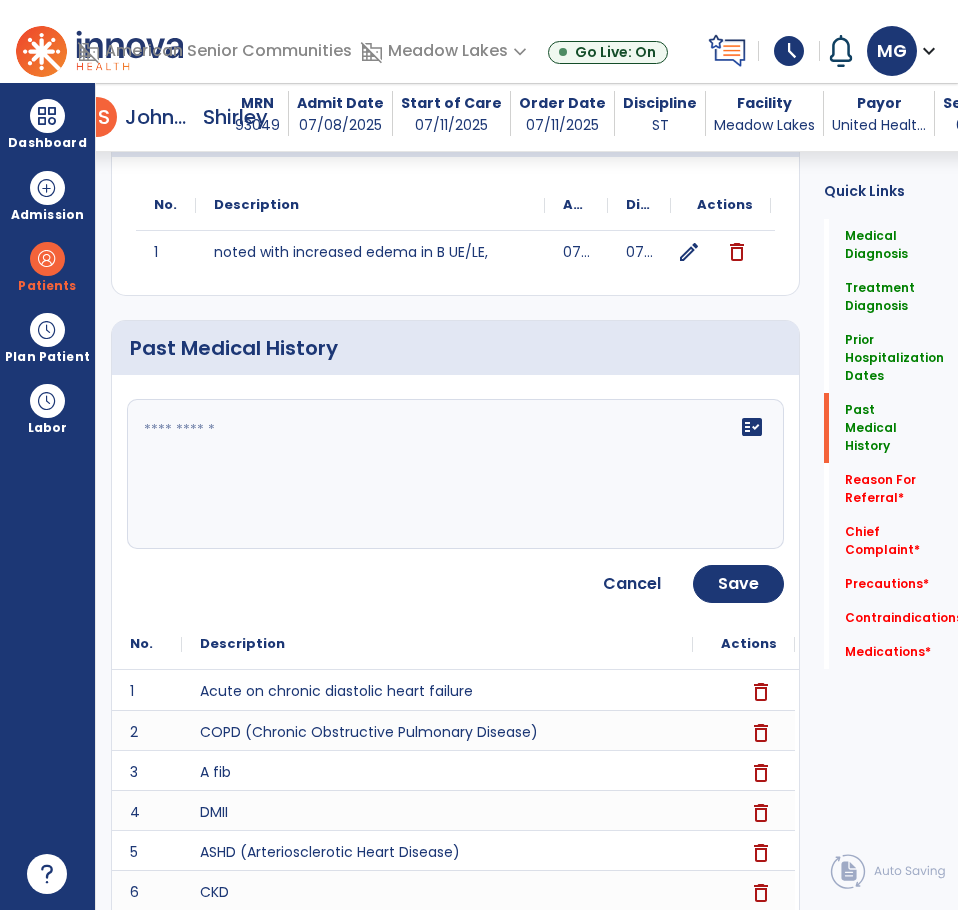 click on "fact_check" 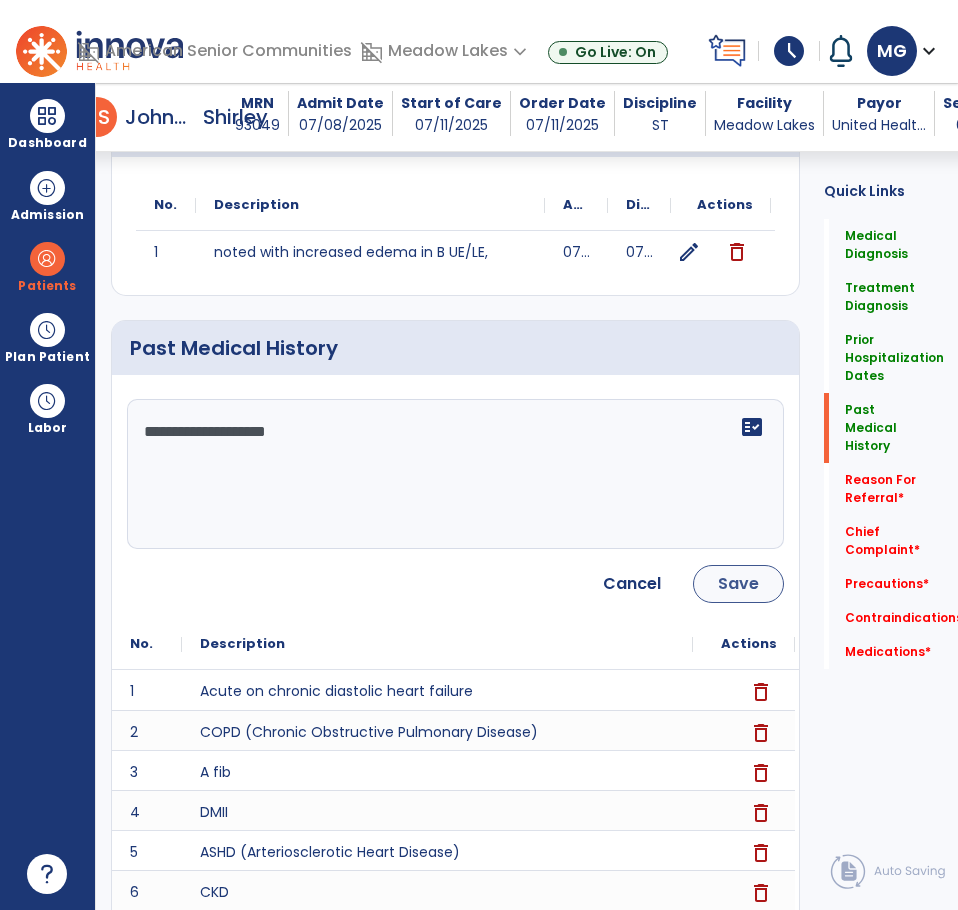 type on "**********" 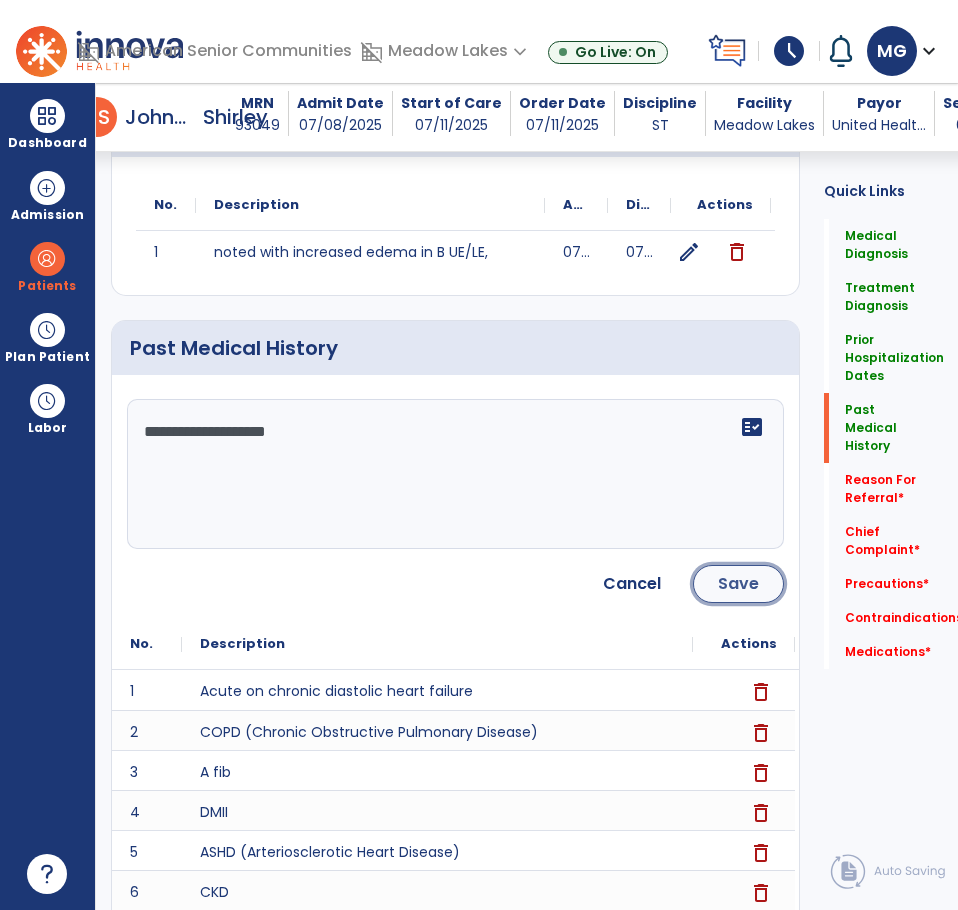 click on "Save" 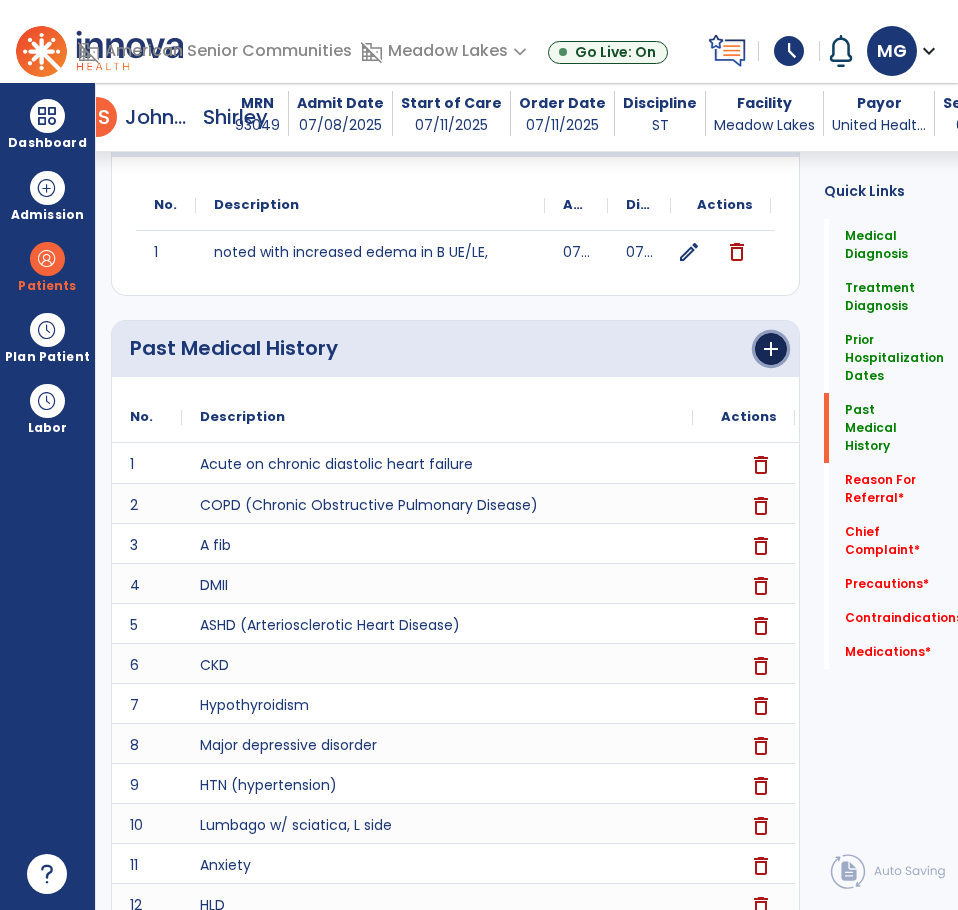 click on "add" 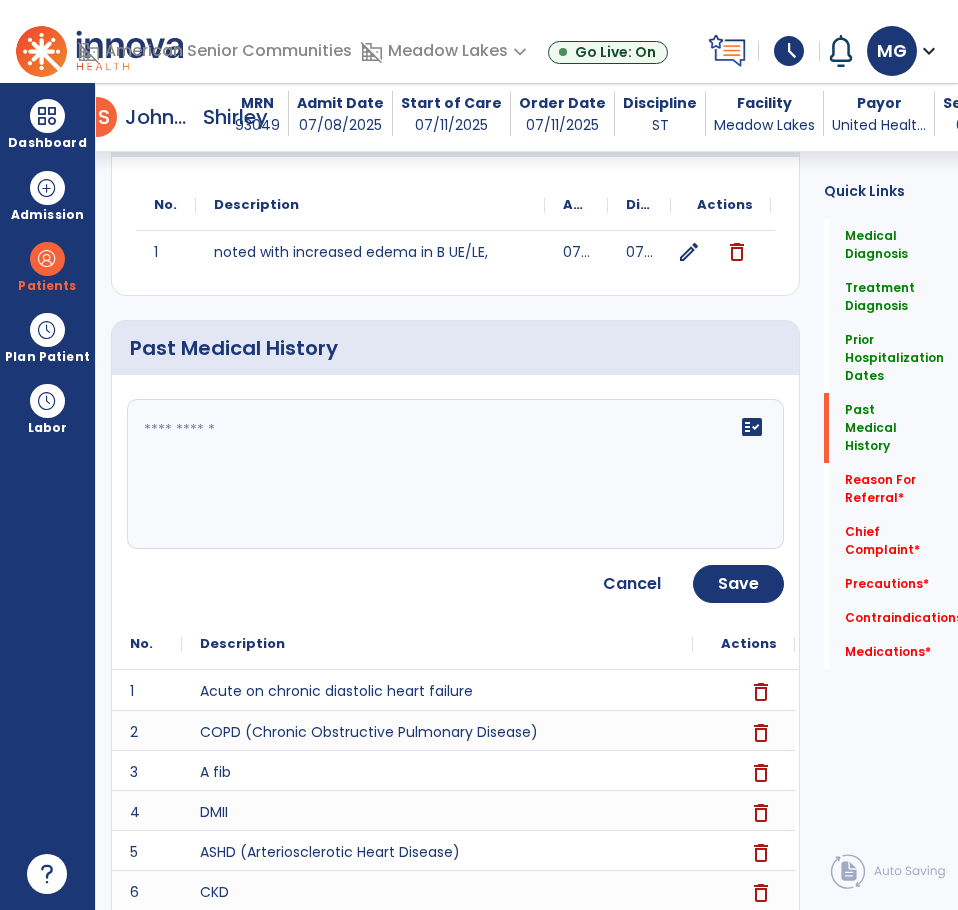 click on "fact_check" 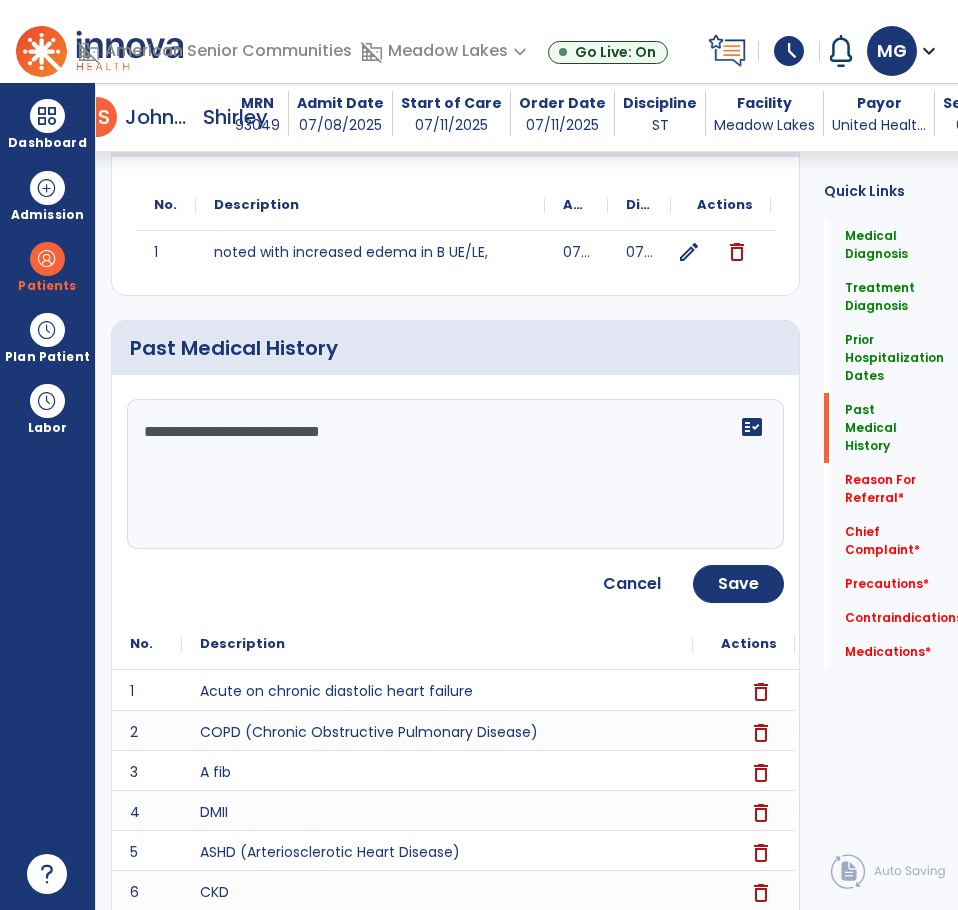 type on "**********" 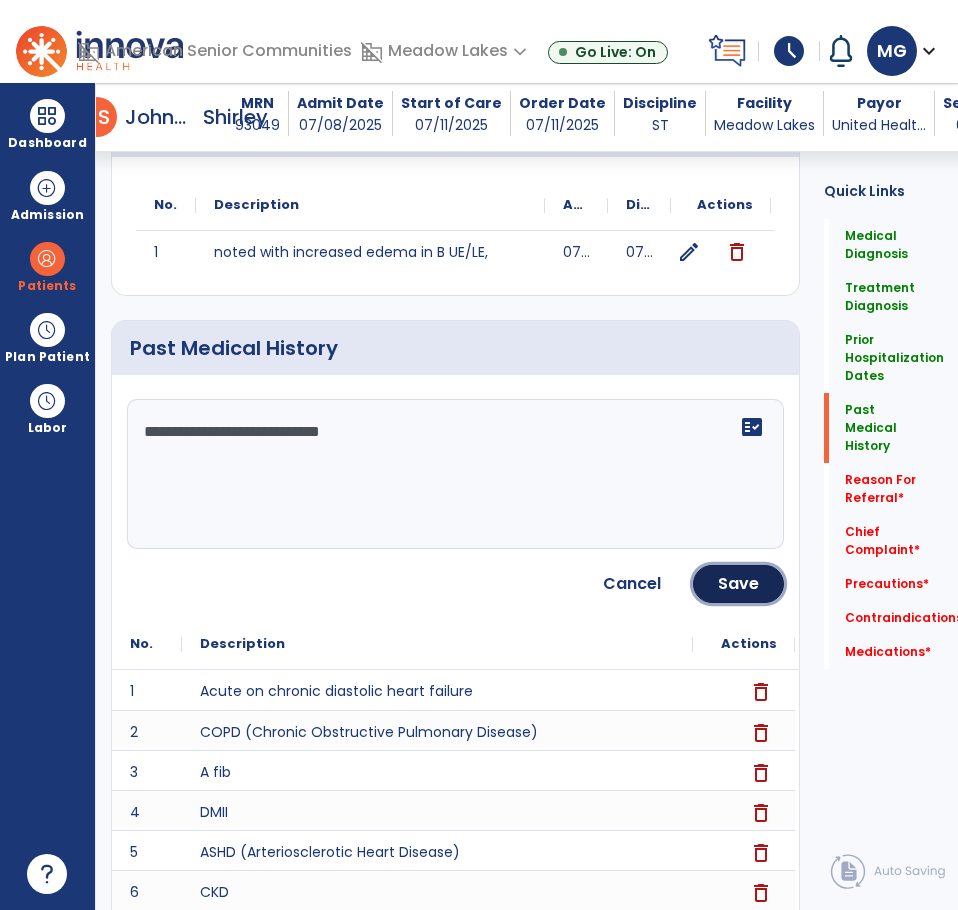 click on "Save" 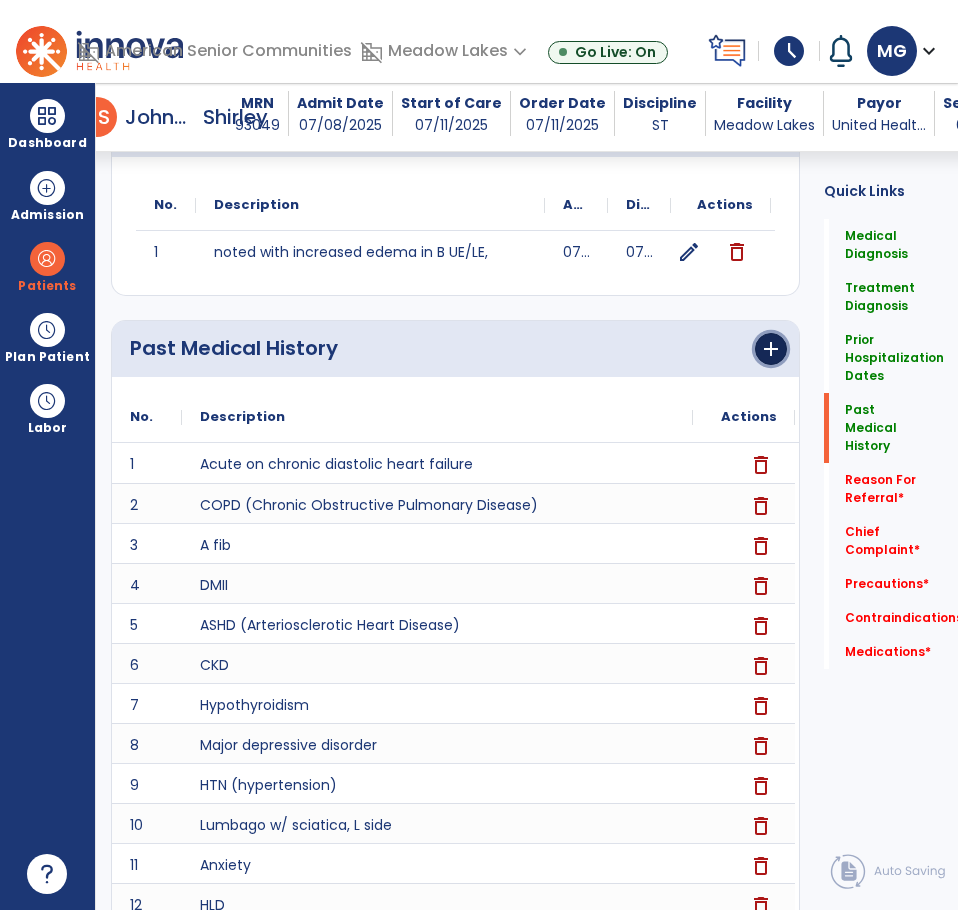 click on "add" 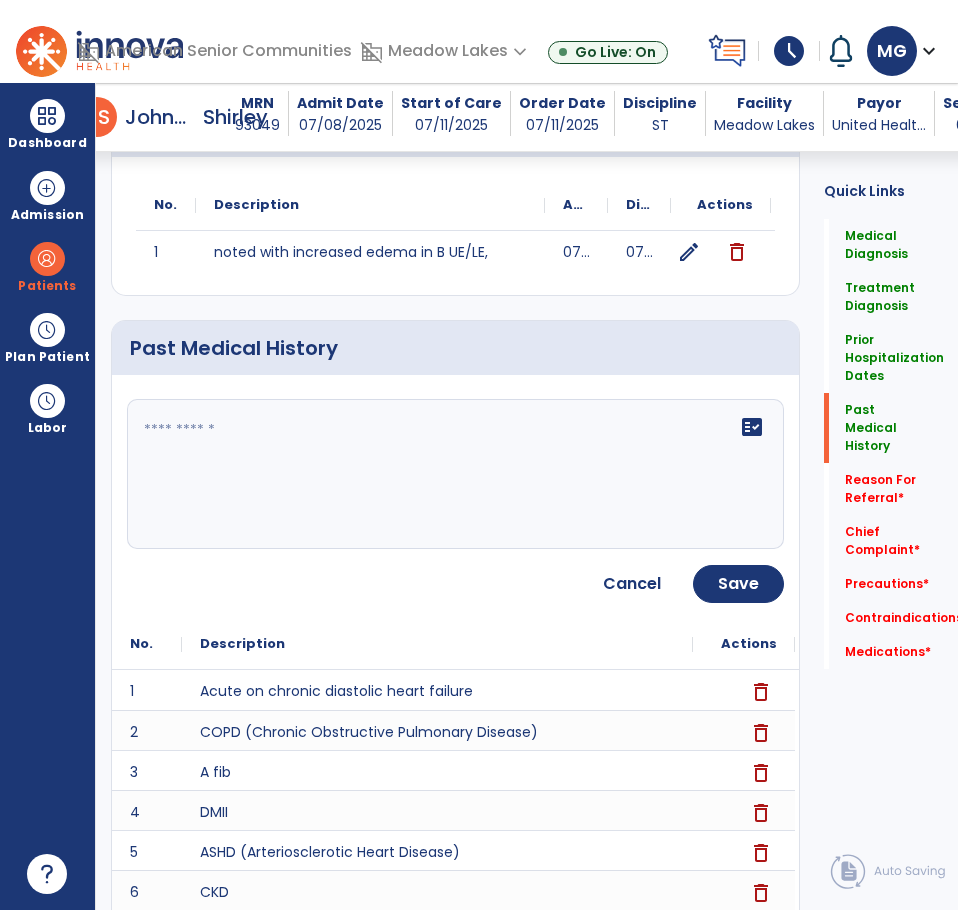 click on "fact_check" 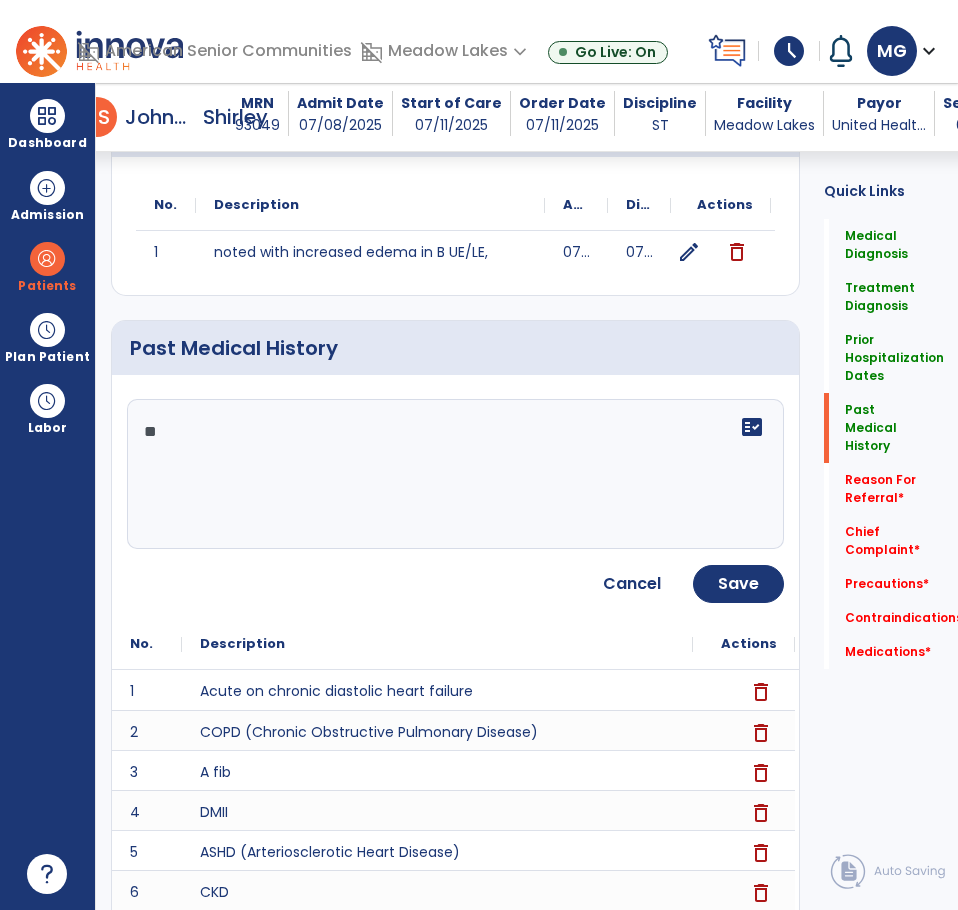 type on "*" 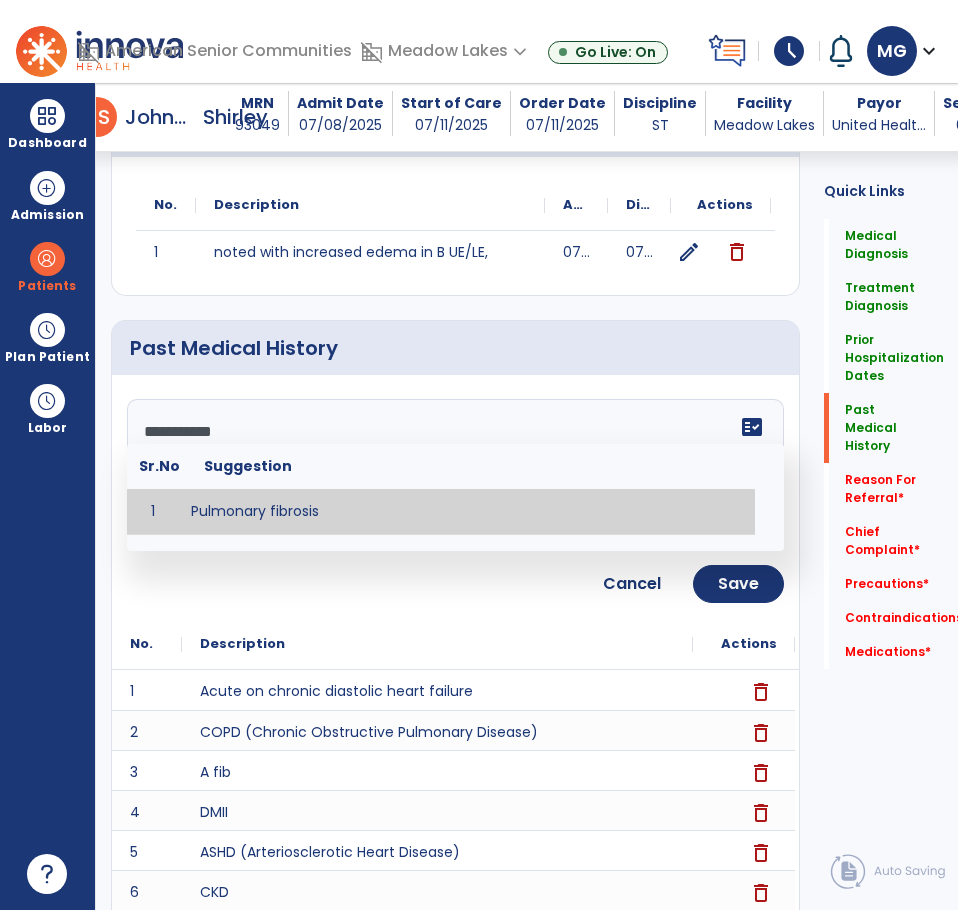 type on "**********" 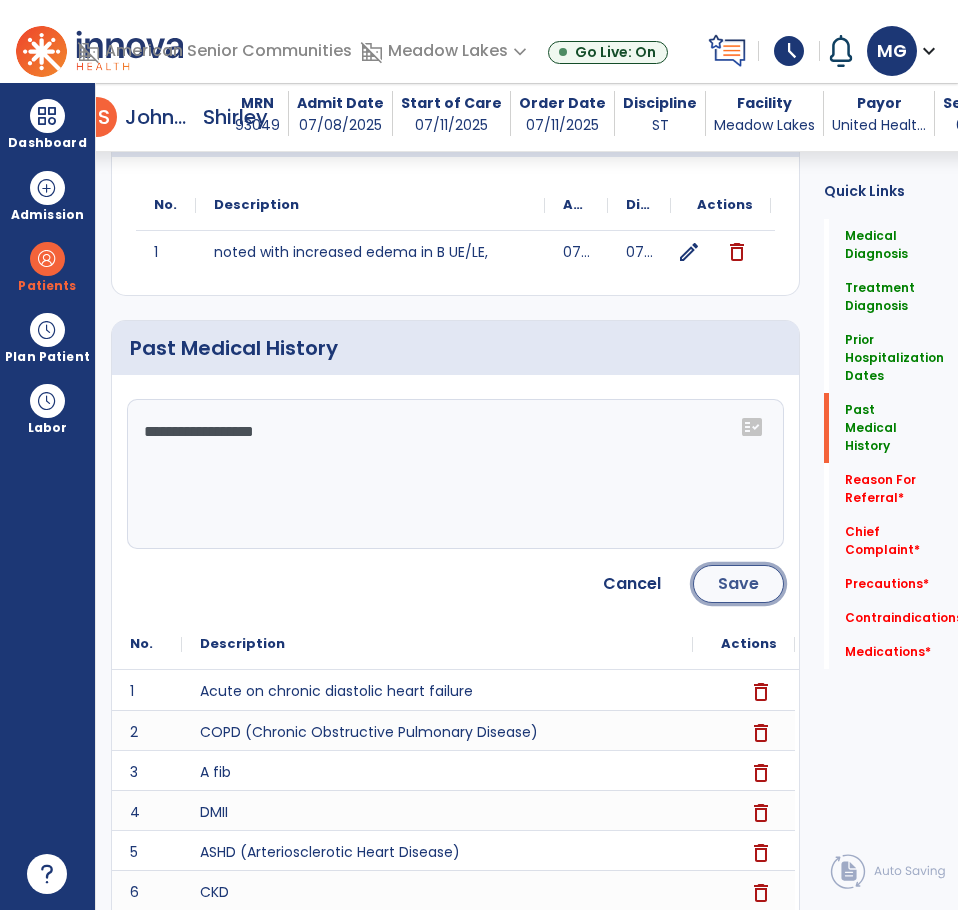 click on "Save" 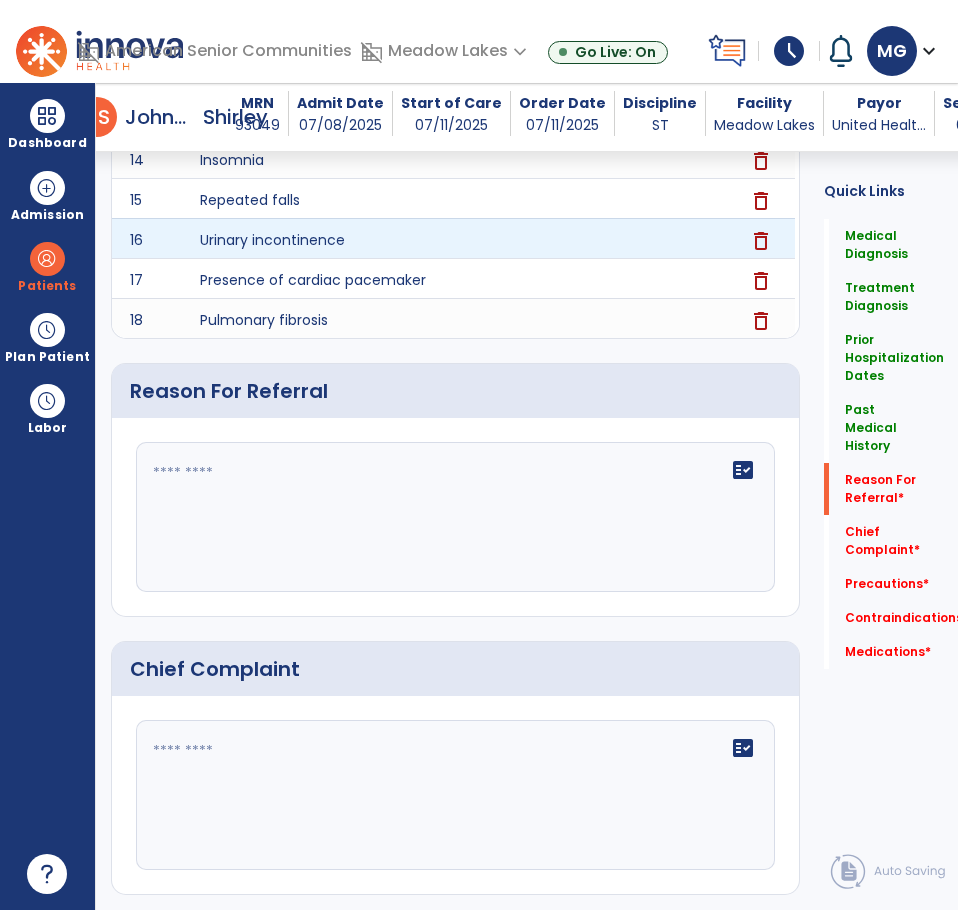 scroll, scrollTop: 1600, scrollLeft: 0, axis: vertical 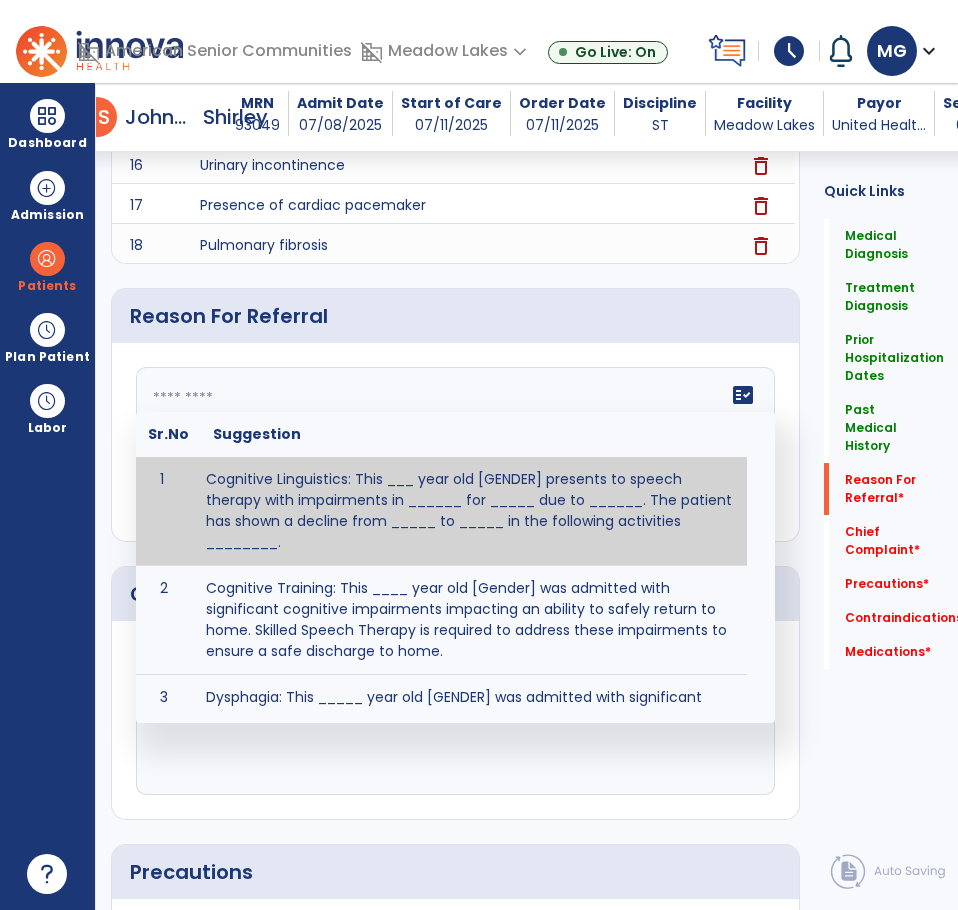 click on "fact_check  Sr.No Suggestion 1 Cognitive Linguistics: This ___ year old [GENDER] presents to speech therapy with impairments in ______ for _____ due to ______.  The patient has shown a decline from _____ to _____ in the following activities ________. 2 Cognitive Training: This ____ year old [Gender] was admitted with significant cognitive impairments impacting an ability to safely return to home.  Skilled Speech Therapy is required to address these impairments to ensure a safe discharge to home. 3 Dysphagia: This _____ year old [GENDER] was admitted with significant swallowing difficulty. Skilled Speech Therapy is necessary for ______ in order for patient to tolerate safest diet and/or liquid consistency in order to return home safely. 4 5 6 Post Surgical: This ____ year old ____ [GENDER] underwent [SURGERY] on [DATE].The patient reports complaints of ________ and impaired ability to perform ___________. 7 8" 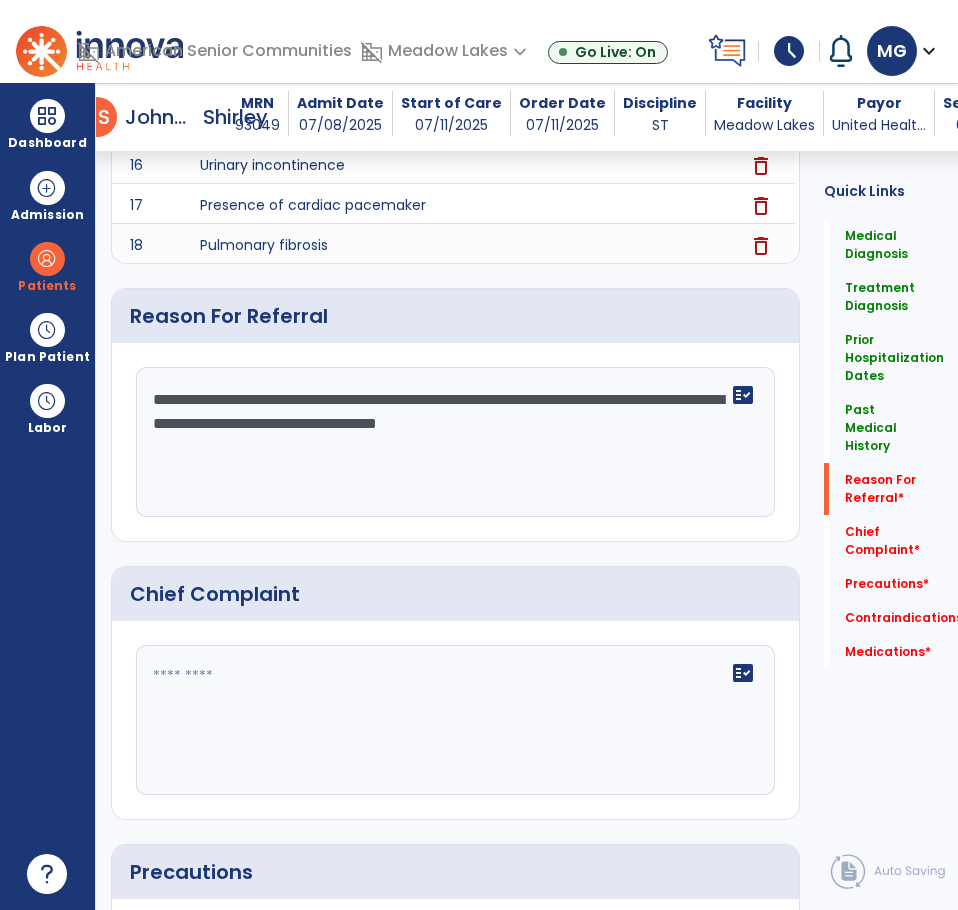 click on "**********" 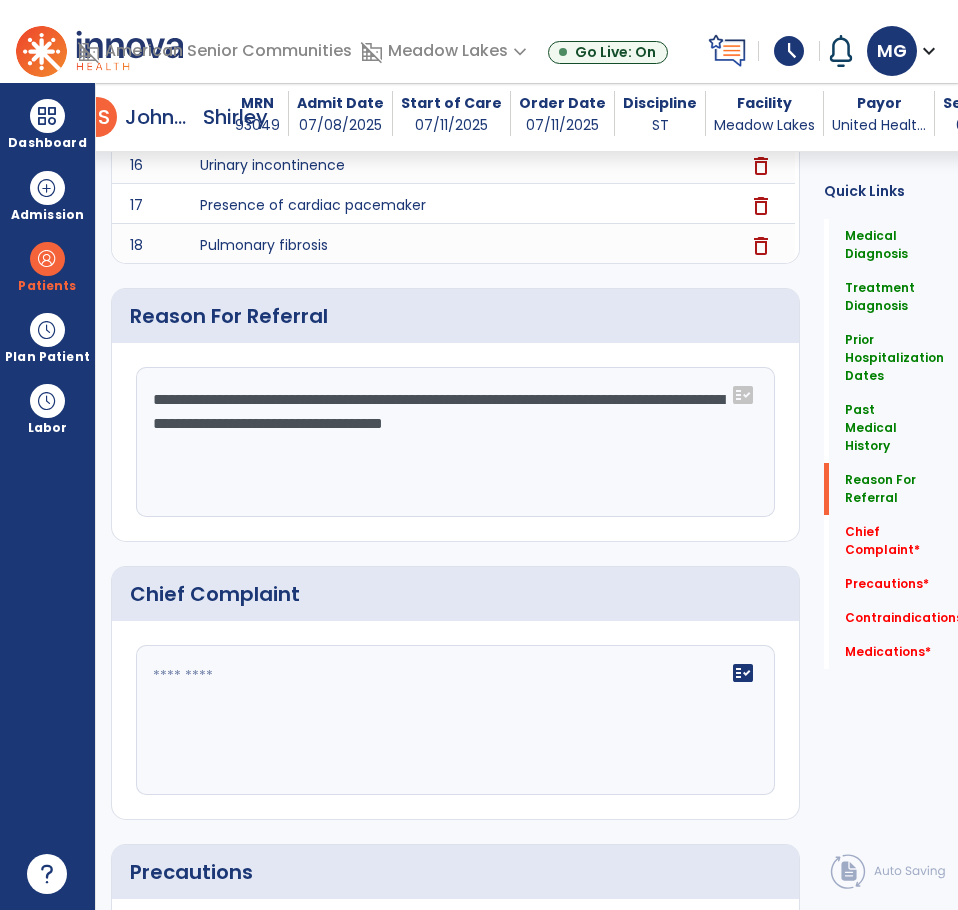click on "**********" 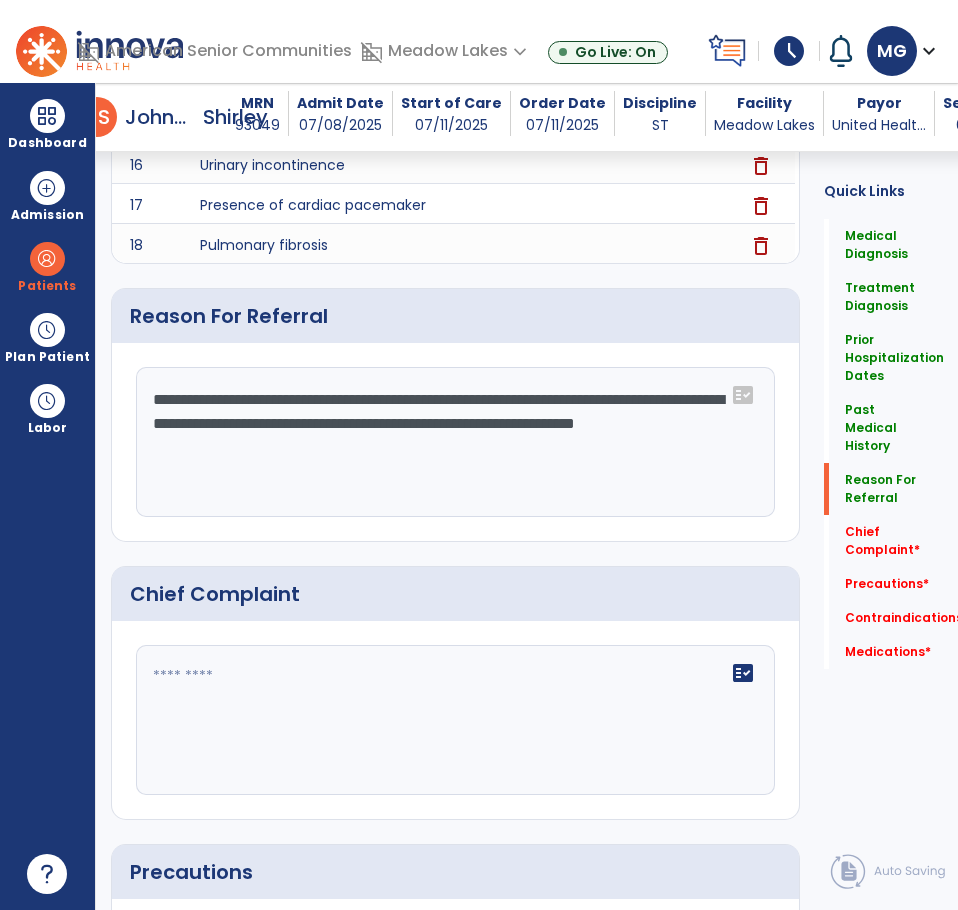 click on "**********" 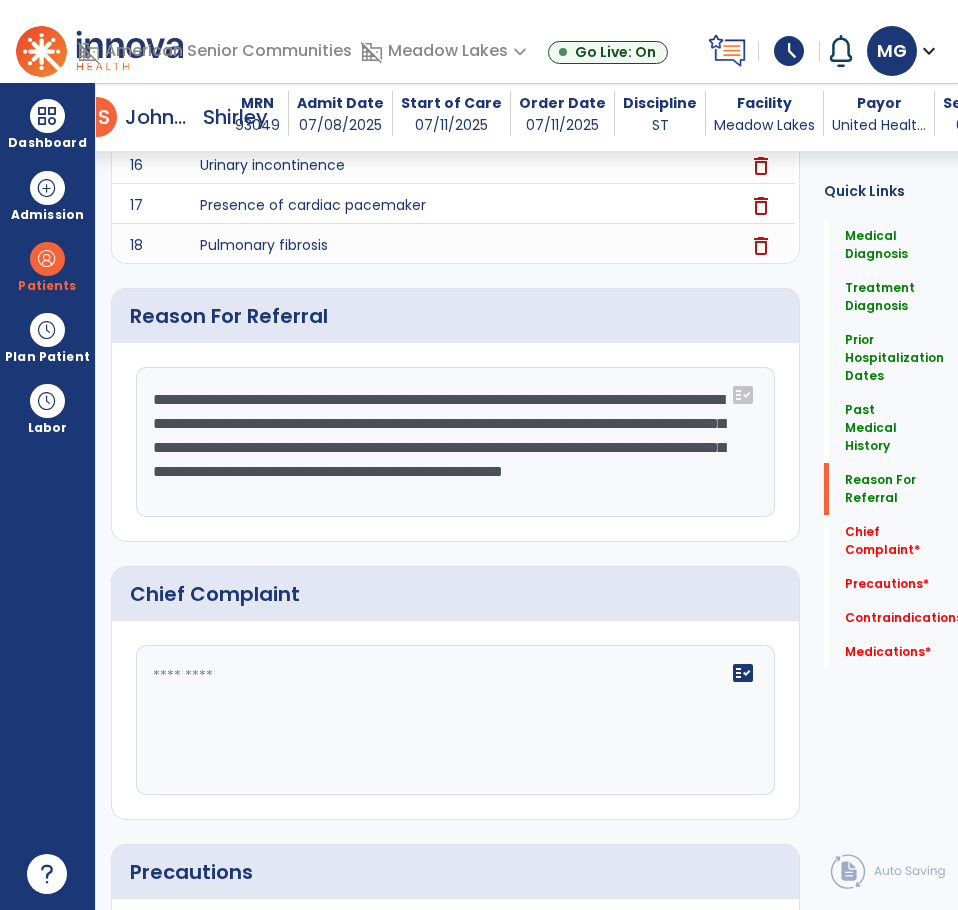 scroll, scrollTop: 15, scrollLeft: 0, axis: vertical 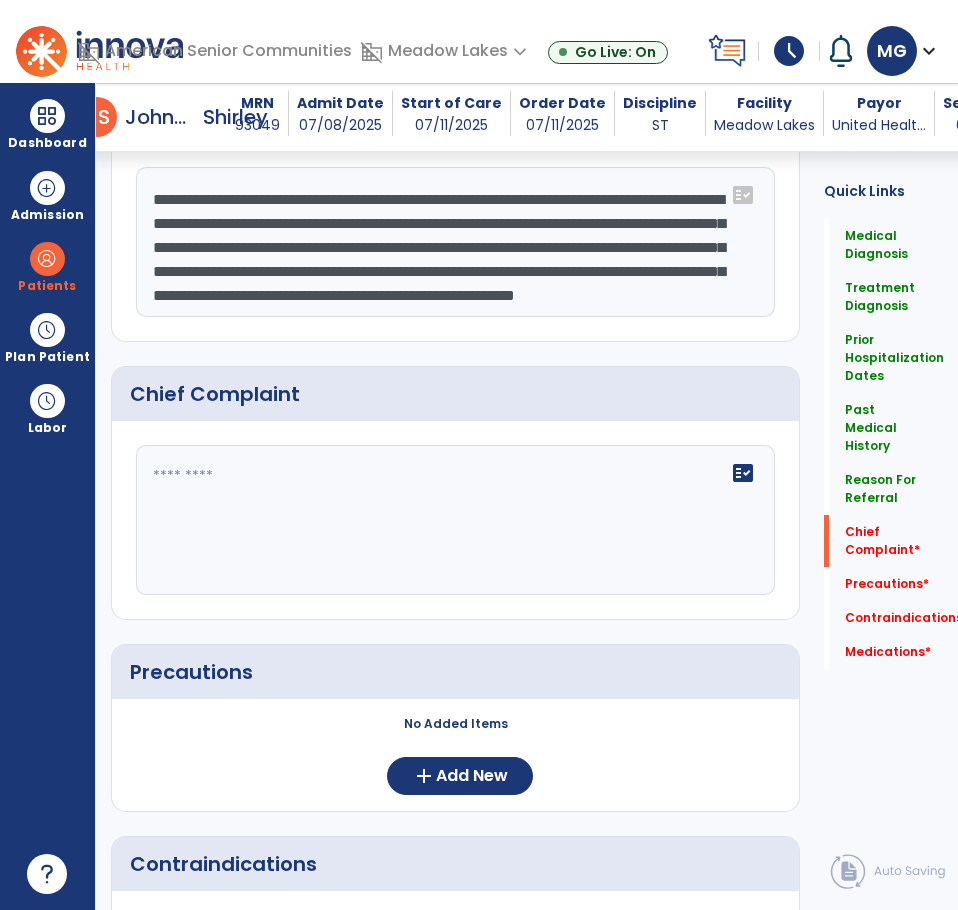 type on "**********" 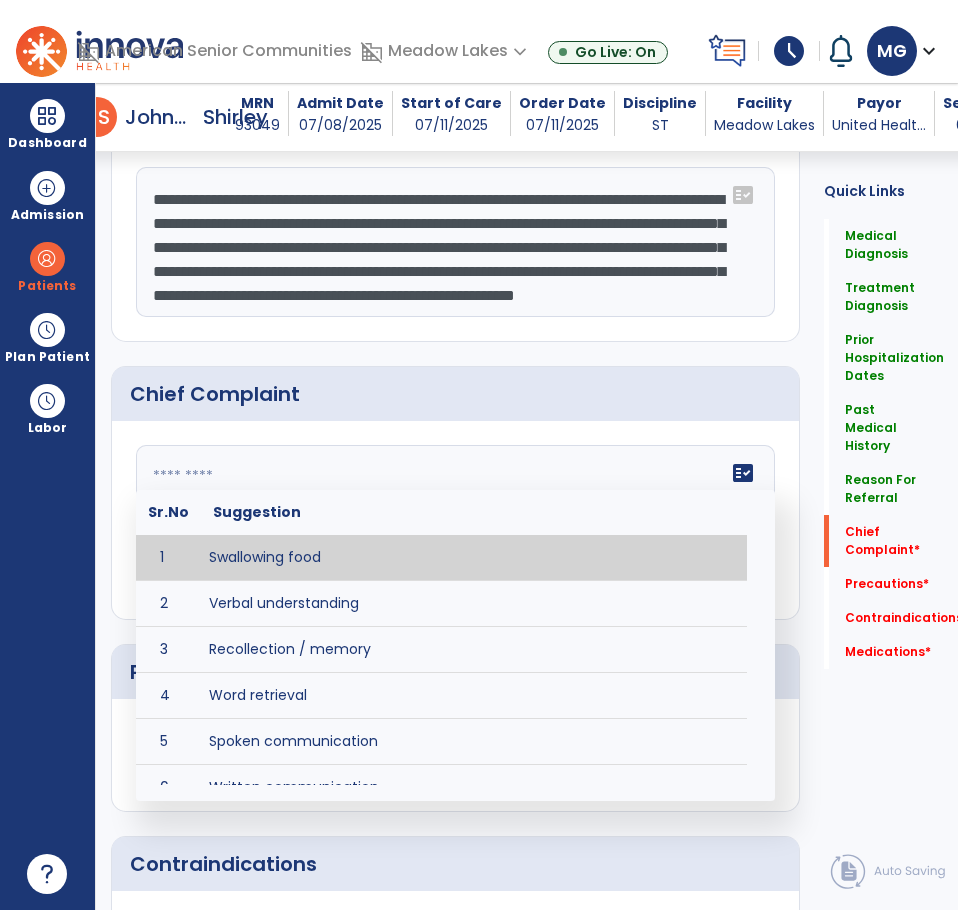 type on "**********" 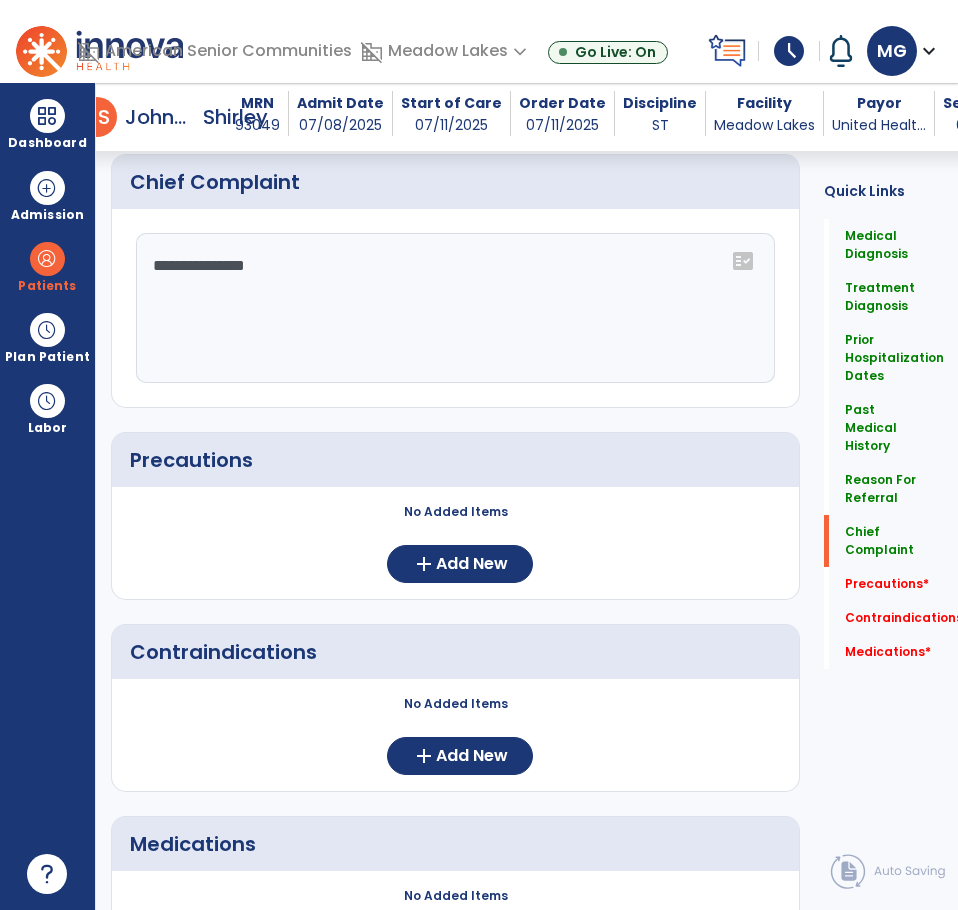 scroll, scrollTop: 2100, scrollLeft: 0, axis: vertical 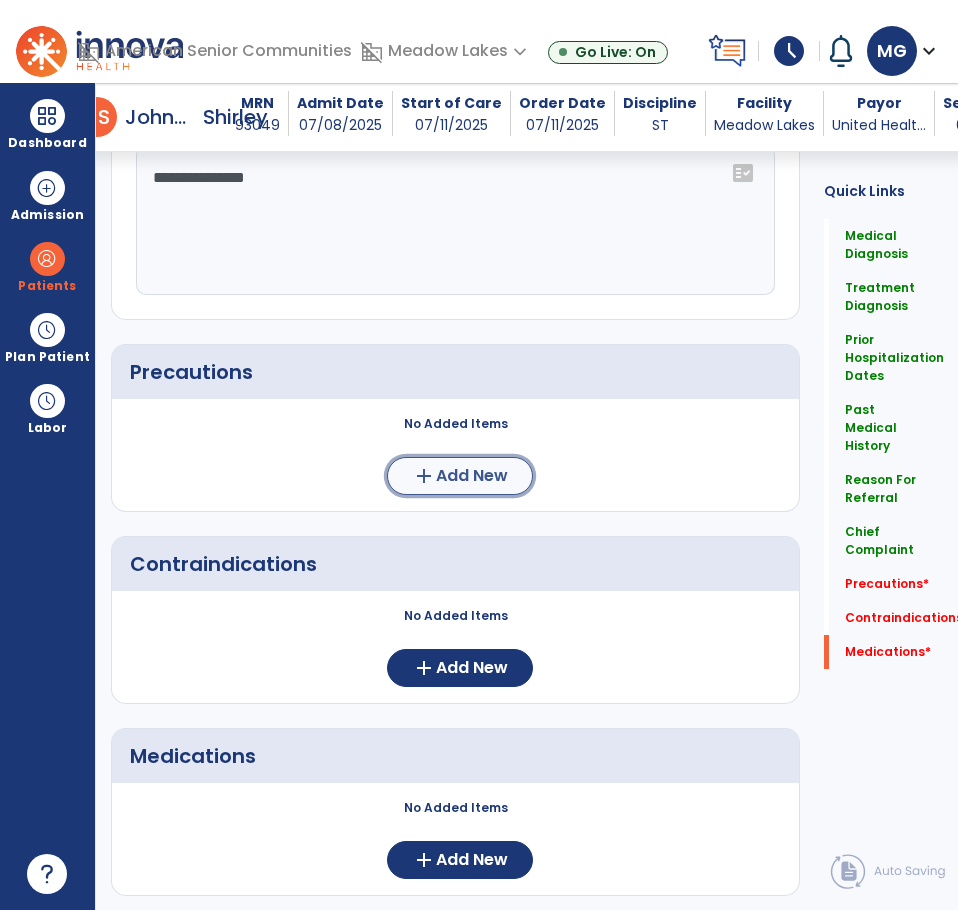 click on "add" 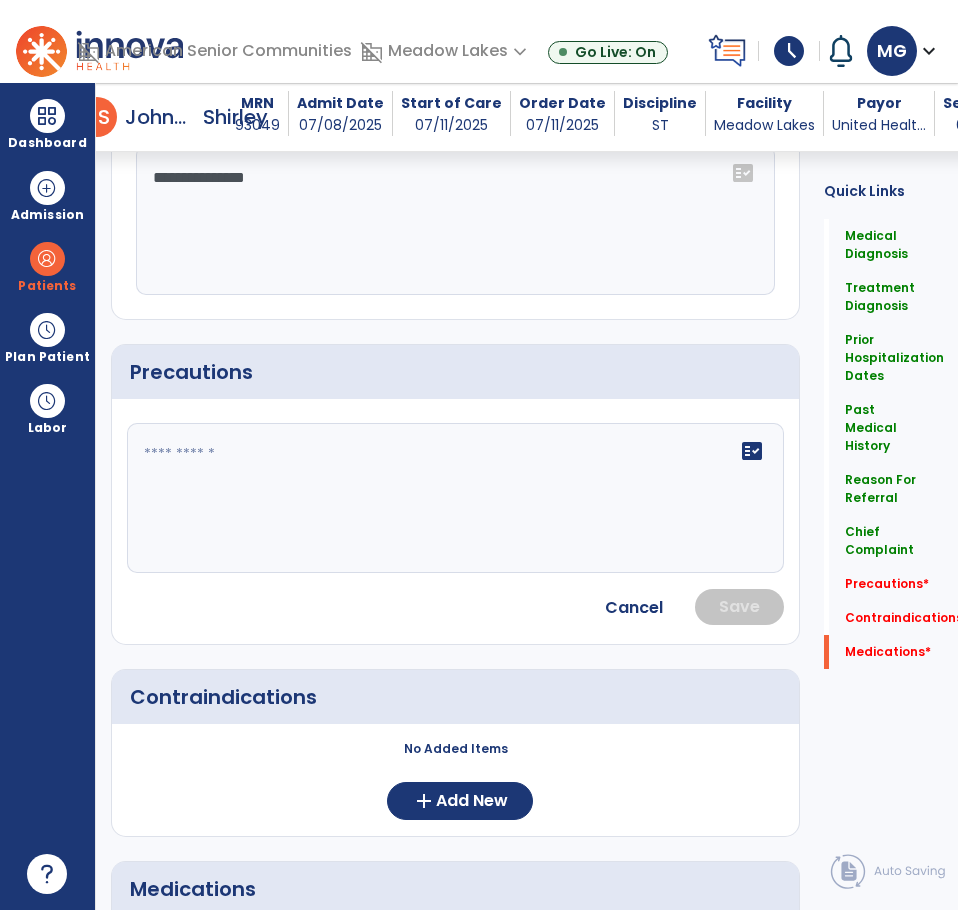 click on "fact_check" 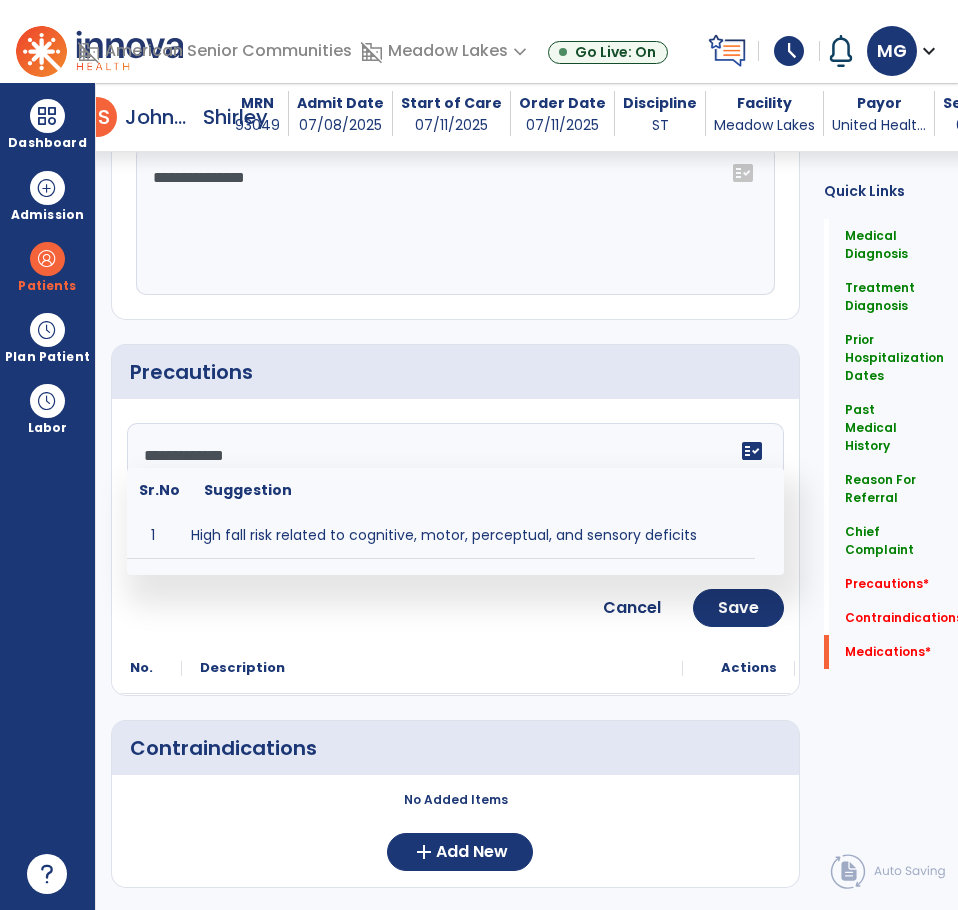 type on "**********" 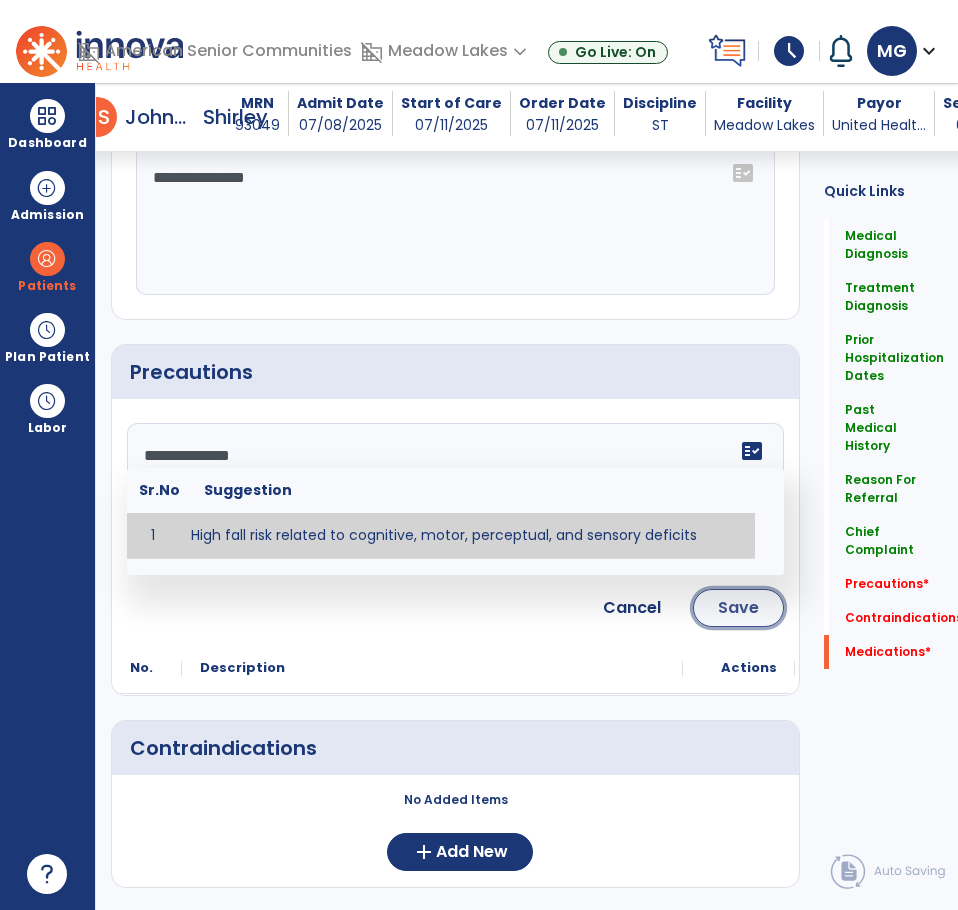 click on "Save" 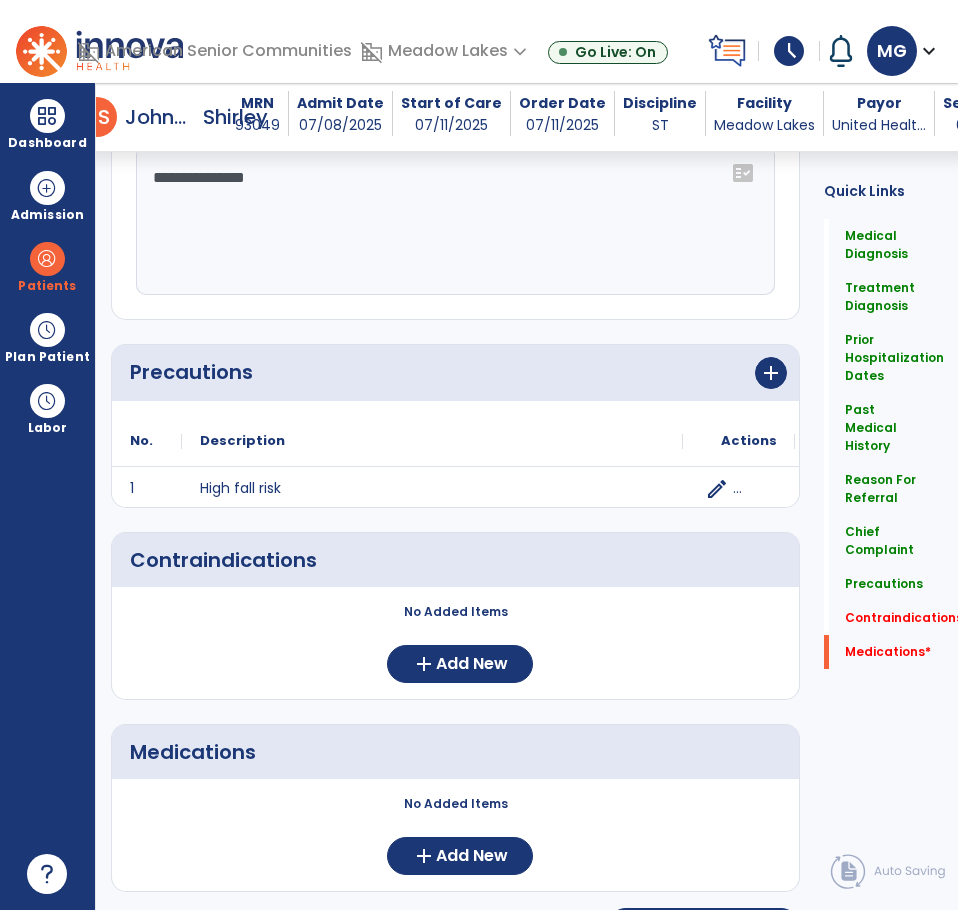 click on "add" 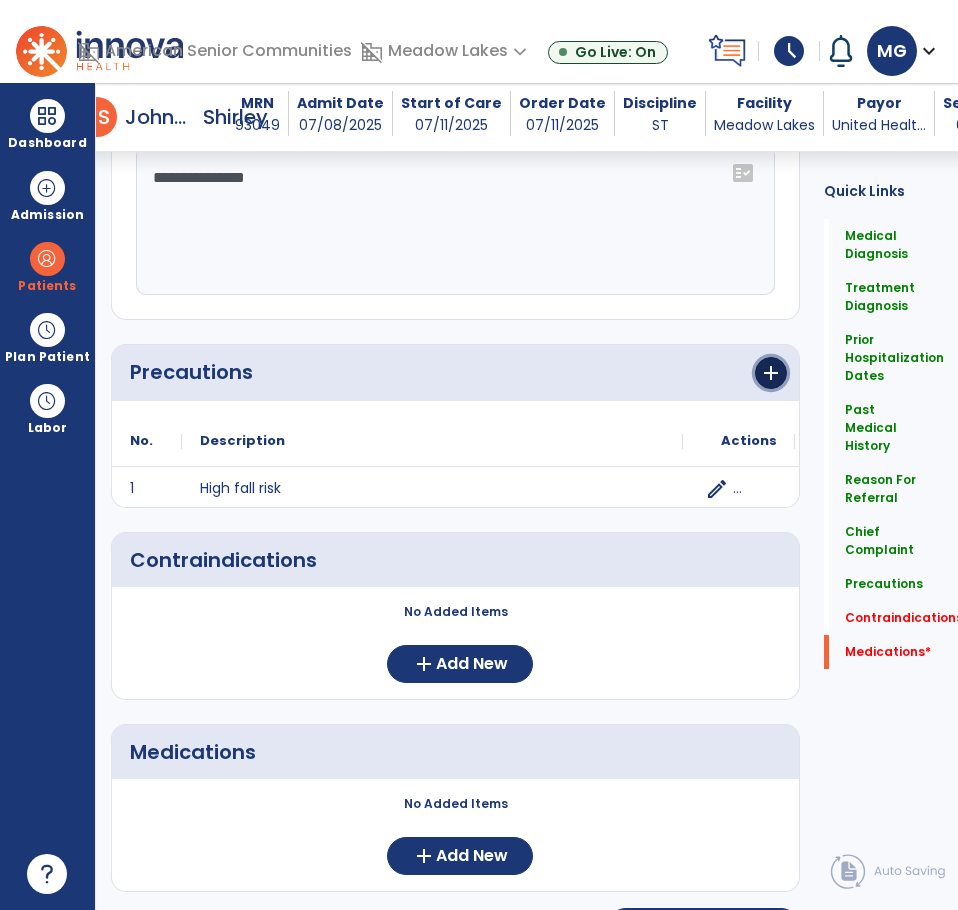 click on "add" 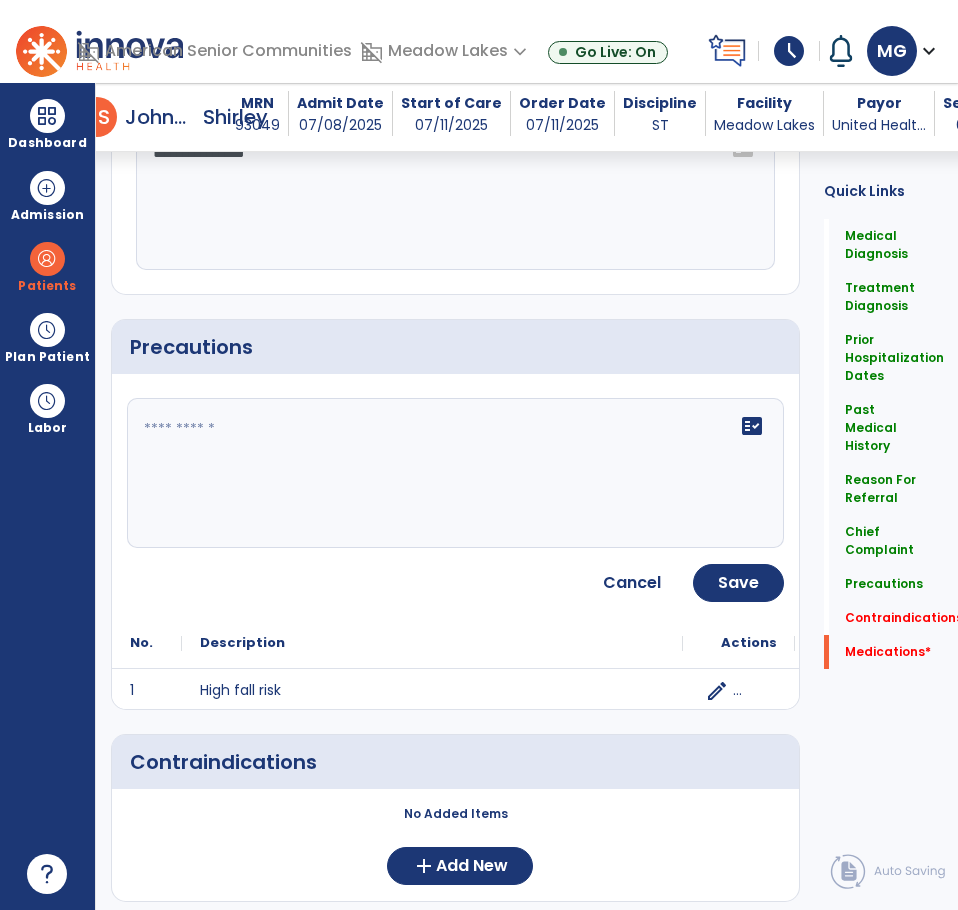 scroll, scrollTop: 2200, scrollLeft: 0, axis: vertical 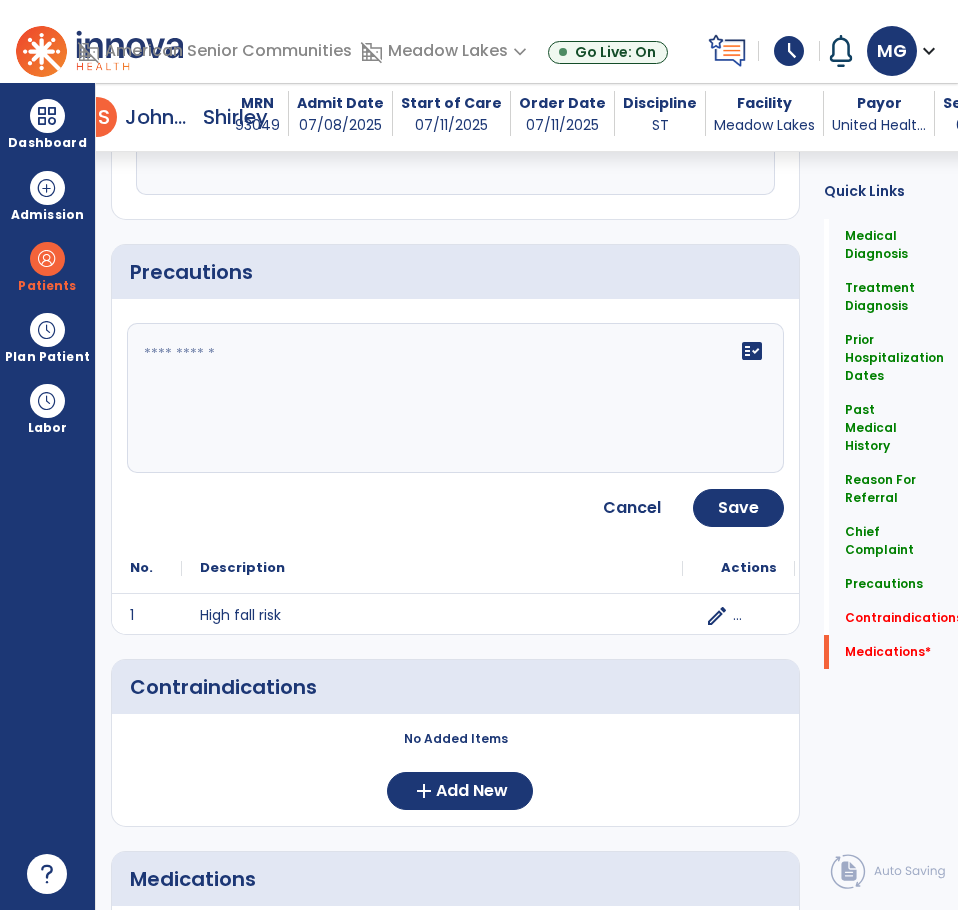 click on "fact_check" 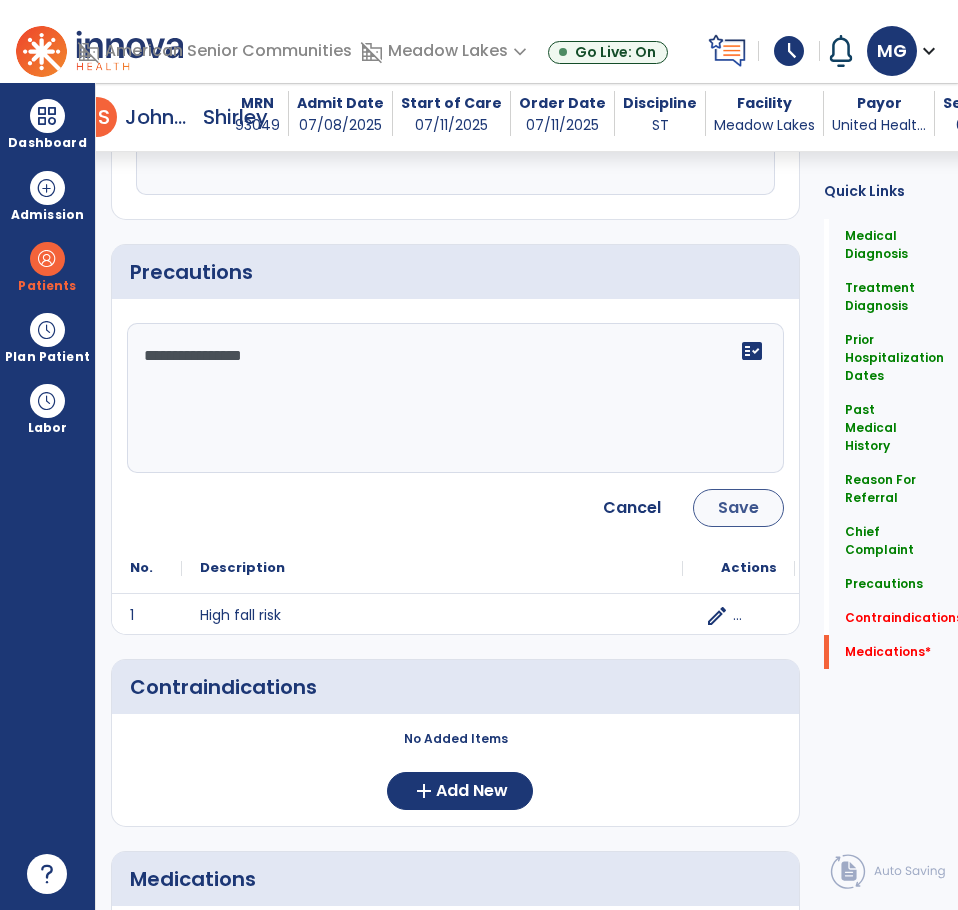 type on "**********" 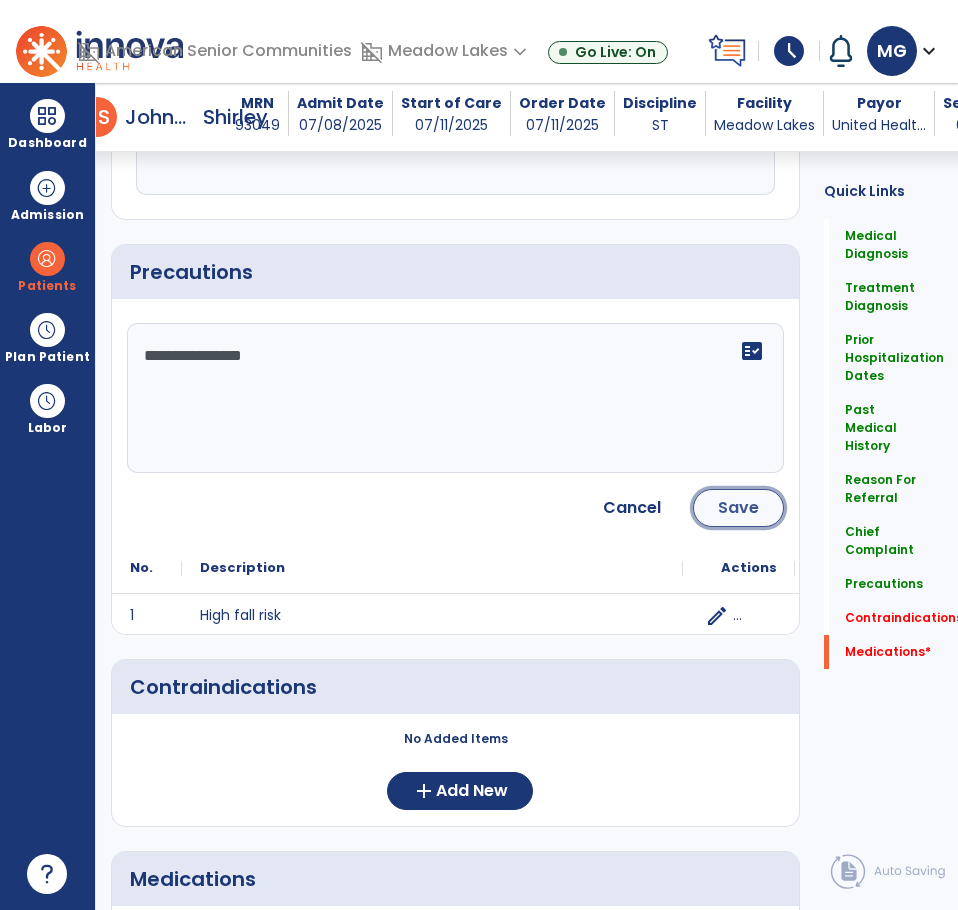 click on "Save" 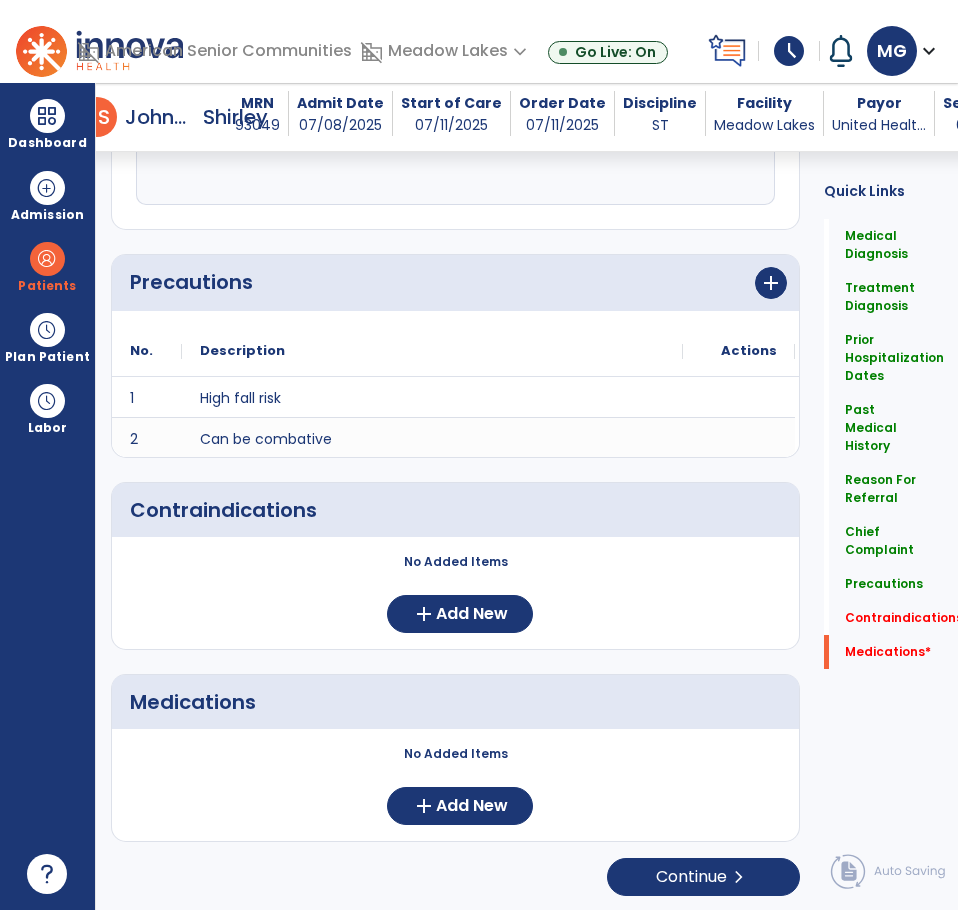scroll, scrollTop: 2192, scrollLeft: 0, axis: vertical 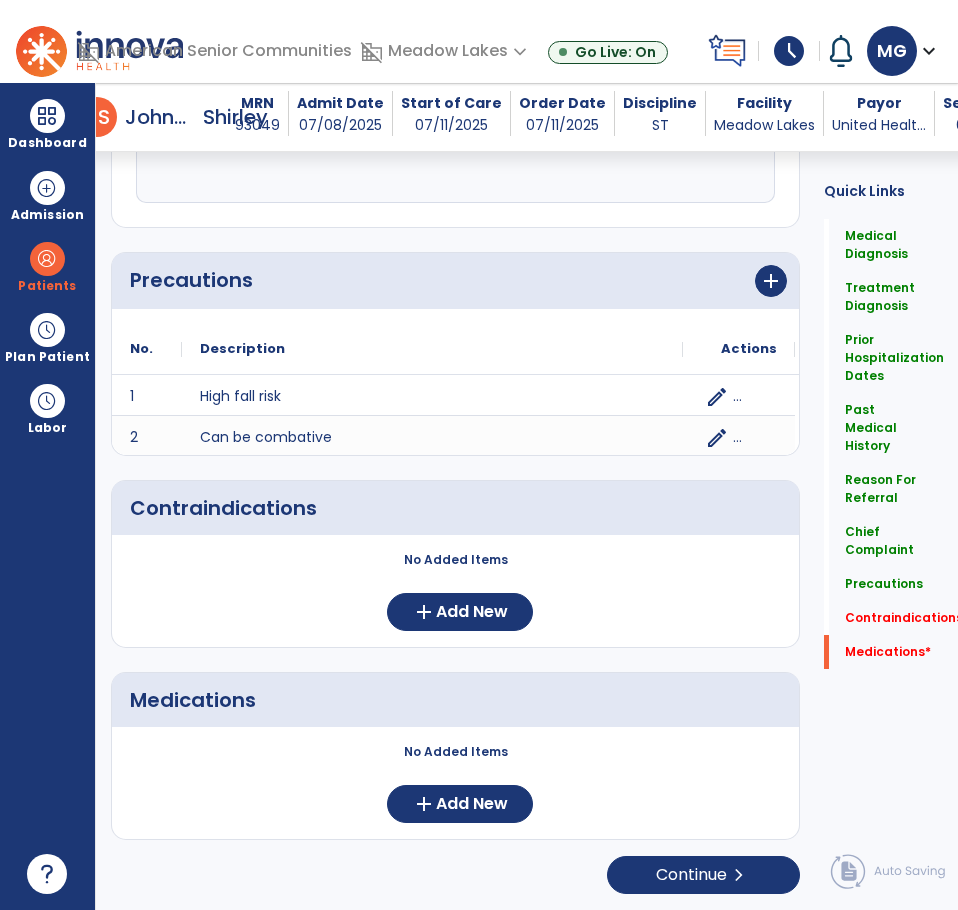 click on "add" 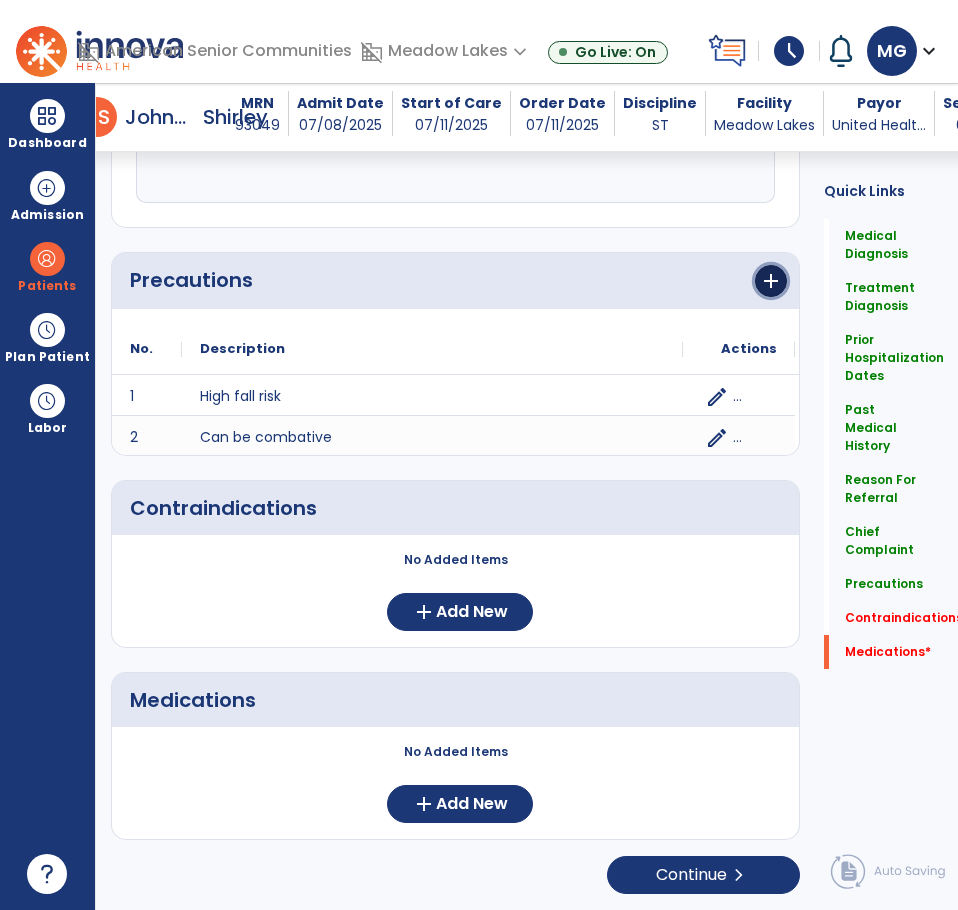 click on "add" 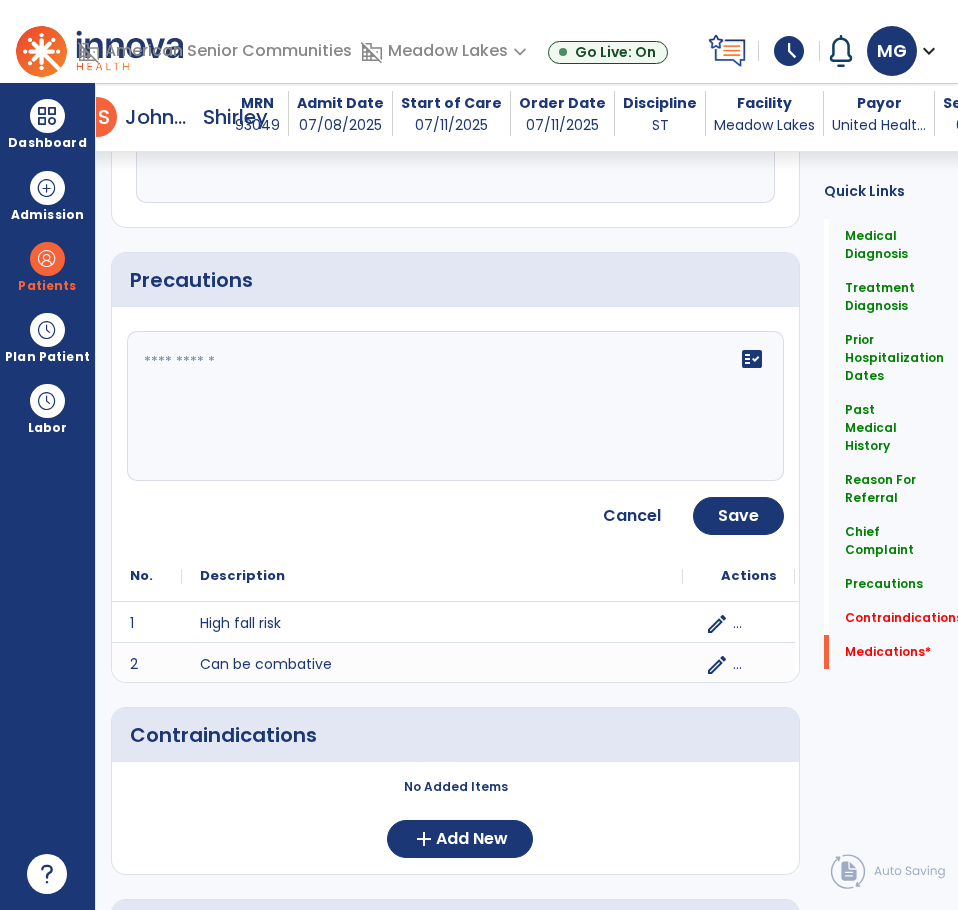 click on "fact_check" 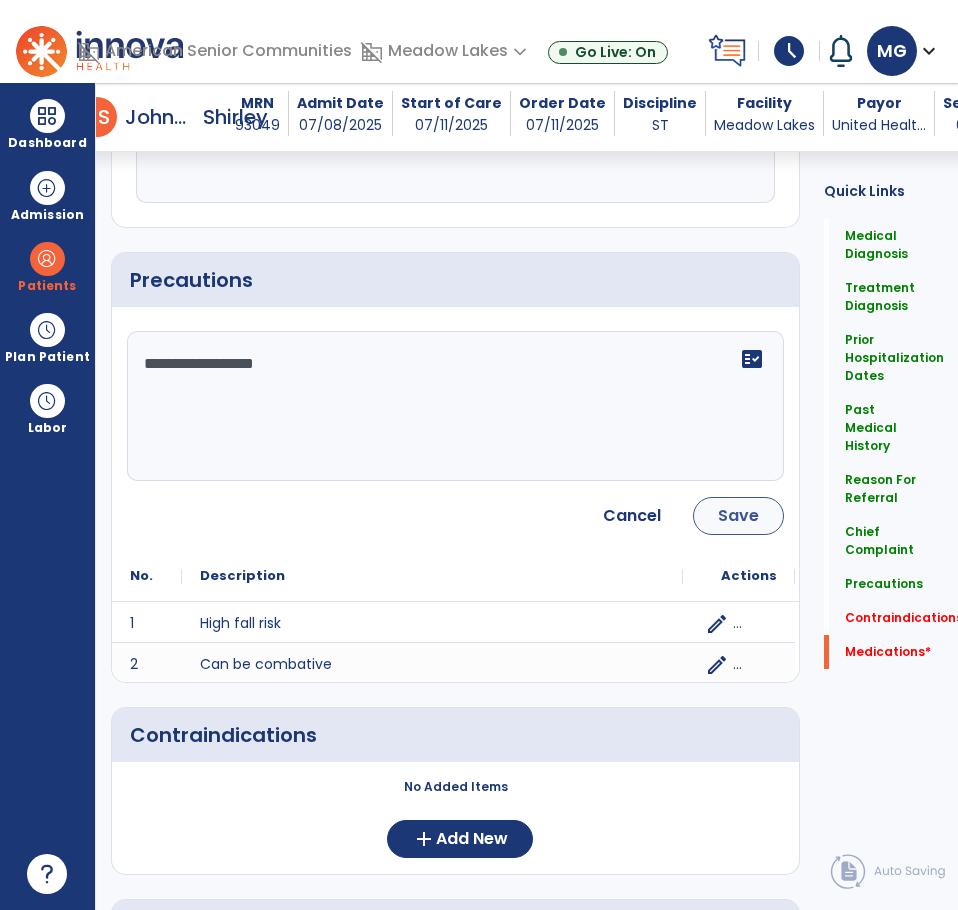 type on "**********" 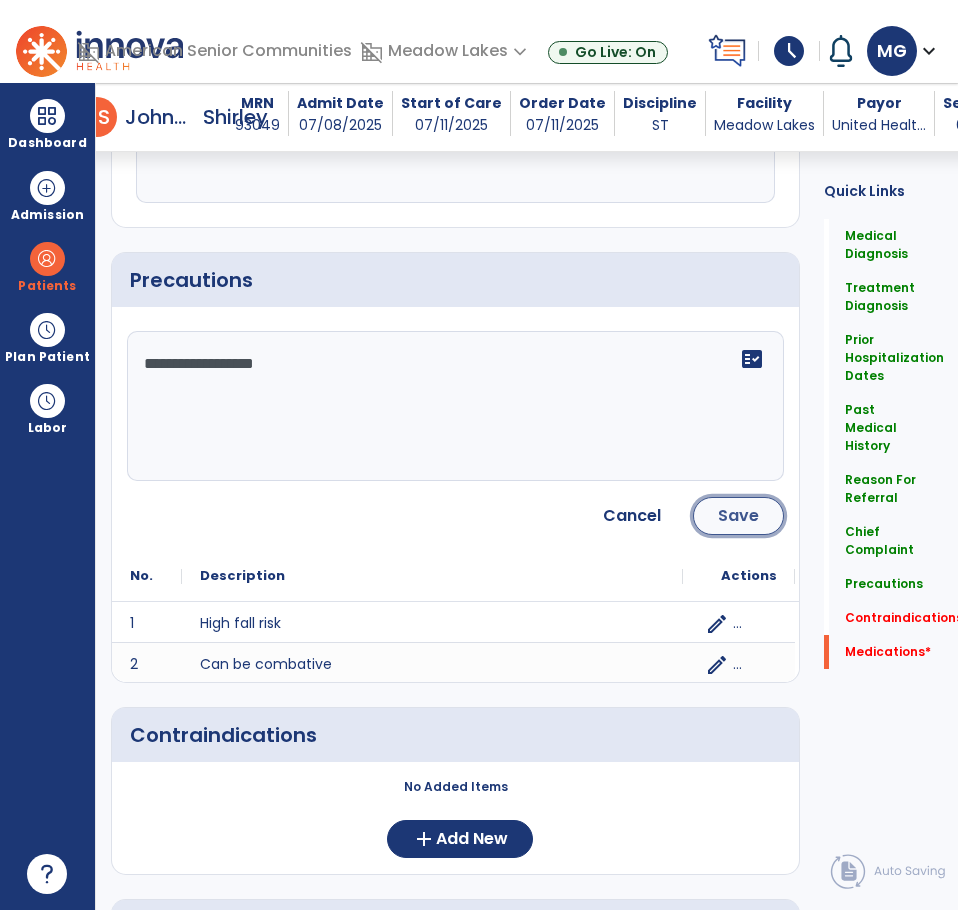 click on "Save" 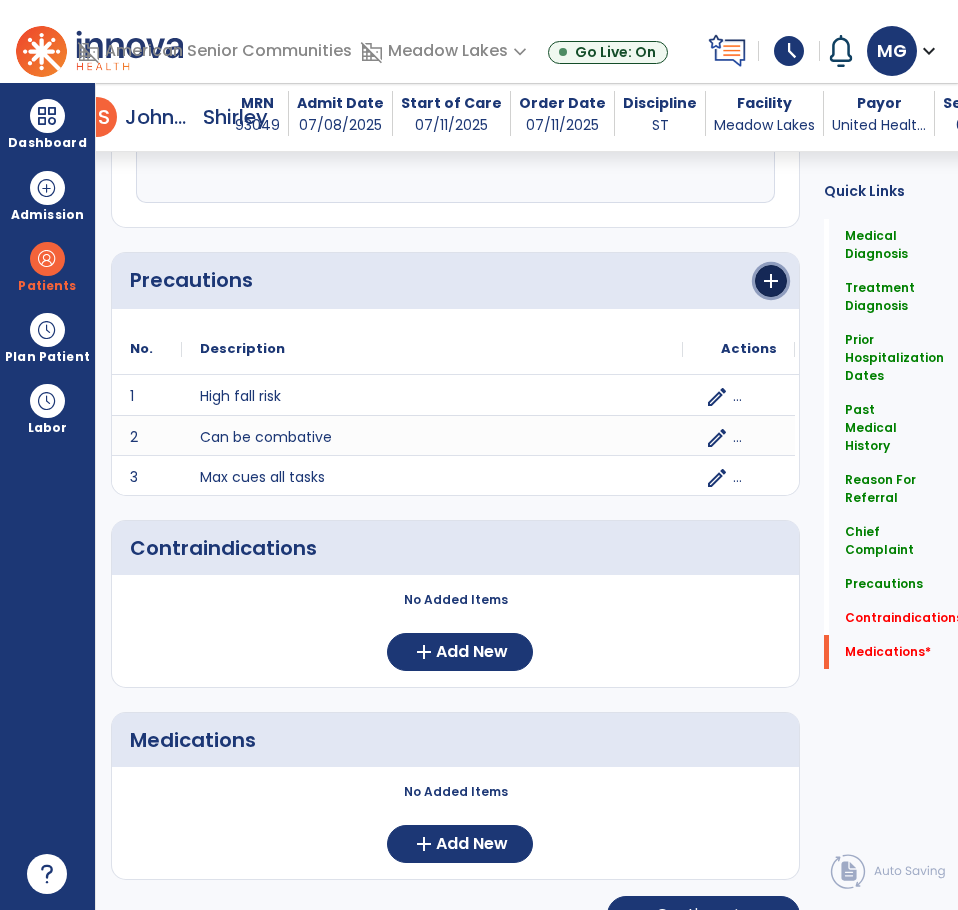 click on "add" 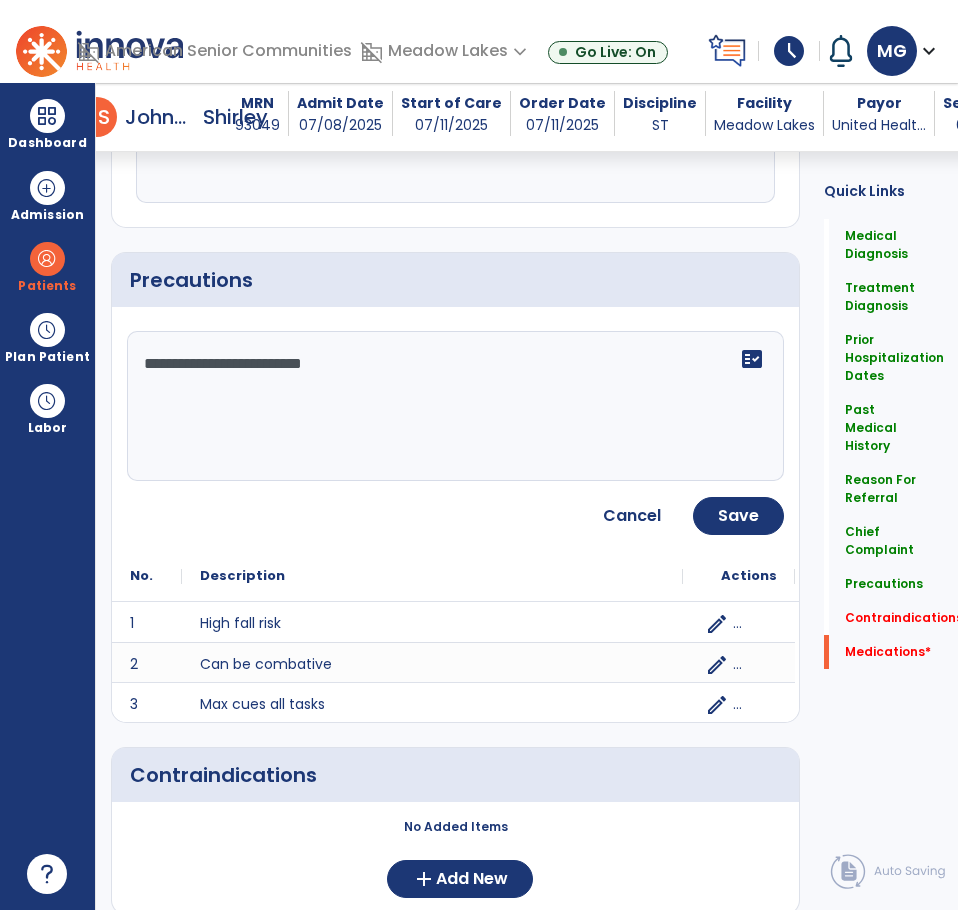 type on "**********" 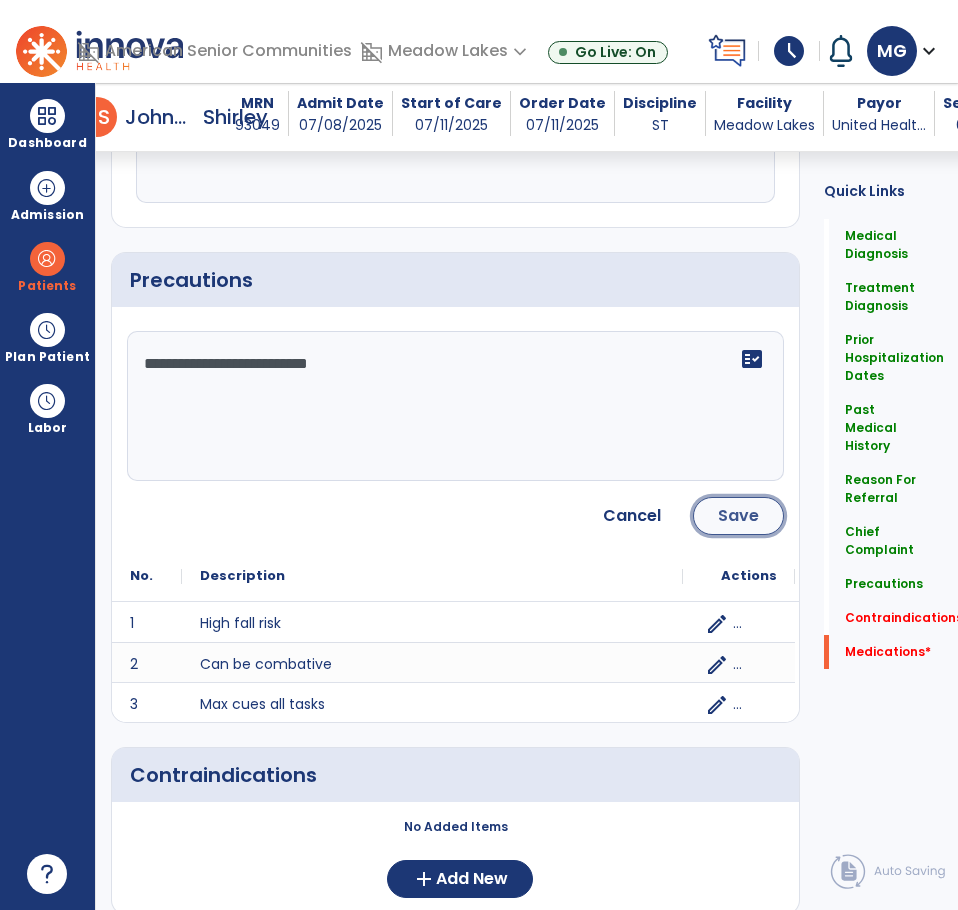 click on "Save" 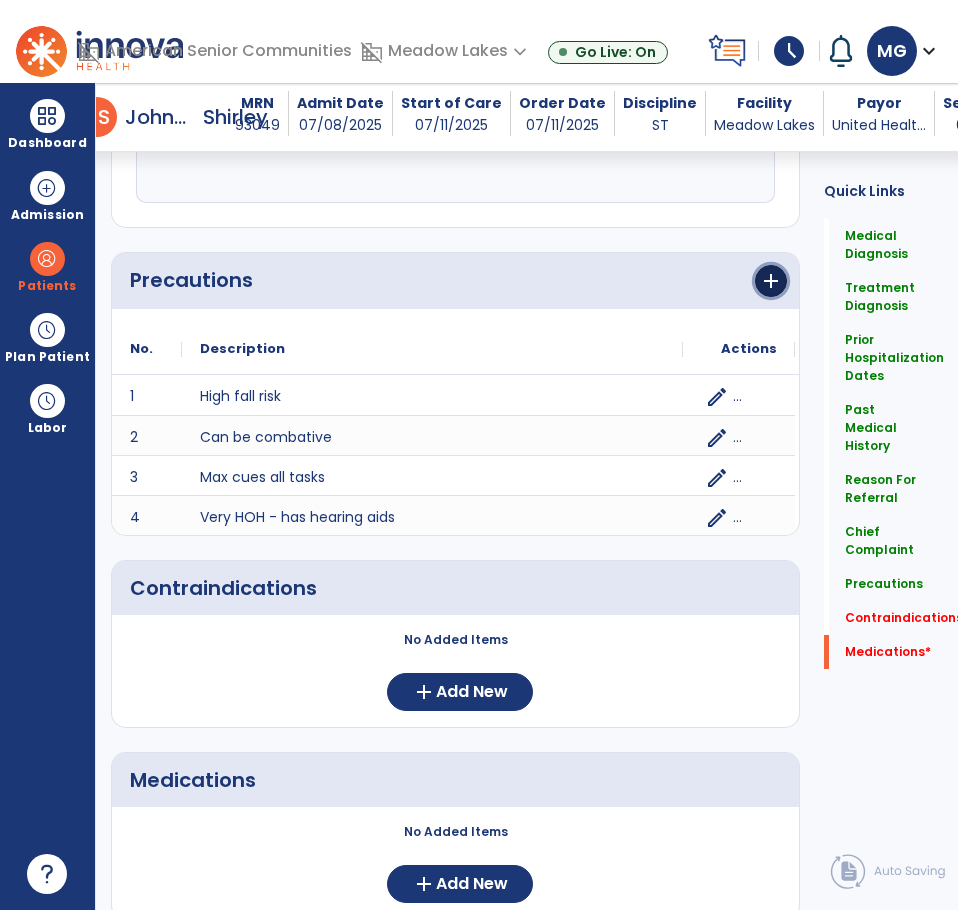 click on "add" 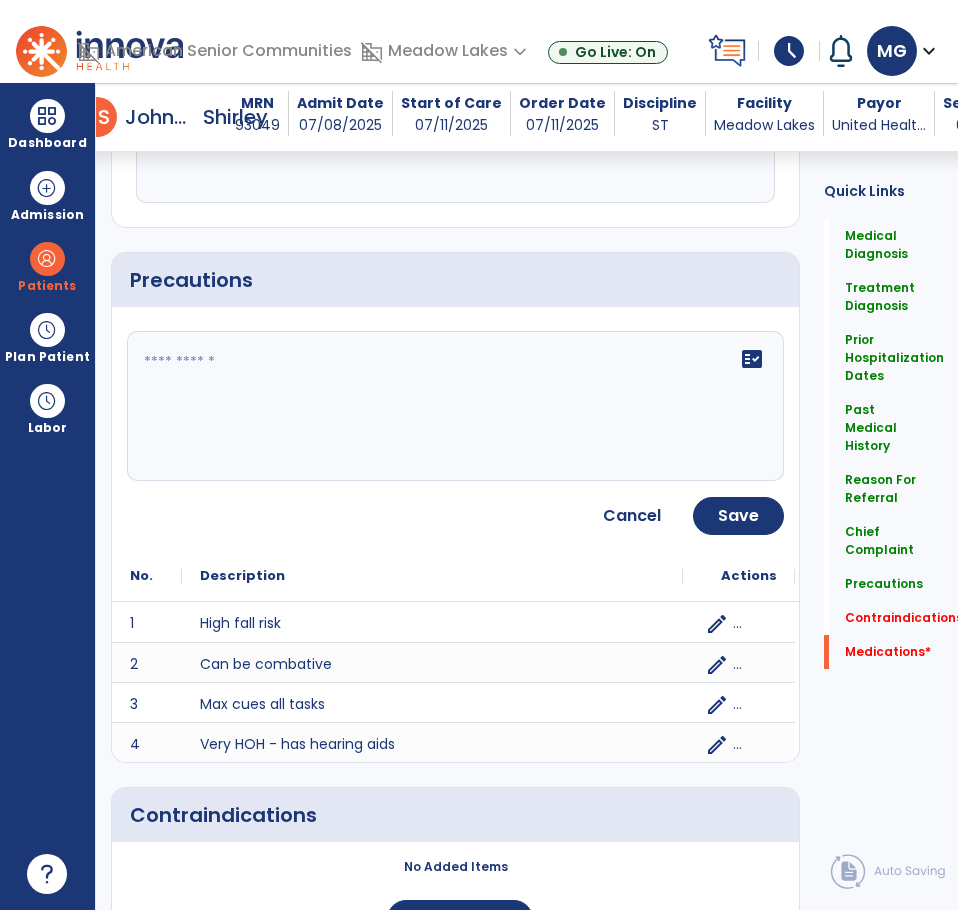 click 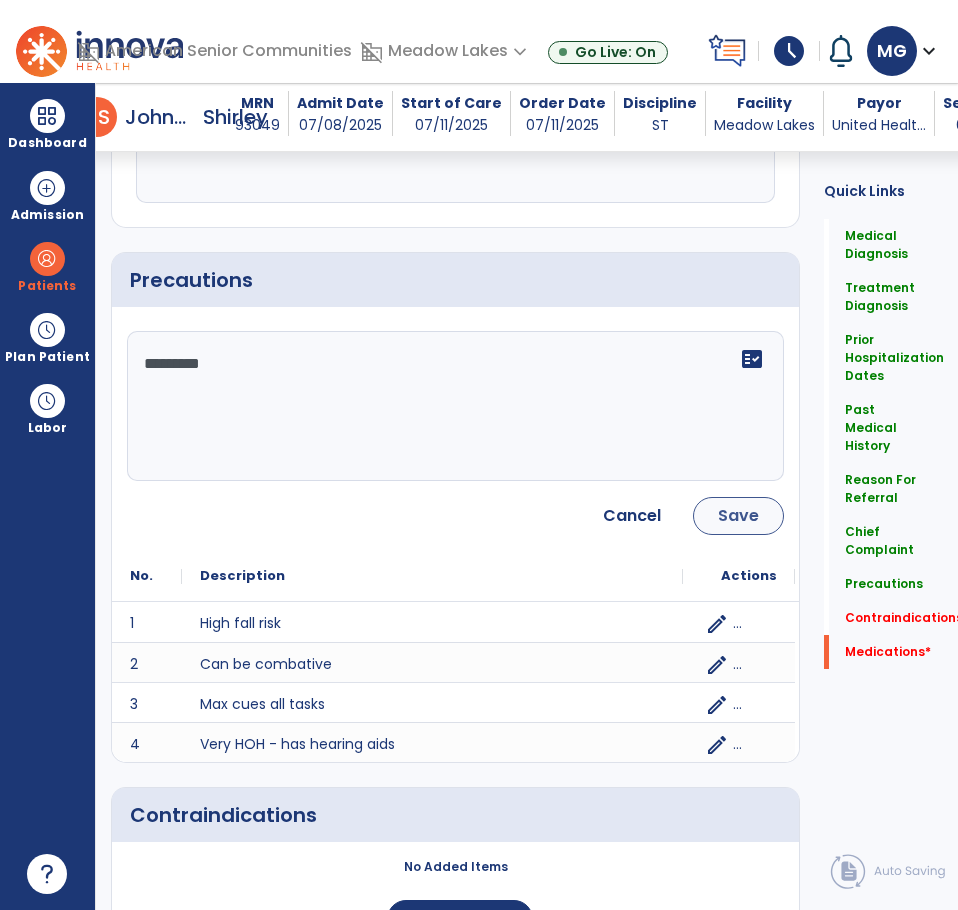 type on "*********" 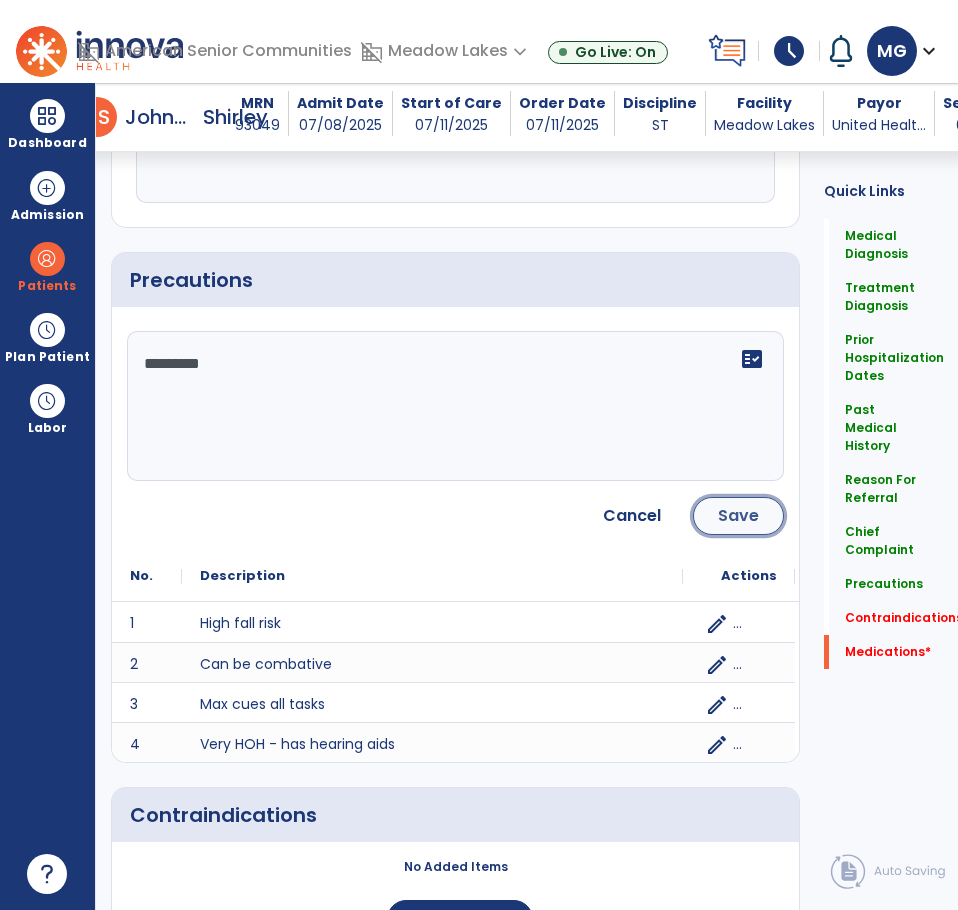 click on "Save" 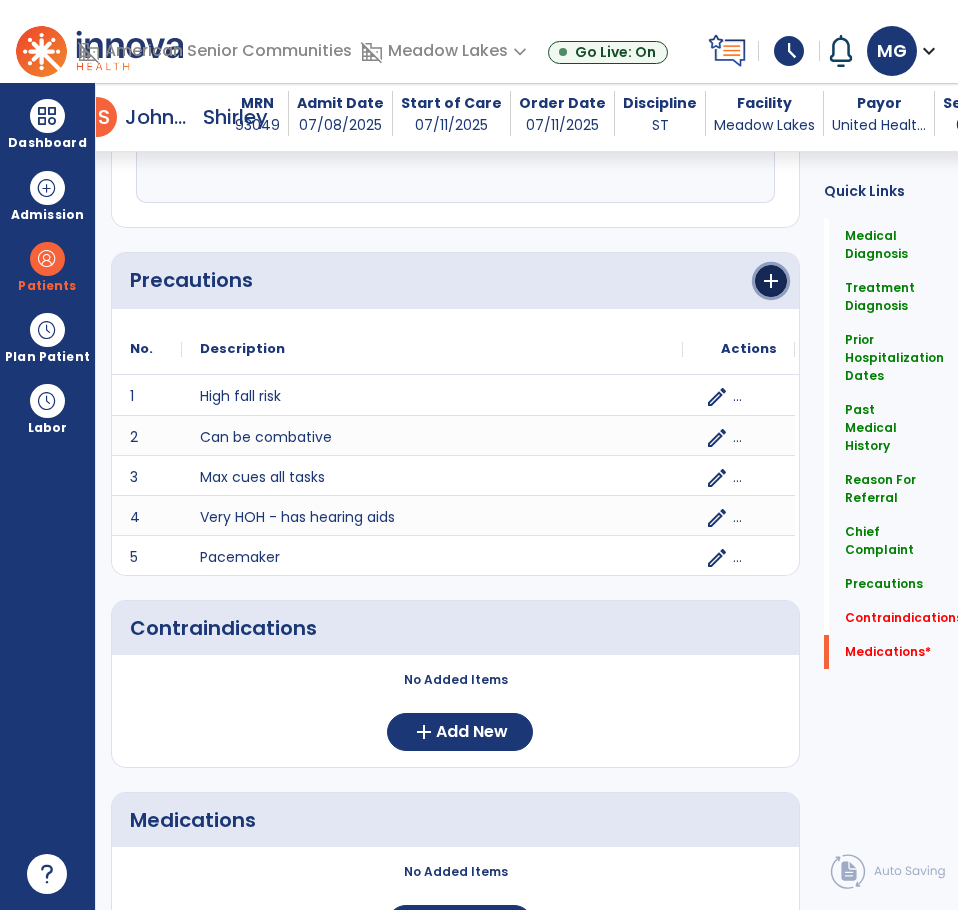 click on "add" 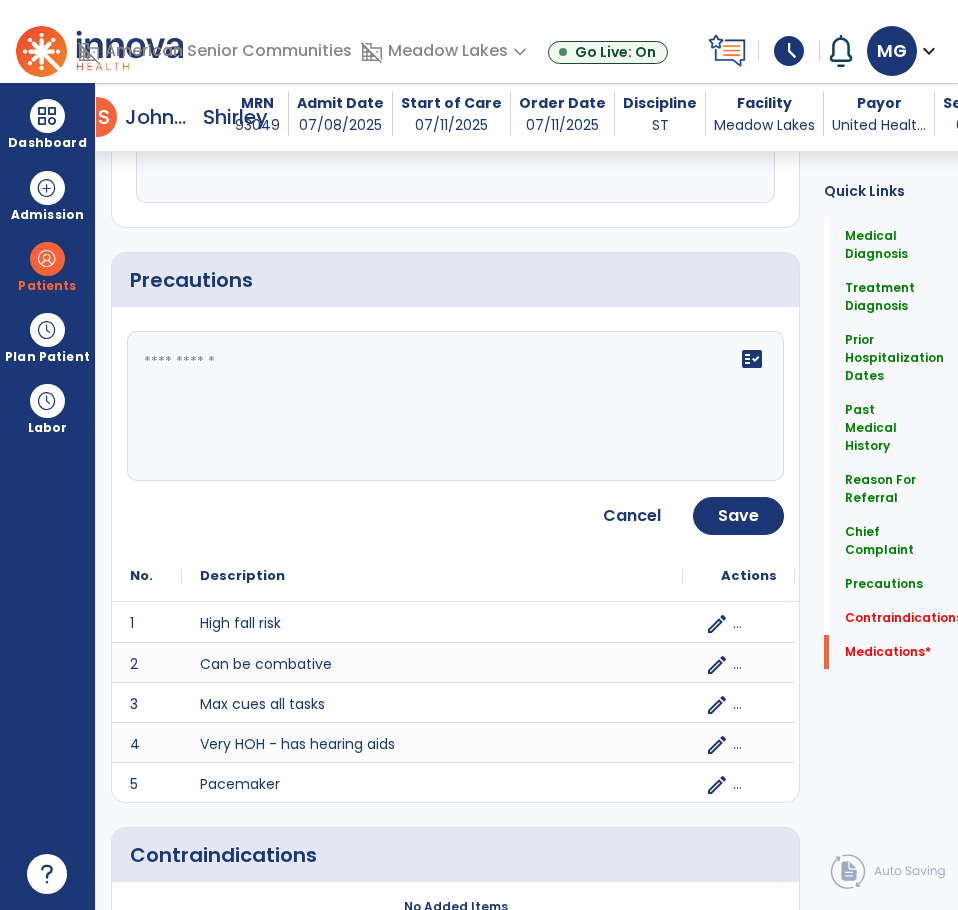 click on "fact_check" 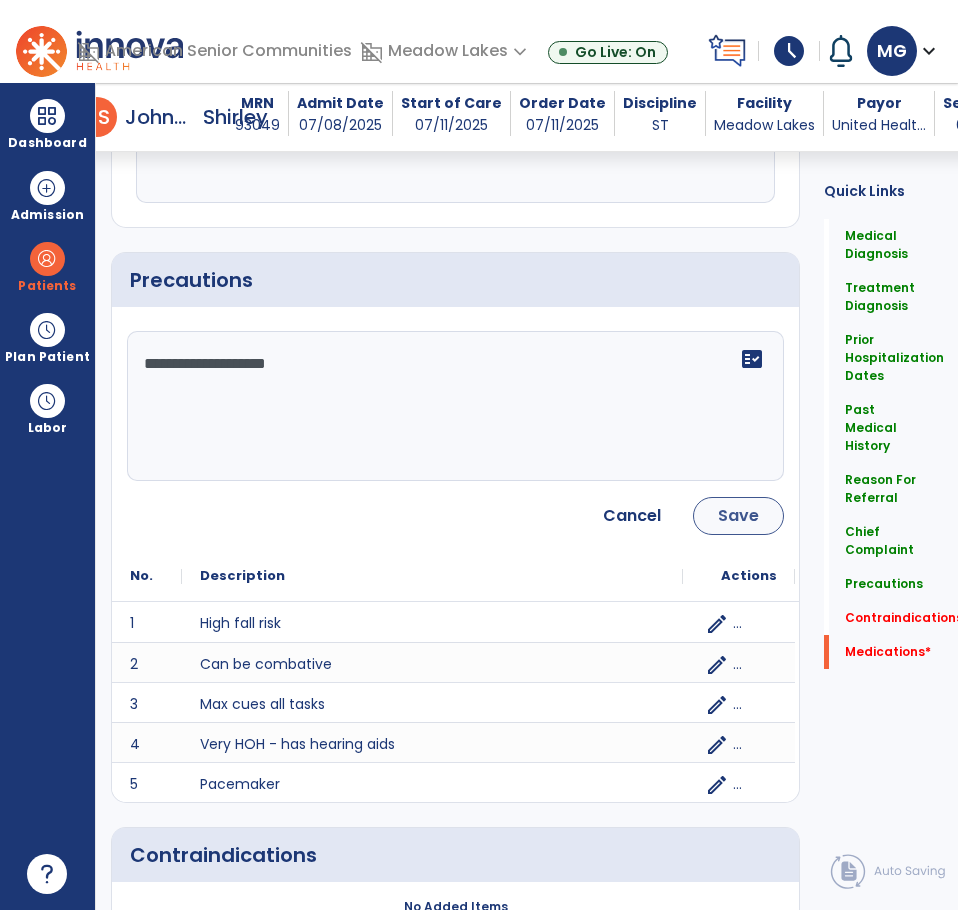 type on "**********" 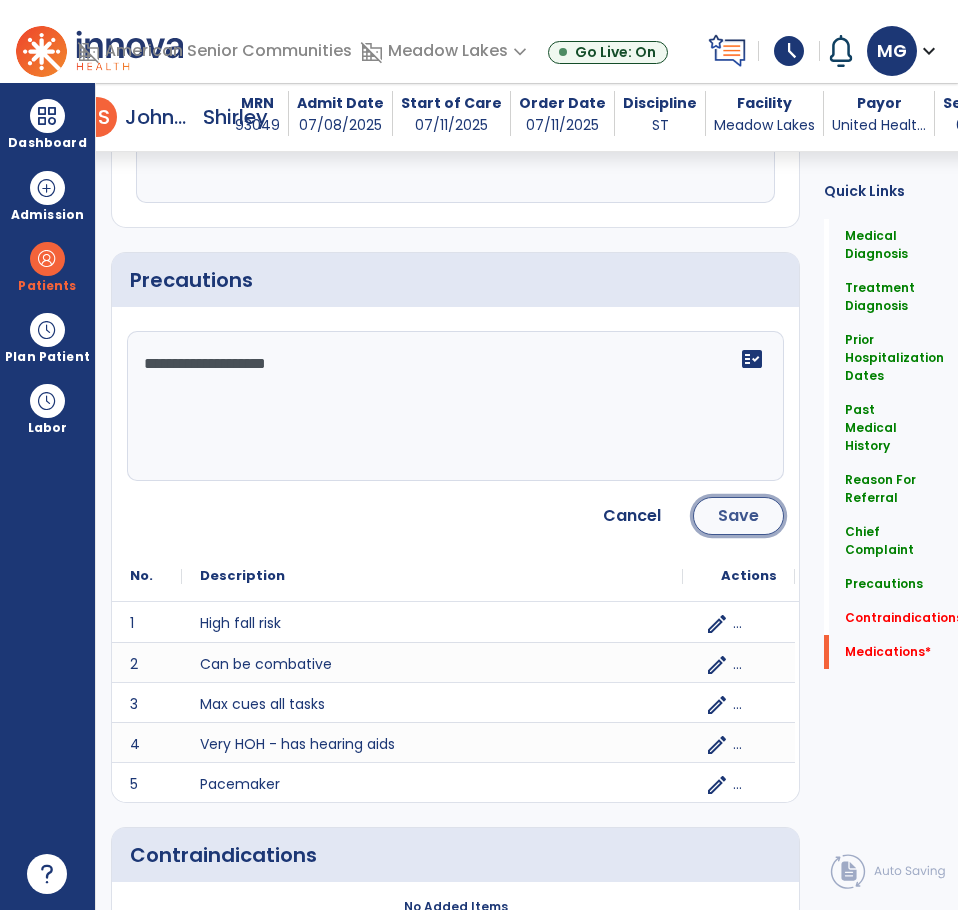 click on "Save" 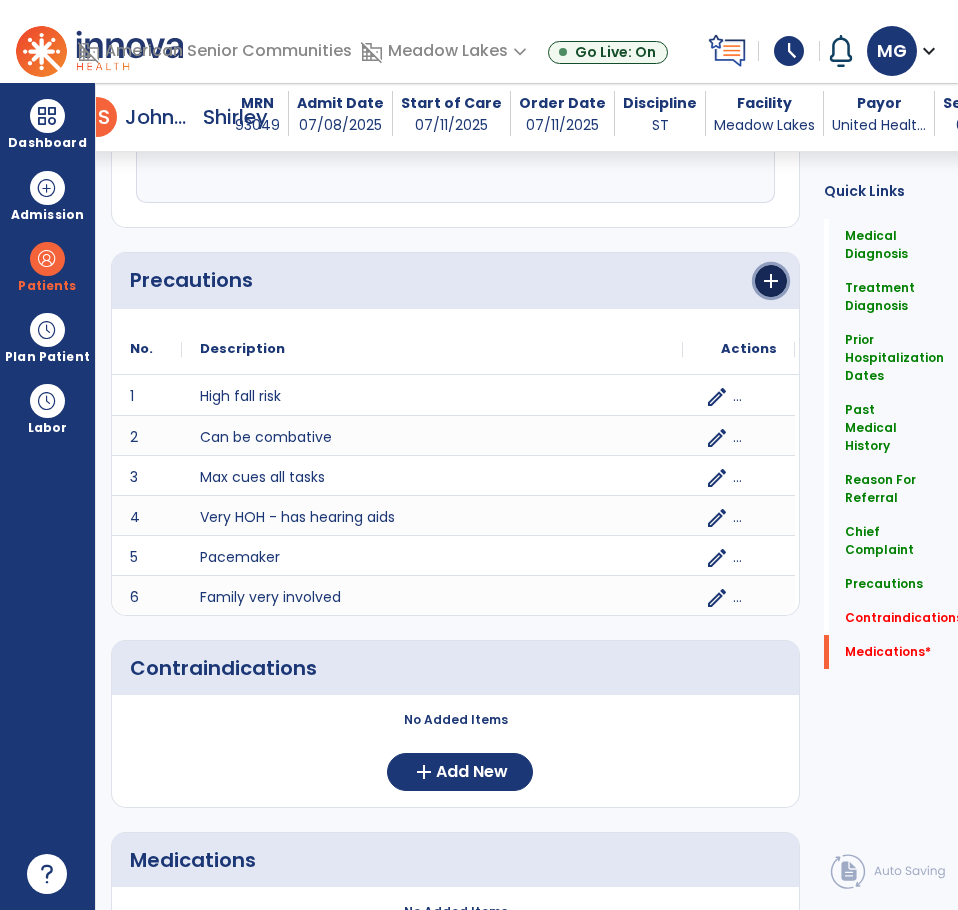 click on "add" 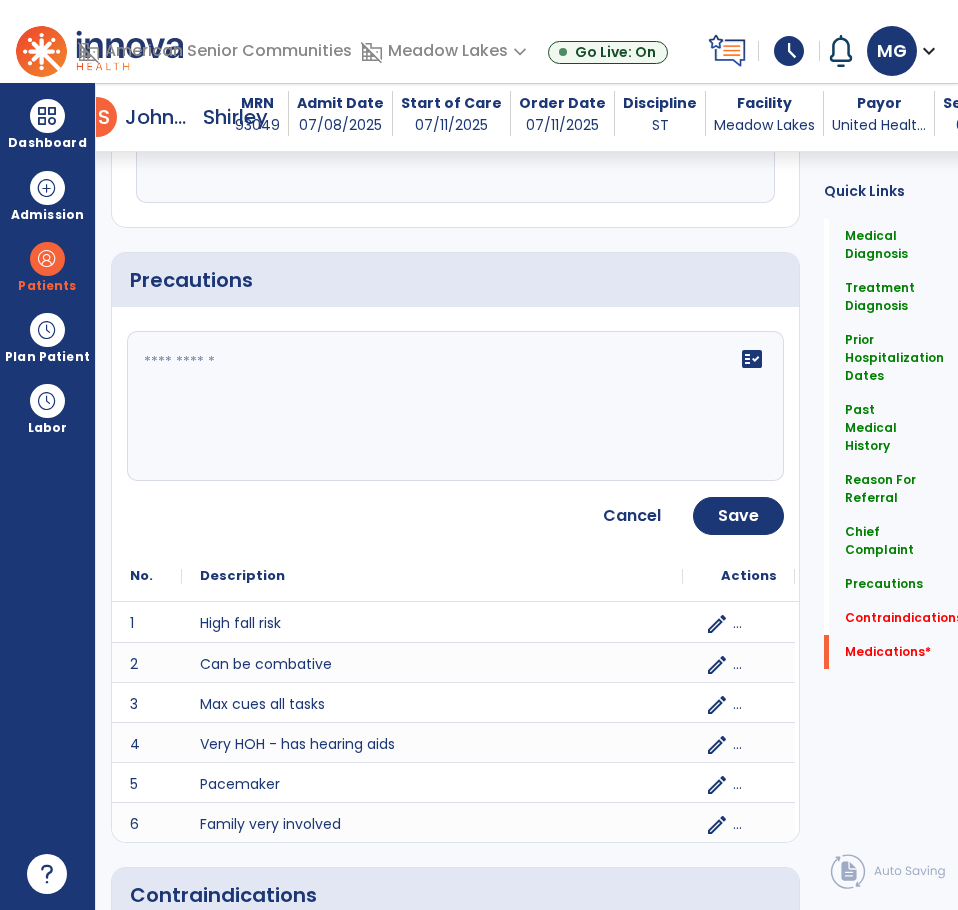 click on "fact_check" 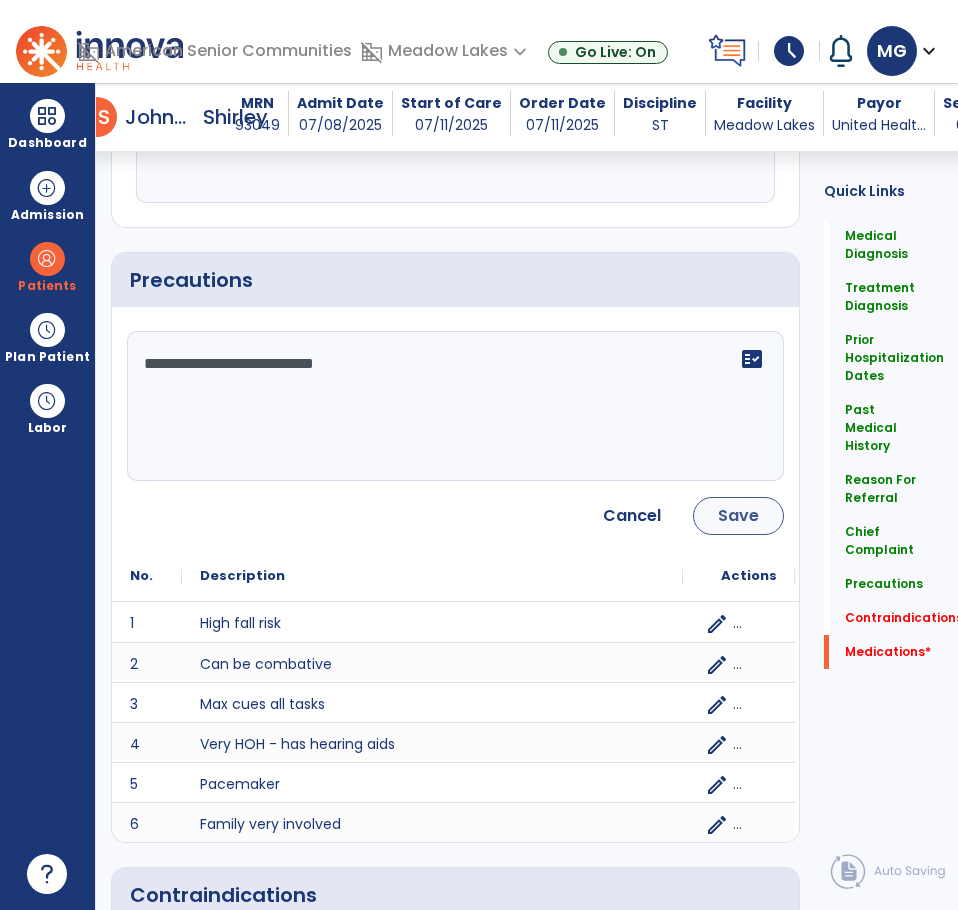 type on "**********" 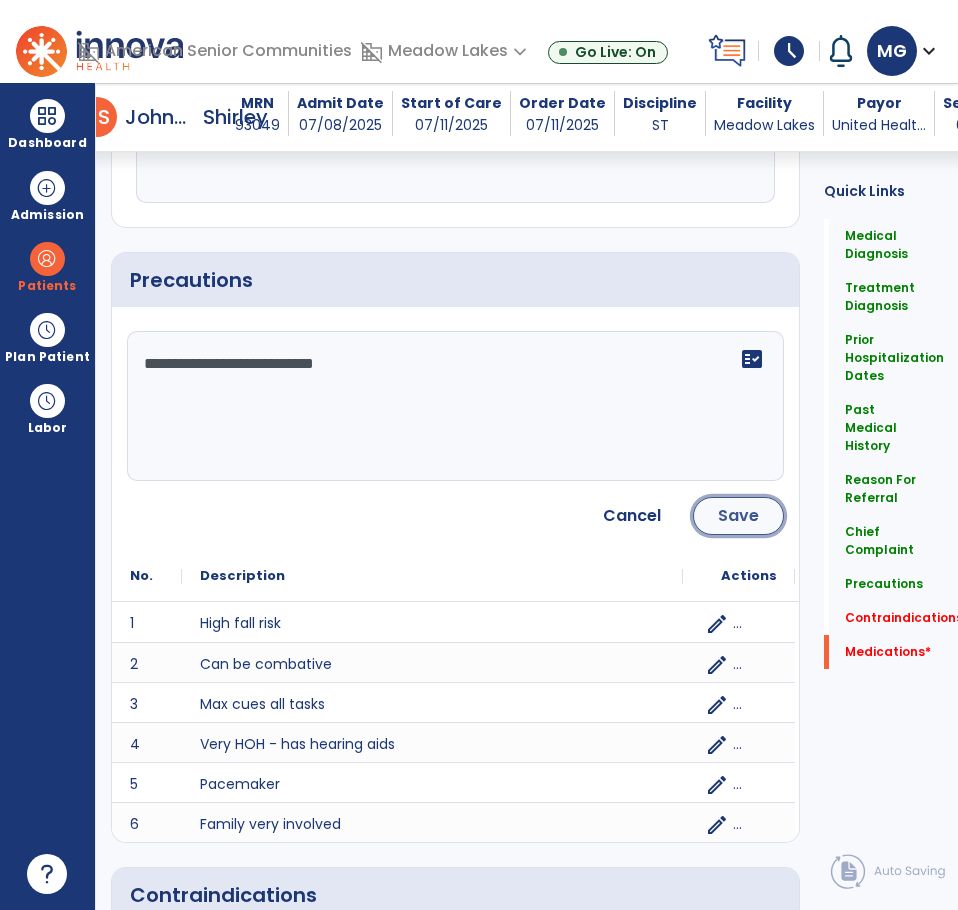 click on "Save" 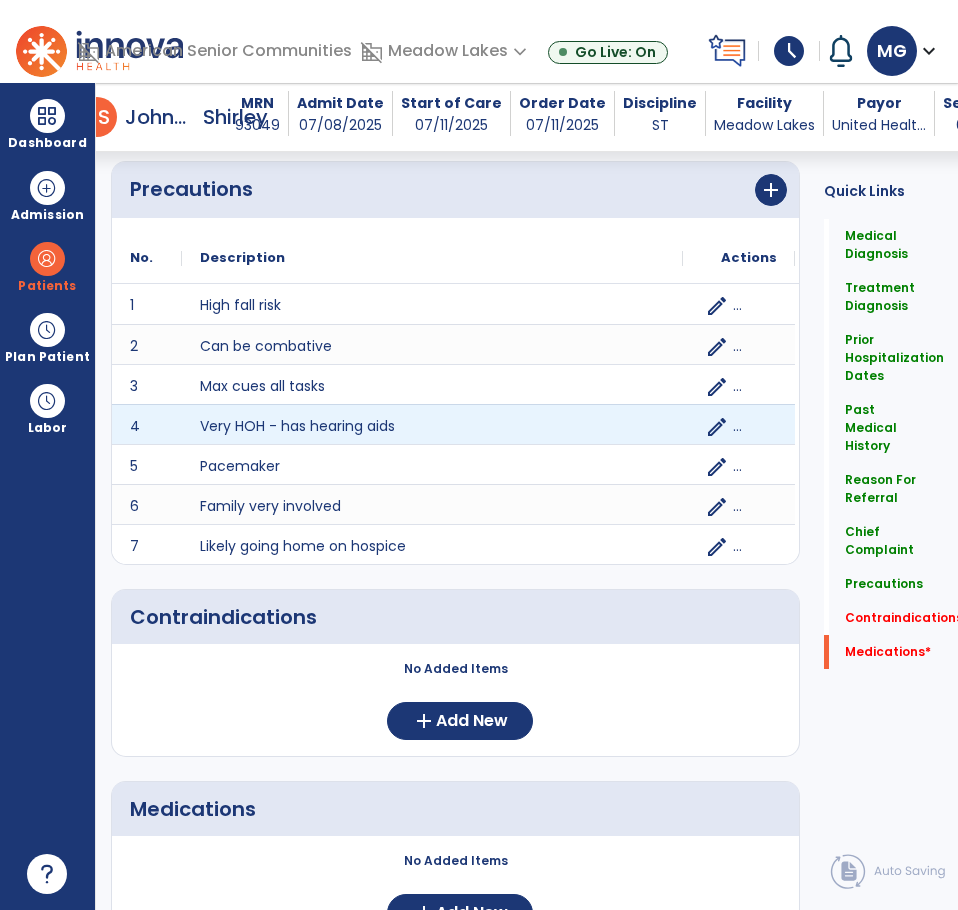 scroll, scrollTop: 2392, scrollLeft: 0, axis: vertical 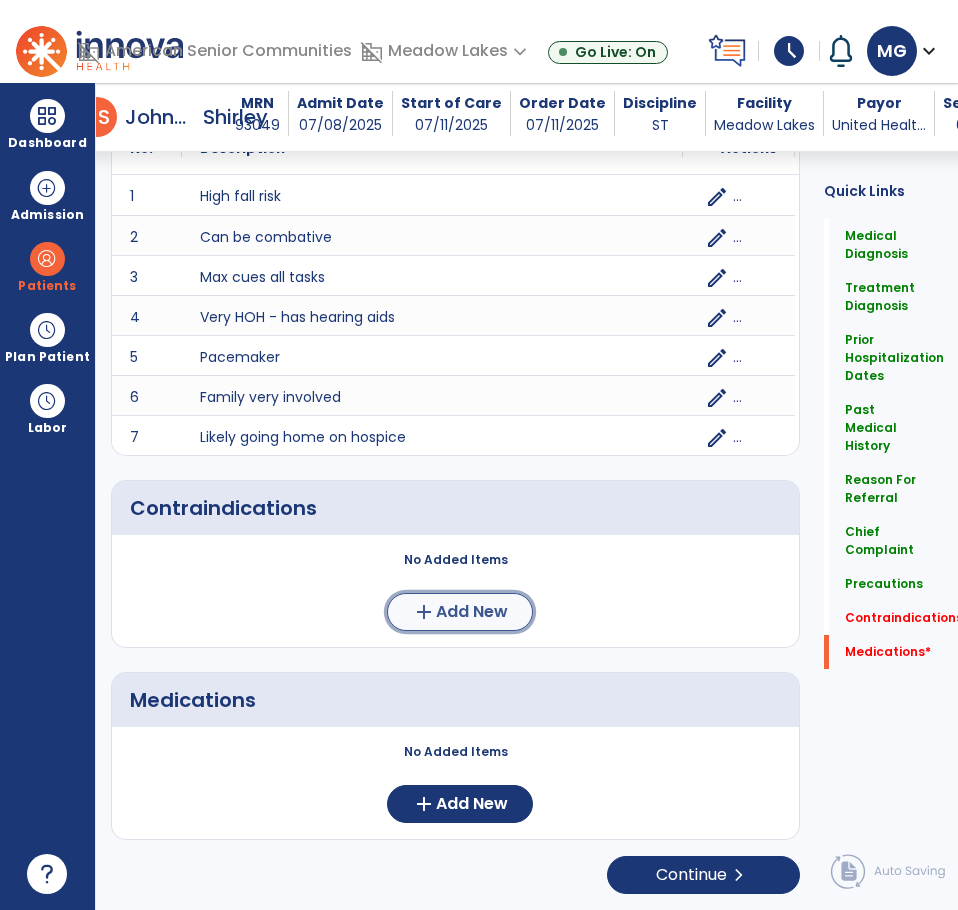 click on "add" 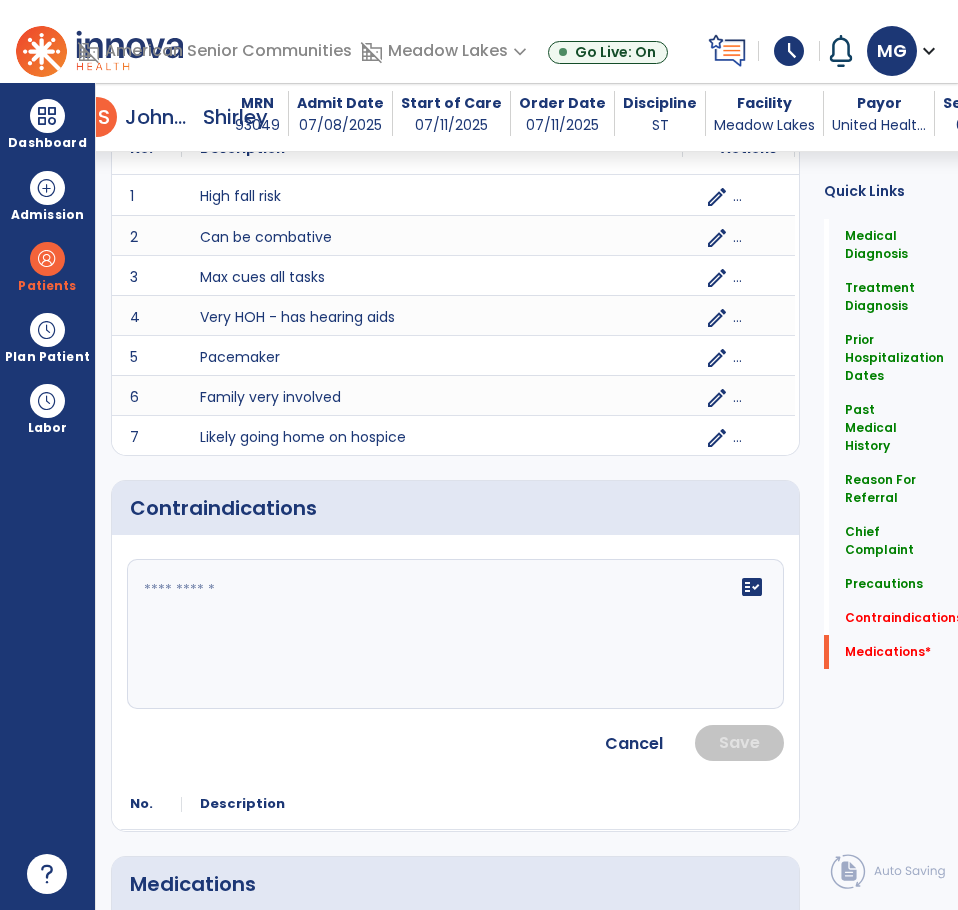click on "fact_check" 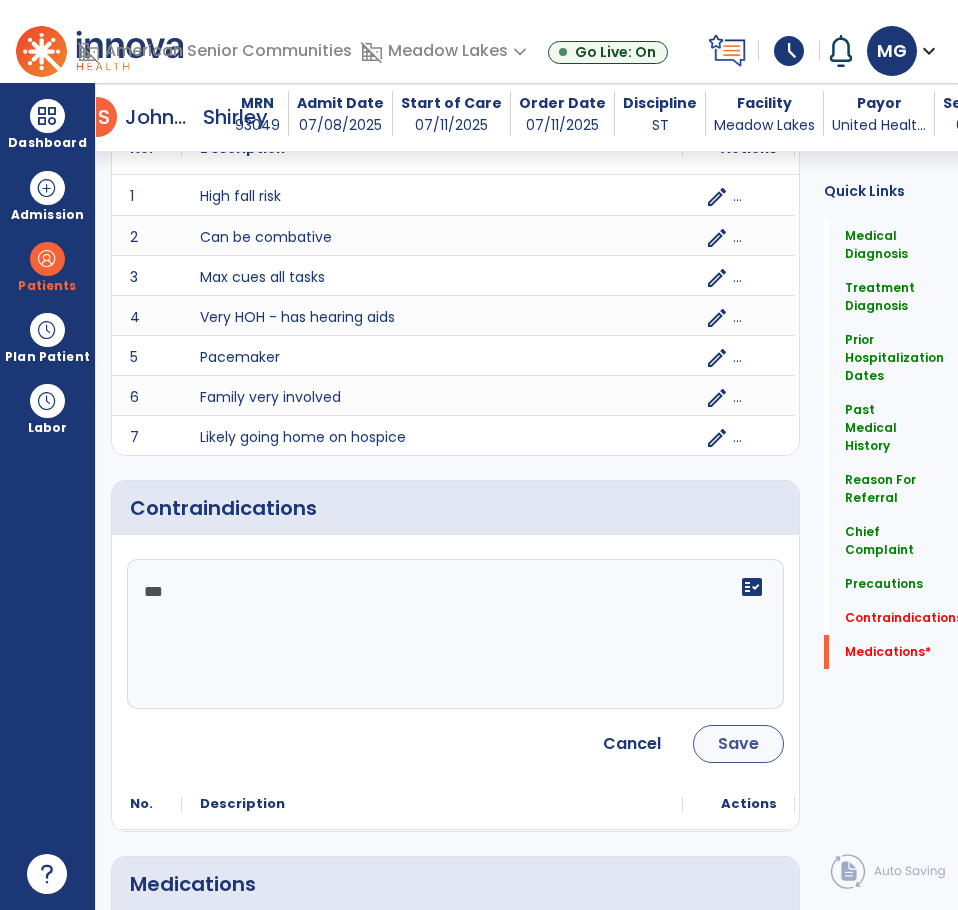 type on "***" 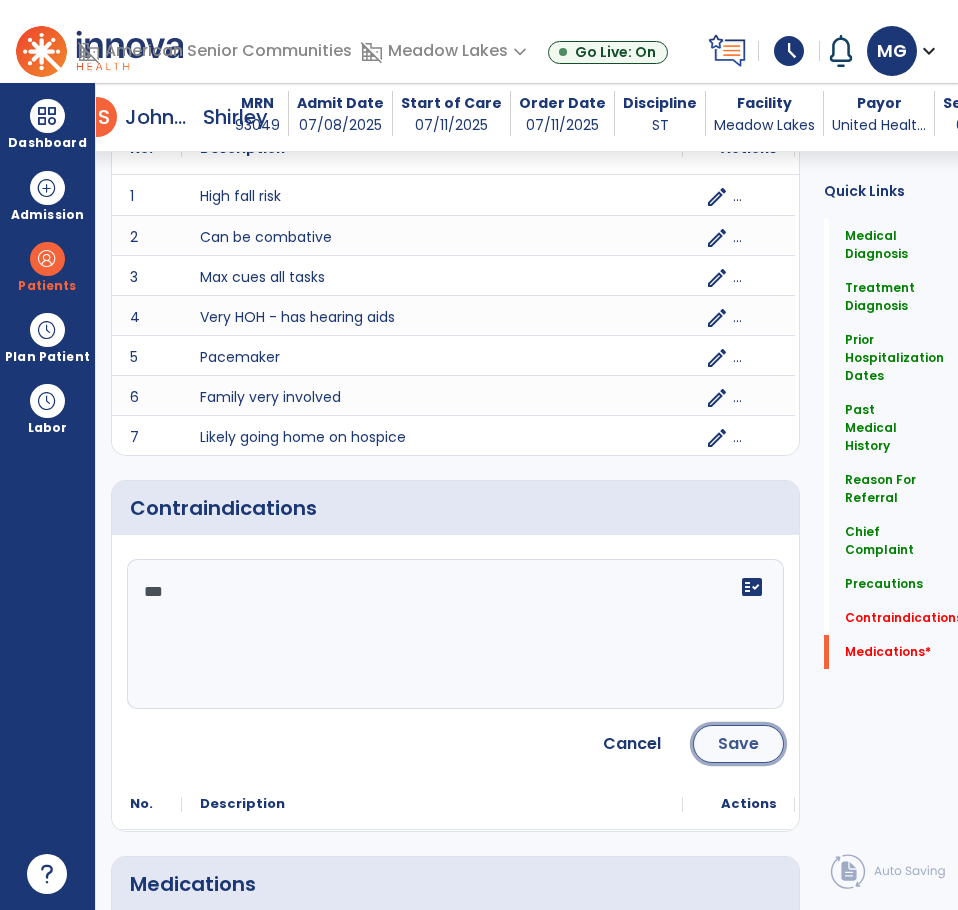 click on "Save" 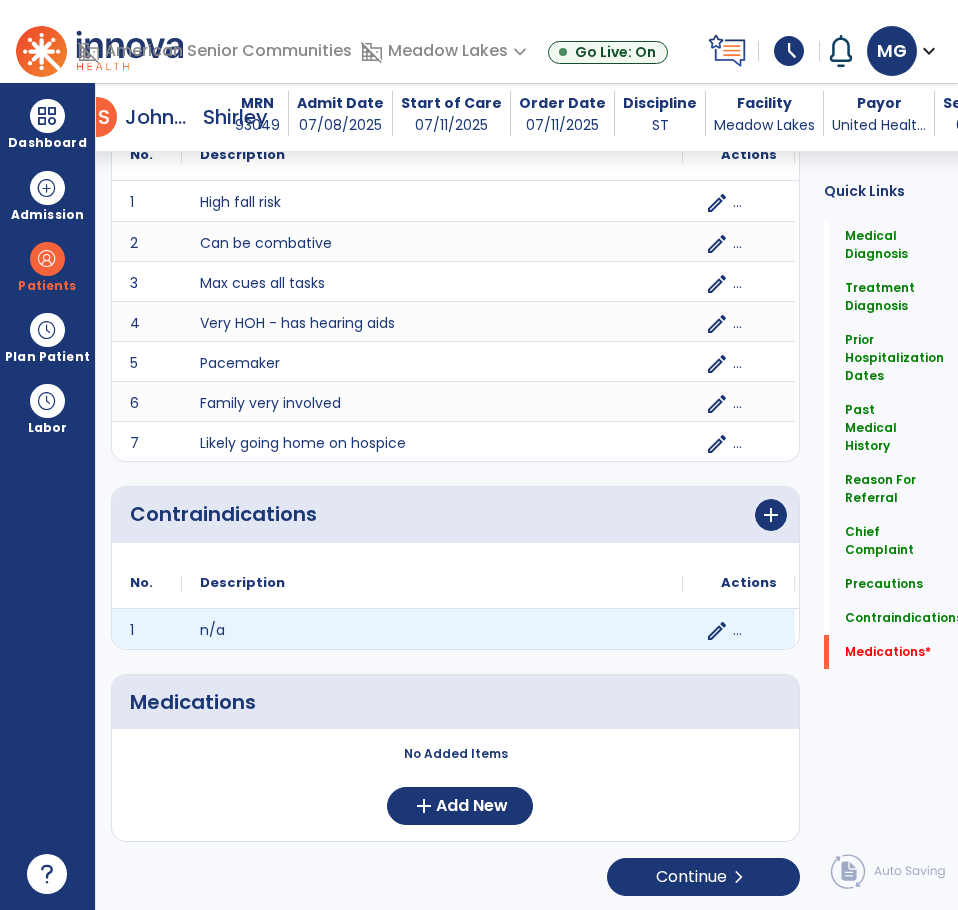 scroll, scrollTop: 2388, scrollLeft: 0, axis: vertical 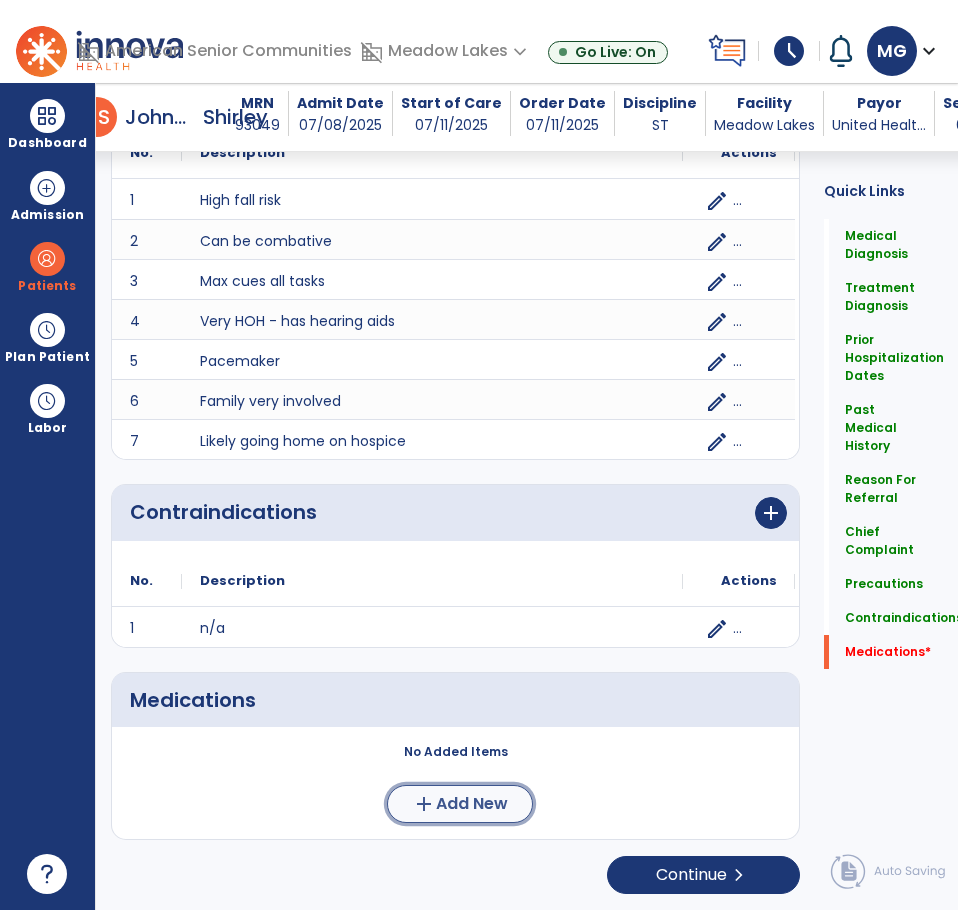 click on "Add New" 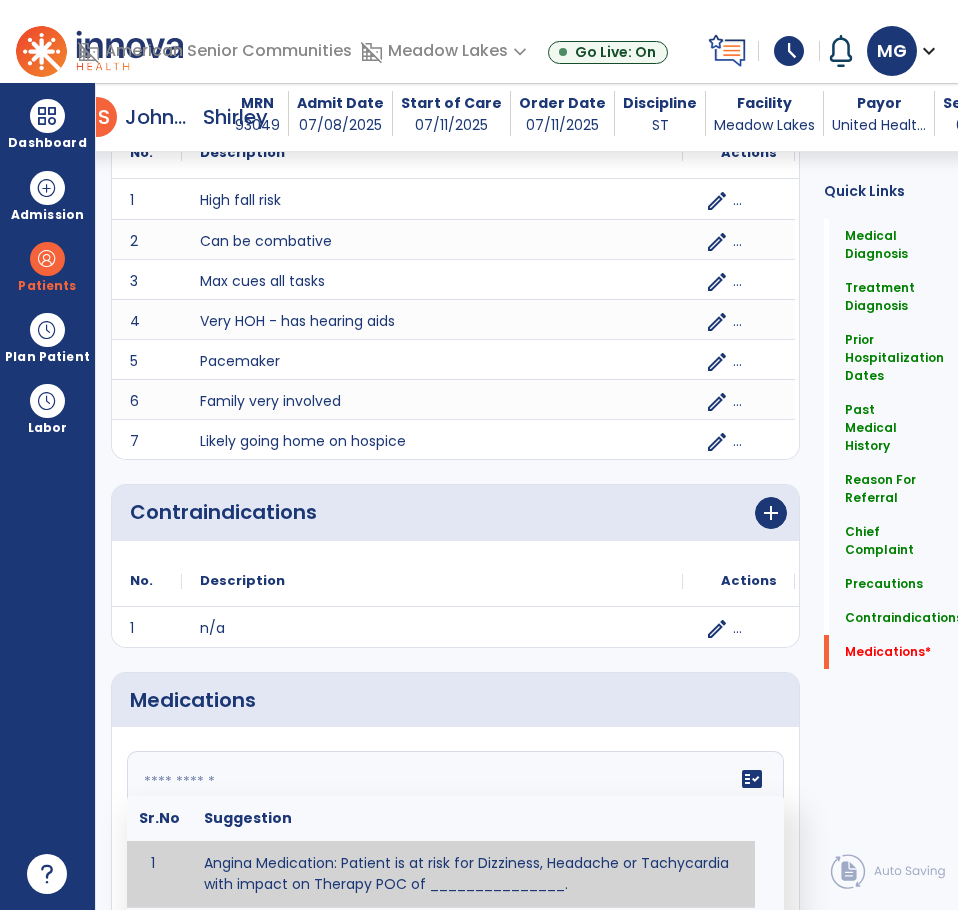 click on "fact_check  Sr.No Suggestion 1 Angina Medication: Patient is at risk for Dizziness, Headache or Tachycardia with impact on Therapy POC of _______________. 2 Anti-Arrhythmic Agents: at risk for Arrhythmias, Confusion, EKG changes, Hallucinations, Hepatotoxicity, Increased blood pressure, Increased heart rate, Lethargy or Toxicity with impact on Therapy POC of 3 Anti-Coagulant medications: with potential risk for hemorrhage (including rectal bleeding and coughing up blood), and heparin-induced thrombocytopenia (HIT syndrome). Potential impact on therapy progress includes _________. 4 Anti-Depressant medications: with potential risk for abnormal thinking, anxiety, dizziness, drowsiness, dry mouth, GI disturbance, increased appetite, loss of appetite, sedation, seizures, or weight gain. Possible impact on therapy progress includes ___________. 5 6 7 Aspirin for ______________. 8 9 10 11 12 13 GERD Medications at risk for Headache, Nausea, Stomach pain or Vomiting with impact on Therapy POC of _____________. 14" 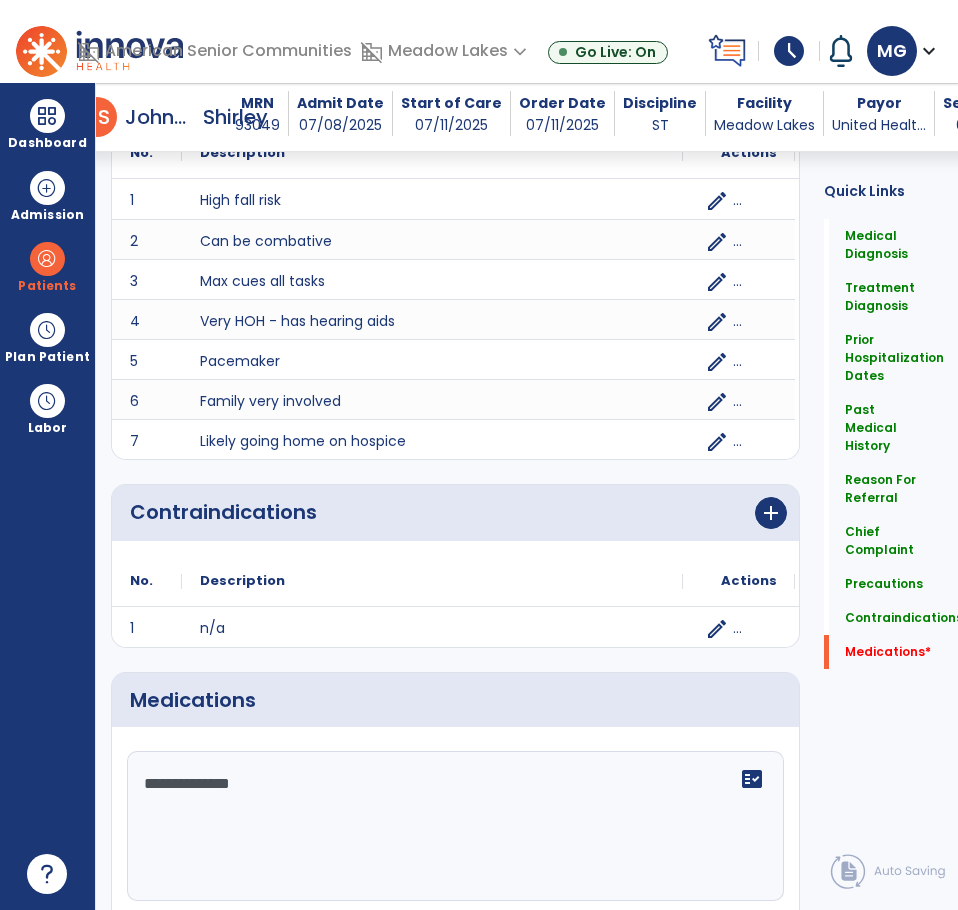 type on "**********" 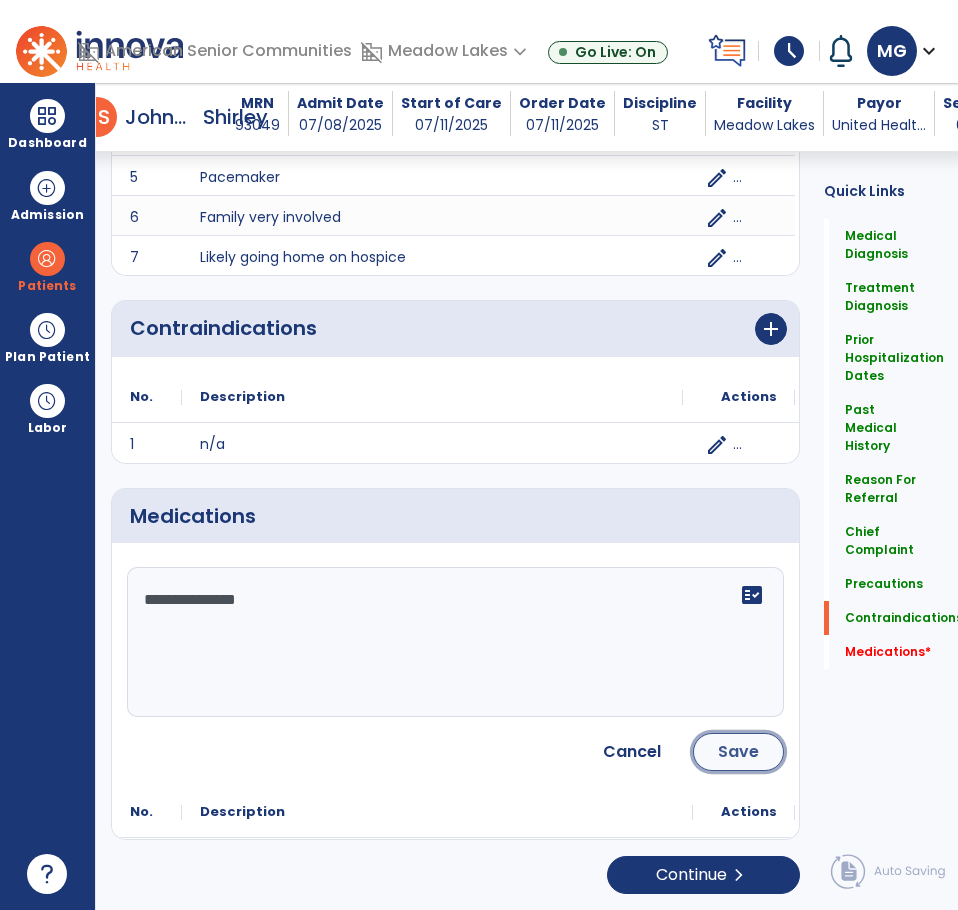 click on "Save" 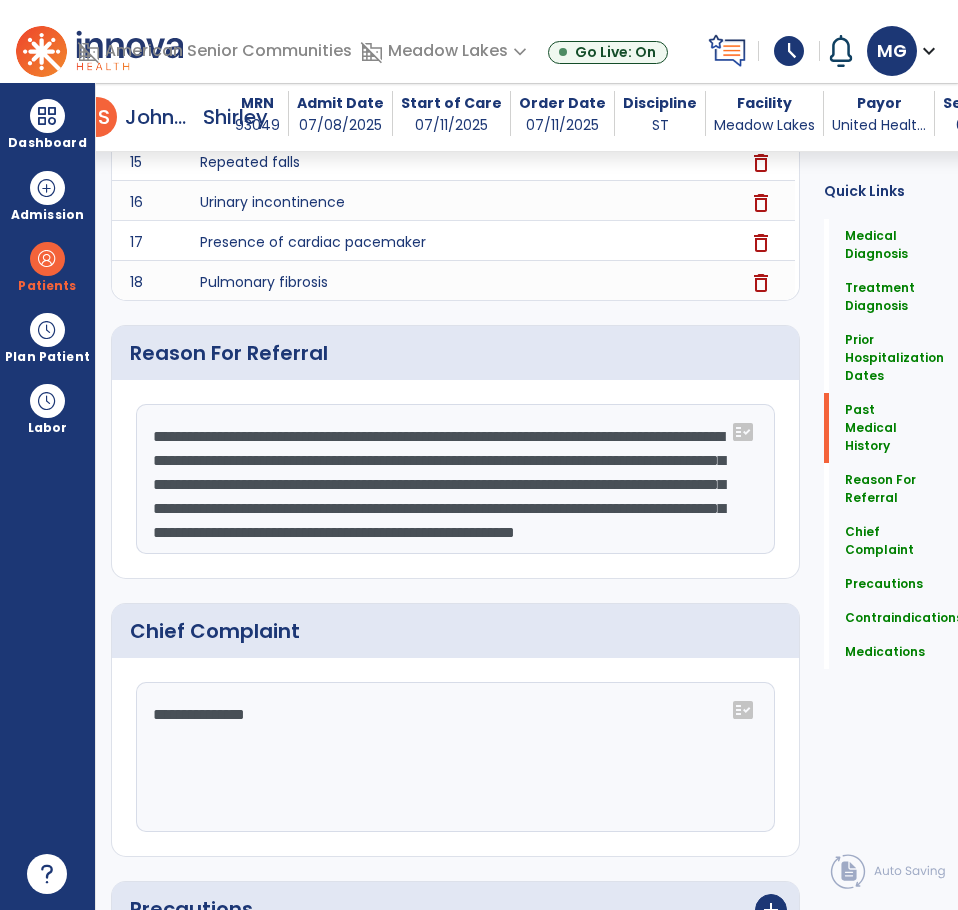 scroll, scrollTop: 1284, scrollLeft: 0, axis: vertical 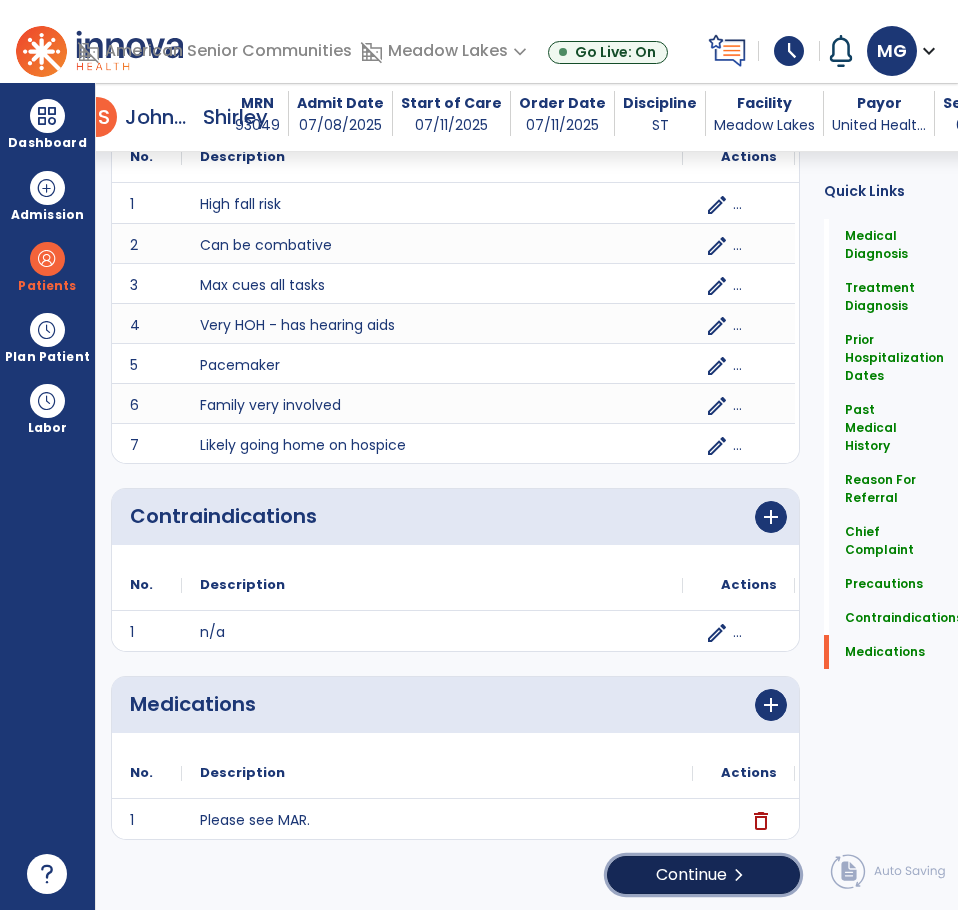 click on "Continue  chevron_right" 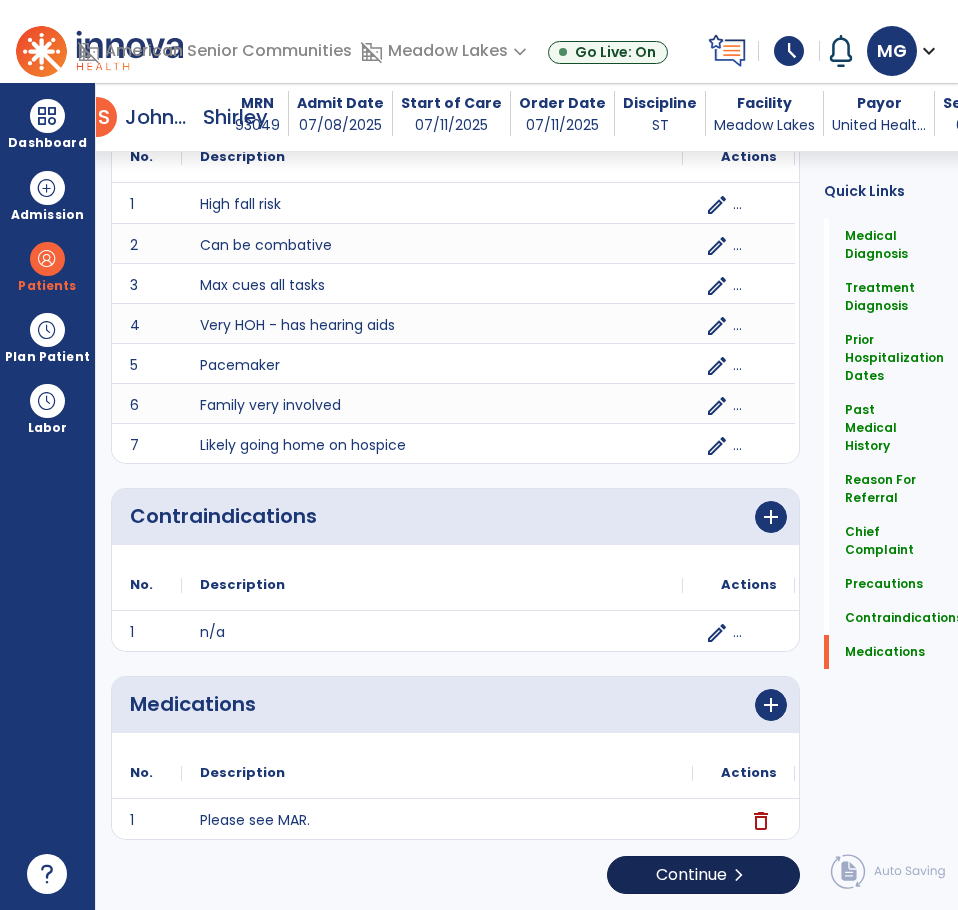 scroll, scrollTop: 0, scrollLeft: 0, axis: both 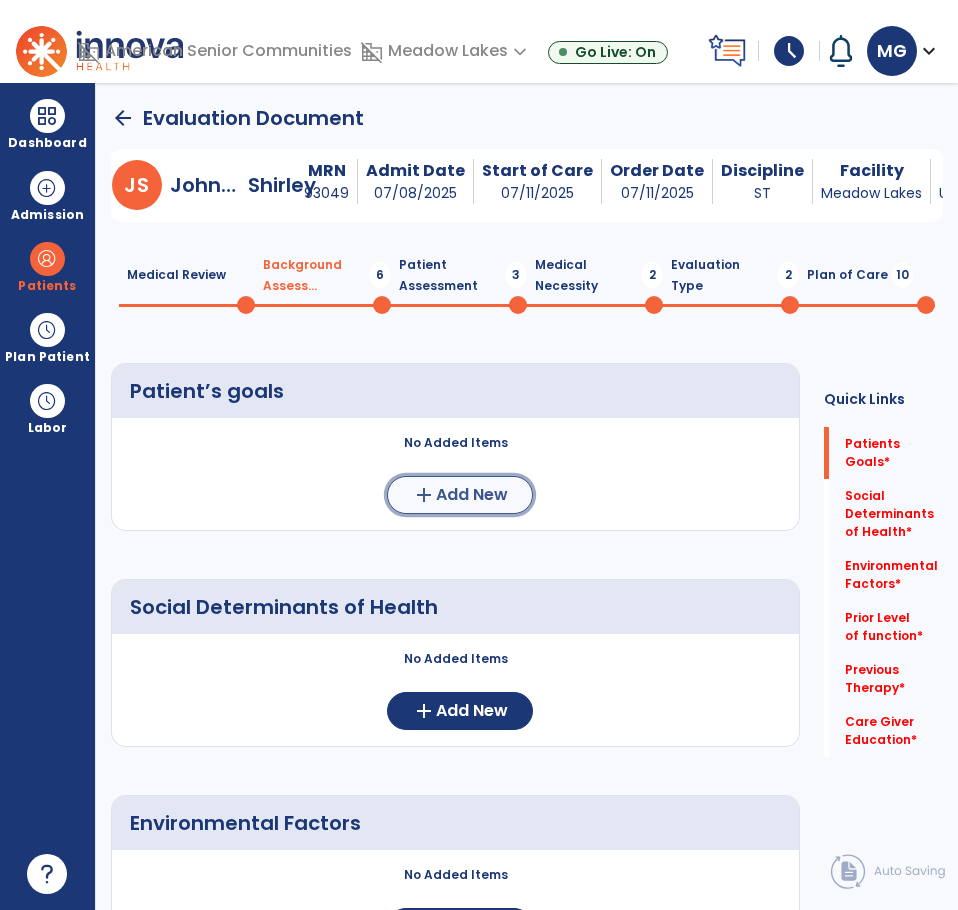 click on "Add New" 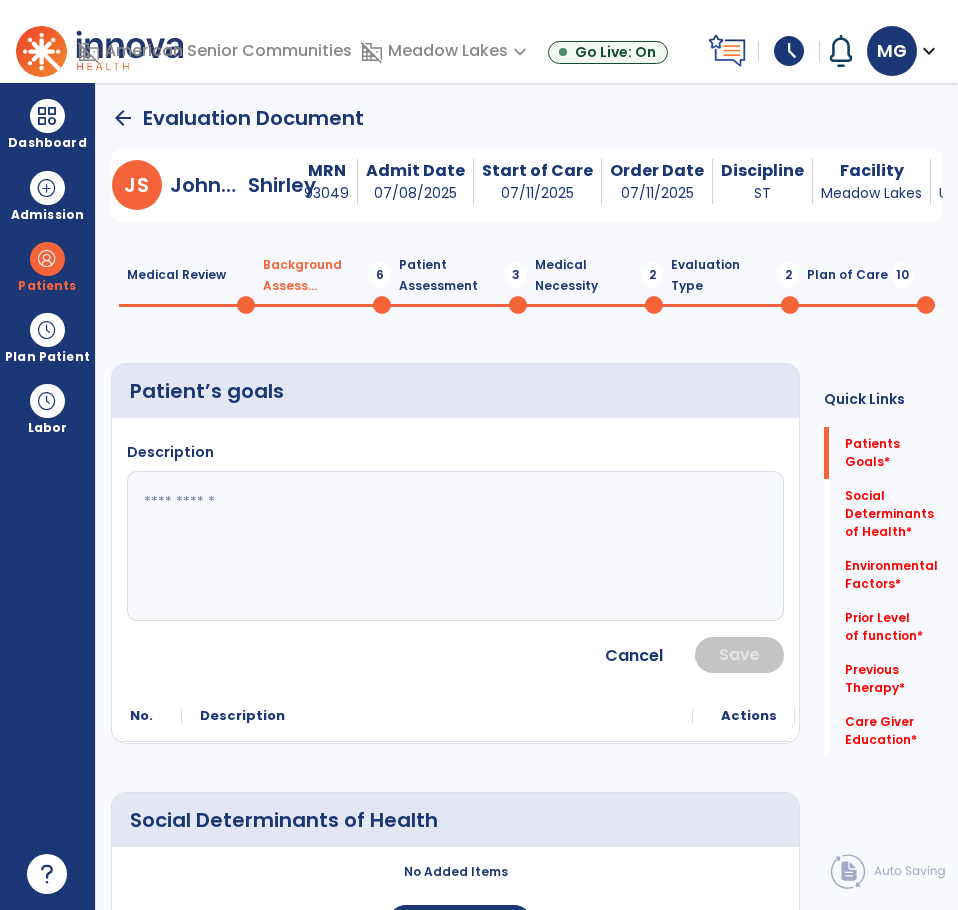 click 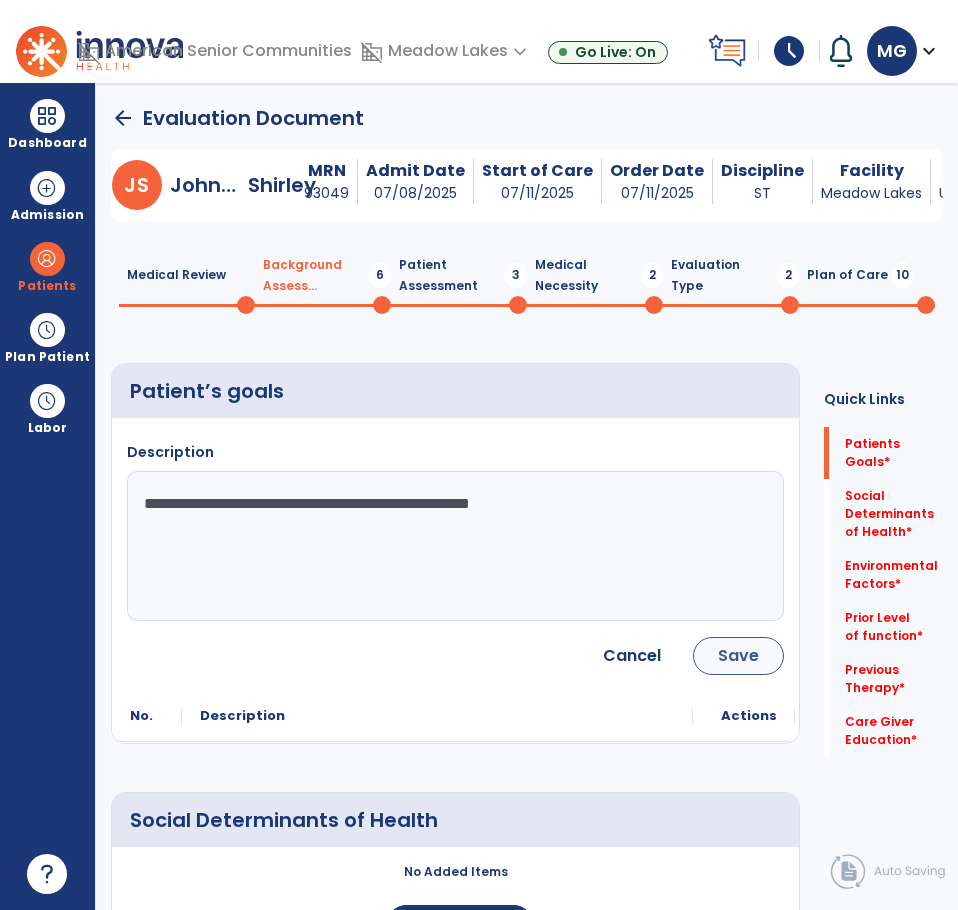 type on "**********" 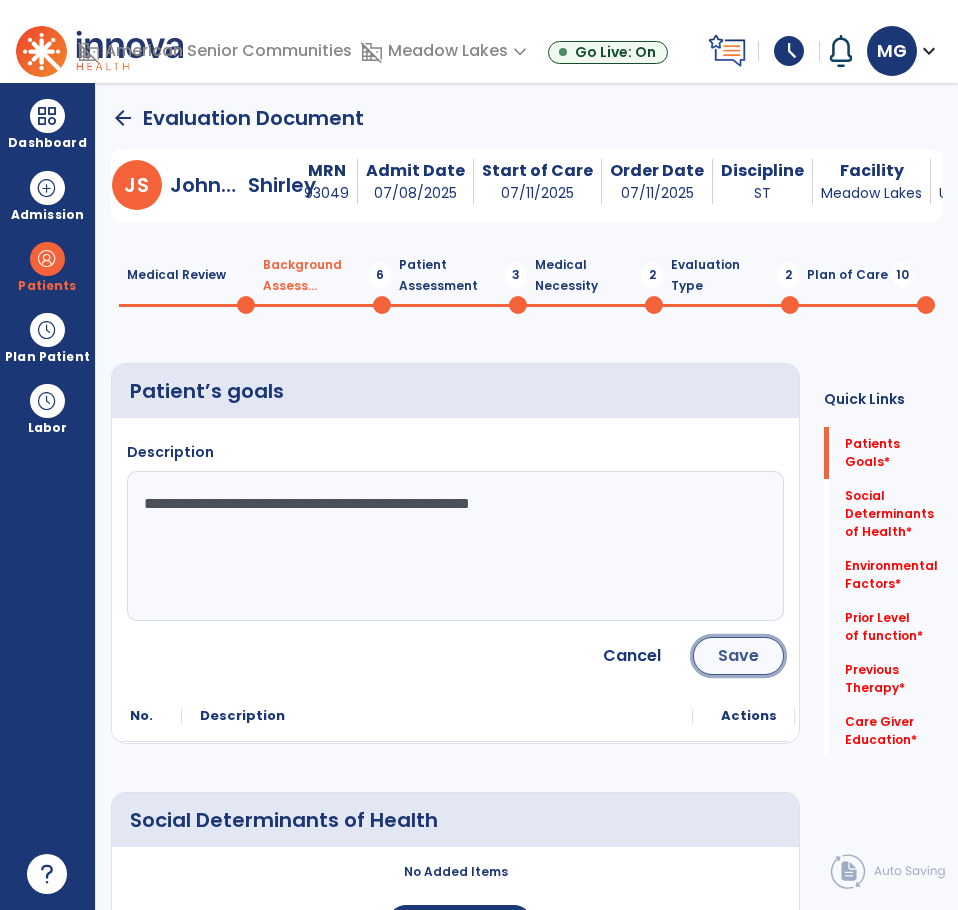 click on "Save" 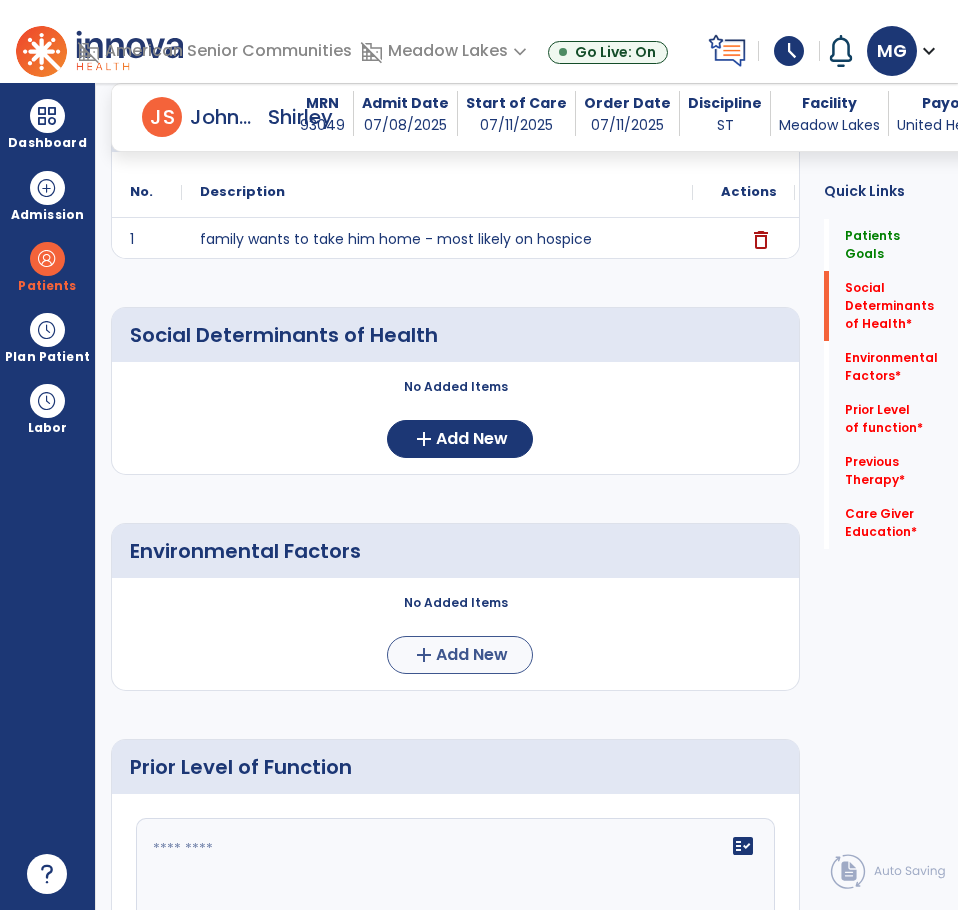 scroll, scrollTop: 400, scrollLeft: 0, axis: vertical 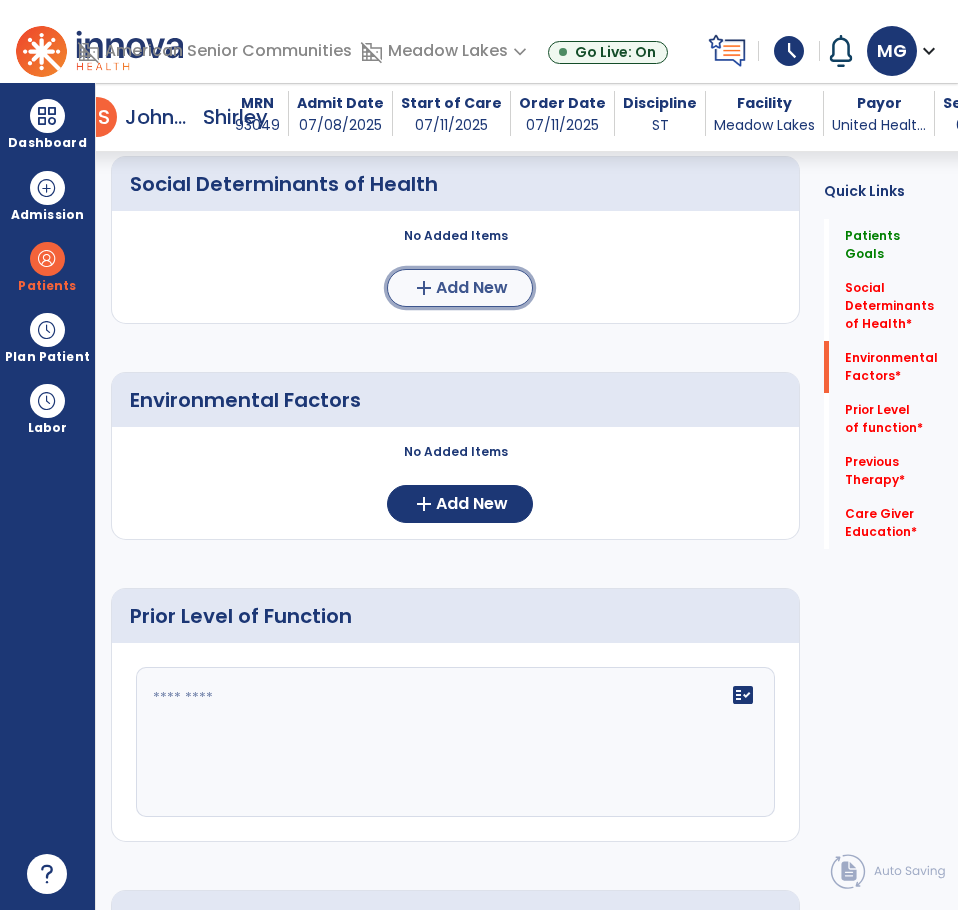 click on "Add New" 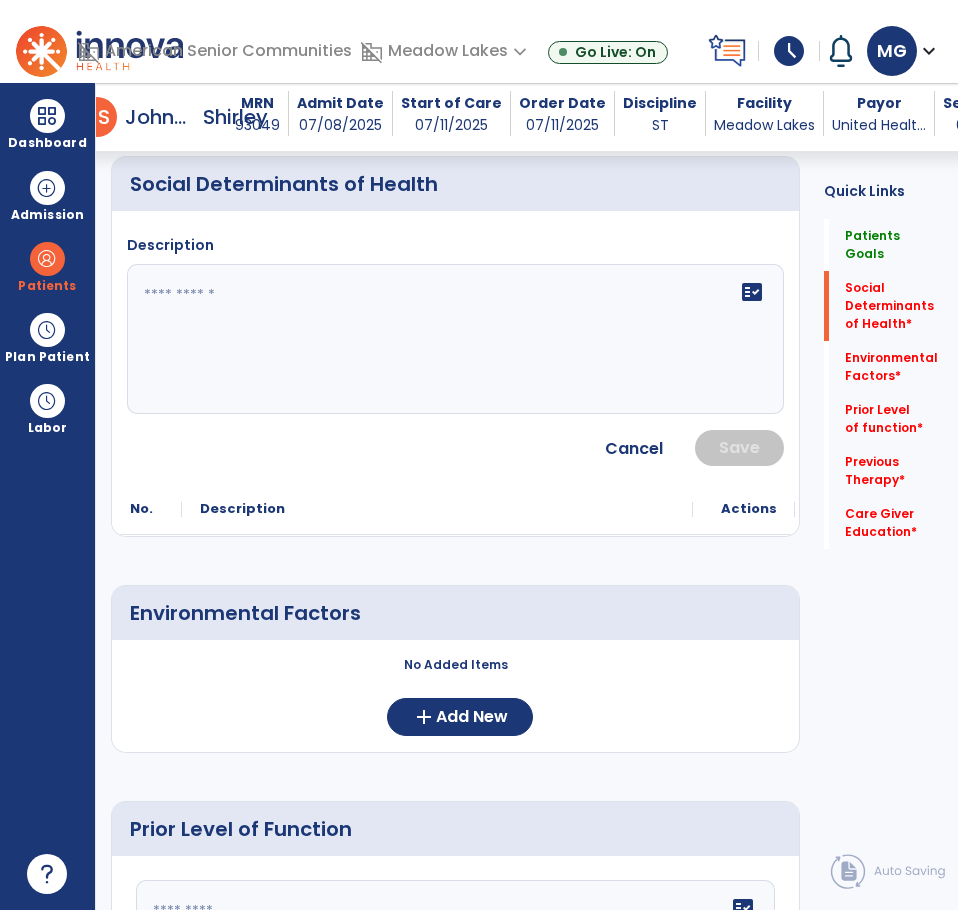 click on "fact_check" 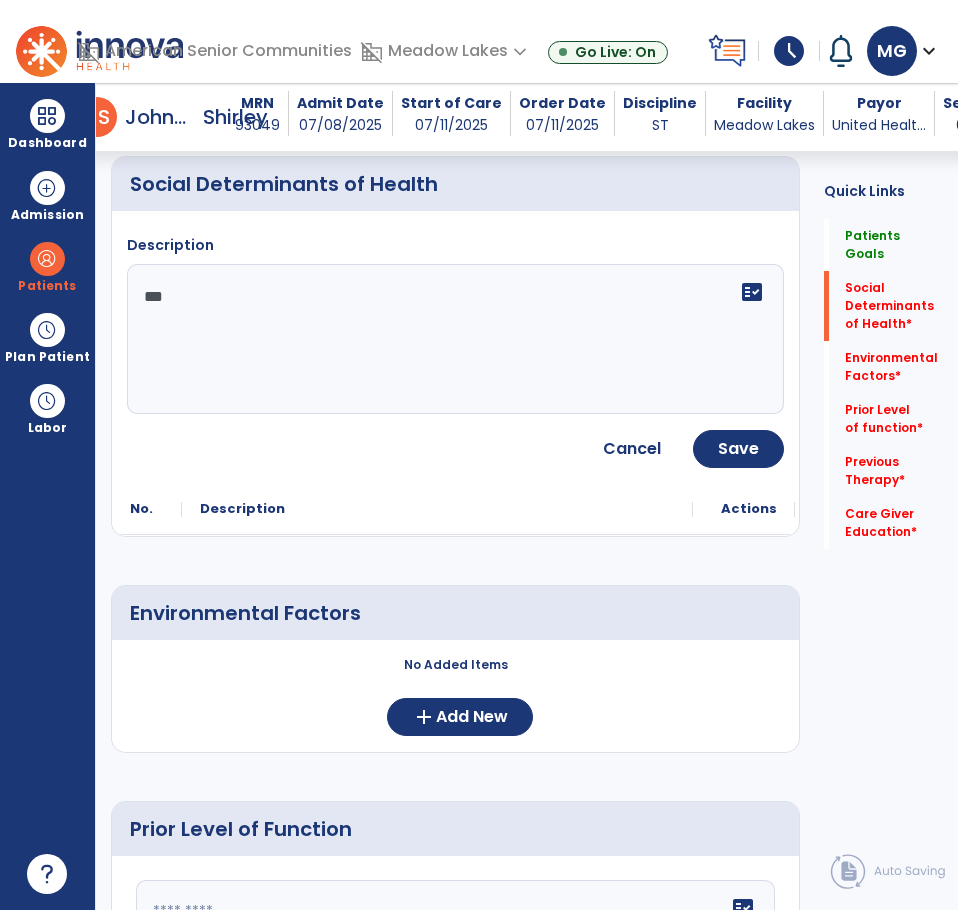 type on "***" 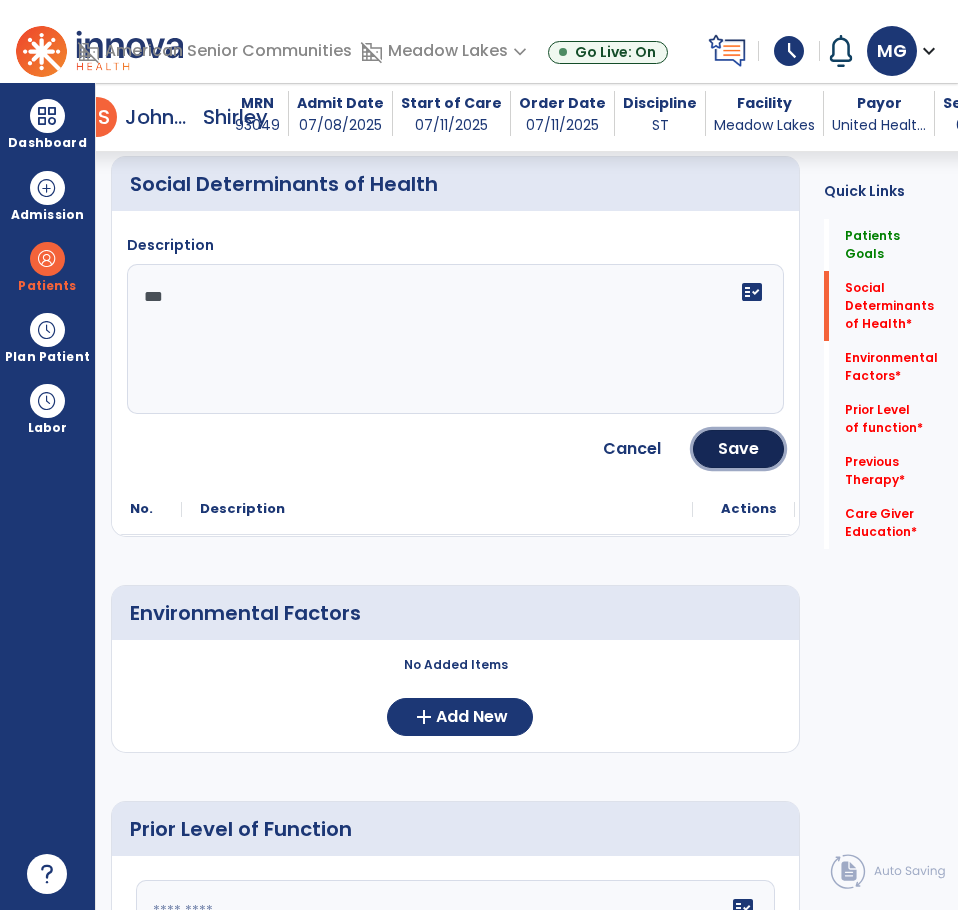 click on "Save" 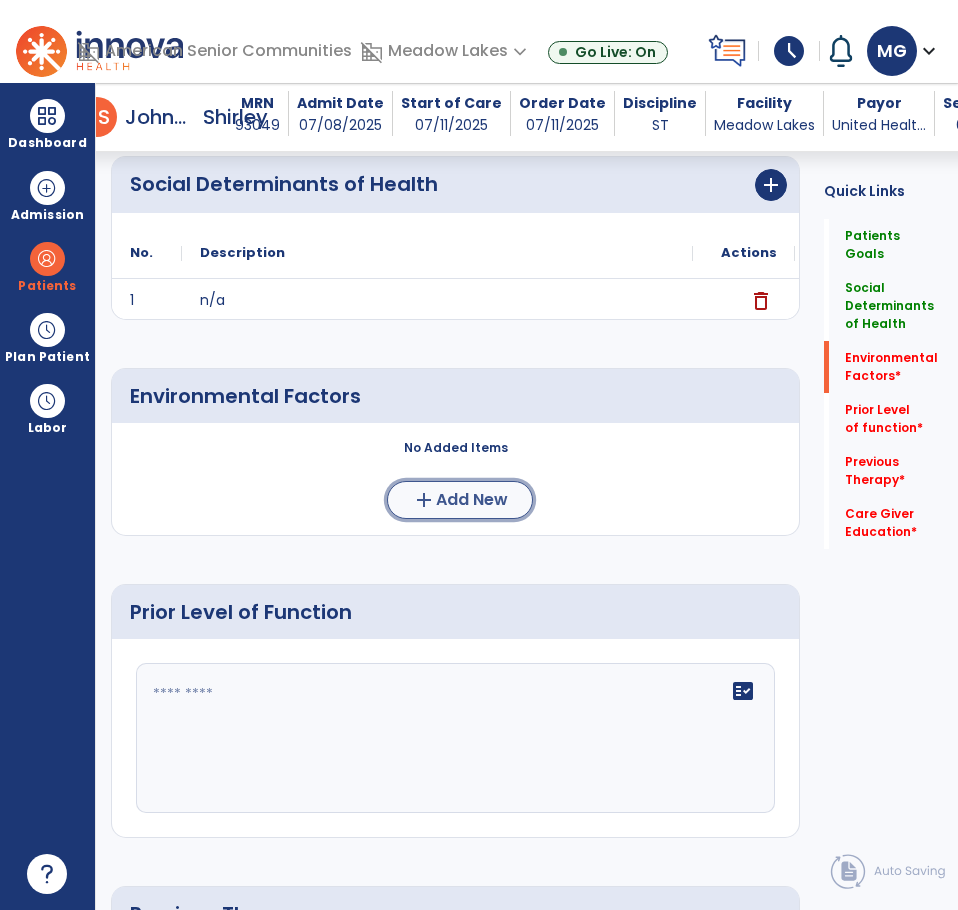 click on "add  Add New" 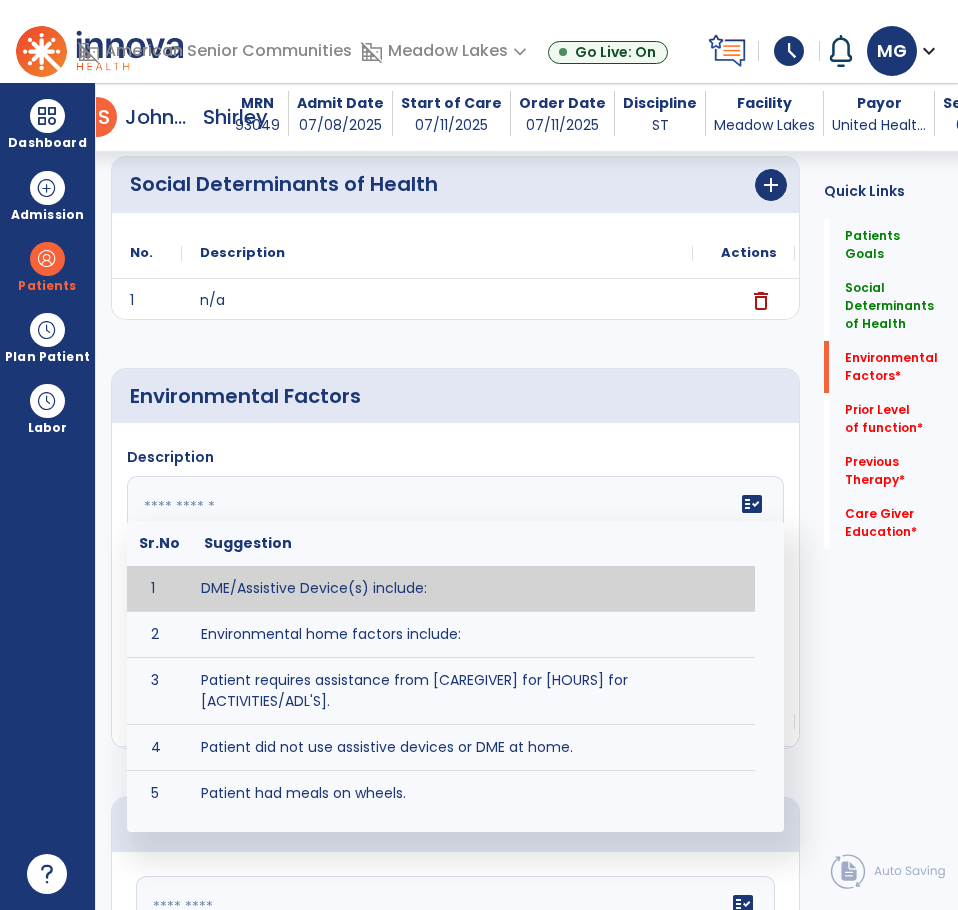 click 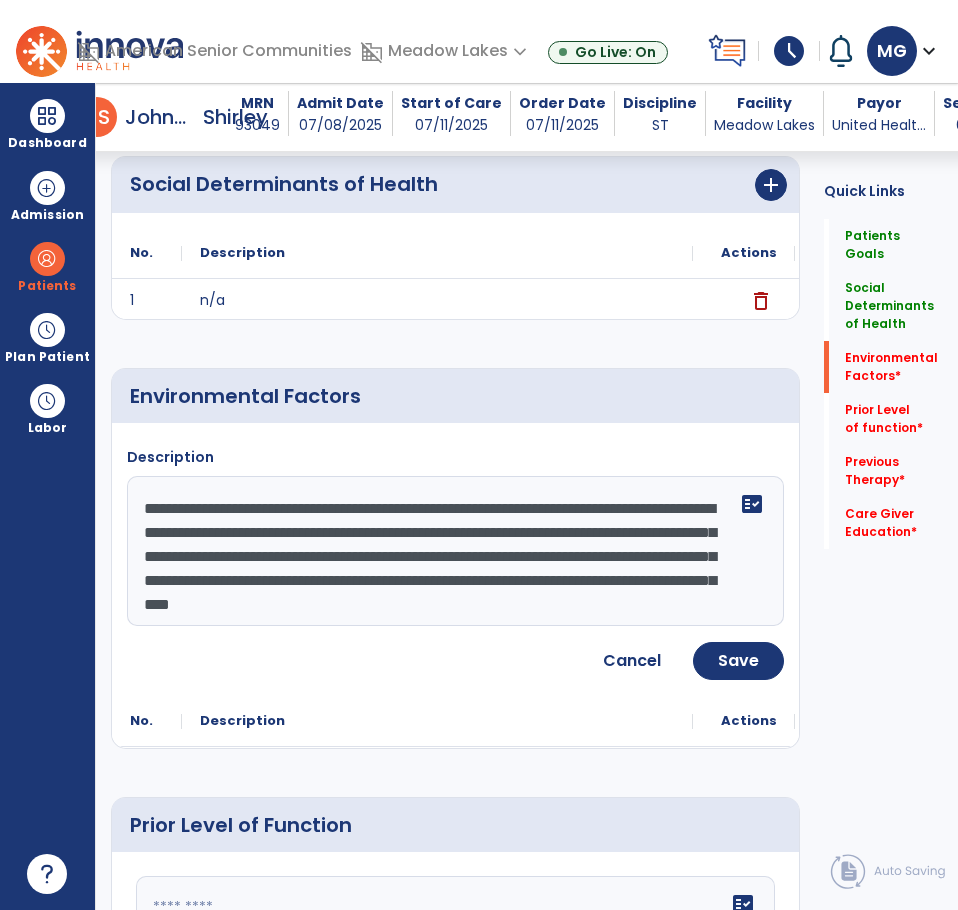 scroll, scrollTop: 15, scrollLeft: 0, axis: vertical 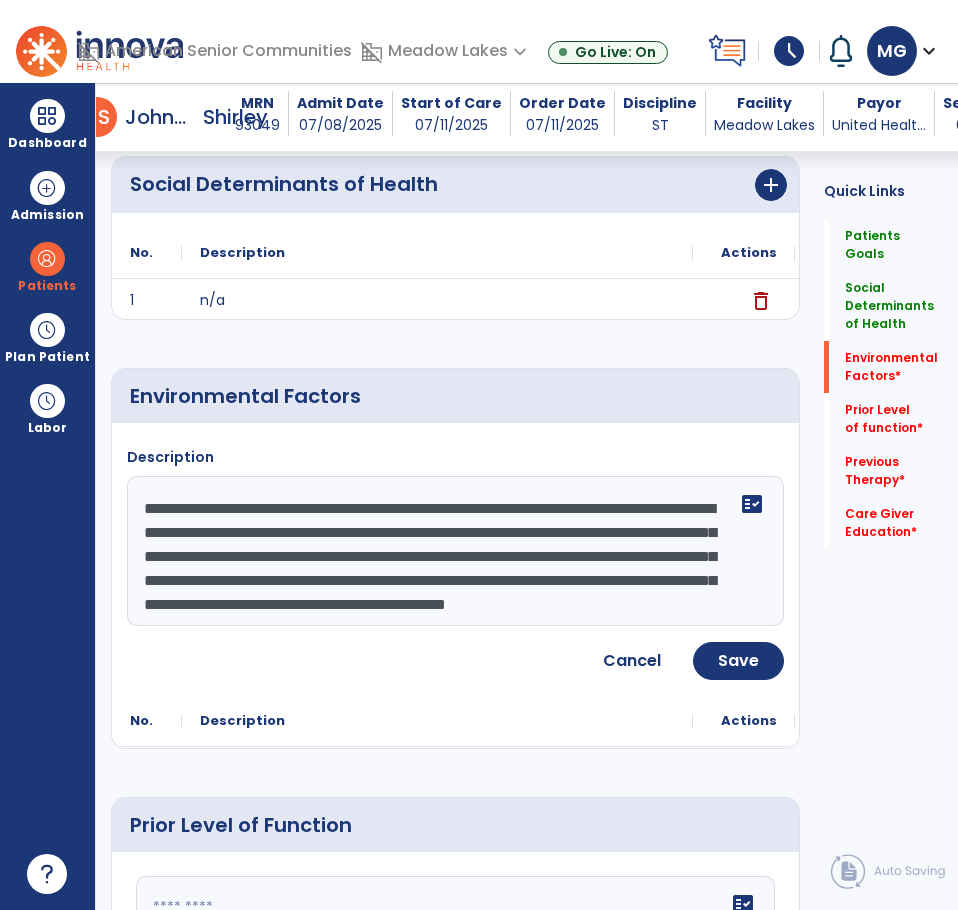 type on "**********" 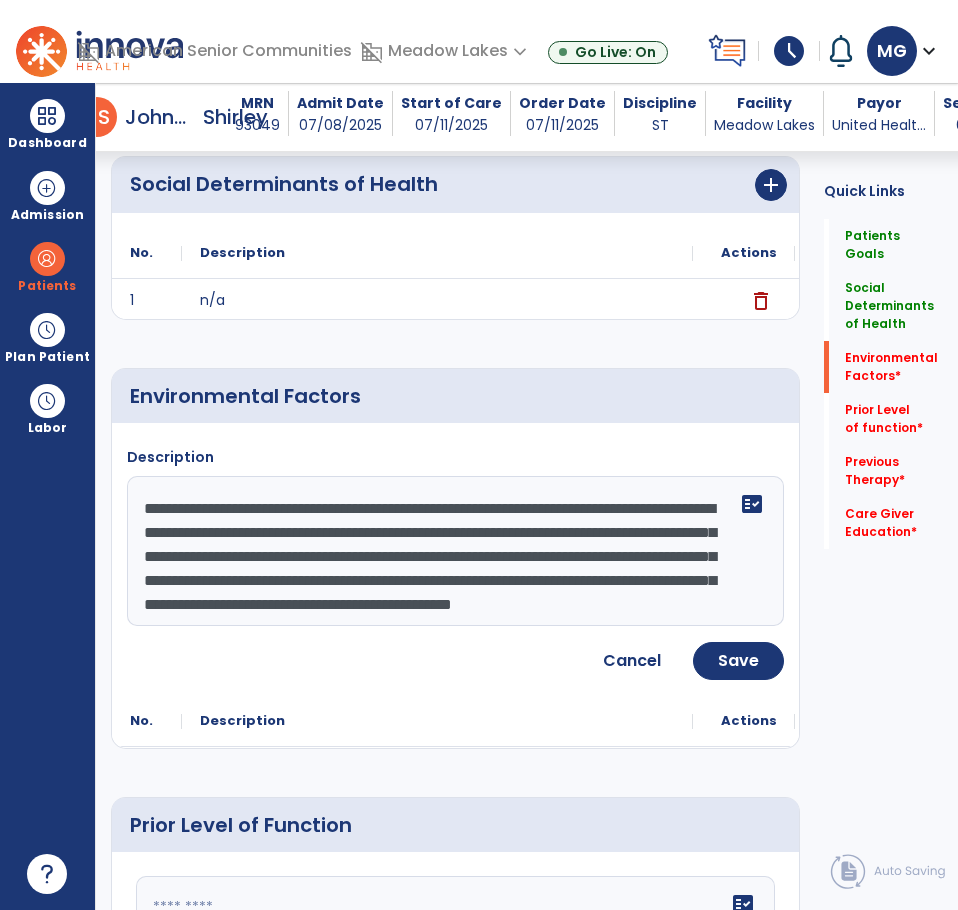 click on "**********" 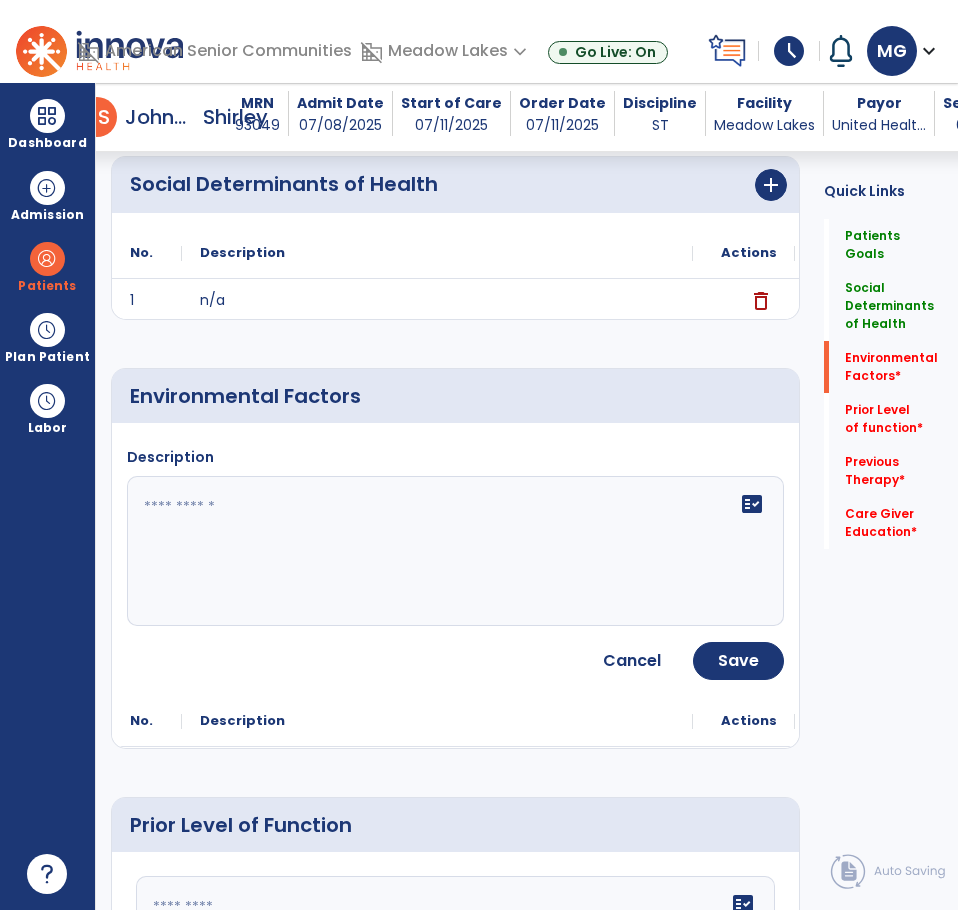 scroll, scrollTop: 0, scrollLeft: 0, axis: both 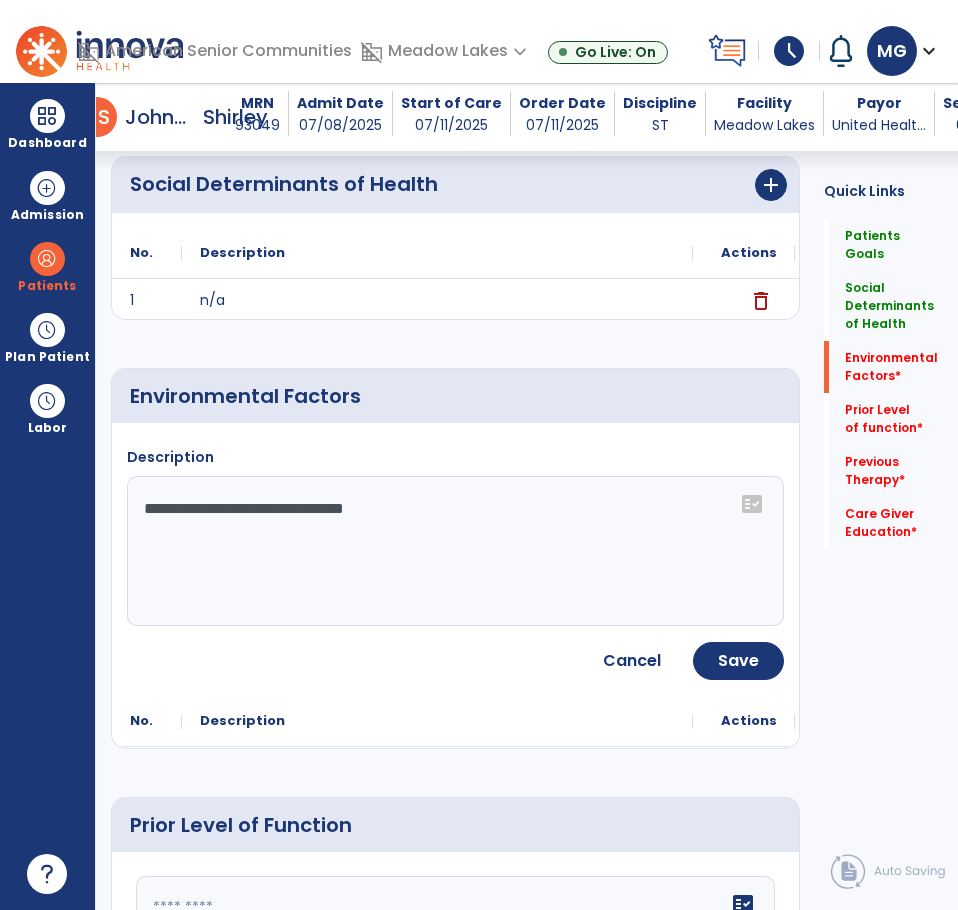 click on "**********" 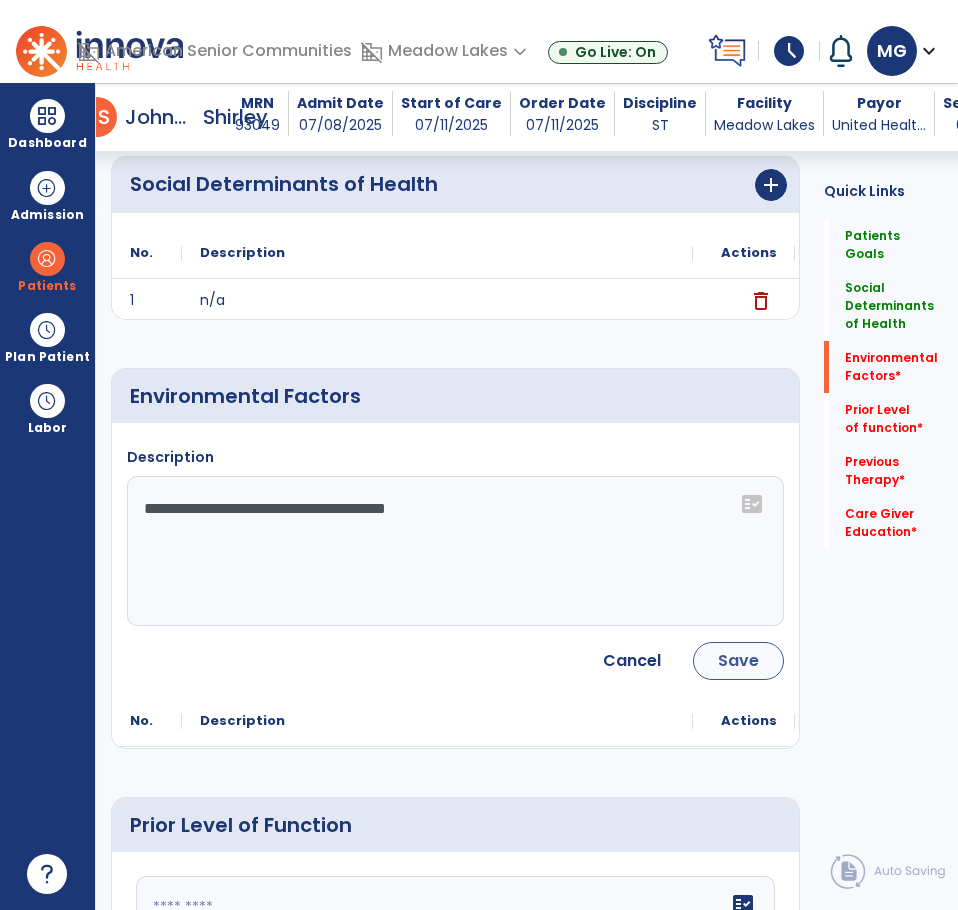 type on "**********" 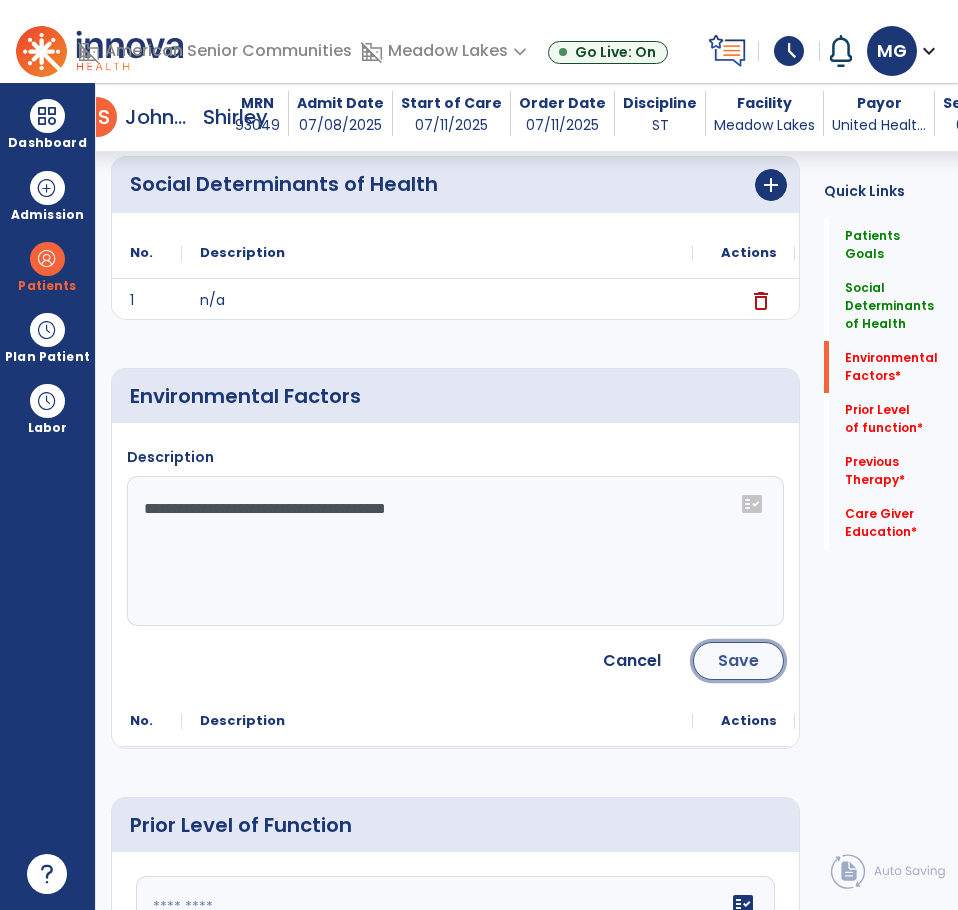 click on "Save" 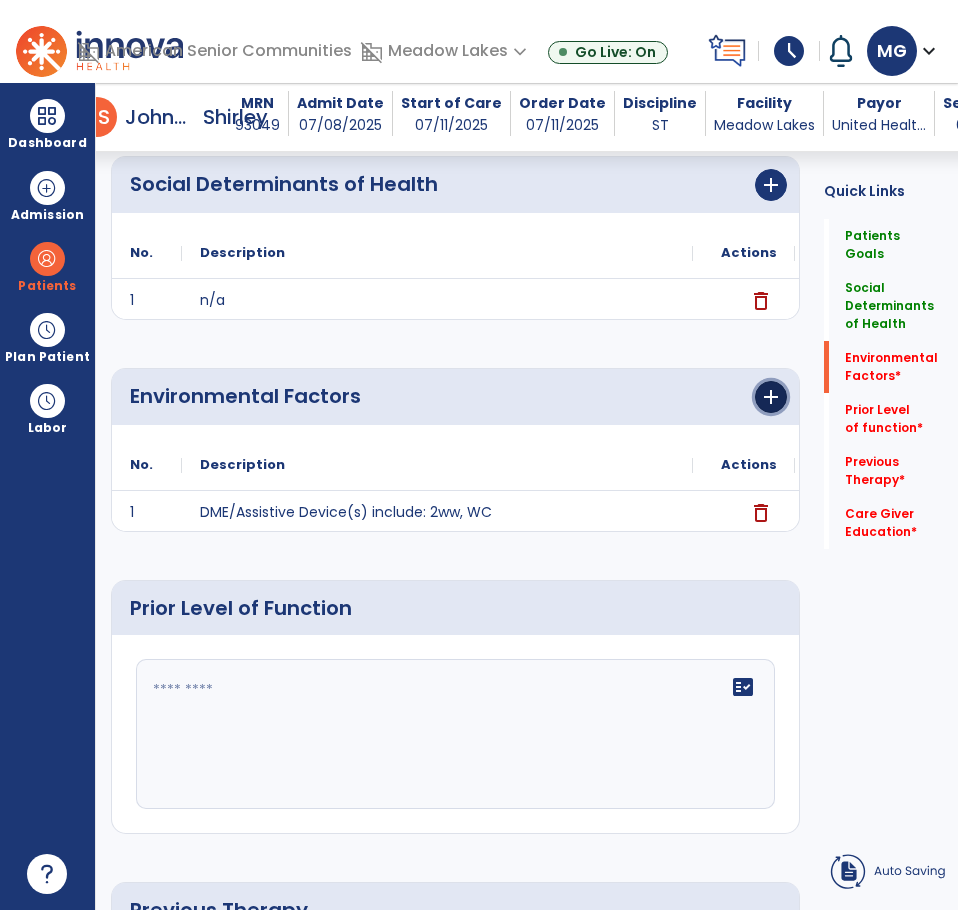 click on "add" 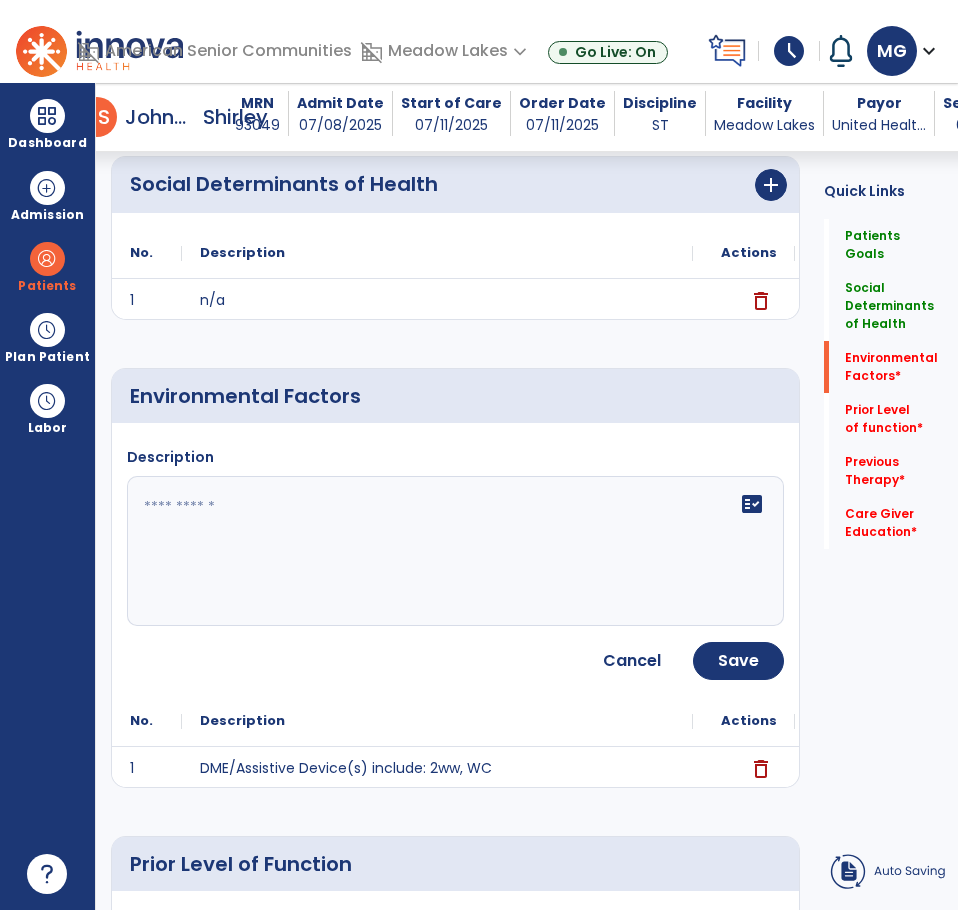 click on "Description   fact_check" 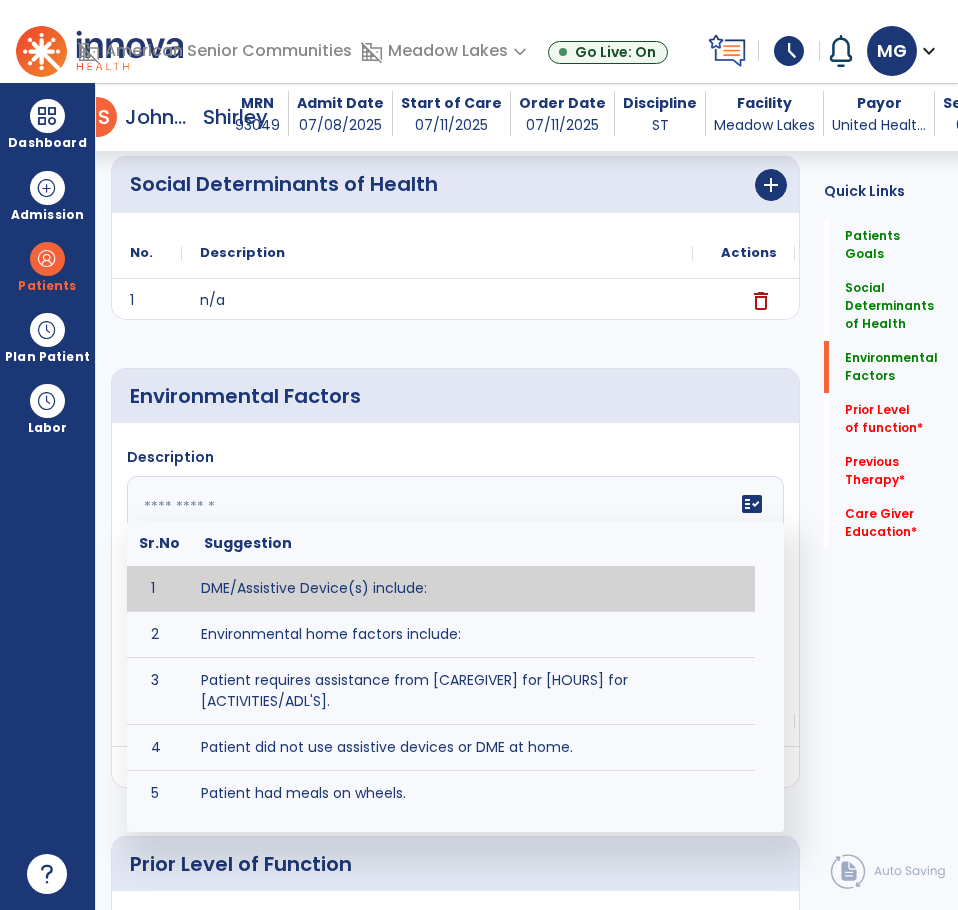click on "fact_check  Sr.No Suggestion 1 DME/Assistive Device(s) include:  2 Environmental home factors include:  3 Patient requires assistance from [CAREGIVER] for [HOURS] for [ACTIVITIES/ADL'S]. 4 Patient did not use assistive devices or DME at home. 5 Patient had meals on wheels. 6 Patient has caregiver help at home who will be able to provide assistance upon discharge. 7 Patient lived alone at home prior to admission and will [HAVE or HAVE NOT] assistance at home from [CAREGIVER] upon discharge. 8 Patient lives alone. 9 Patient lives with caregiver who provides support/aid for ____________. 10 Patient lives with spouse/significant other. 11 Patient needs to clime [NUMBER] stairs [WITH/WITHOUT] railing in order to reach [ROOM]. 12 Patient uses adaptive equipment at home including [EQUIPMENT] and has the following home modifications __________. 13 Patient was able to complete community activities (driving, shopping, community ambulation, etc.) independently. 14 15 16 17" 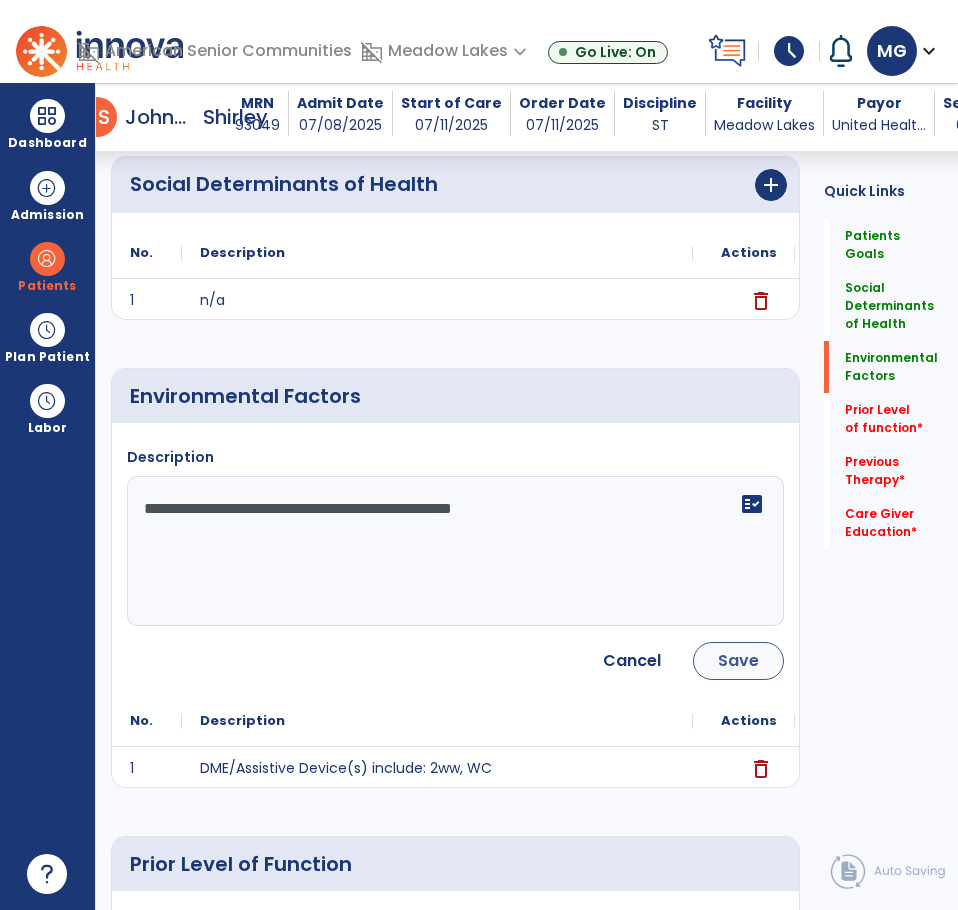 type on "**********" 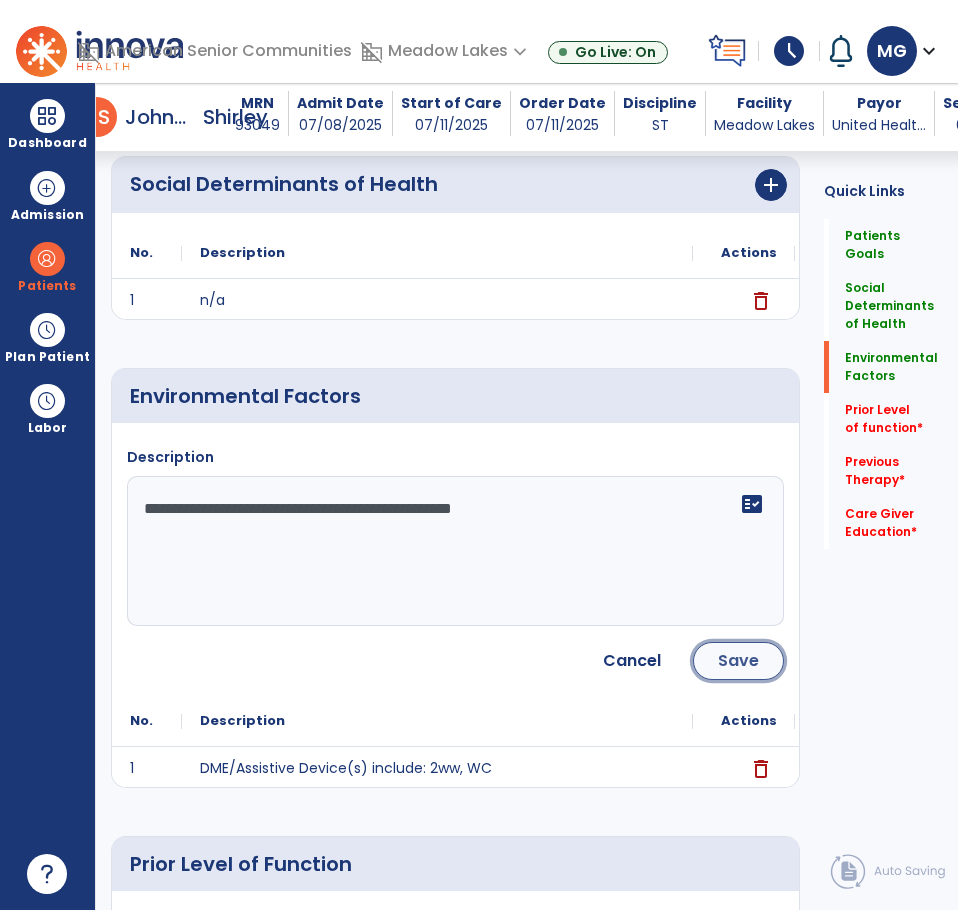 click on "Save" 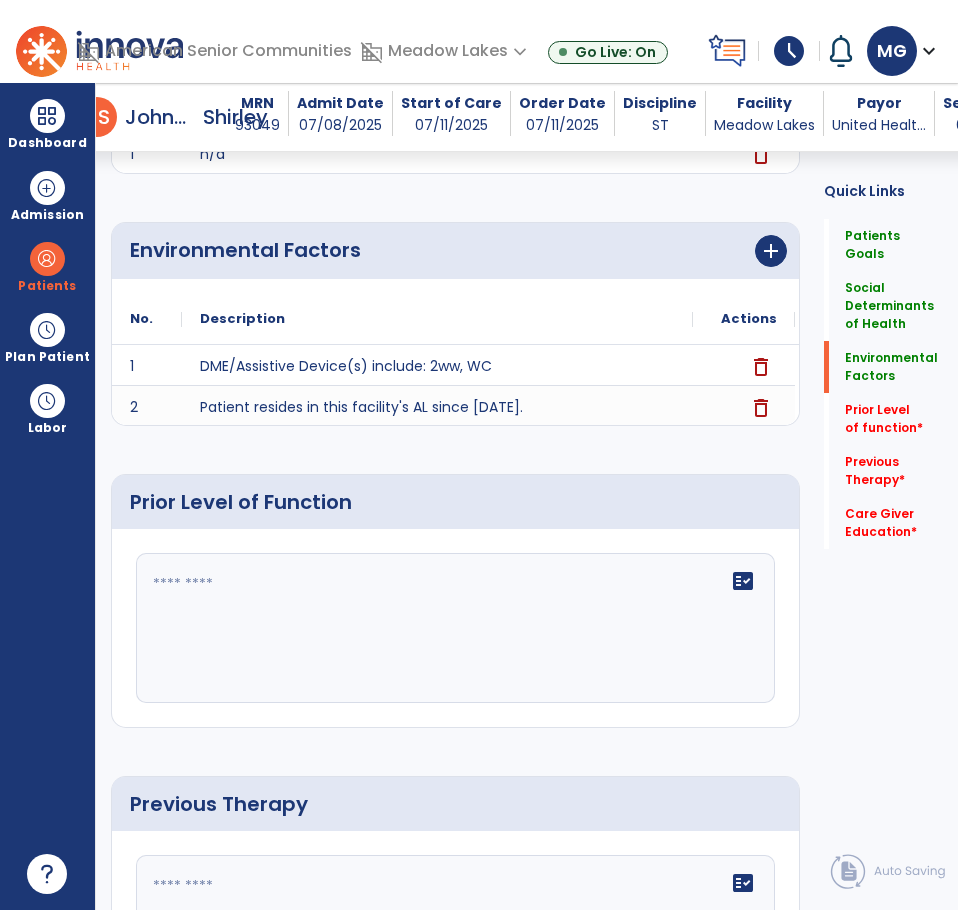 scroll, scrollTop: 700, scrollLeft: 0, axis: vertical 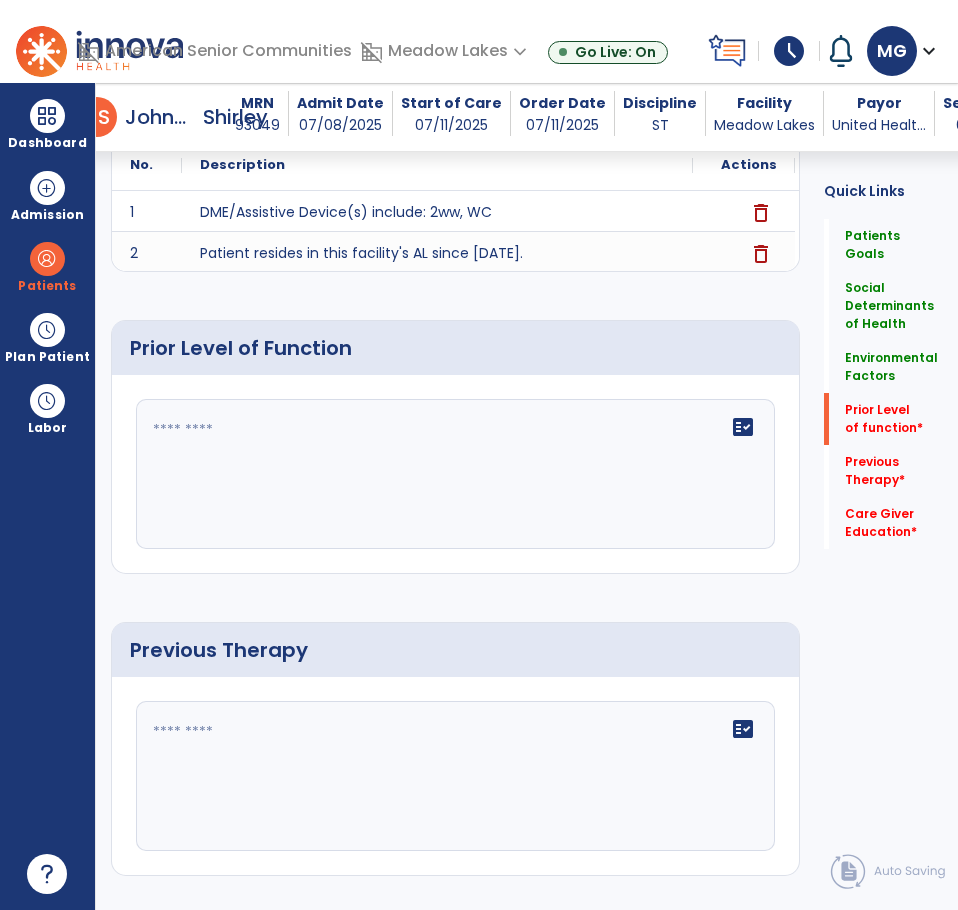 click on "fact_check" 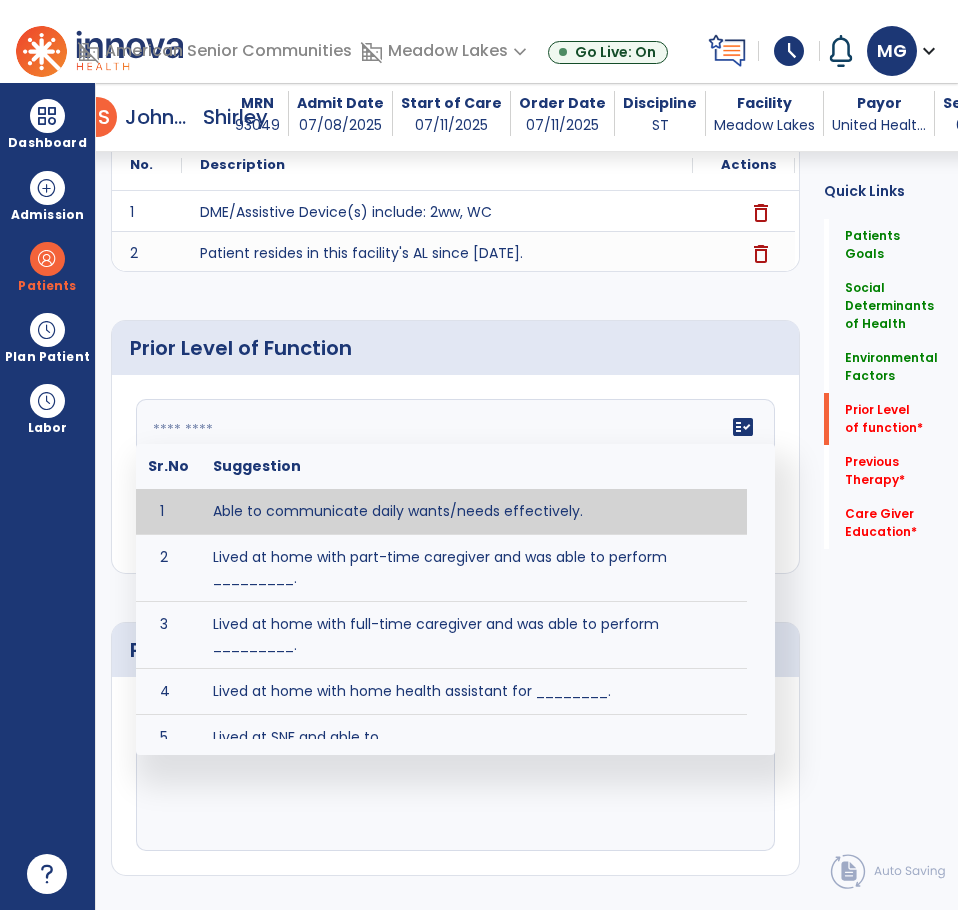 paste on "**********" 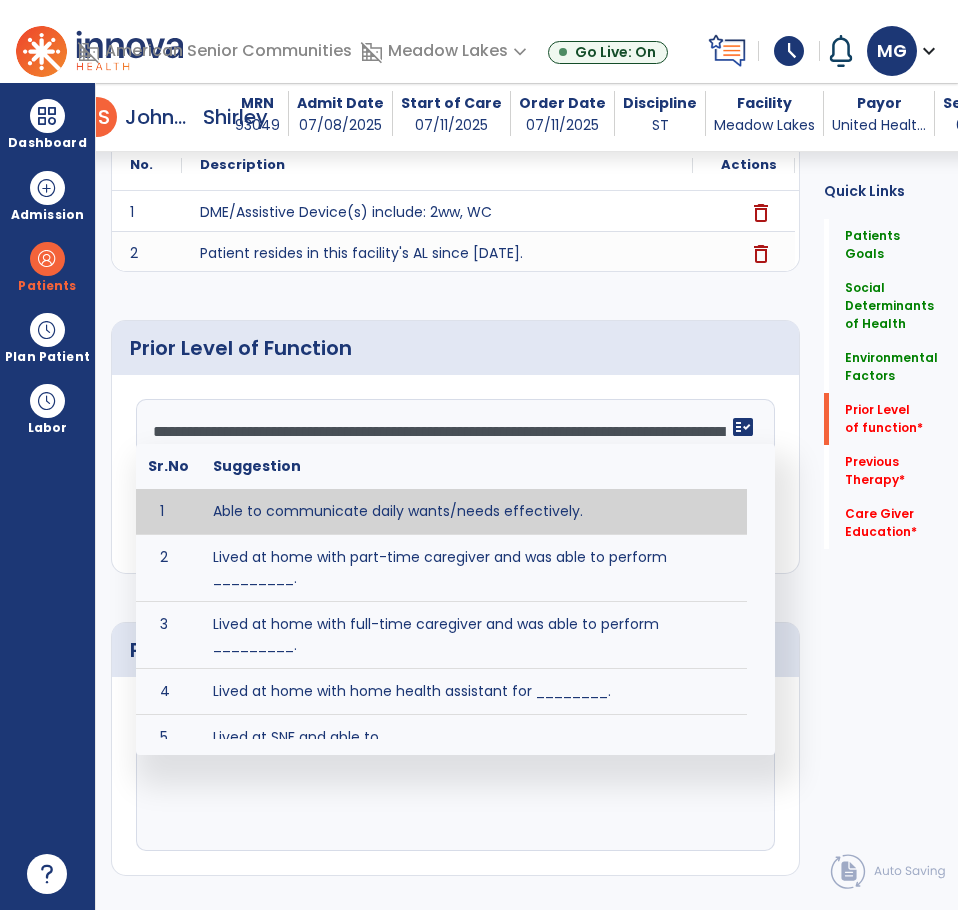 scroll, scrollTop: 15, scrollLeft: 0, axis: vertical 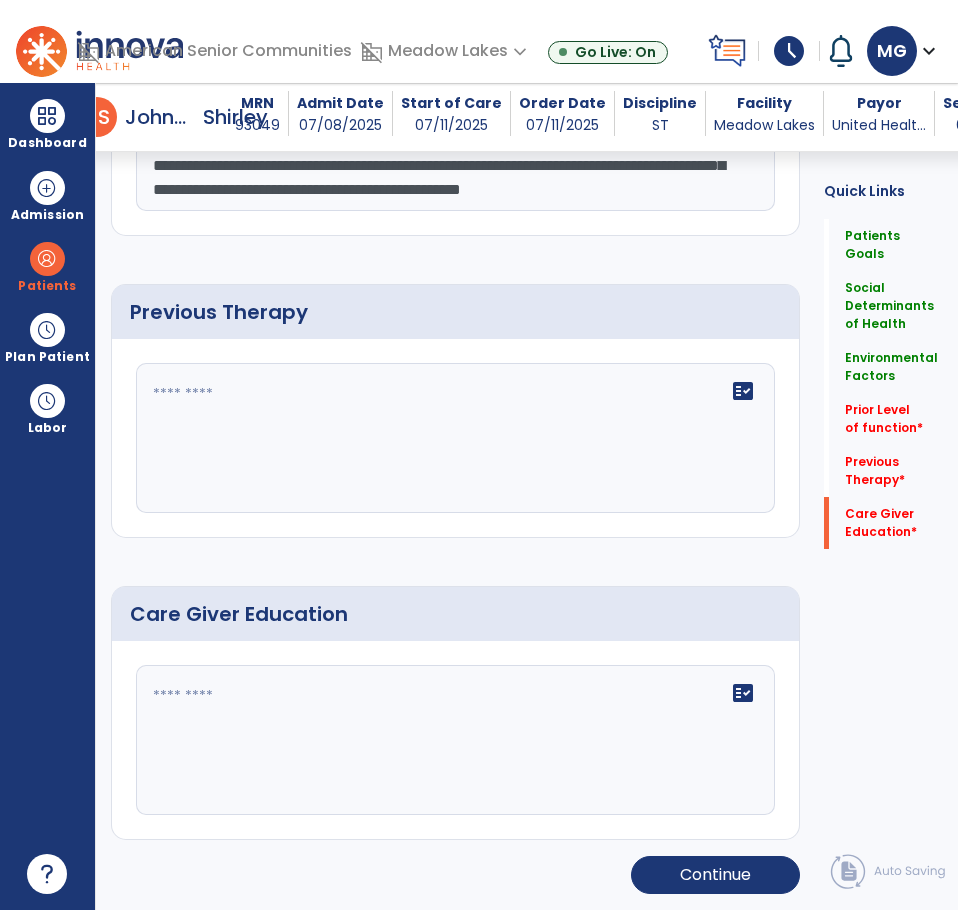 type on "**********" 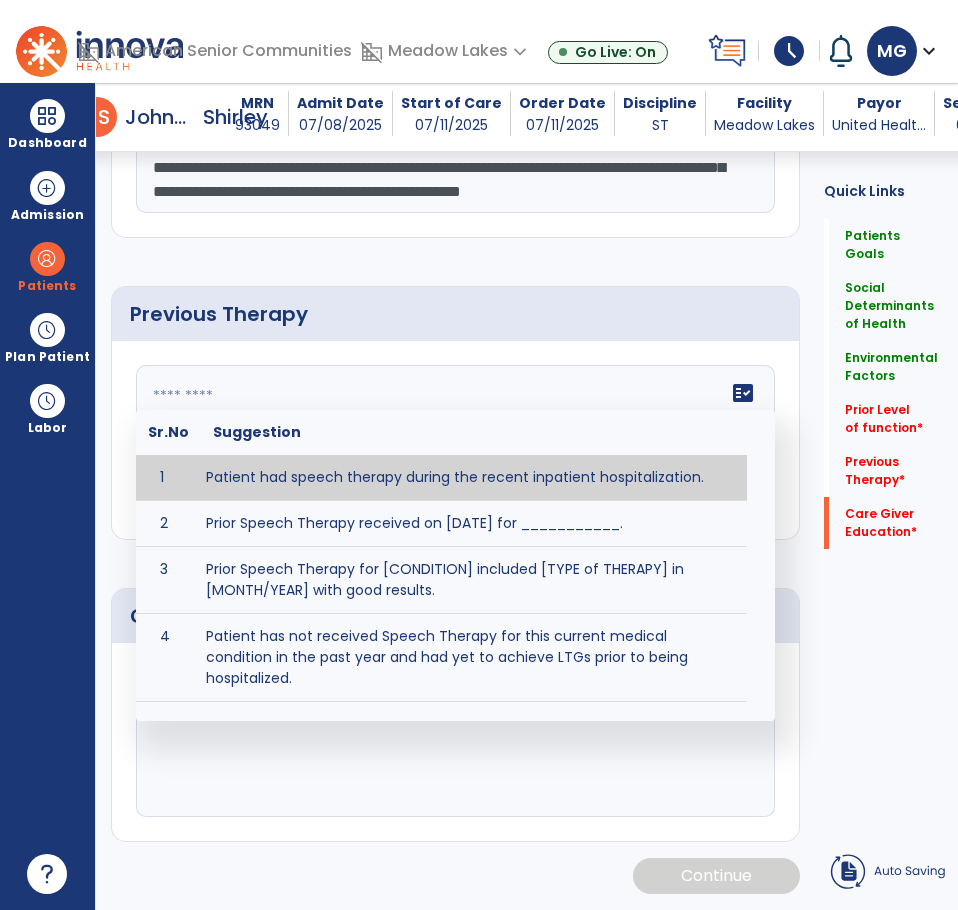 click 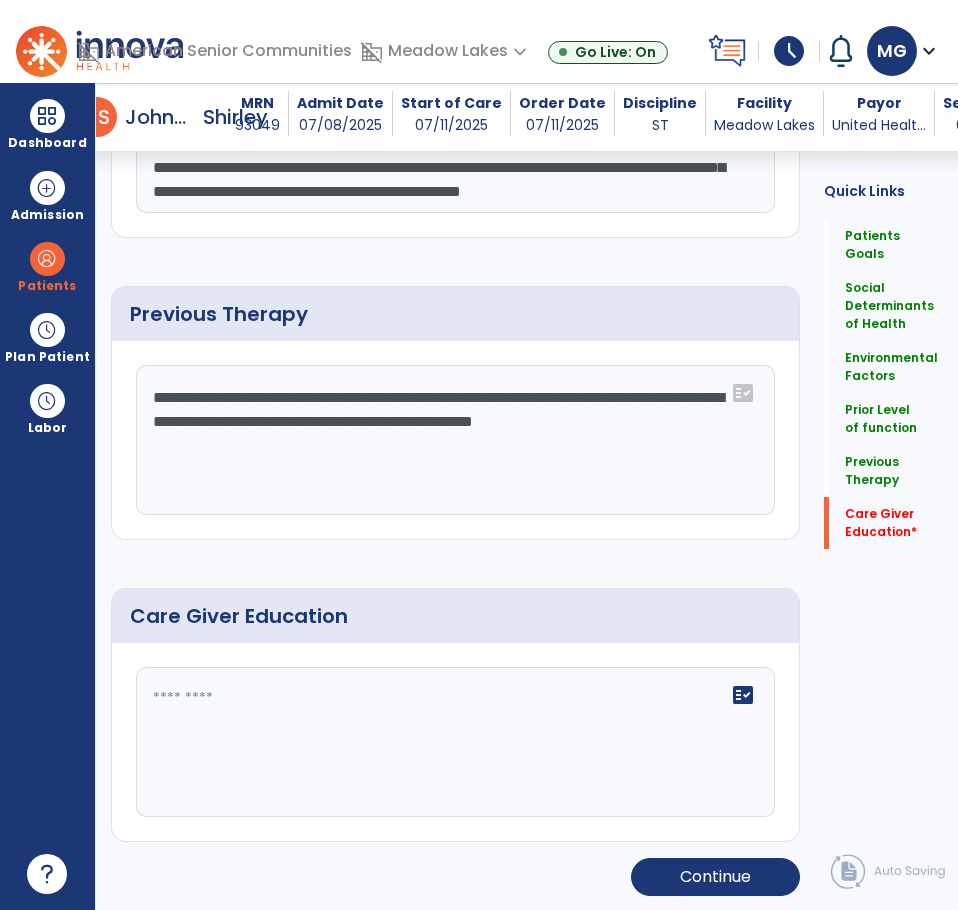 scroll, scrollTop: 1038, scrollLeft: 0, axis: vertical 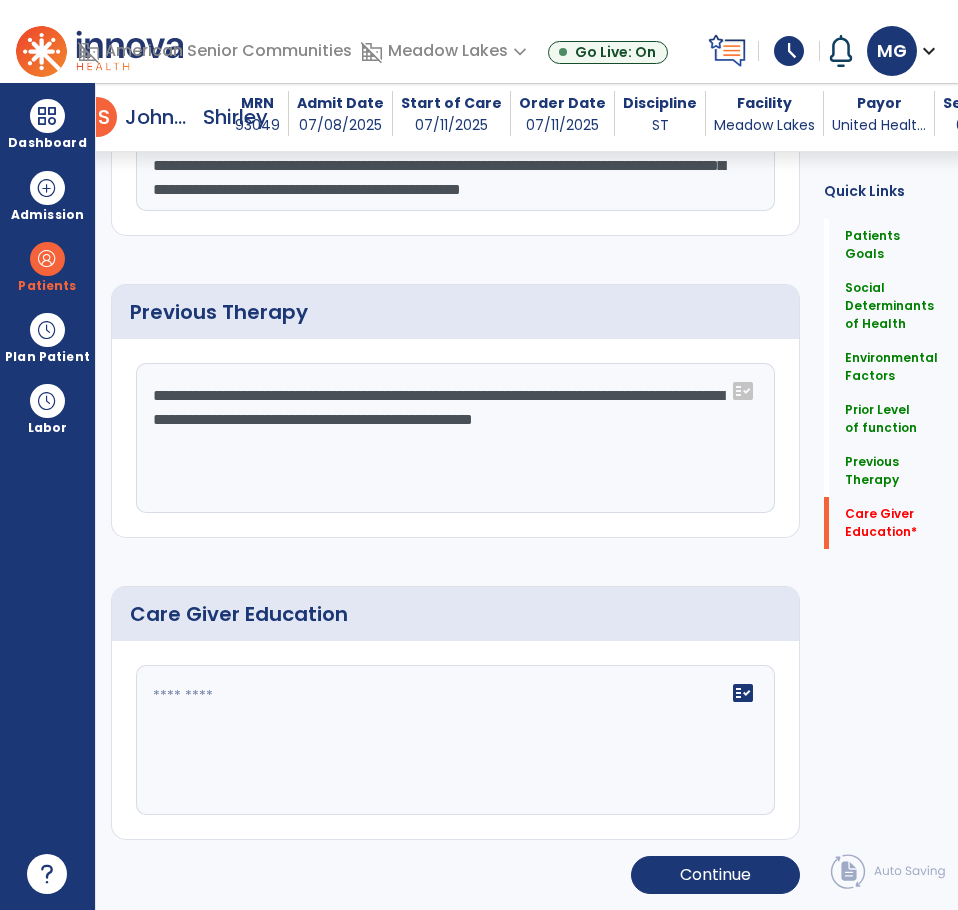 drag, startPoint x: 354, startPoint y: 647, endPoint x: 340, endPoint y: 658, distance: 17.804493 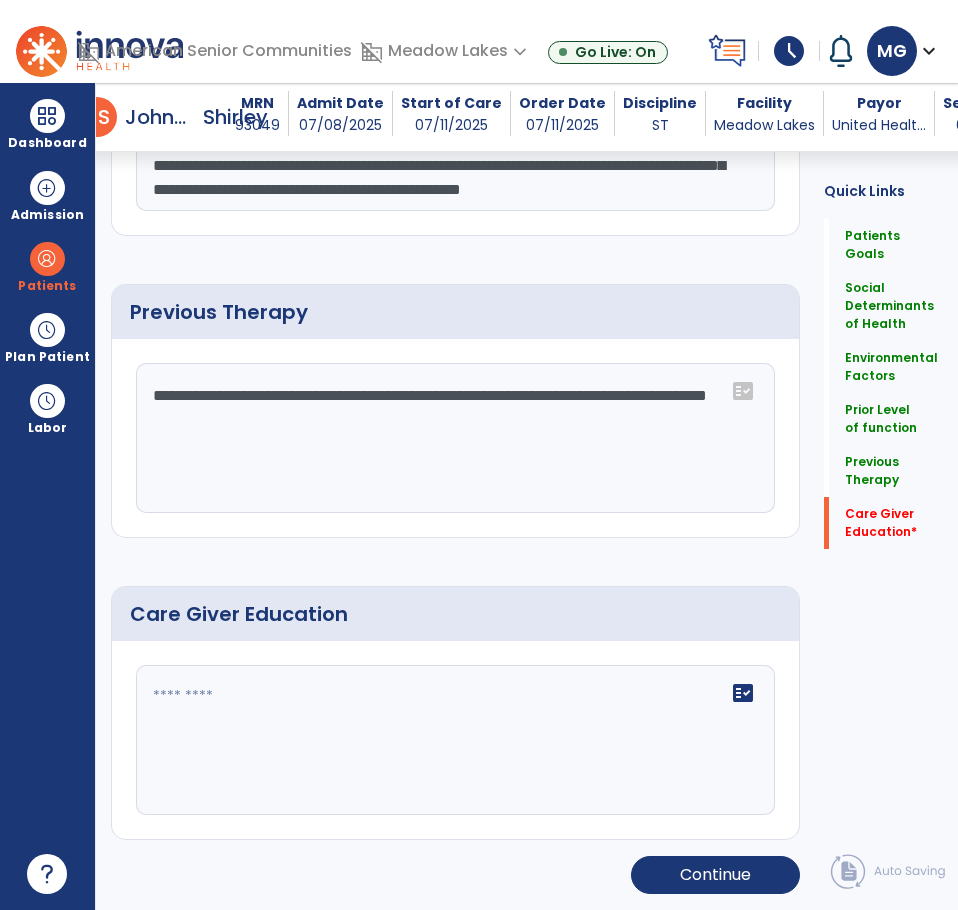 type on "**********" 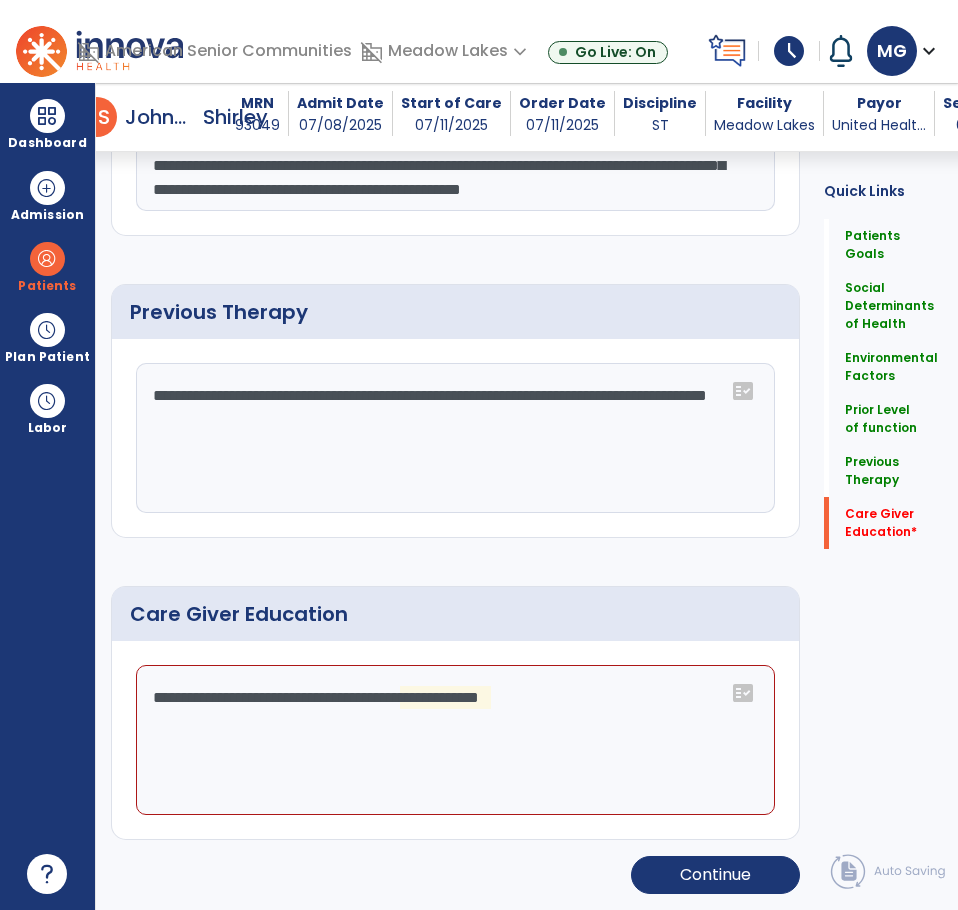 click on "**********" 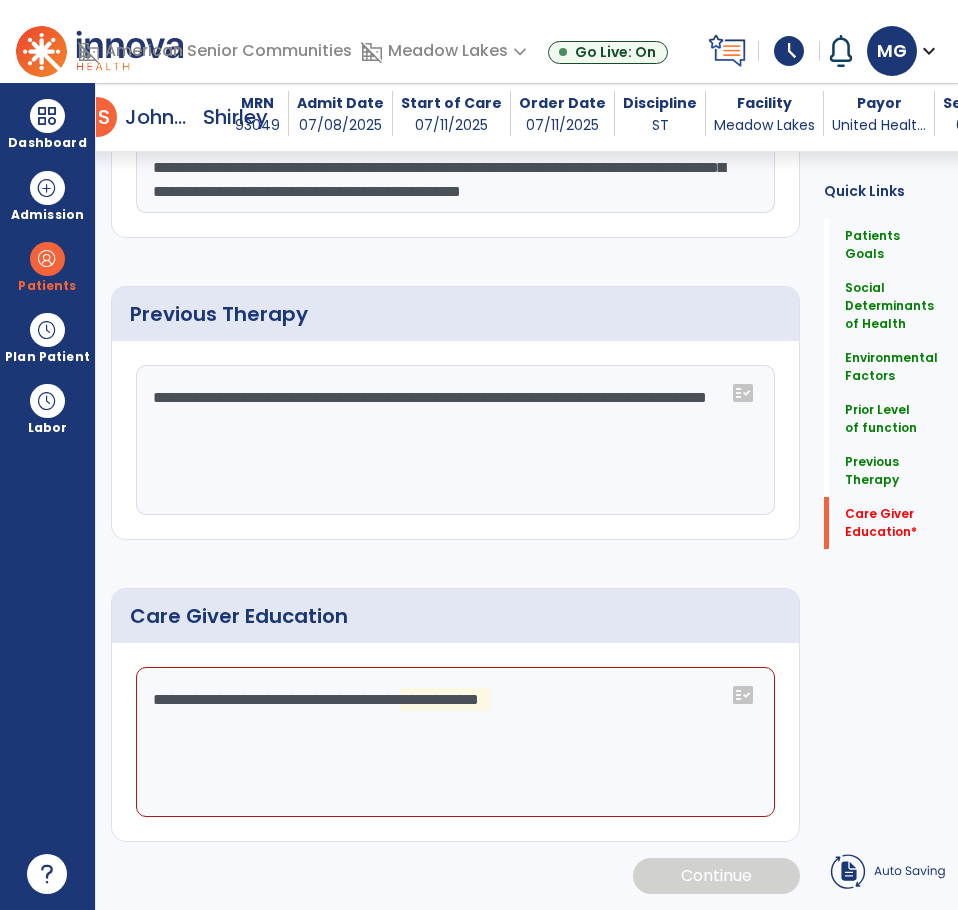 scroll, scrollTop: 1038, scrollLeft: 0, axis: vertical 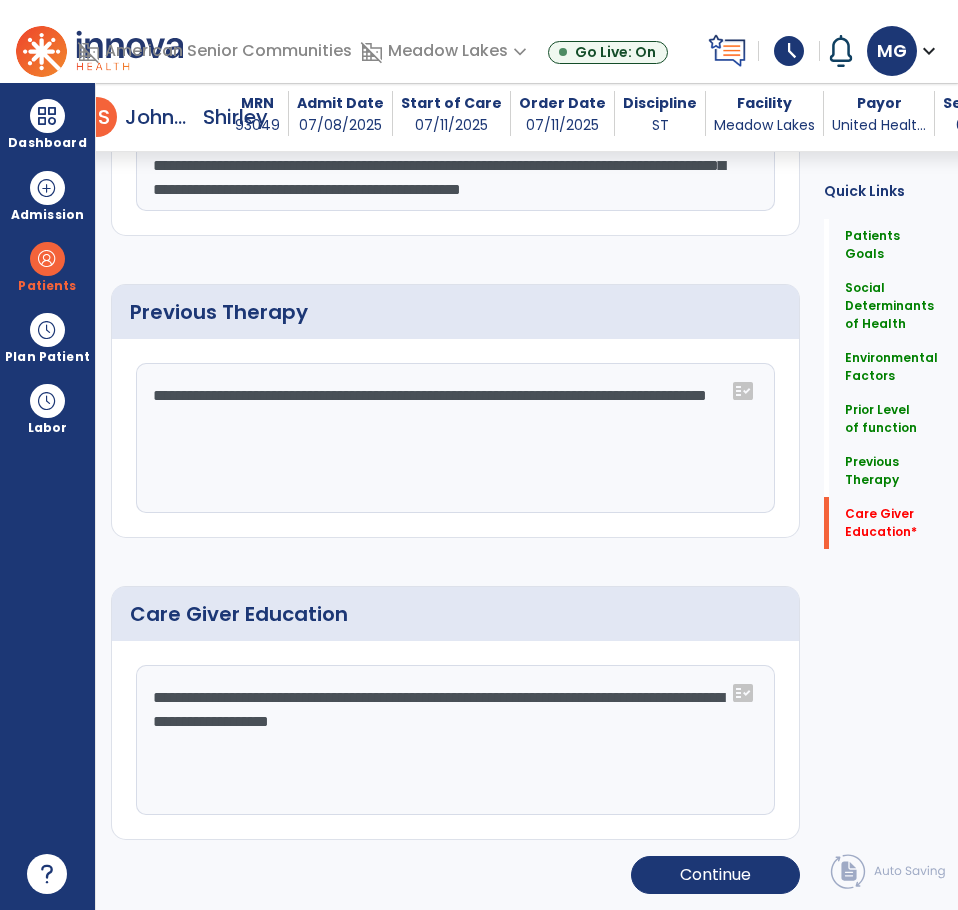 type on "**********" 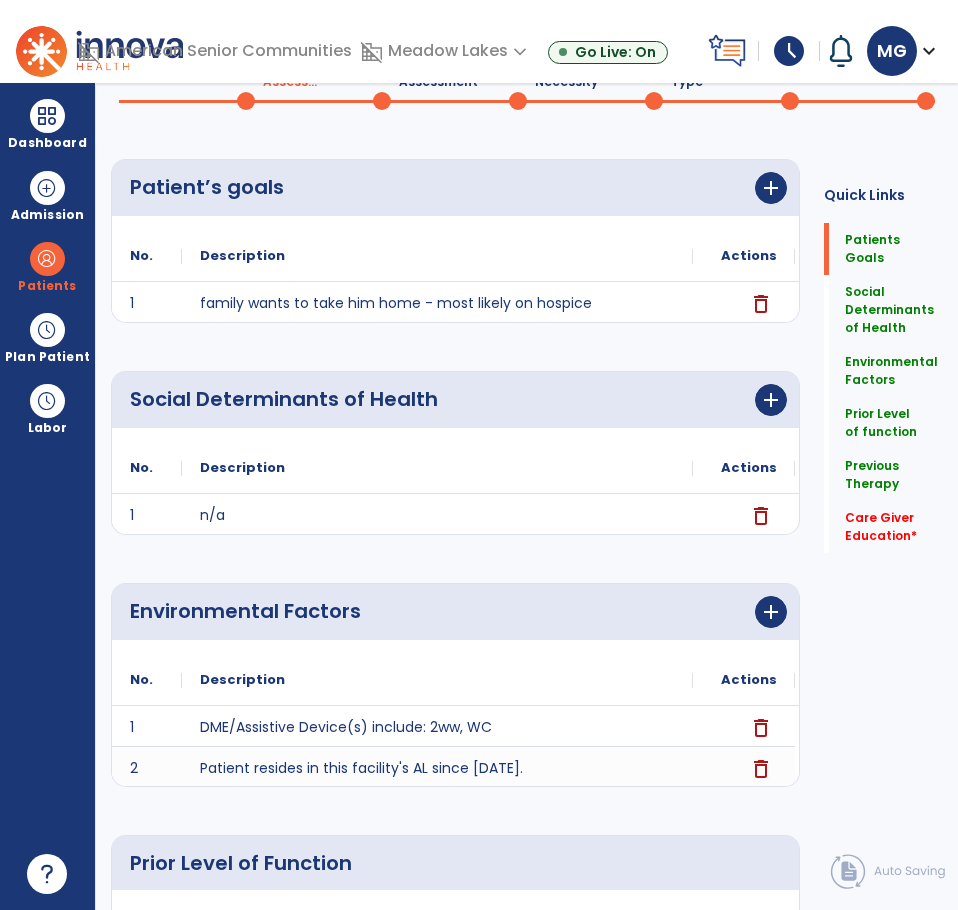 scroll, scrollTop: 0, scrollLeft: 0, axis: both 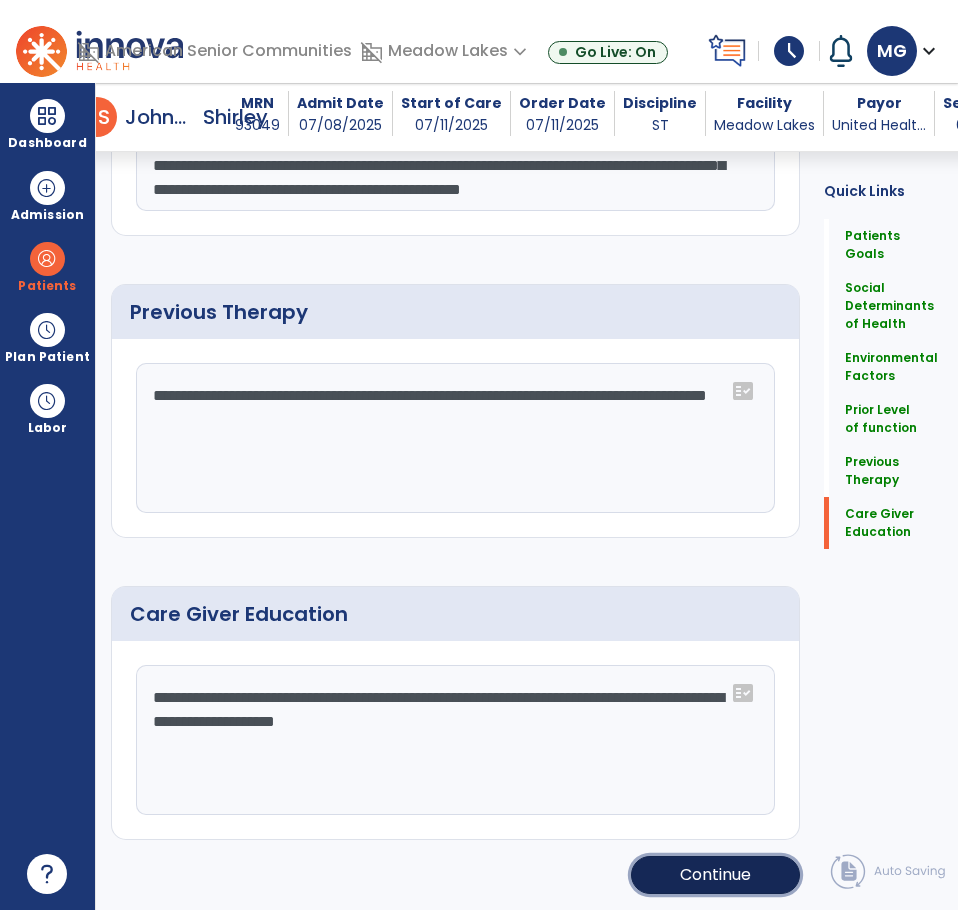 click on "Continue" 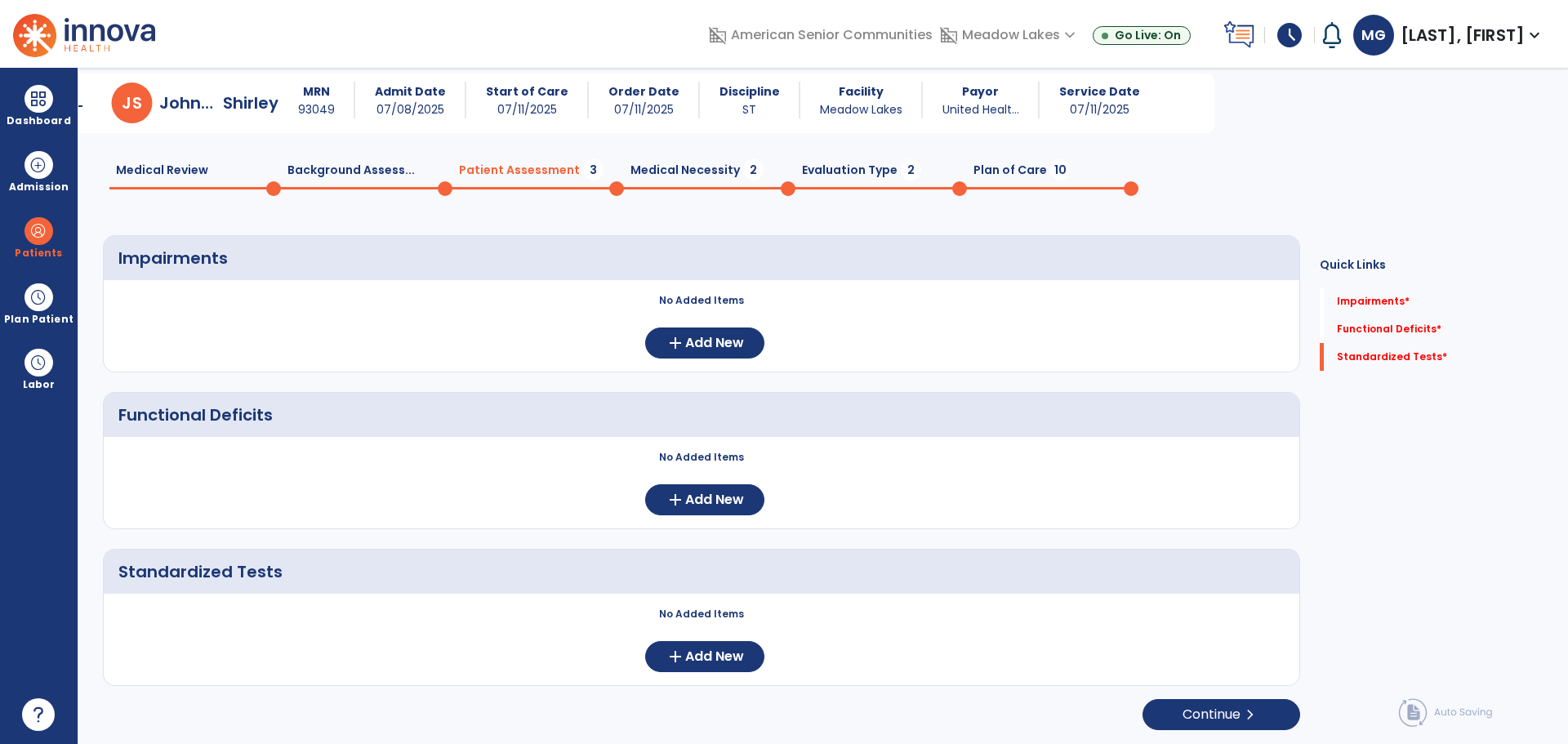 scroll, scrollTop: 41, scrollLeft: 0, axis: vertical 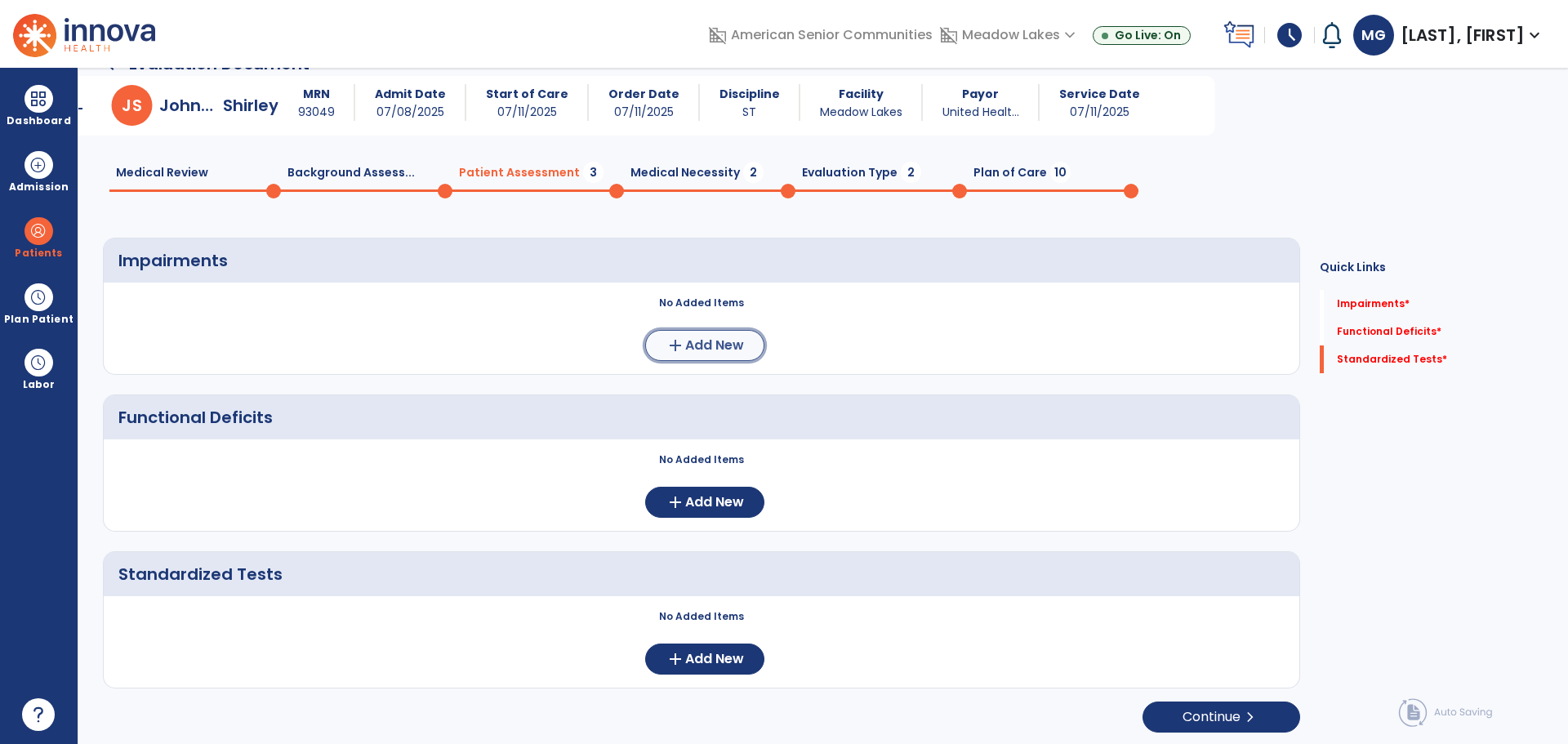 click on "add" 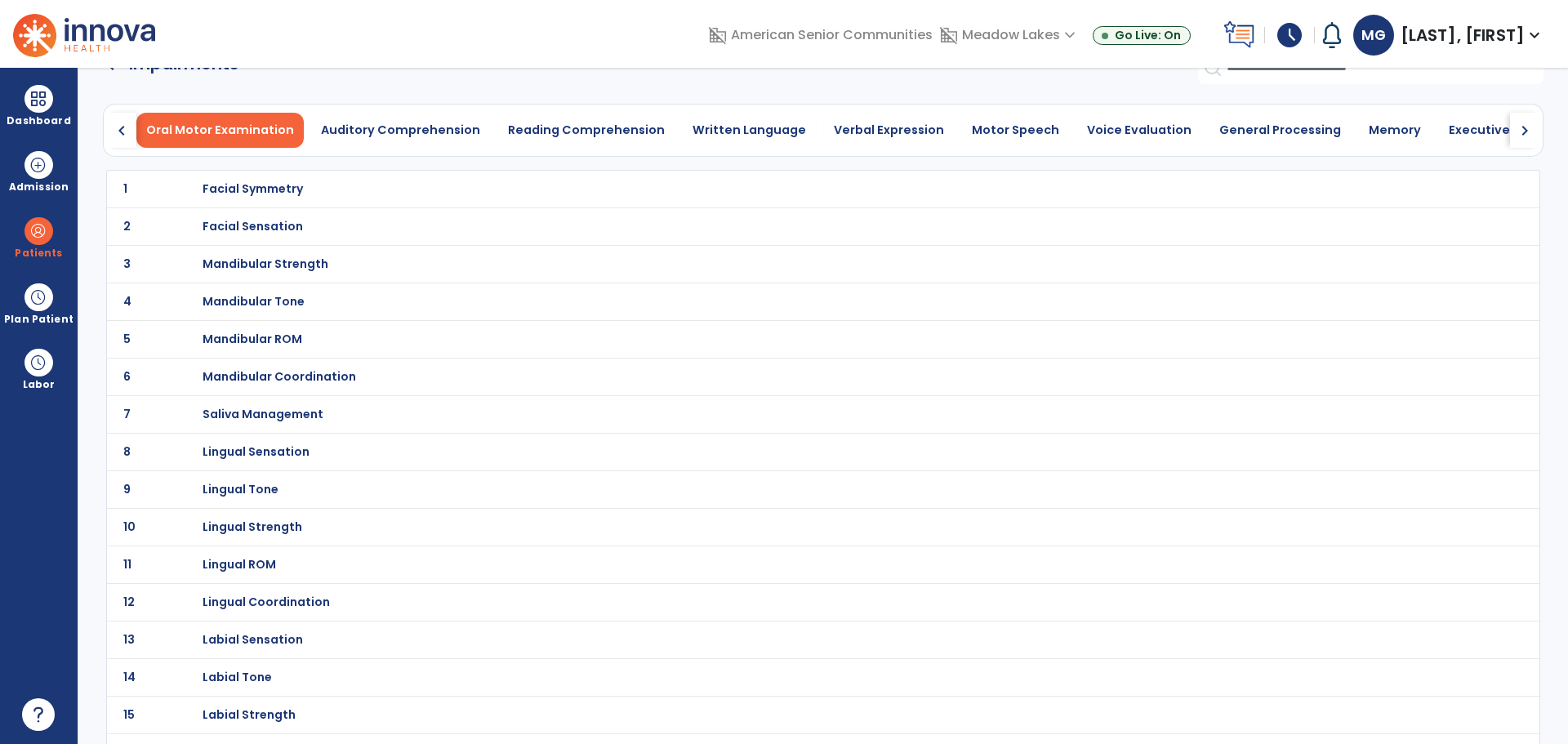click on "Facial Symmetry" at bounding box center (252, 189) 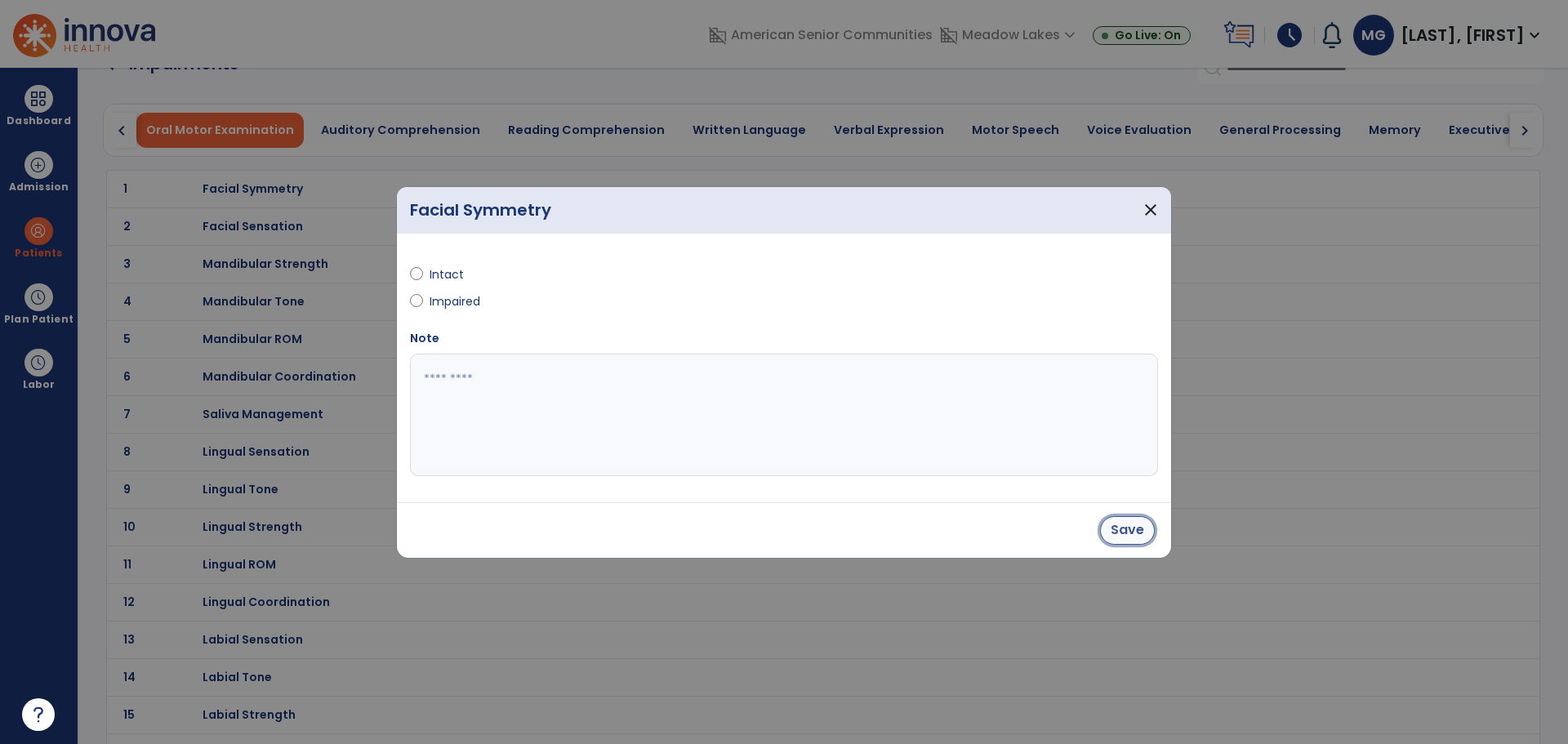 click on "Save" at bounding box center (1127, 530) 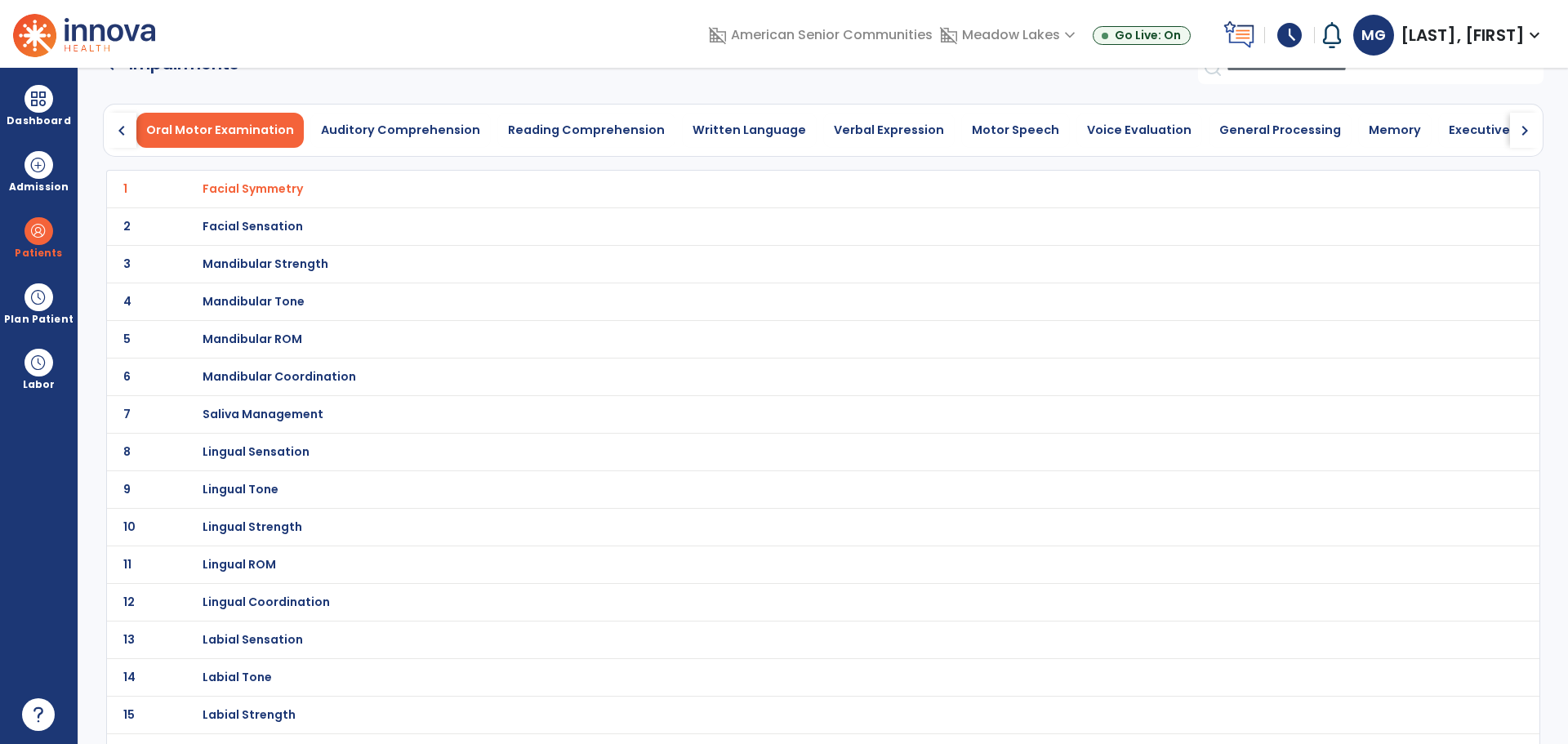 click on "Facial Sensation" at bounding box center (252, 189) 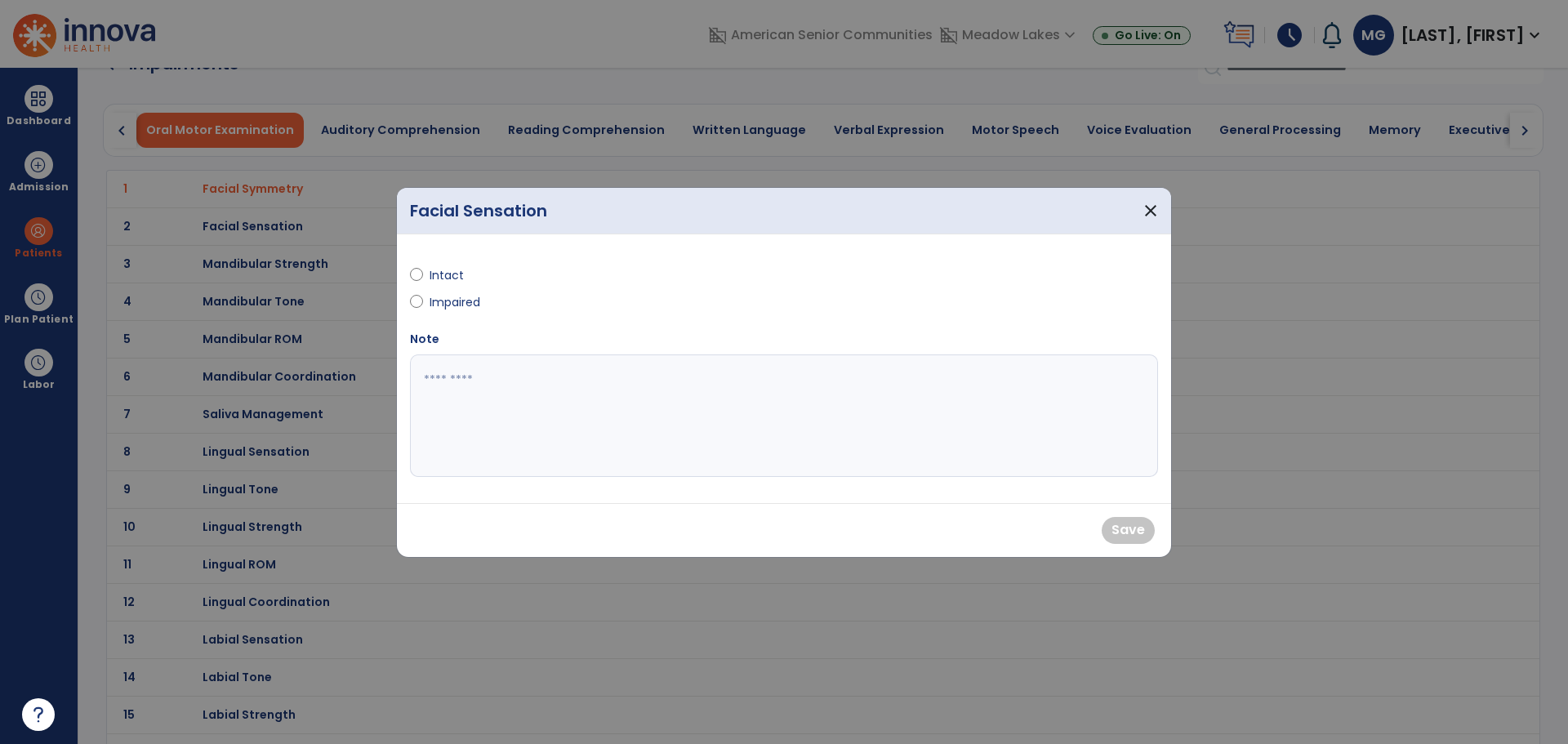 click on "Impaired" at bounding box center [592, 305] 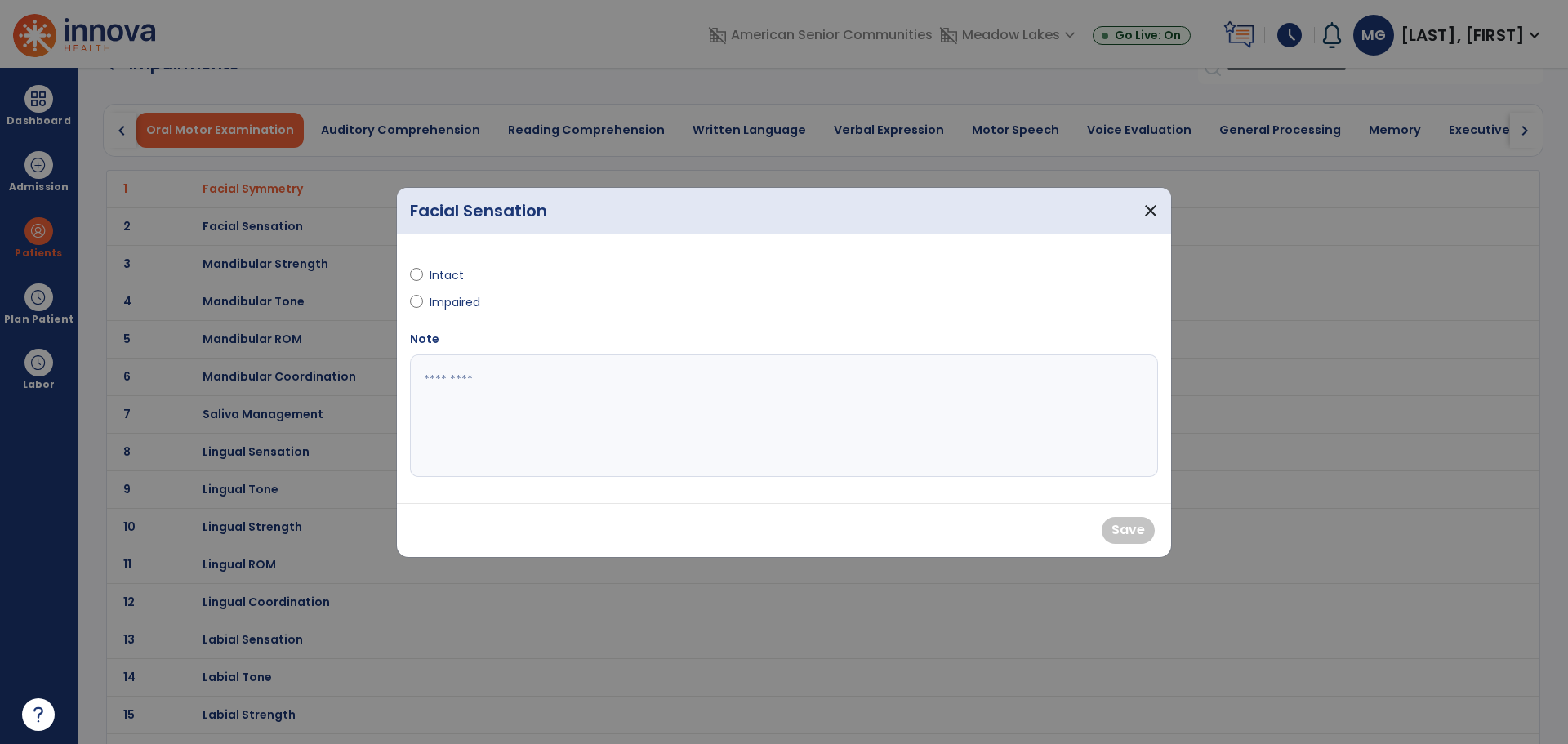 click at bounding box center [416, 305] 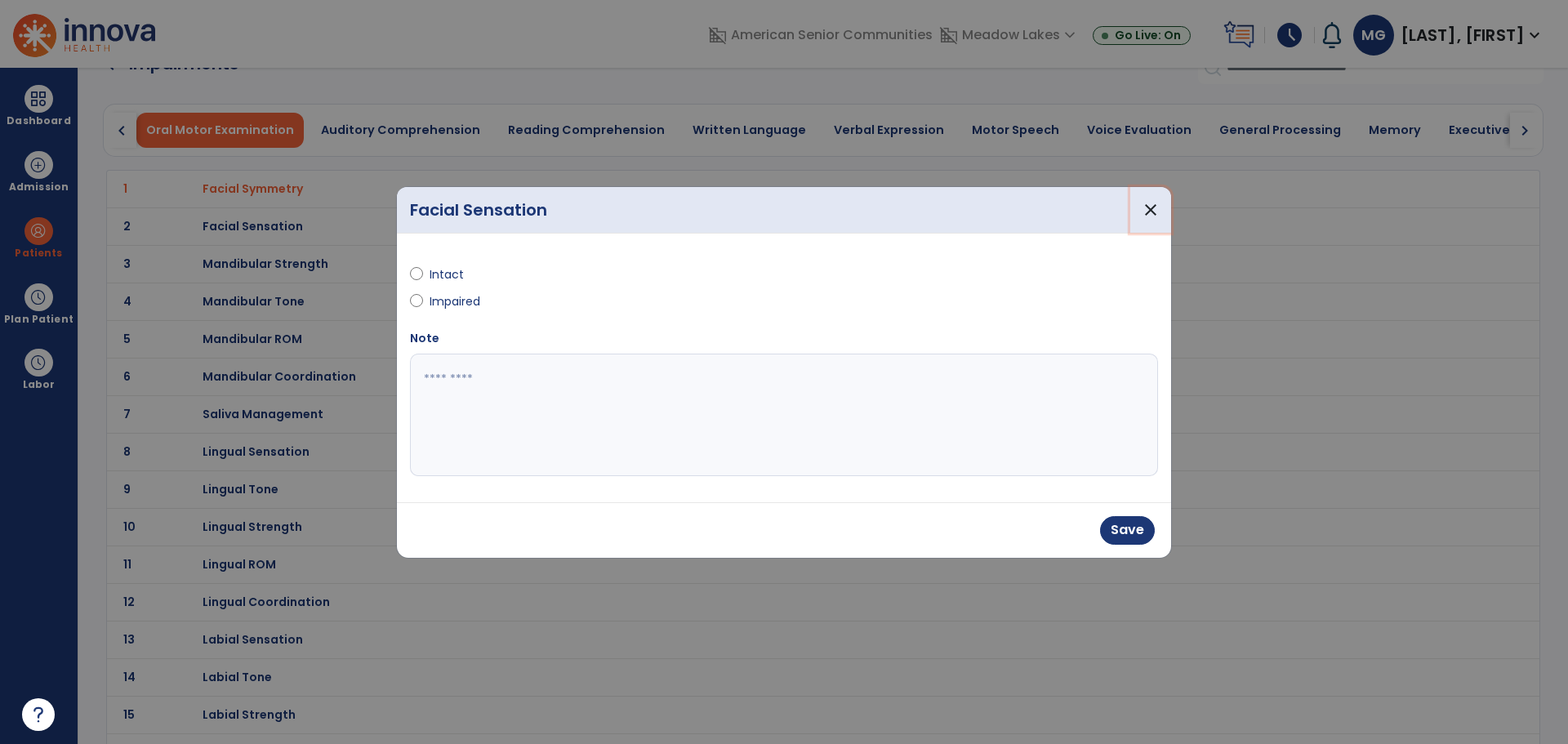 click on "close" at bounding box center (1151, 210) 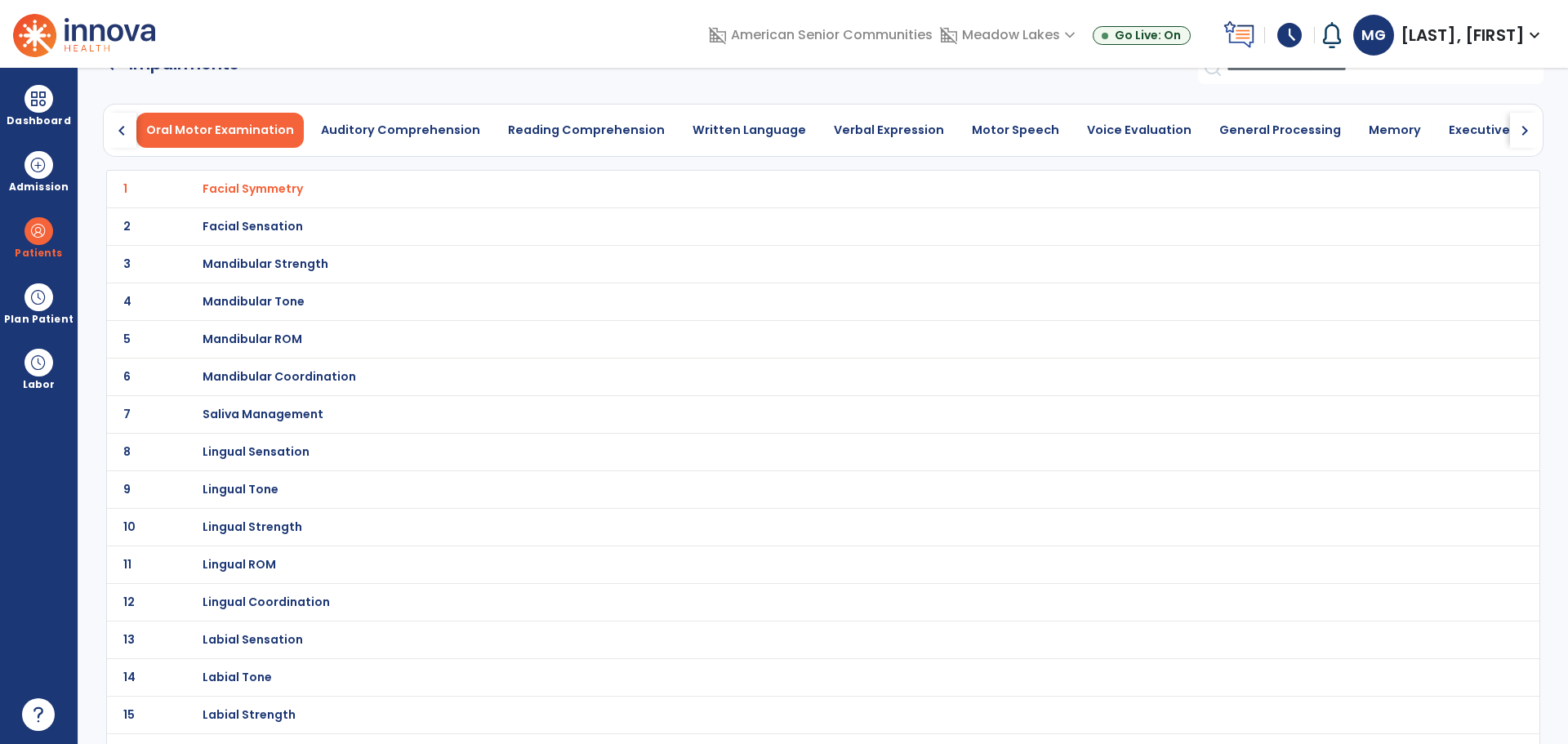 click on "Facial Sensation" at bounding box center [252, 189] 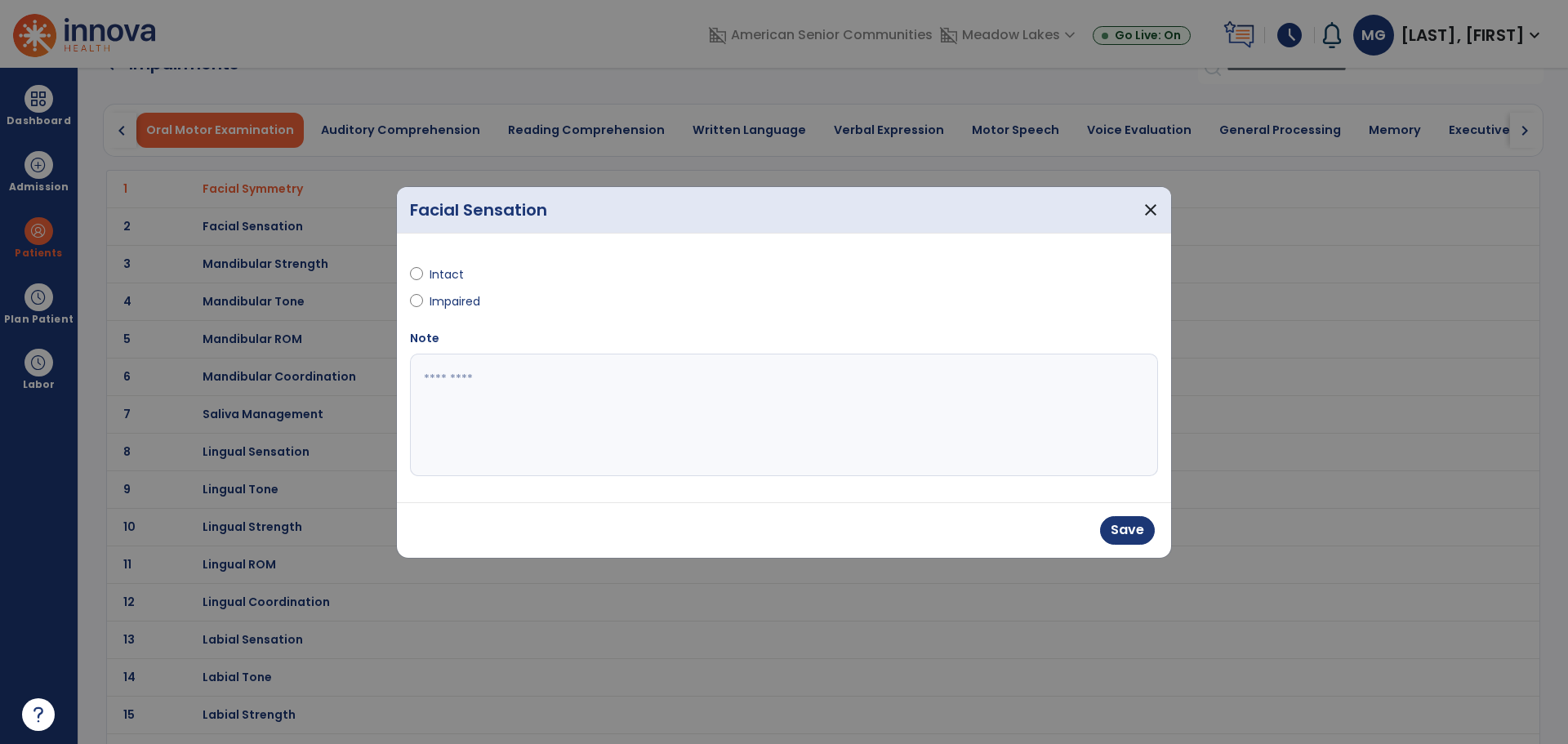 click on "Intact Impaired" at bounding box center (592, 282) 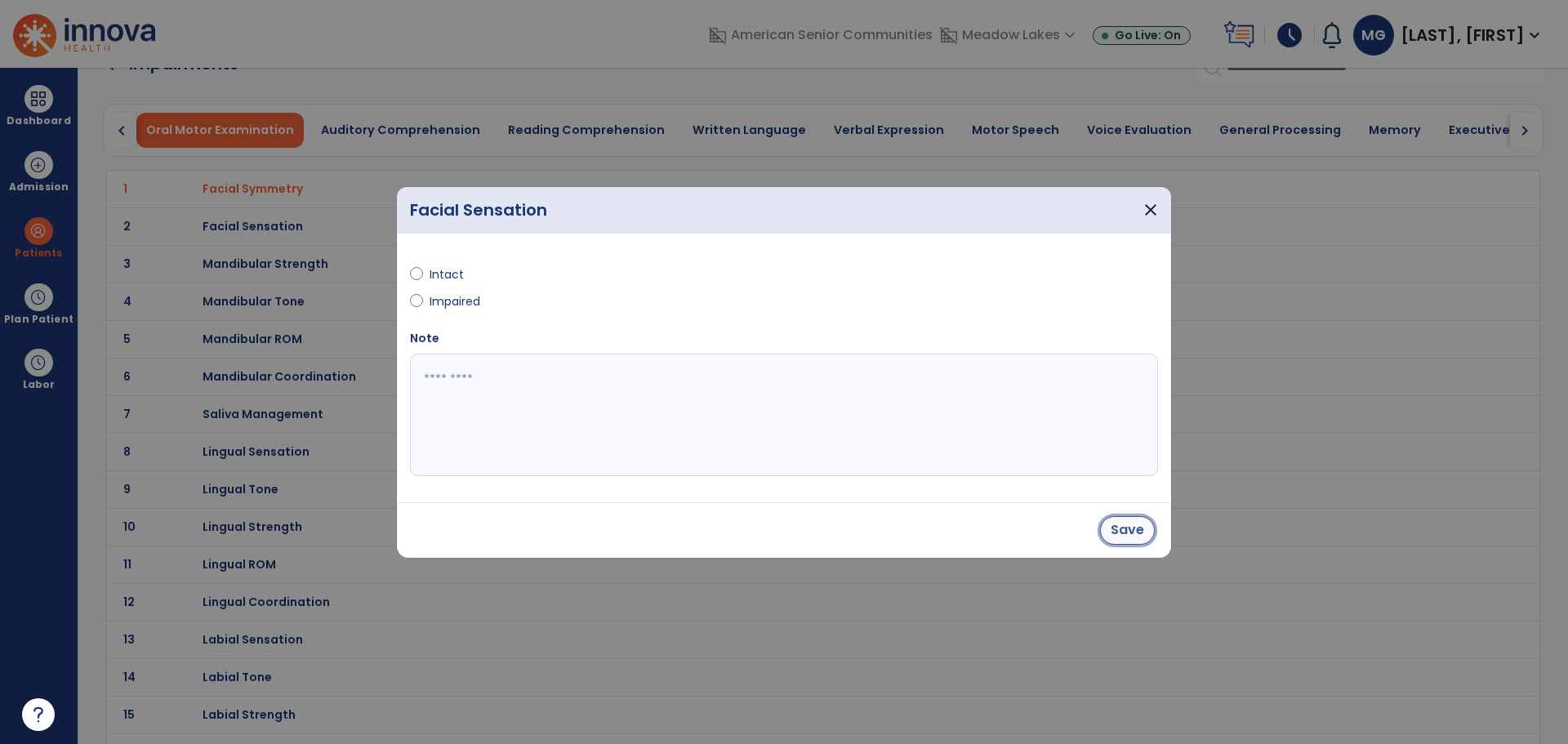 click on "Save" at bounding box center [1127, 530] 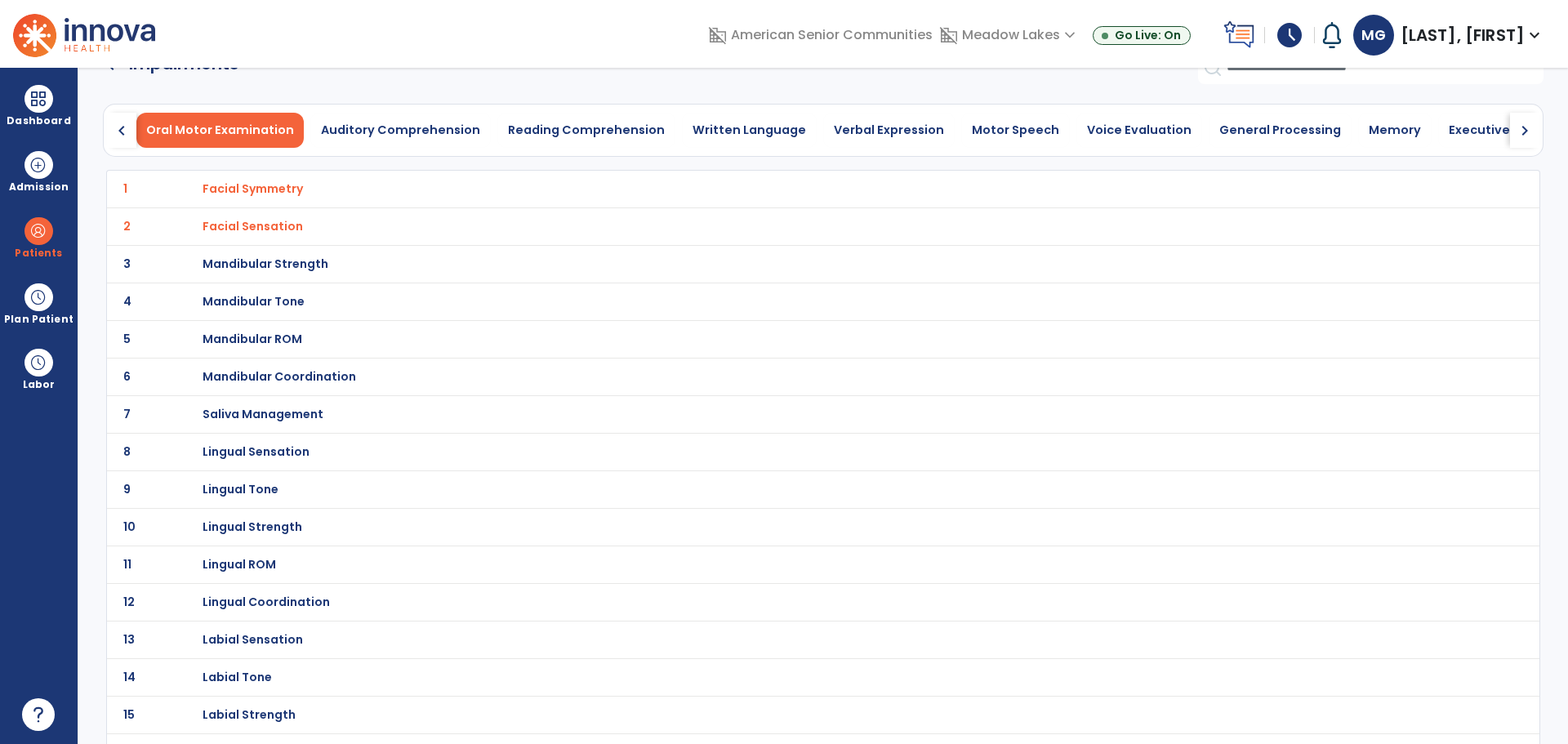 click on "Mandibular Strength" at bounding box center [252, 189] 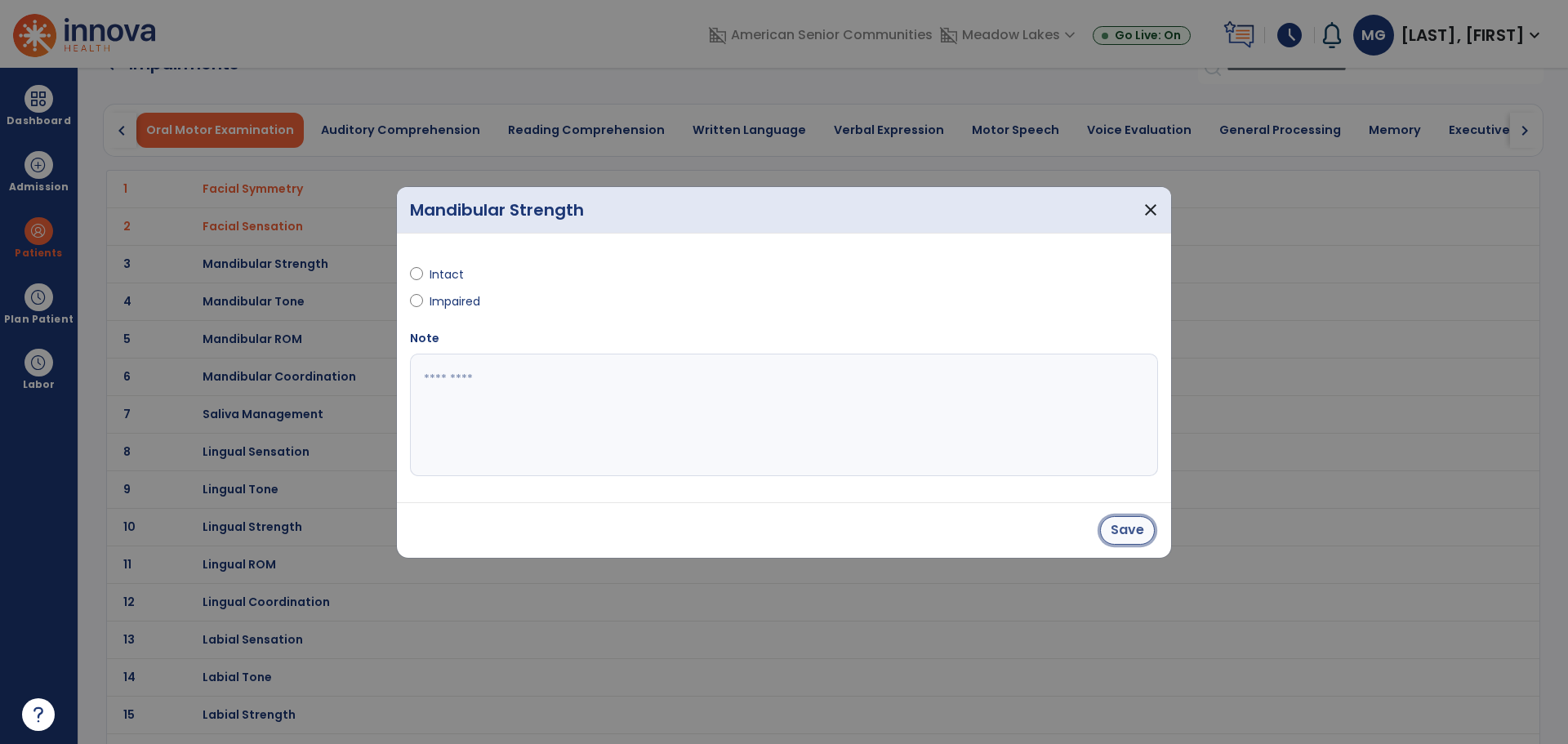 click on "Save" at bounding box center (1127, 530) 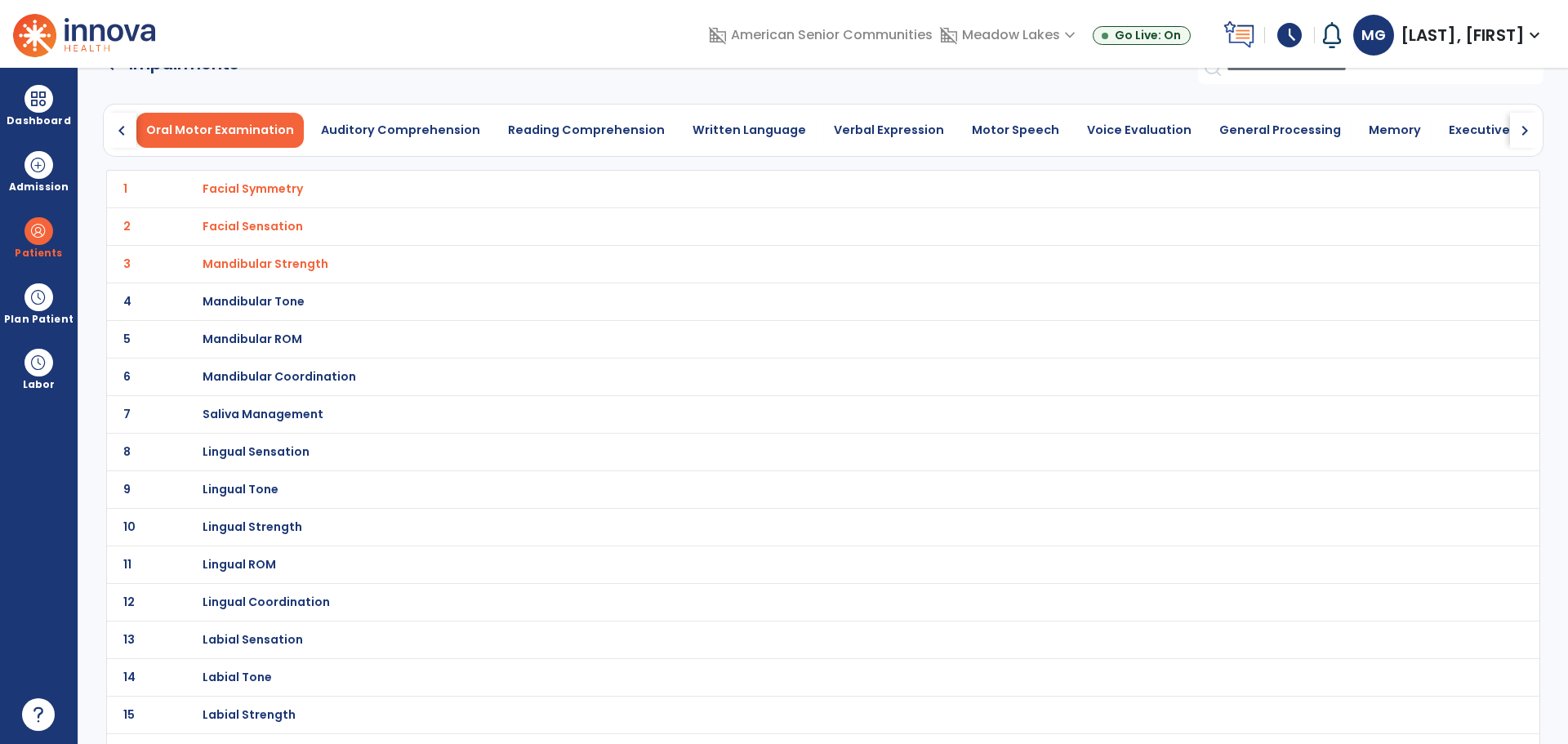 click on "Mandibular ROM" at bounding box center [786, 189] 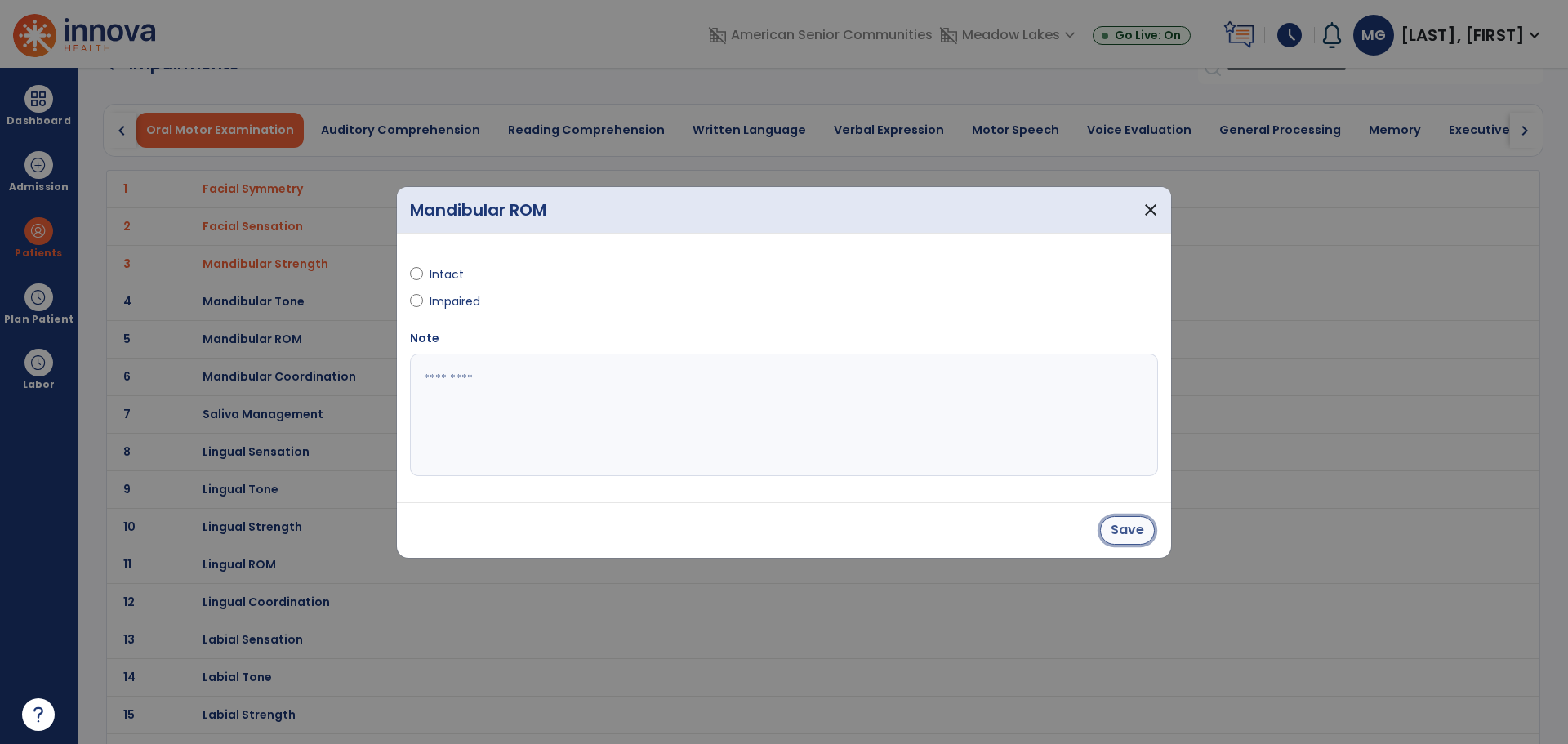 click on "Save" at bounding box center [1127, 530] 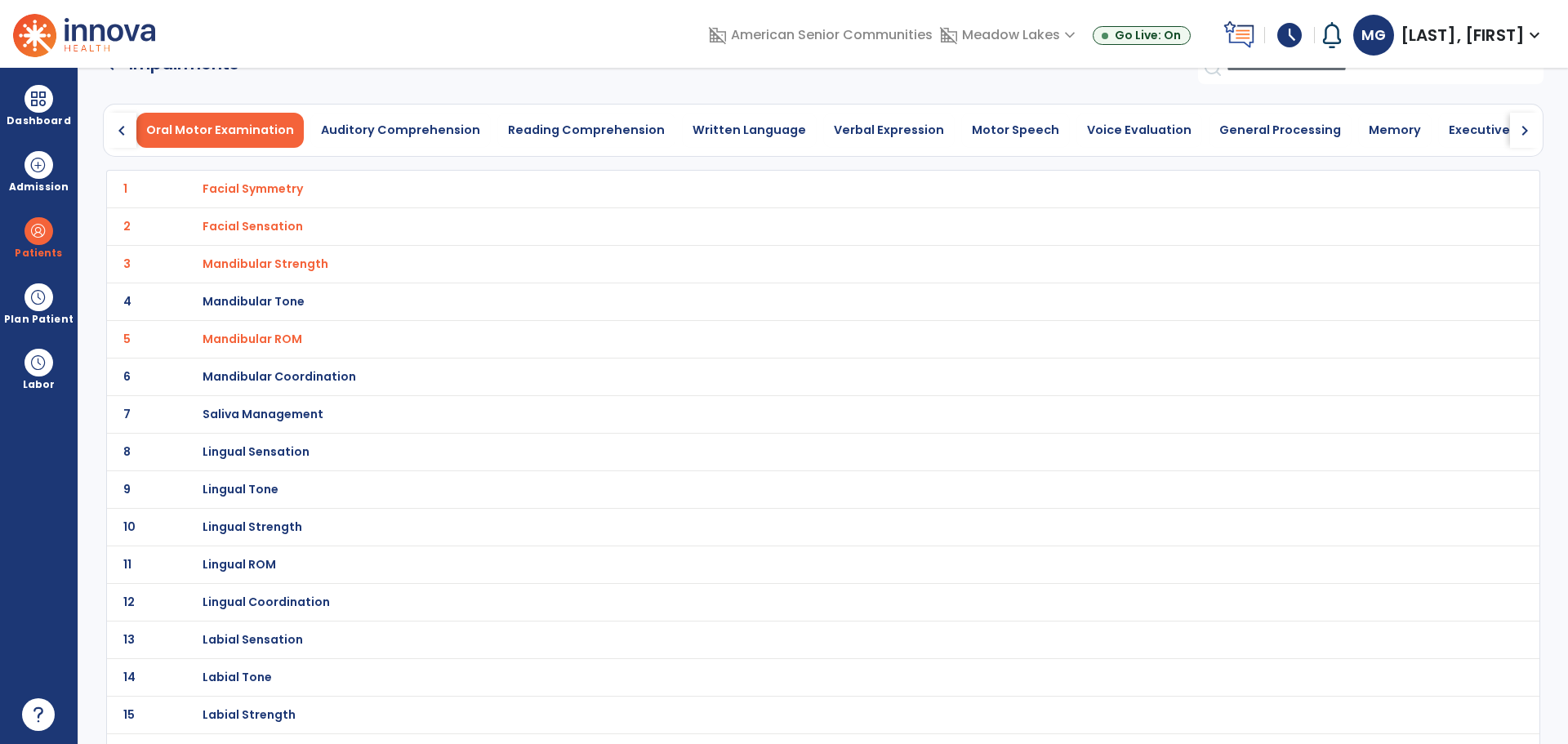 click on "6 Mandibular Coordination" 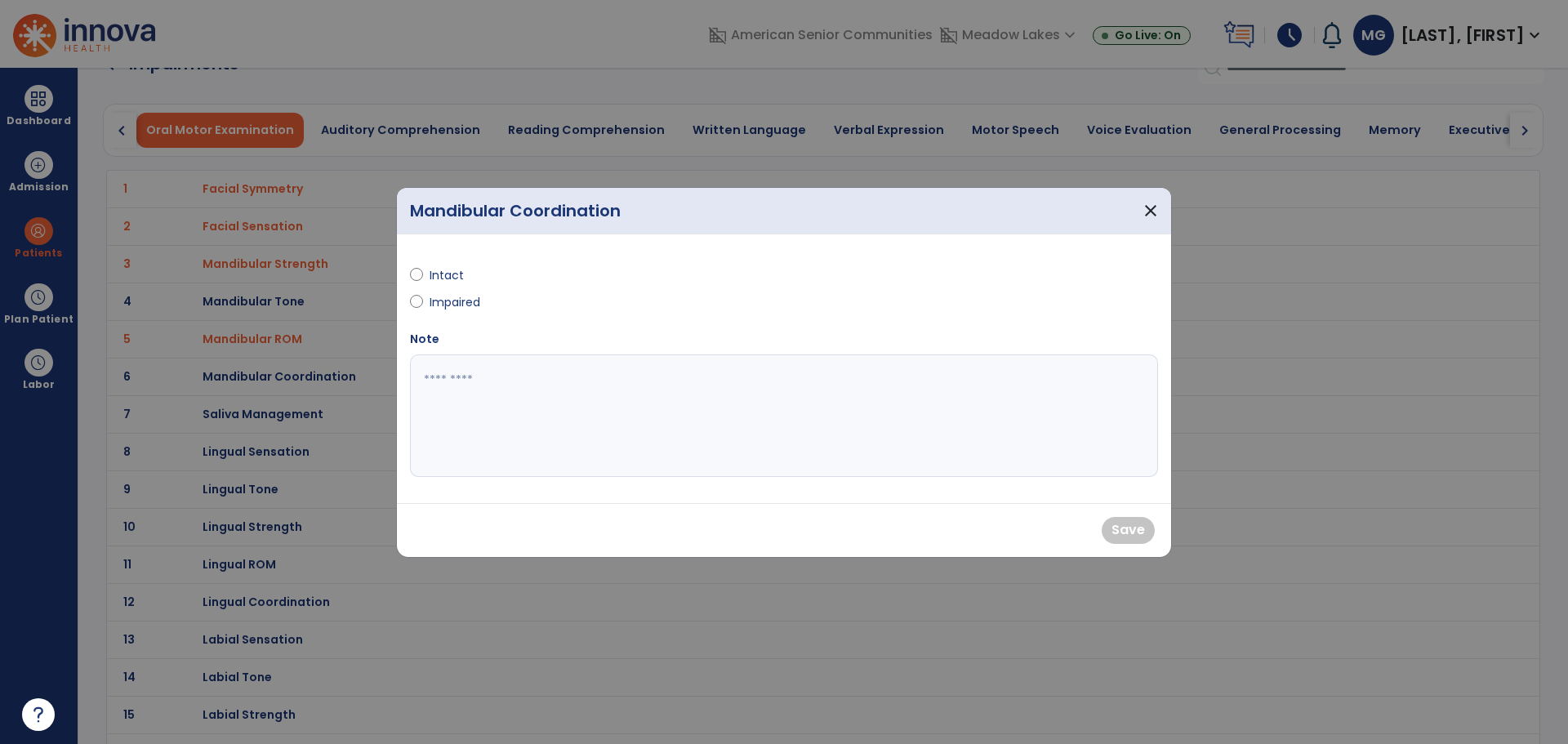 click on "Impaired" at bounding box center [592, 305] 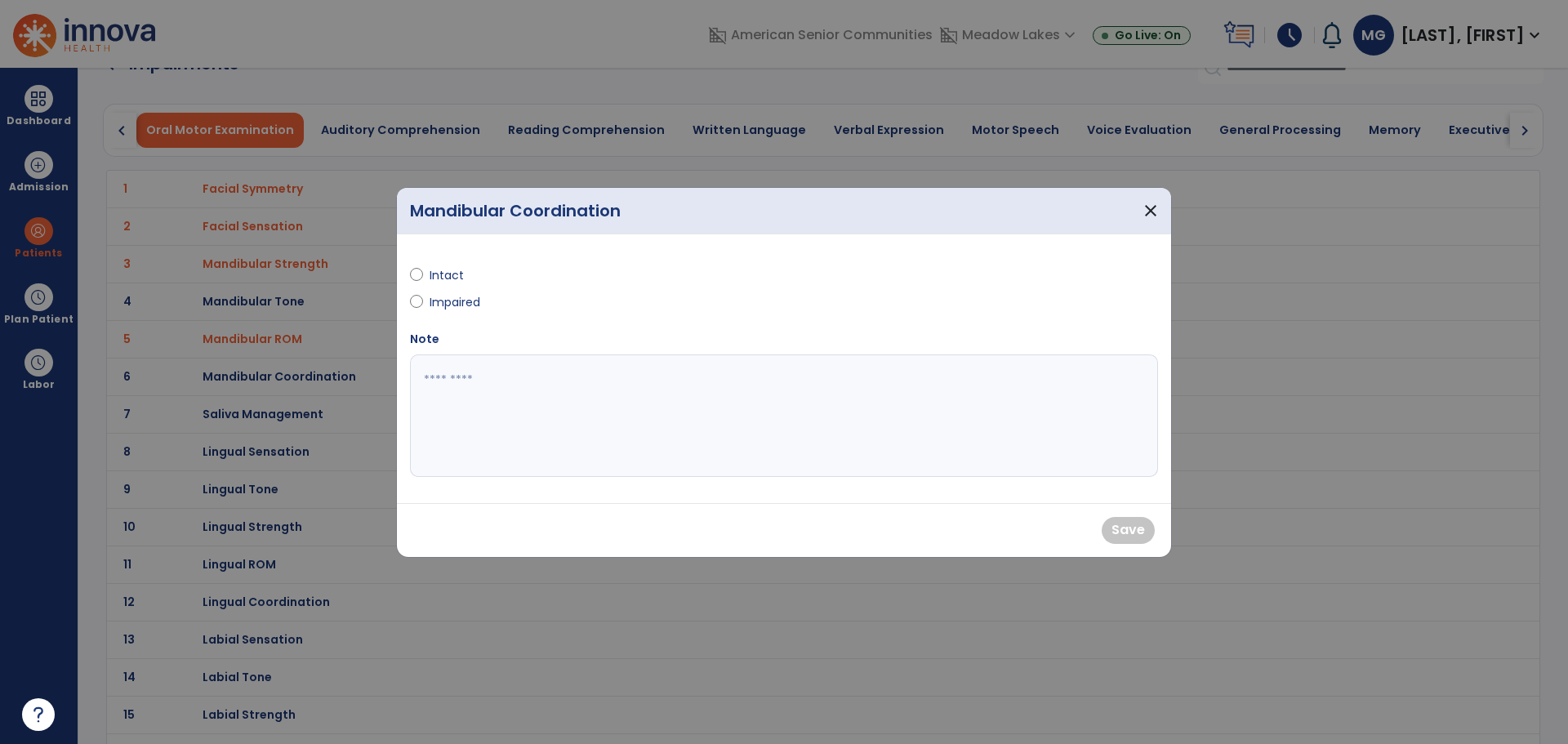 click on "Intact Impaired" at bounding box center [592, 289] 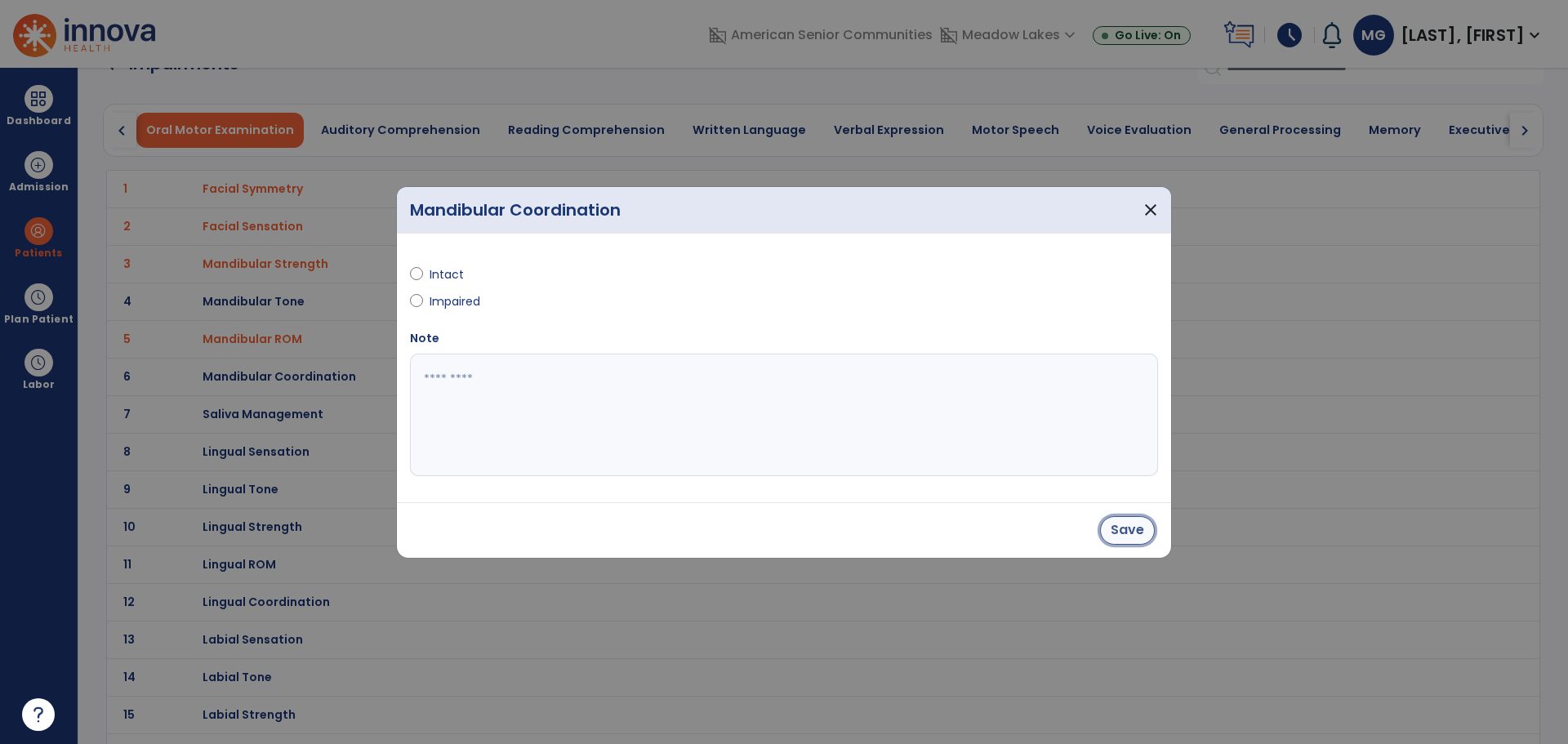 click on "Save" at bounding box center (1127, 530) 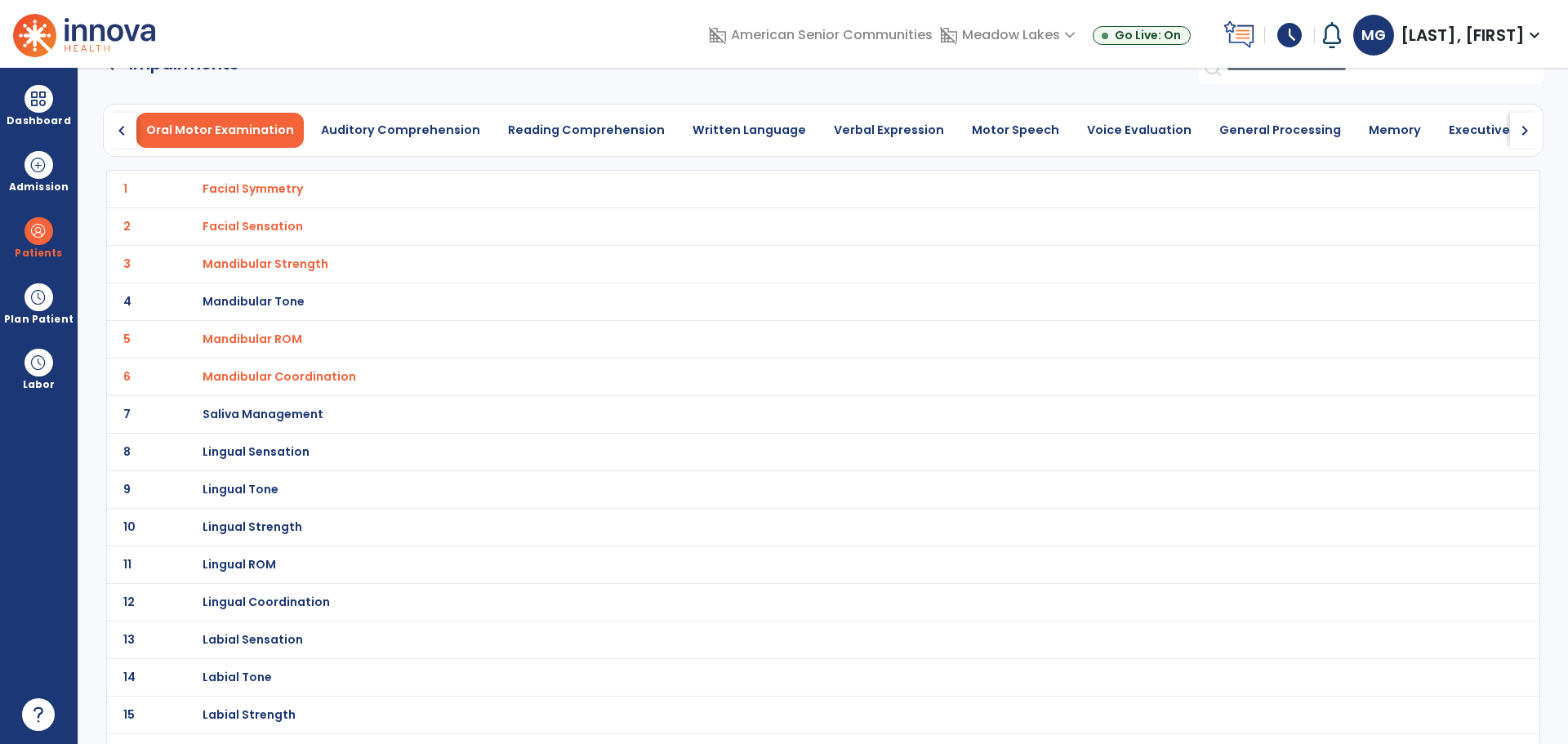click on "Saliva Management" at bounding box center (252, 189) 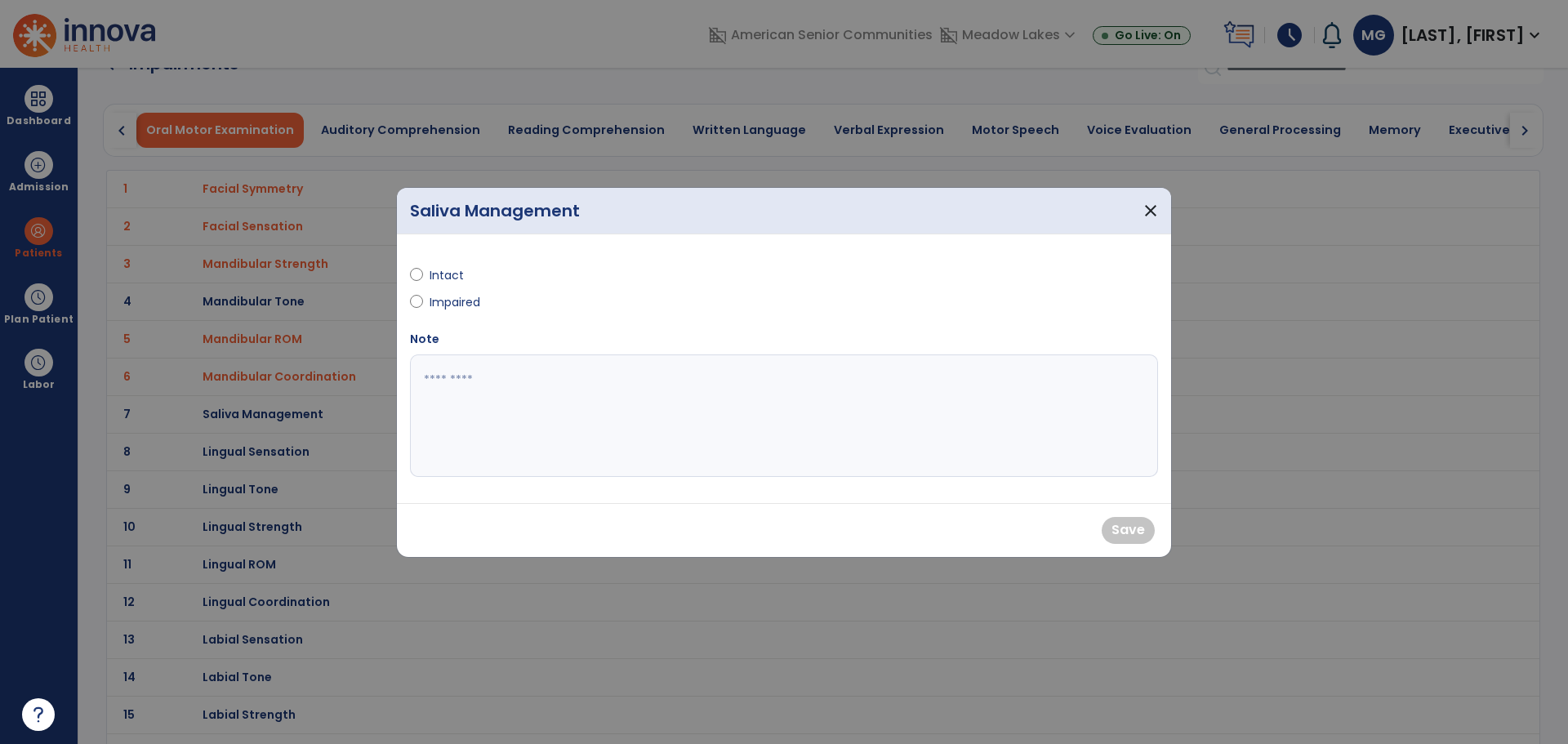click on "Intact Impaired" at bounding box center (592, 283) 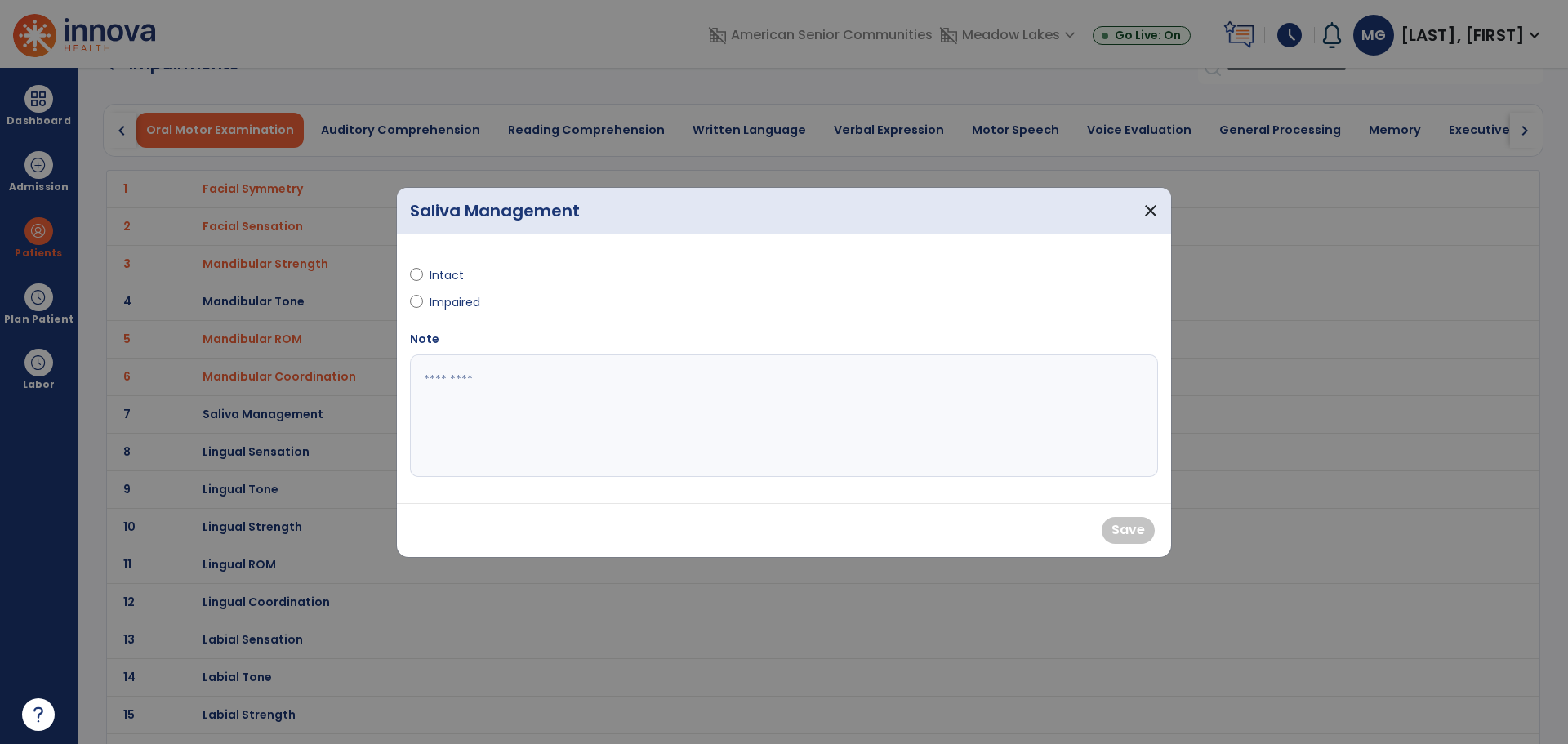 click on "Intact Impaired" at bounding box center (592, 283) 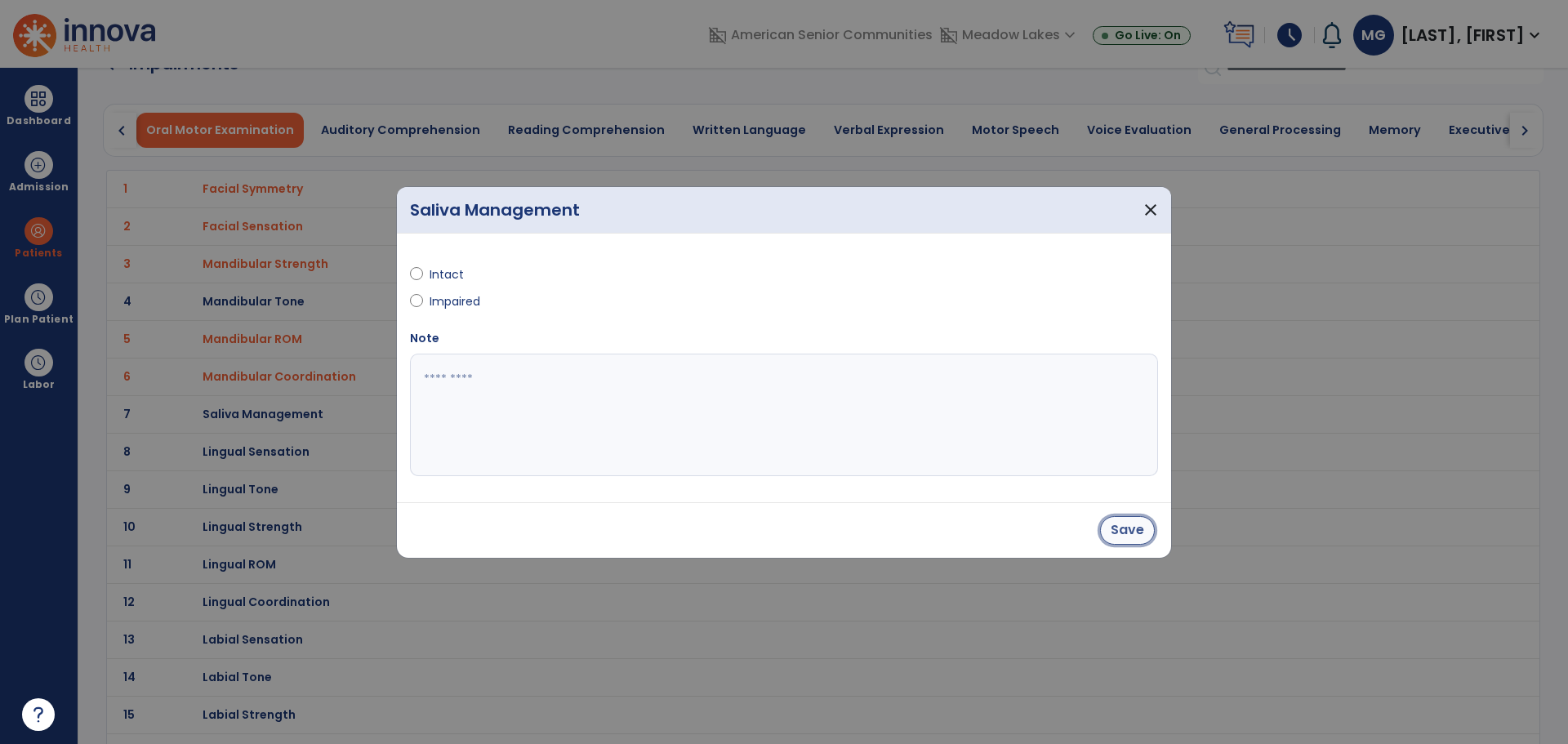 click on "Save" at bounding box center [1127, 530] 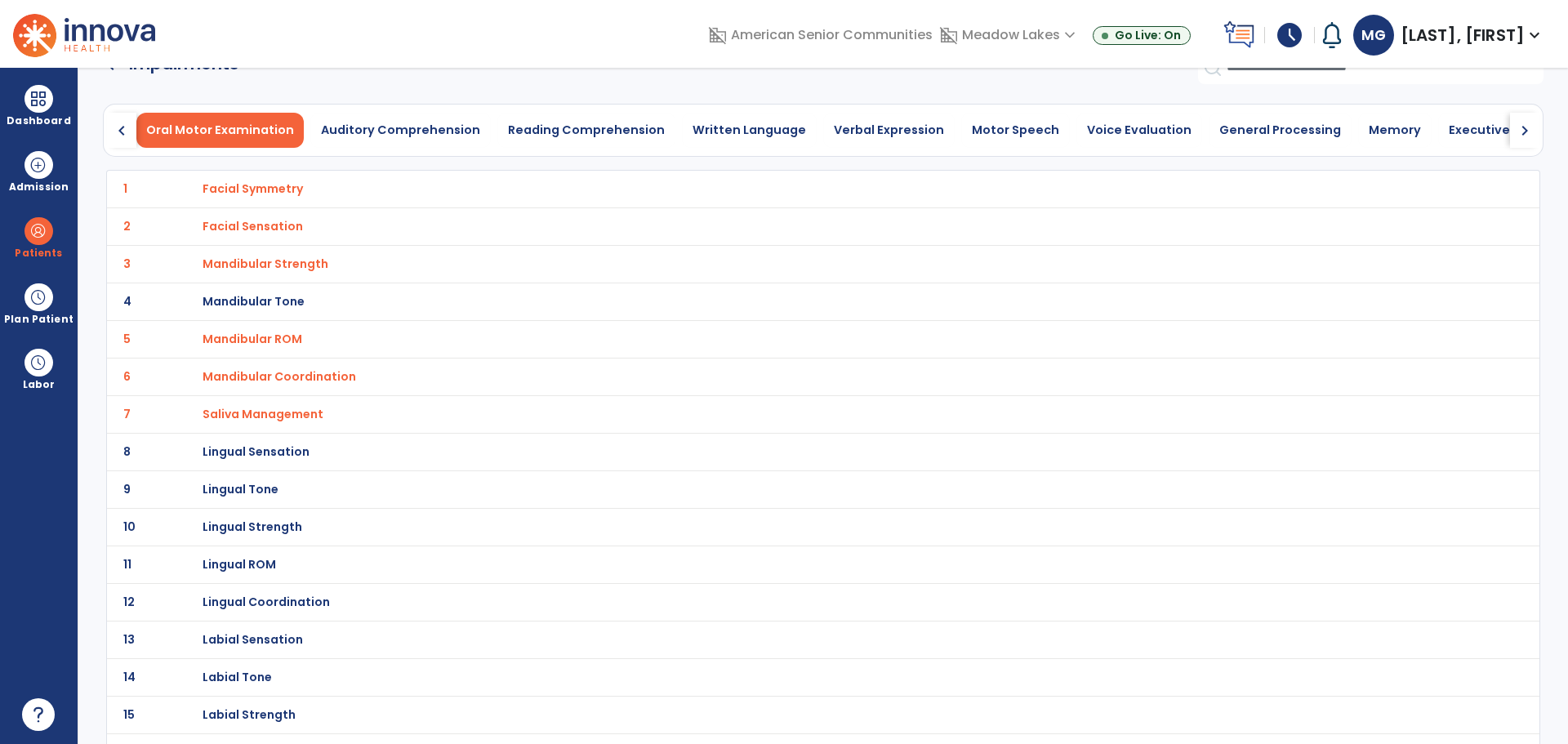click on "Lingual Sensation" at bounding box center (252, 189) 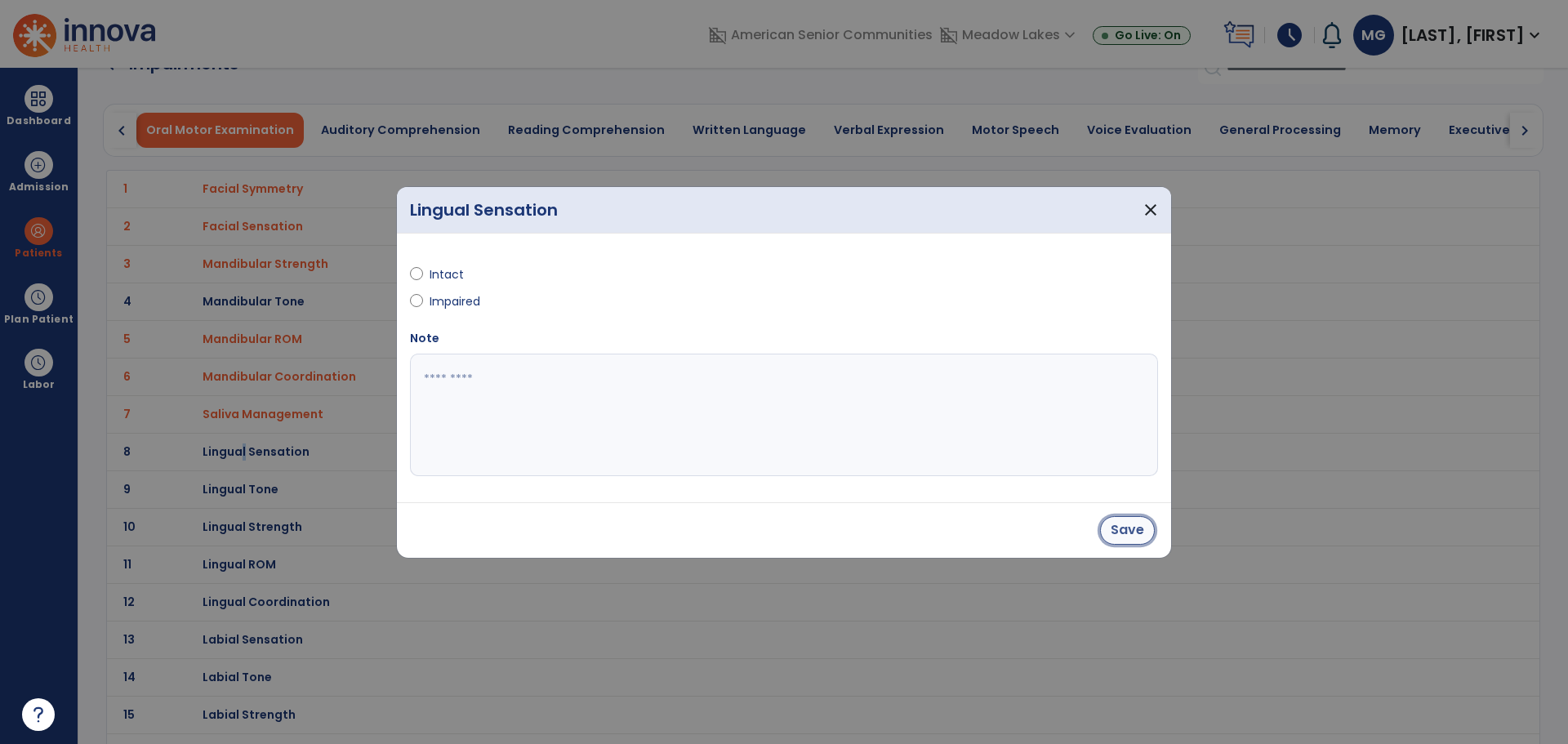 click on "Save" at bounding box center (1127, 530) 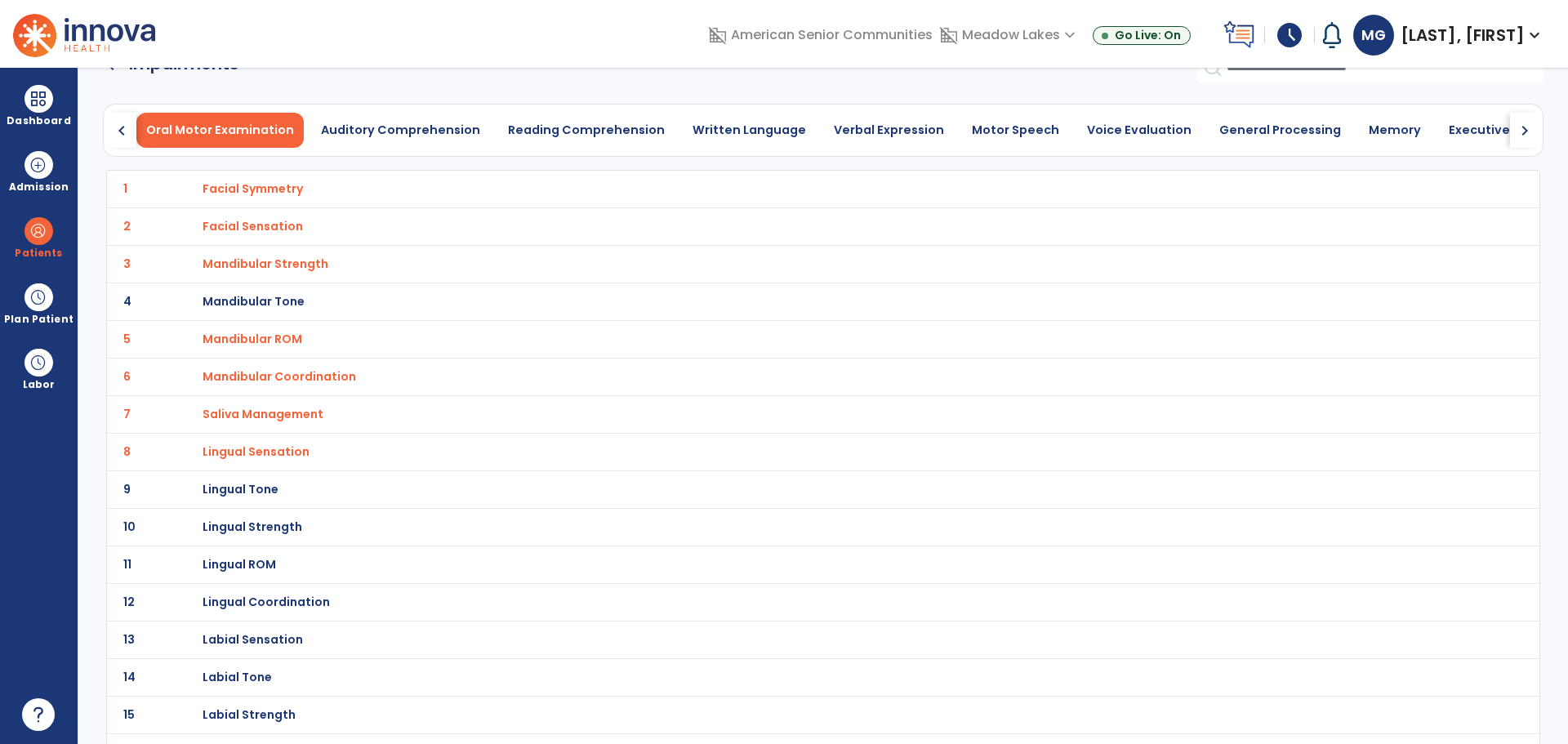 click on "Lingual Strength" at bounding box center [786, 189] 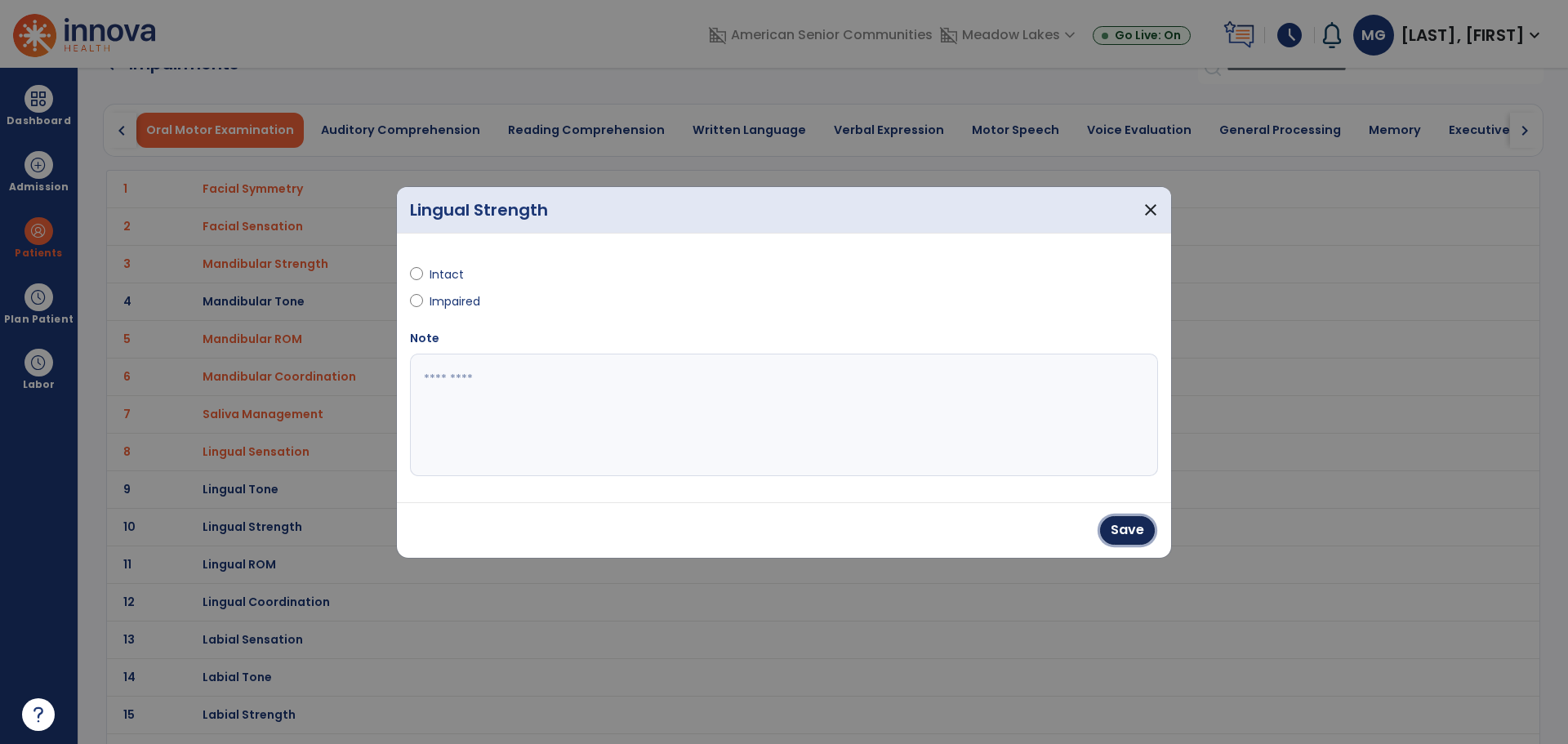 click on "Save" at bounding box center [1127, 530] 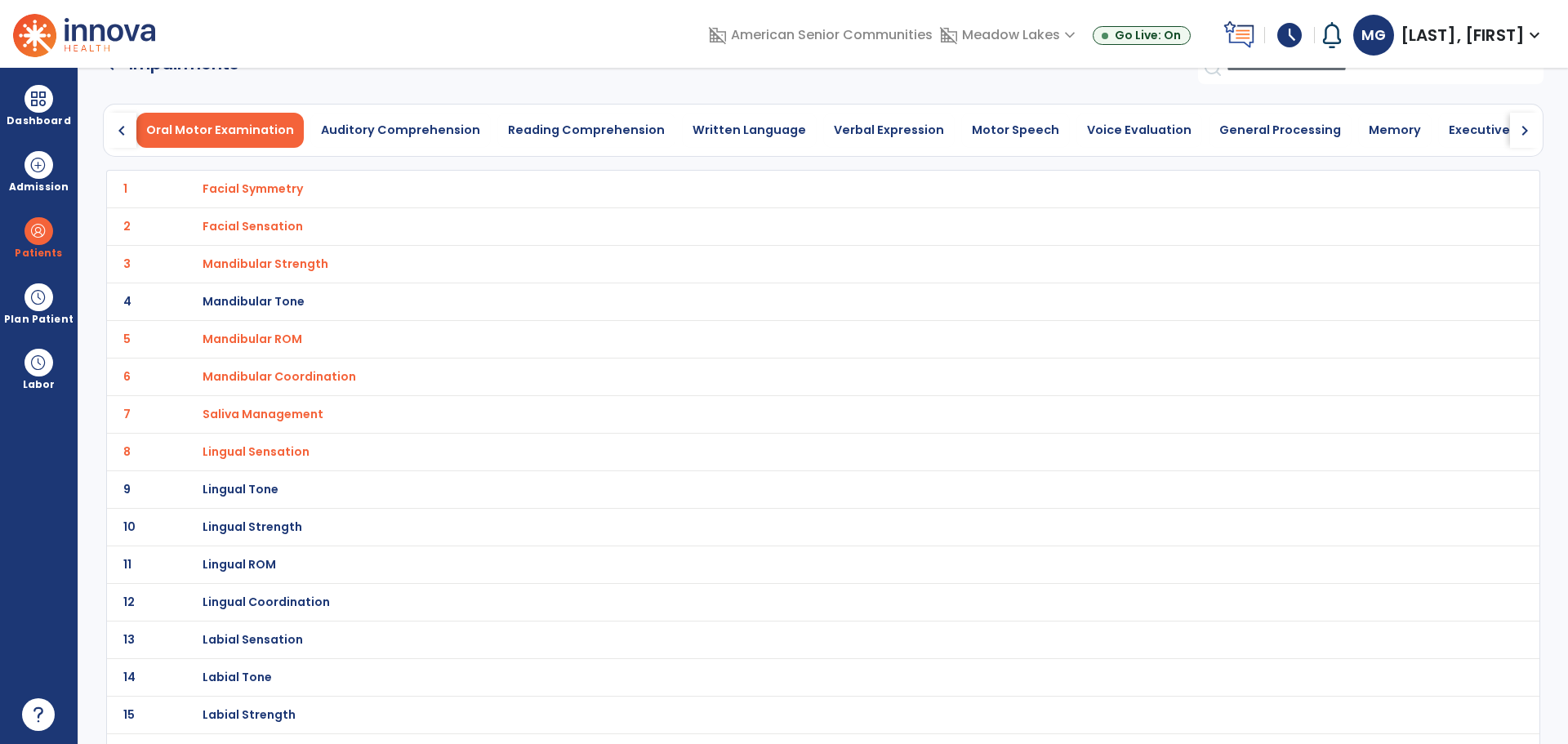 click on "Lingual ROM" at bounding box center [252, 189] 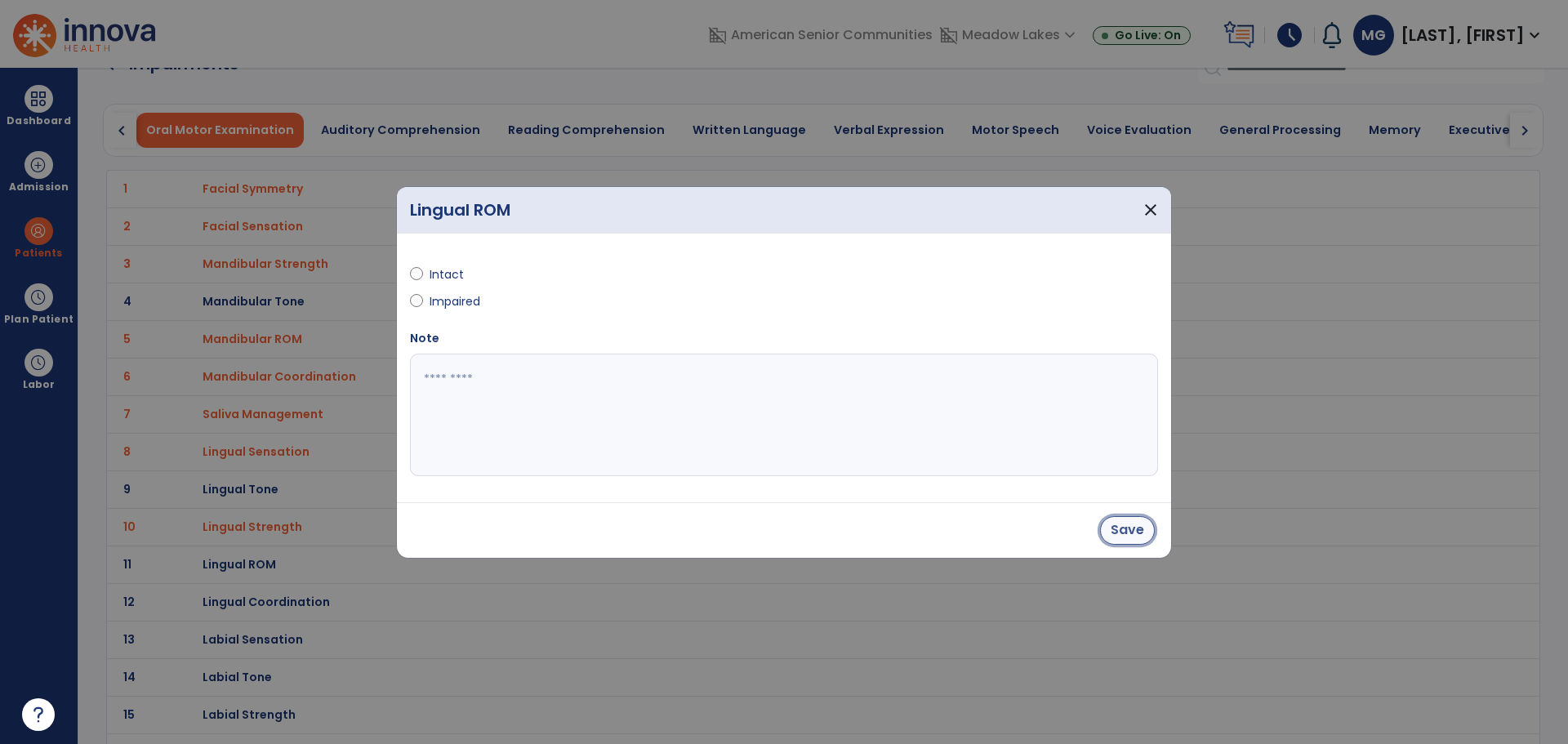 click on "Save" at bounding box center [1127, 530] 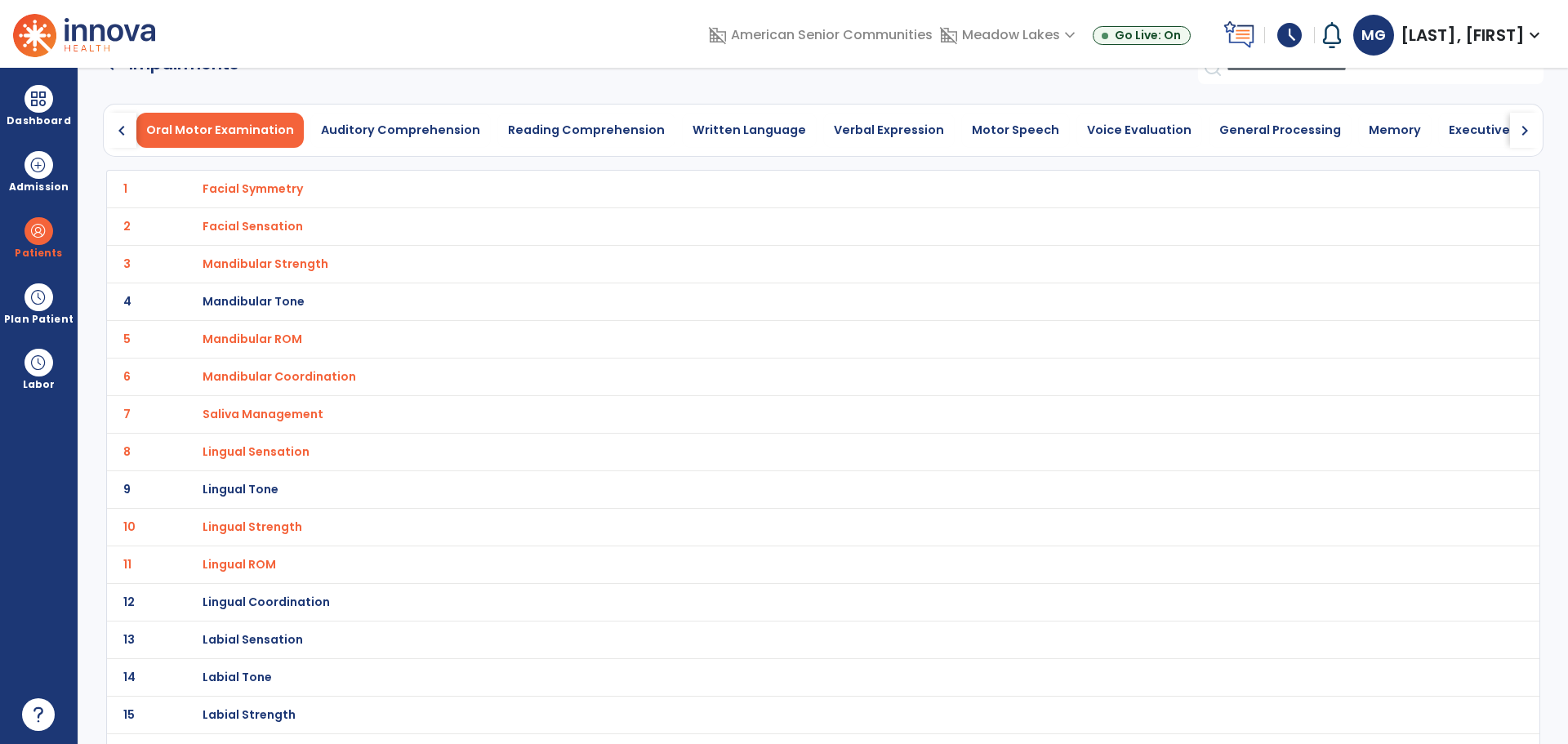 click on "Lingual Coordination" at bounding box center (786, 189) 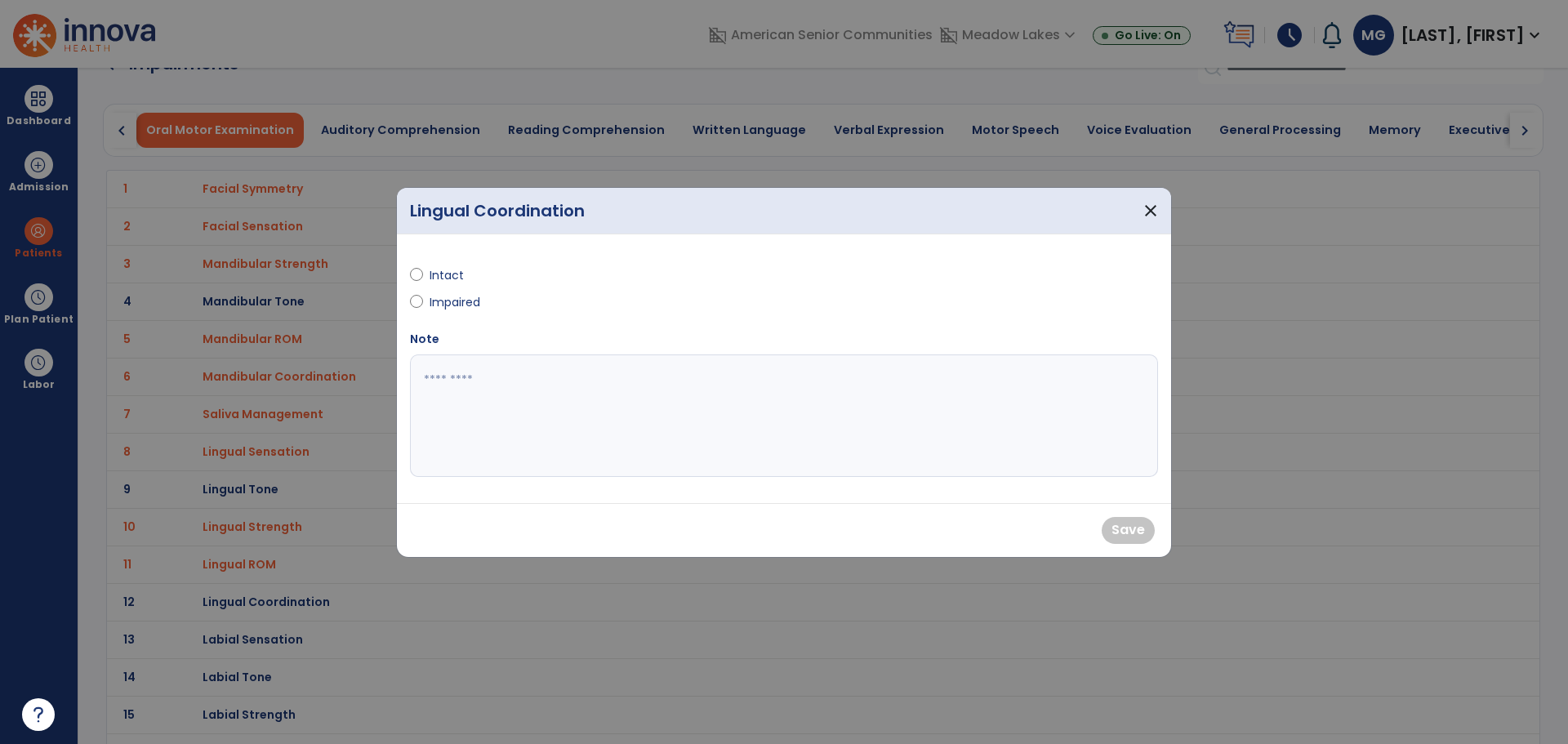 click on "Intact Impaired" at bounding box center (592, 289) 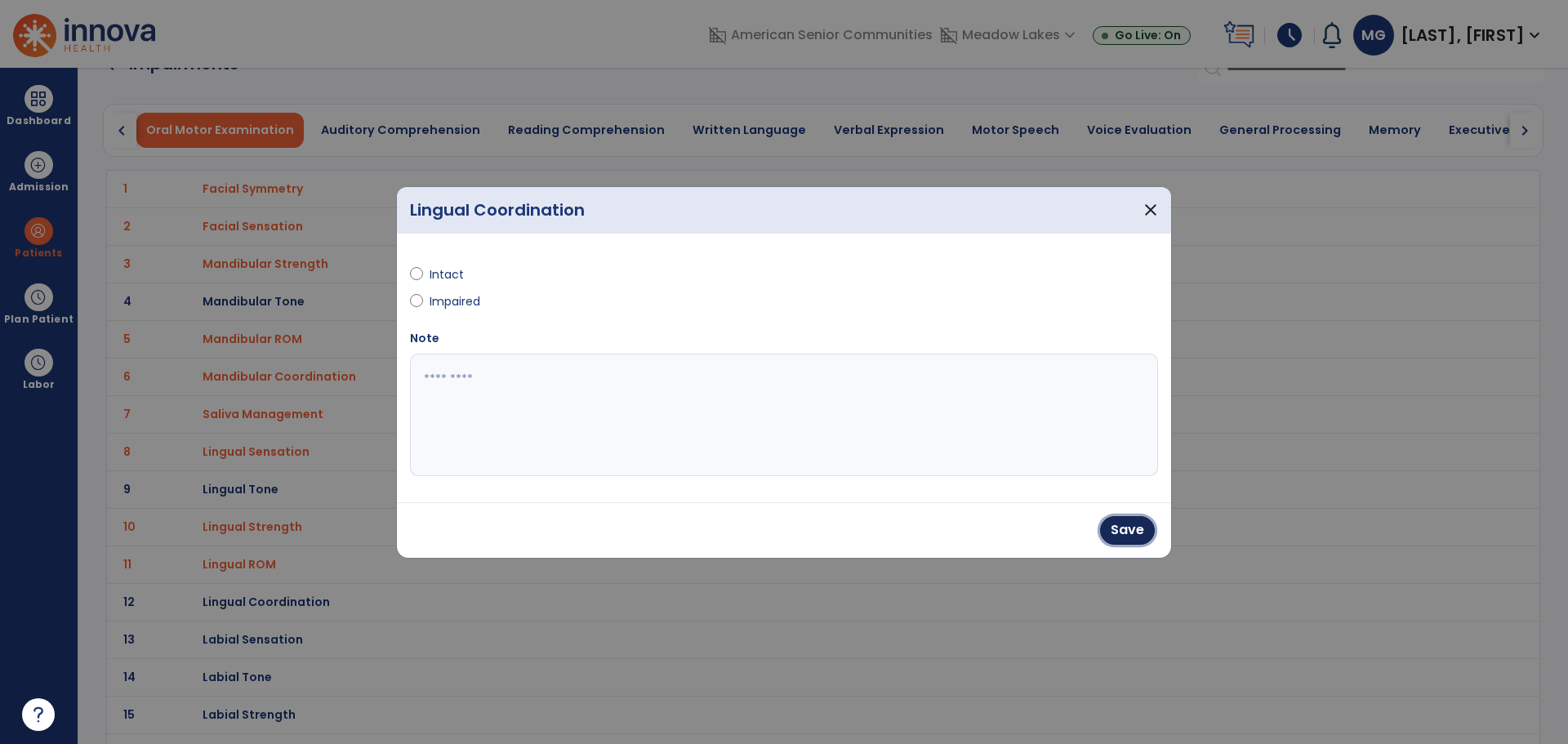 click on "Save" at bounding box center [1127, 530] 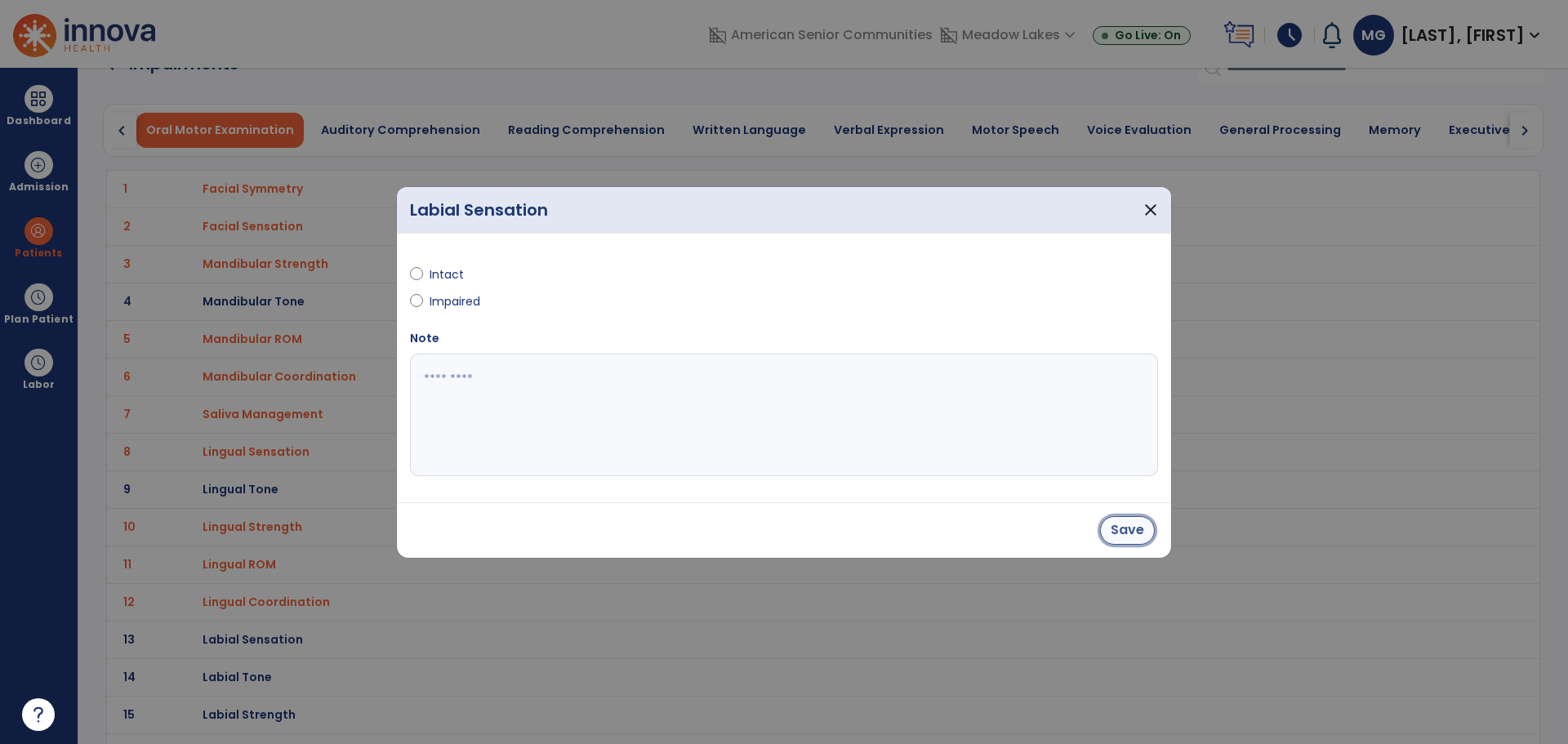 click on "Save" at bounding box center (1127, 530) 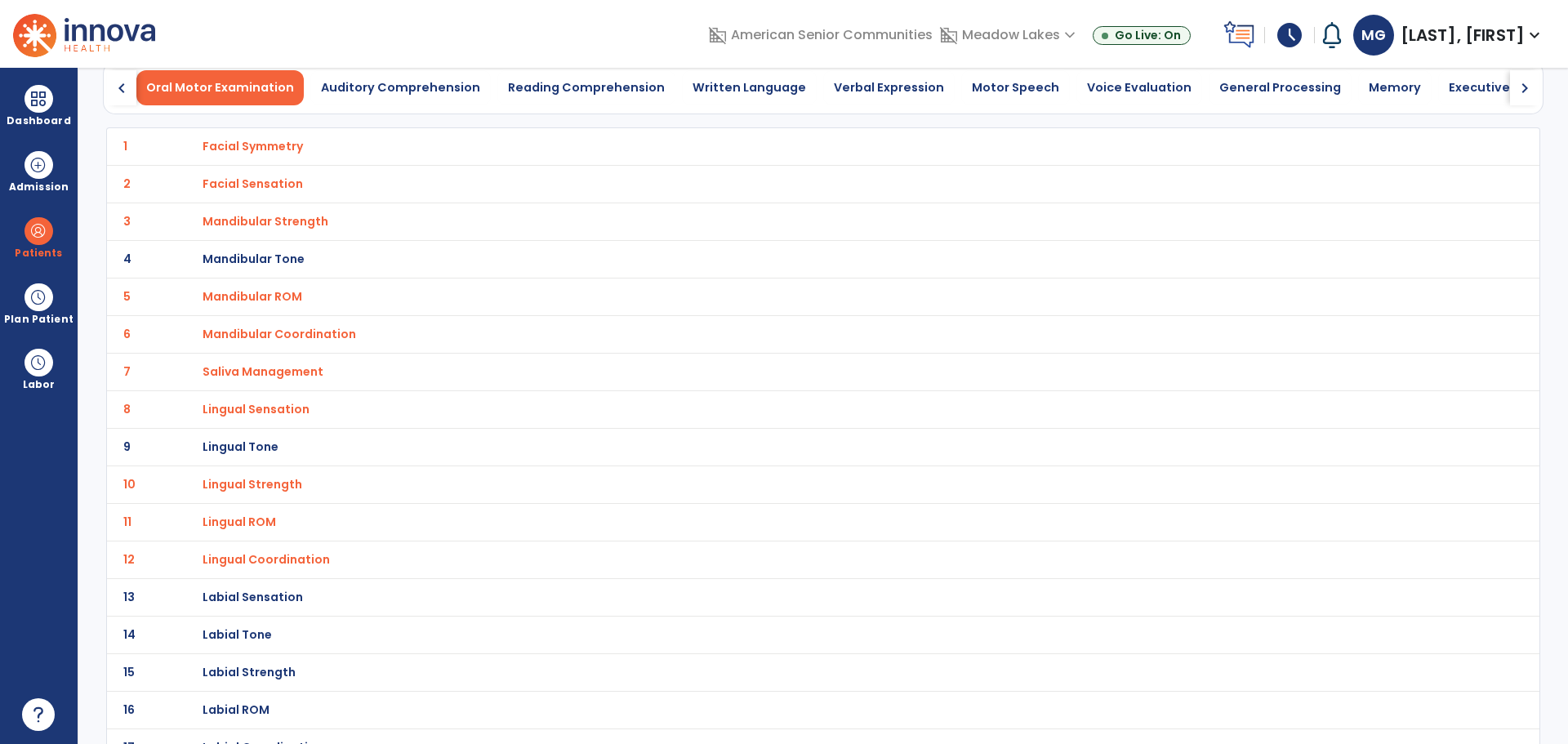 scroll, scrollTop: 106, scrollLeft: 0, axis: vertical 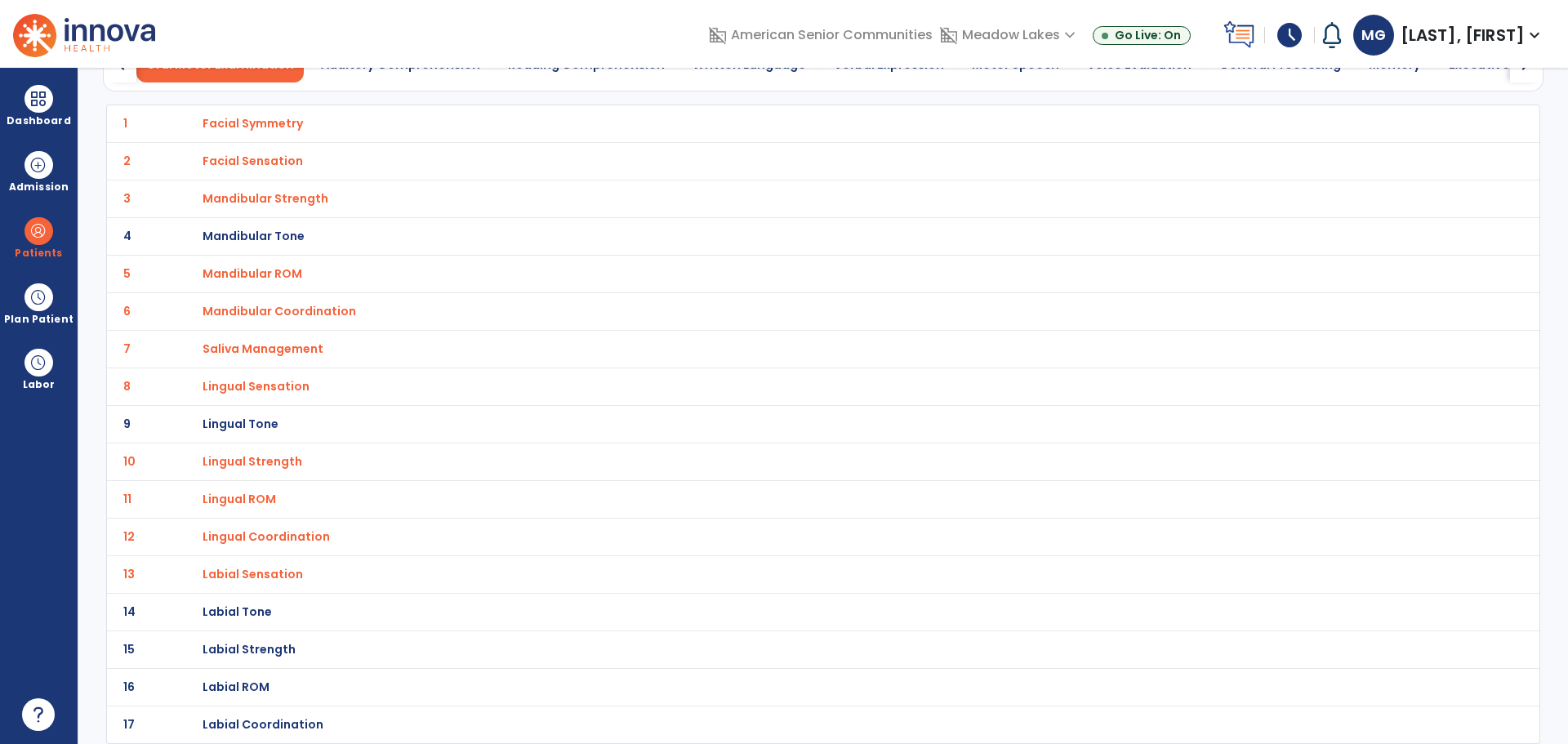 click on "15 Labial Strength" 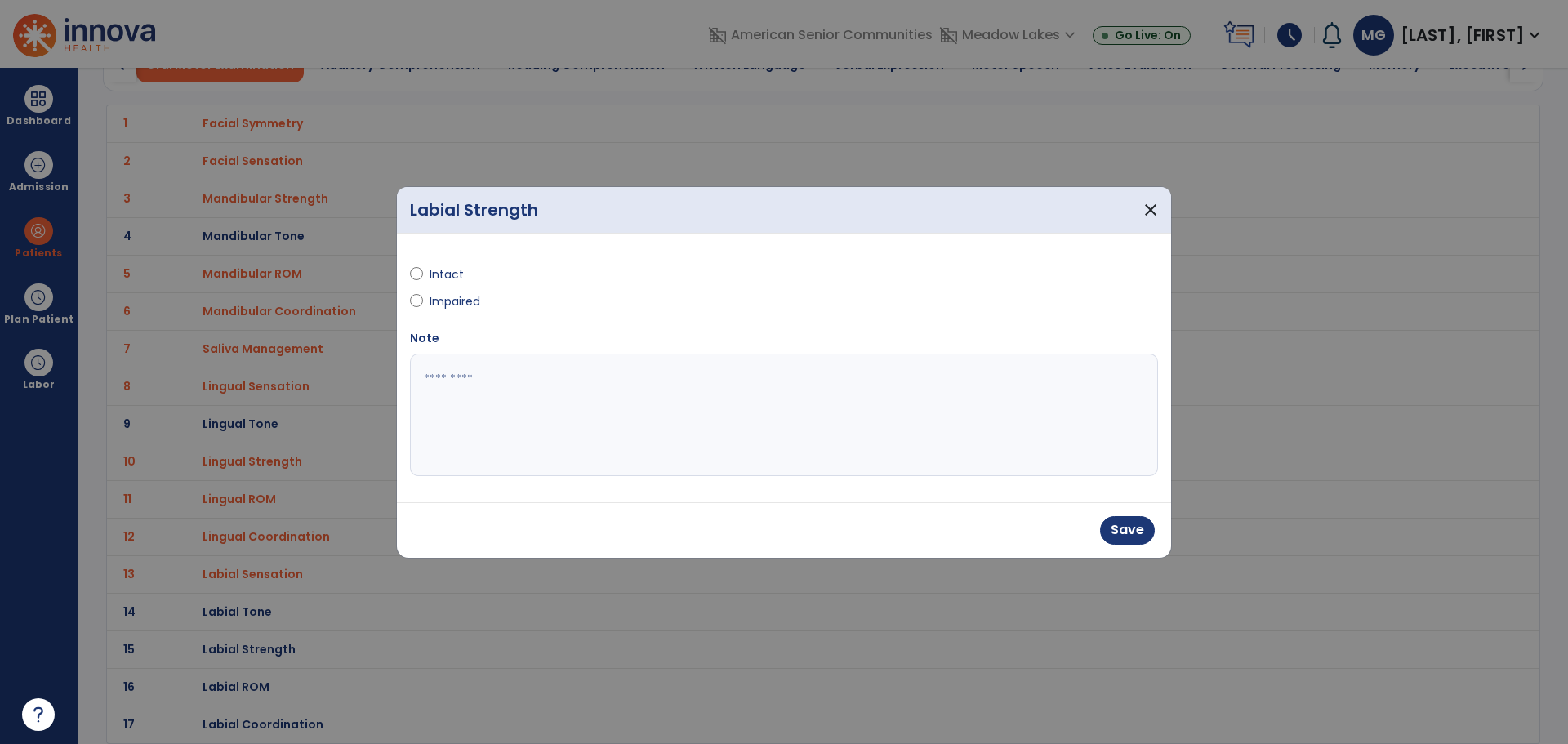 click on "Save" at bounding box center [784, 530] 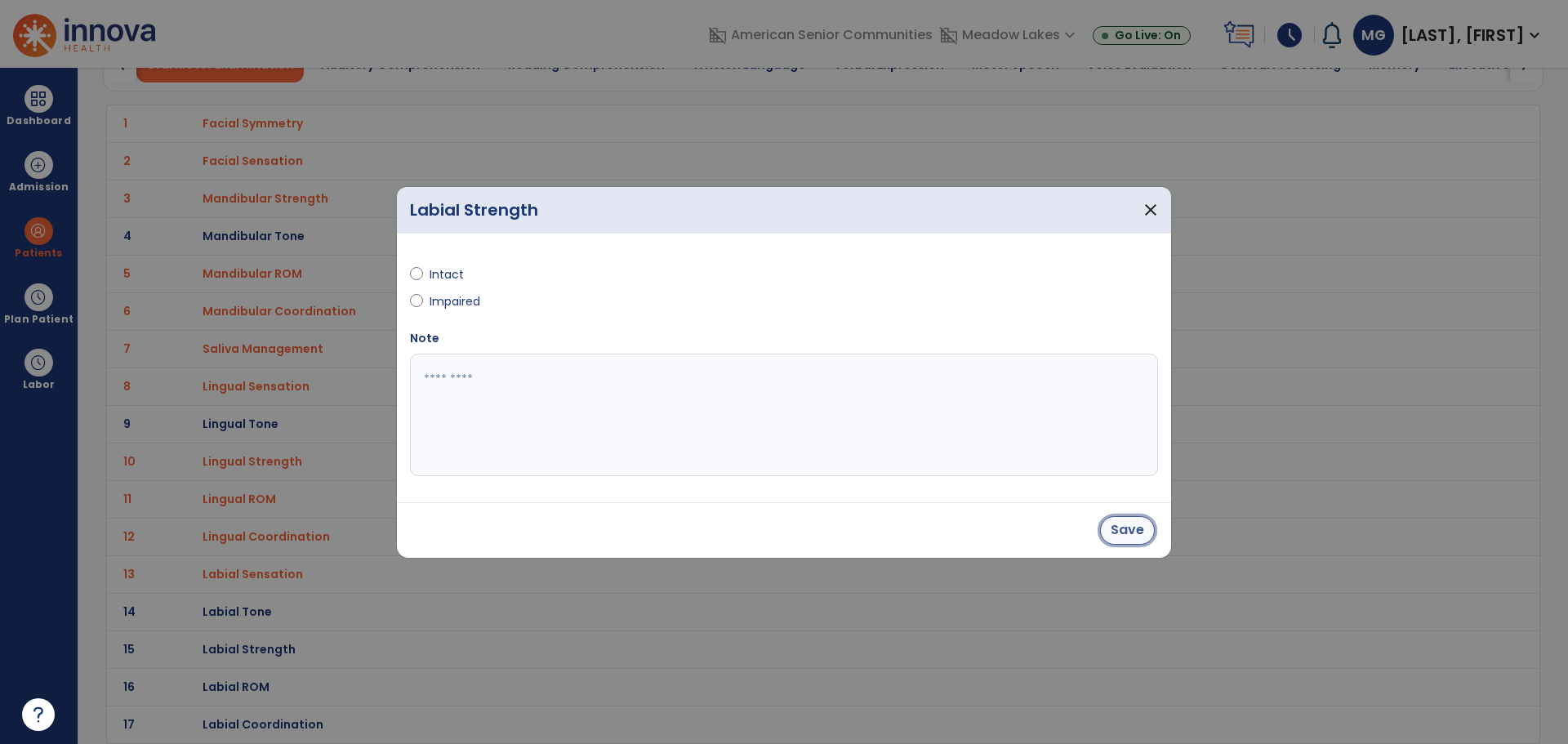 click on "Save" at bounding box center [1127, 530] 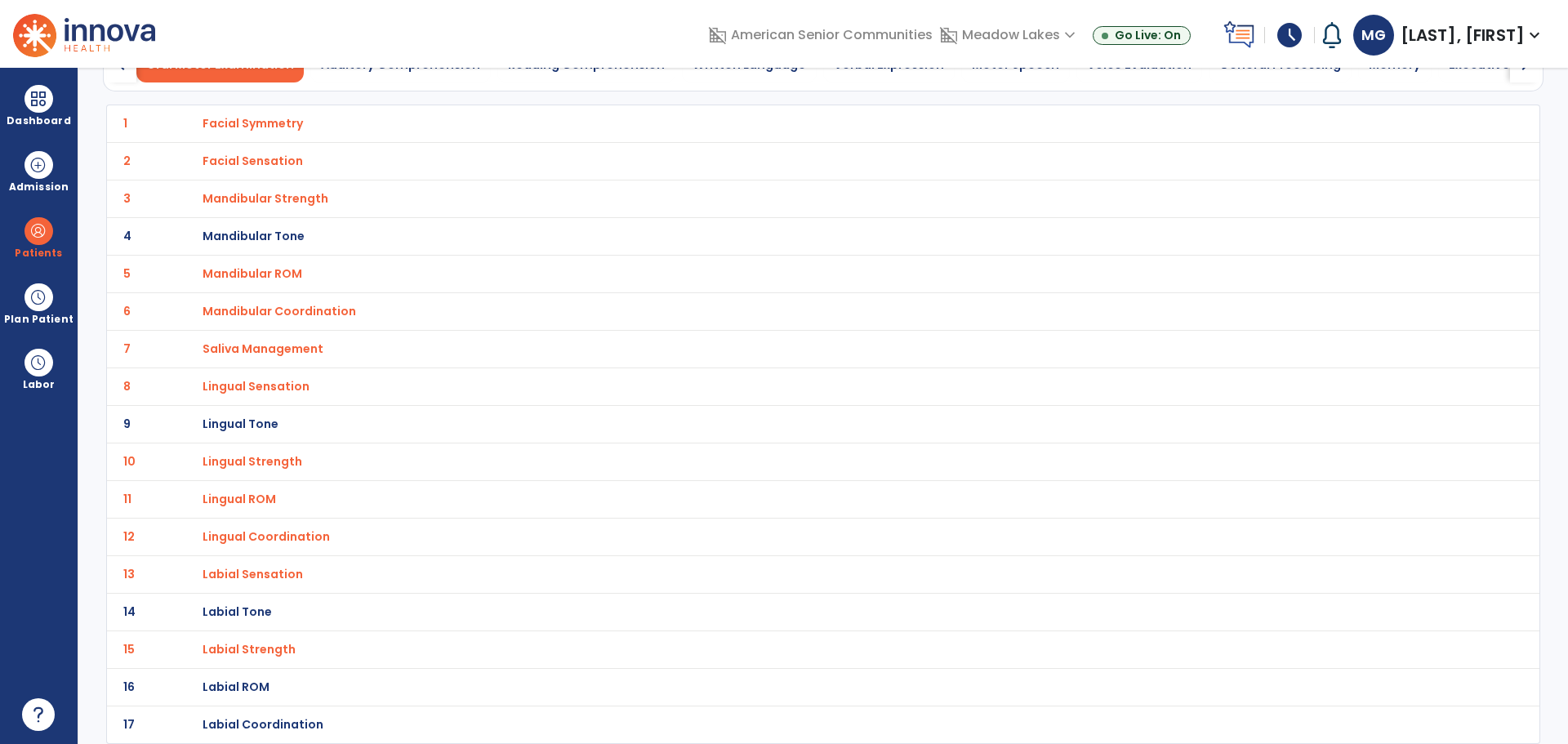 click on "Labial ROM" at bounding box center [252, 123] 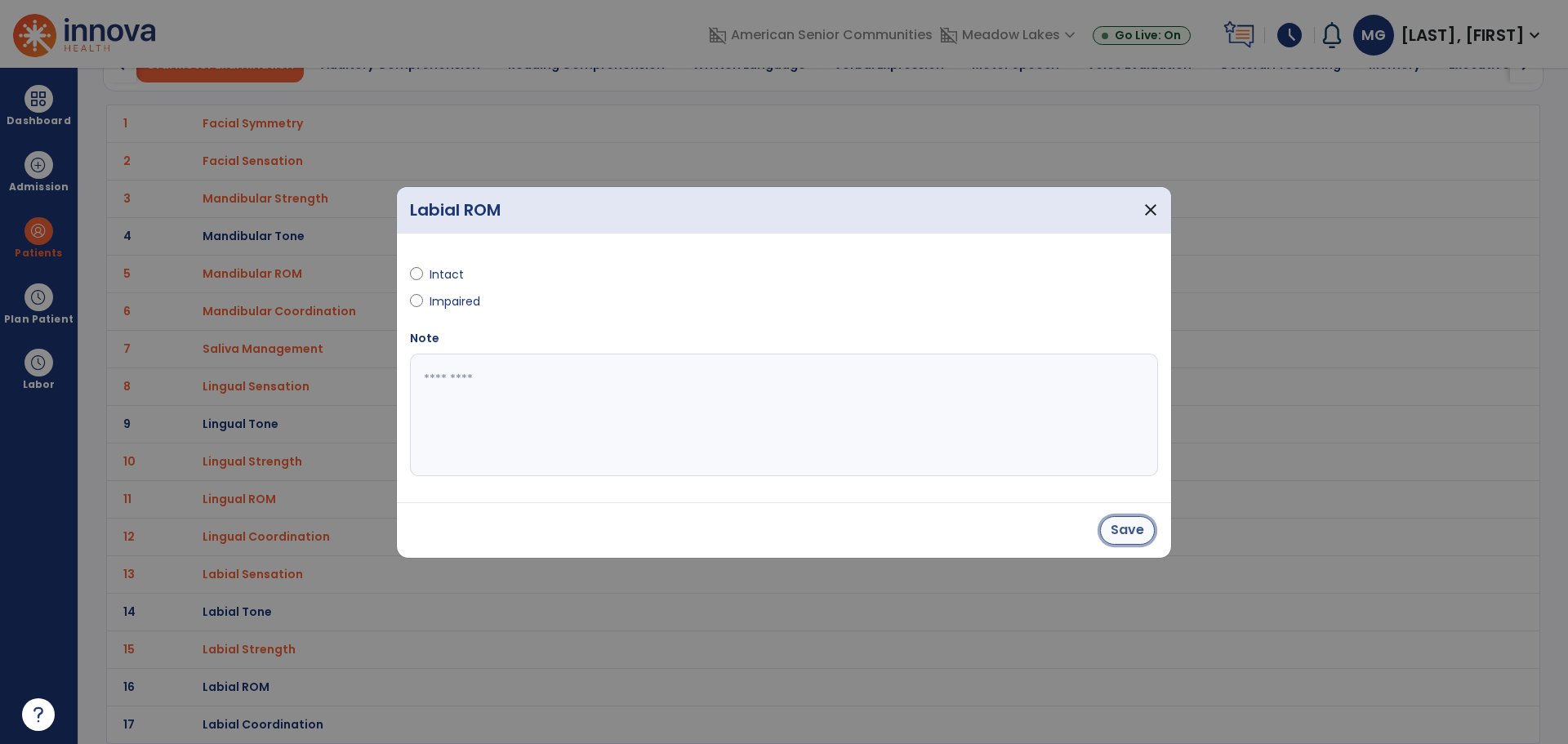 click on "Save" at bounding box center [1127, 530] 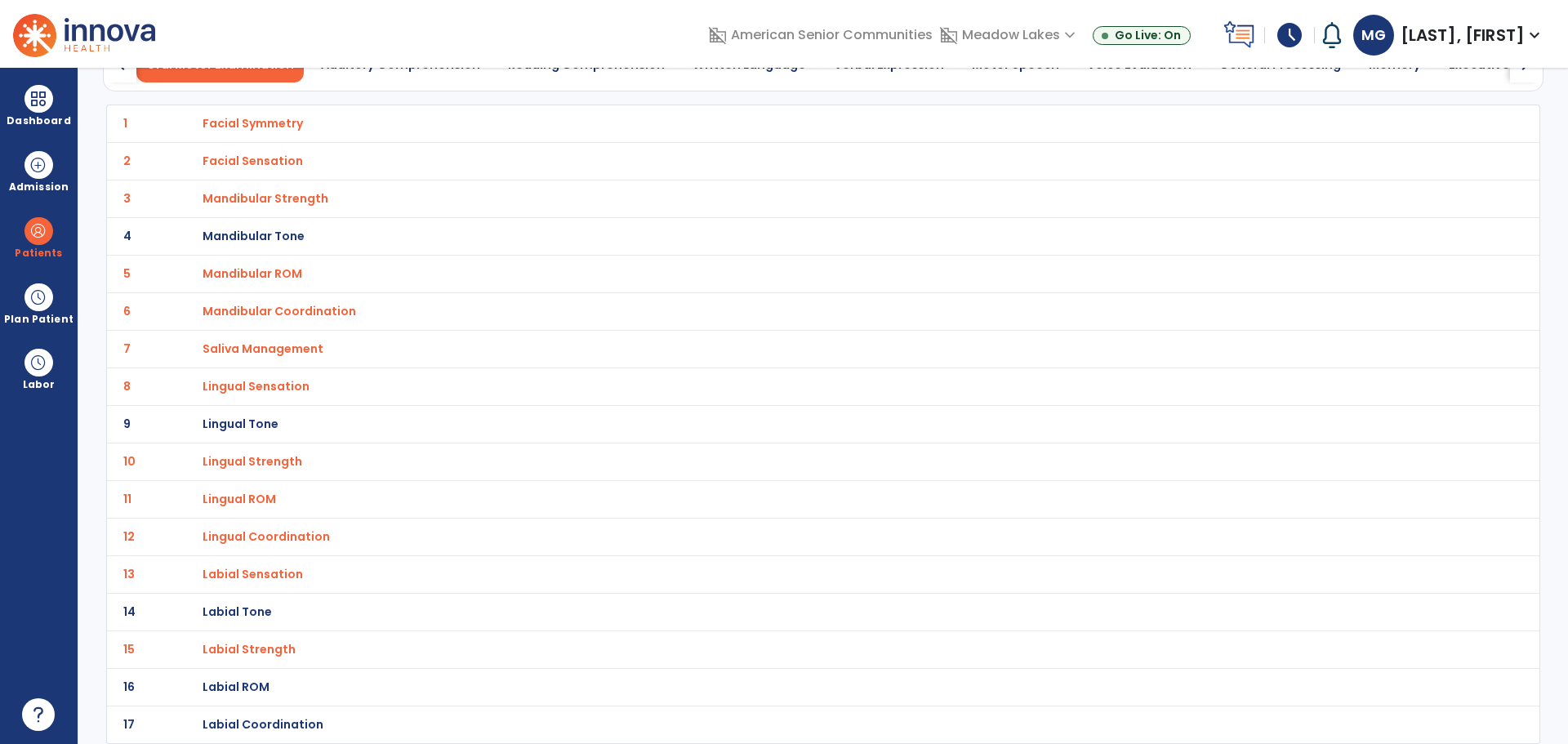 click on "Labial Coordination" at bounding box center [252, 123] 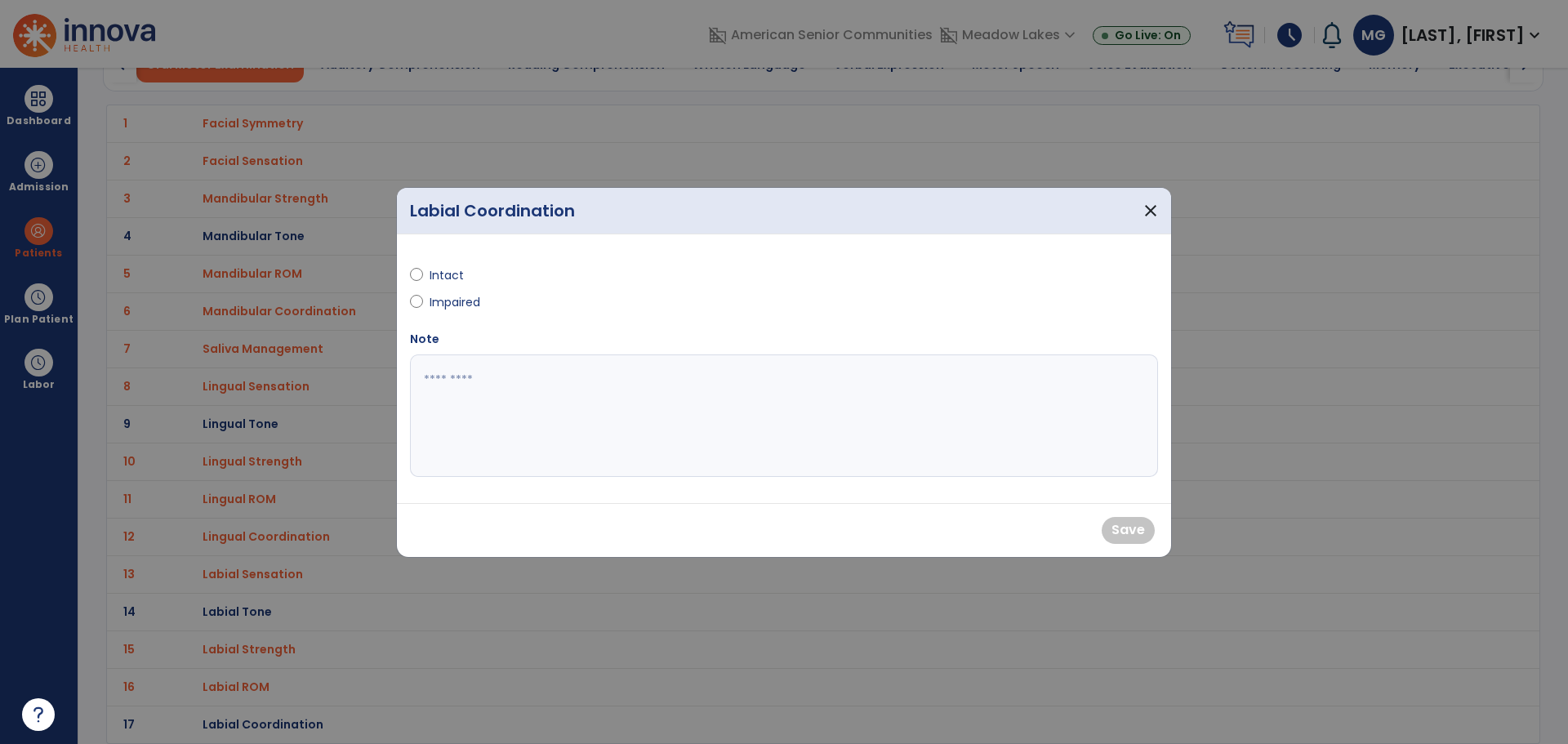 click on "Intact" at bounding box center (592, 278) 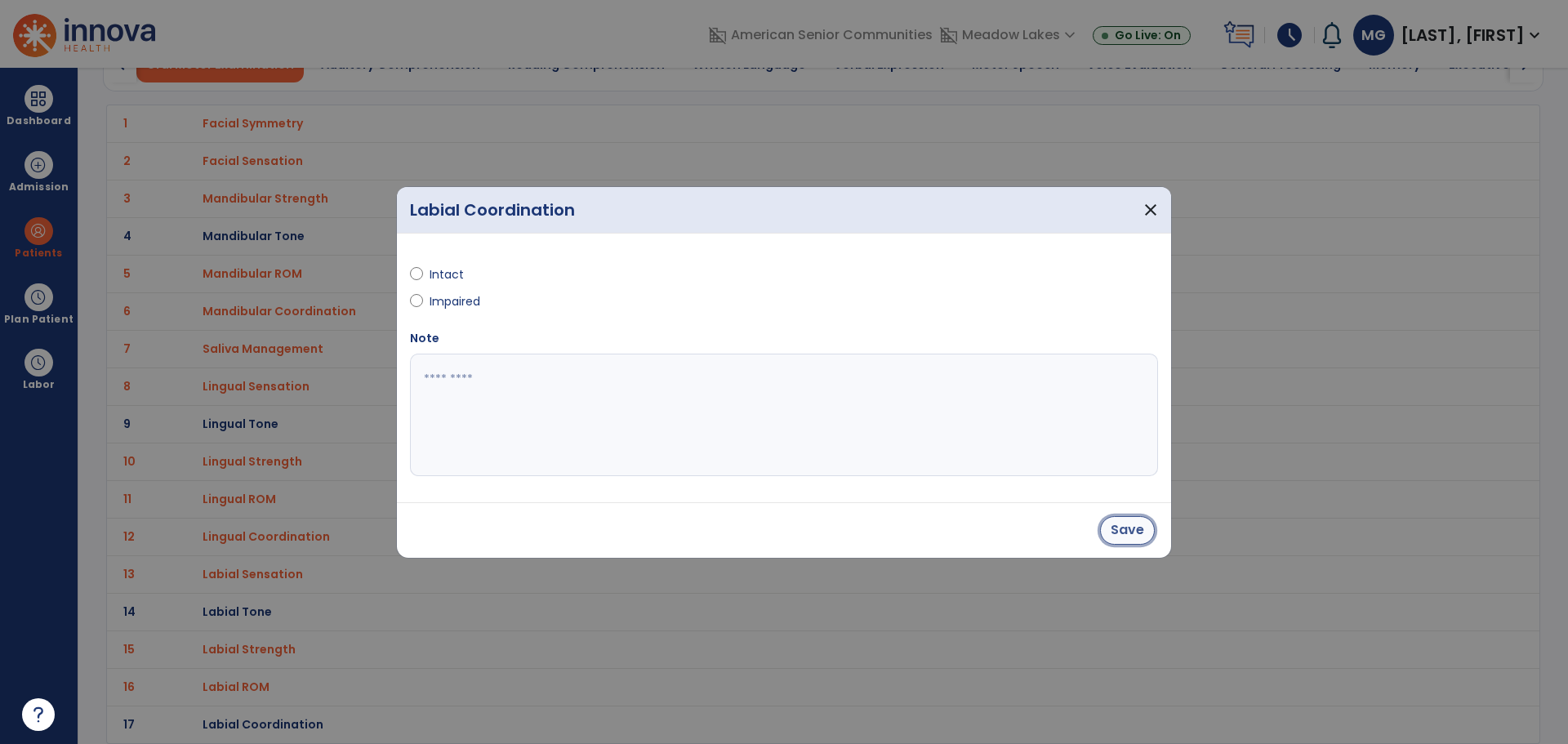 click on "Save" at bounding box center [1127, 530] 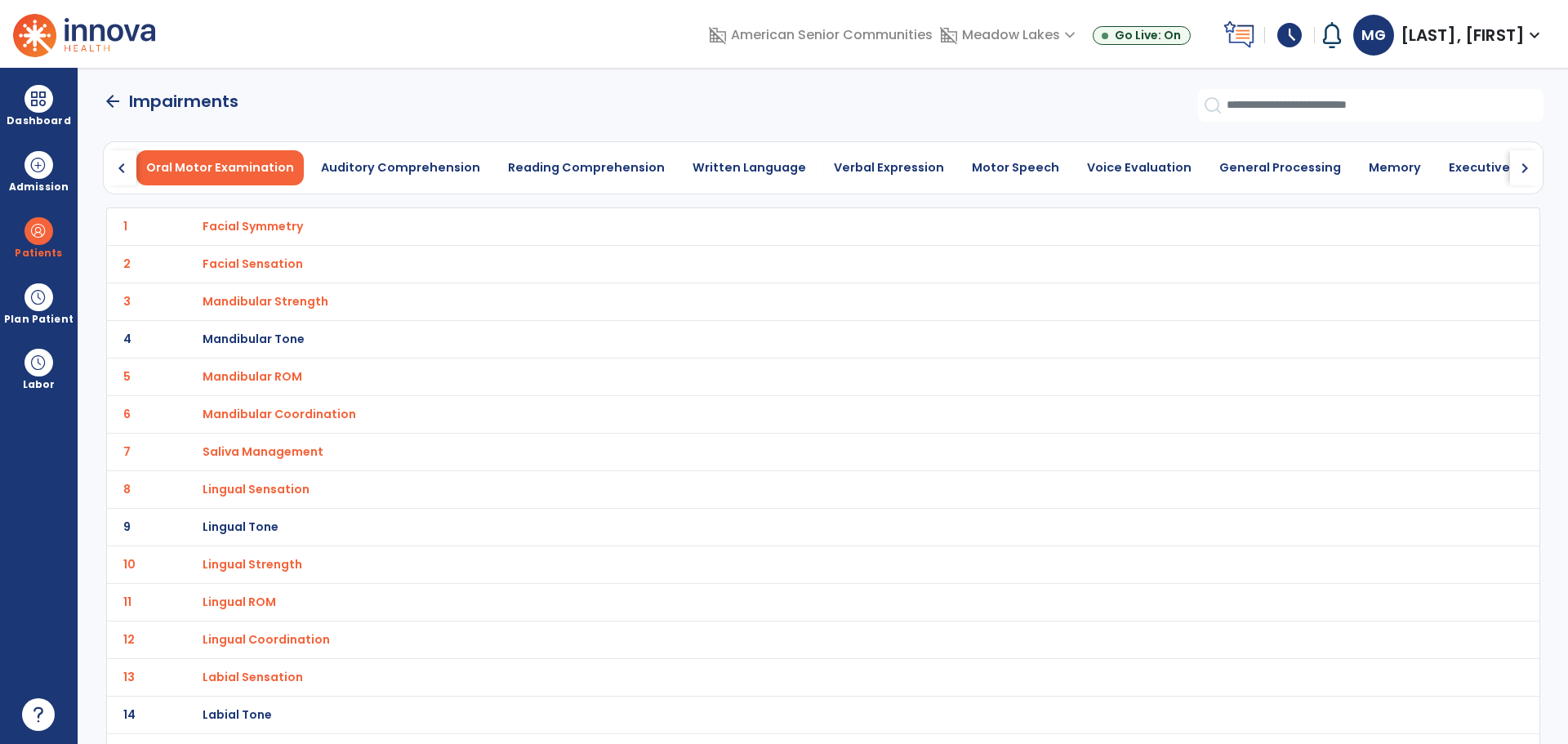 scroll, scrollTop: 0, scrollLeft: 0, axis: both 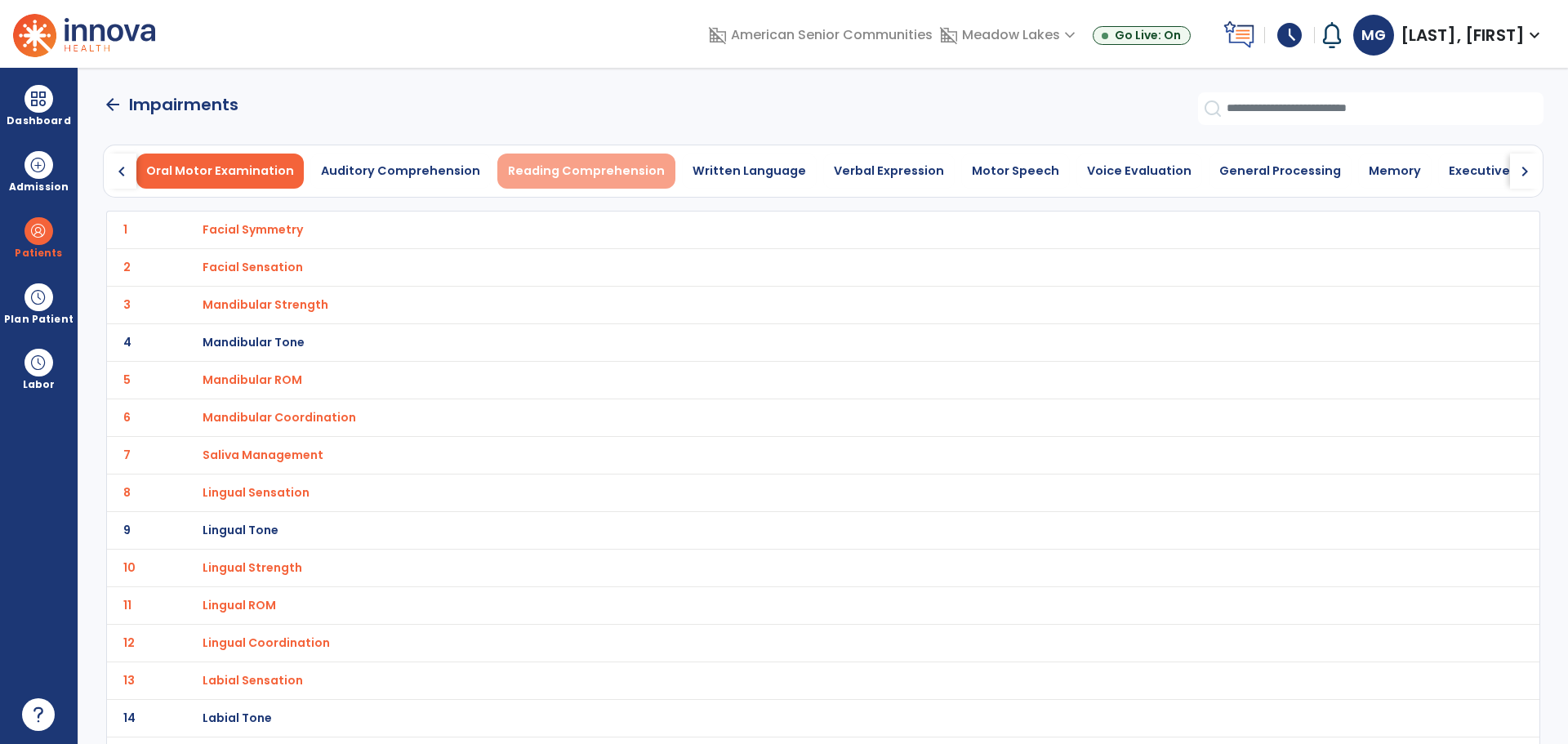 click on "Reading Comprehension" at bounding box center (586, 171) 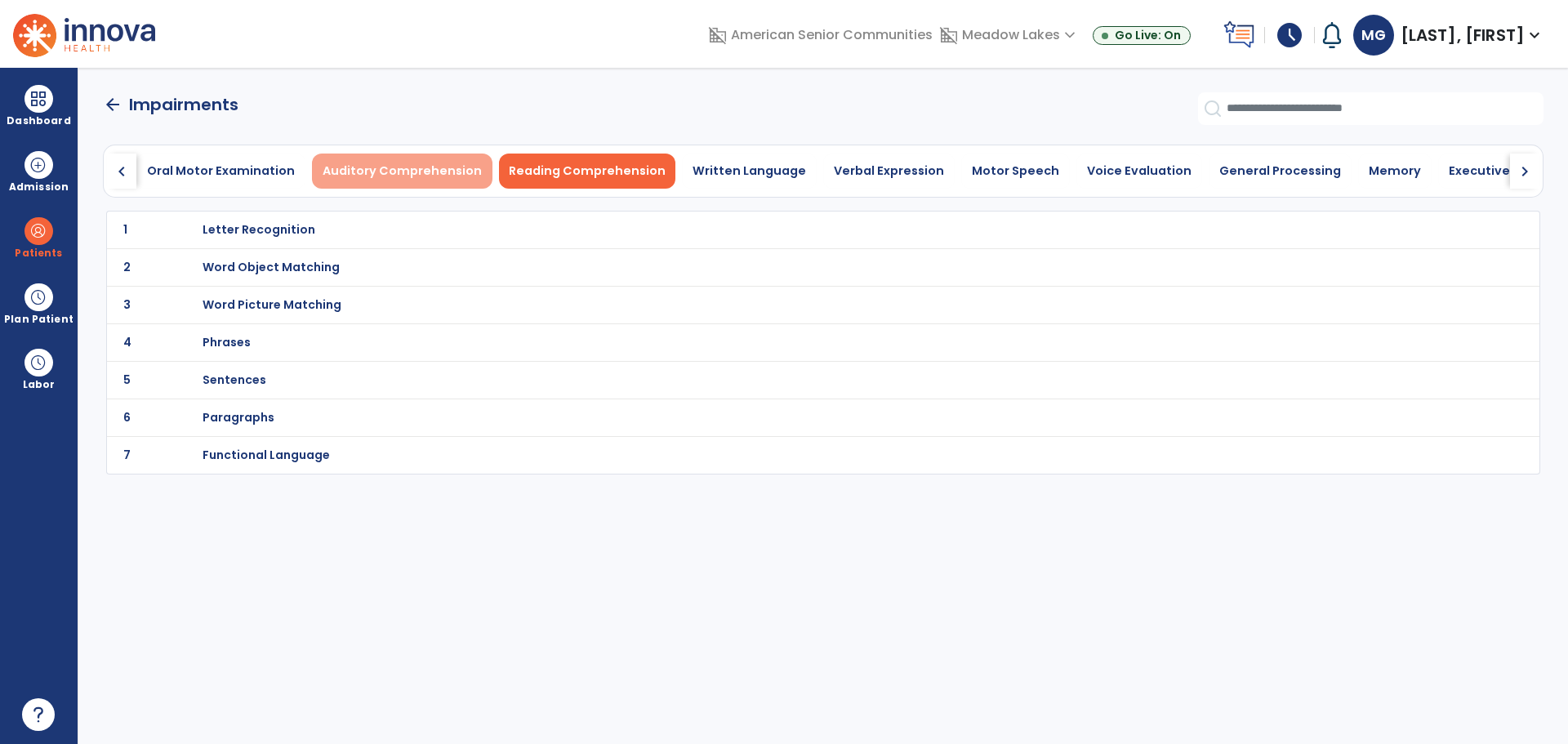 click on "Auditory Comprehension" at bounding box center (402, 171) 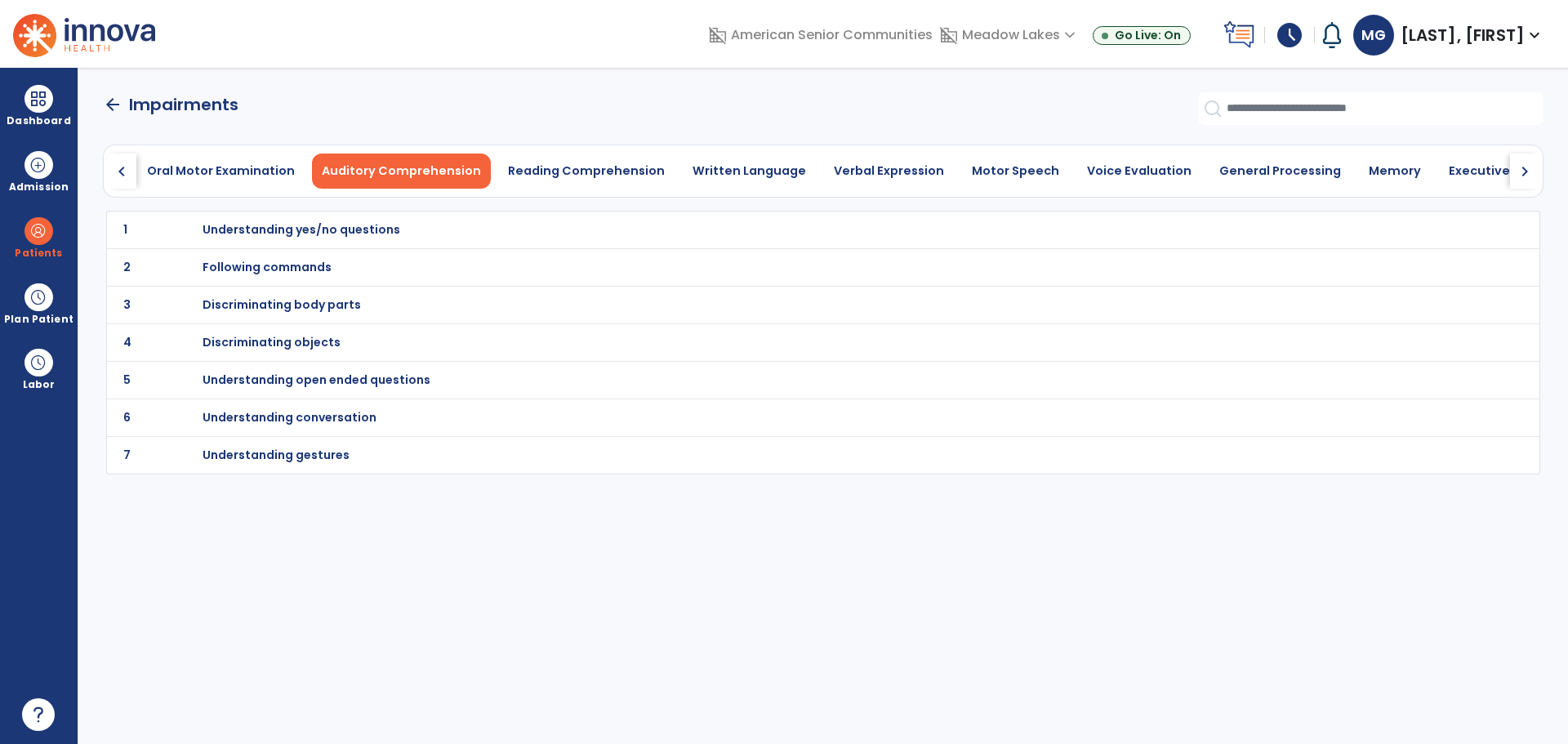click on "Understanding yes/no questions" at bounding box center (786, 229) 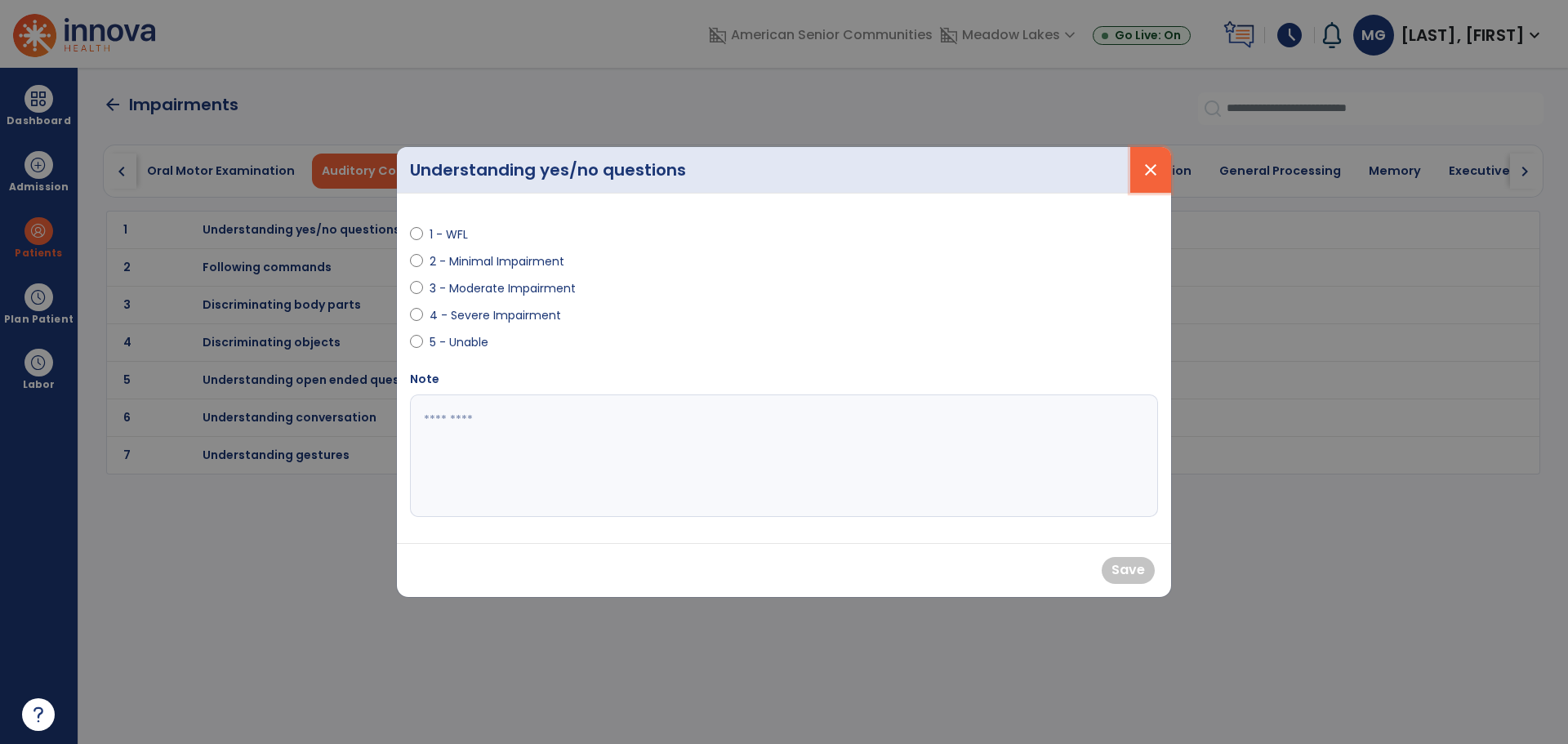 click on "close" at bounding box center (1151, 170) 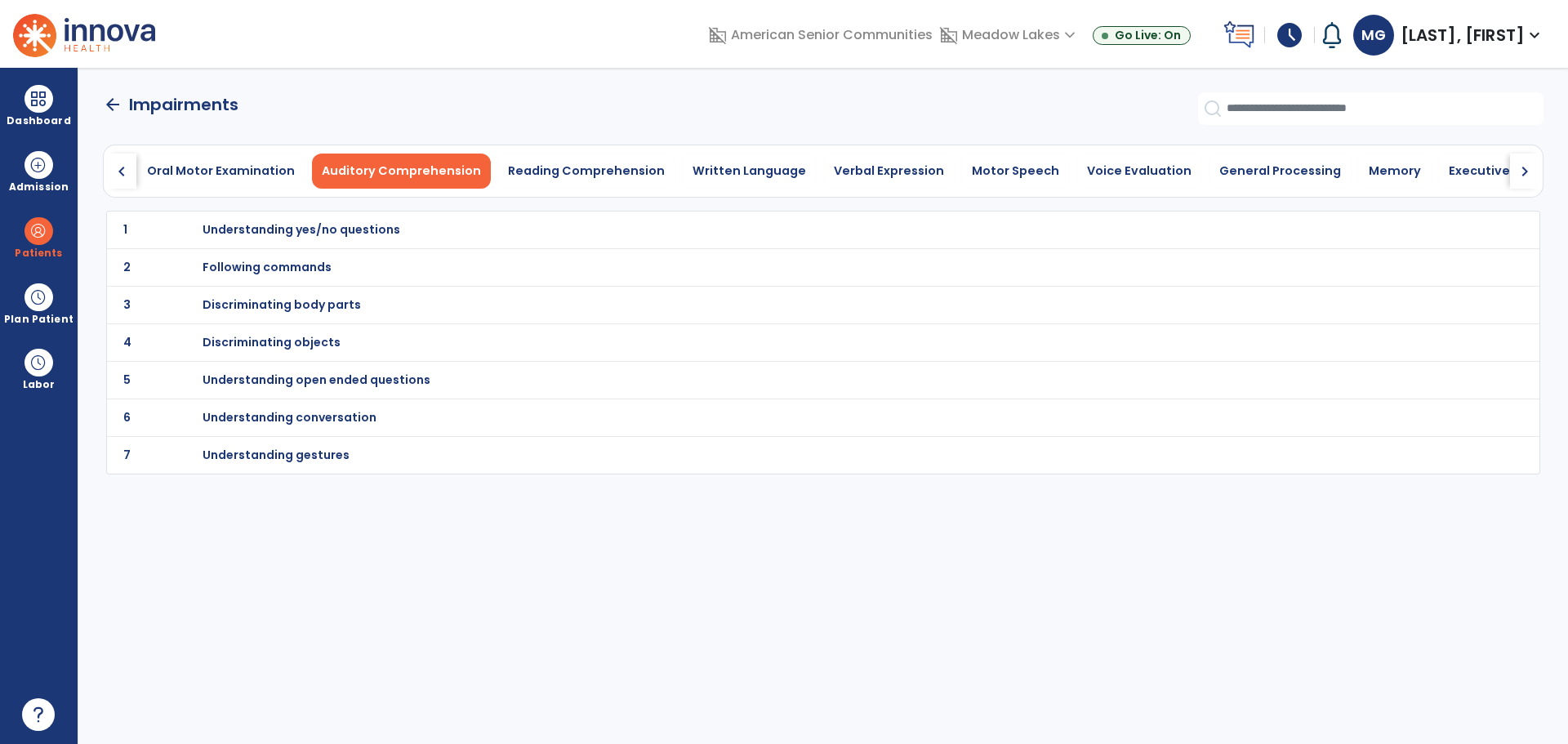 click on "chevron_right" 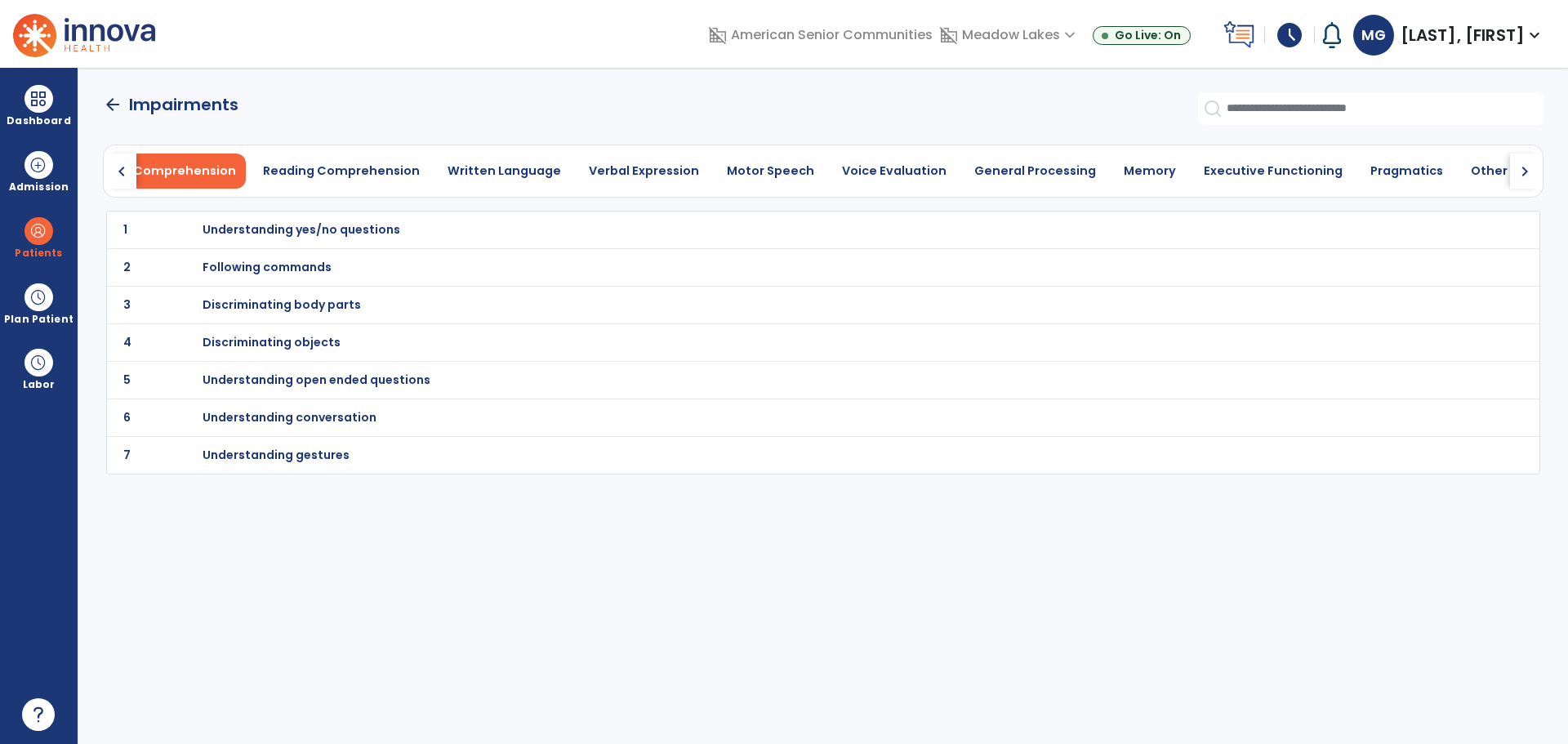 click on "chevron_right" 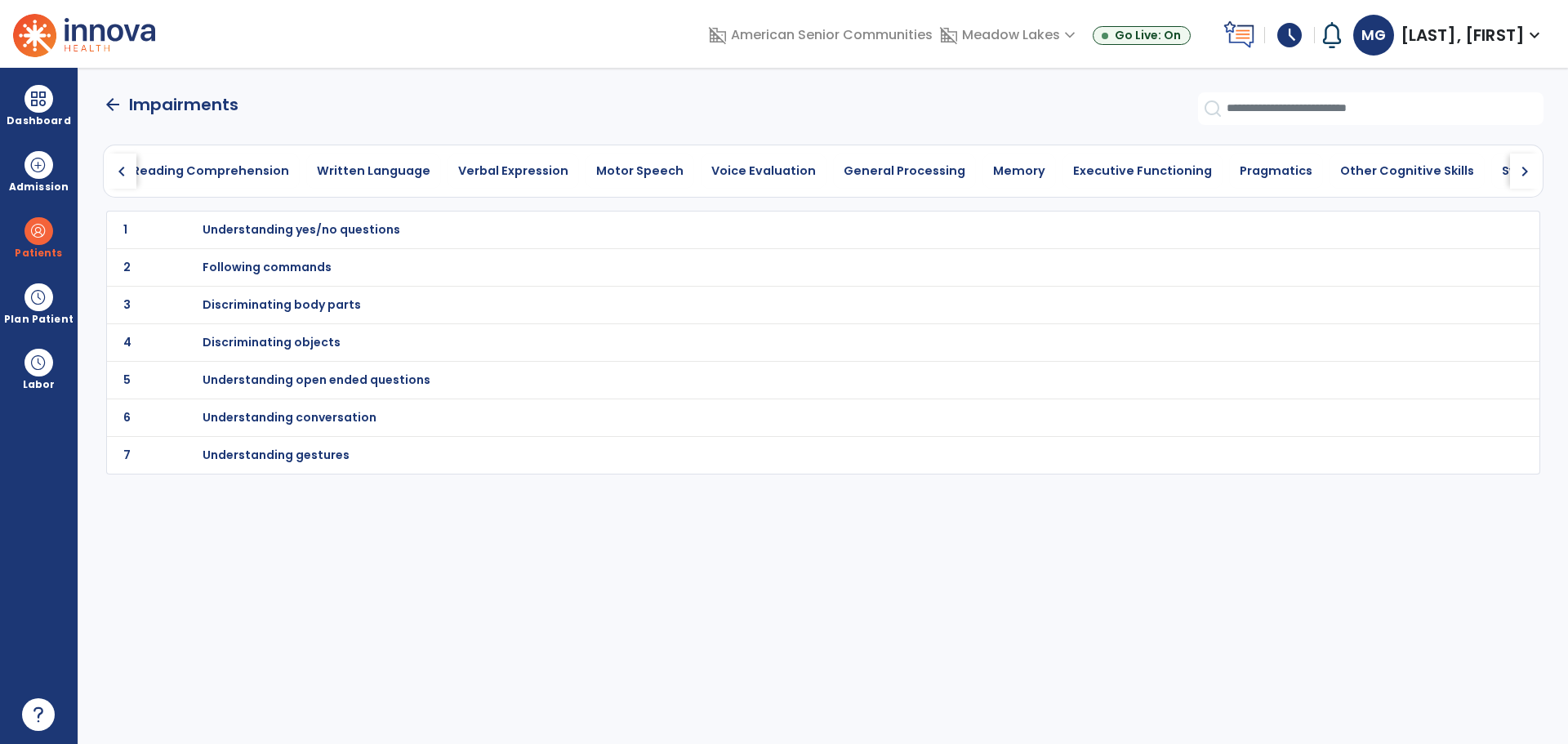 click on "chevron_right" 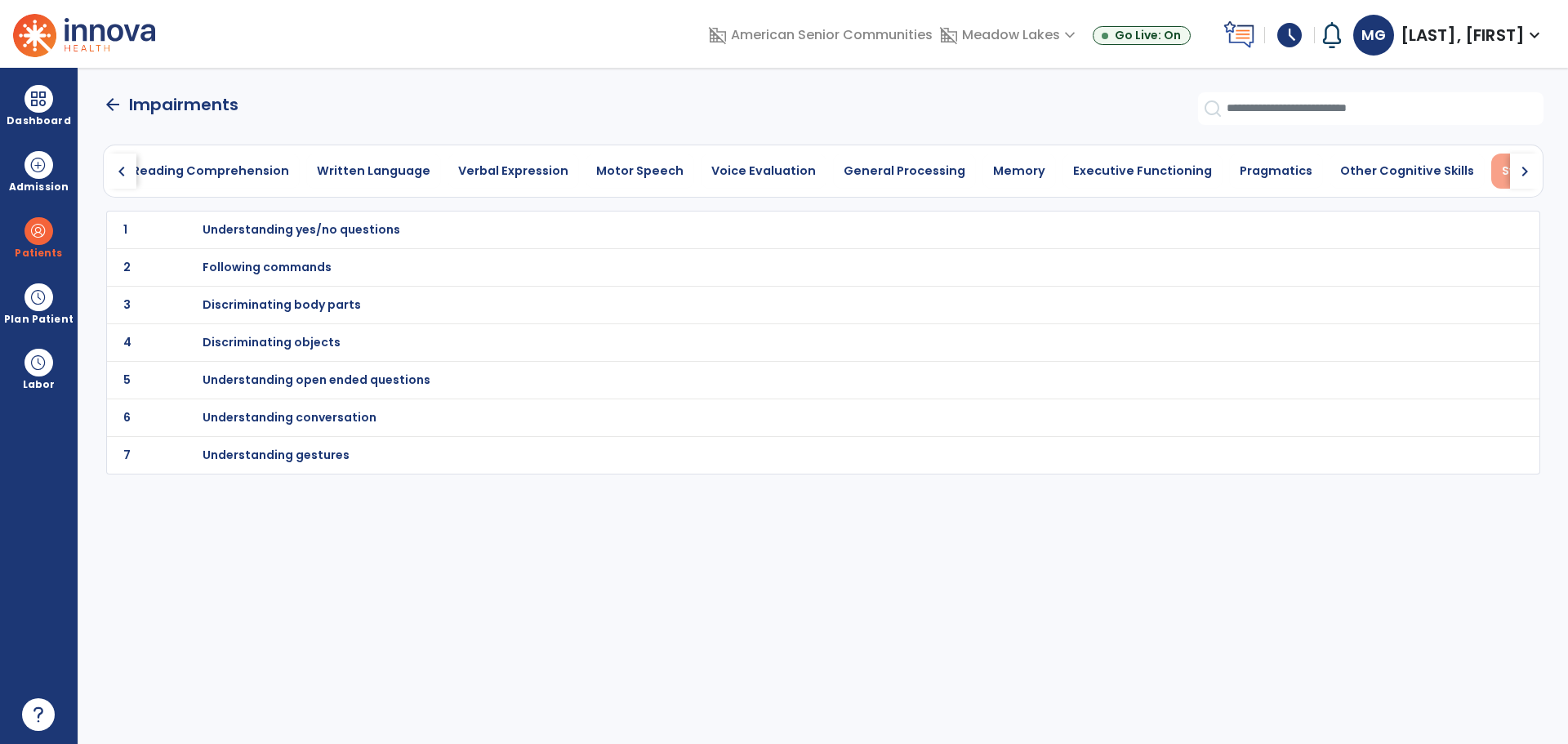 click on "Swallowing" at bounding box center [1536, 171] 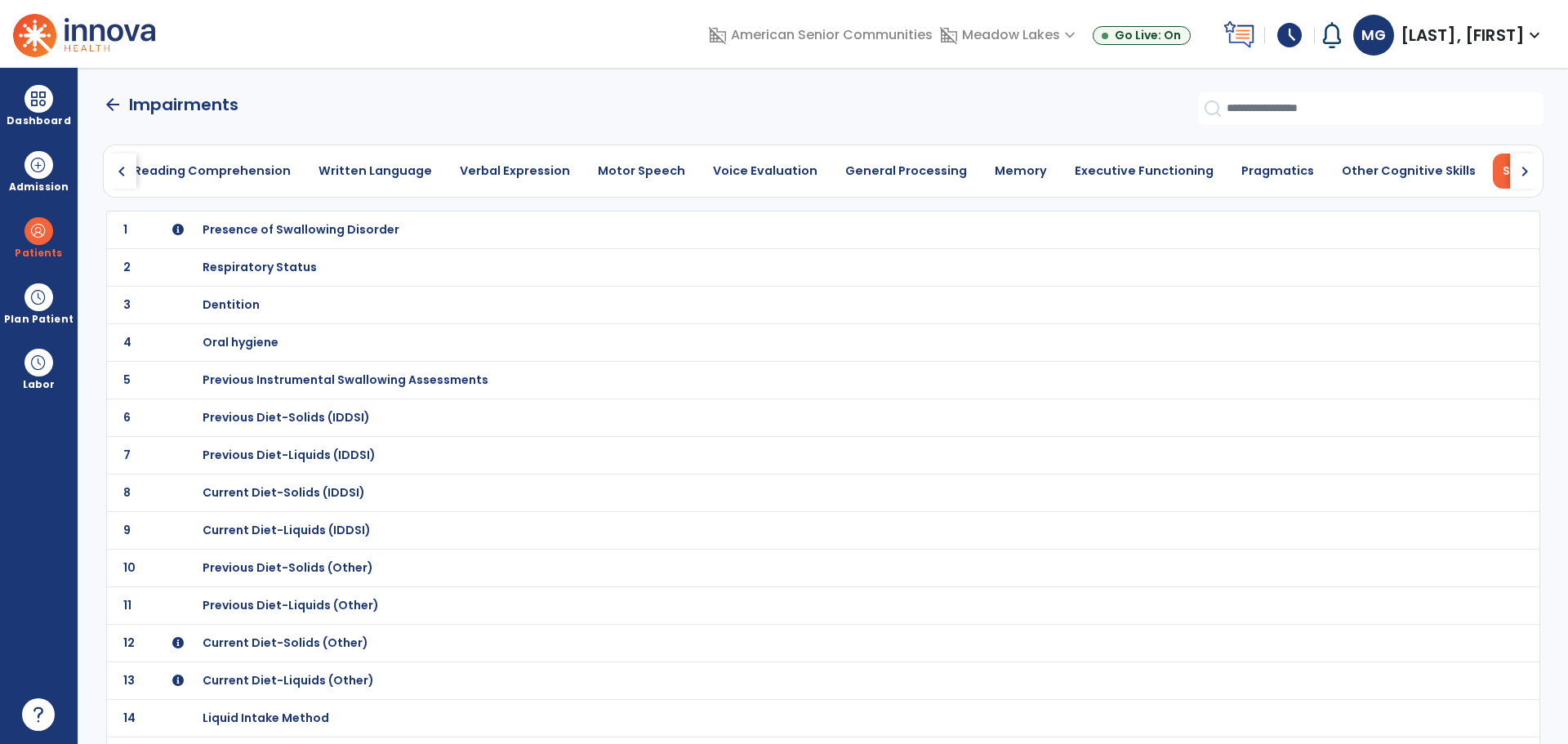 click on "Presence of Swallowing Disorder" at bounding box center (301, 229) 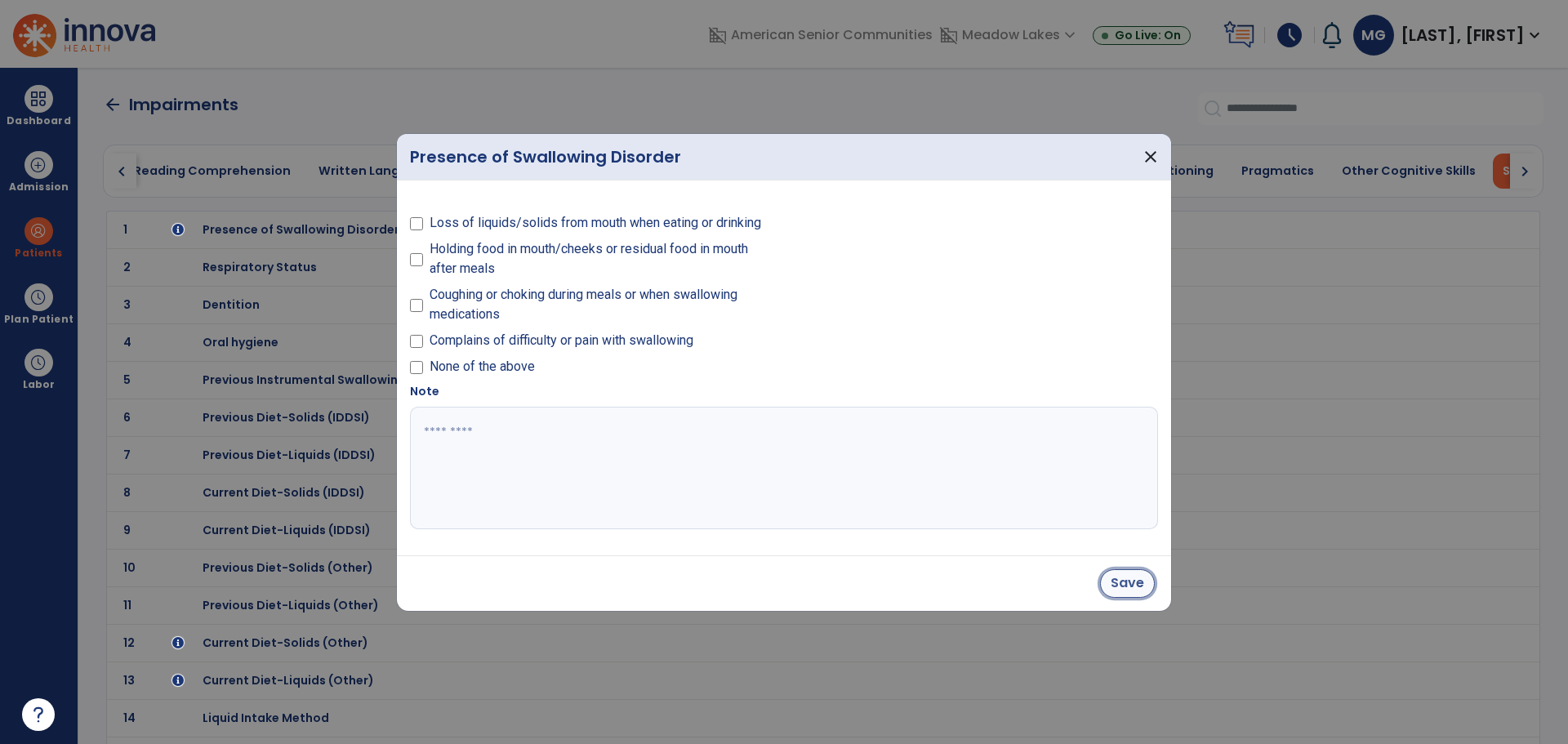 click on "Save" at bounding box center [1127, 583] 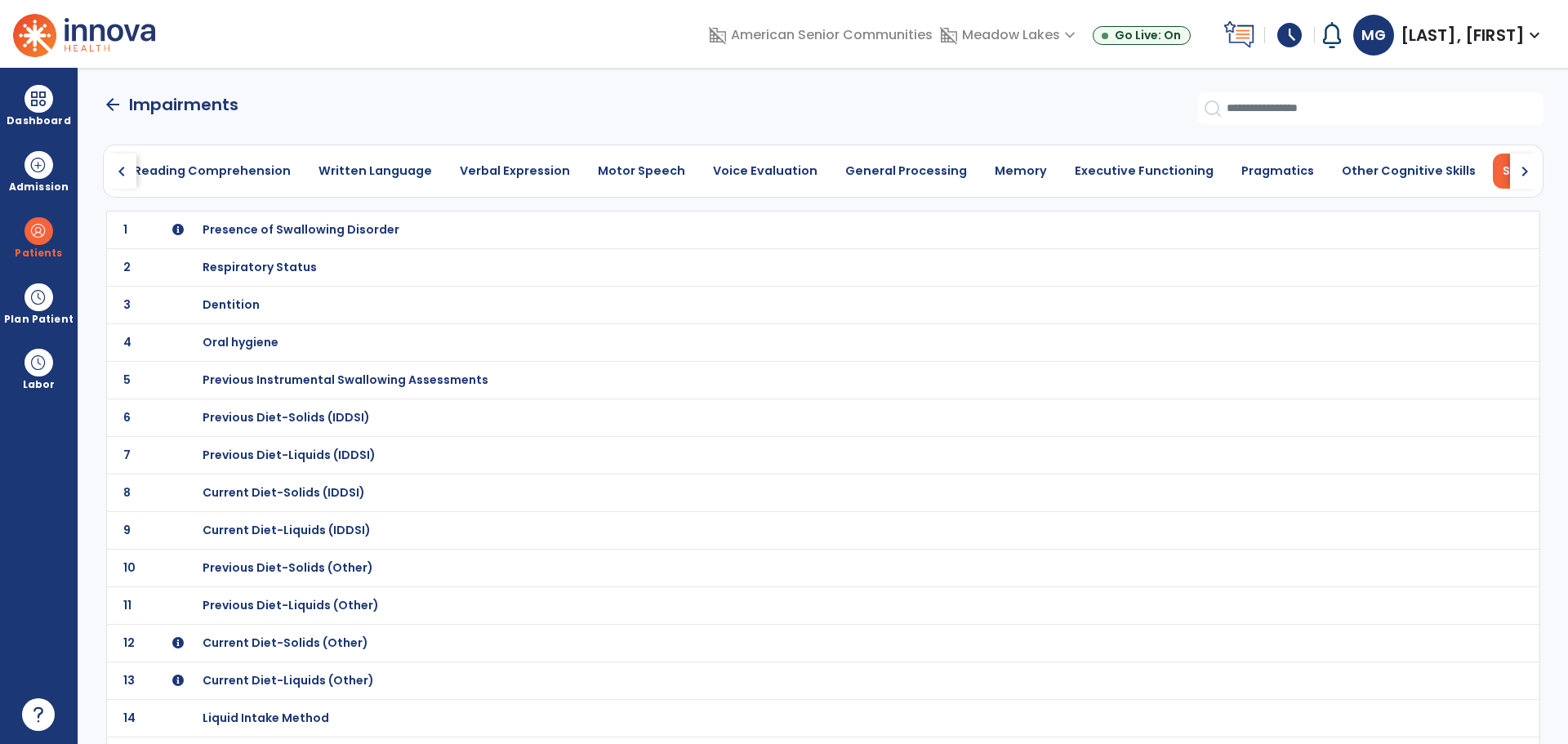 click on "2 Respiratory Status" 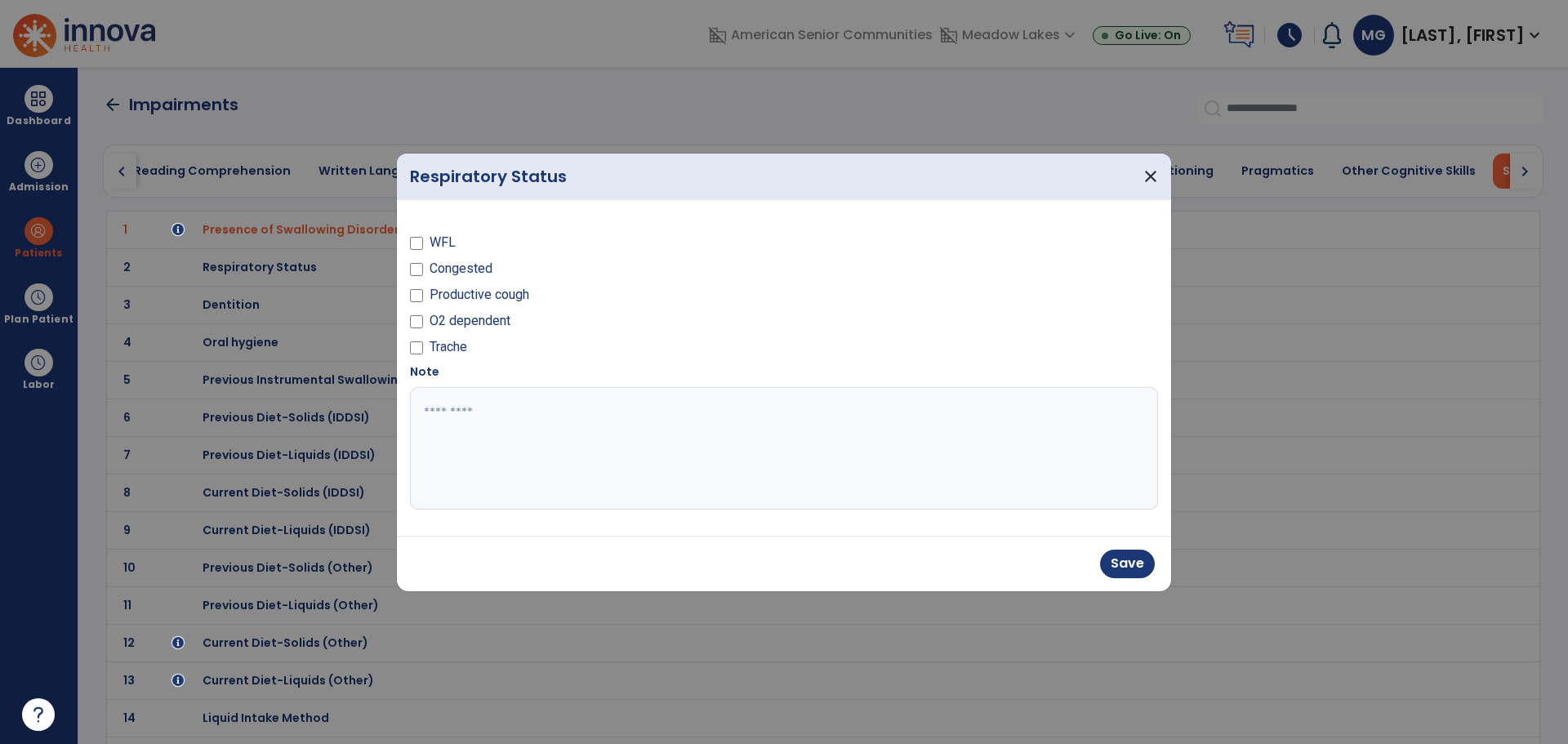 click at bounding box center (784, 448) 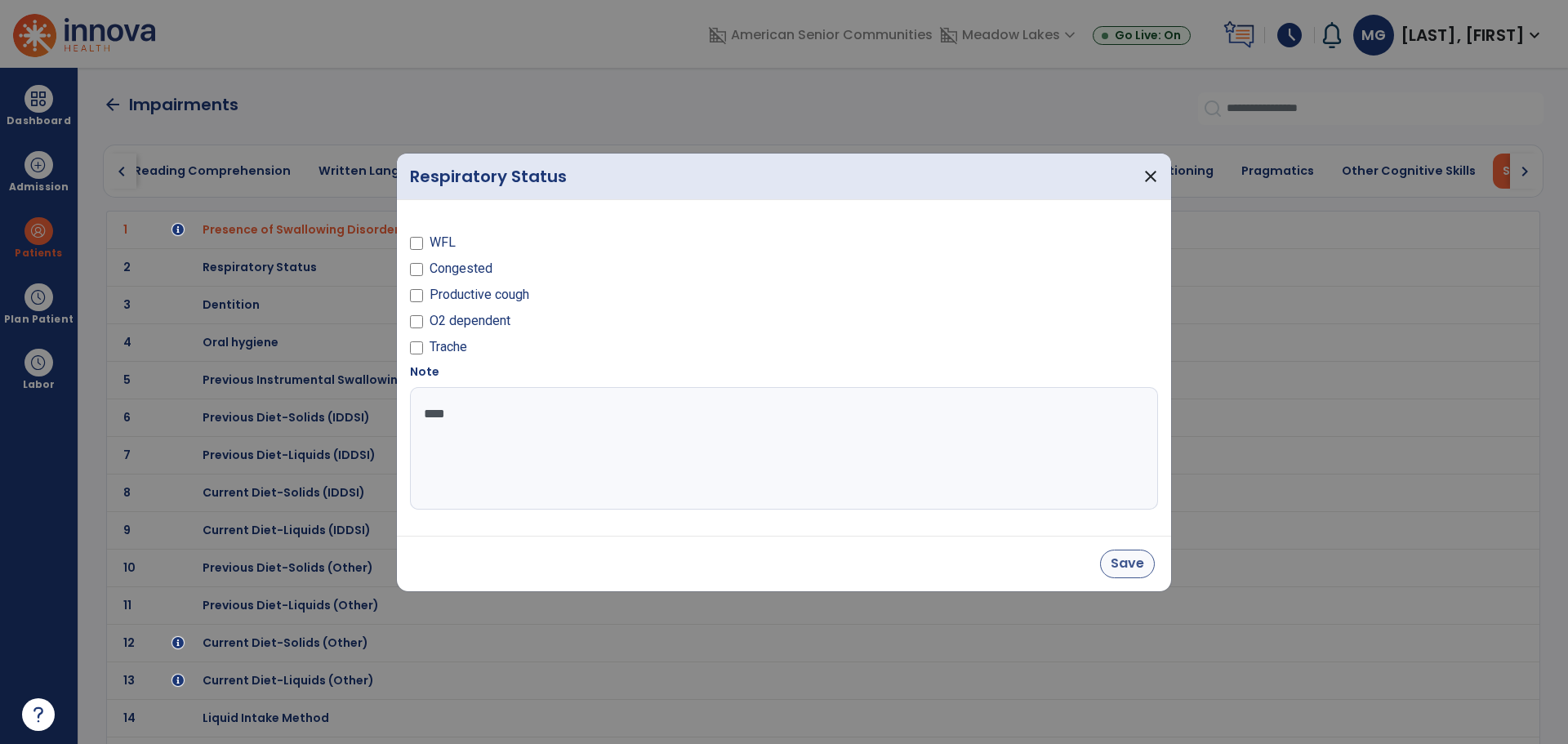 type on "****" 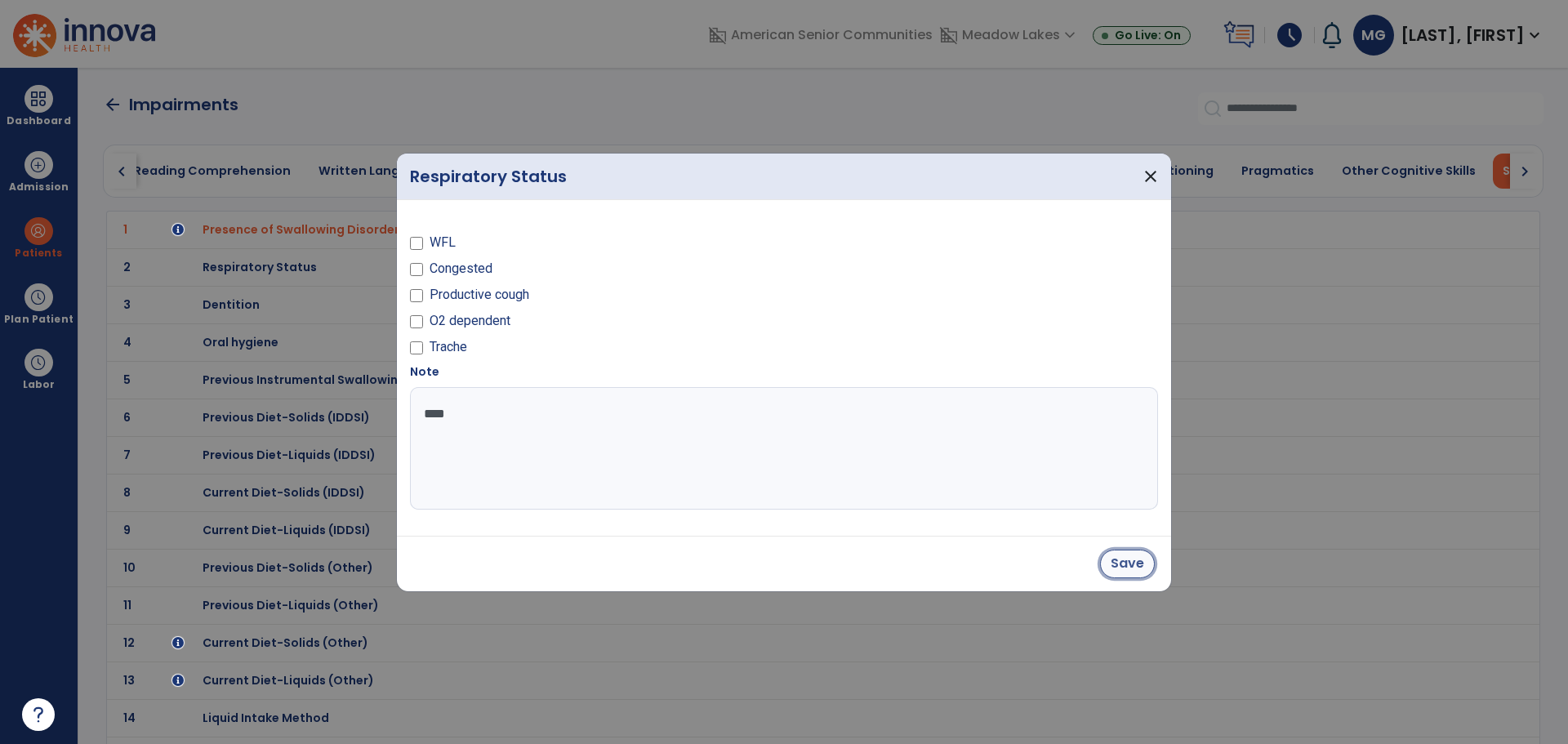 click on "Save" at bounding box center [1127, 564] 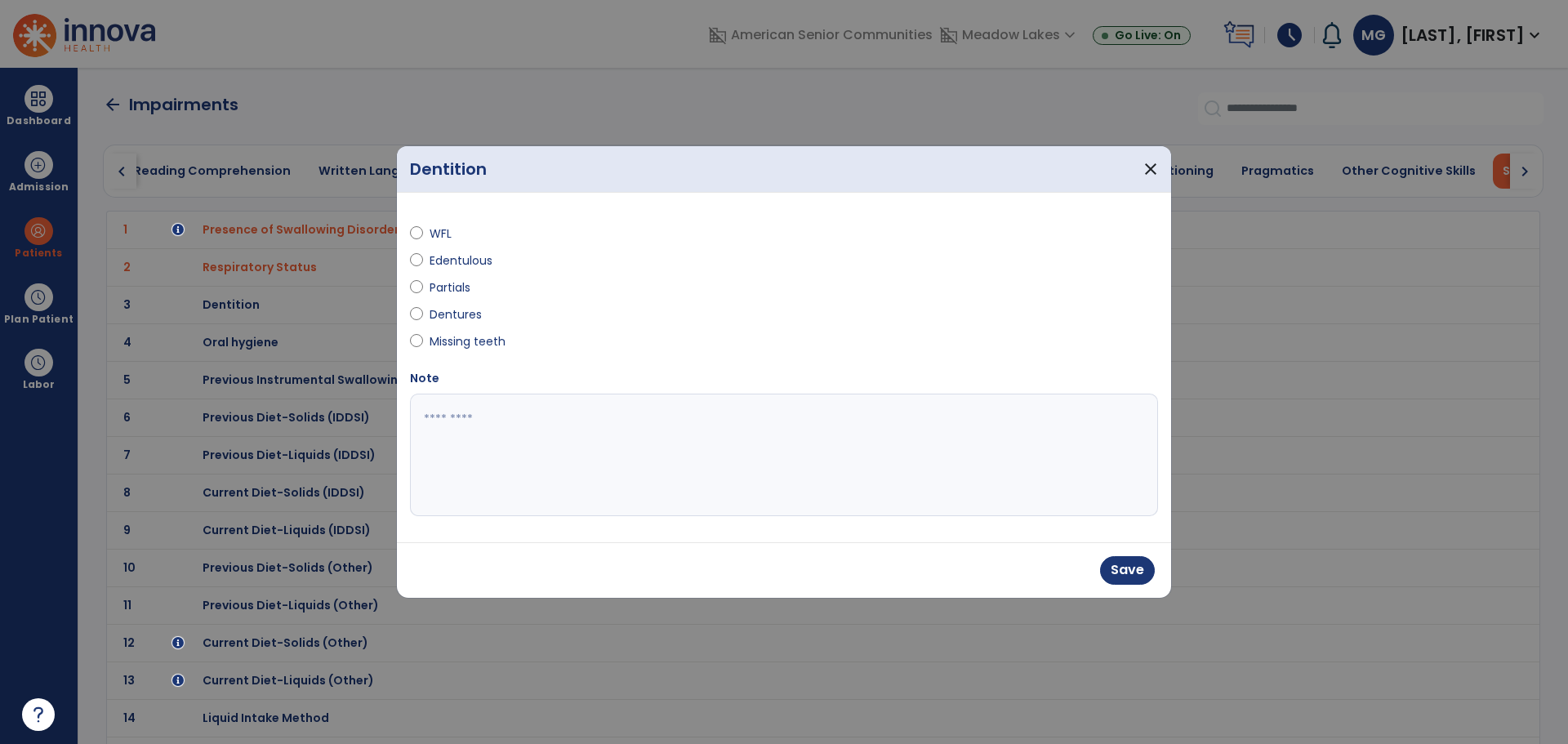 click at bounding box center (784, 455) 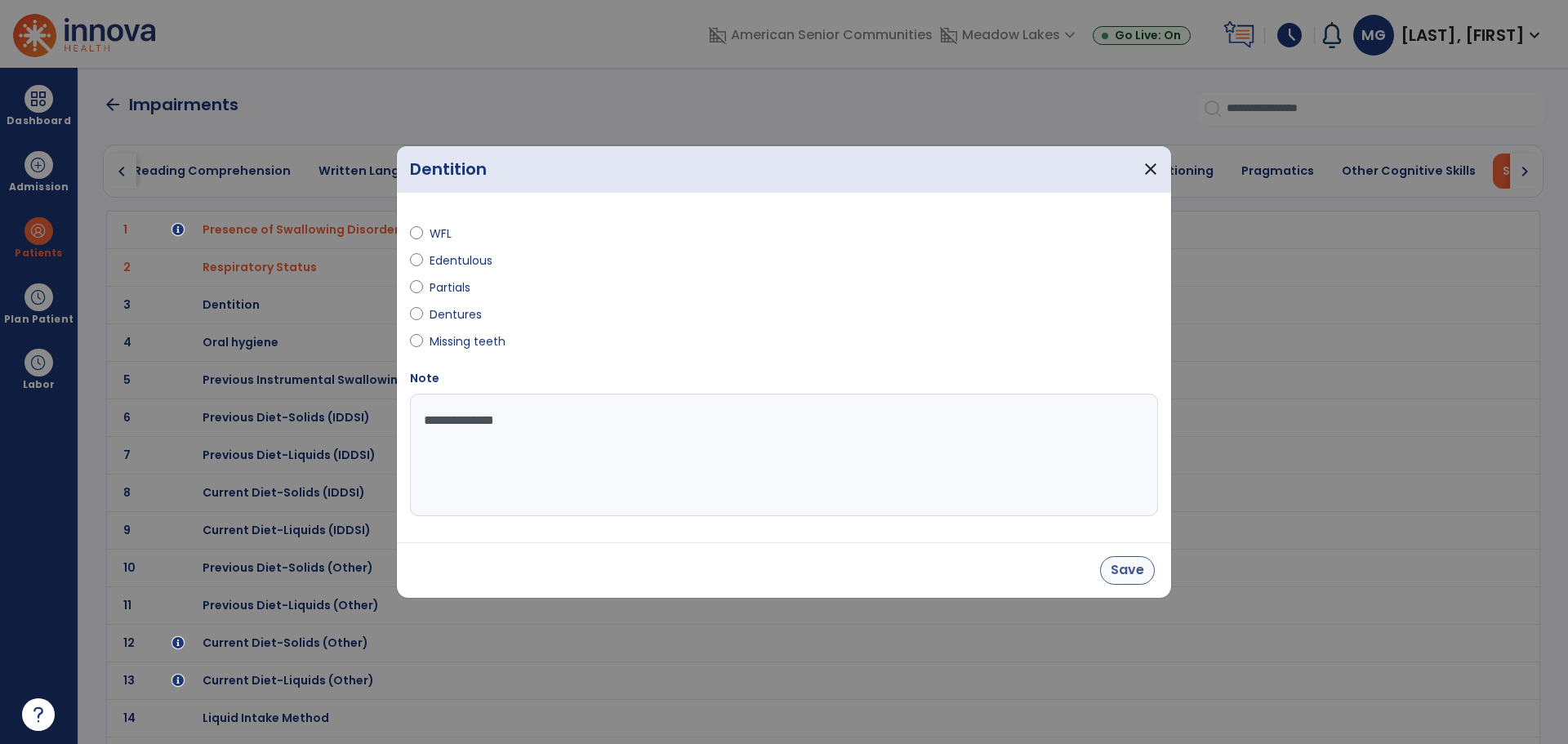 type on "**********" 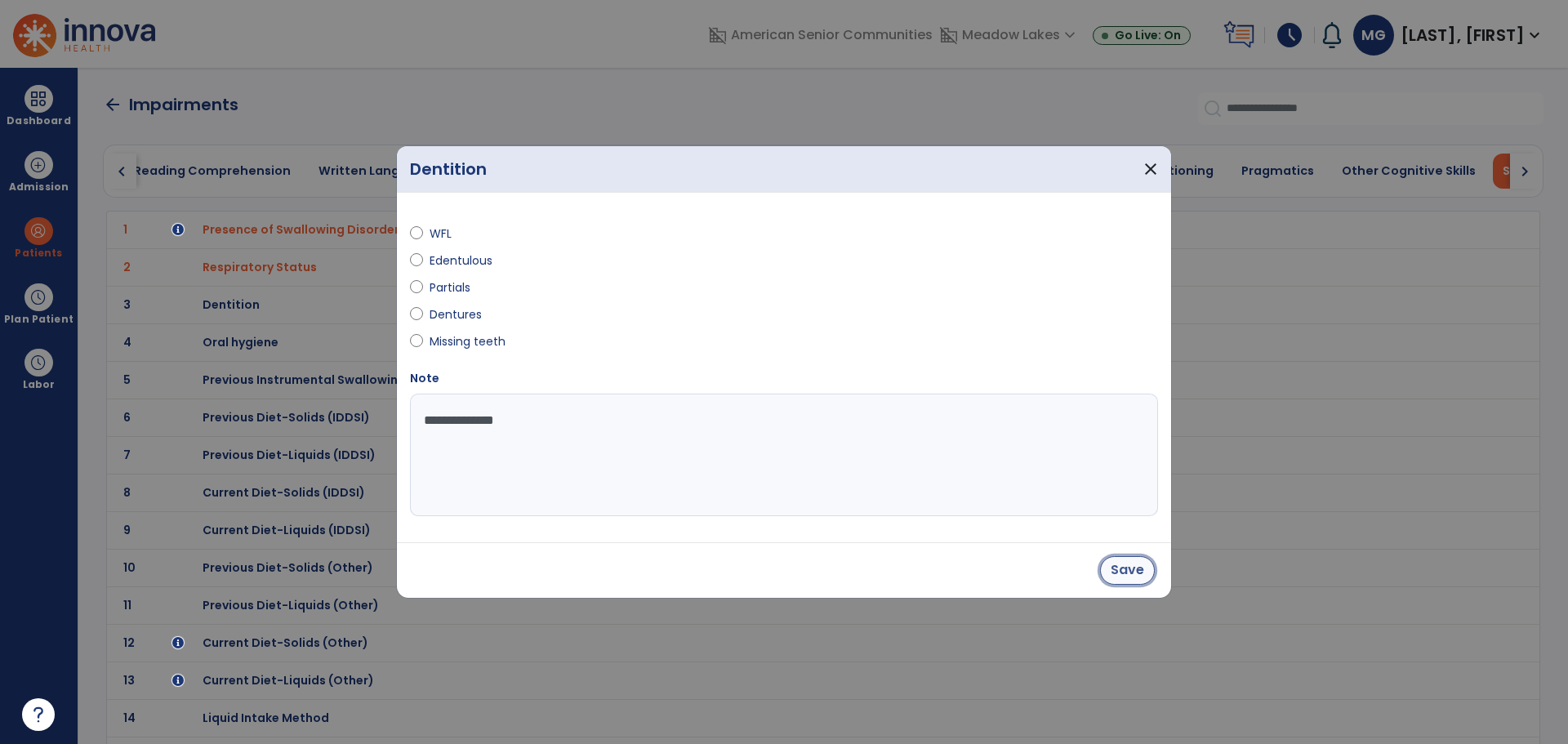 click on "Save" at bounding box center (1127, 570) 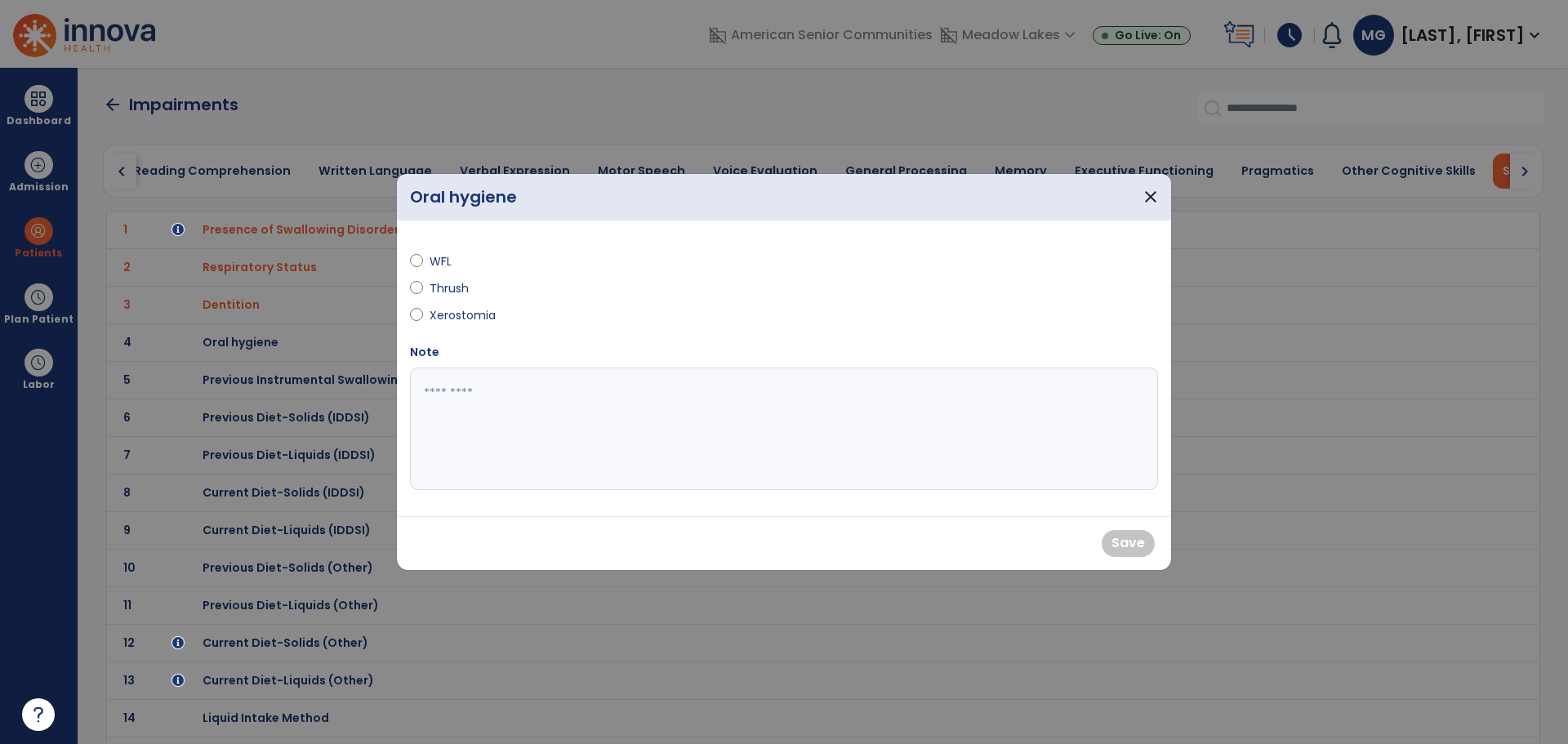 click on "WFL Thrush Xerostomia" at bounding box center (592, 288) 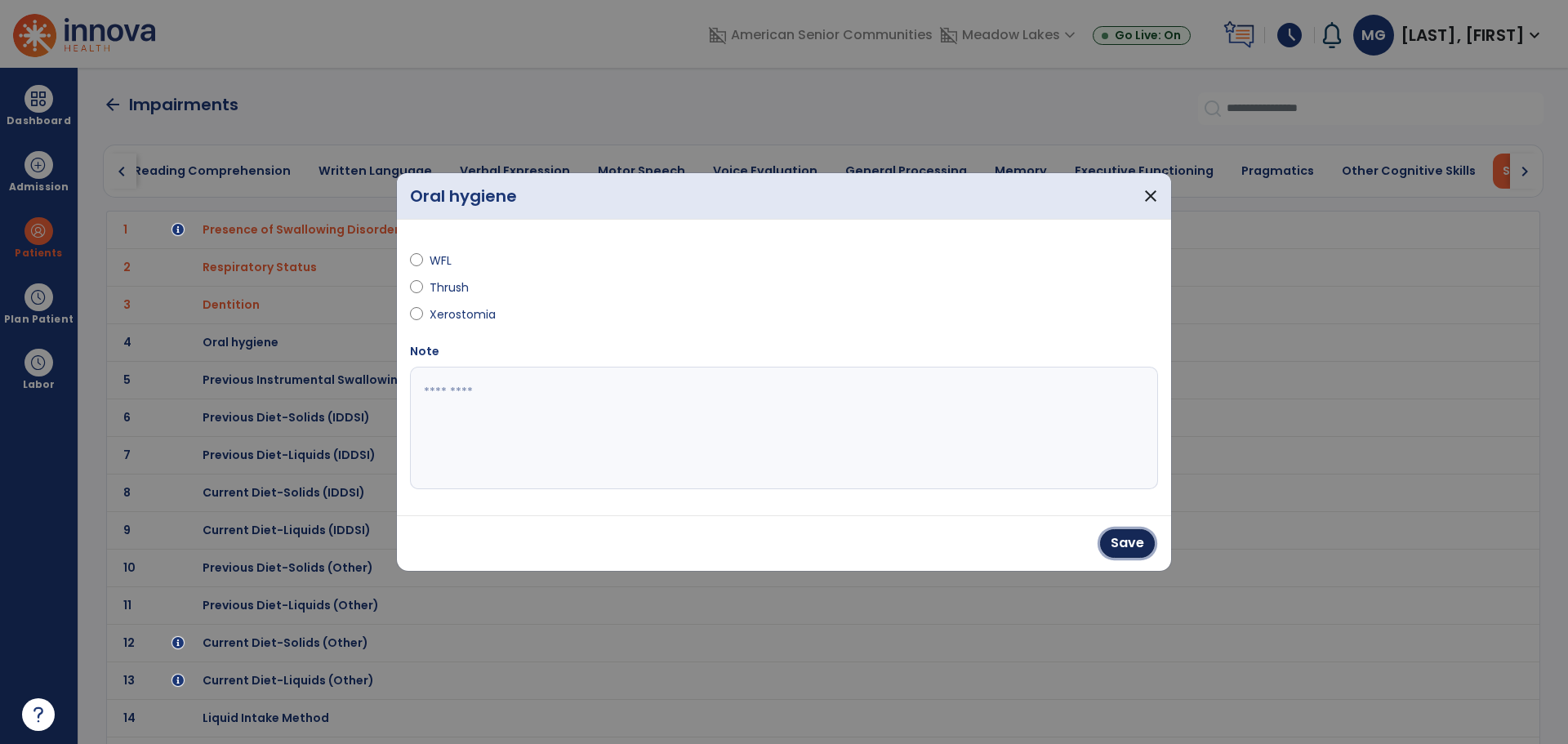 drag, startPoint x: 1115, startPoint y: 537, endPoint x: 497, endPoint y: 444, distance: 624.9584 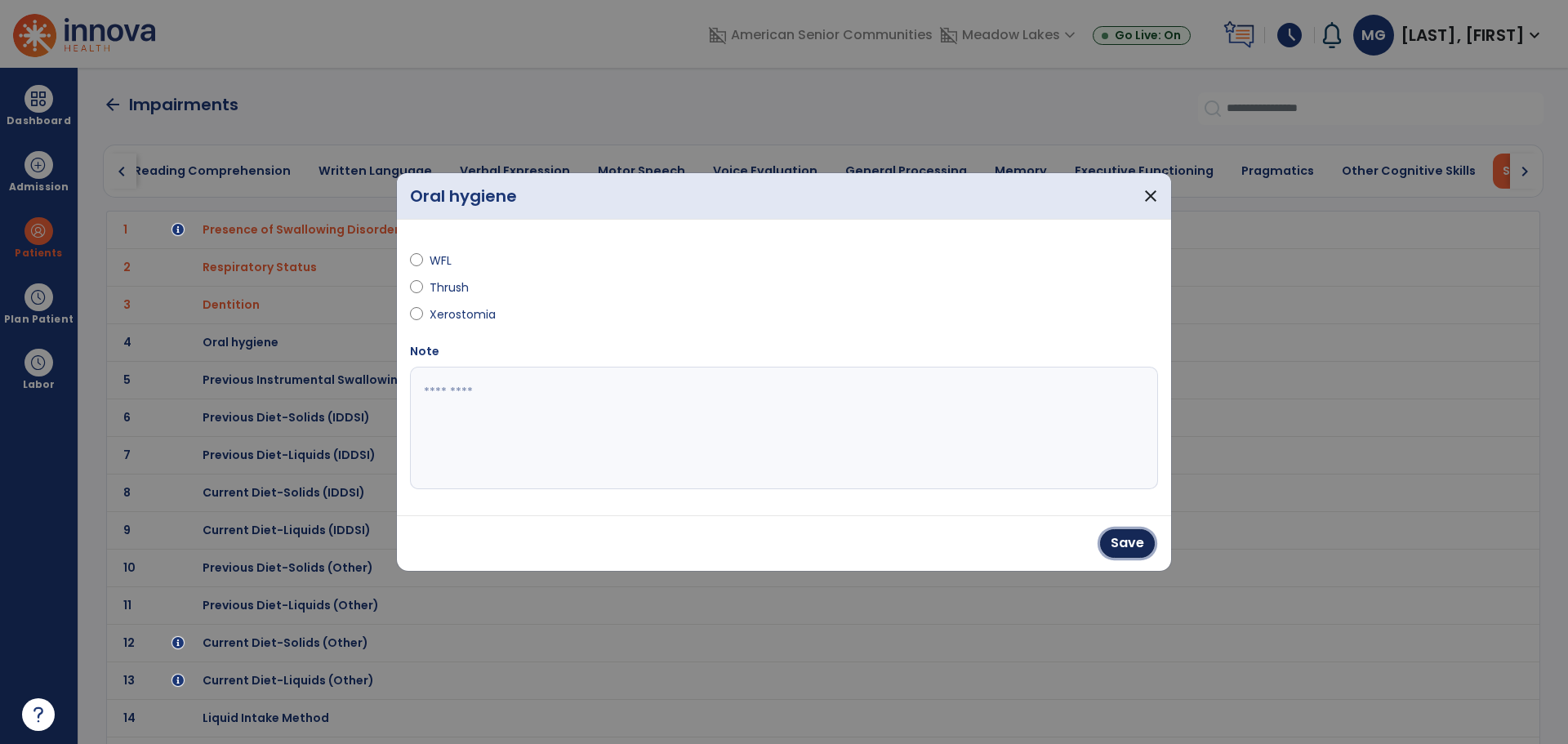 click on "Save" at bounding box center [1127, 543] 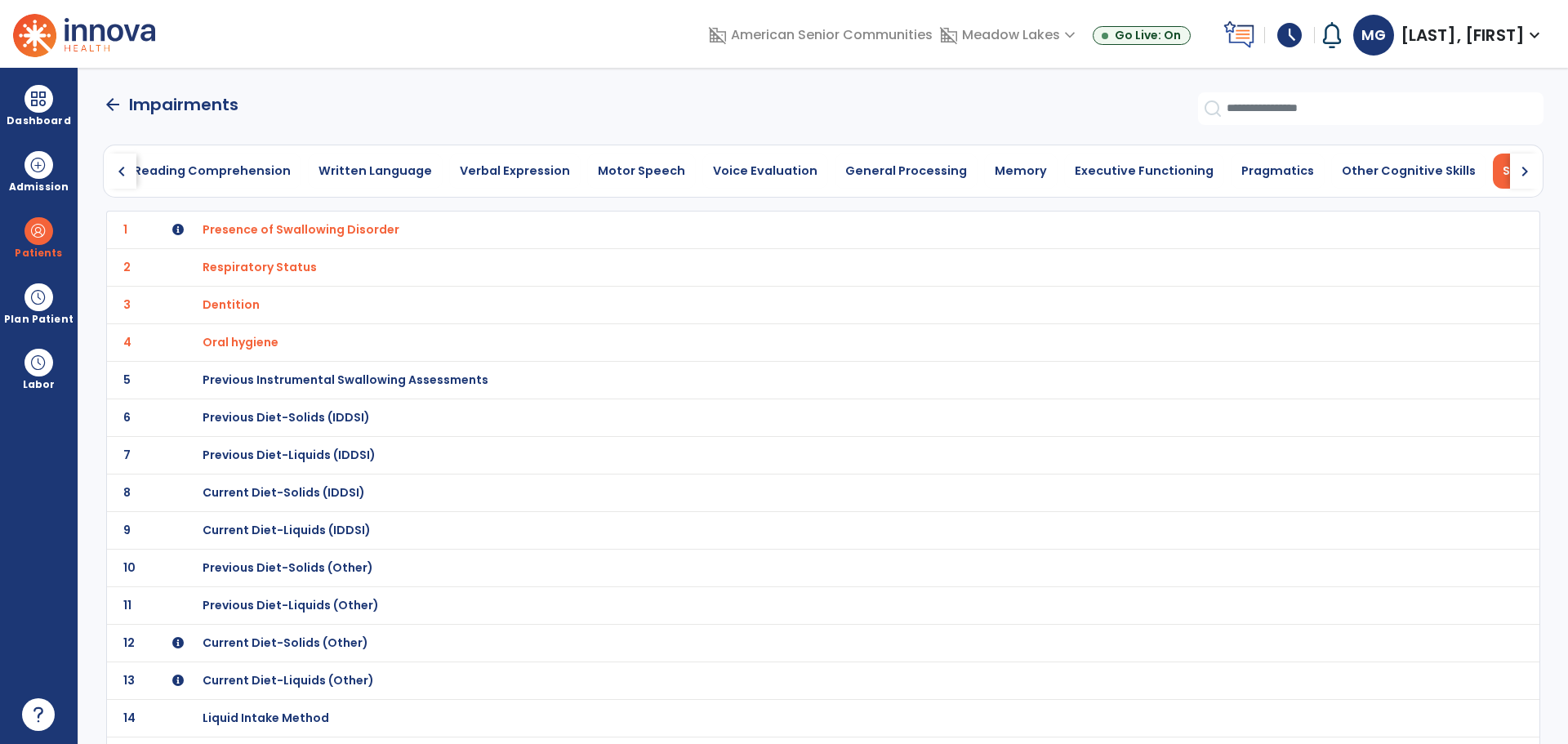click on "Previous Instrumental Swallowing Assessments" at bounding box center (301, 229) 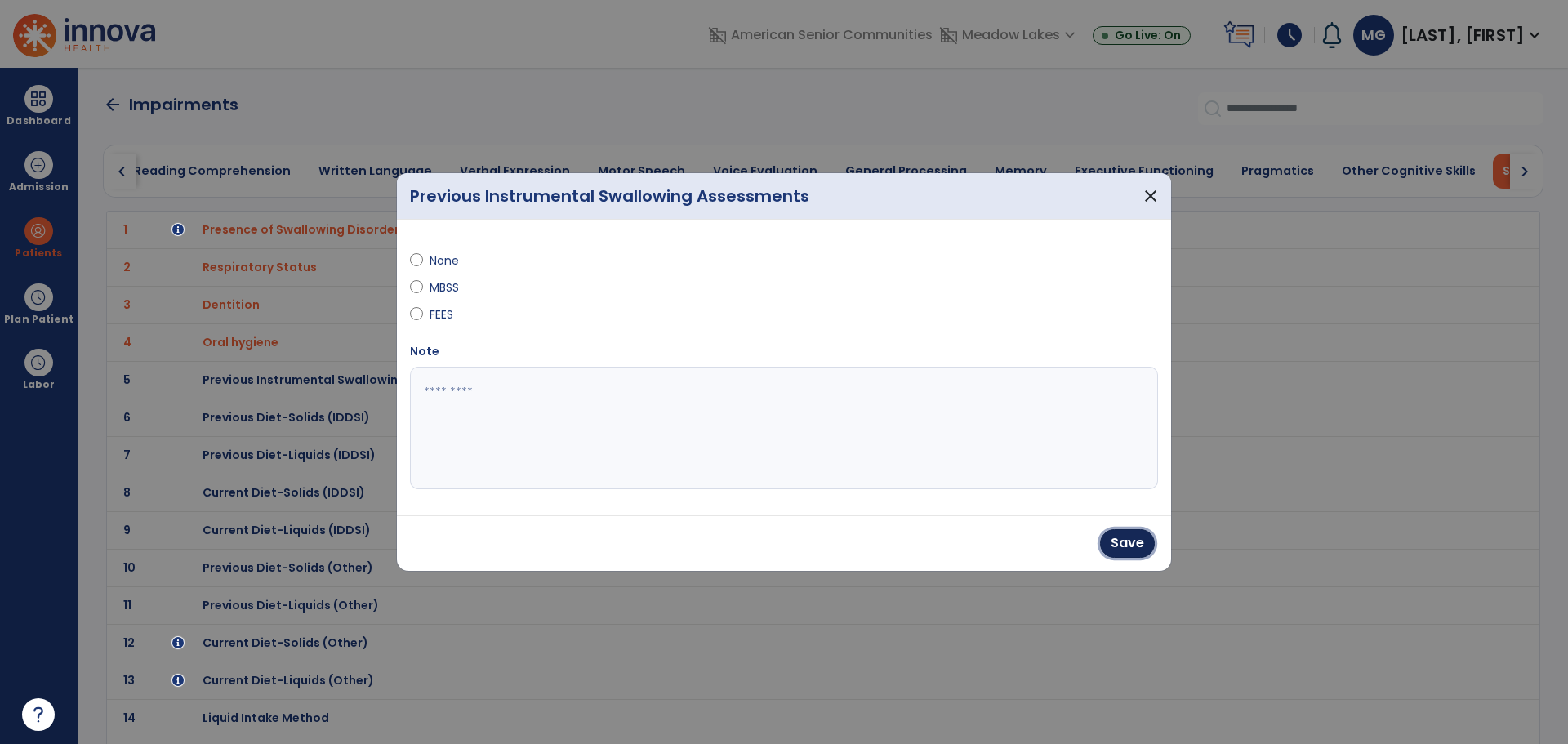 click on "Save" at bounding box center (1127, 543) 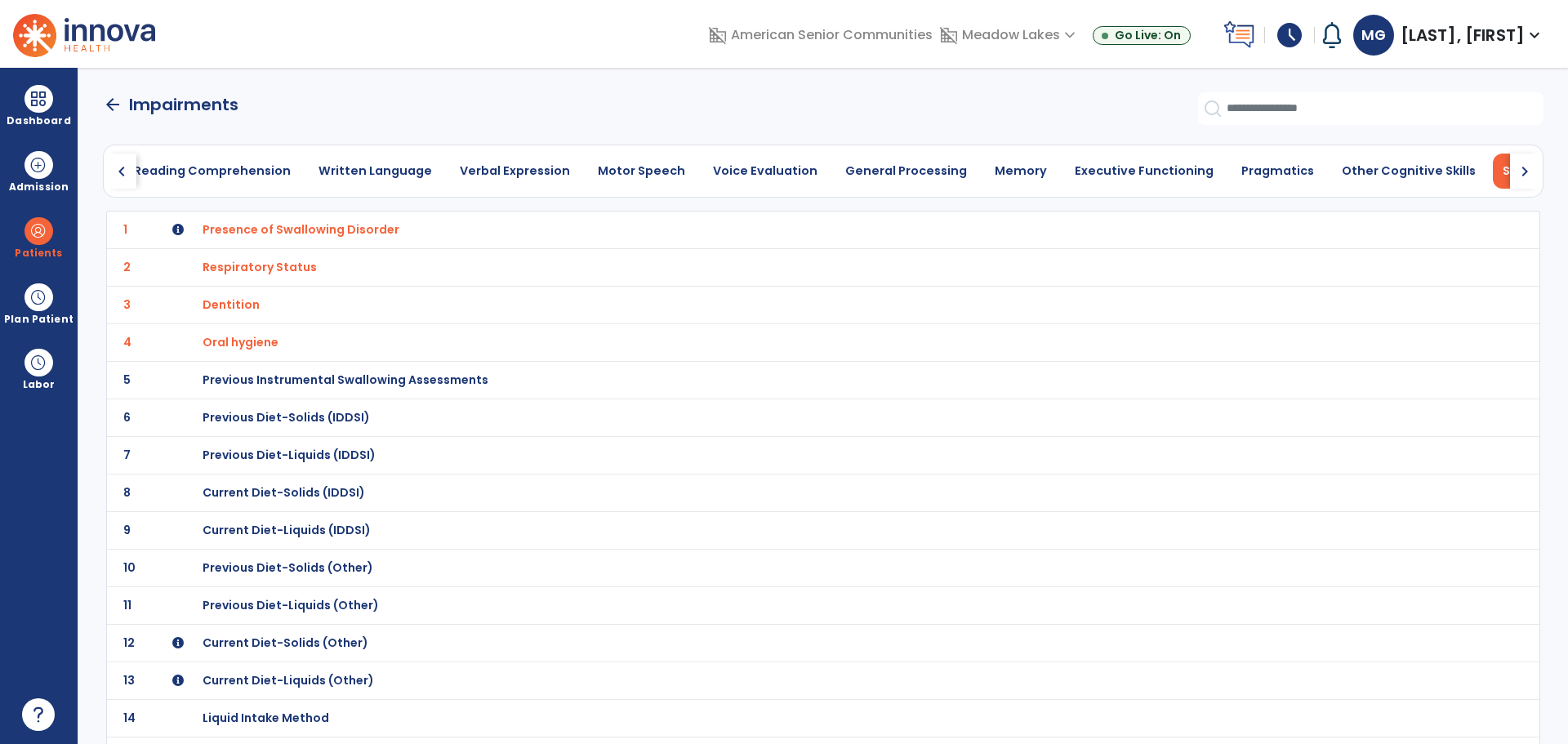 click on "6 Previous Diet-Solids (IDDSI)" 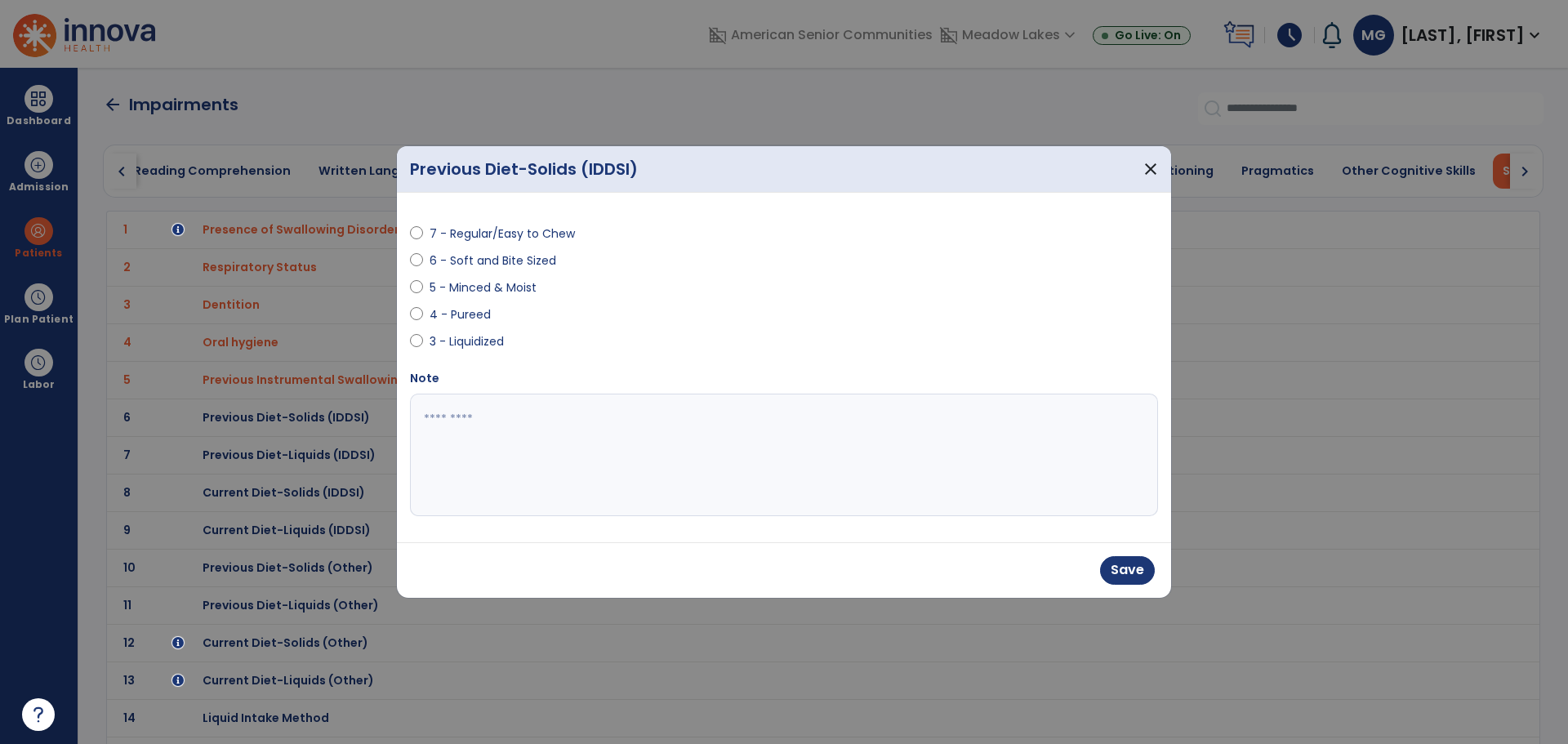 click on "Save" at bounding box center [784, 570] 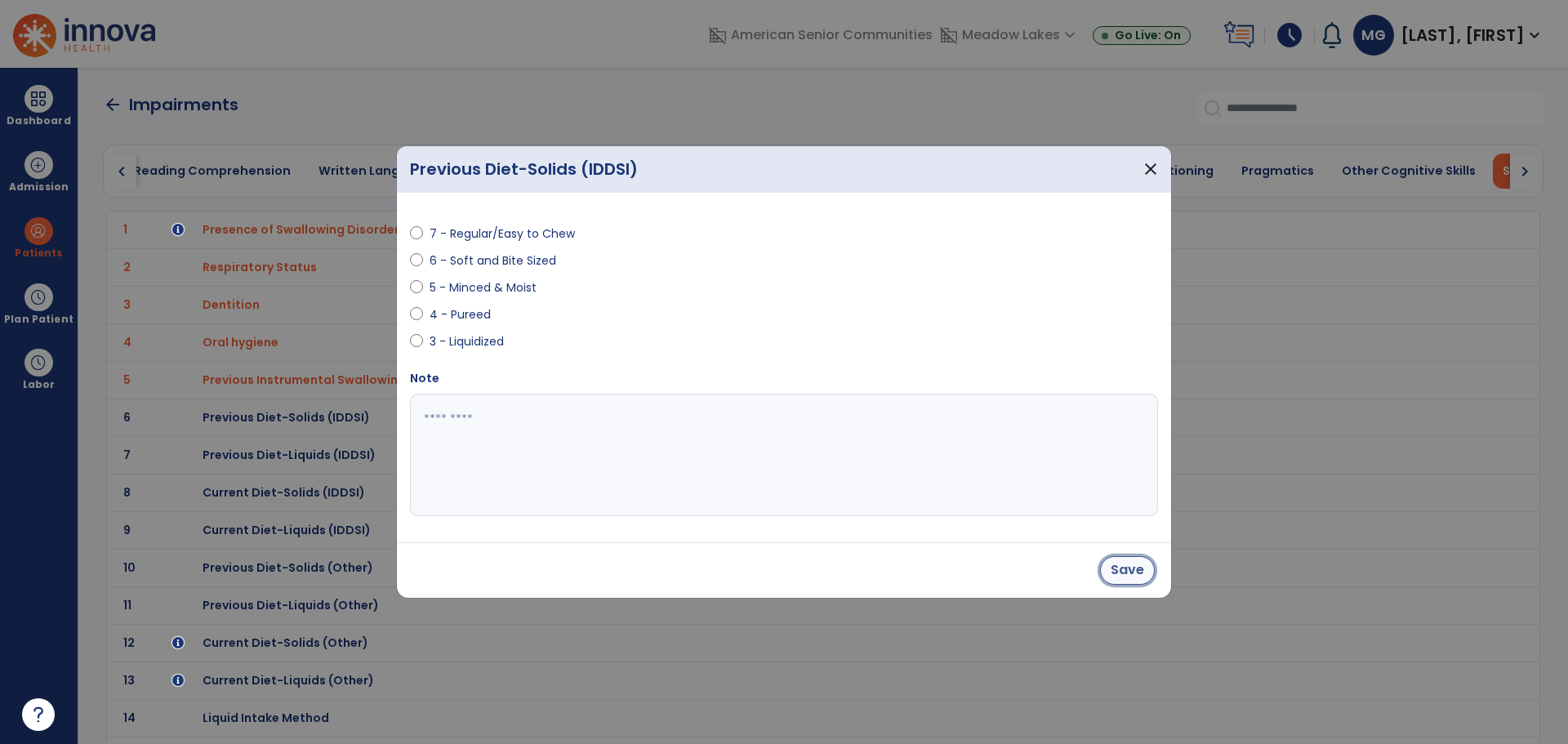 click on "Save" at bounding box center [1127, 570] 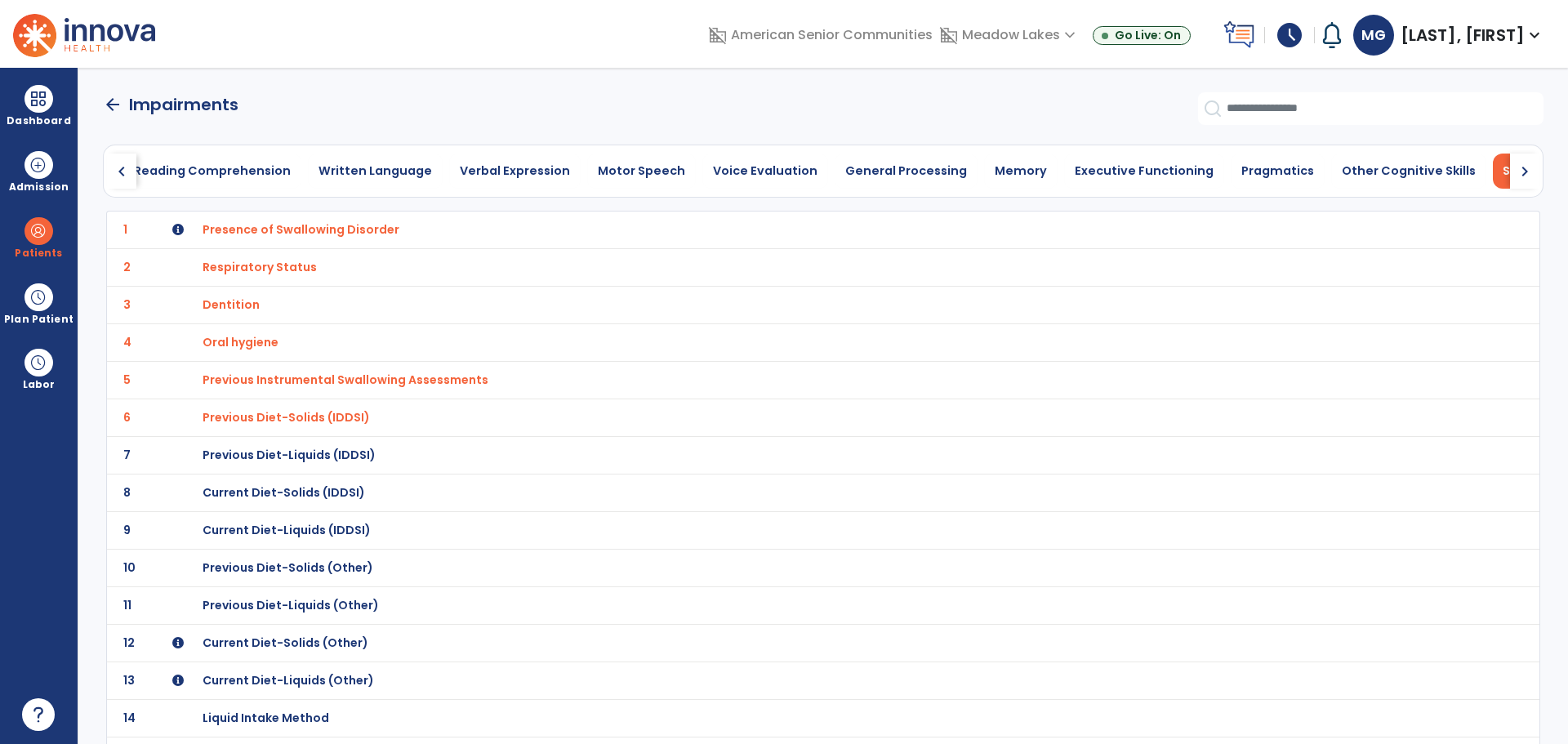click on "Previous Diet-Liquids (IDDSI)" at bounding box center [301, 229] 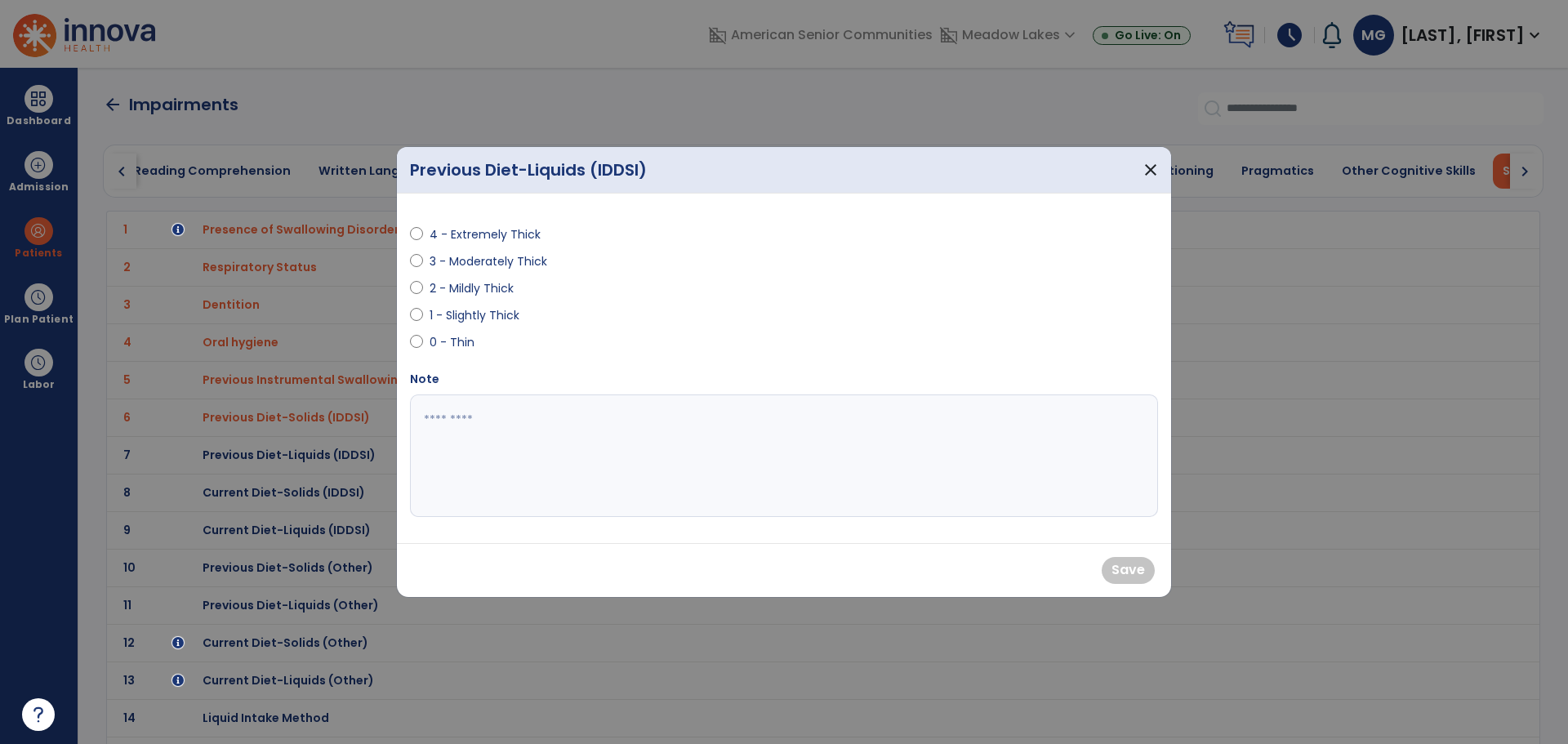 drag, startPoint x: 432, startPoint y: 344, endPoint x: 408, endPoint y: 345, distance: 24.020824 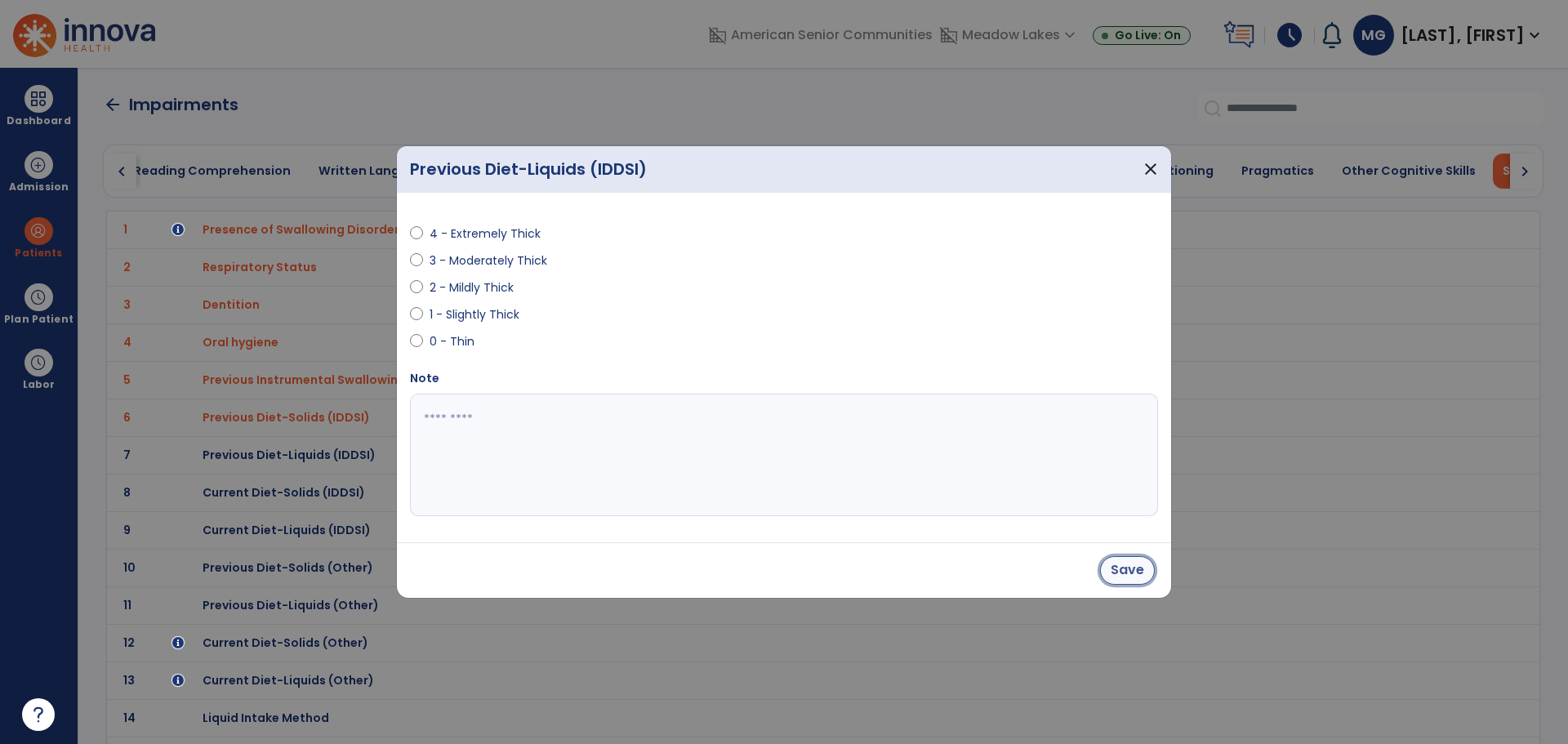 click on "Save" at bounding box center (1127, 570) 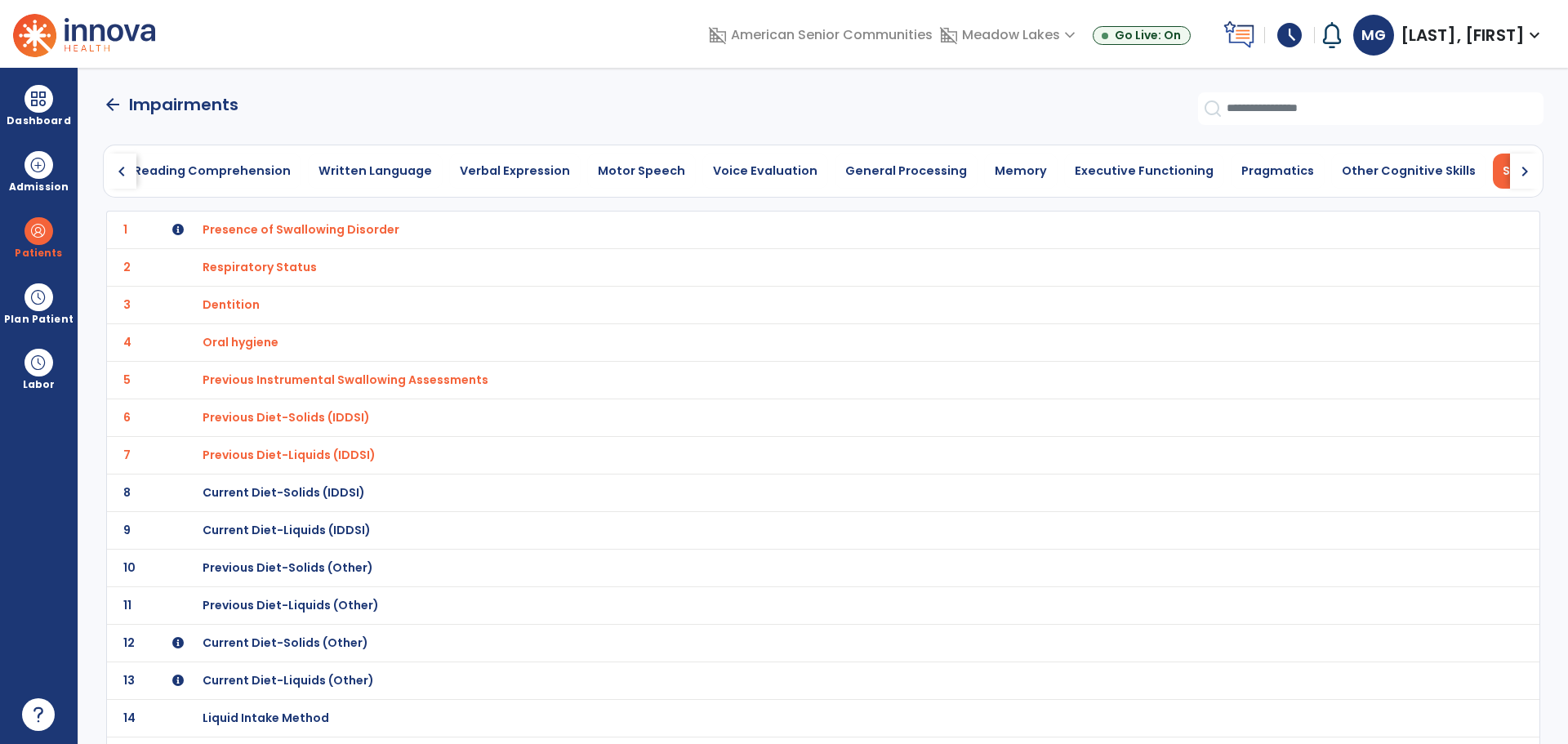 click on "Current Diet-Solids (IDDSI)" at bounding box center [301, 229] 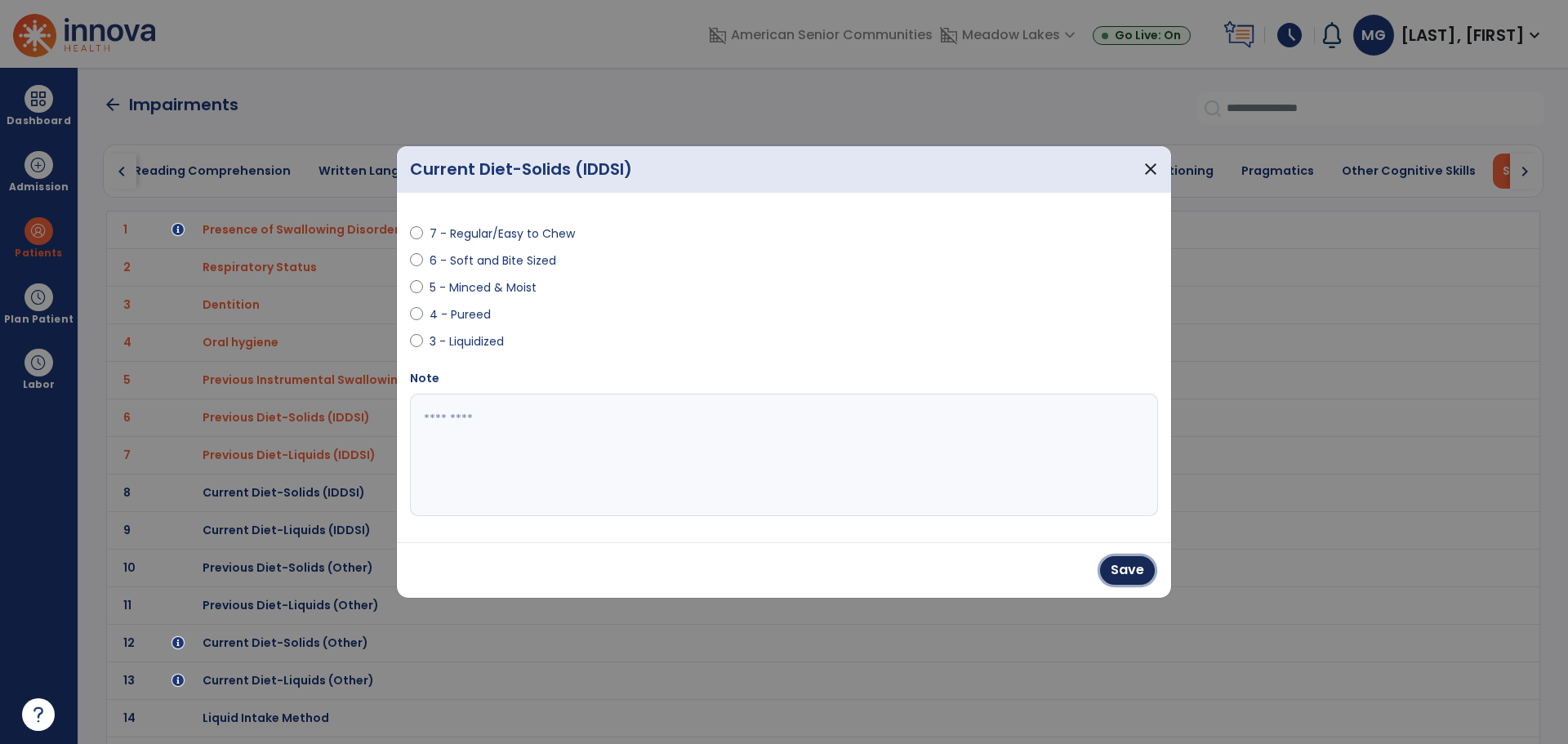 drag, startPoint x: 1134, startPoint y: 576, endPoint x: 470, endPoint y: 572, distance: 664.012 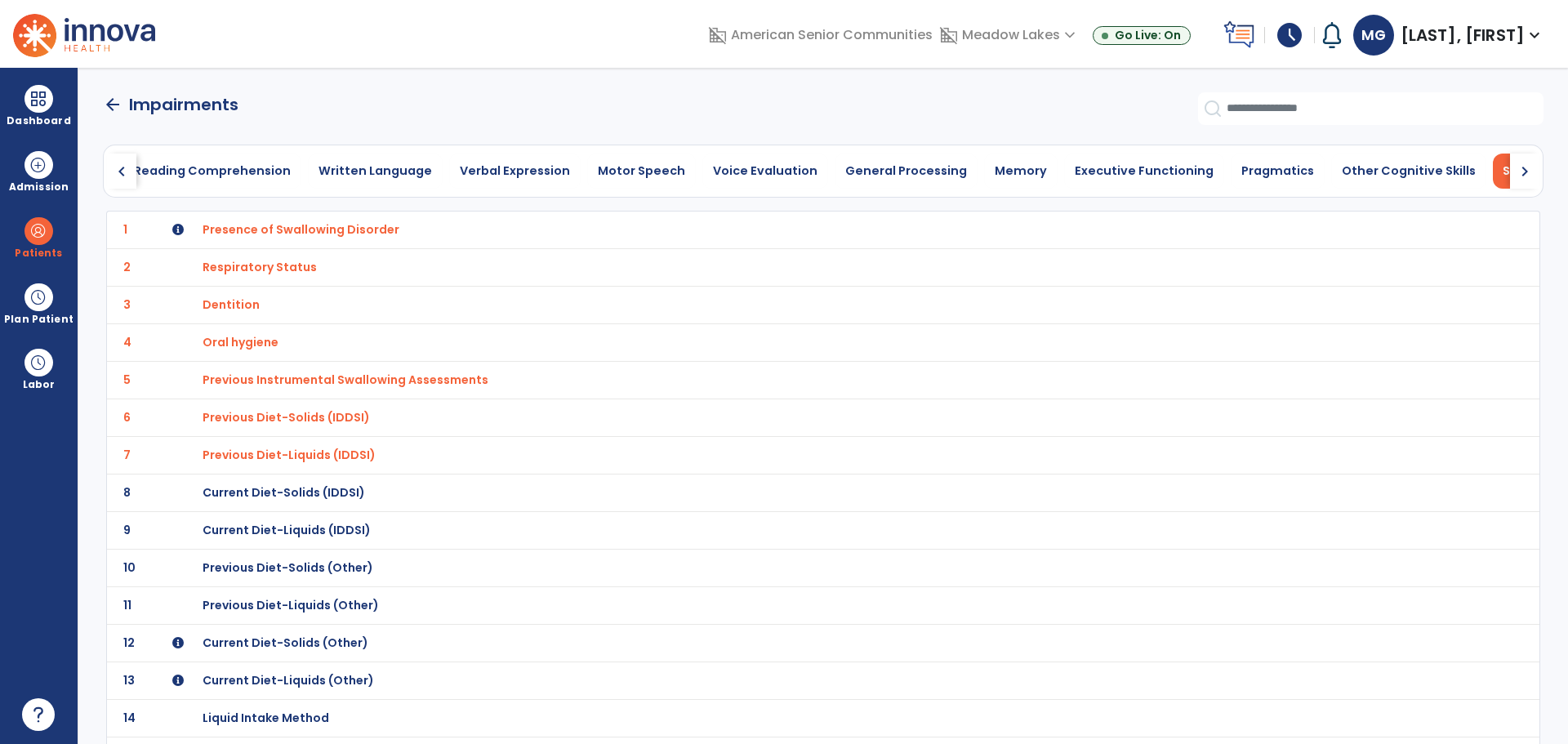click on "Current Diet-Liquids (IDDSI)" at bounding box center (301, 229) 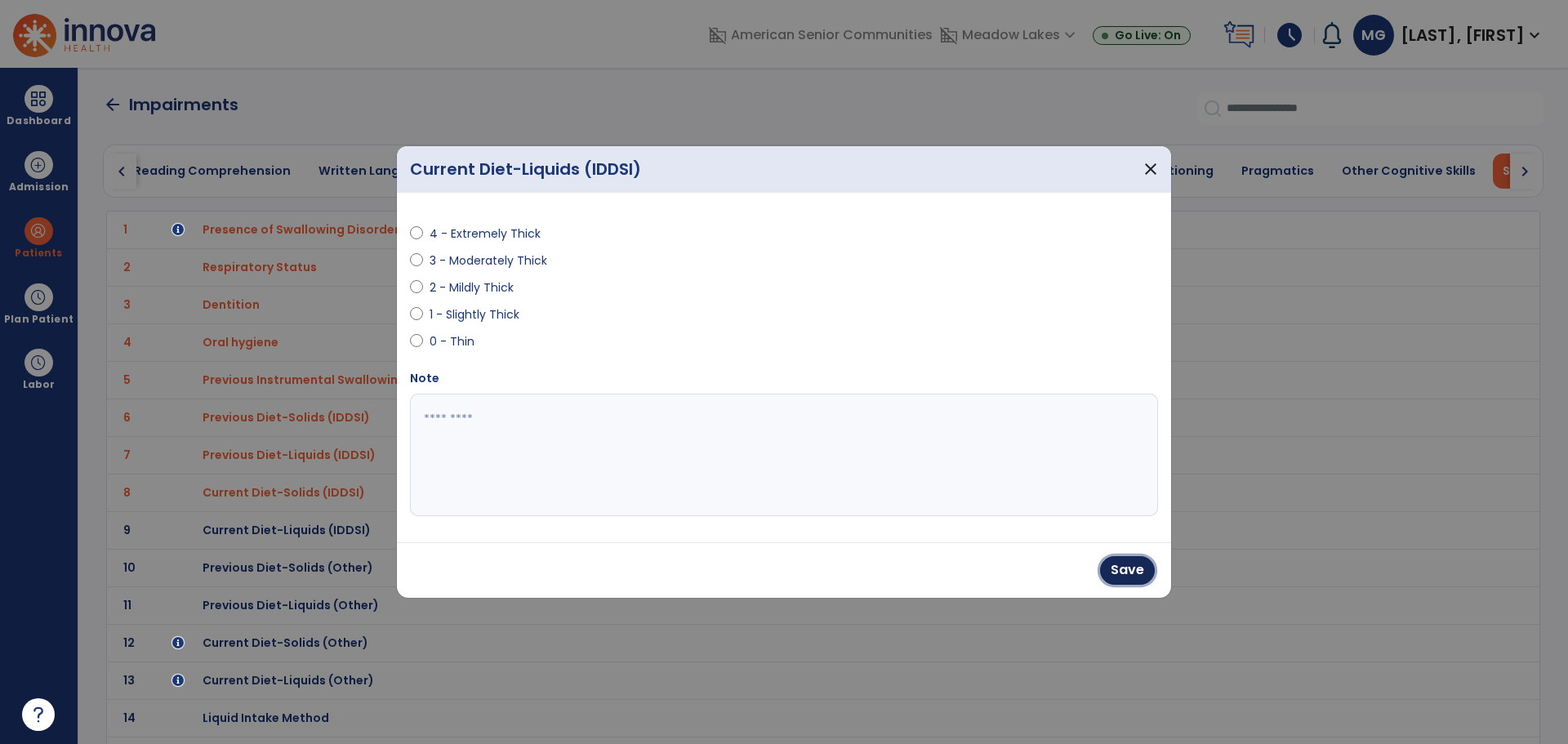 click on "Save" at bounding box center (1127, 570) 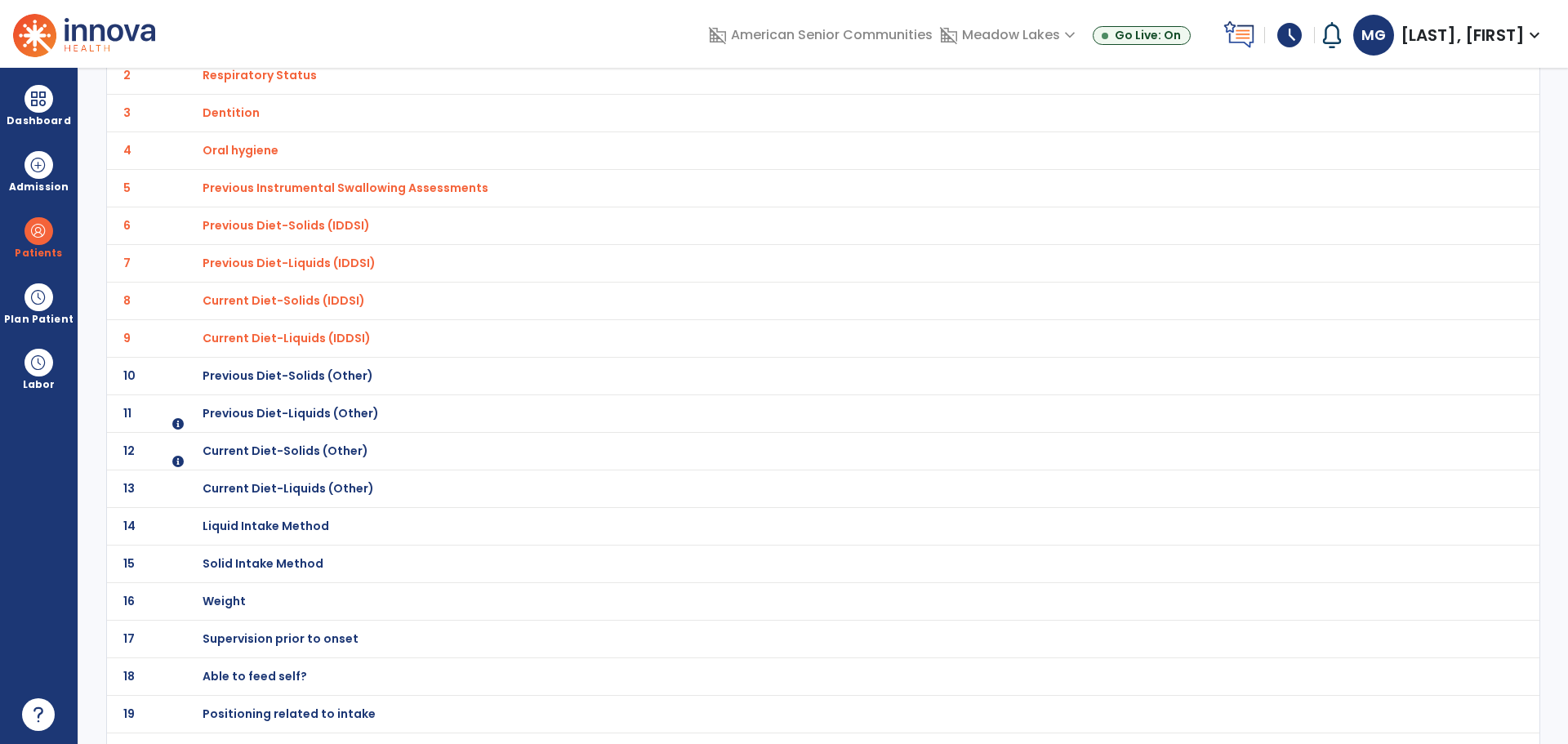 scroll, scrollTop: 219, scrollLeft: 0, axis: vertical 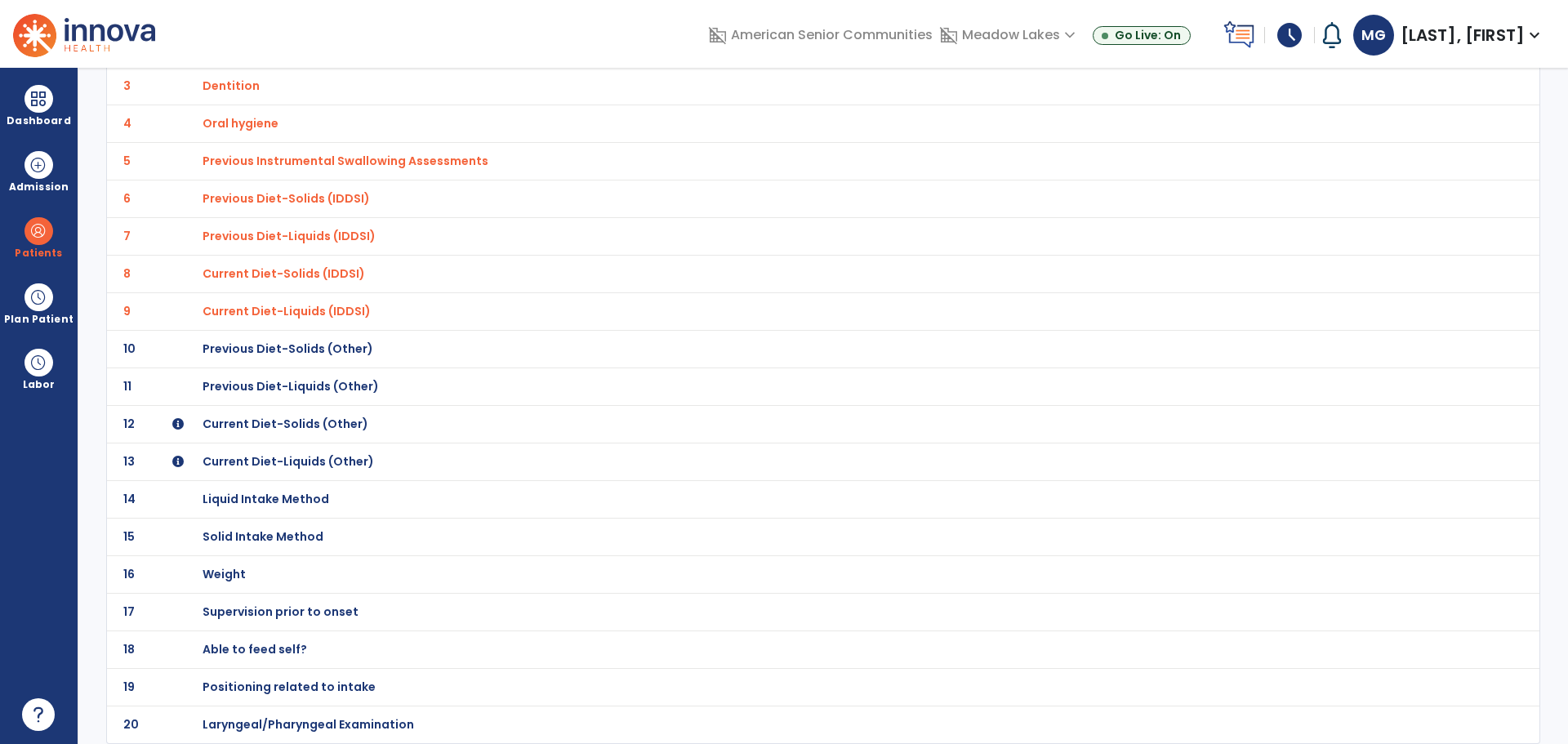 click on "Weight" at bounding box center (301, 11) 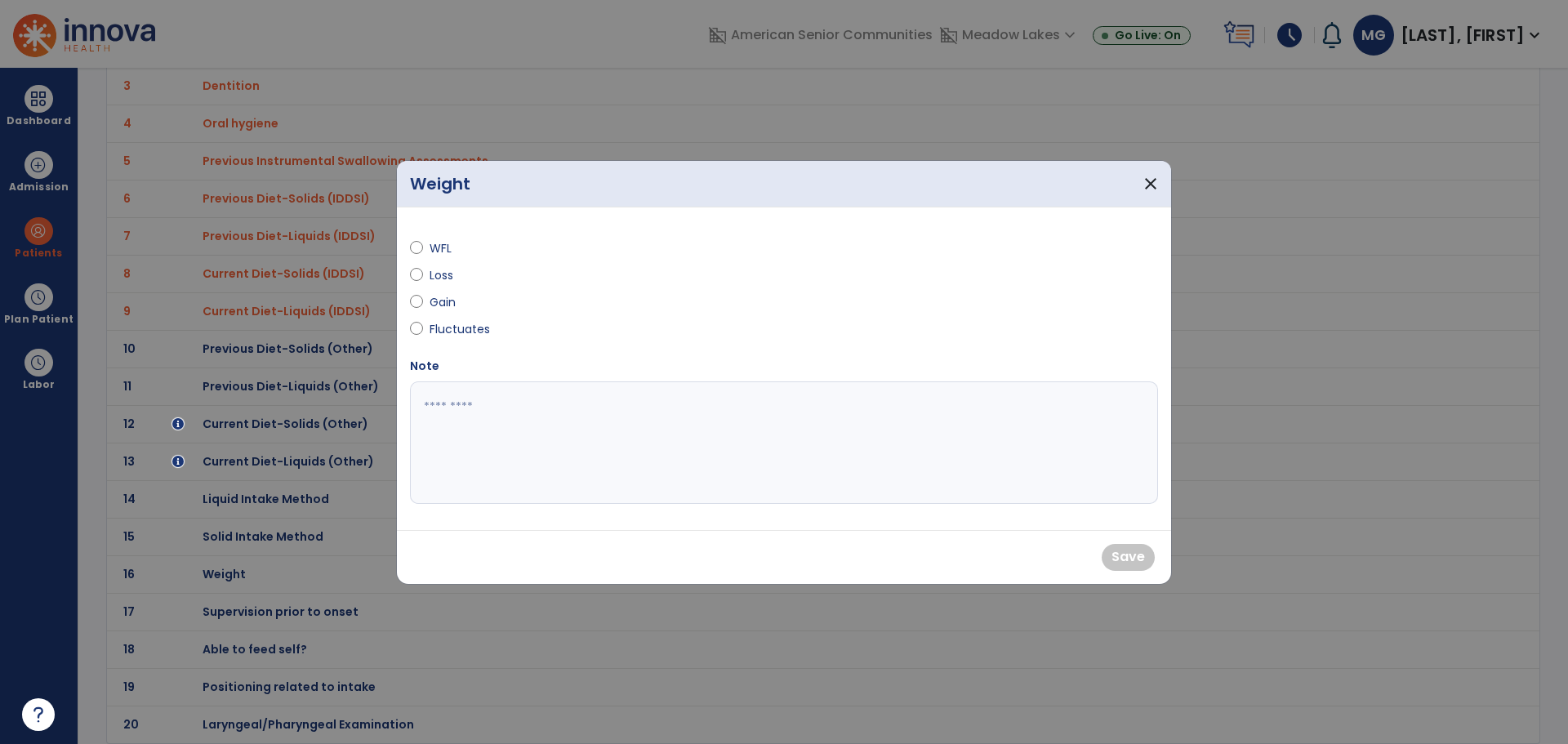 click at bounding box center [784, 443] 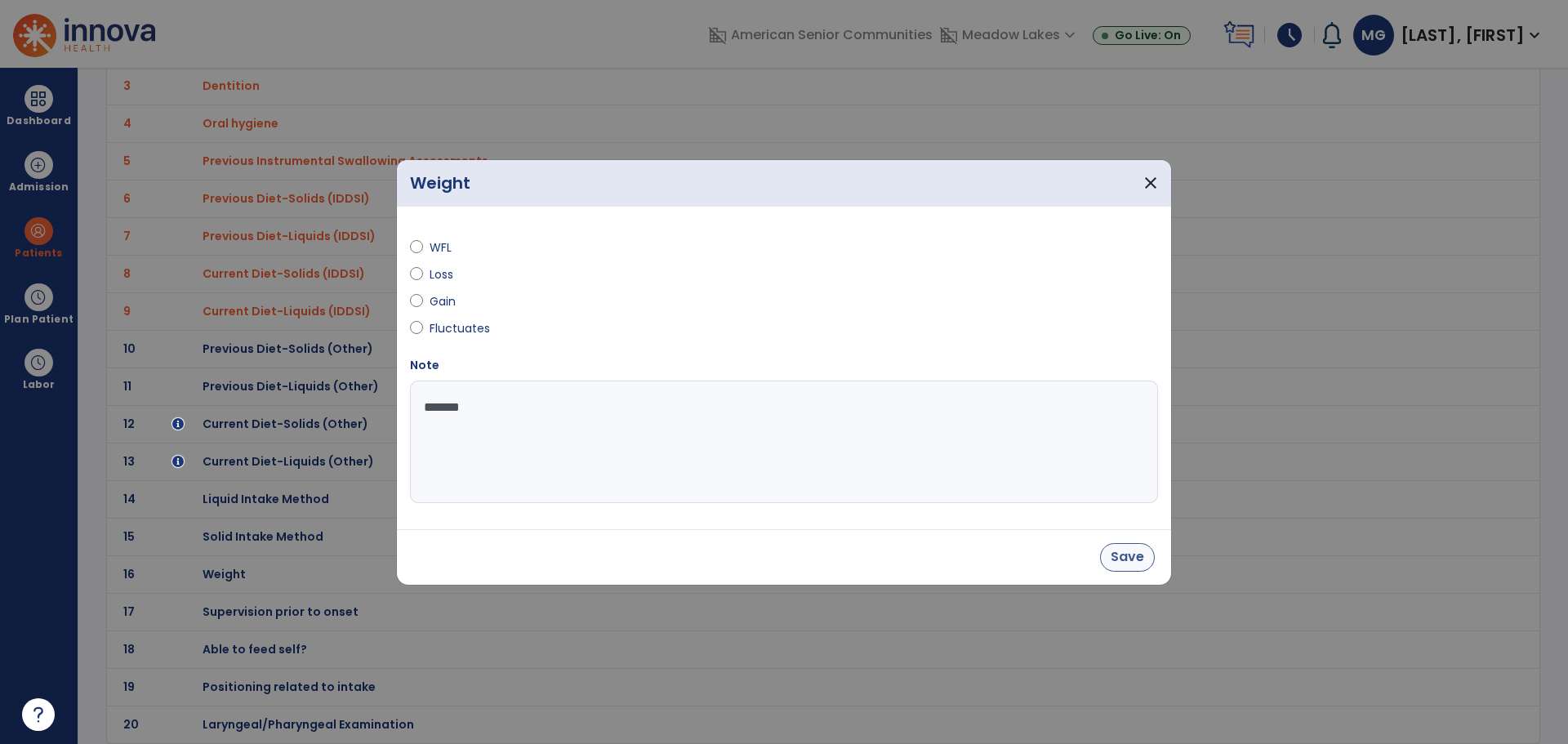 type on "*******" 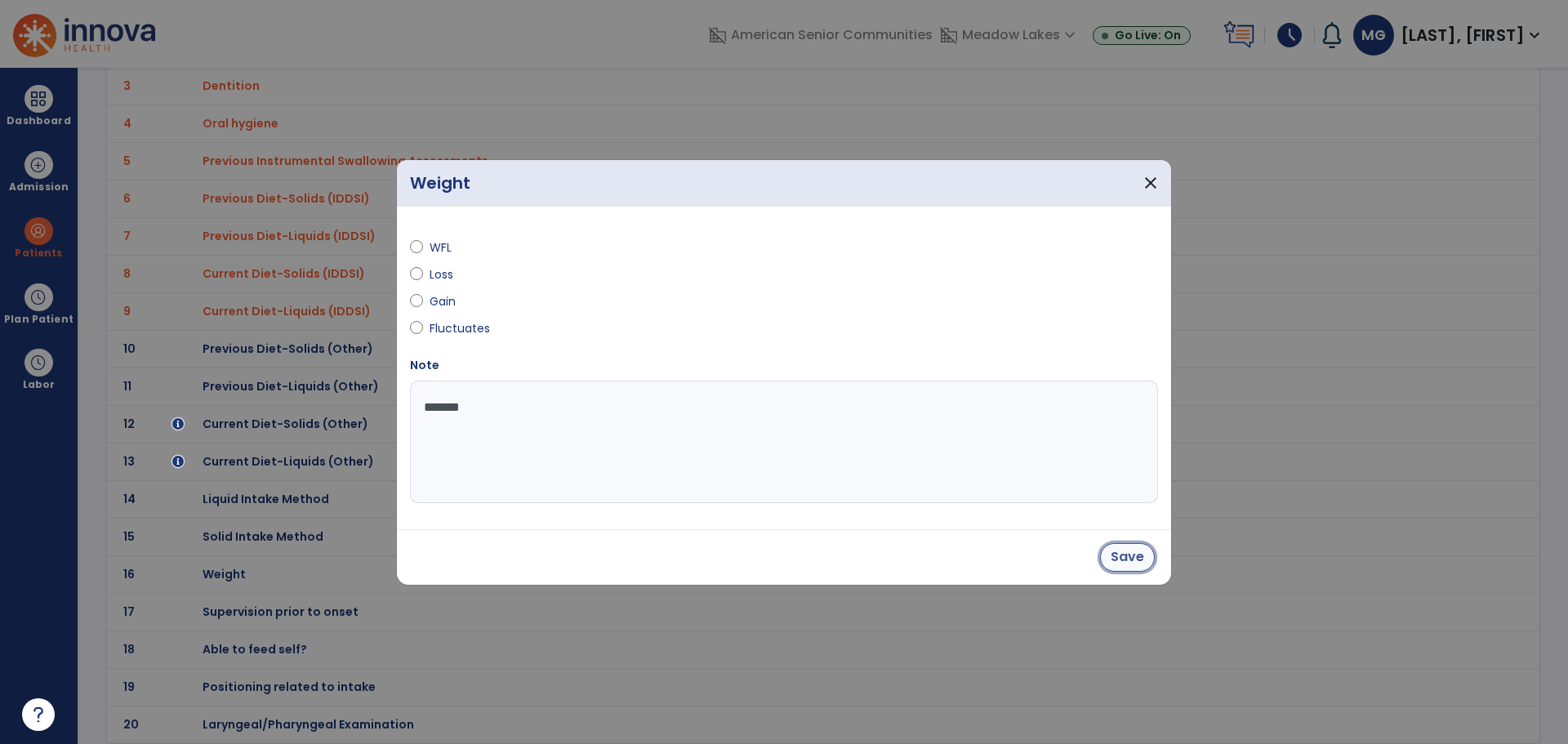 click on "Save" at bounding box center [1127, 557] 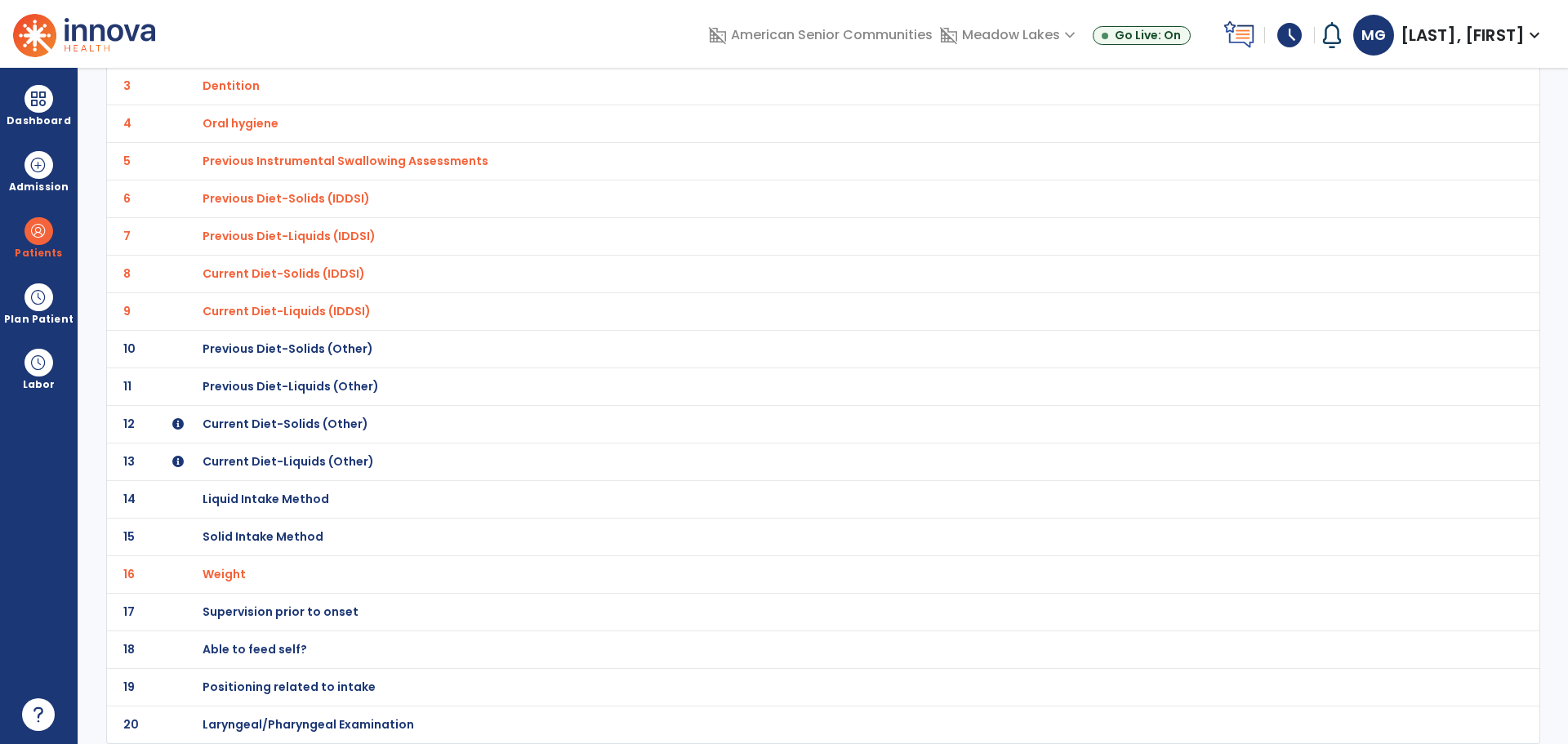 click on "17 Supervision prior to onset" 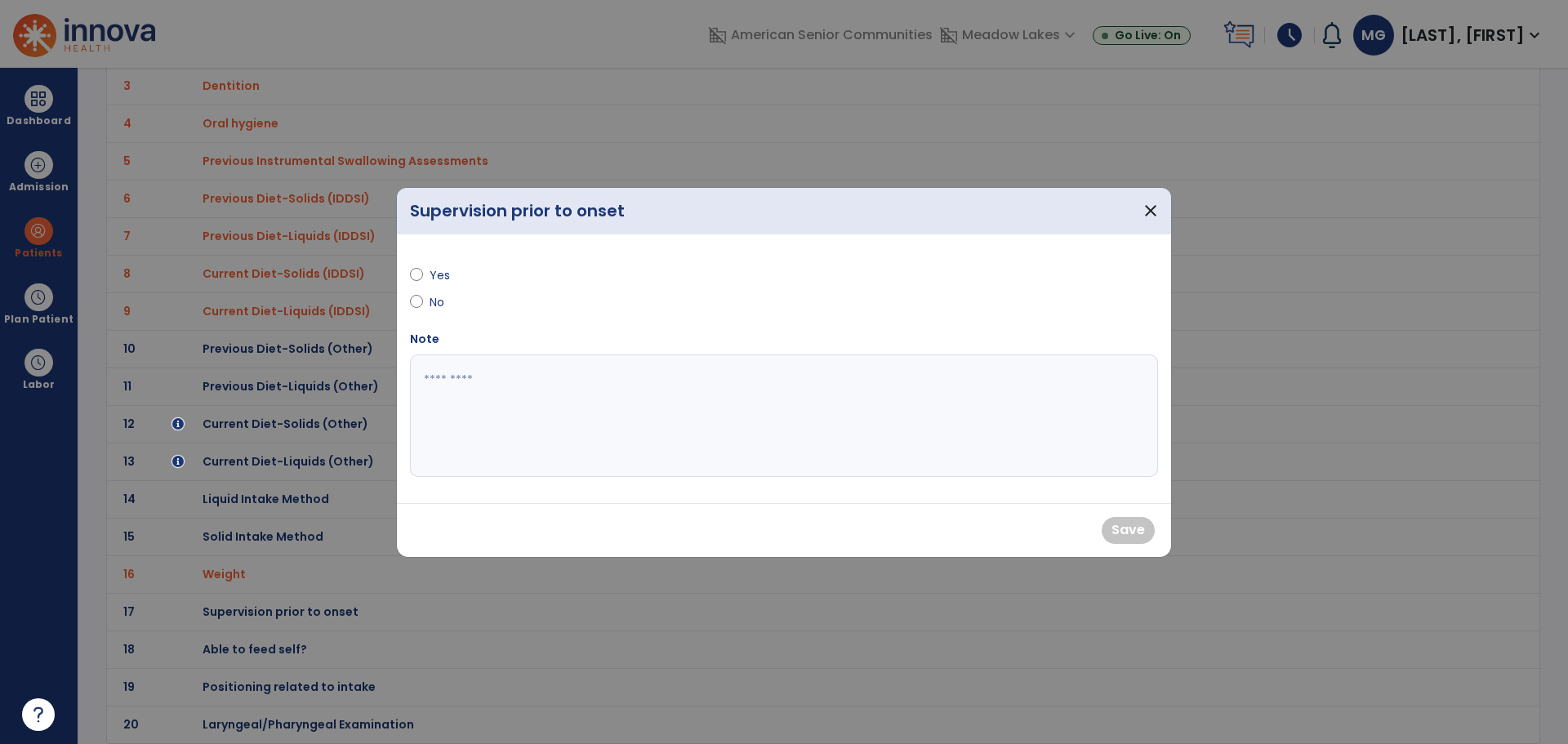 click on "Yes No" at bounding box center [592, 289] 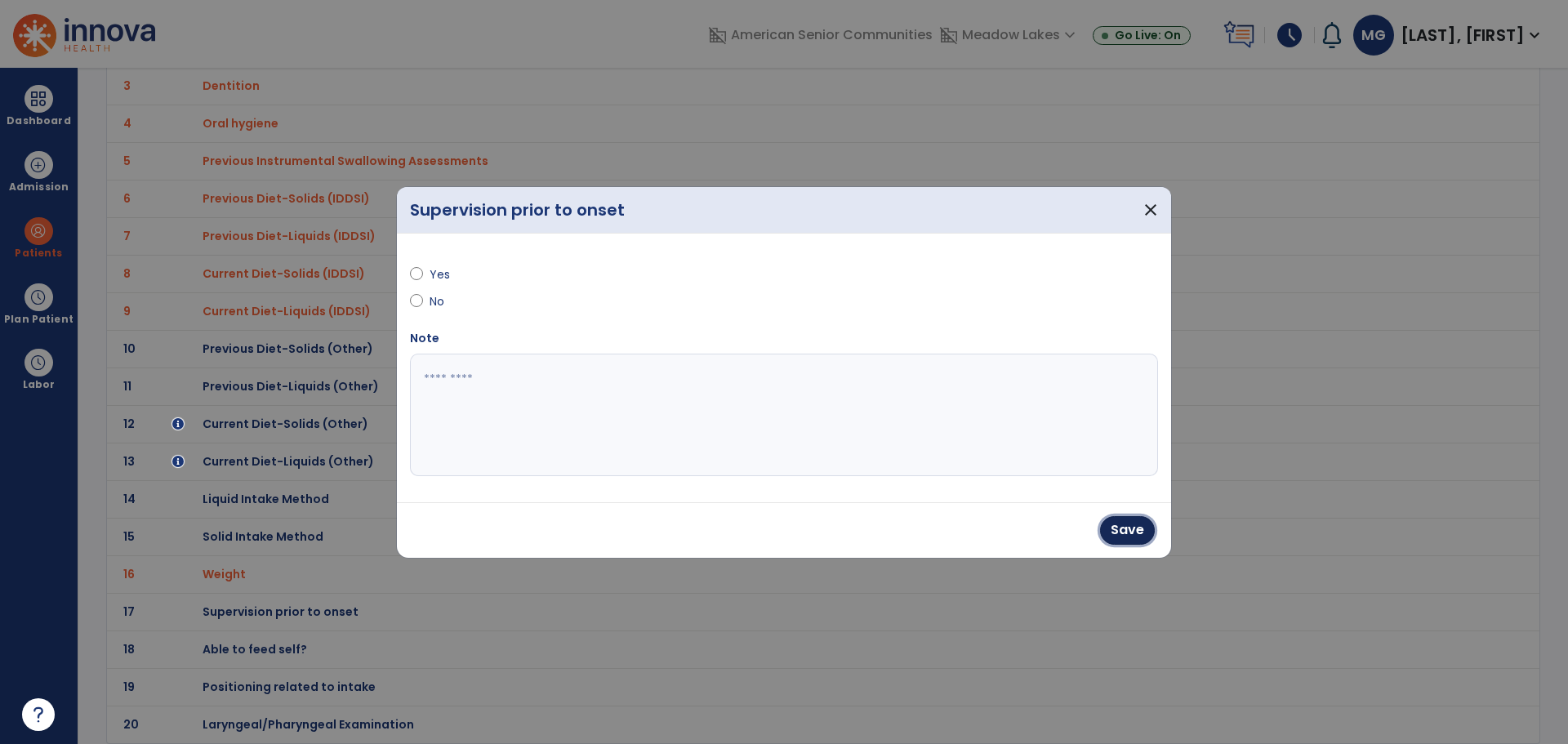click on "Save" at bounding box center (1127, 530) 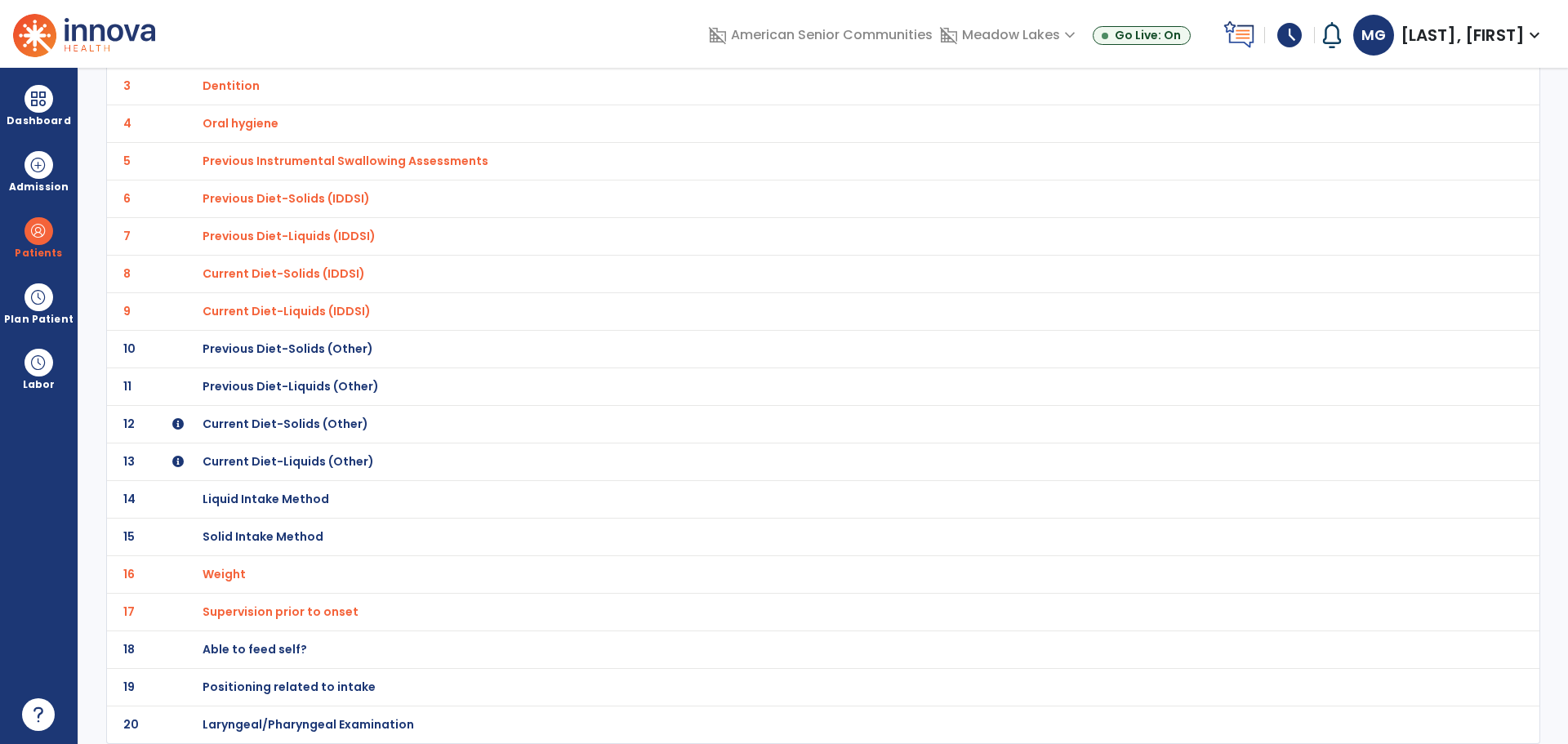 click on "Able to feed self?" at bounding box center (301, 11) 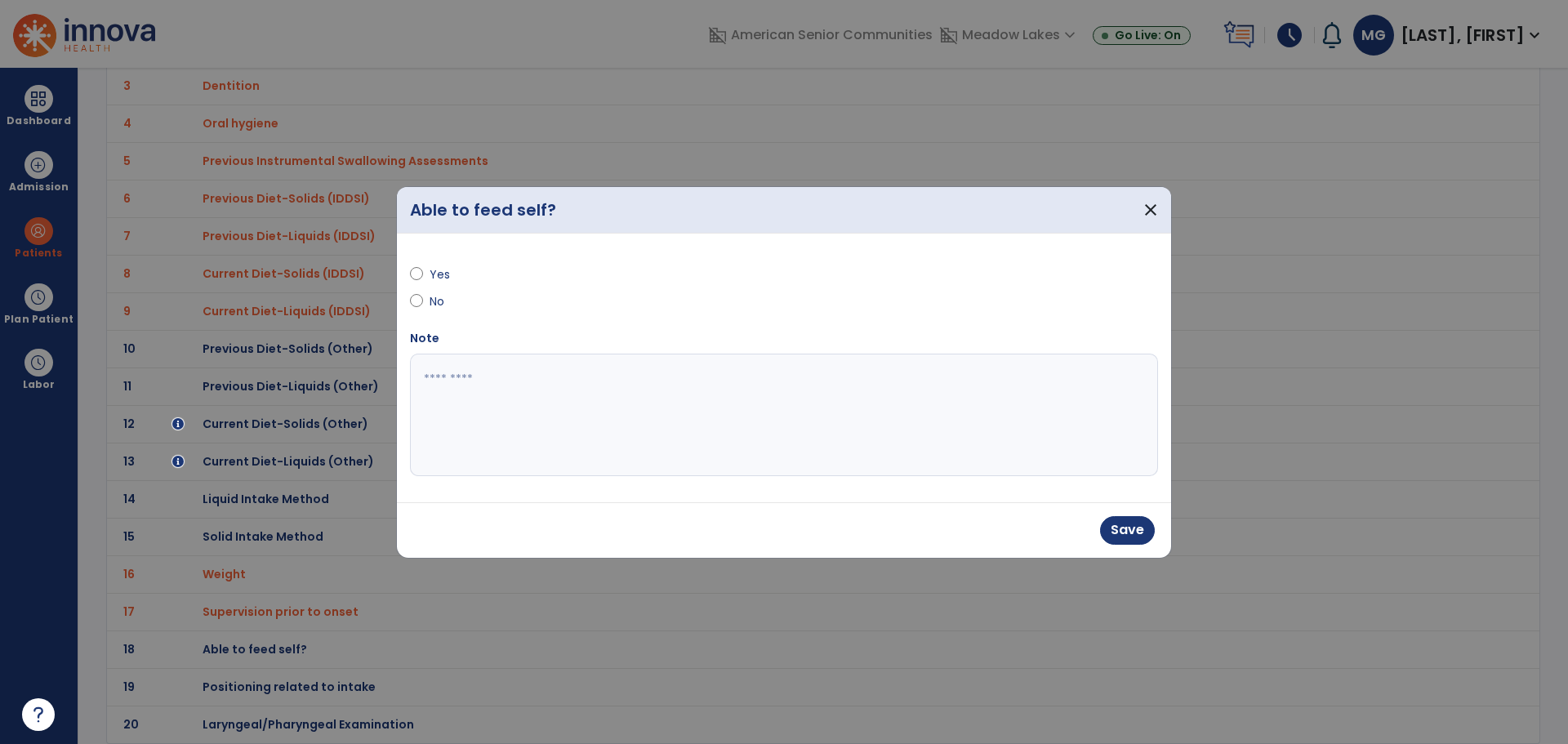 click at bounding box center (784, 415) 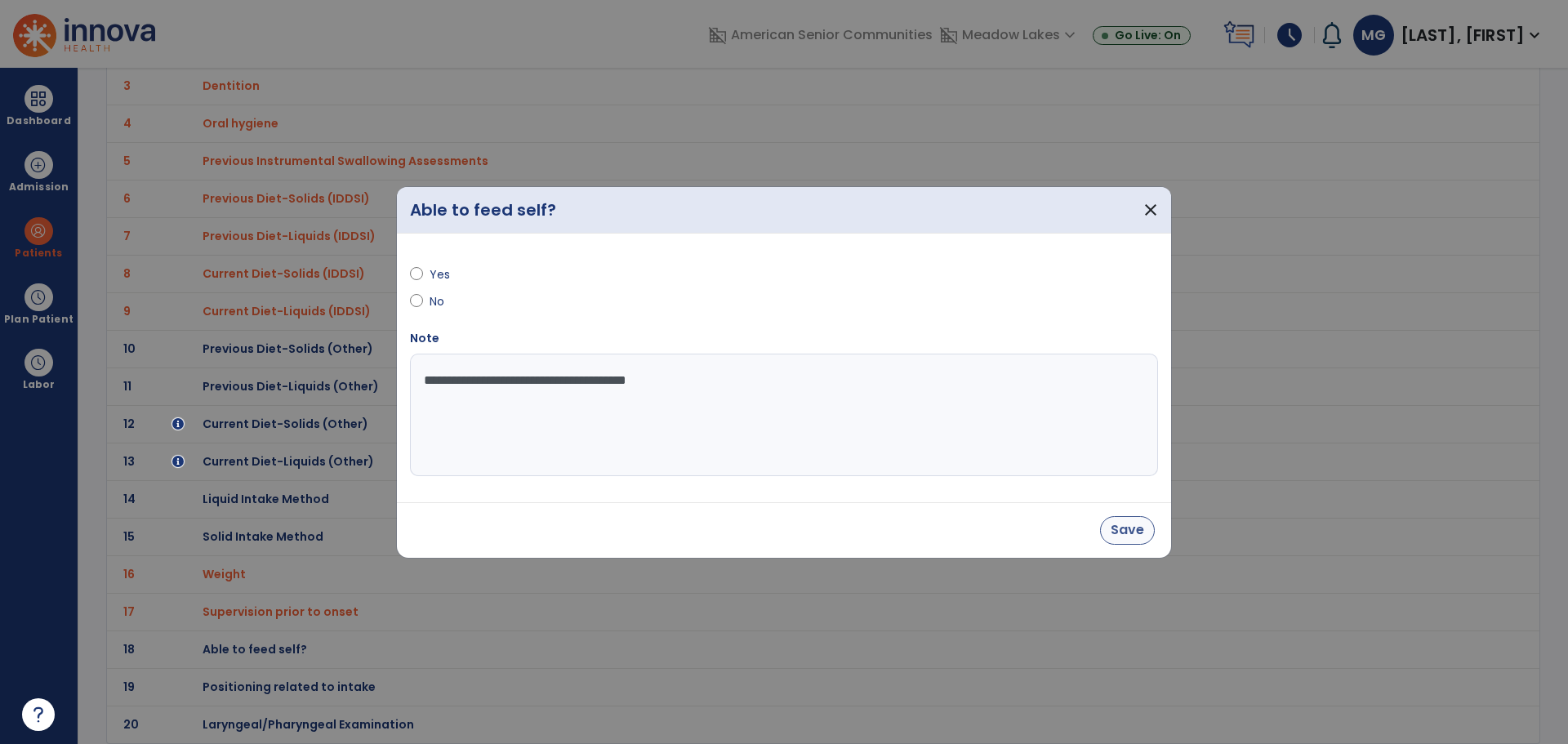 type on "**********" 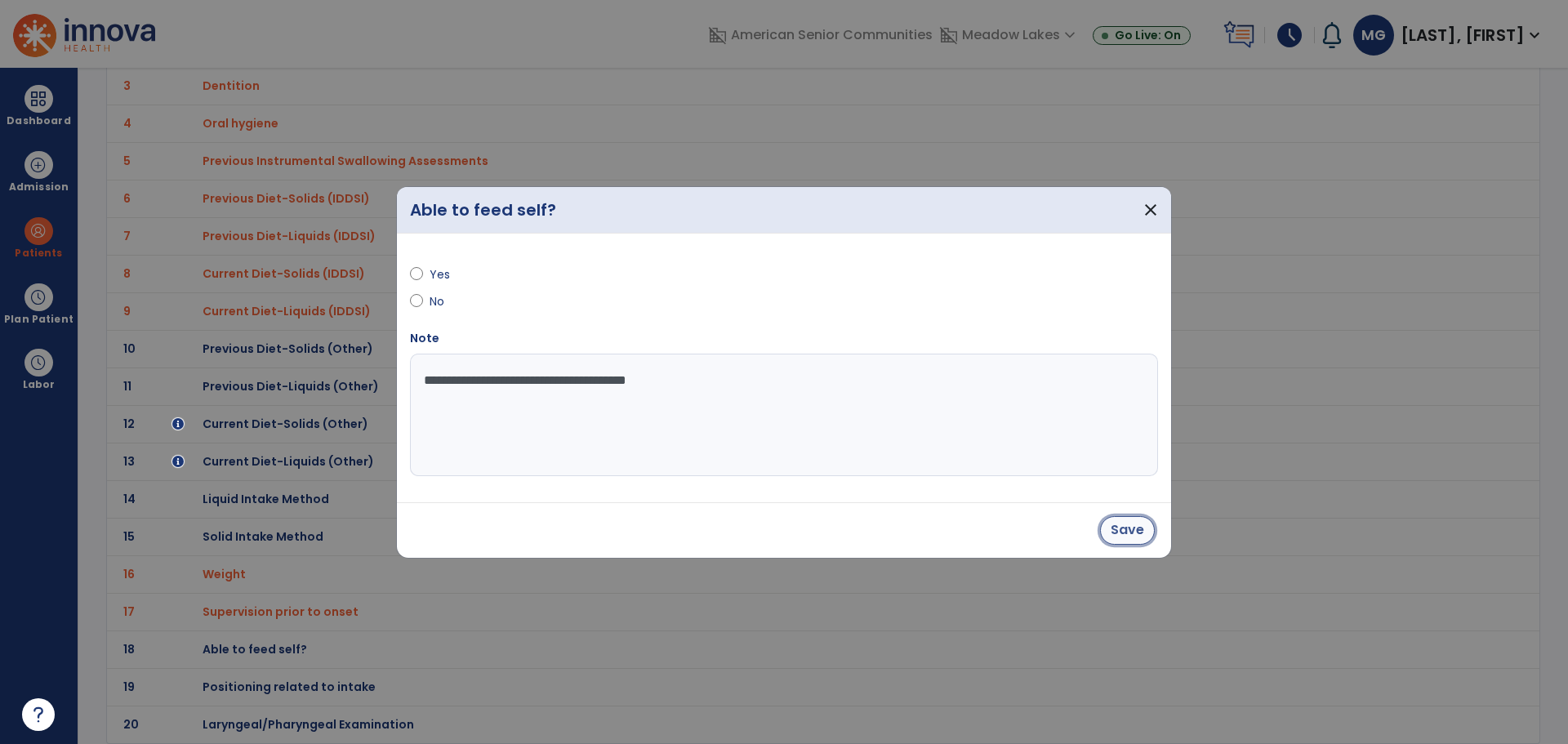 click on "Save" at bounding box center (1127, 530) 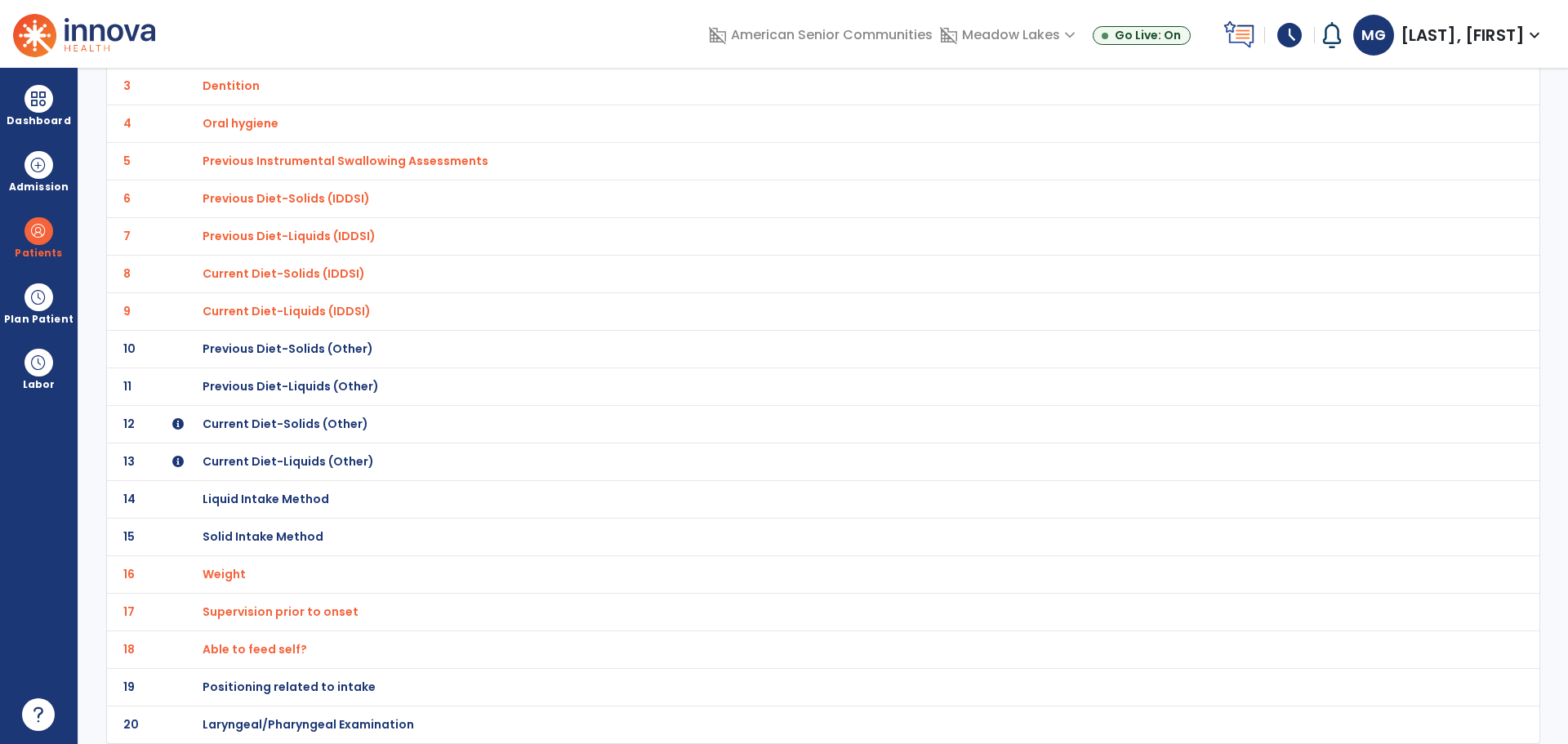 click on "Positioning related to intake" at bounding box center (301, 11) 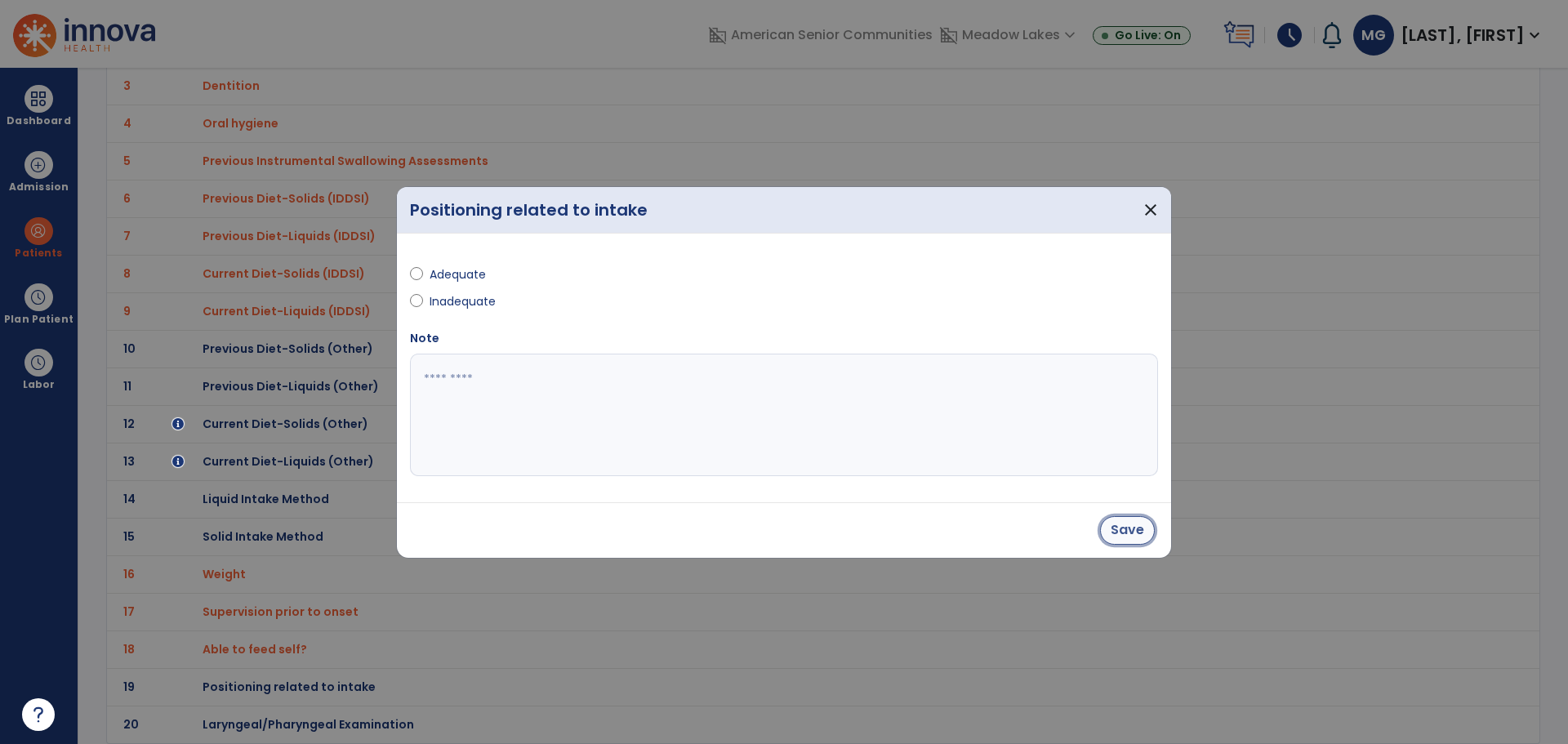 click on "Save" at bounding box center (1127, 530) 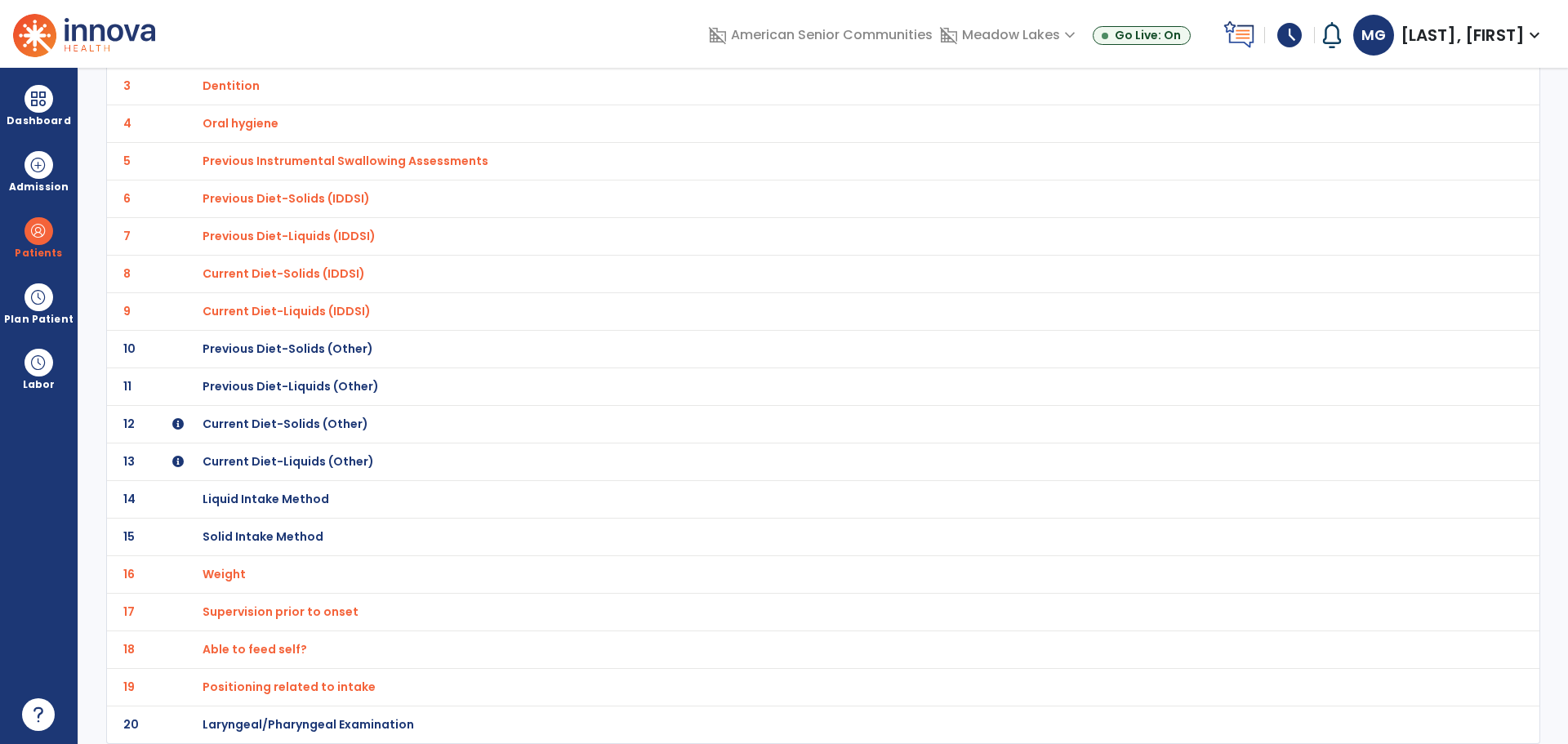 click on "Laryngeal/Pharyngeal Examination" at bounding box center (301, 11) 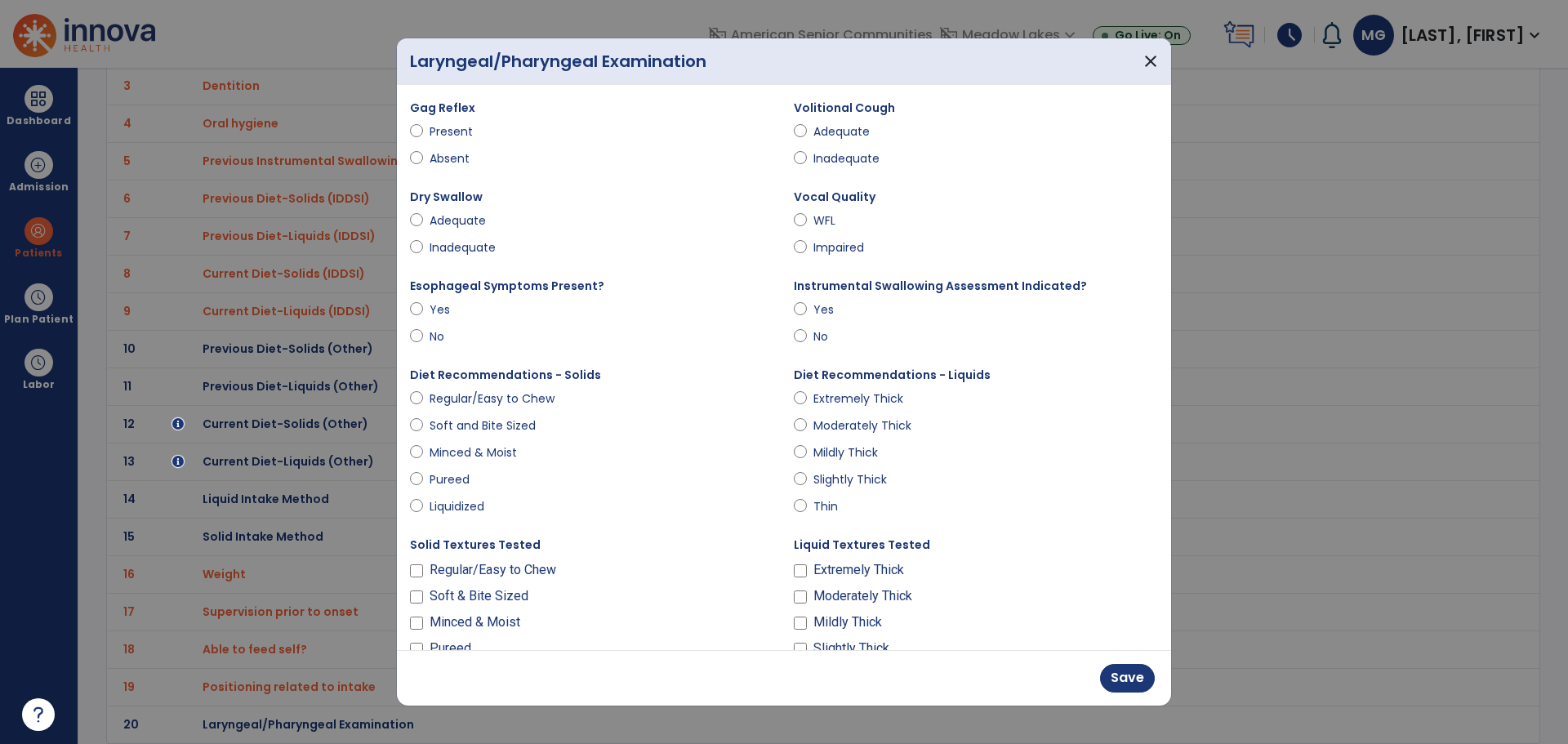 click on "Thin" at bounding box center (976, 510) 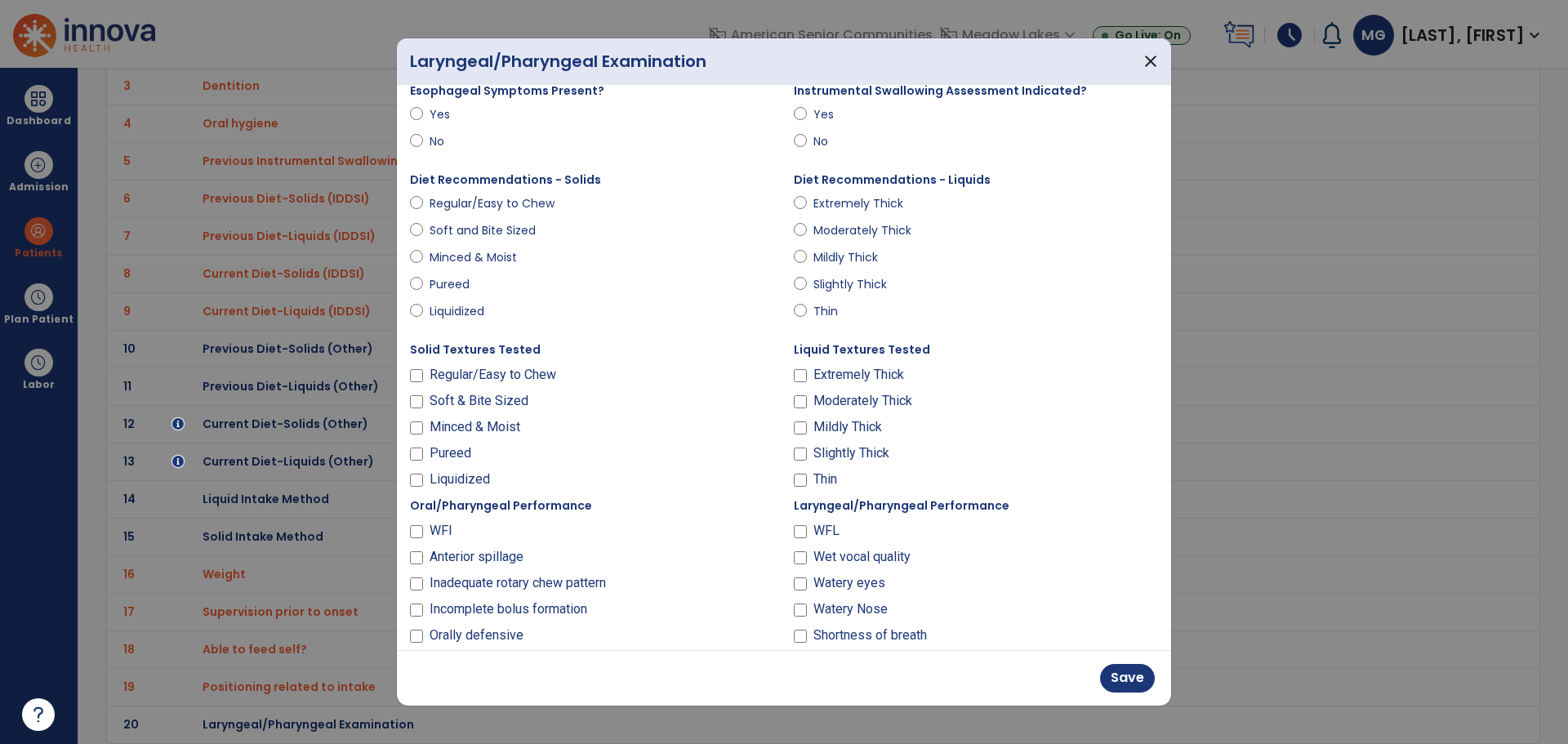 scroll, scrollTop: 327, scrollLeft: 0, axis: vertical 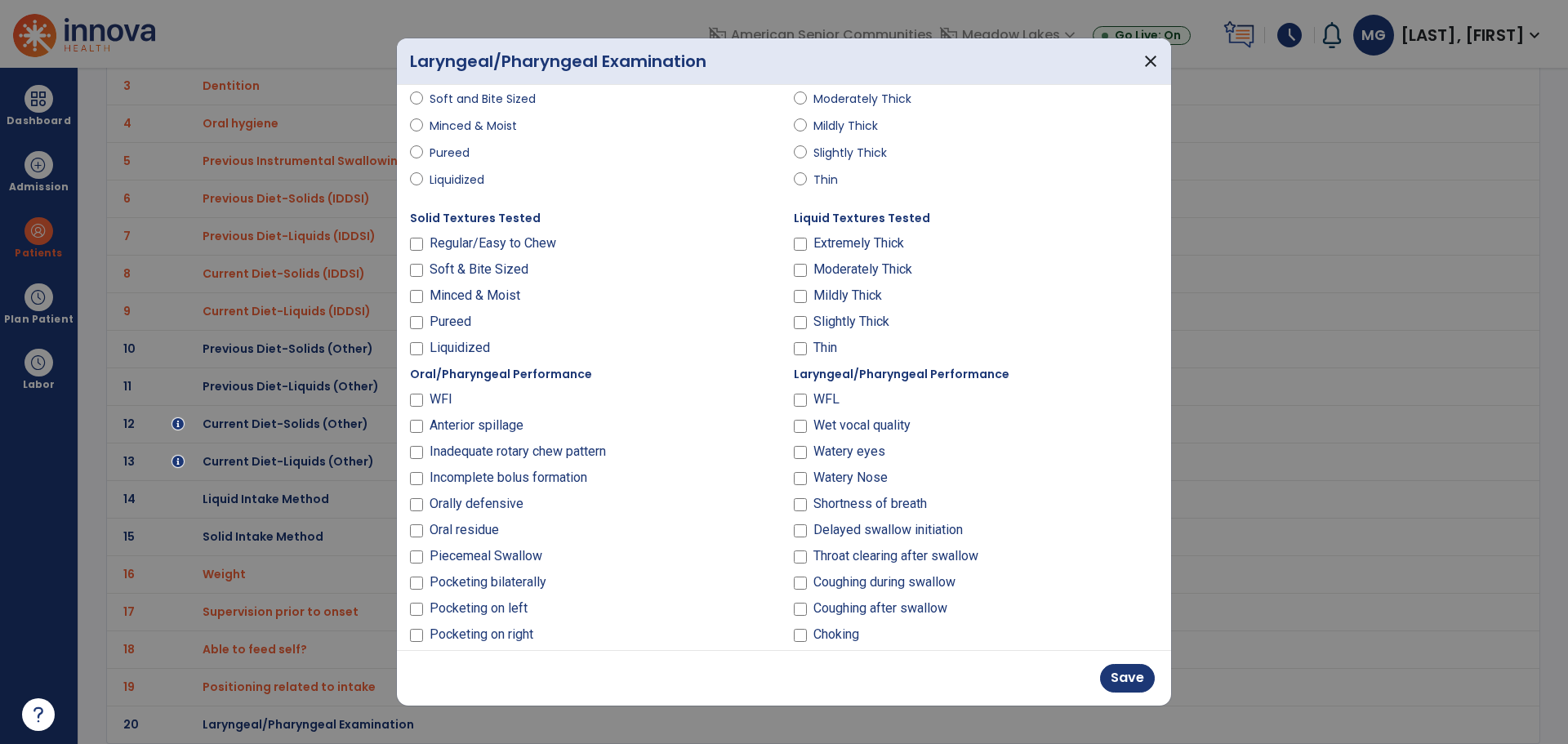click on "Oral/Pharyngeal Performance     WFl      Anterior spillage      Inadequate rotary chew pattern      Incomplete bolus formation      Orally defensive      Oral residue      Piecemeal Swallow      Pocketing bilaterally      Pocketing on left      Pocketing on right      Shortness of breath      Suspected premature spillage      Decreased activity tolerance to complete meal" at bounding box center (592, 546) 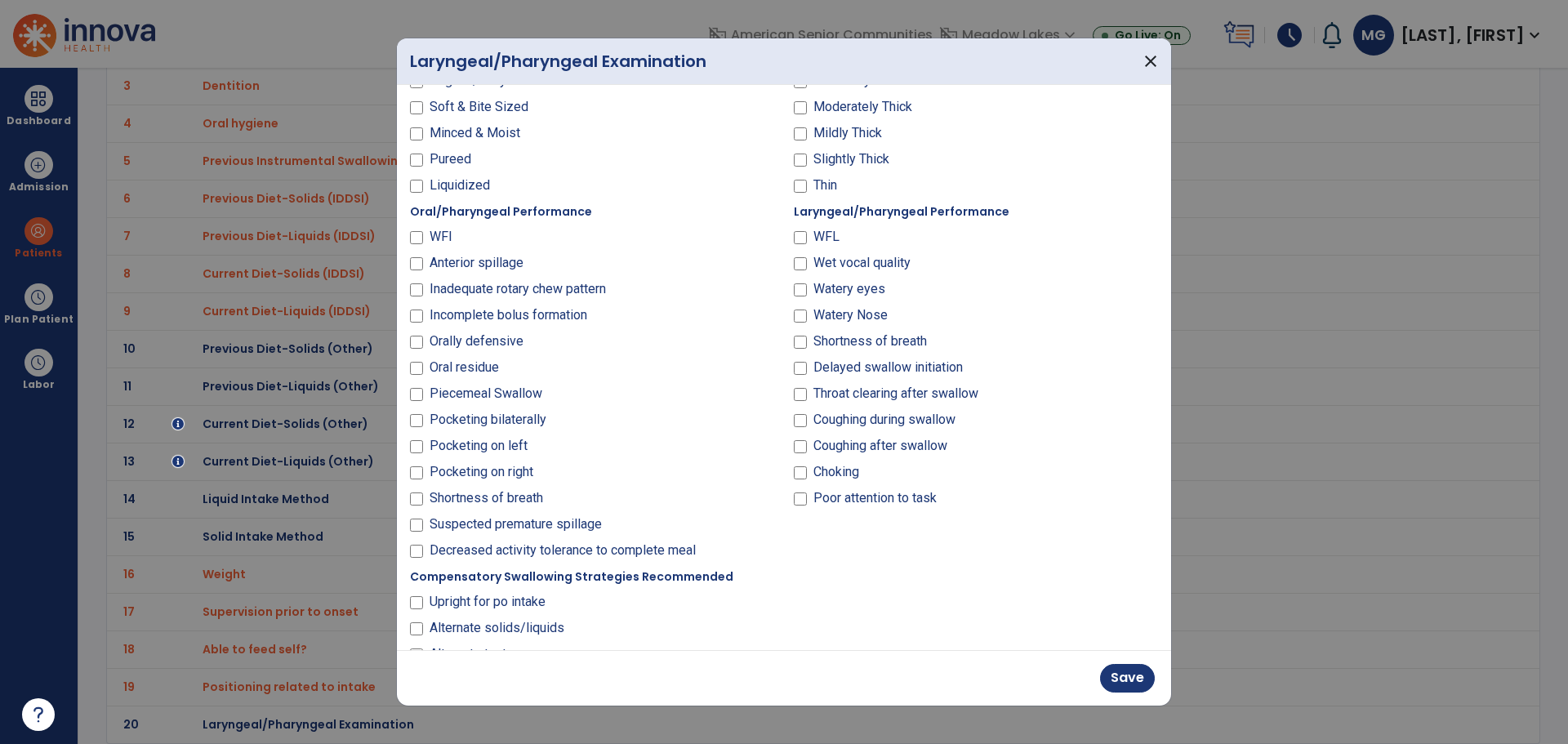scroll, scrollTop: 490, scrollLeft: 0, axis: vertical 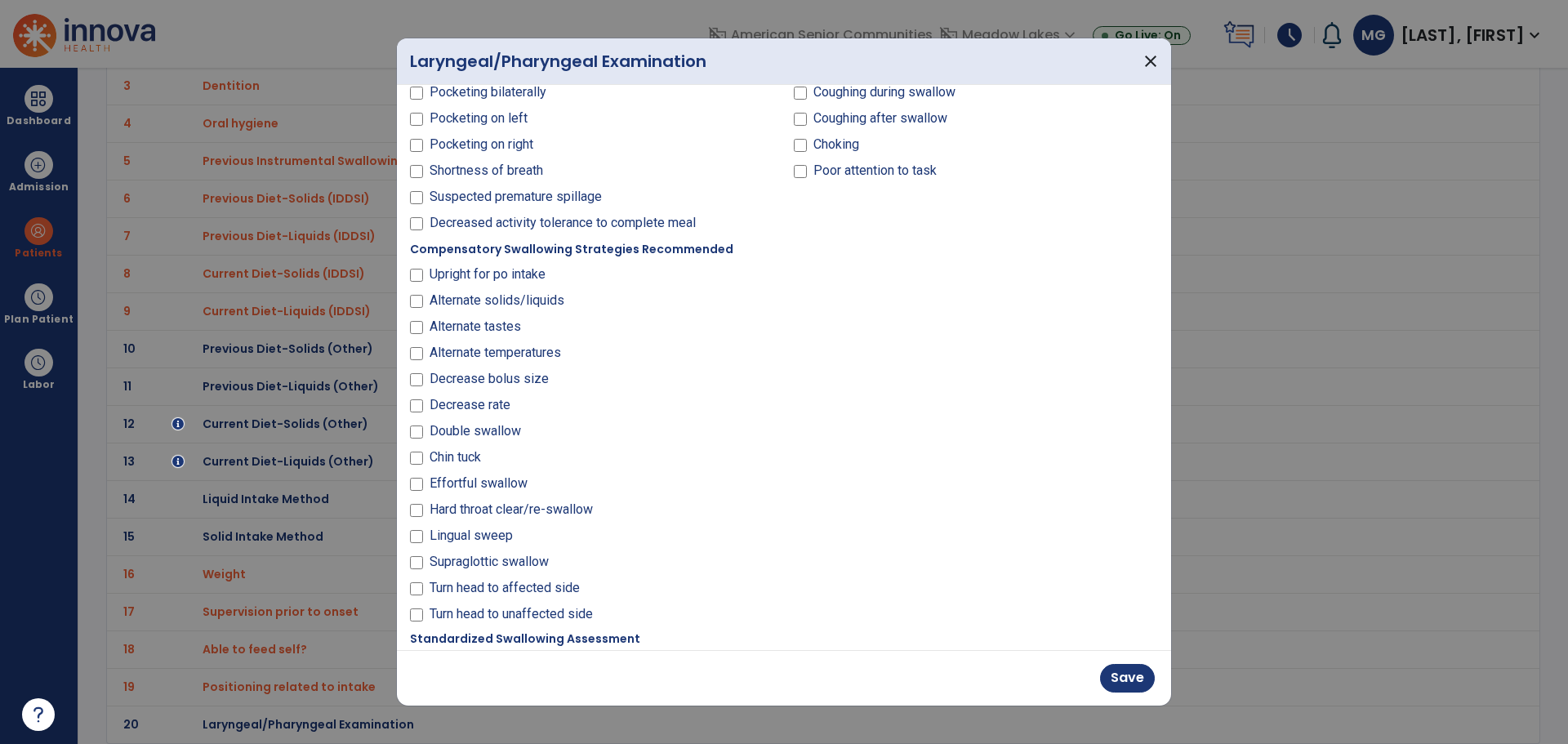 click at bounding box center (416, 513) 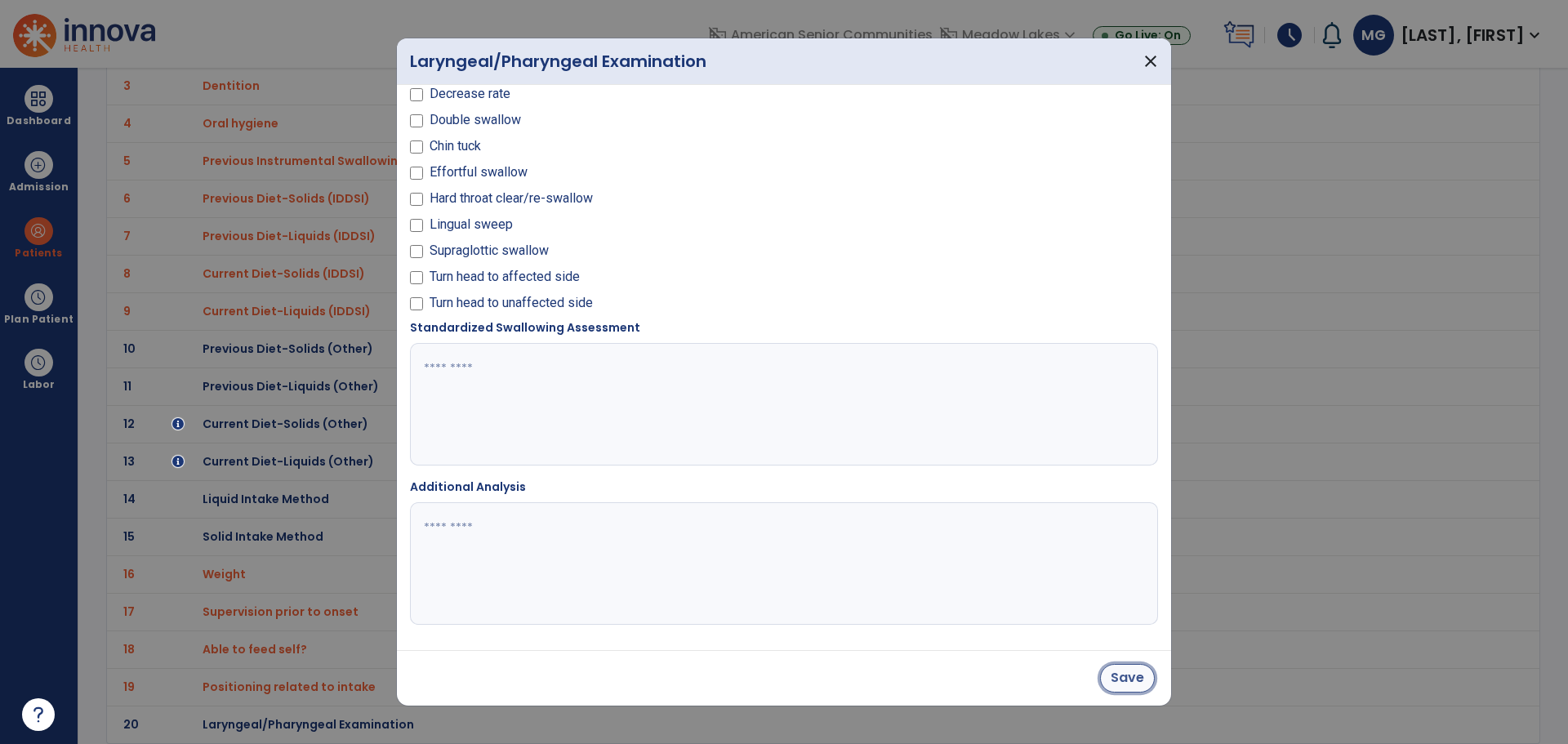 click on "Save" at bounding box center [1127, 678] 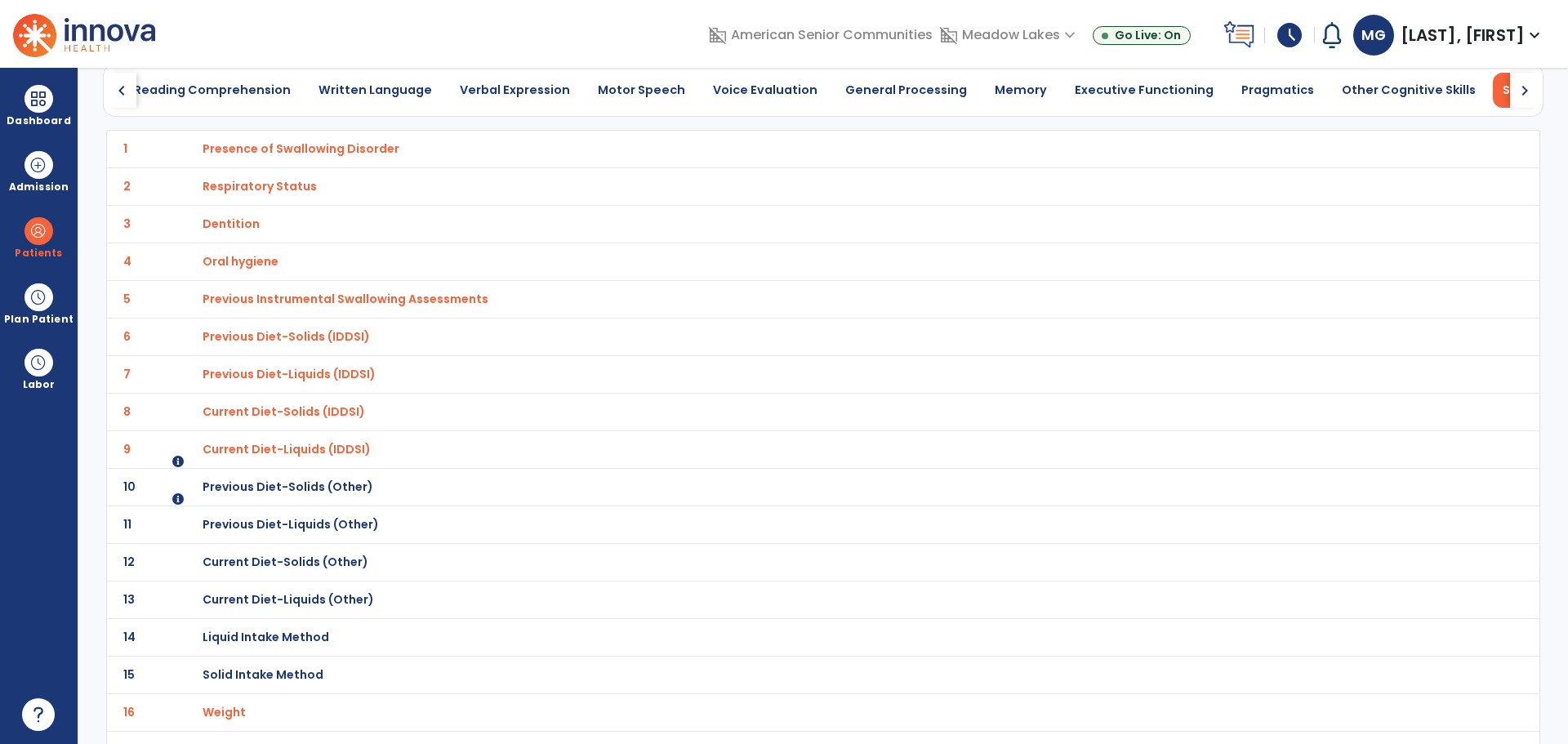 scroll, scrollTop: 0, scrollLeft: 0, axis: both 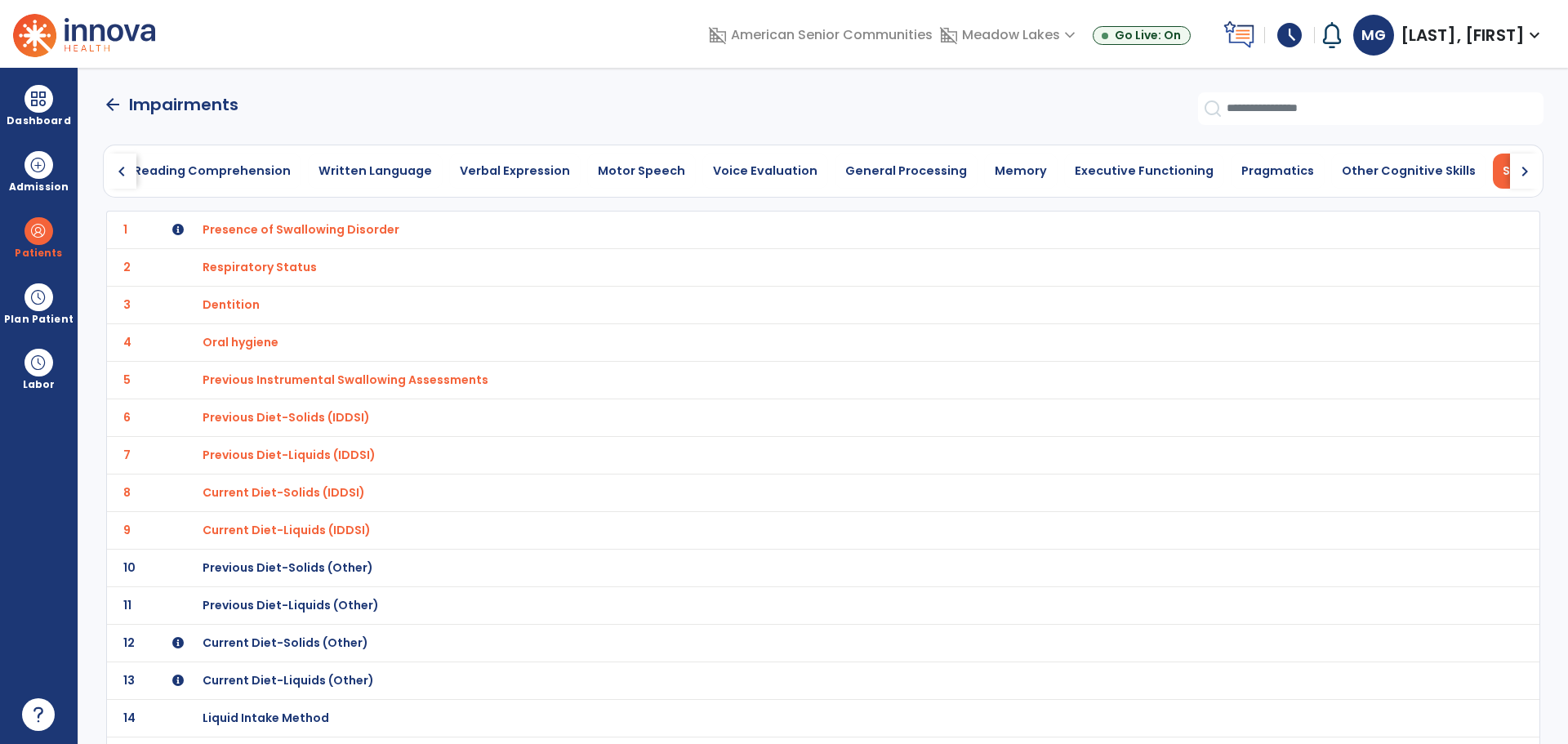 click on "arrow_back   Impairments" 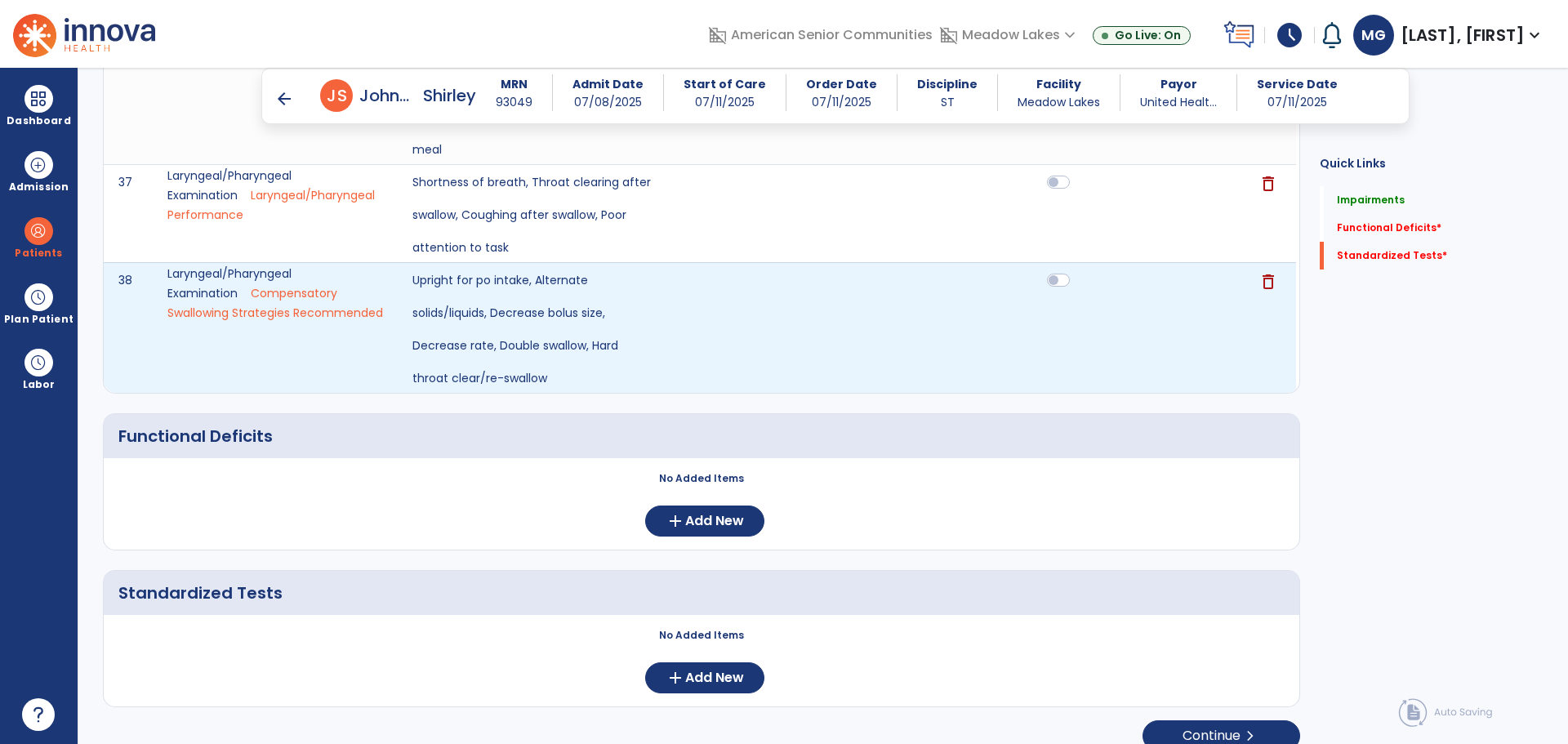 scroll, scrollTop: 1768, scrollLeft: 0, axis: vertical 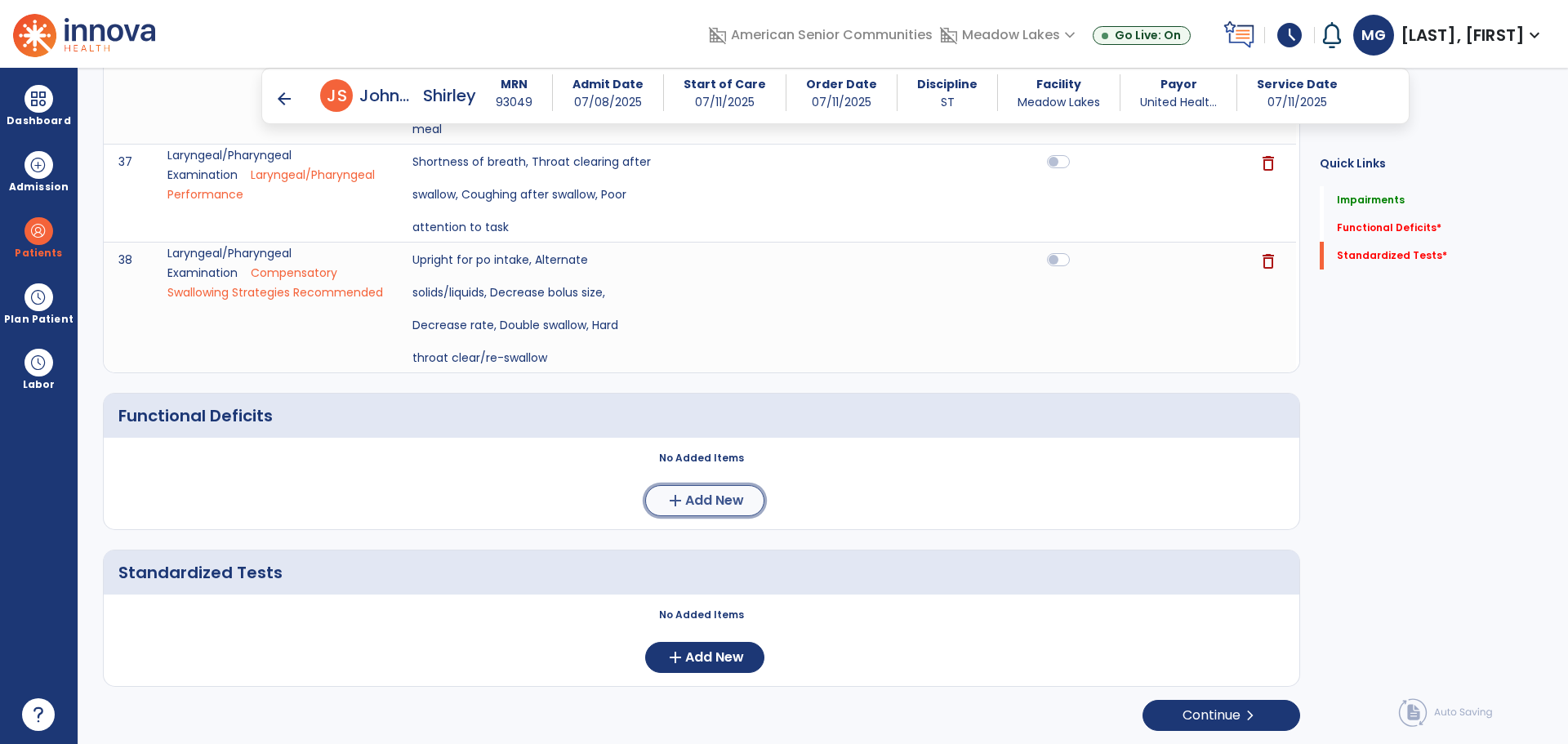 click on "Add New" 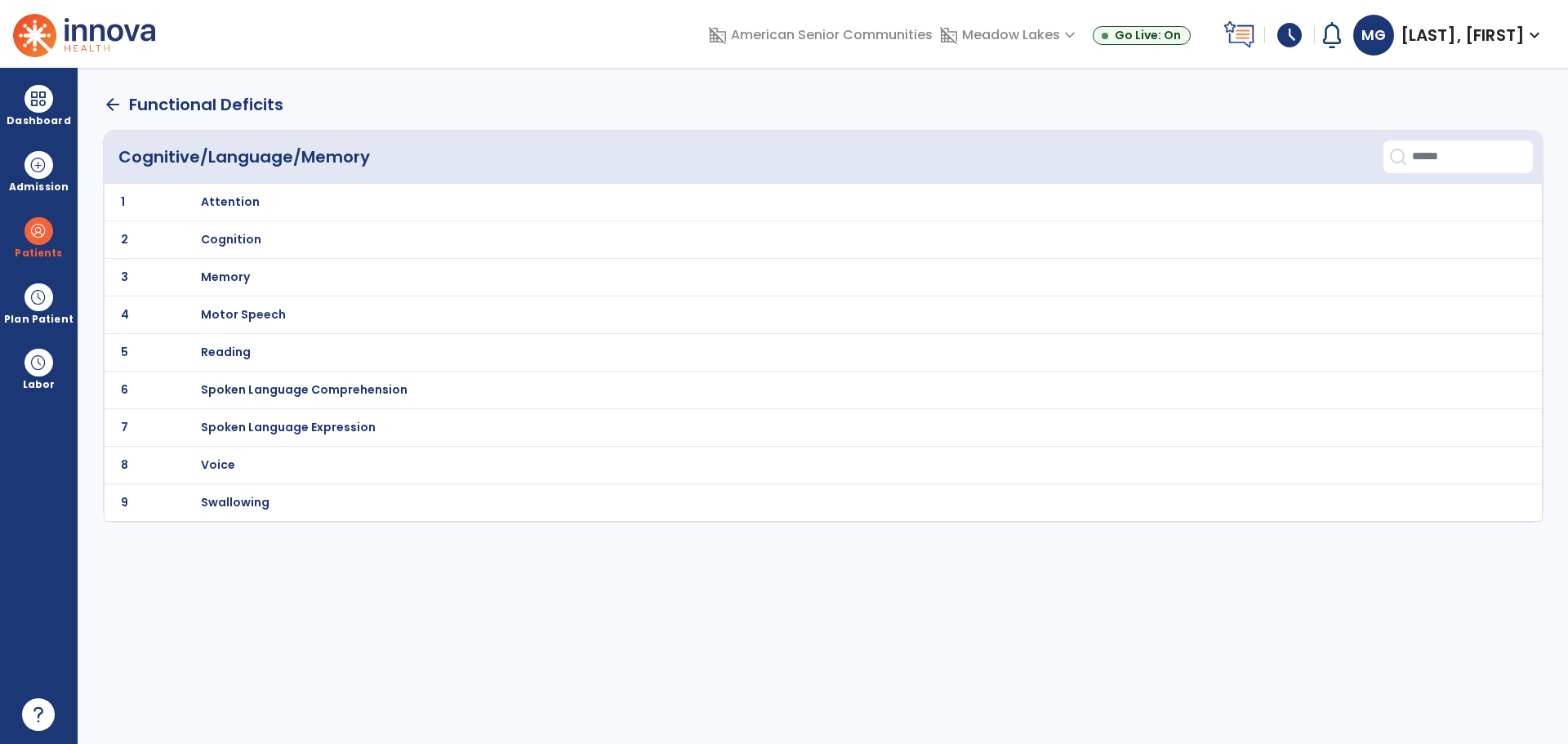 scroll, scrollTop: 0, scrollLeft: 0, axis: both 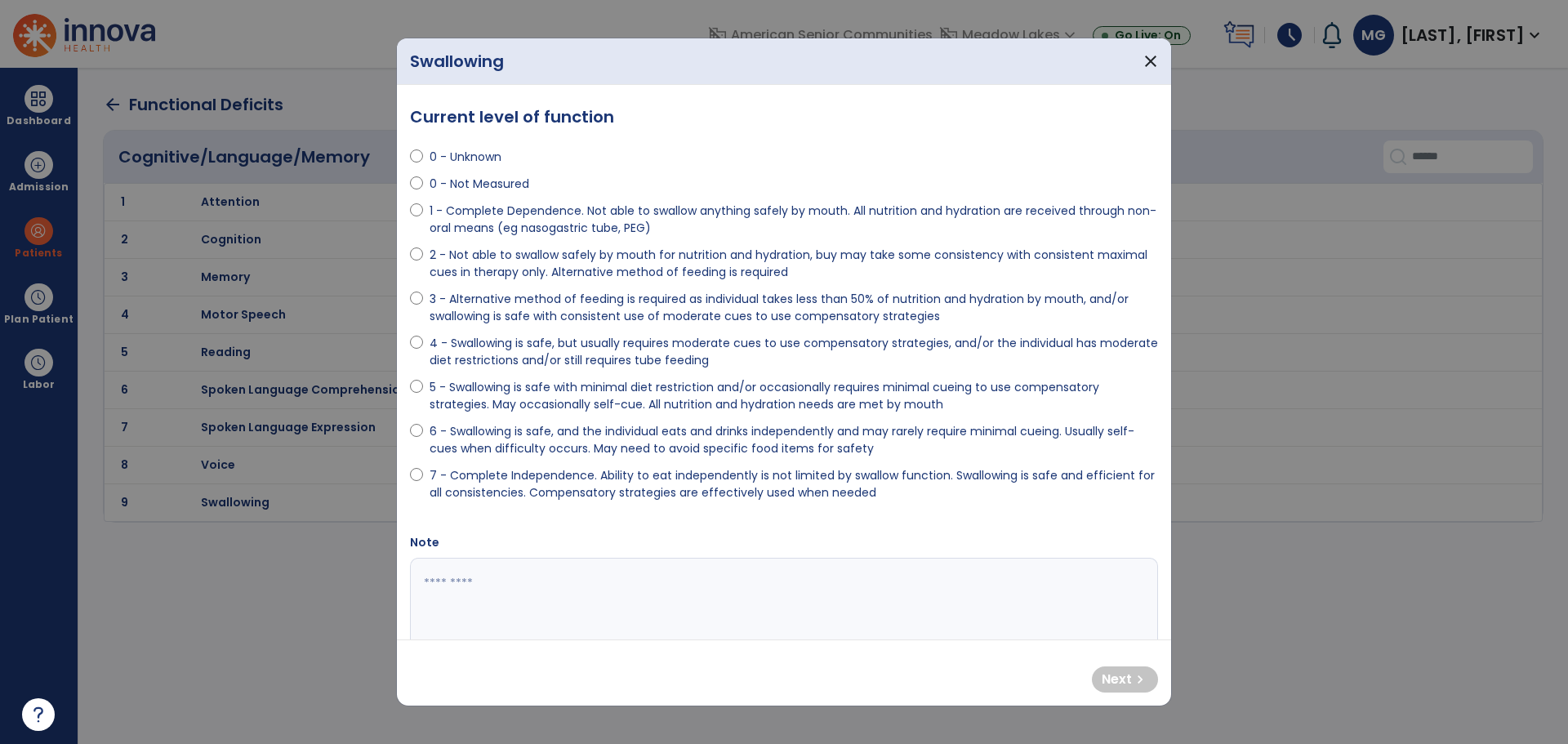 click on "Current level of function 0 - Unknown 0 - Not Measured 1 - Complete Dependence. Not able to swallow anything safely by mouth. All nutrition and hydration are received through non-oral means (eg nasogastric tube, PEG) 2 - Not able to swallow safely by mouth for nutrition and hydration, buy may take some consistency with consistent maximal cues in therapy only. Alternative method of feeding is required 3 - Alternative method of feeding is required as individual takes less than 50% of nutrition and hydration by mouth, and/or swallowing is safe with consistent use of moderate cues to use compensatory strategies 4 - Swallowing is safe, but usually requires moderate cues to use compensatory strategies, and/or the individual has moderate diet restrictions and/or still requires tube feeding 5 - Swallowing is safe with minimal diet restriction and/or occasionally requires minimal cueing to use compensatory strategies. May occasionally self-cue. All nutrition and hydration needs are met by mouth Note" at bounding box center [784, 362] 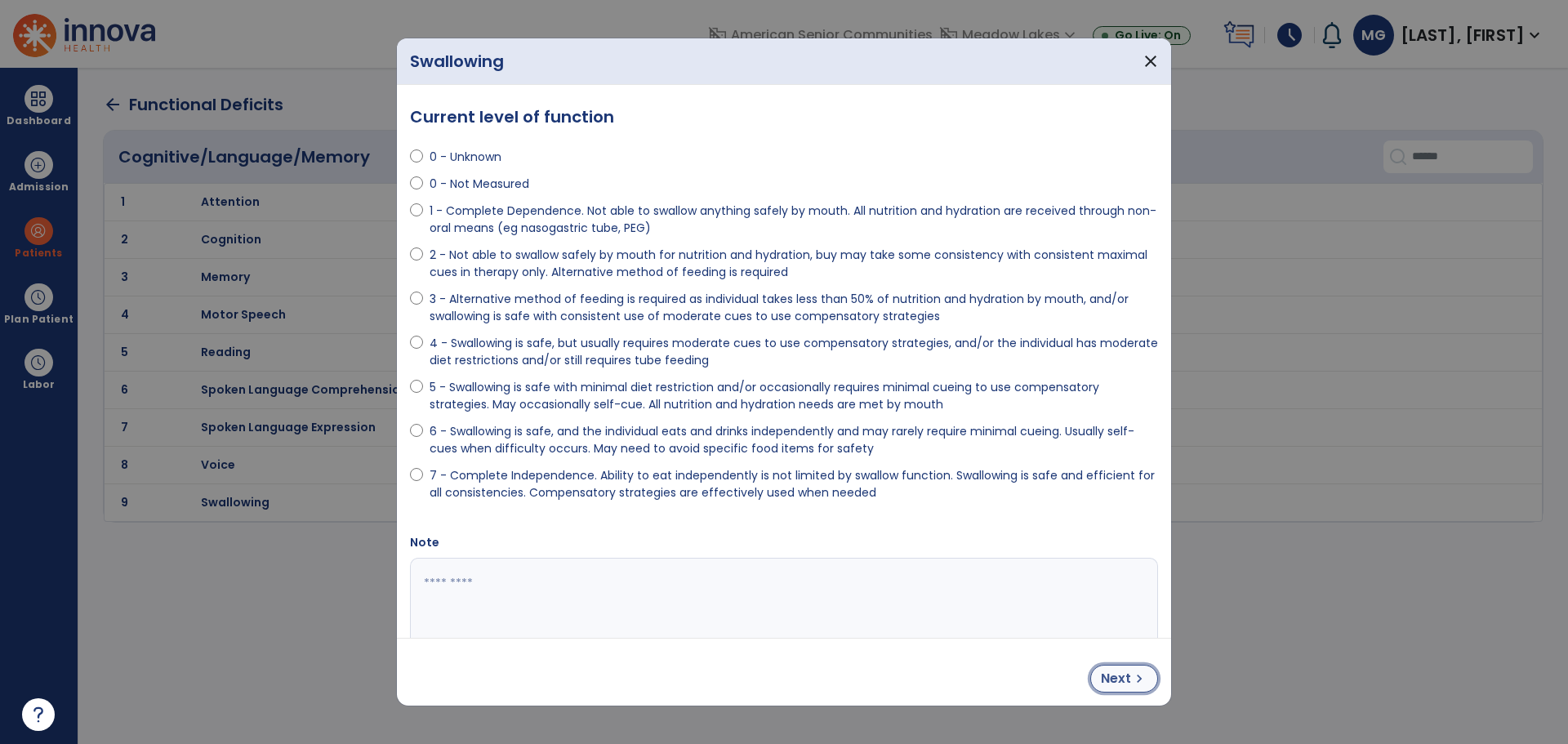 click on "Next" at bounding box center [1116, 679] 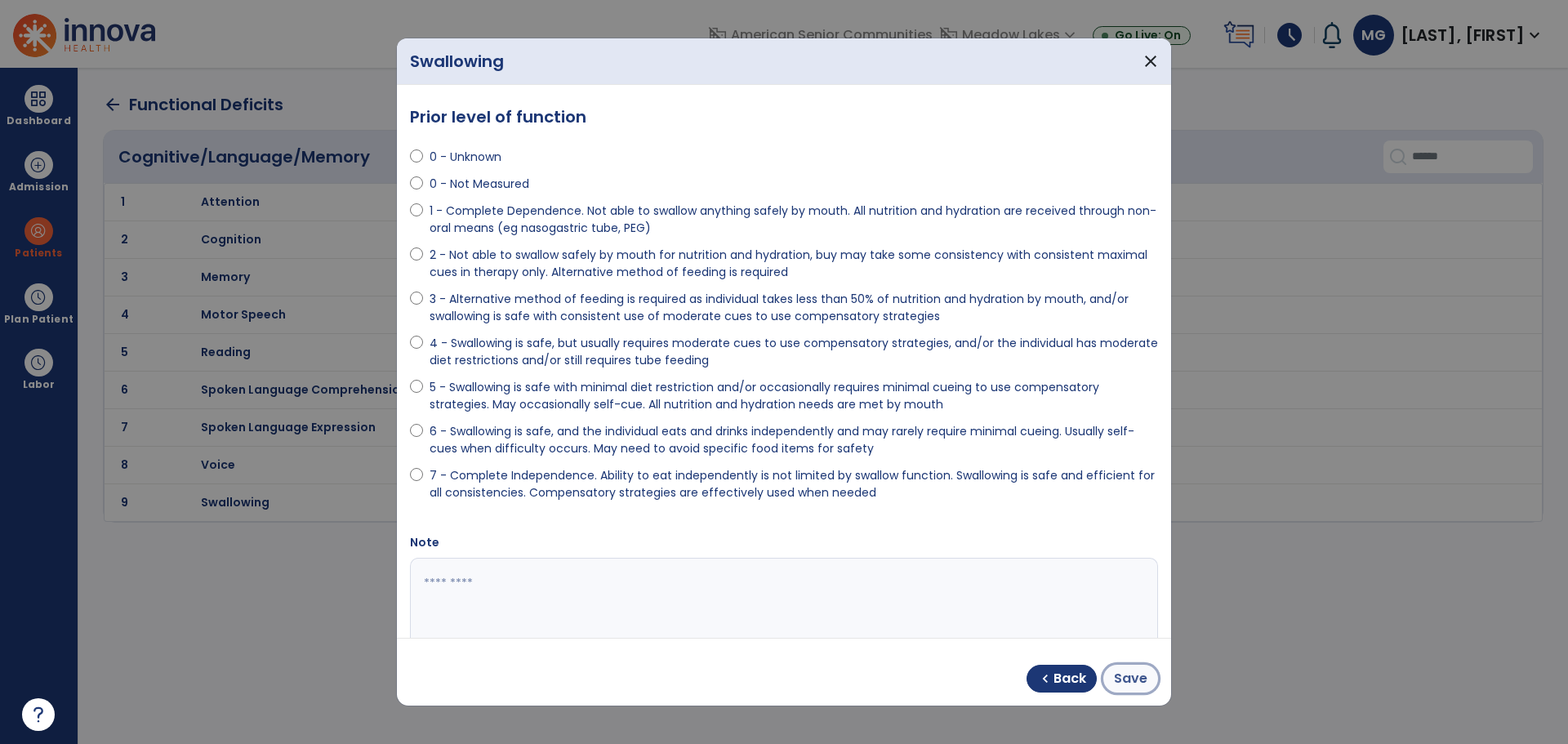 click on "Save" at bounding box center [1130, 679] 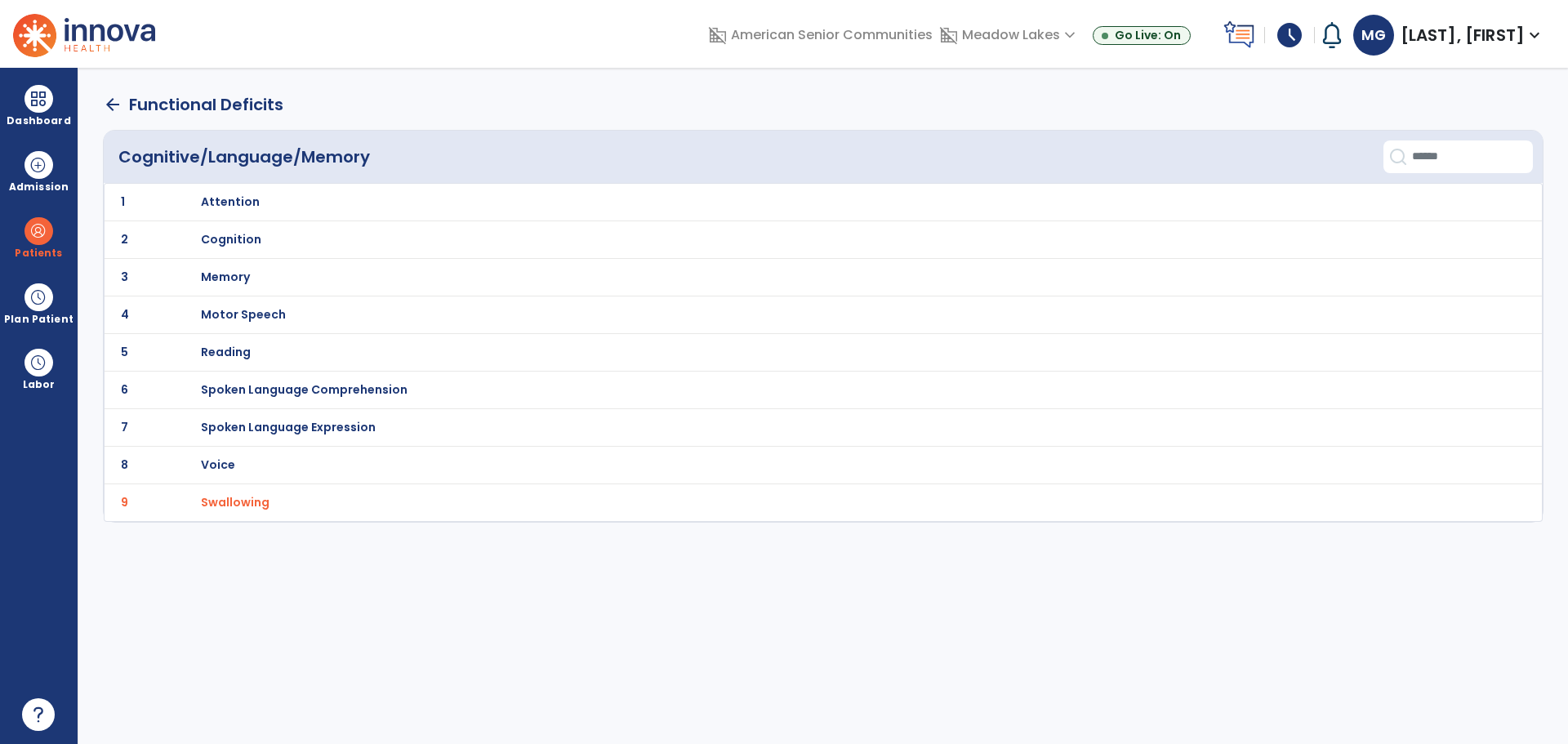 click on "arrow_back" 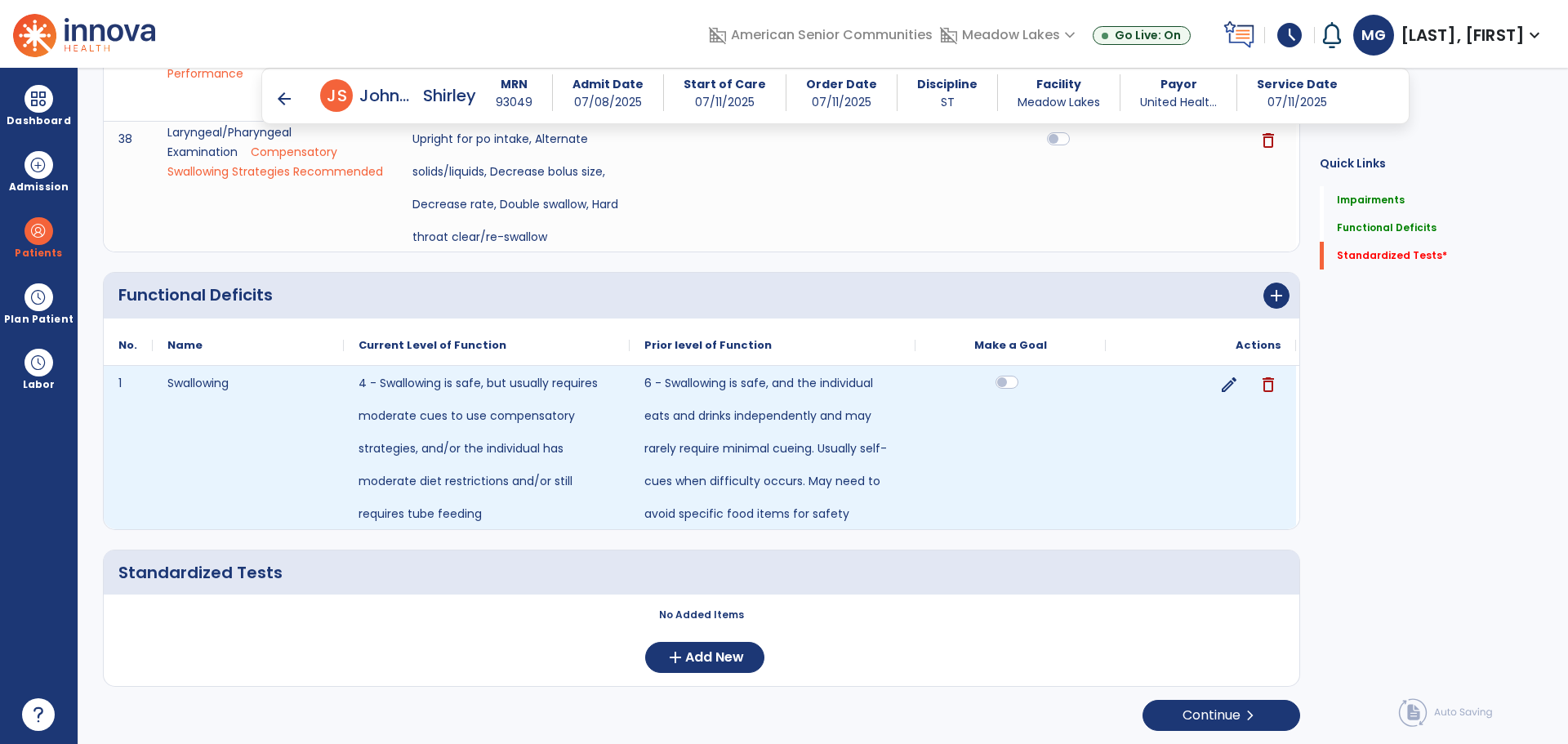 click 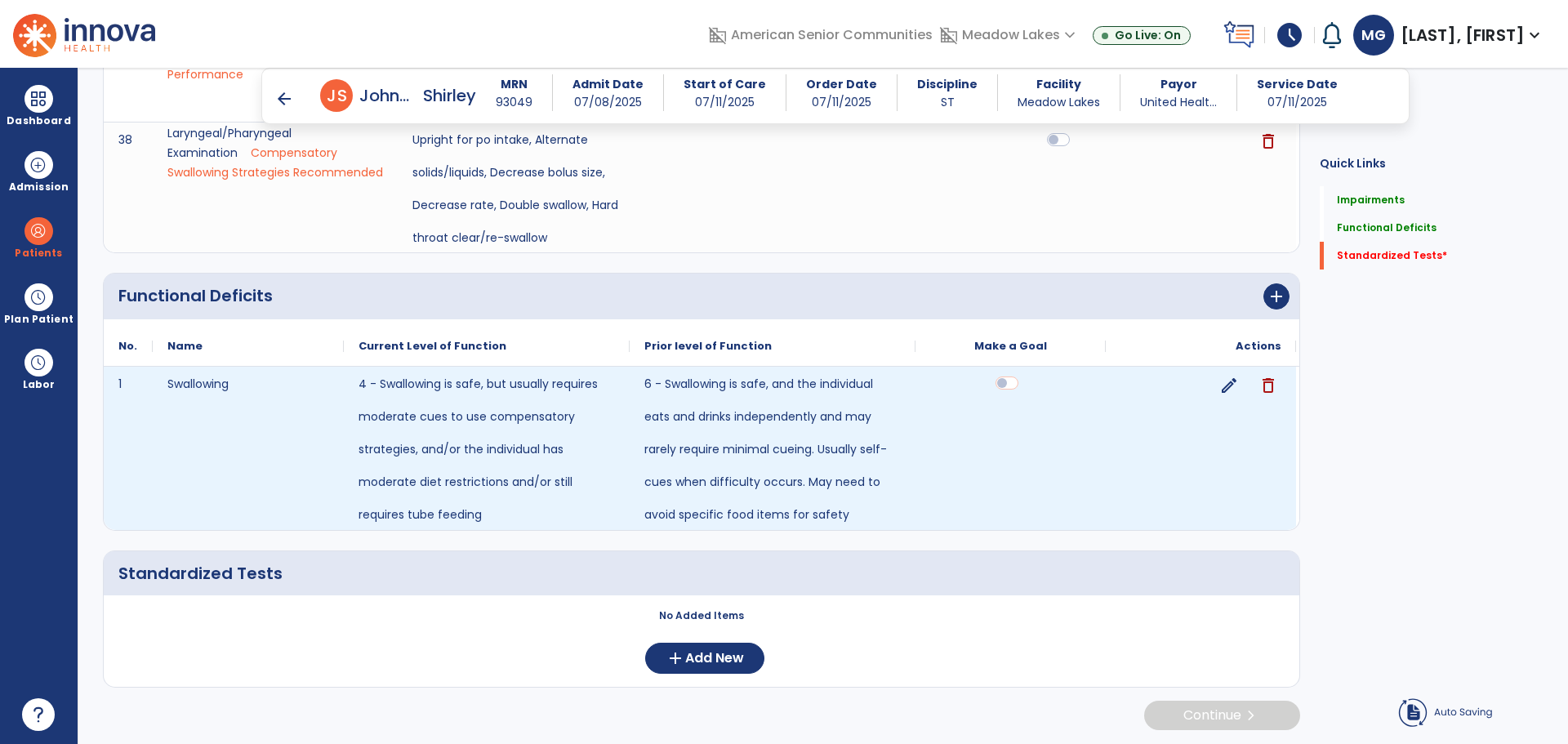 scroll, scrollTop: 1888, scrollLeft: 0, axis: vertical 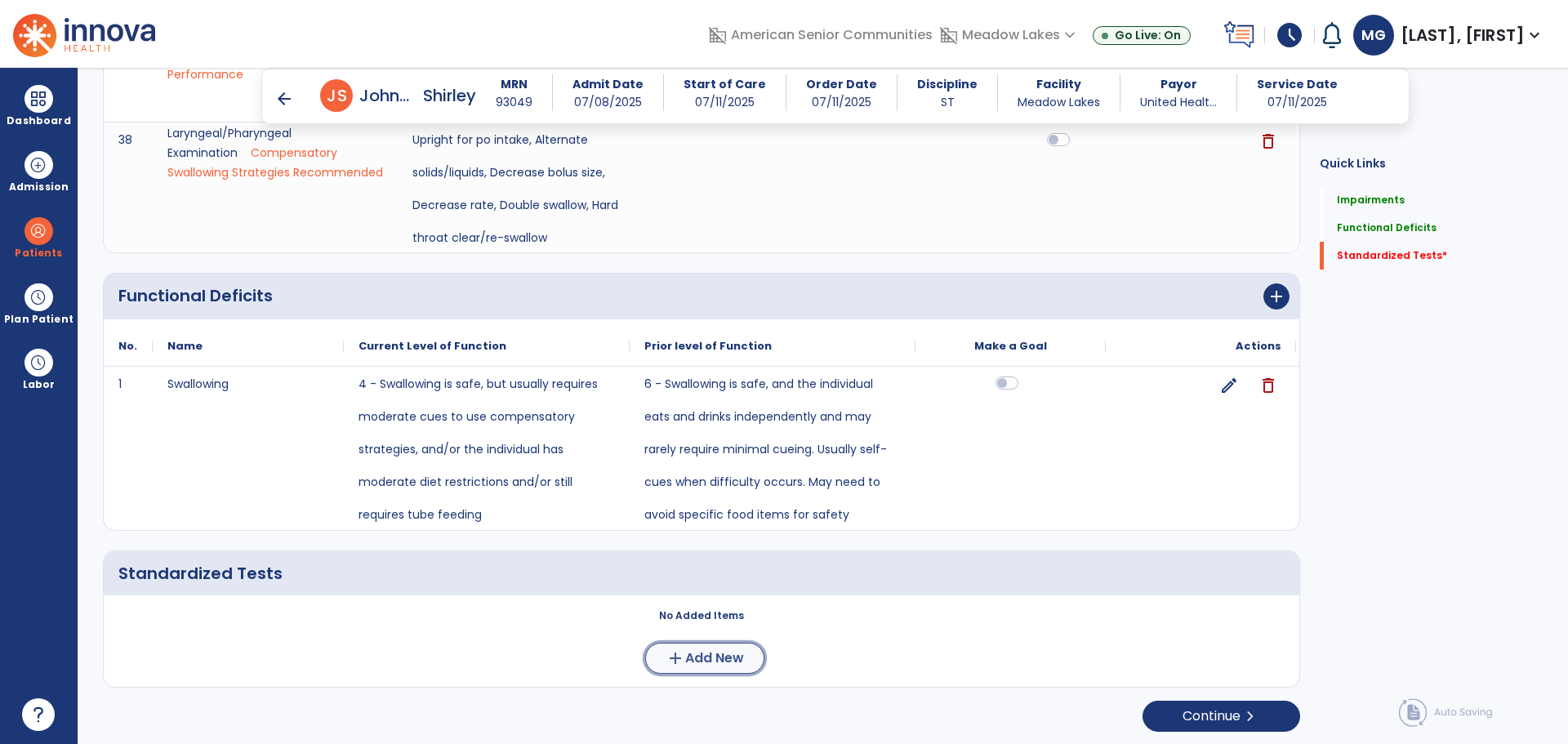 click on "Add New" 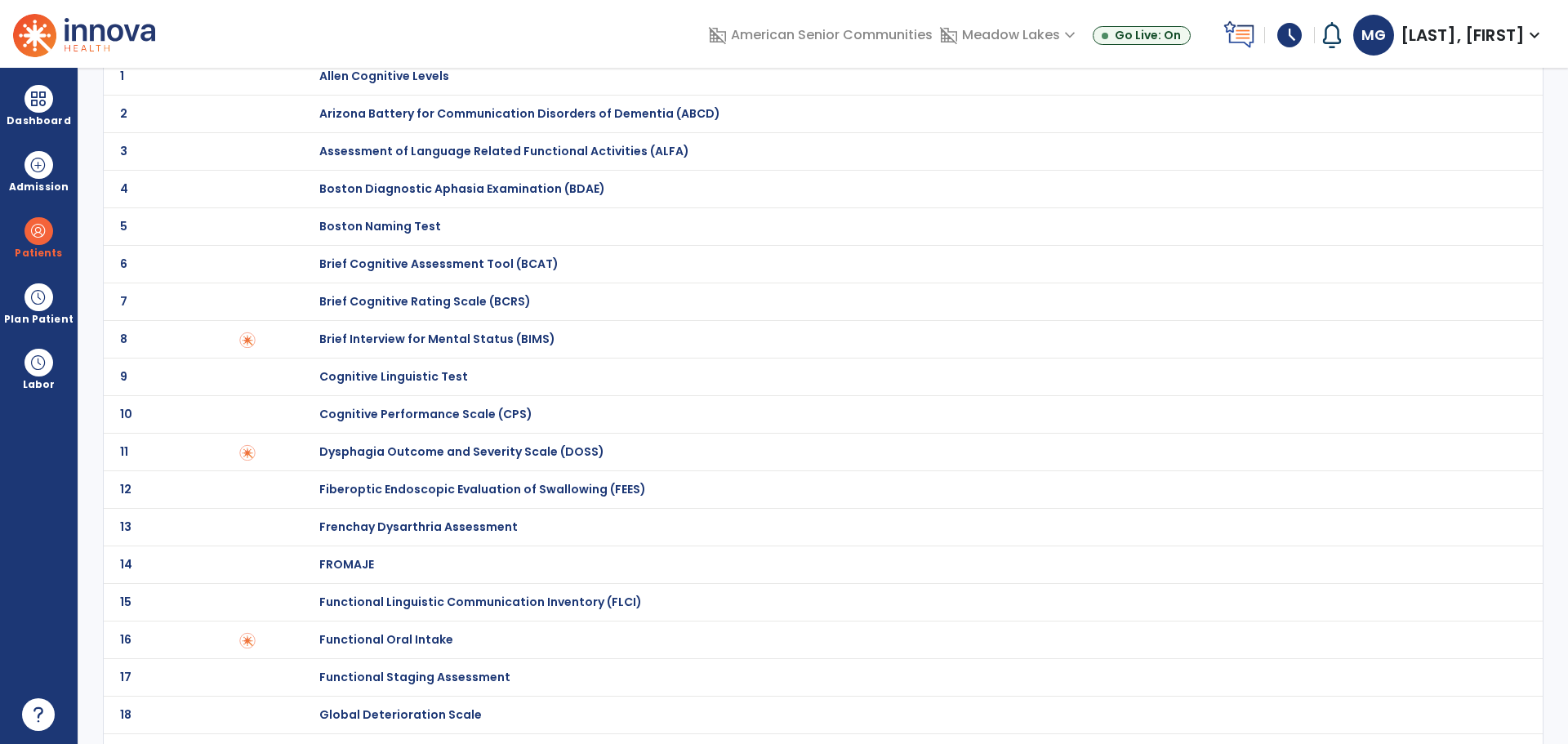 scroll, scrollTop: 245, scrollLeft: 0, axis: vertical 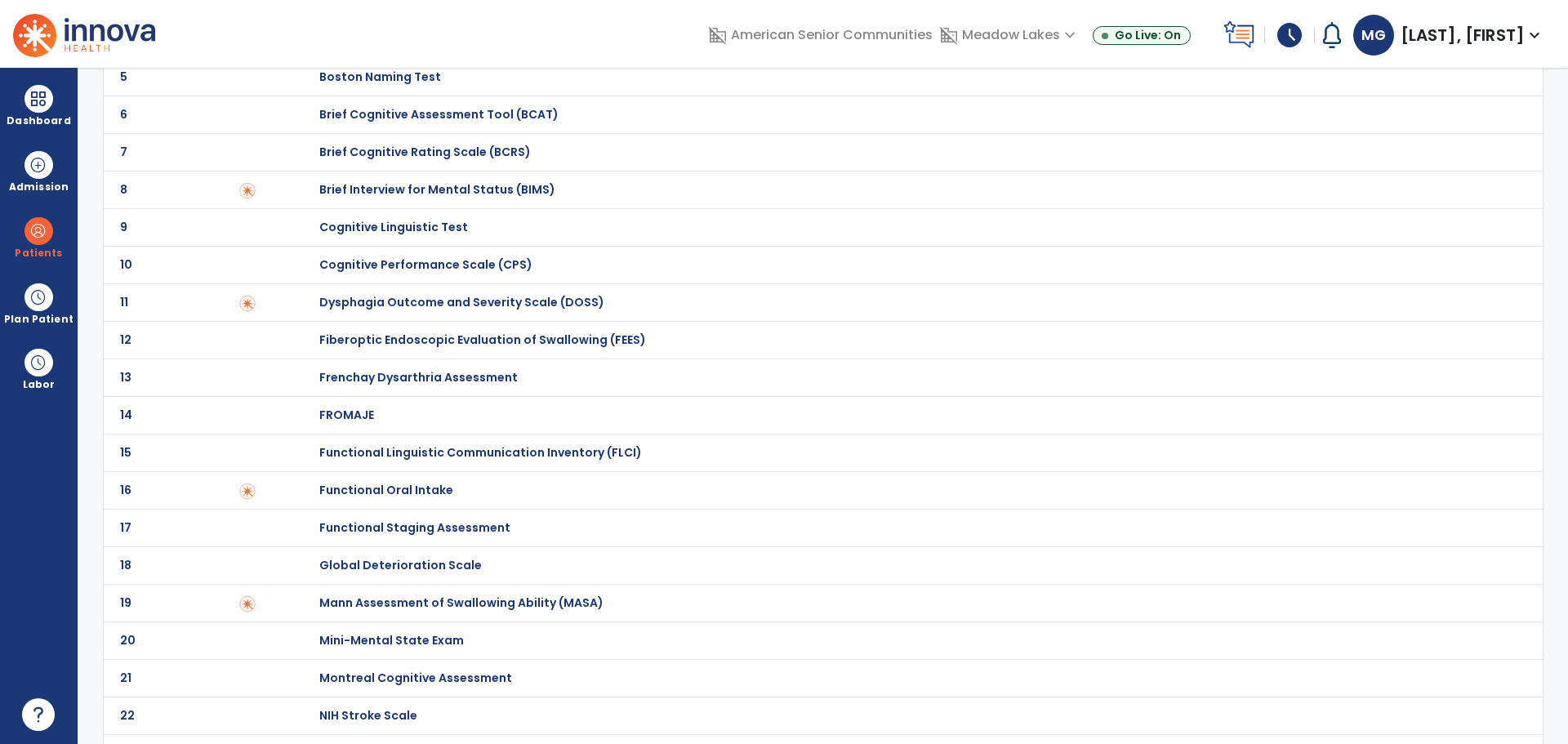 click on "Functional Oral Intake" at bounding box center (384, -74) 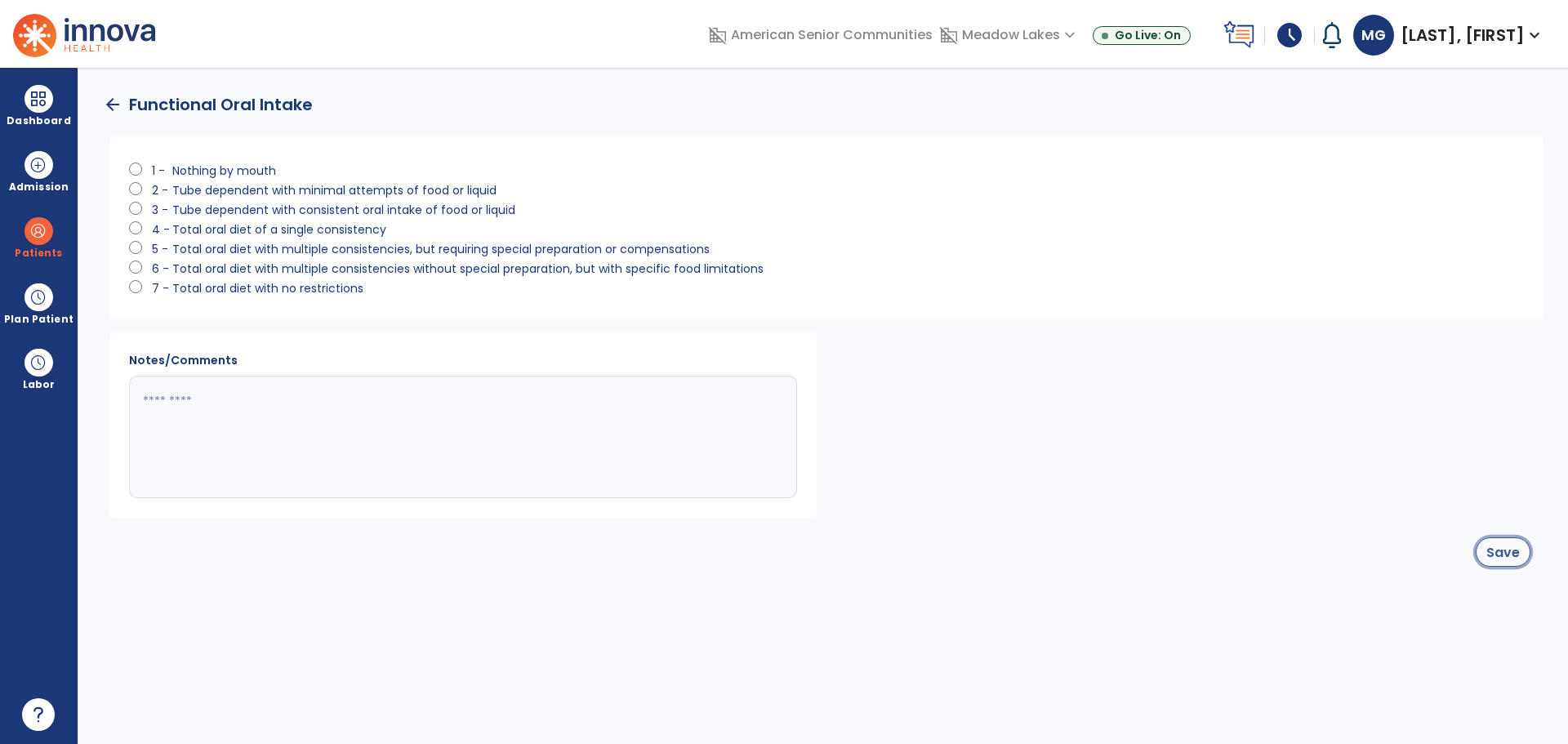 click on "Save" 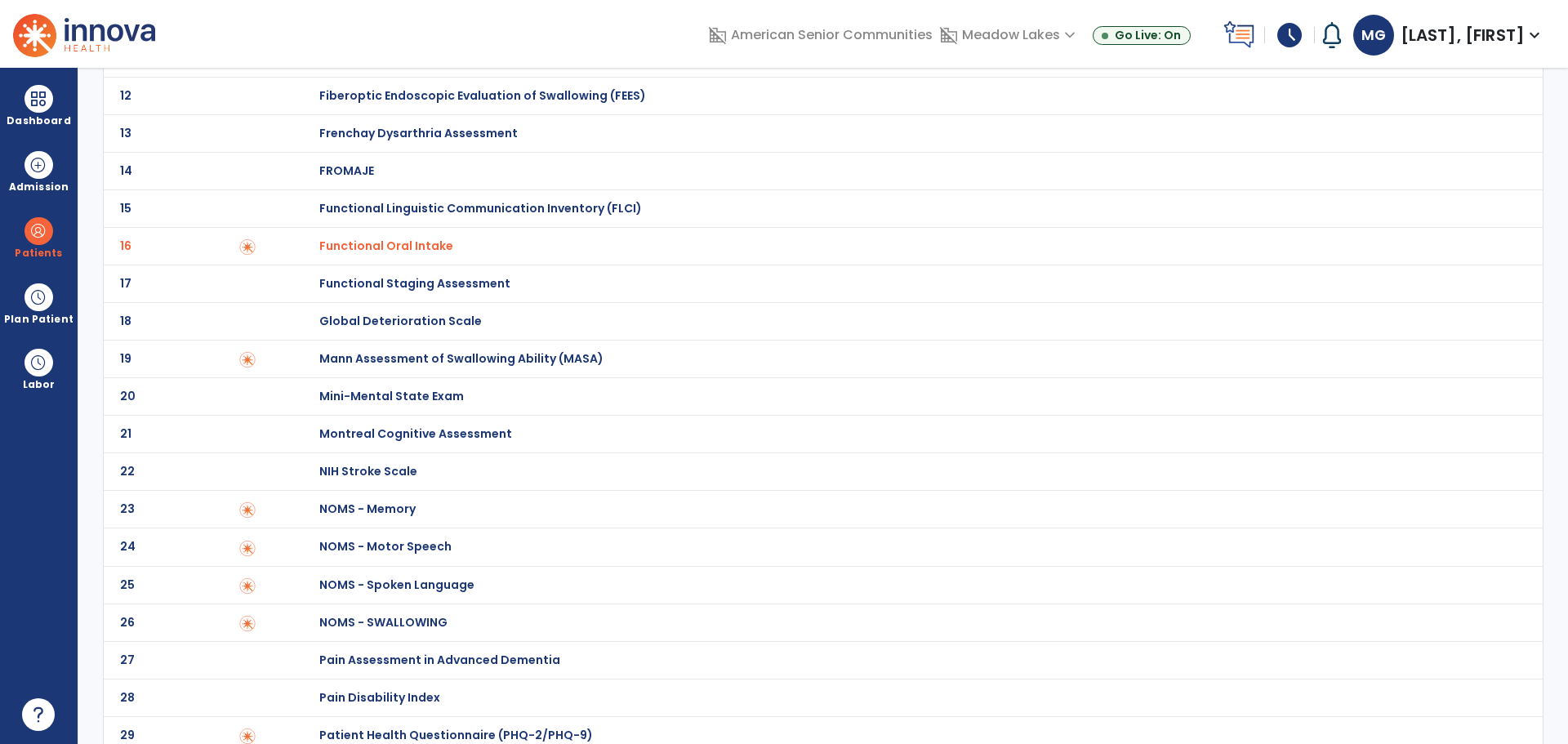 scroll, scrollTop: 490, scrollLeft: 0, axis: vertical 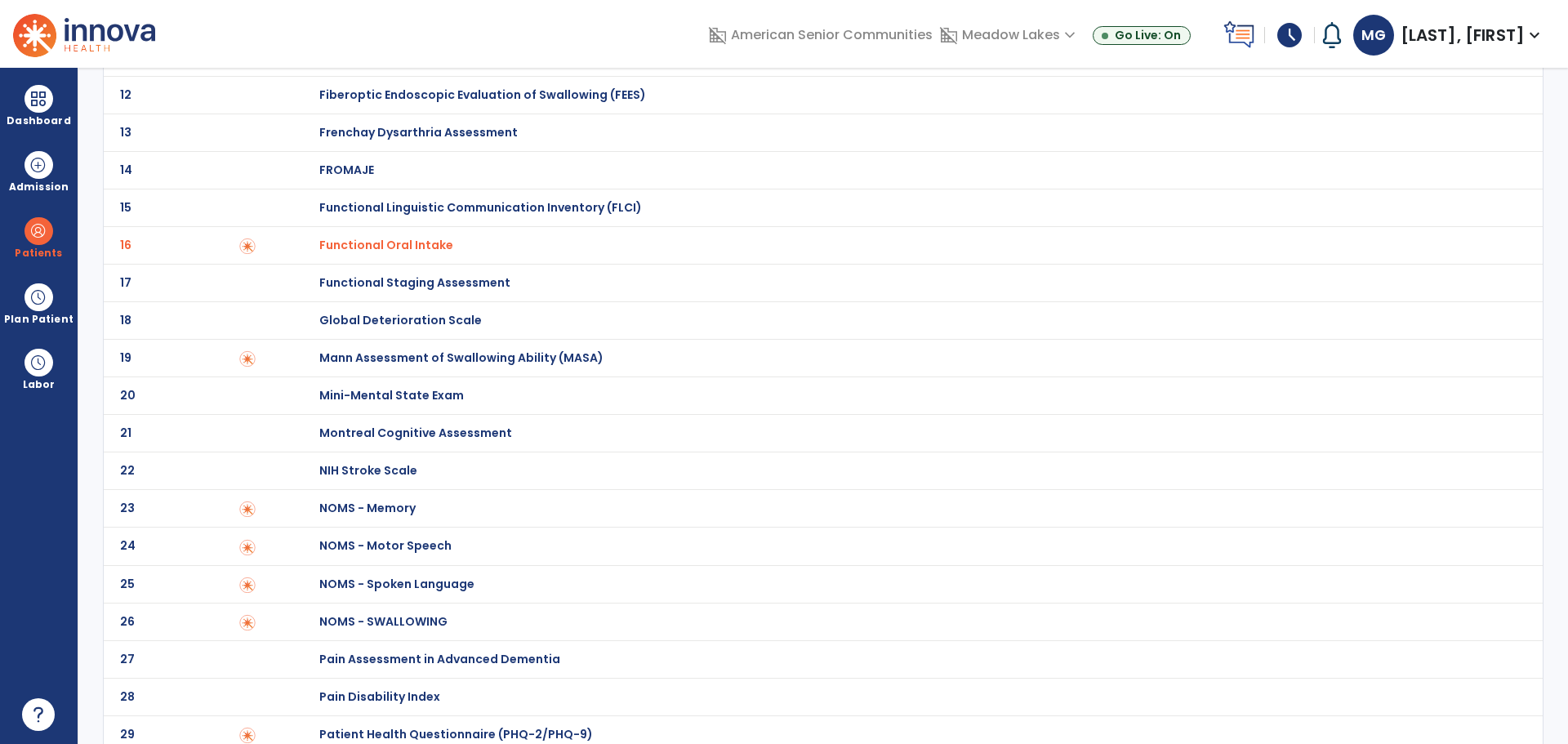 click on "Mann Assessment of Swallowing Ability (MASA)" at bounding box center [384, -319] 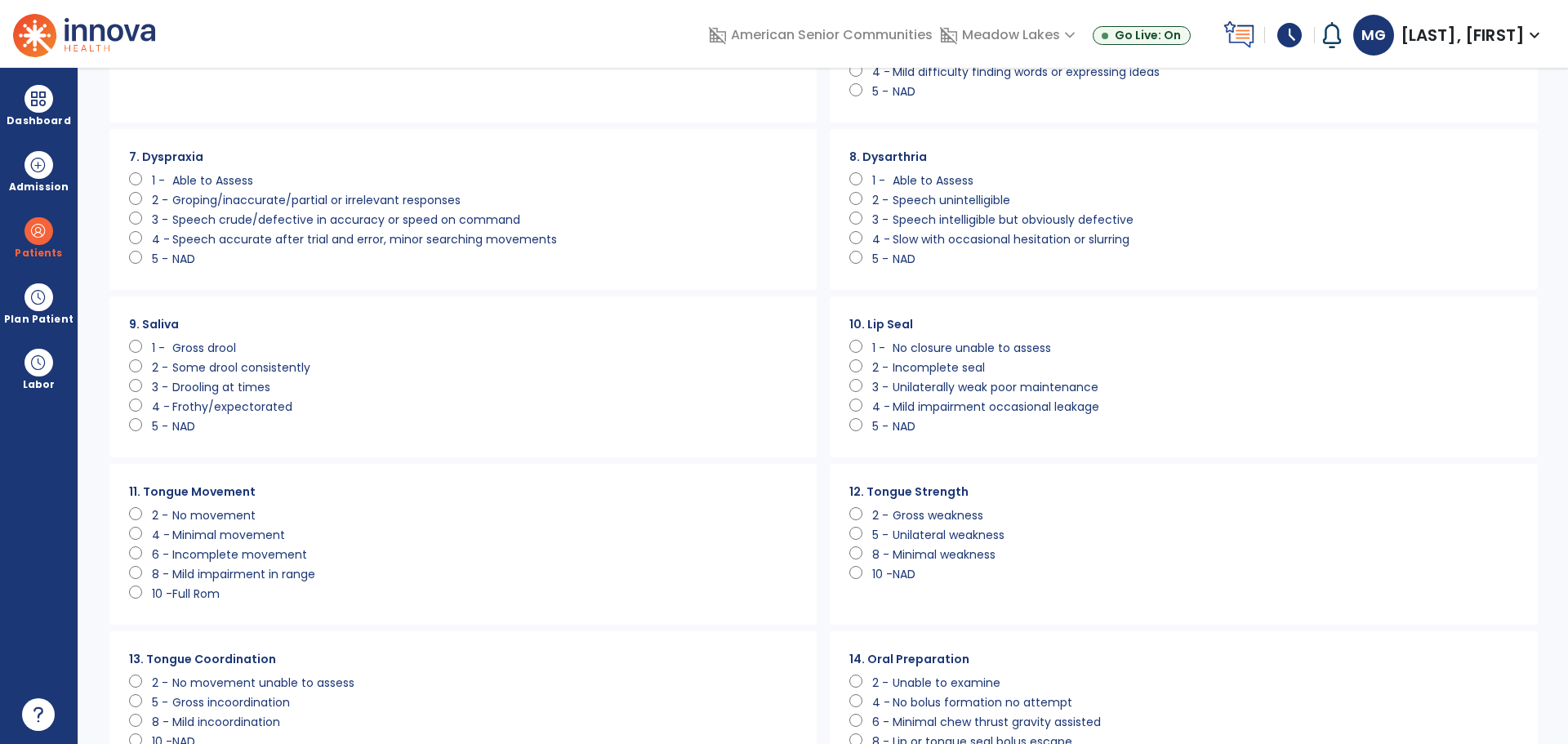scroll, scrollTop: 0, scrollLeft: 0, axis: both 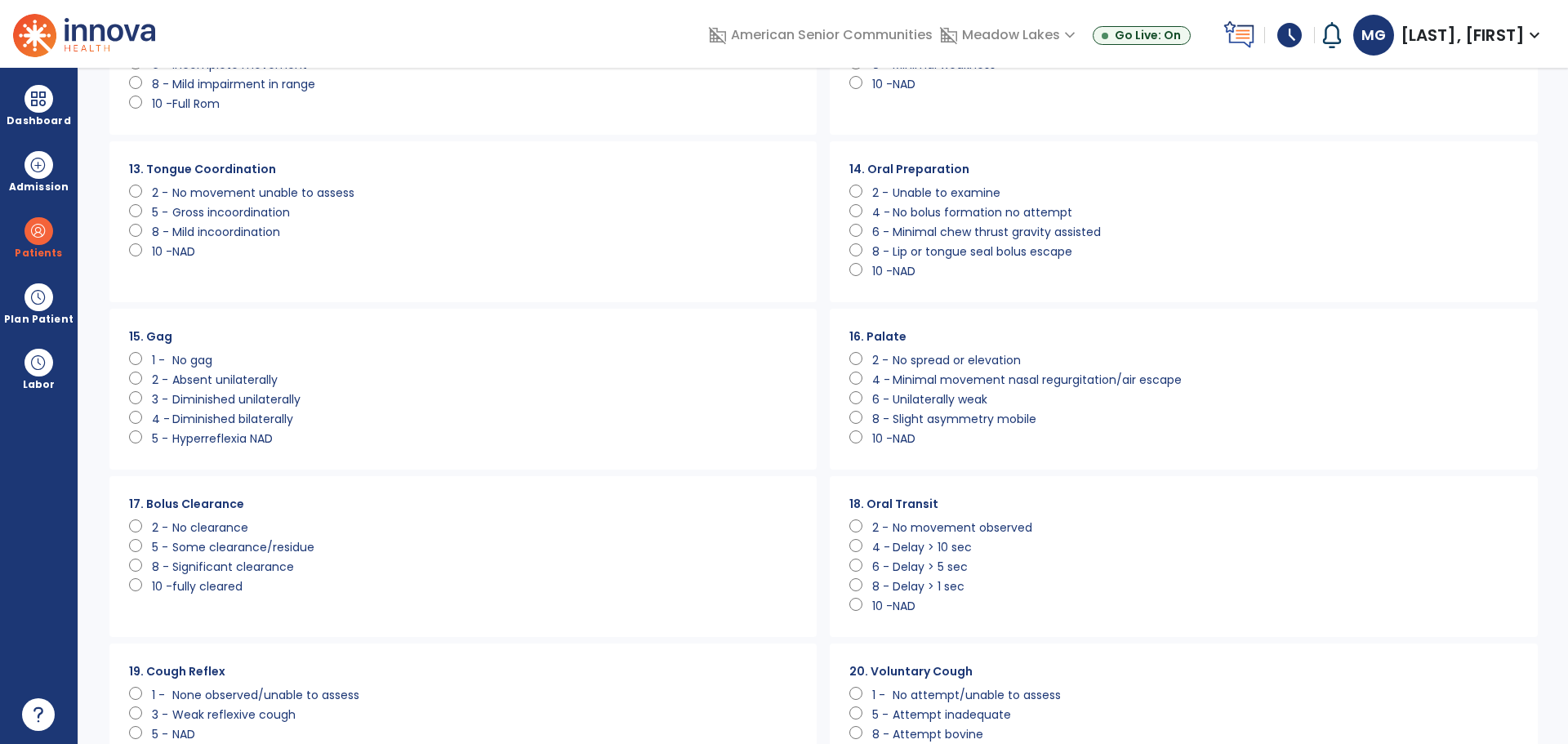 click on "5 -   Hyperreflexia NAD" 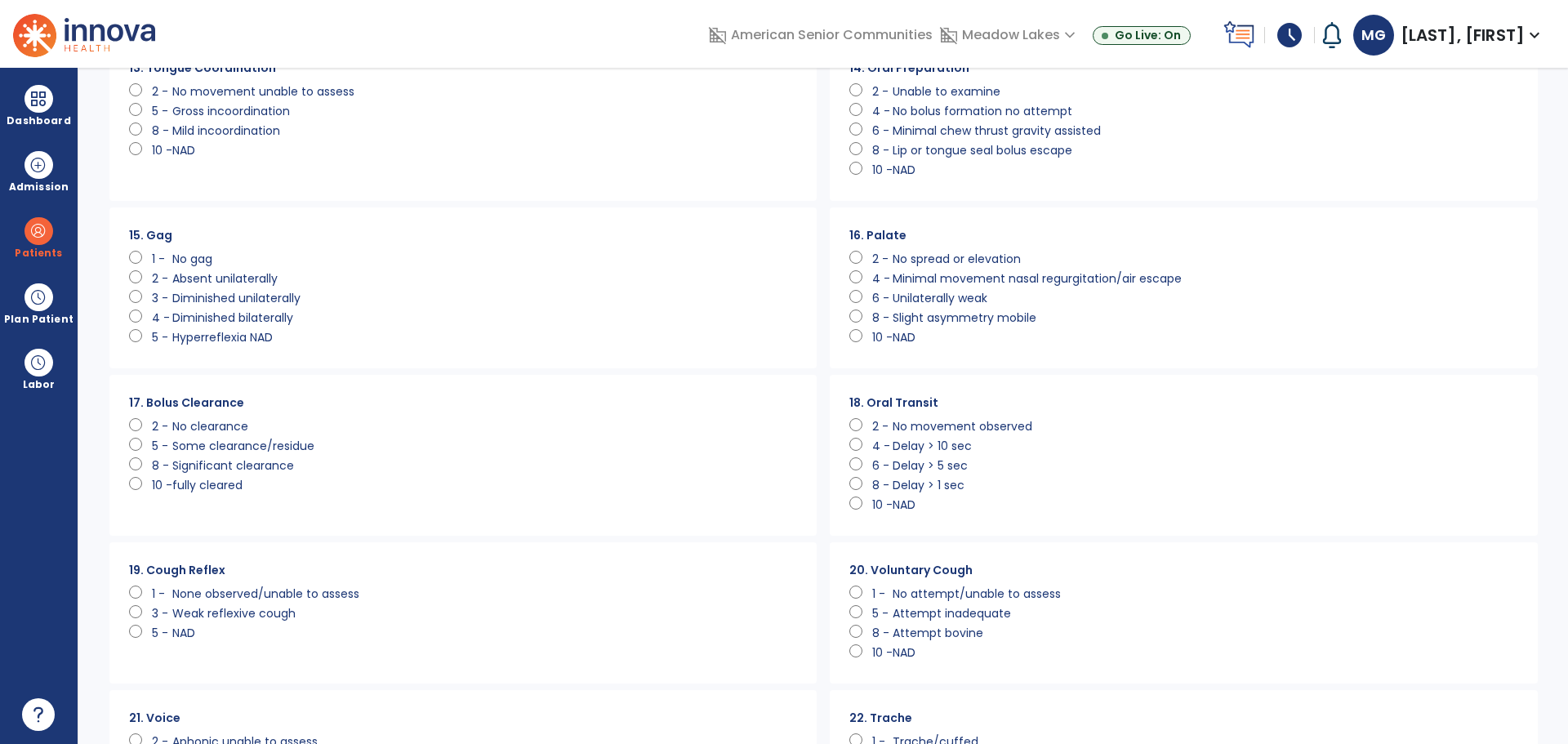scroll, scrollTop: 1307, scrollLeft: 0, axis: vertical 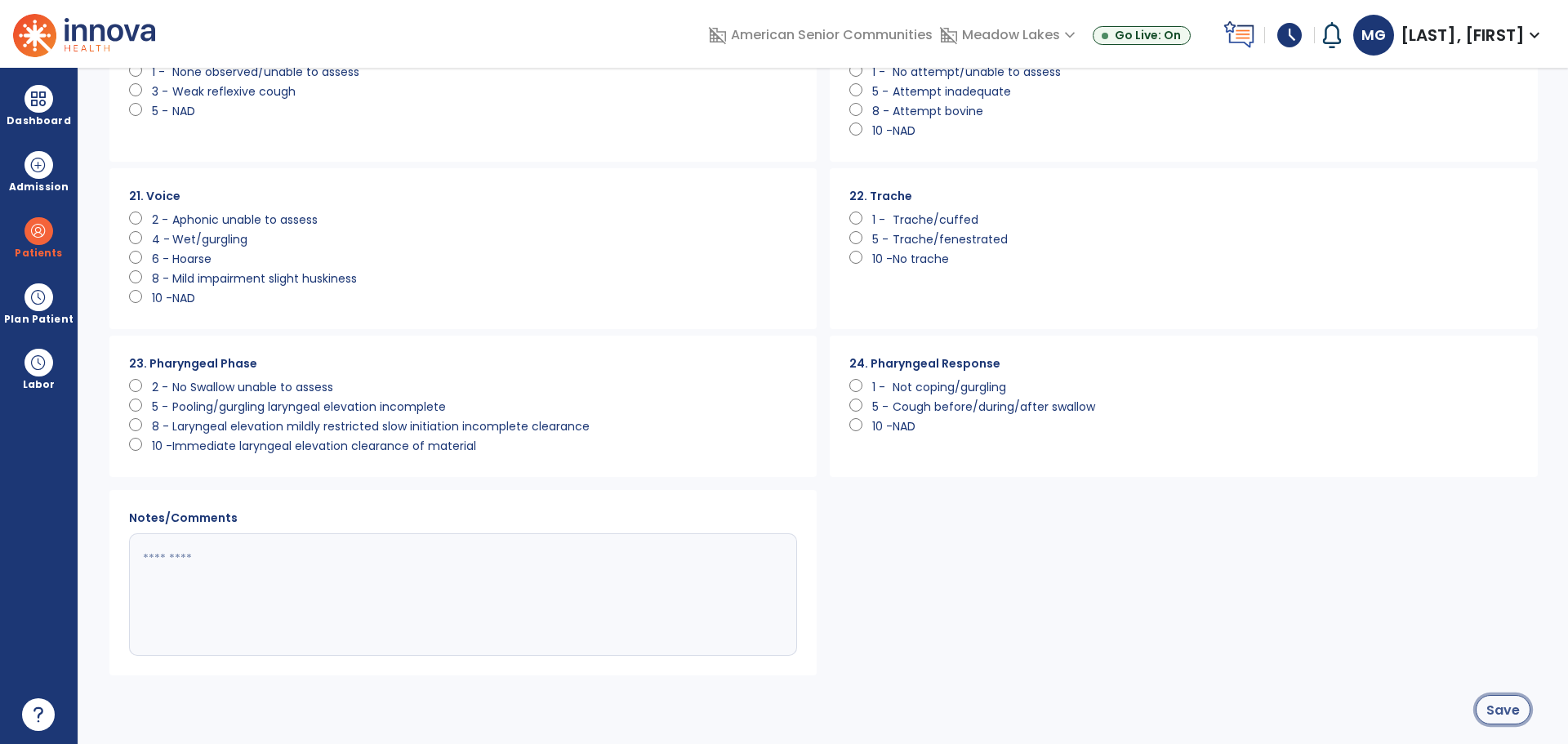 click on "Save" 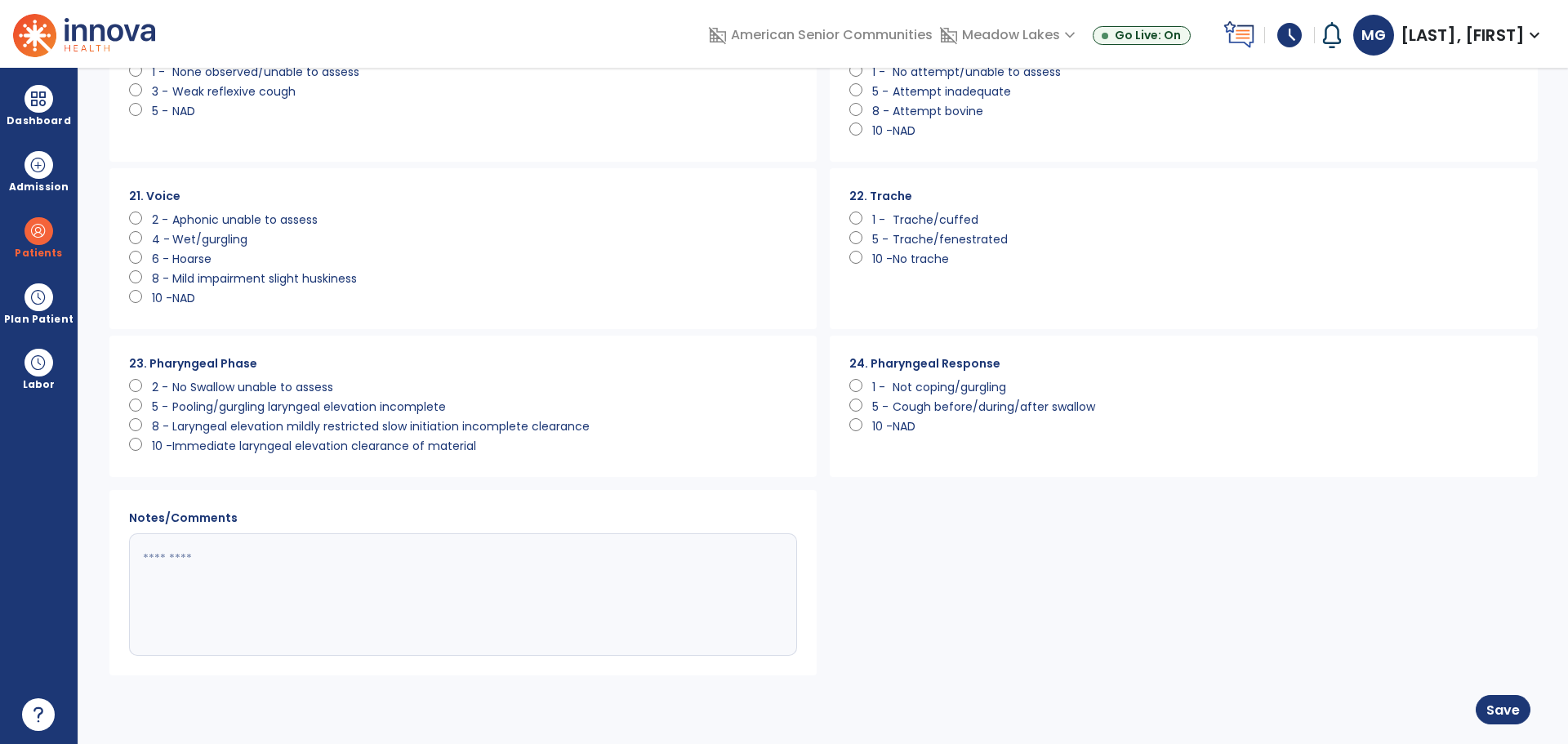 scroll, scrollTop: 650, scrollLeft: 0, axis: vertical 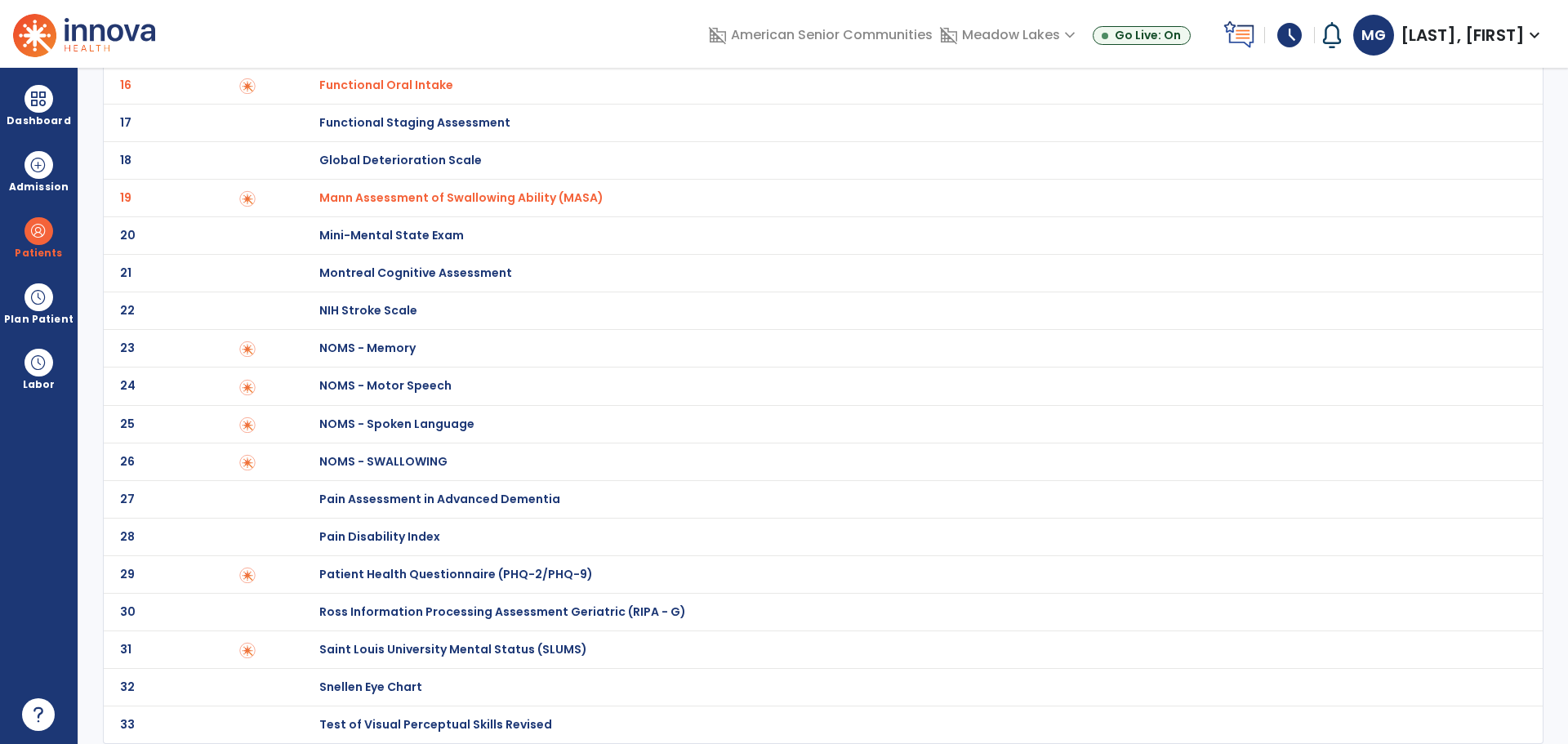 click on "NOMS - SWALLOWING" at bounding box center [384, -479] 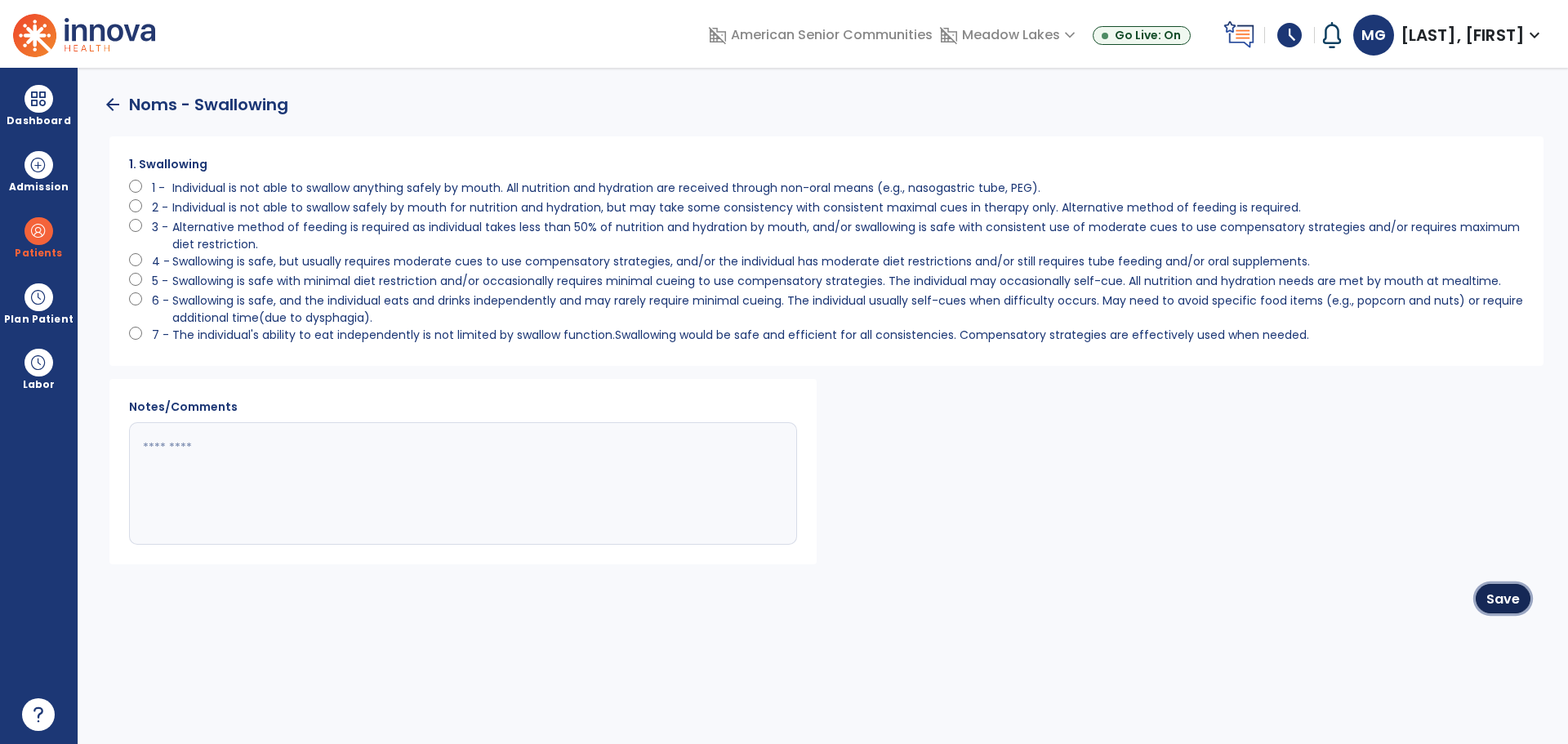click on "Save" 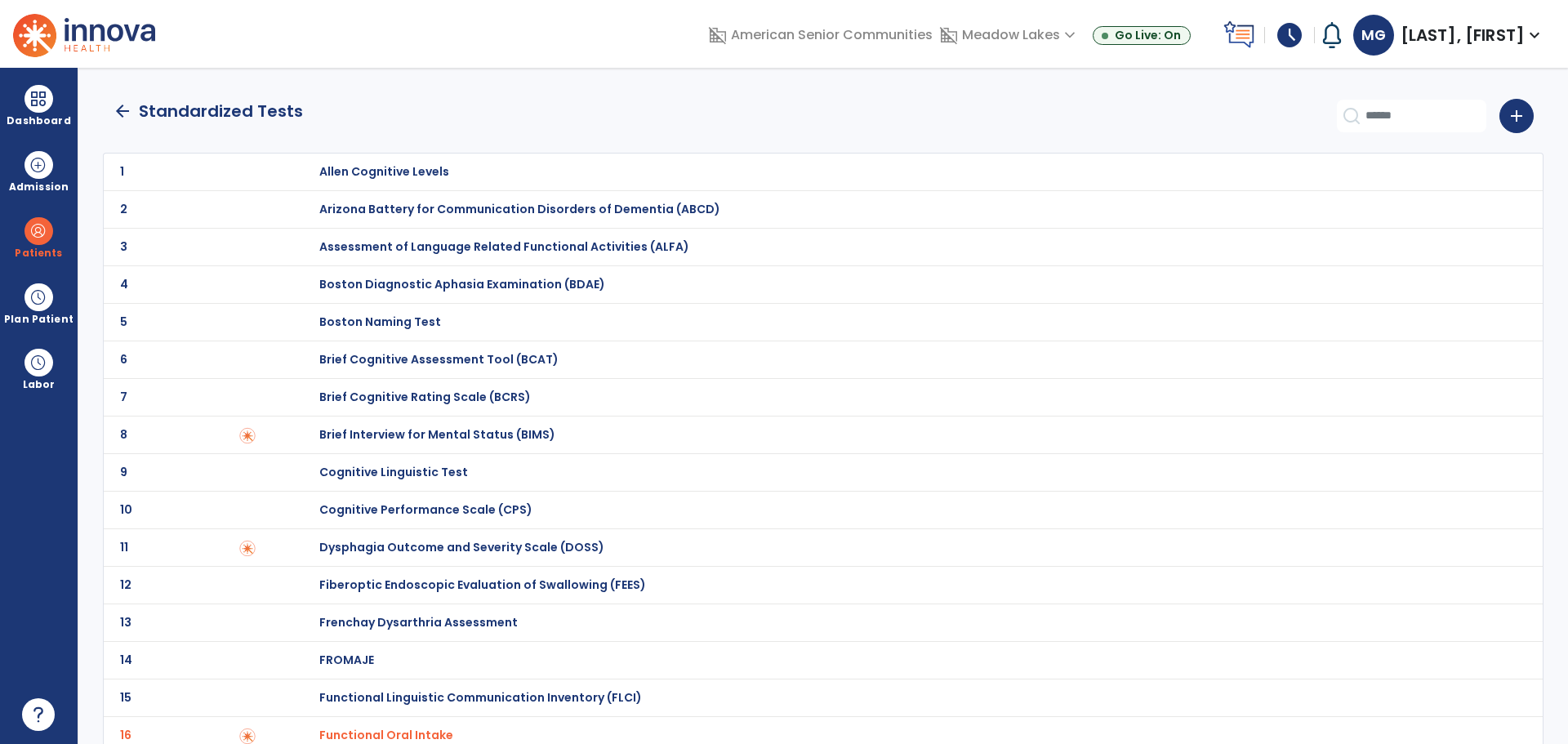 click on "arrow_back" 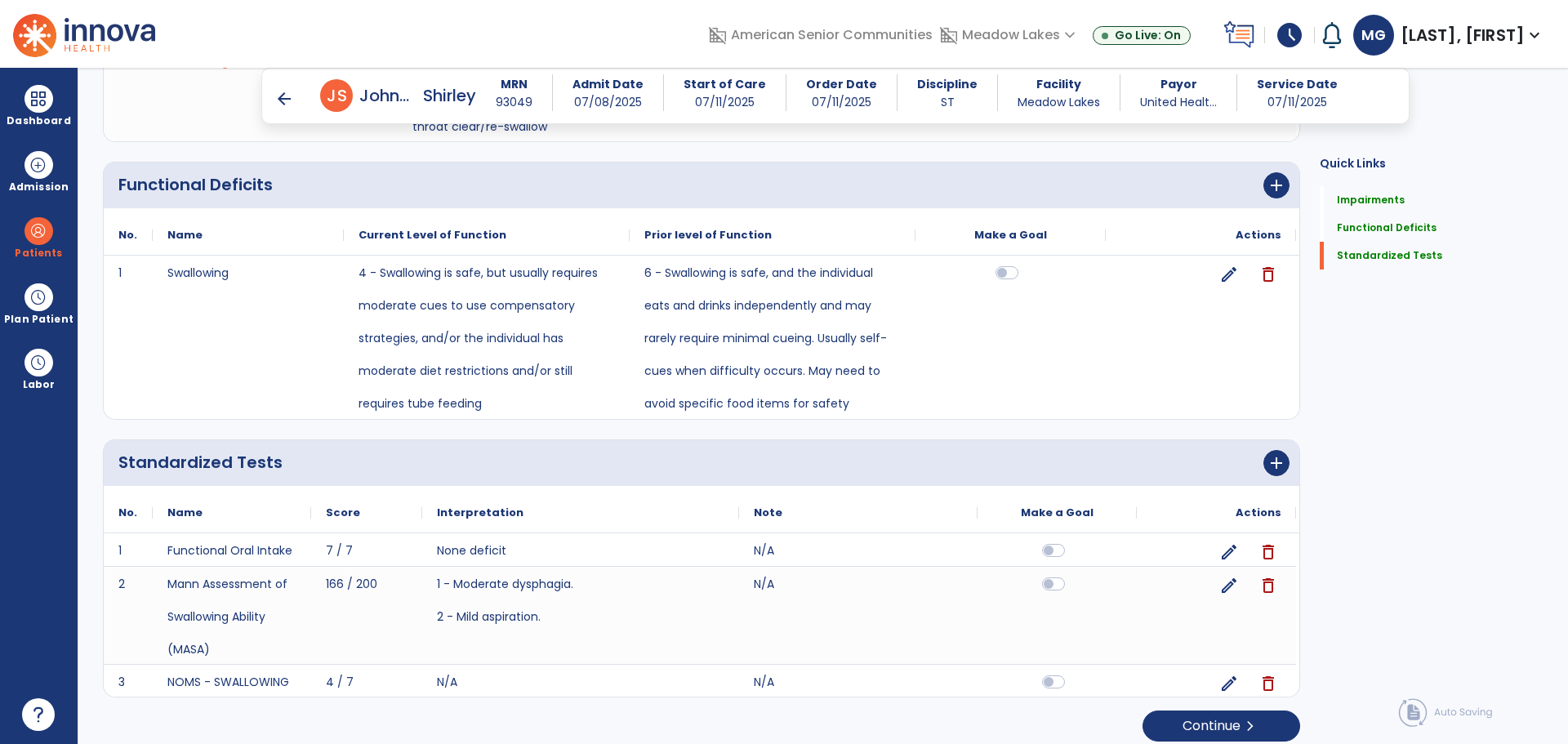 scroll, scrollTop: 2010, scrollLeft: 0, axis: vertical 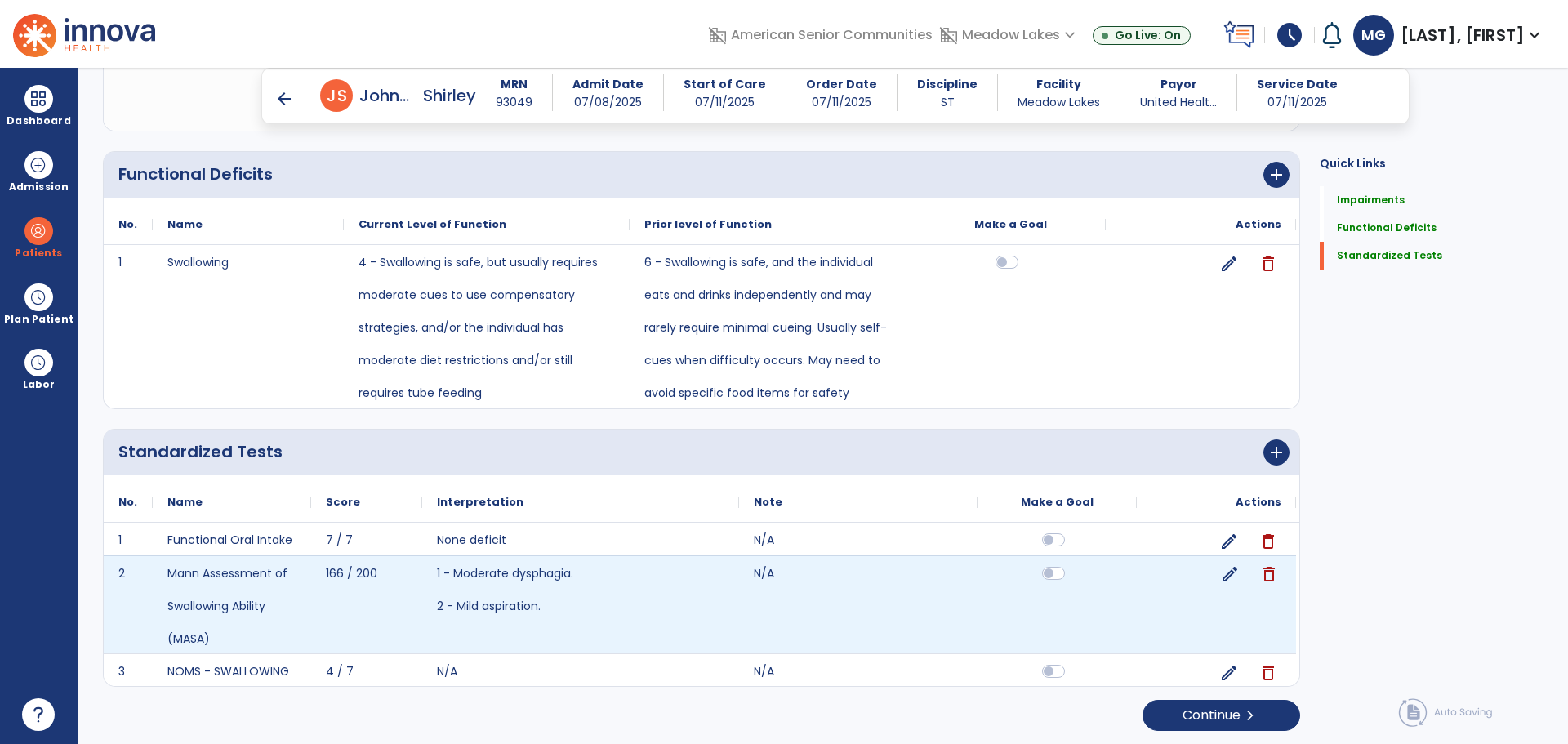 click on "edit" 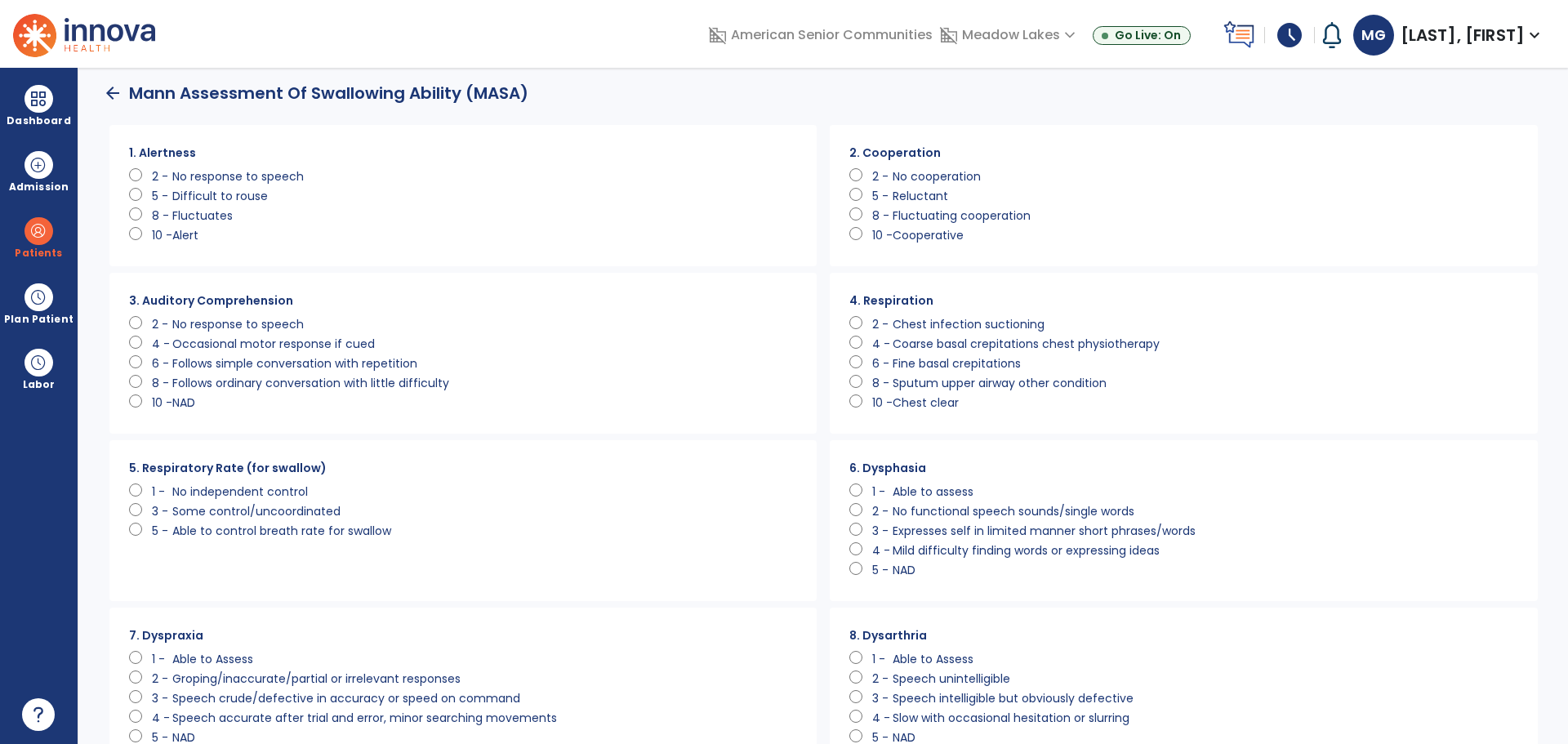 scroll, scrollTop: 0, scrollLeft: 0, axis: both 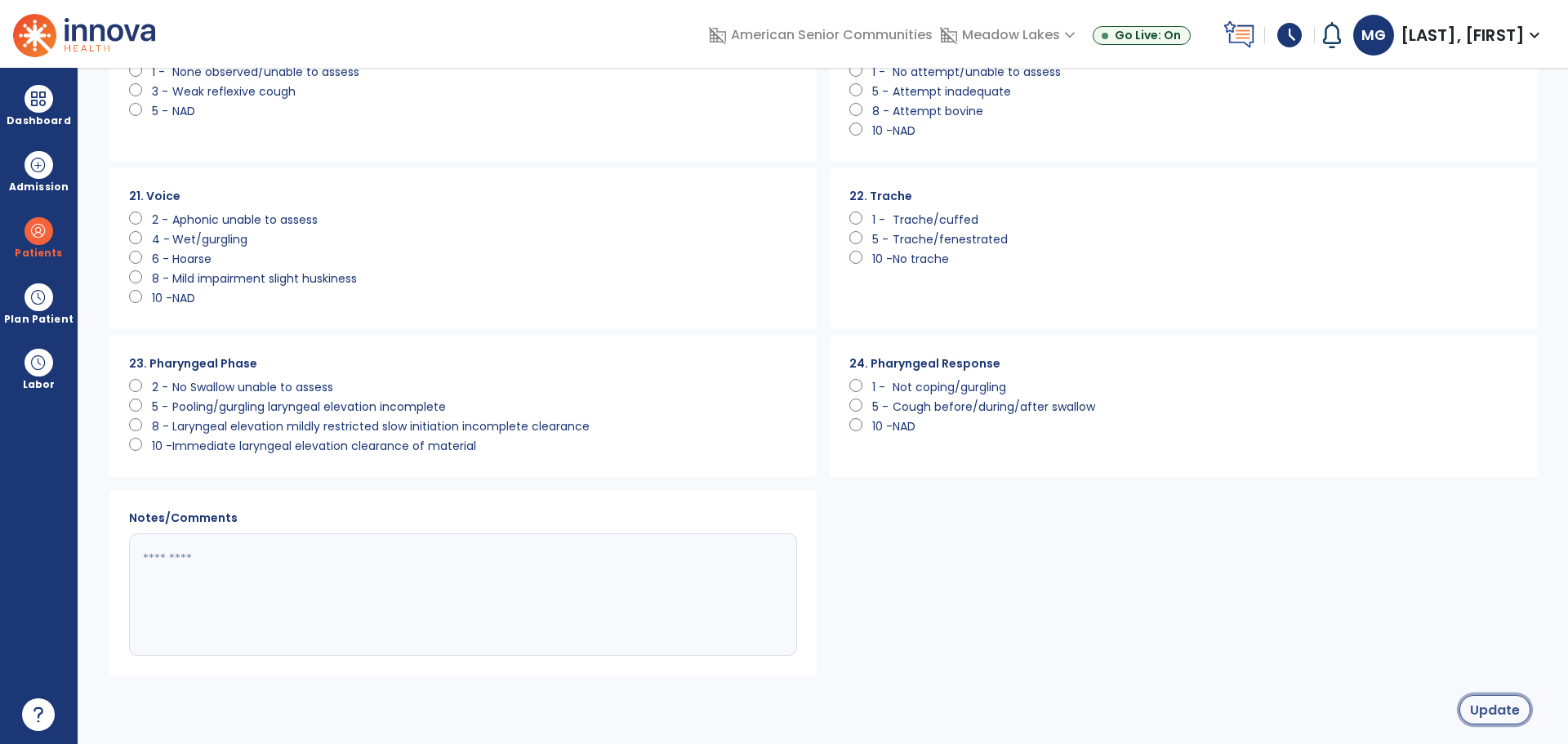 click on "Update" 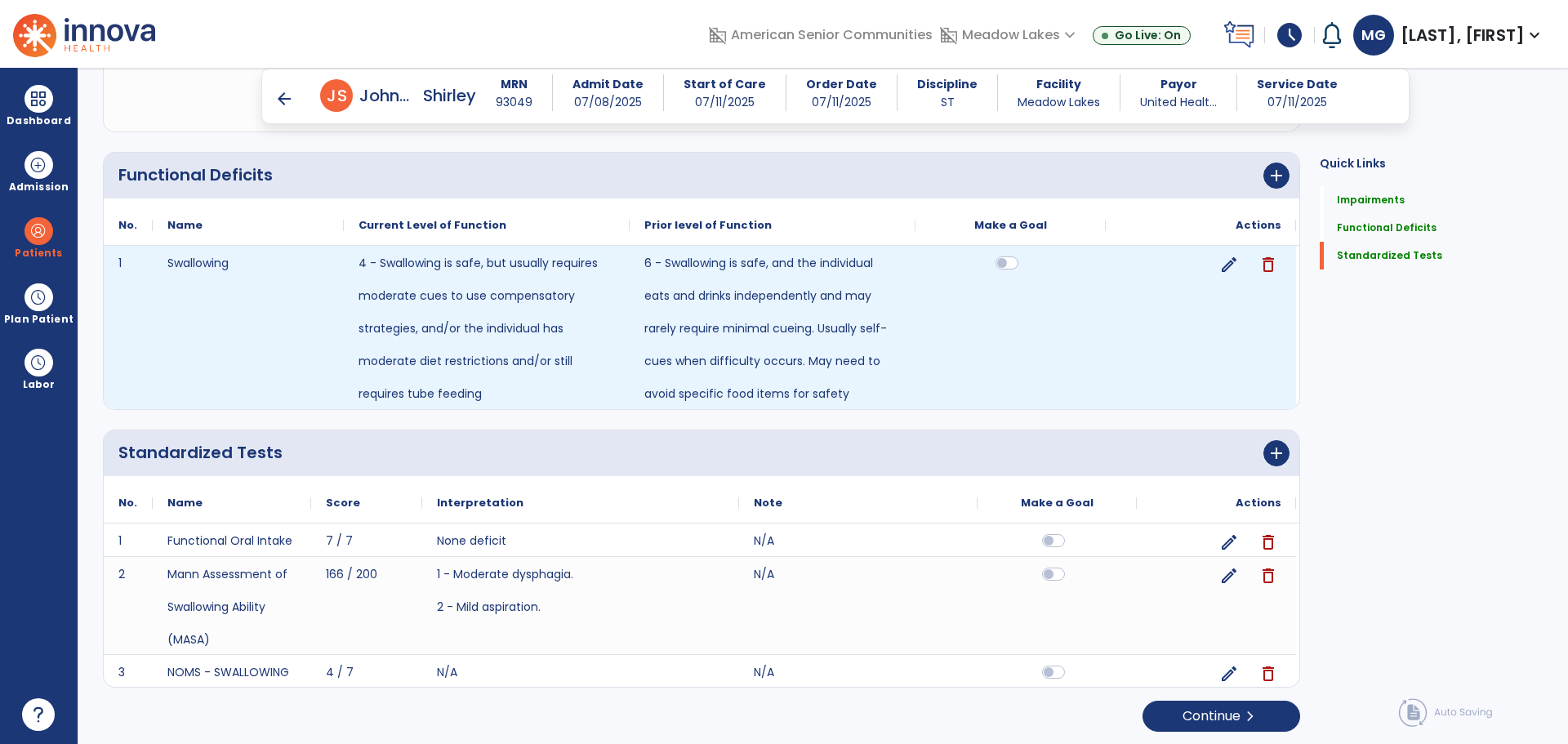 scroll, scrollTop: 2010, scrollLeft: 0, axis: vertical 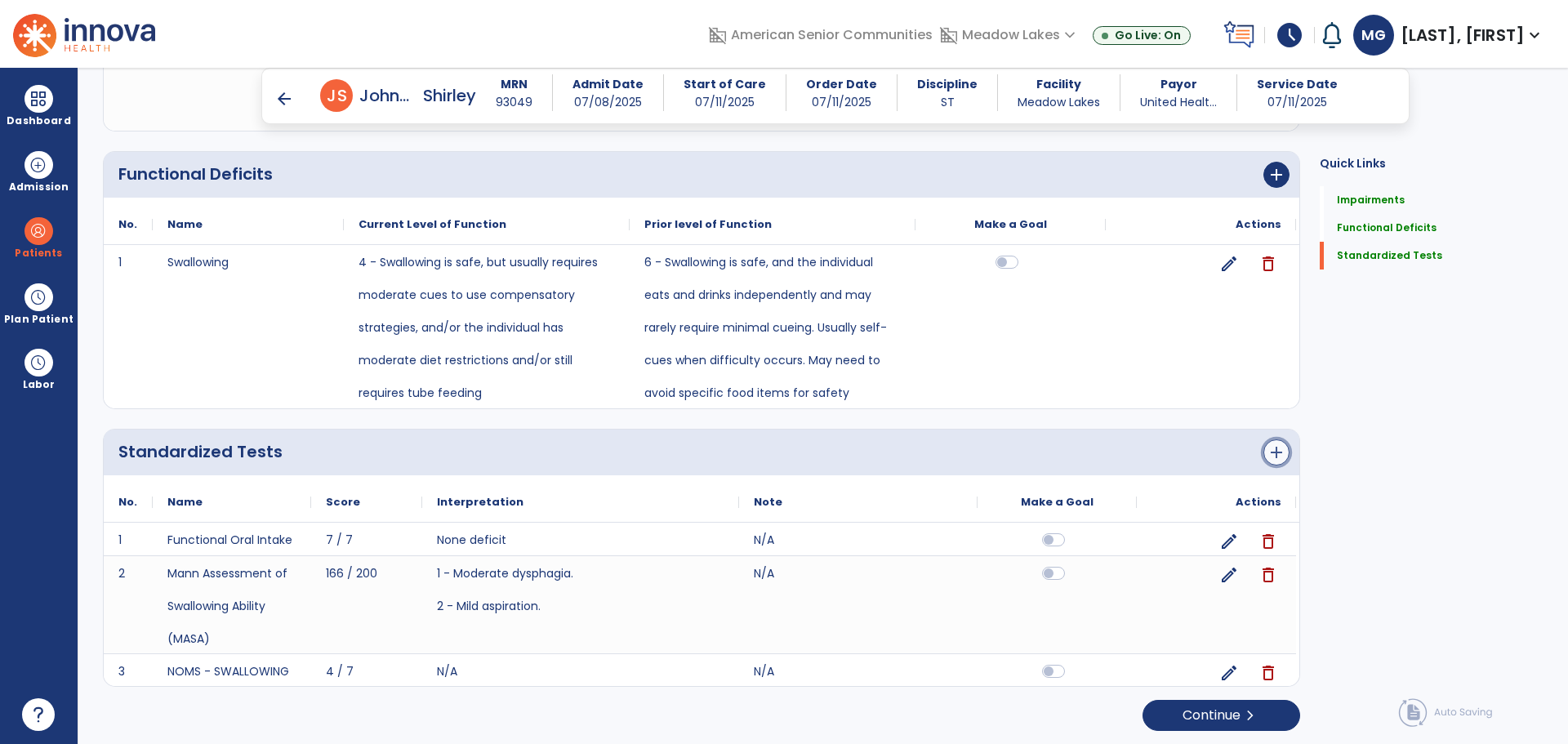 click on "add" 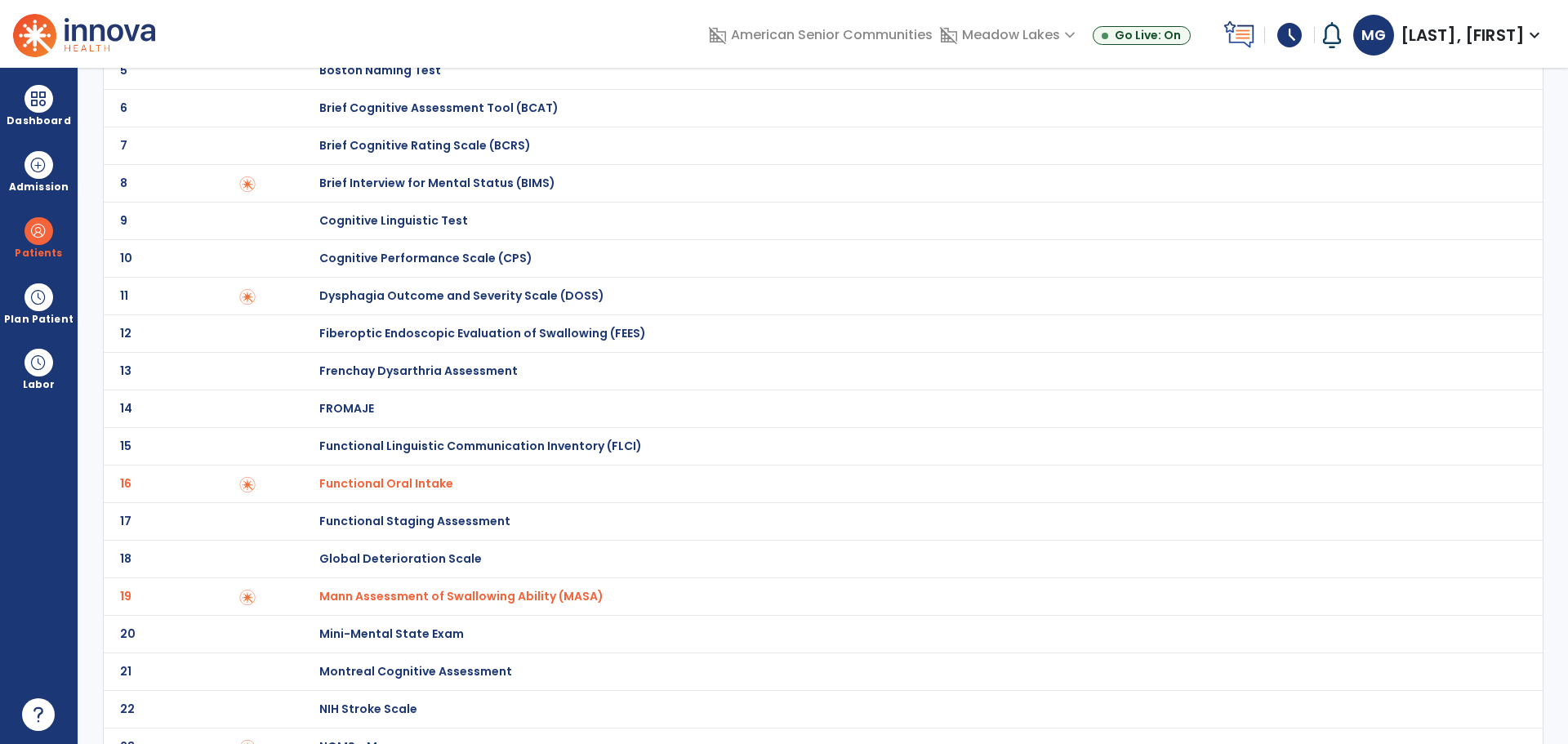 scroll, scrollTop: 0, scrollLeft: 0, axis: both 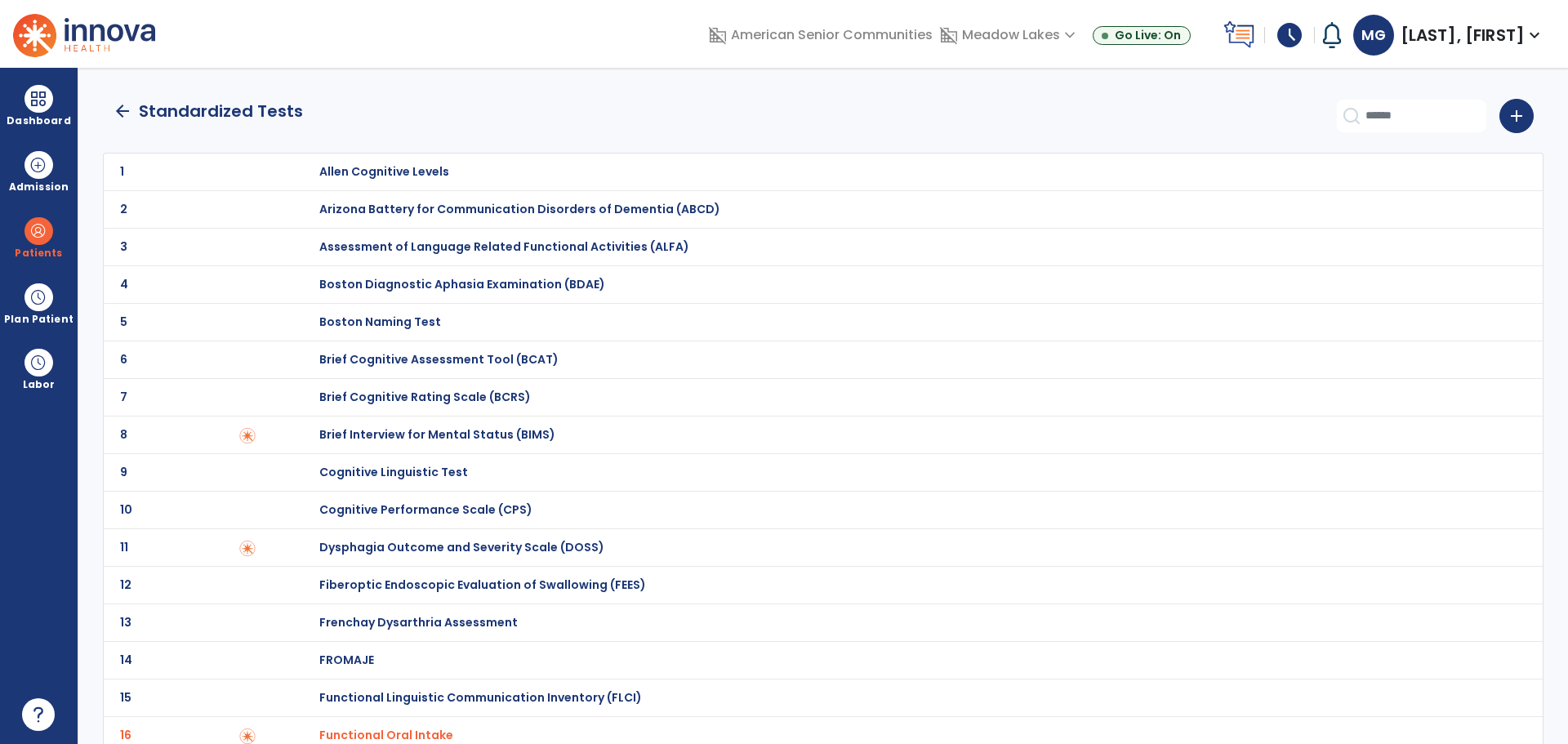 click on "arrow_back   Standardized Tests   add" 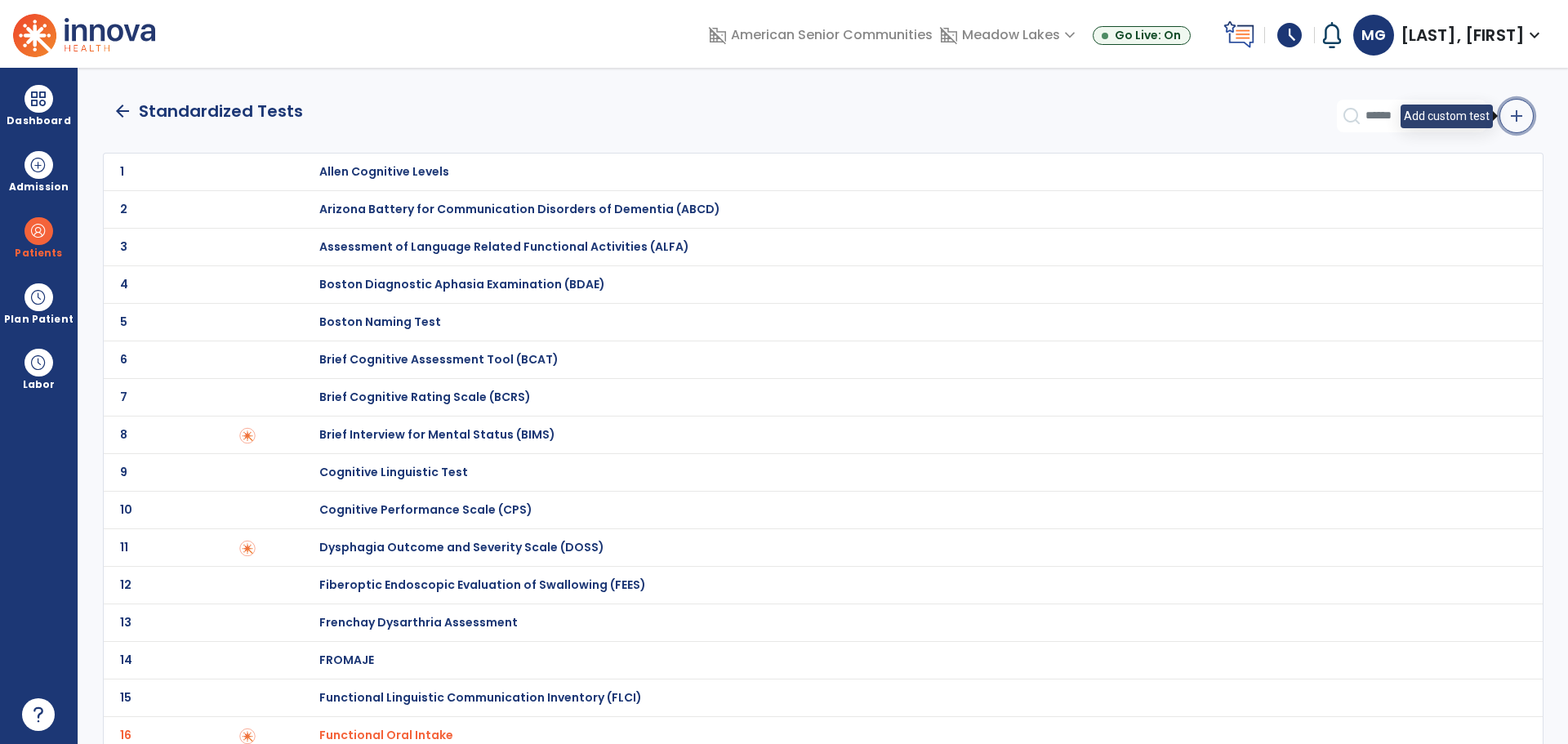 click on "add" 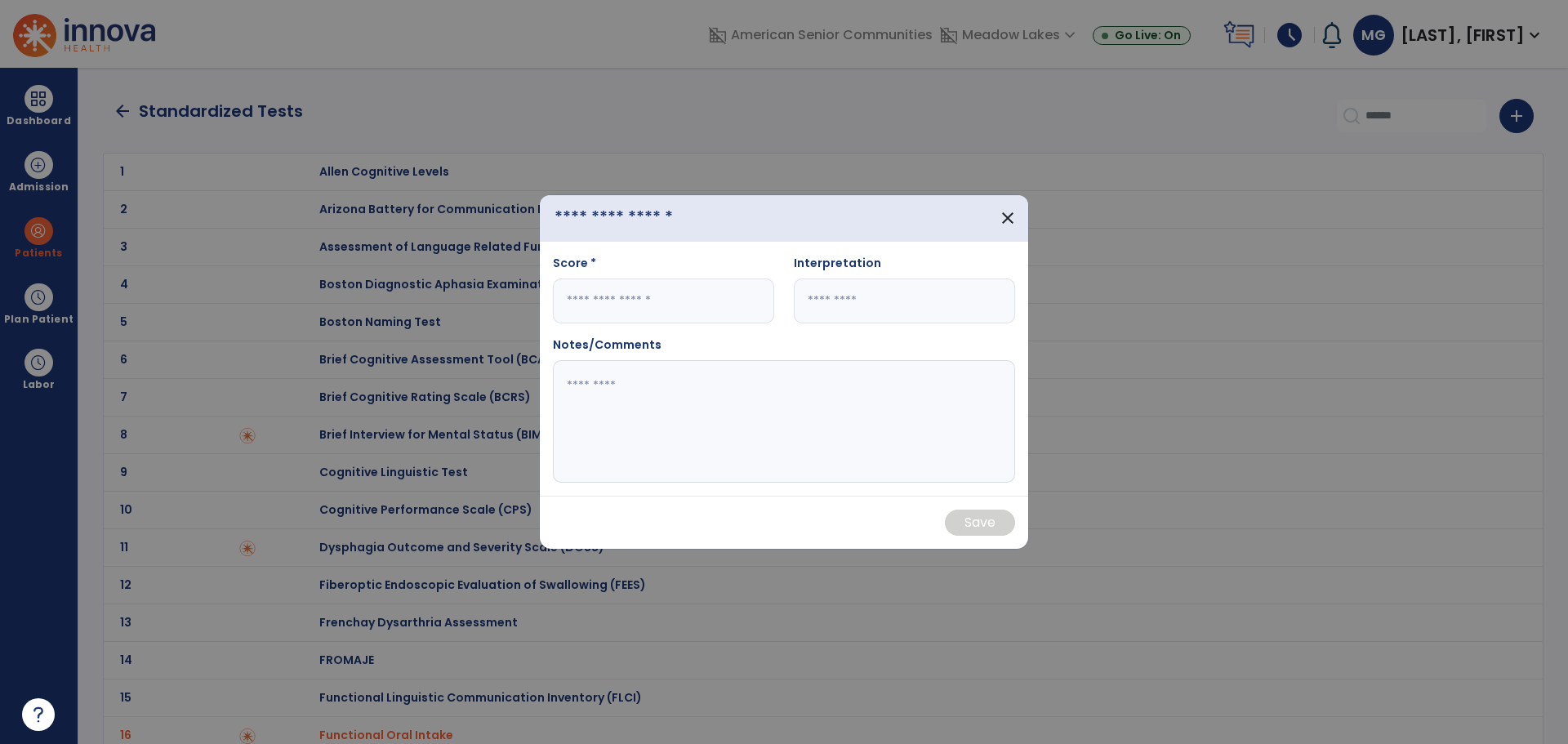 click at bounding box center (670, 218) 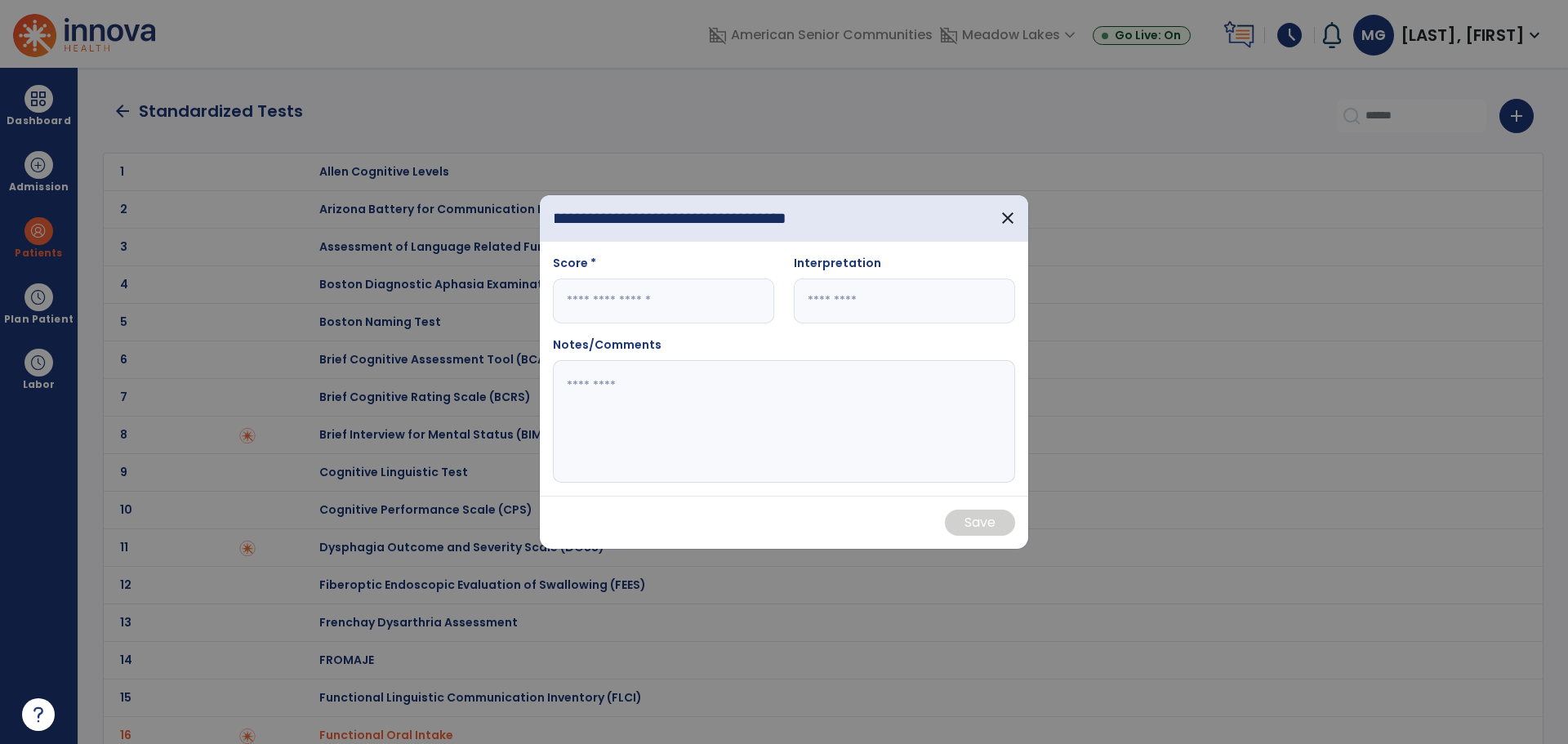 scroll, scrollTop: 0, scrollLeft: 138, axis: horizontal 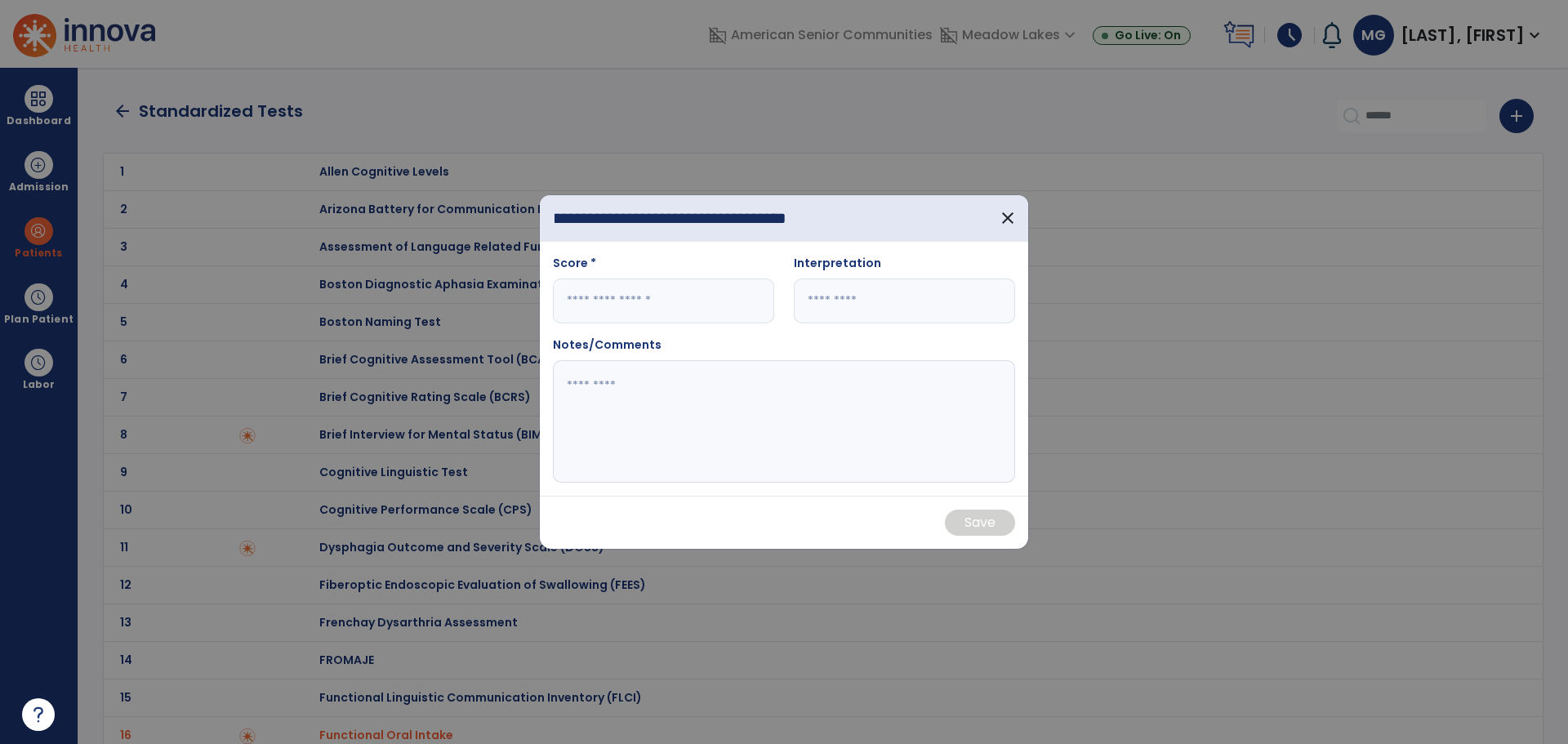 type on "**********" 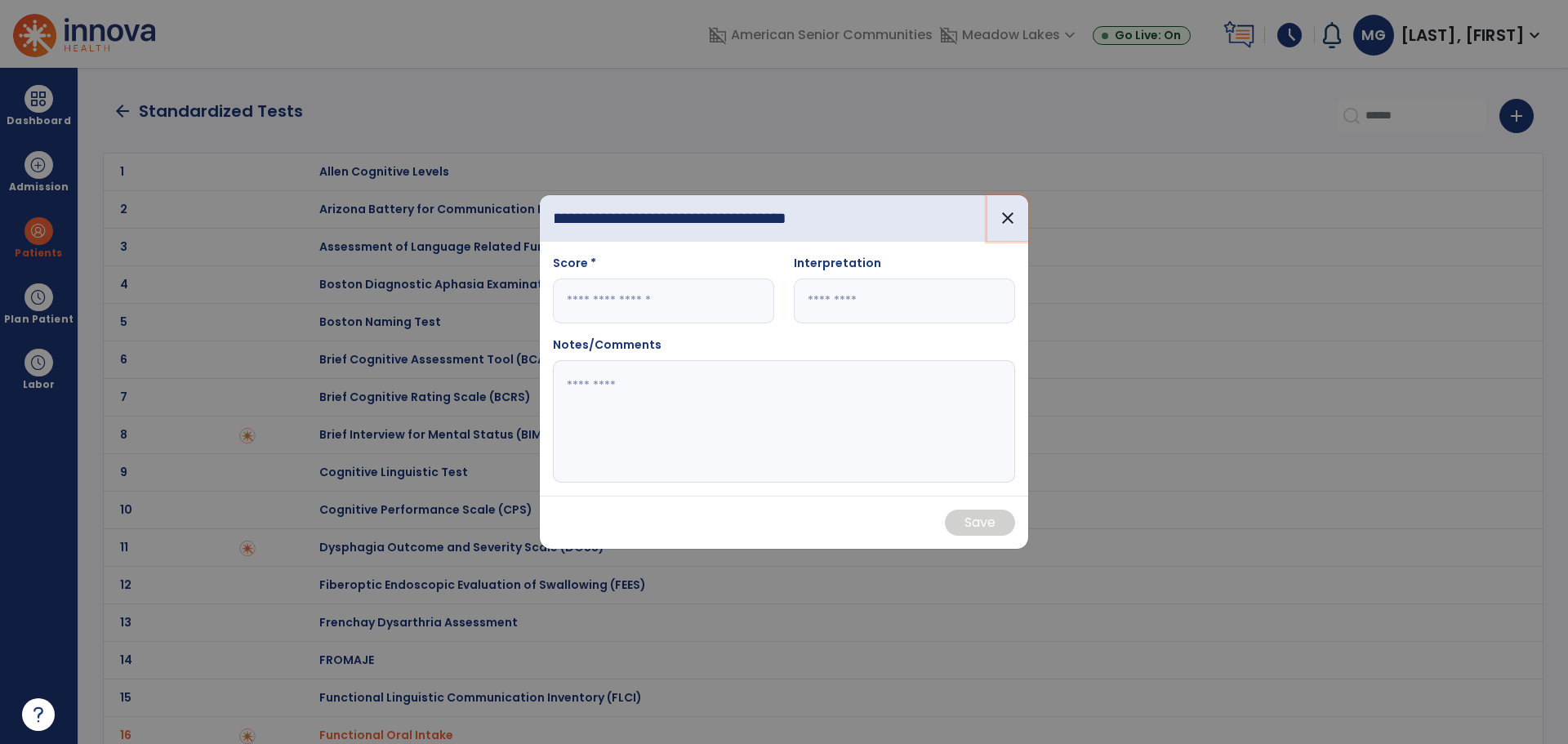 type 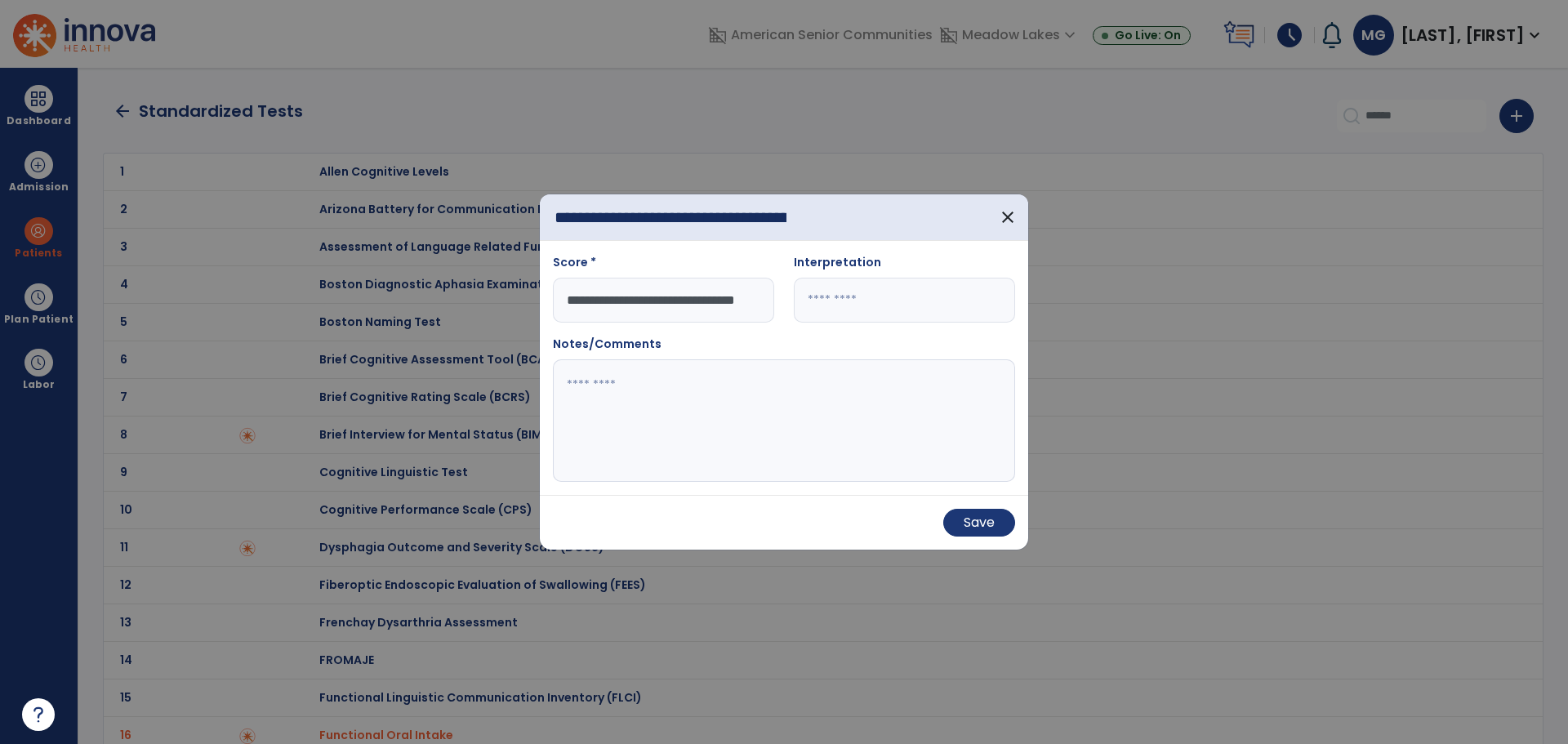 scroll, scrollTop: 0, scrollLeft: 22, axis: horizontal 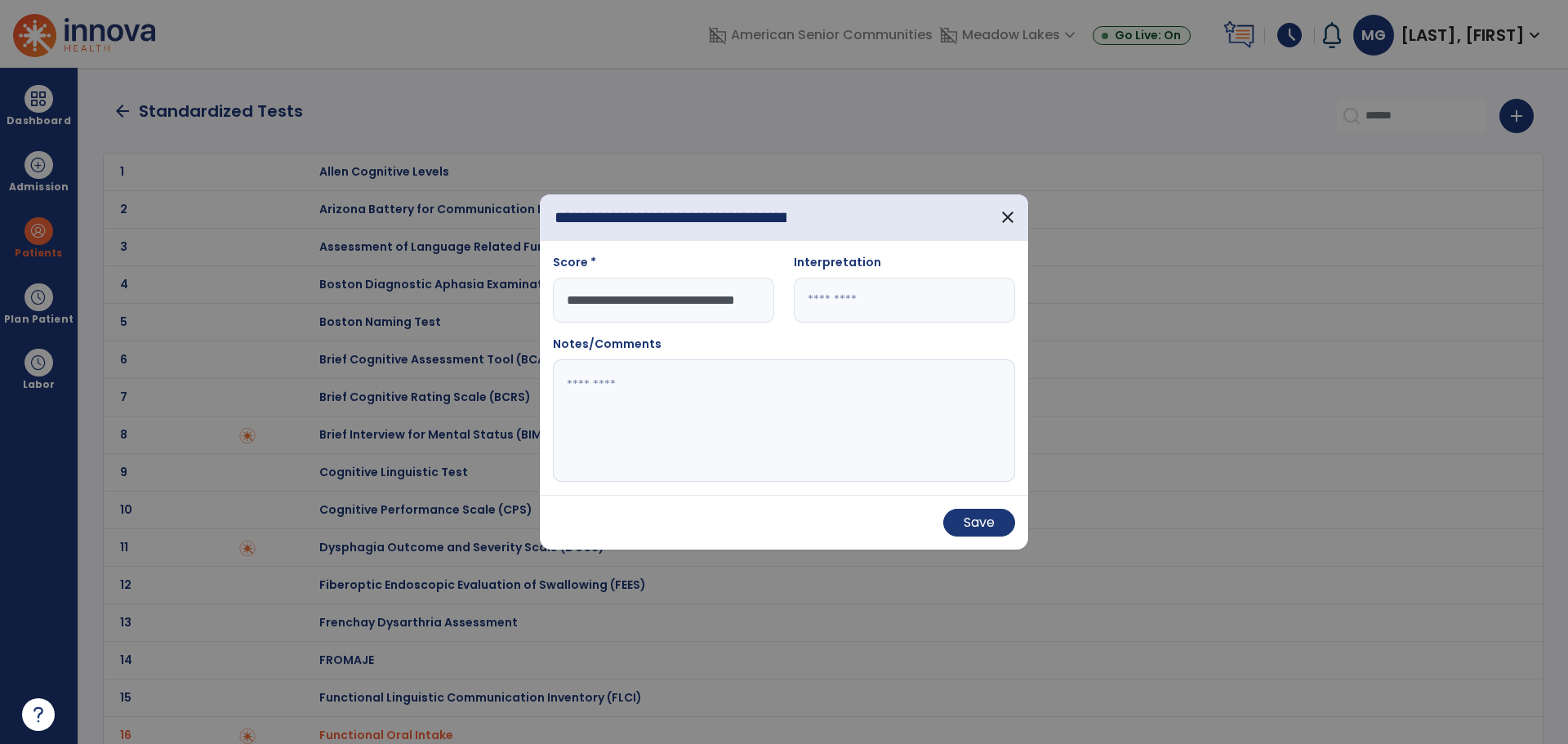 type on "**********" 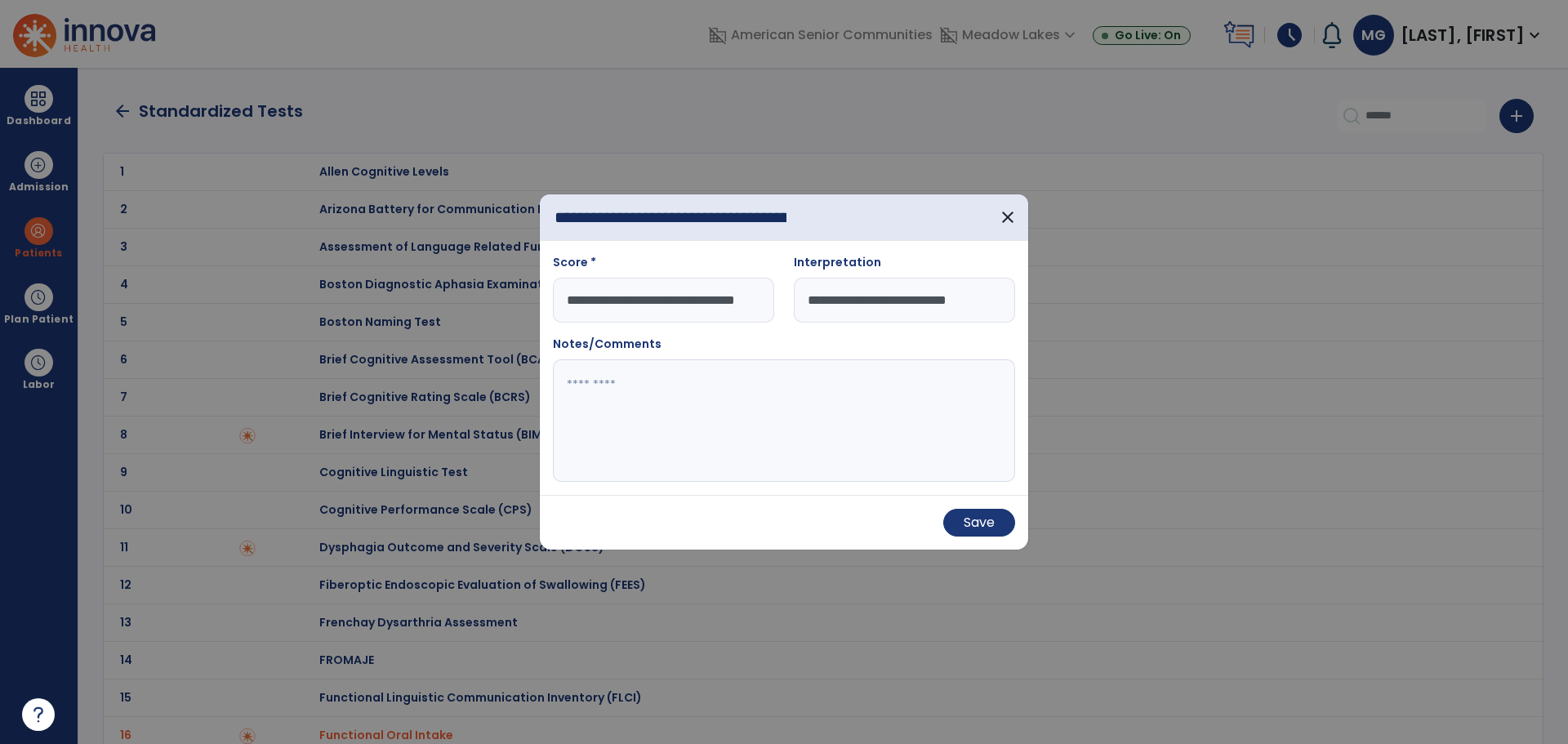 scroll, scrollTop: 0, scrollLeft: 7, axis: horizontal 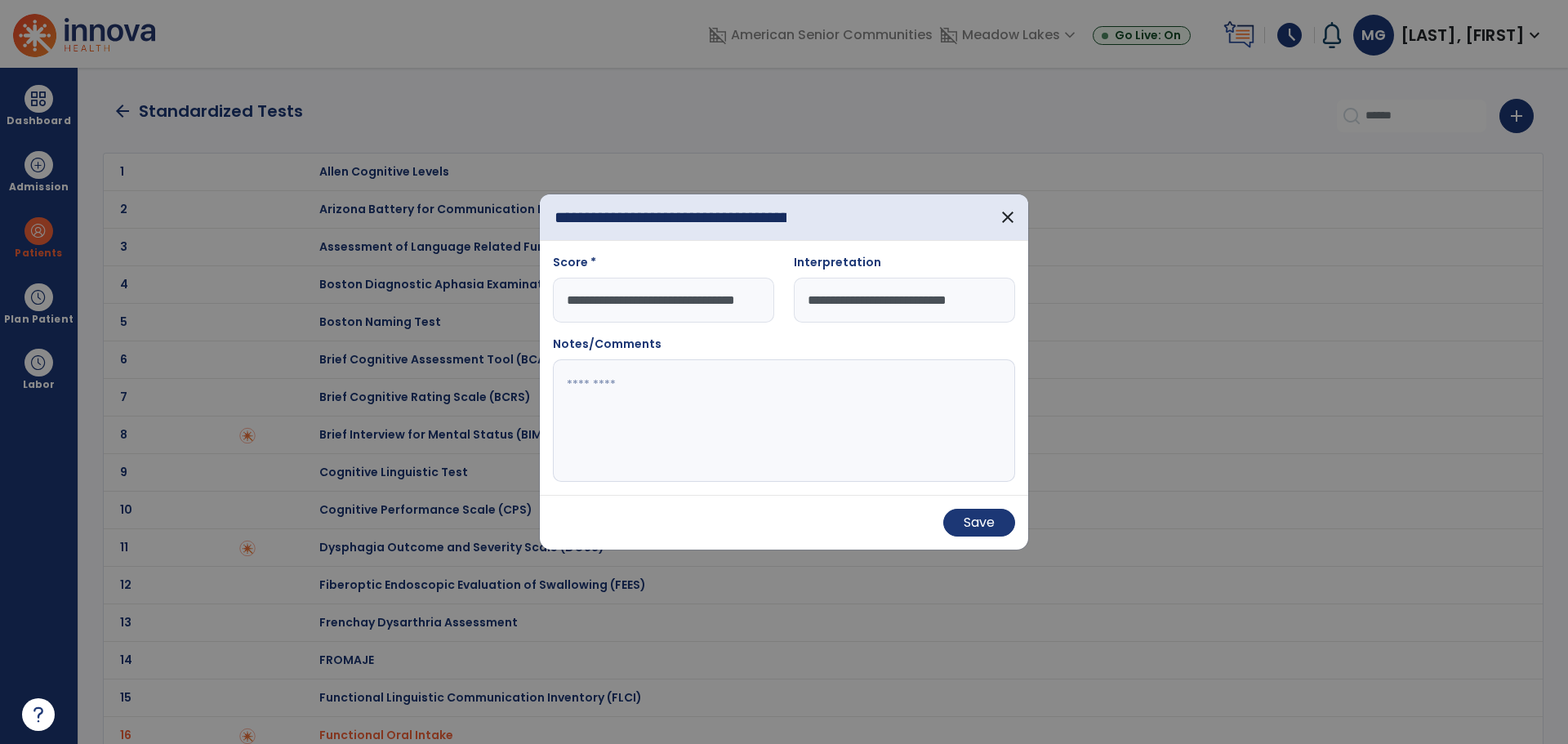 type on "**********" 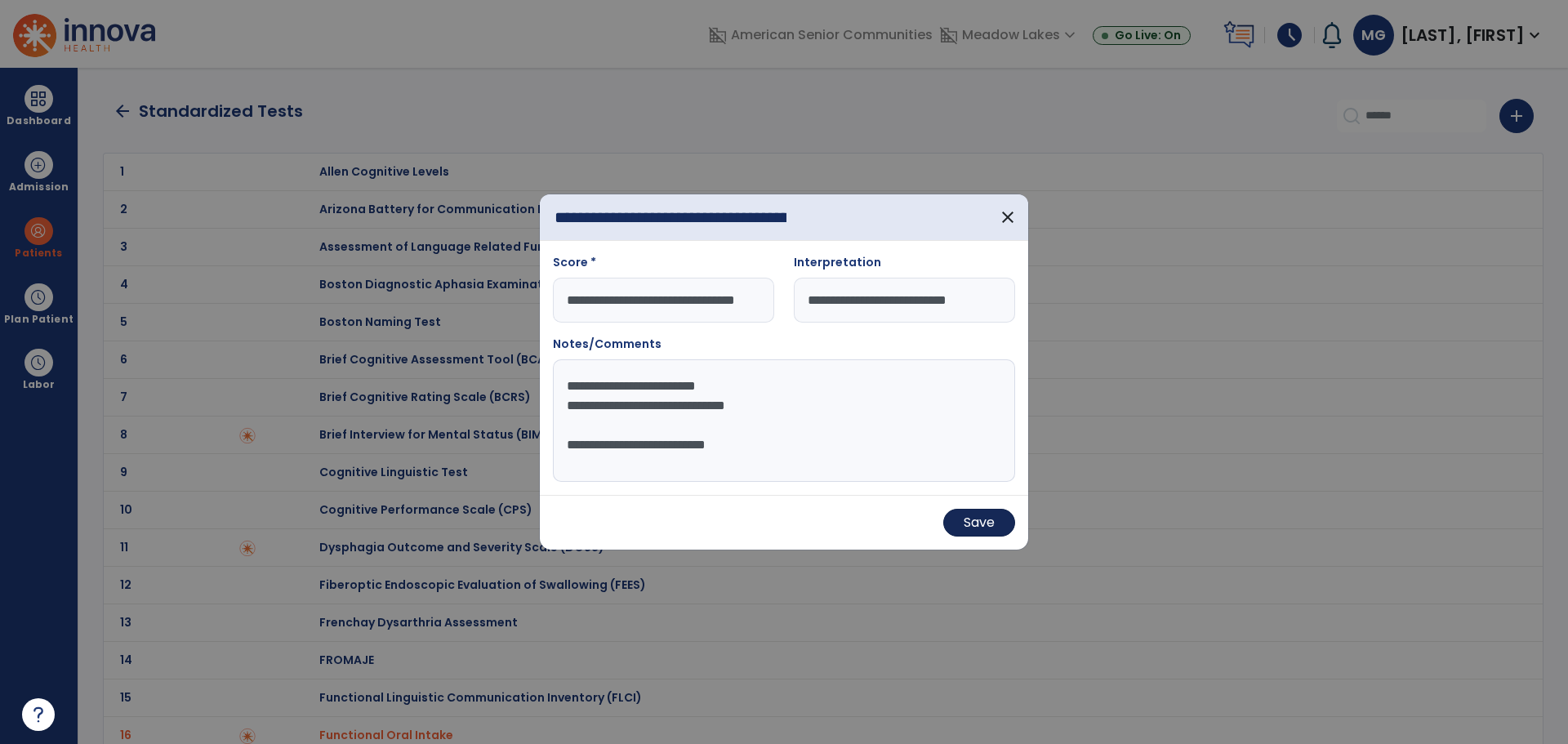 type on "**********" 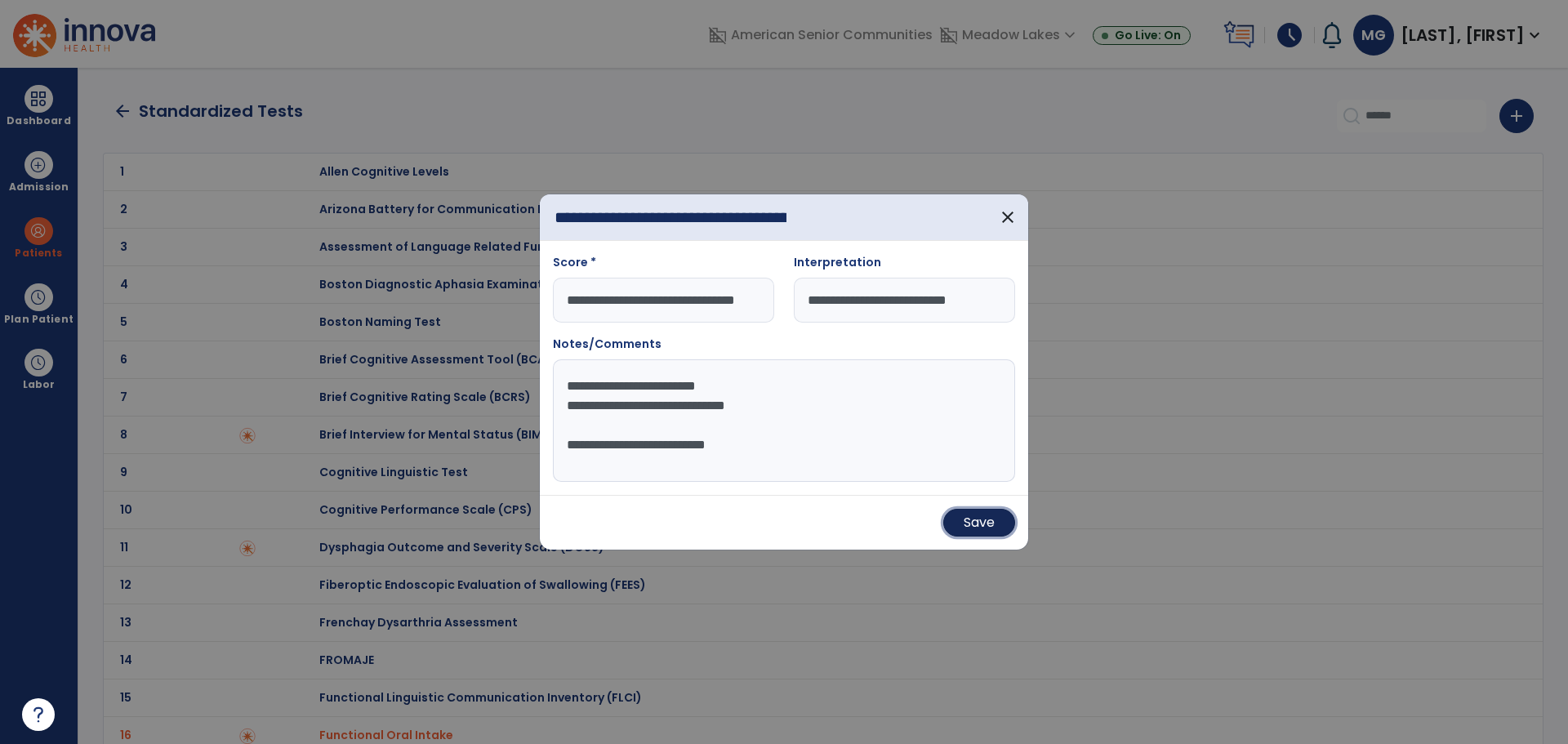 click on "Save" at bounding box center [979, 523] 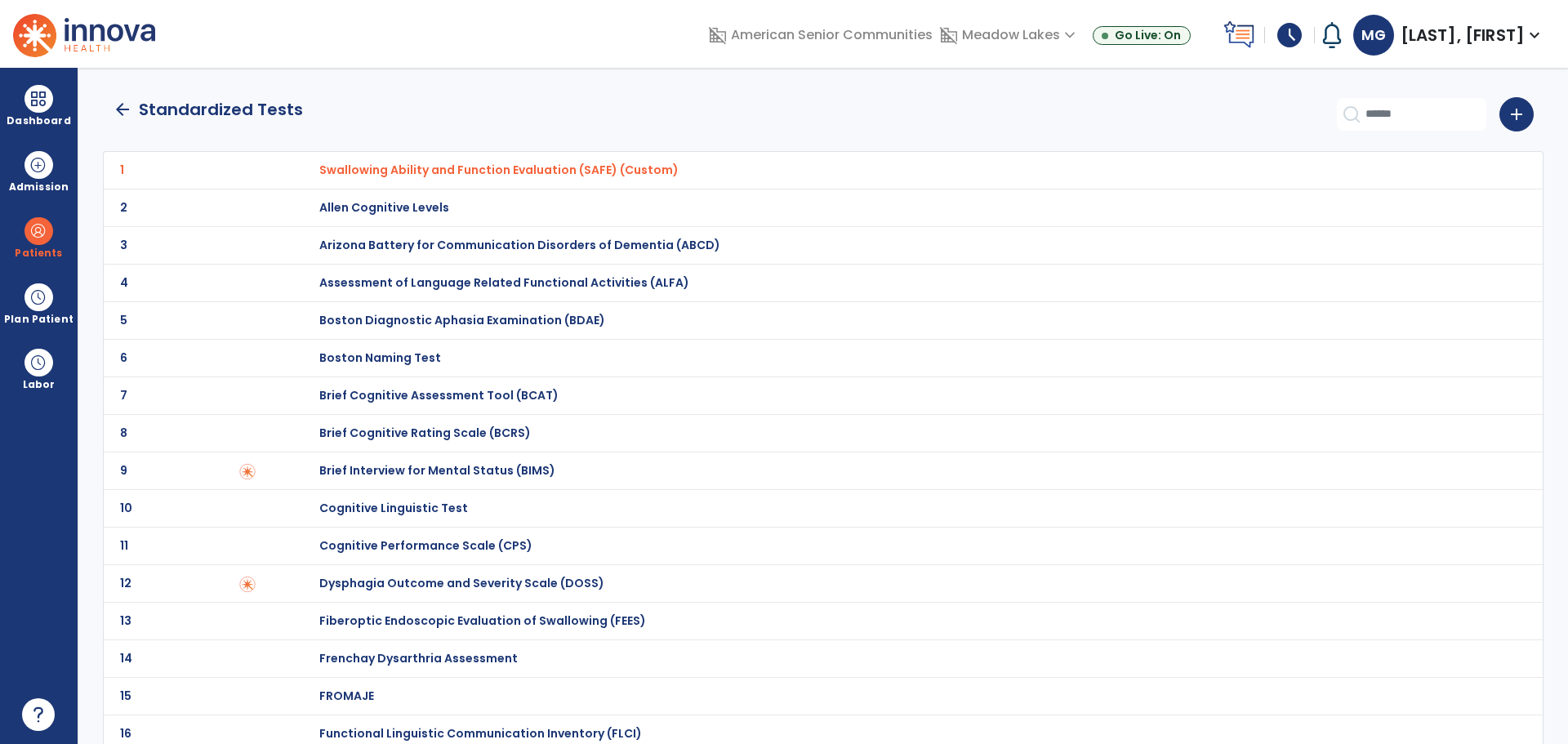 scroll, scrollTop: 0, scrollLeft: 0, axis: both 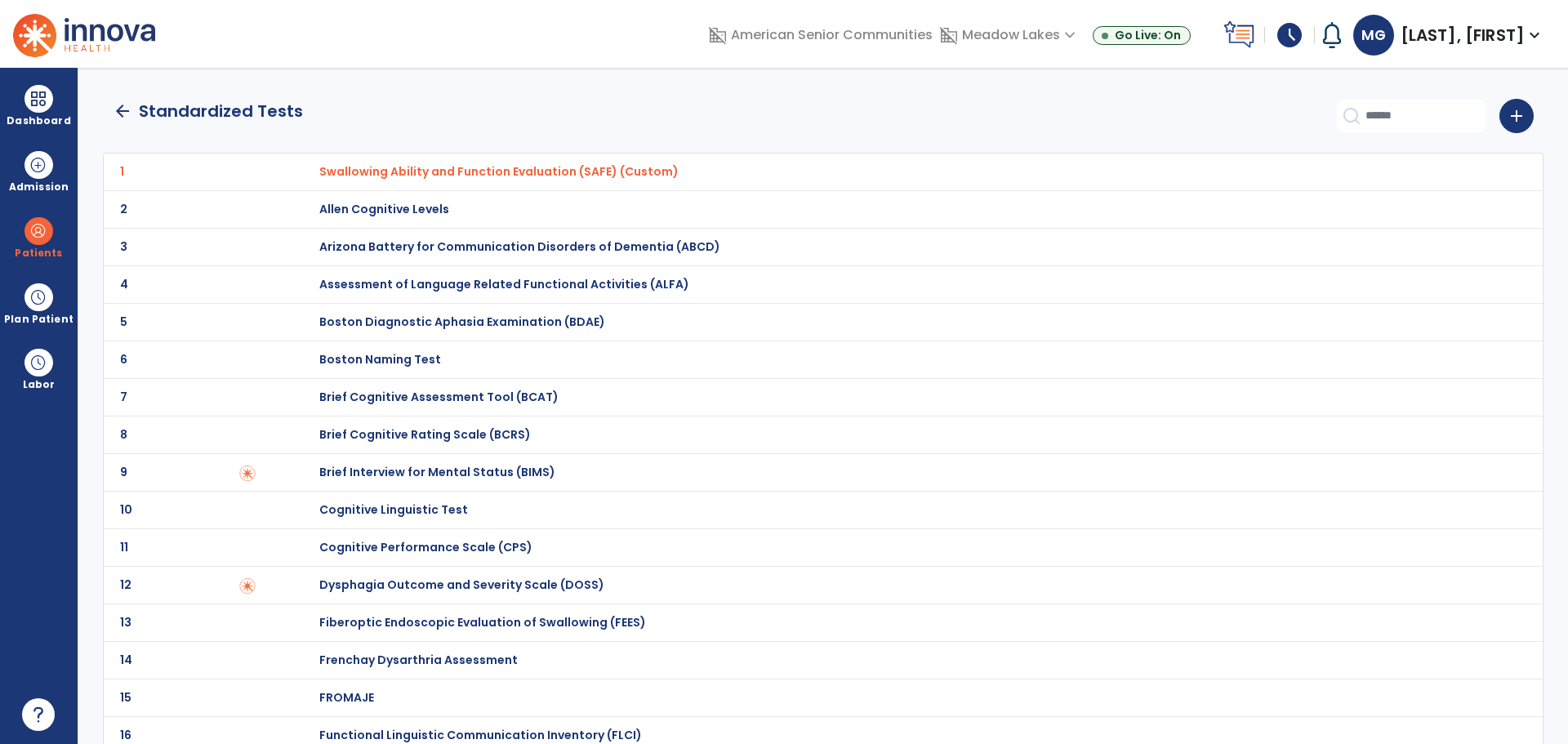 click on "arrow_back" 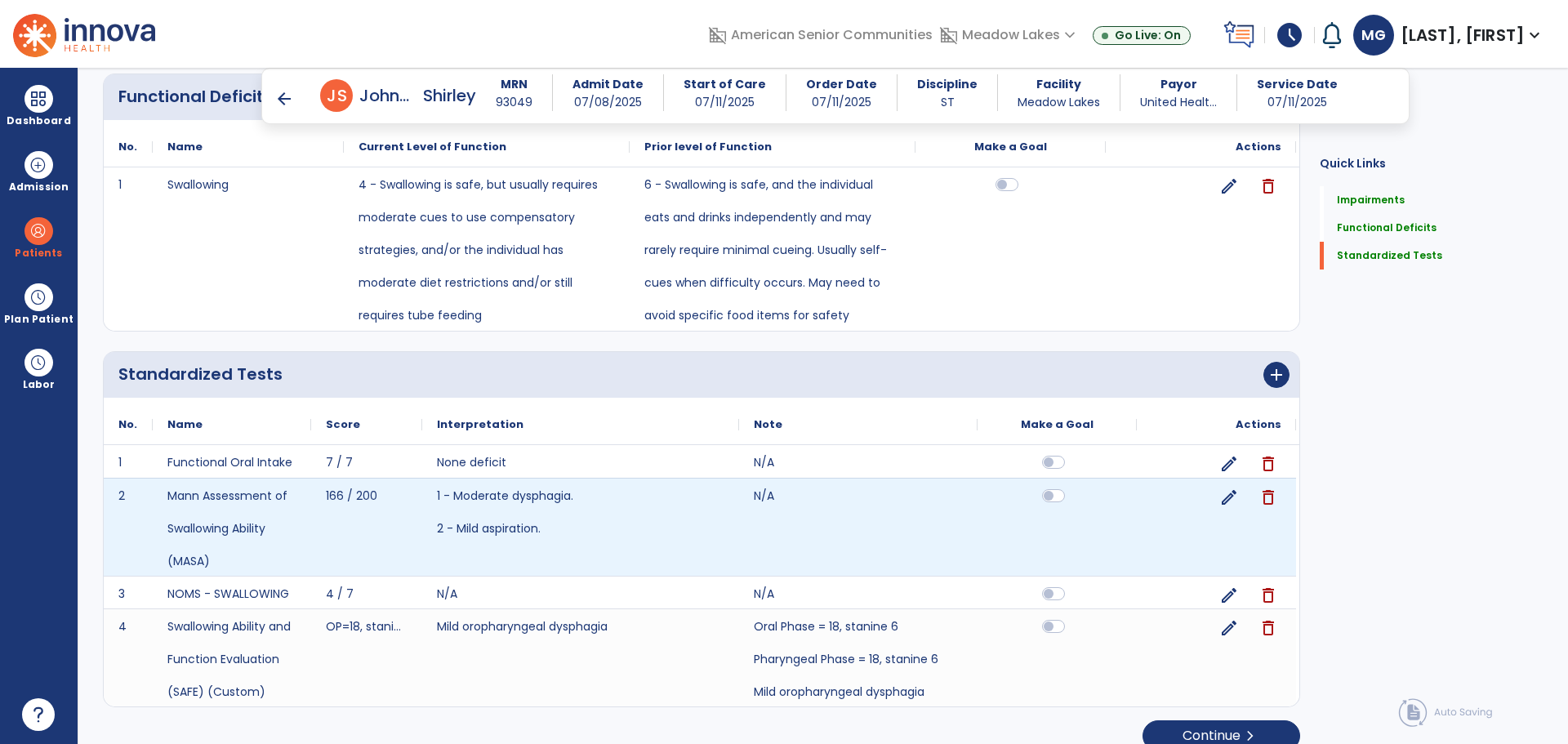 scroll, scrollTop: 2108, scrollLeft: 0, axis: vertical 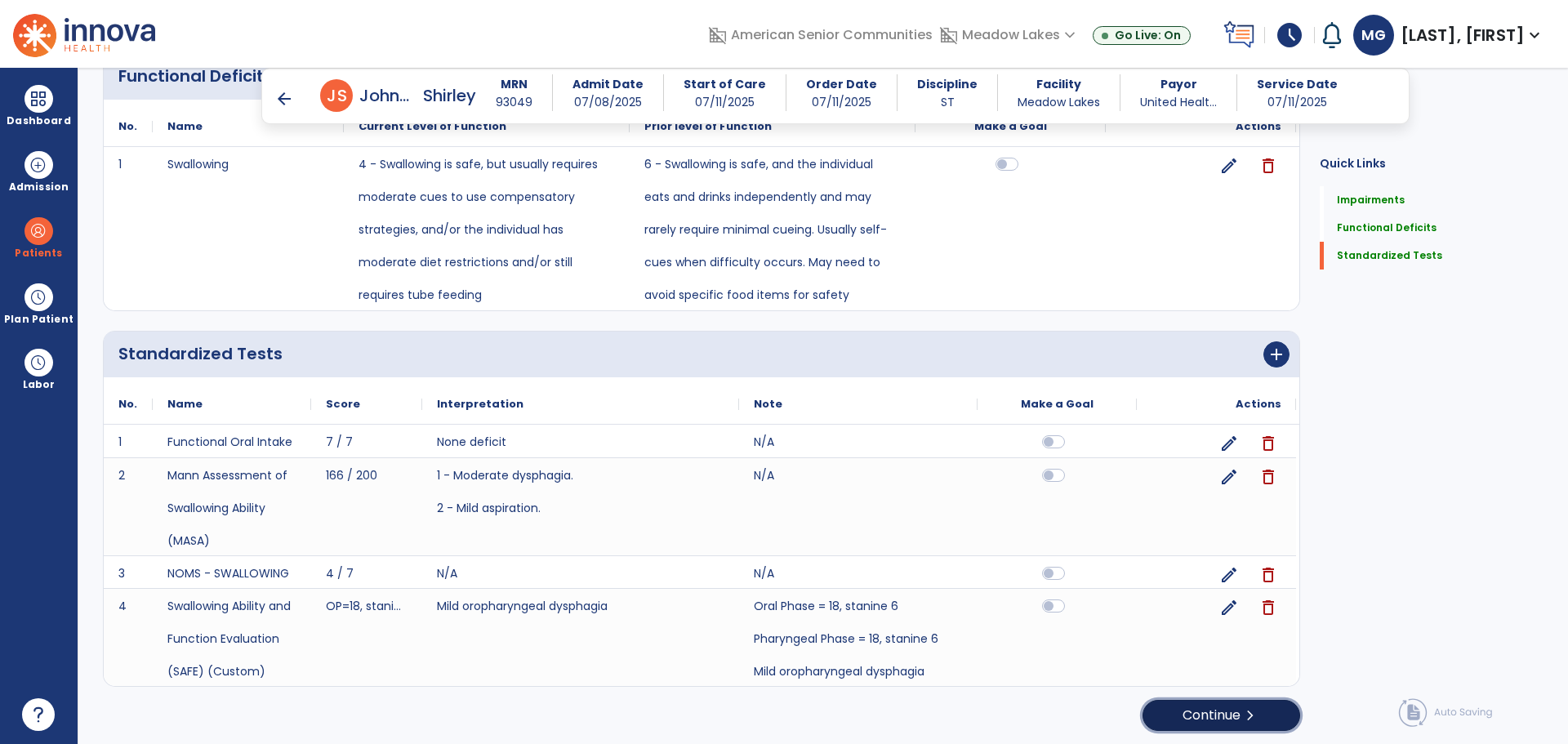 click on "Continue  chevron_right" 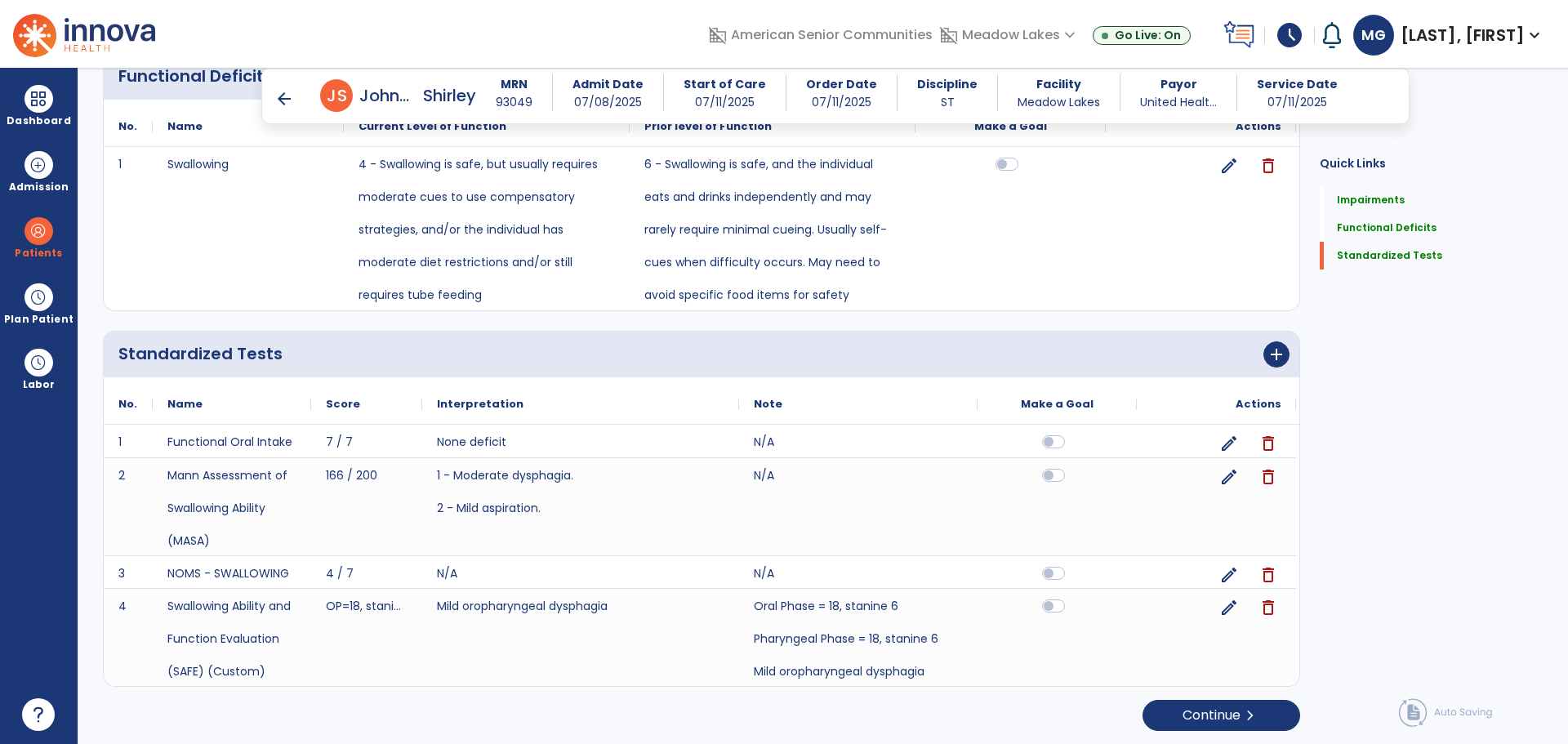 scroll, scrollTop: 0, scrollLeft: 0, axis: both 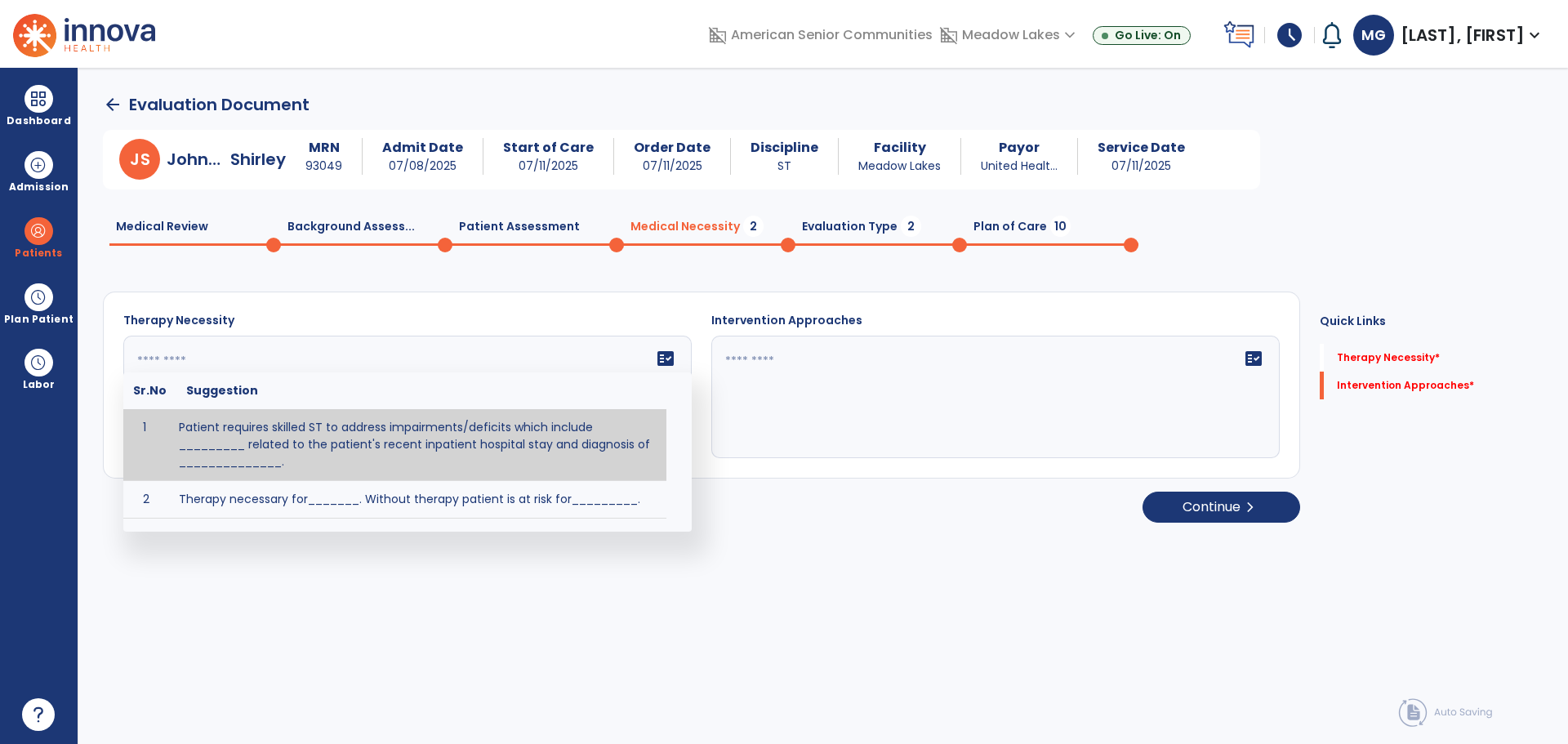 drag, startPoint x: 394, startPoint y: 363, endPoint x: 336, endPoint y: 411, distance: 75.2861 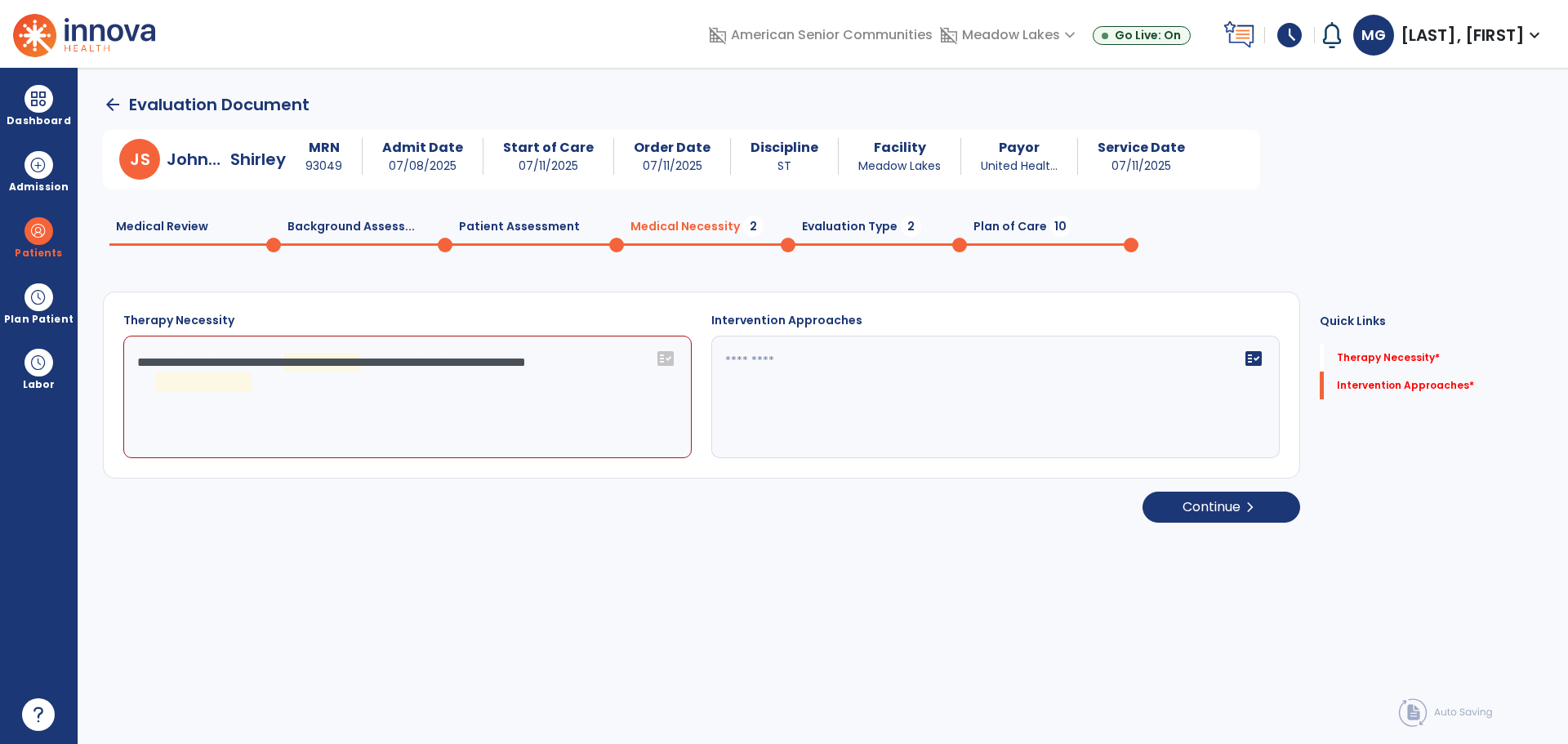 click on "**********" 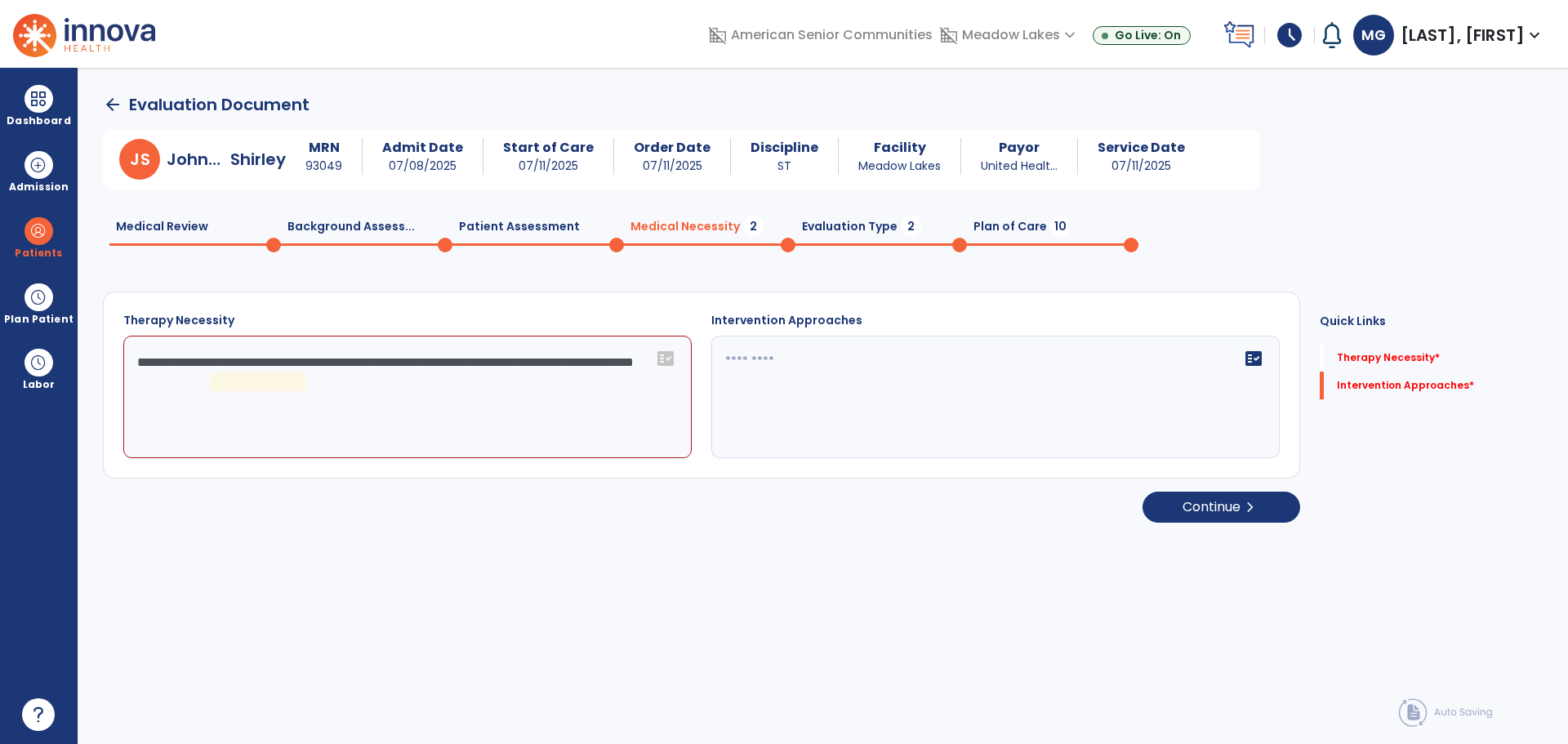 click on "**********" 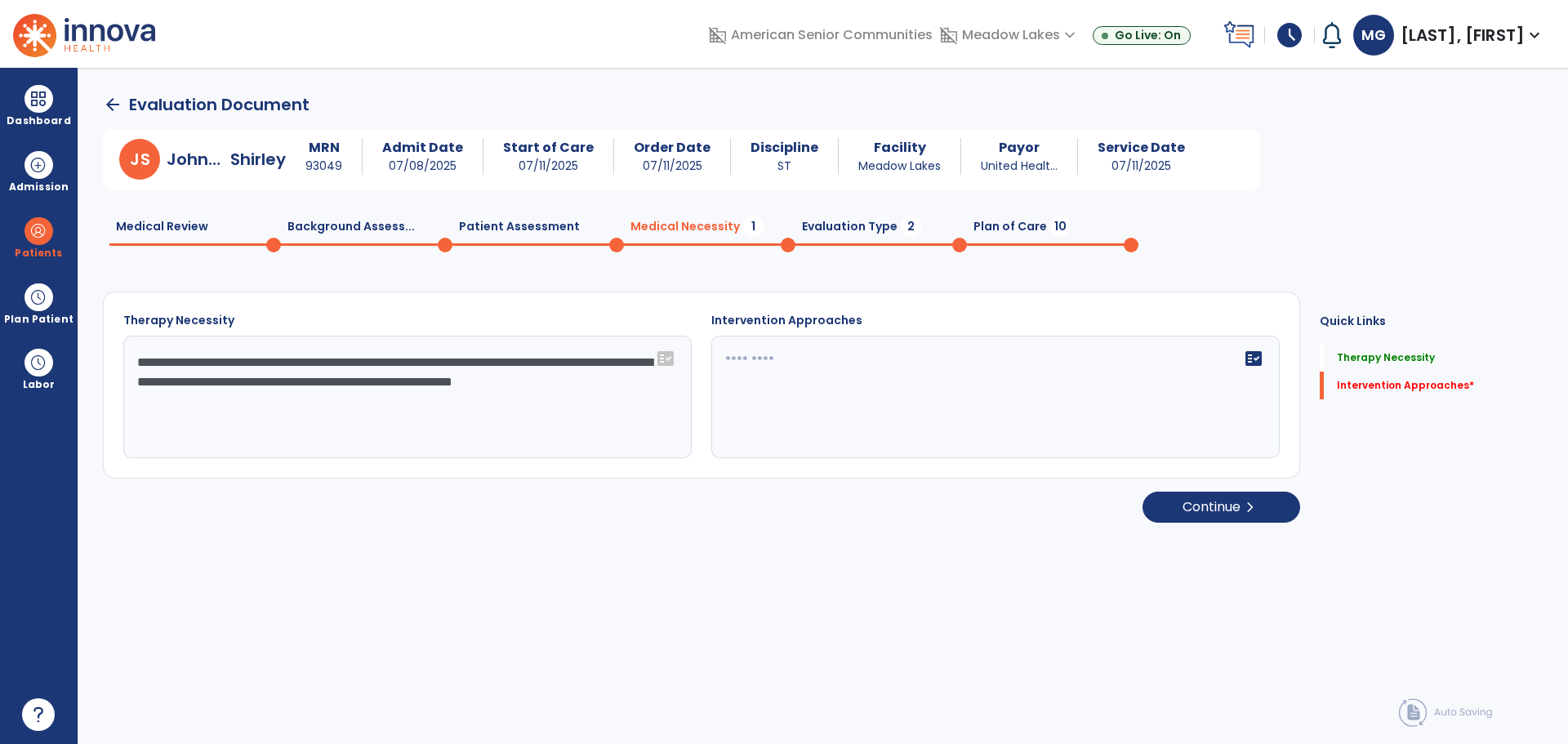 click on "**********" 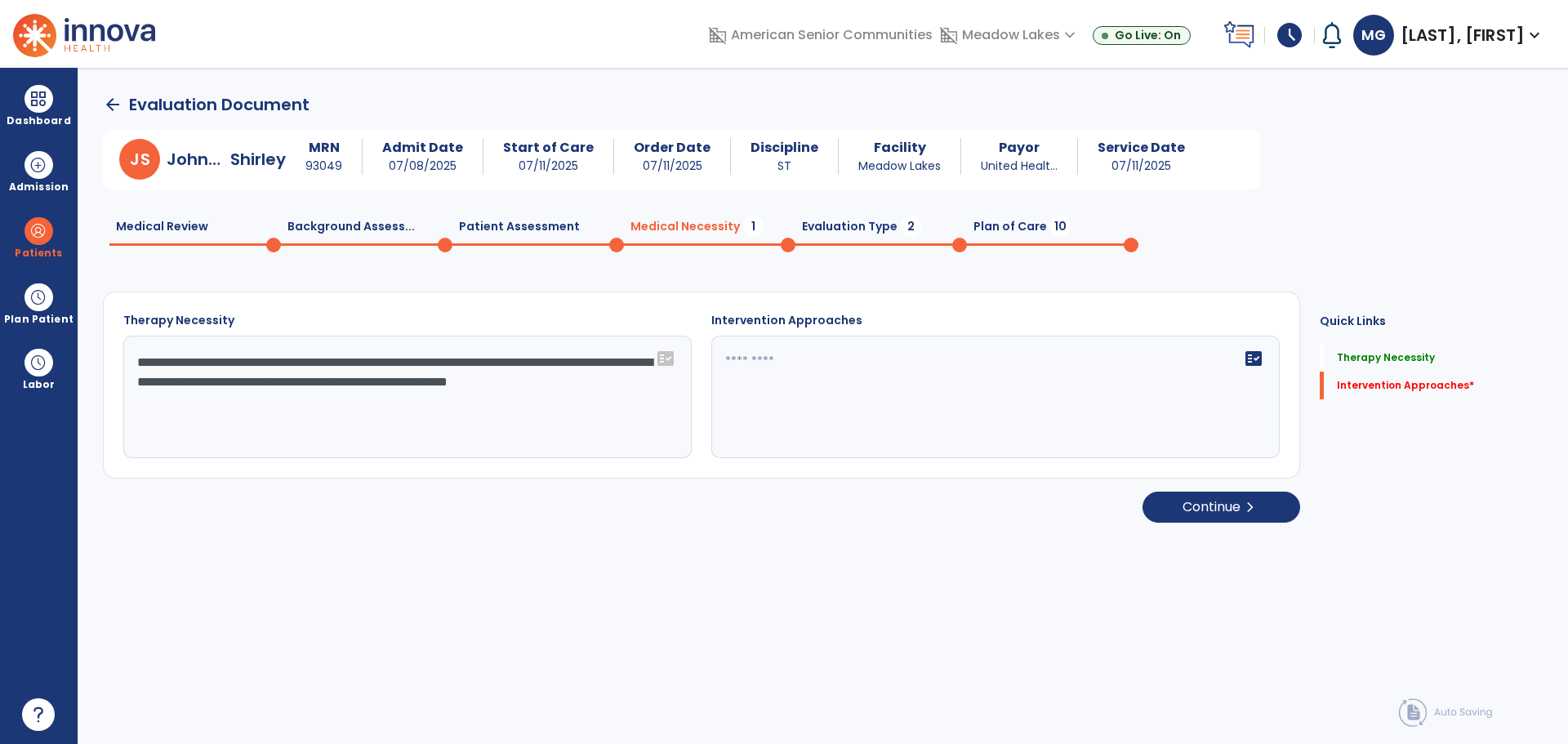 click on "**********" 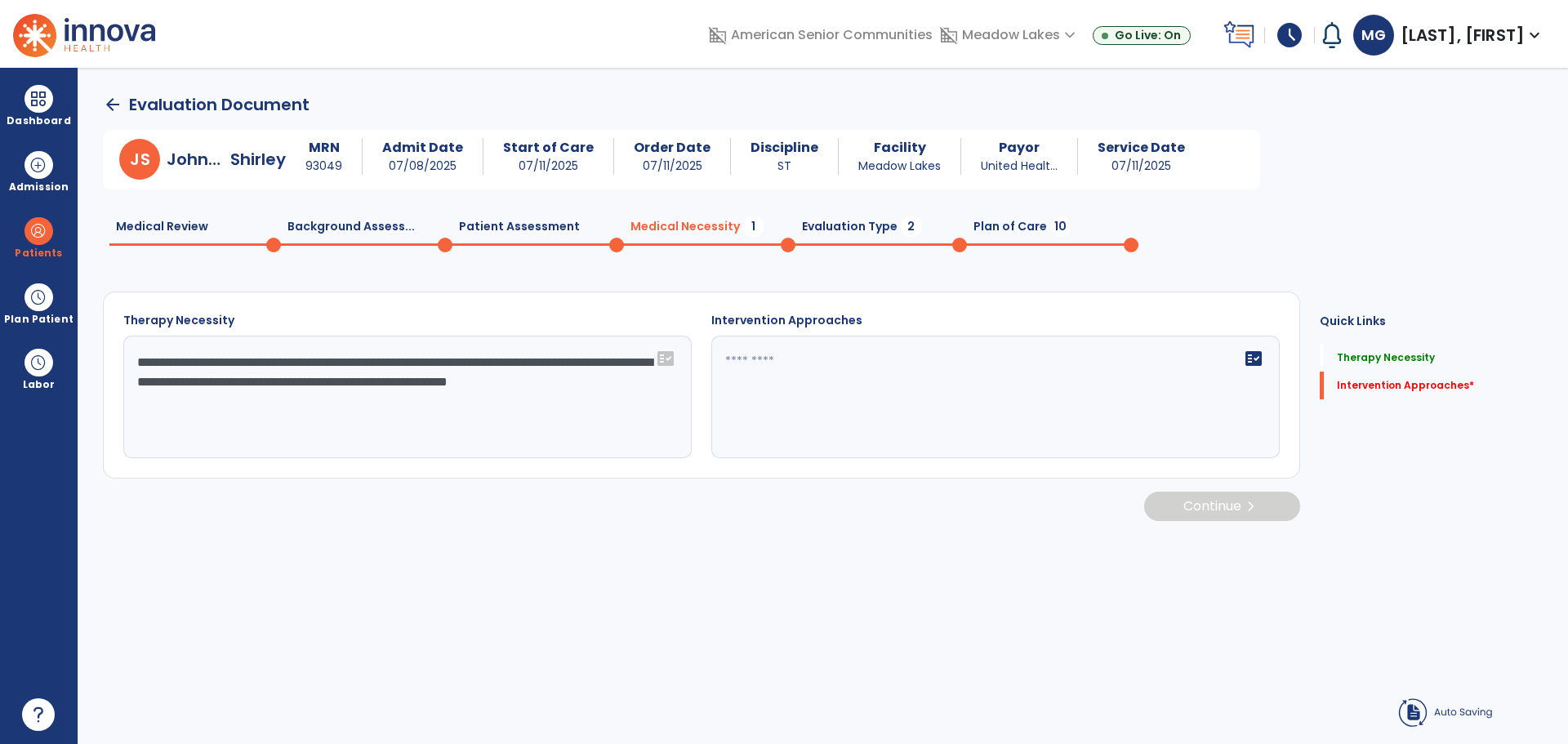 type on "**********" 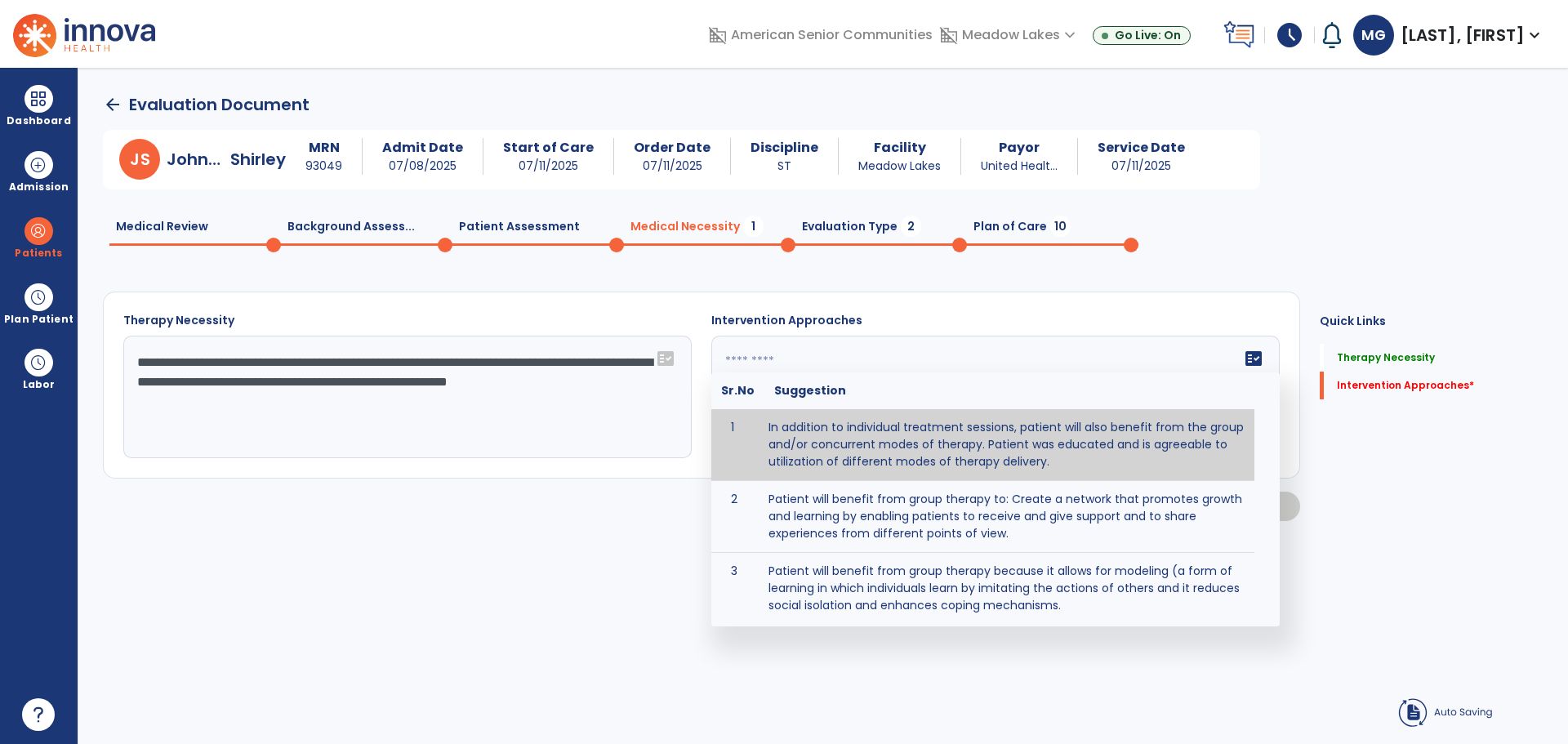type on "**********" 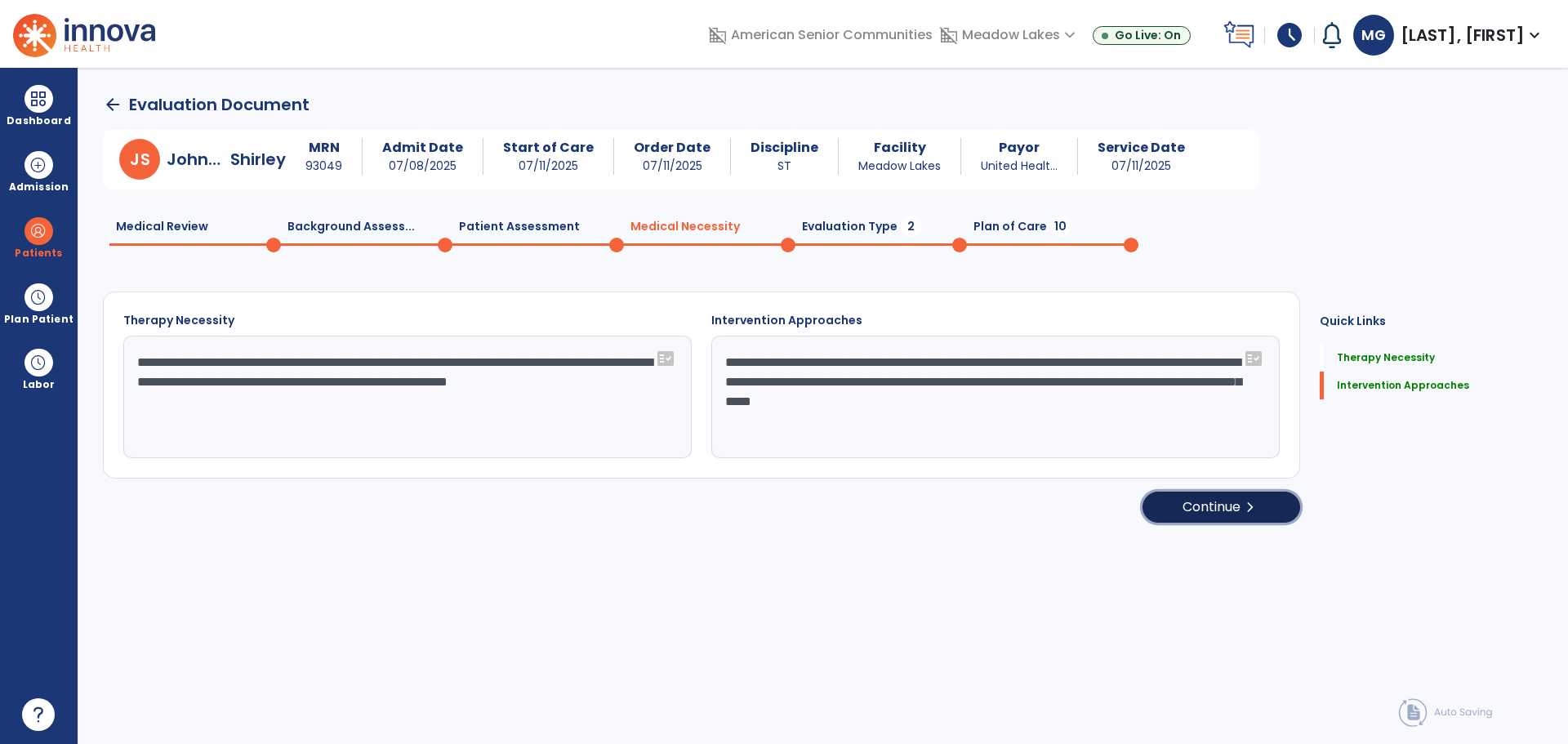 click on "Continue  chevron_right" 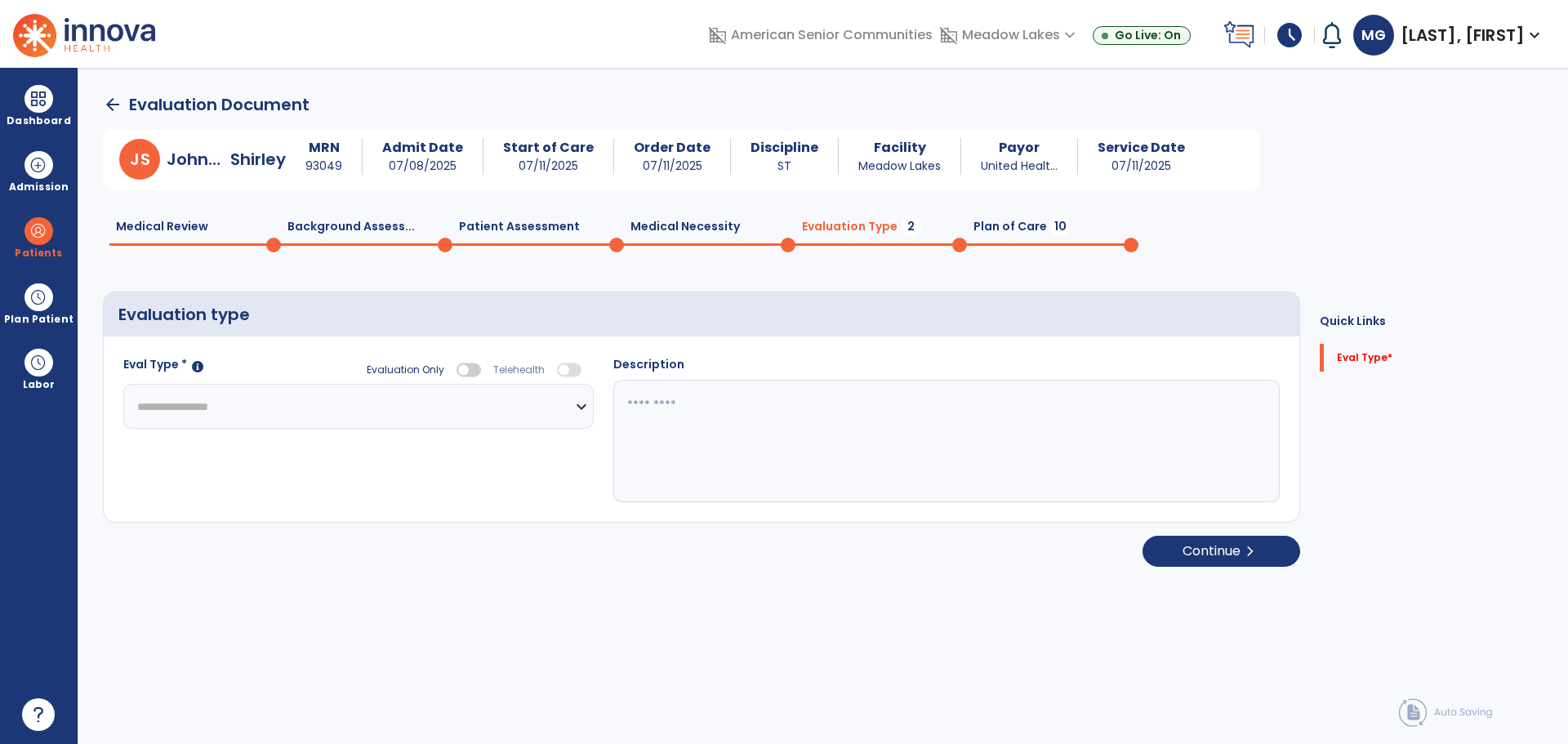 click on "**********" 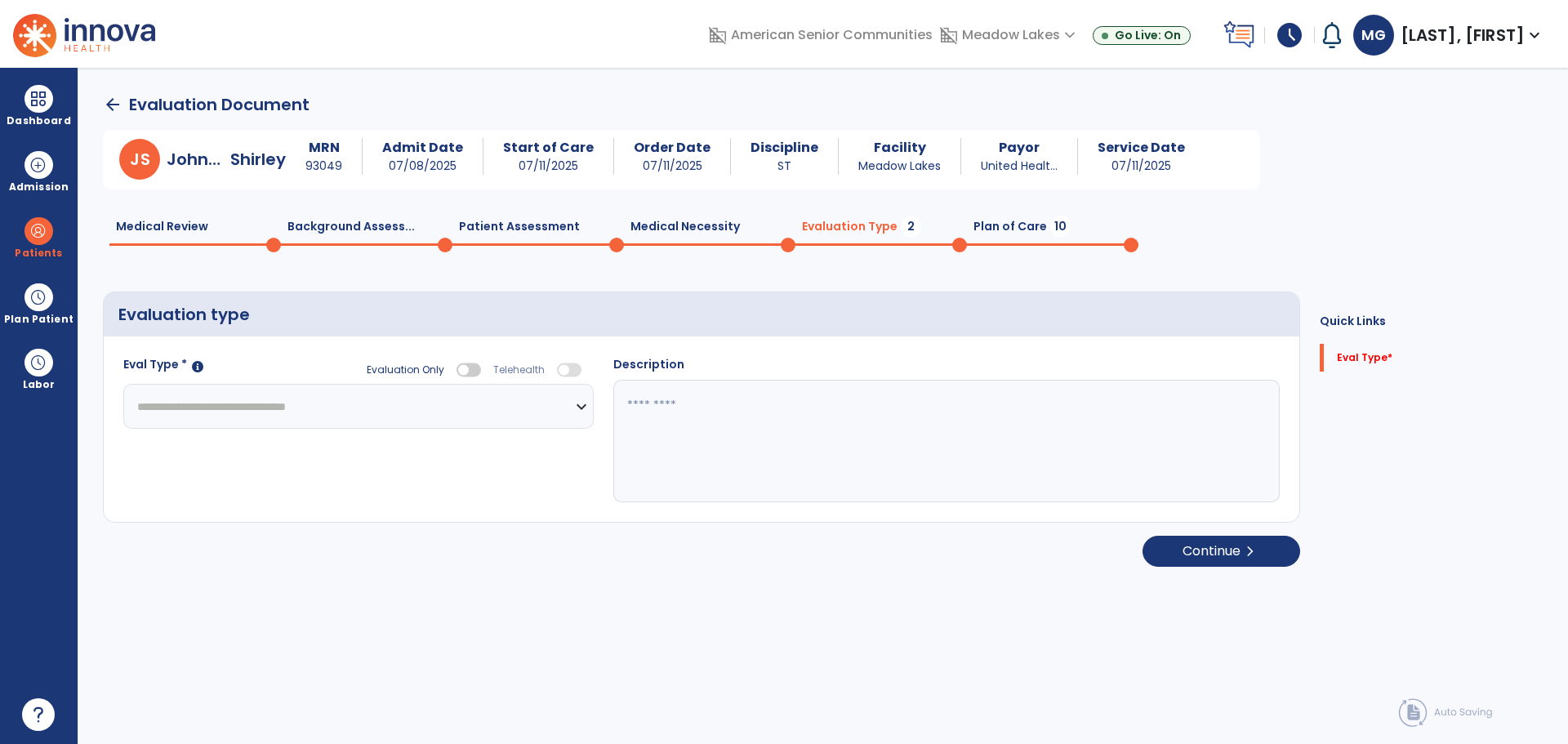 click on "**********" 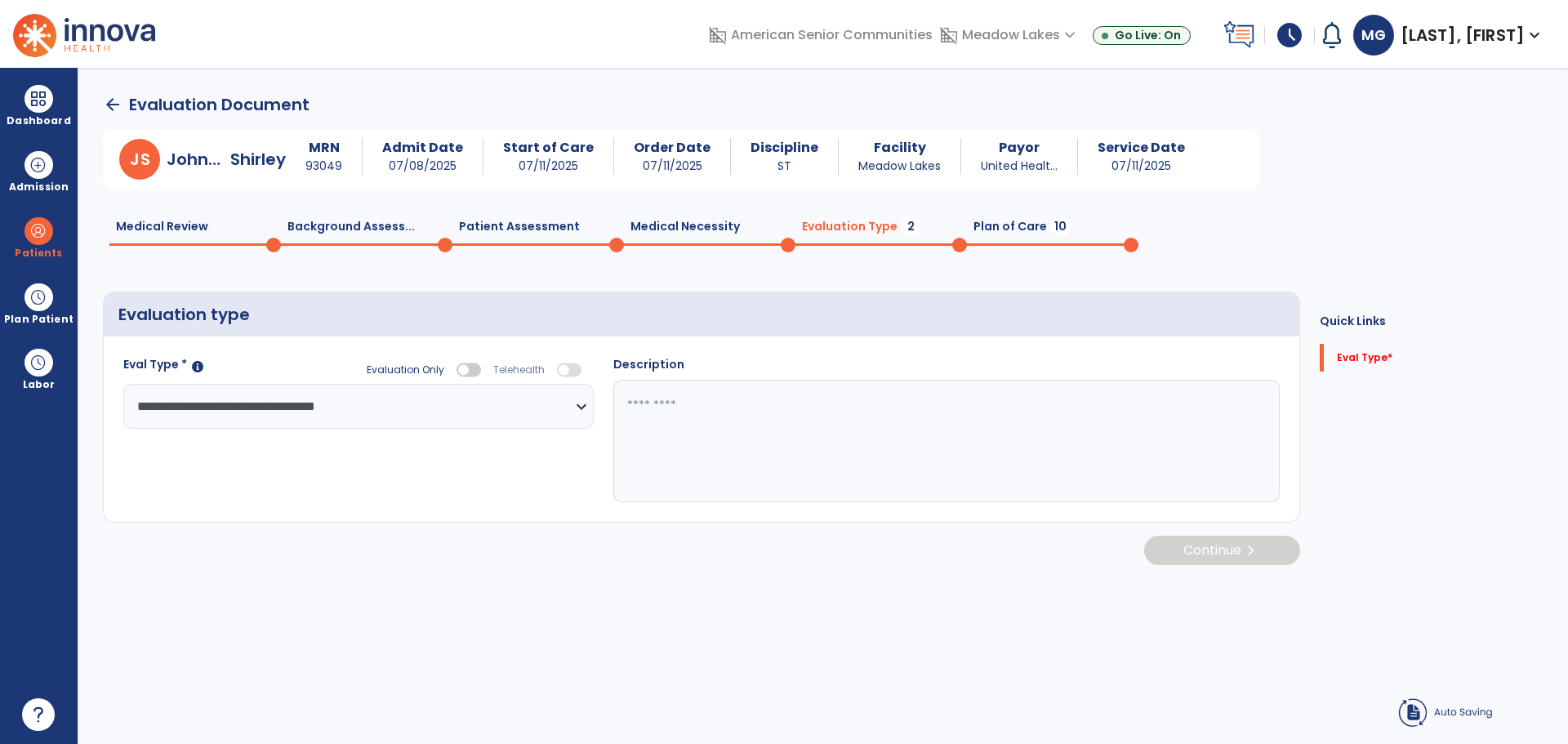 click 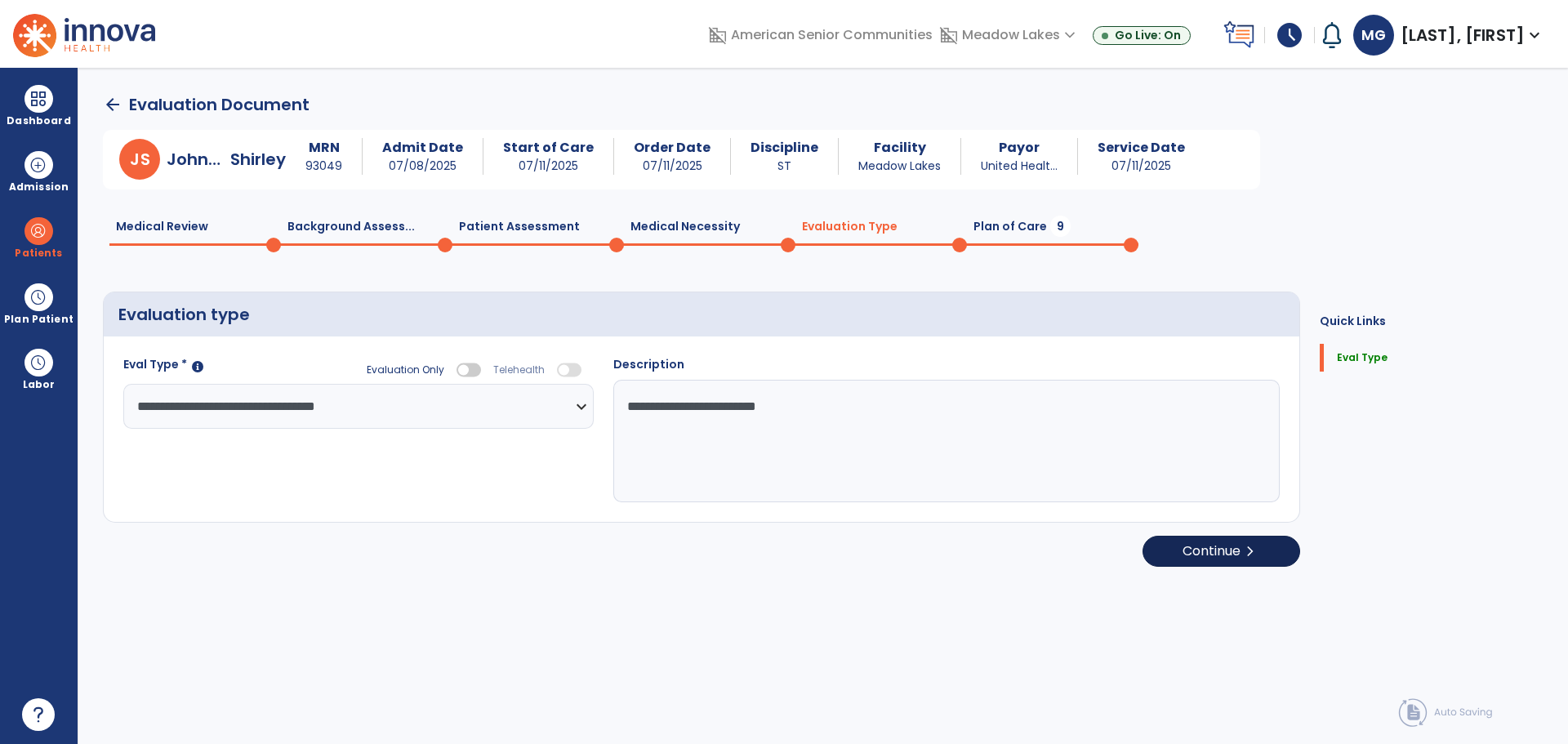 type on "**********" 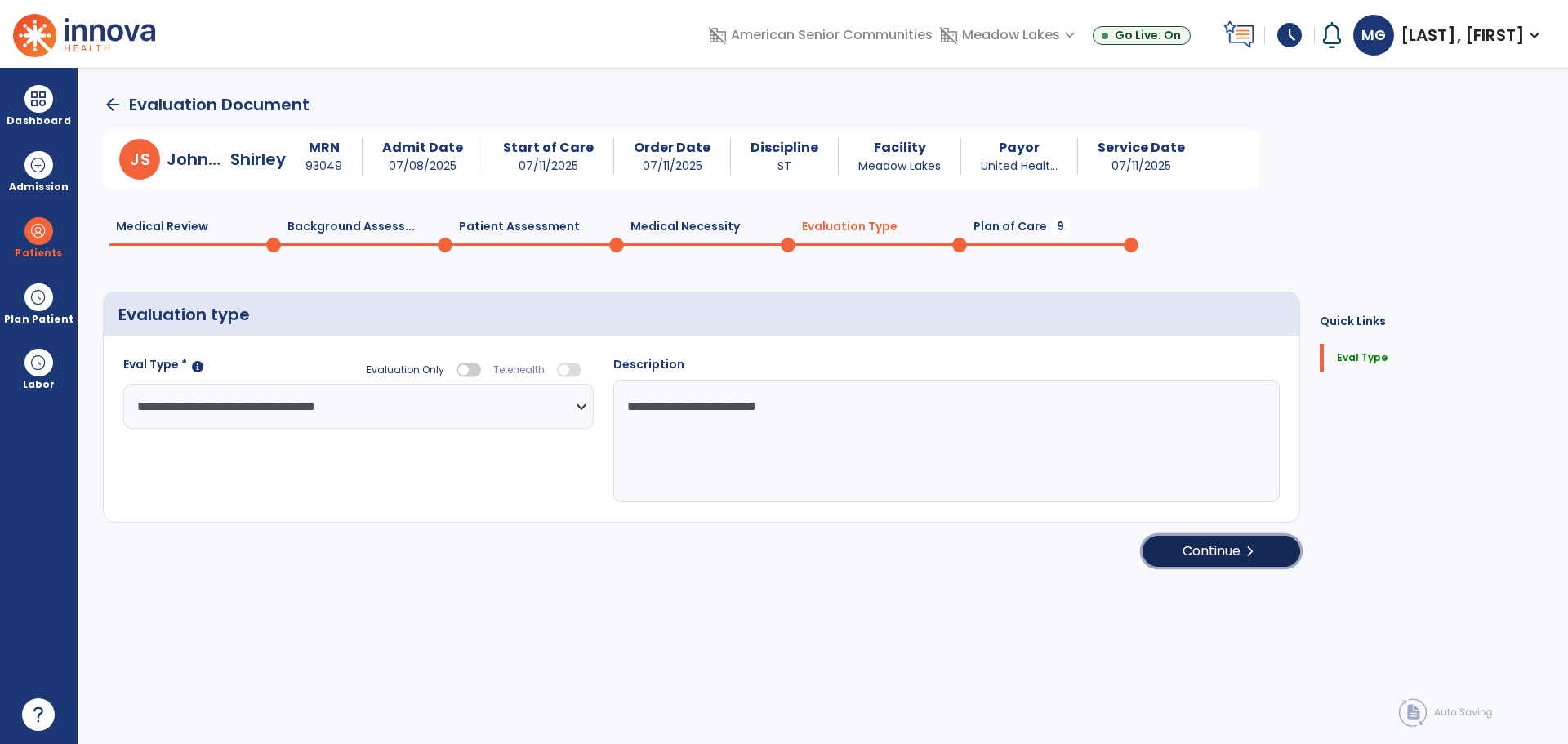 click on "Continue  chevron_right" 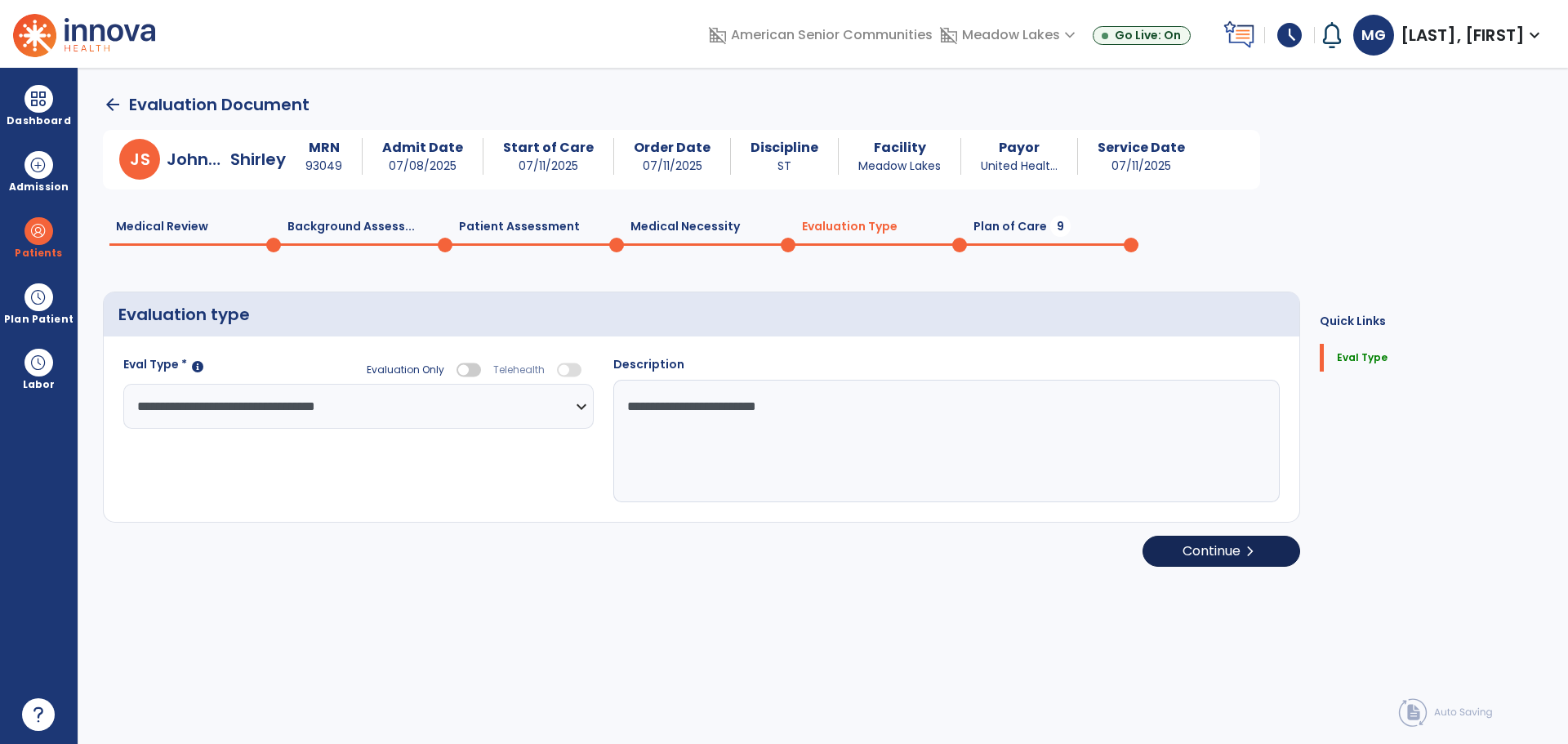 select on "*****" 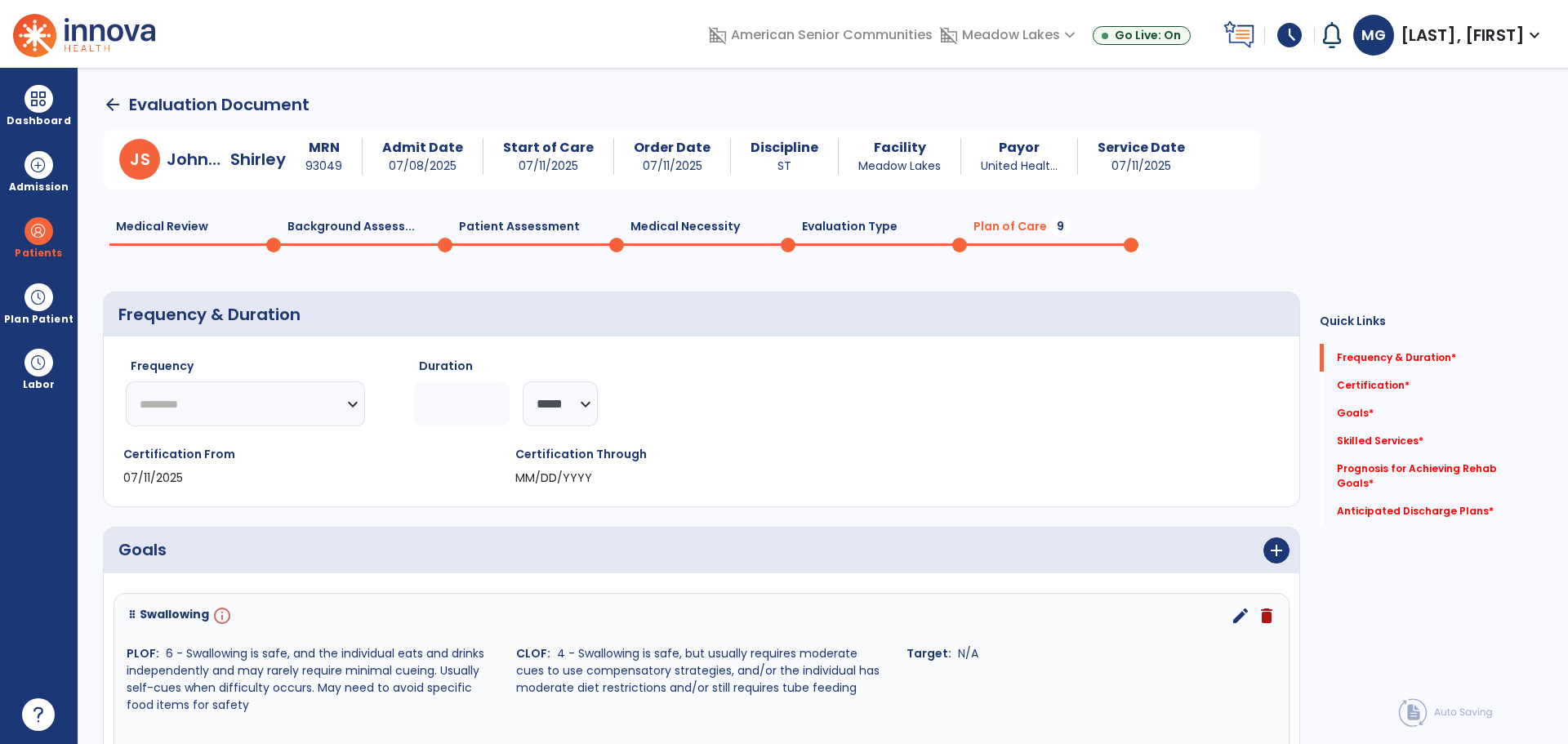 click on "********* ** ** ** ** ** ** **" 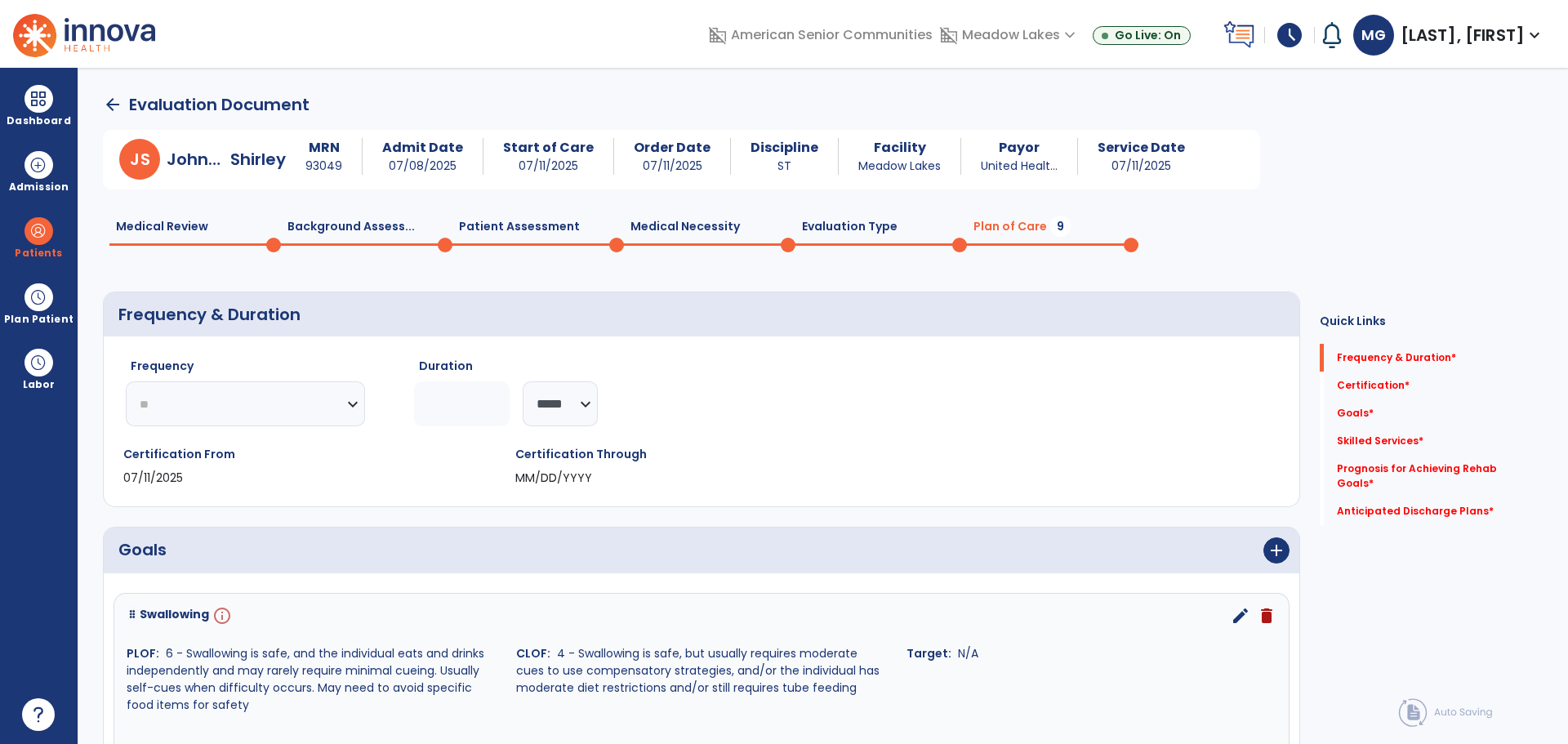 click on "********* ** ** ** ** ** ** **" 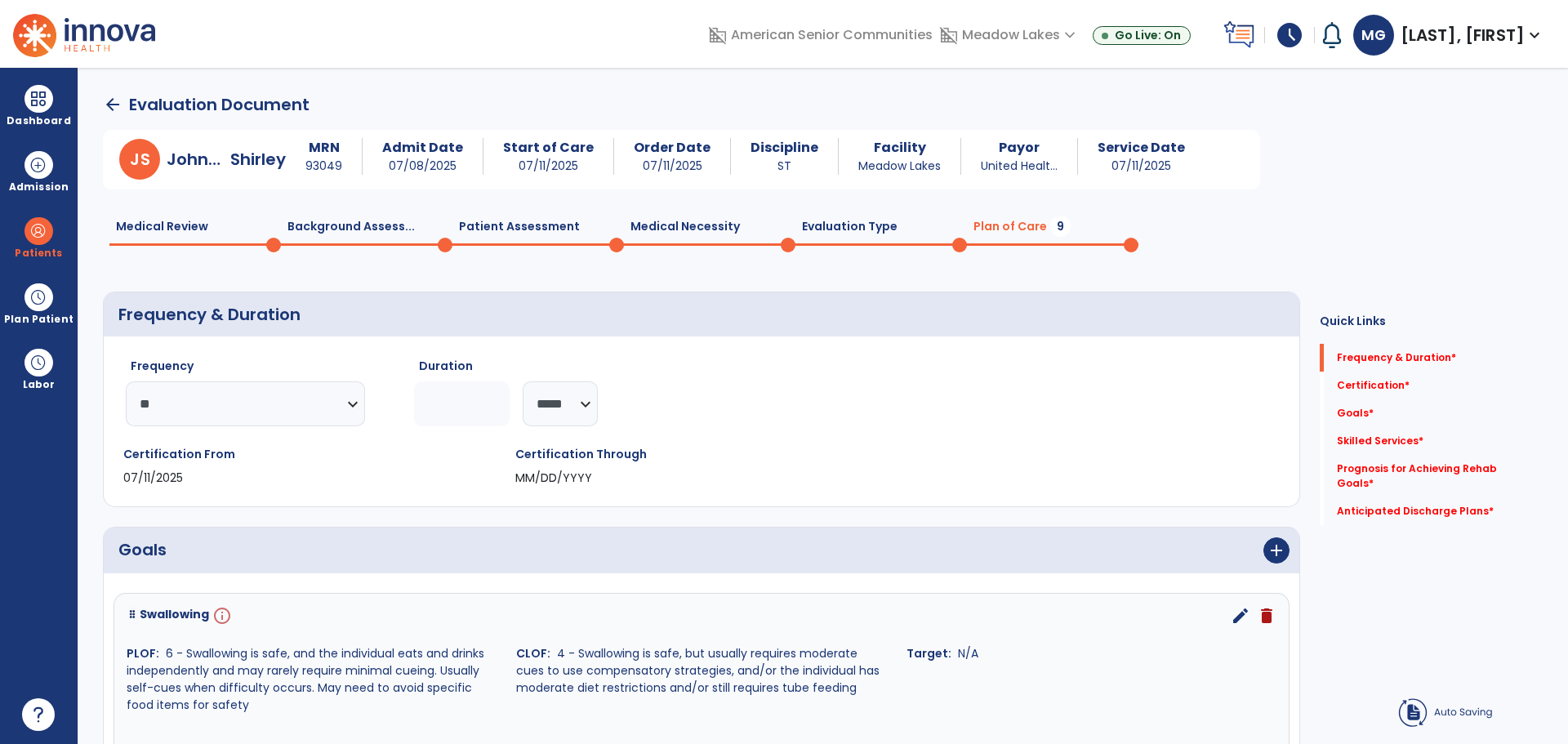 click 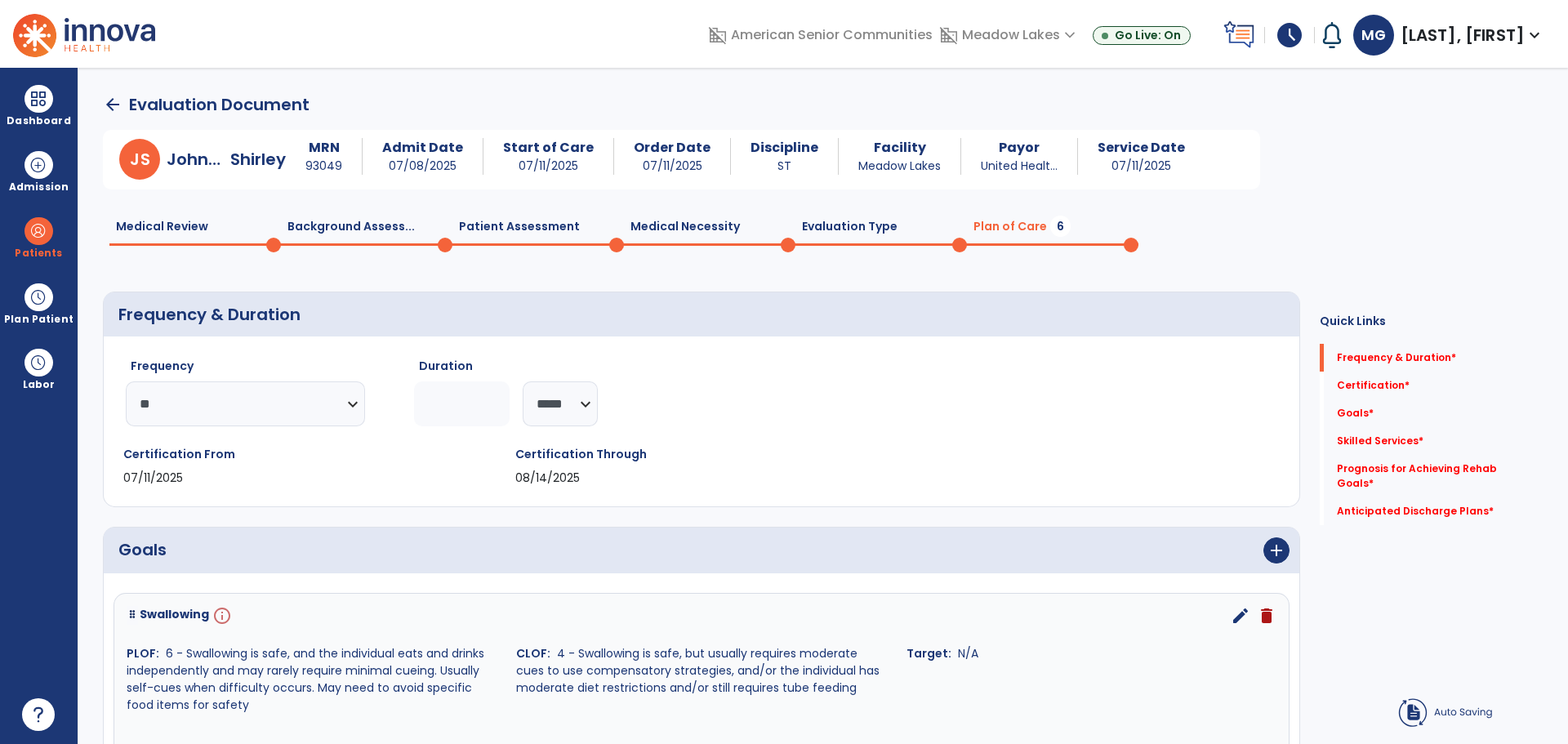 type on "*" 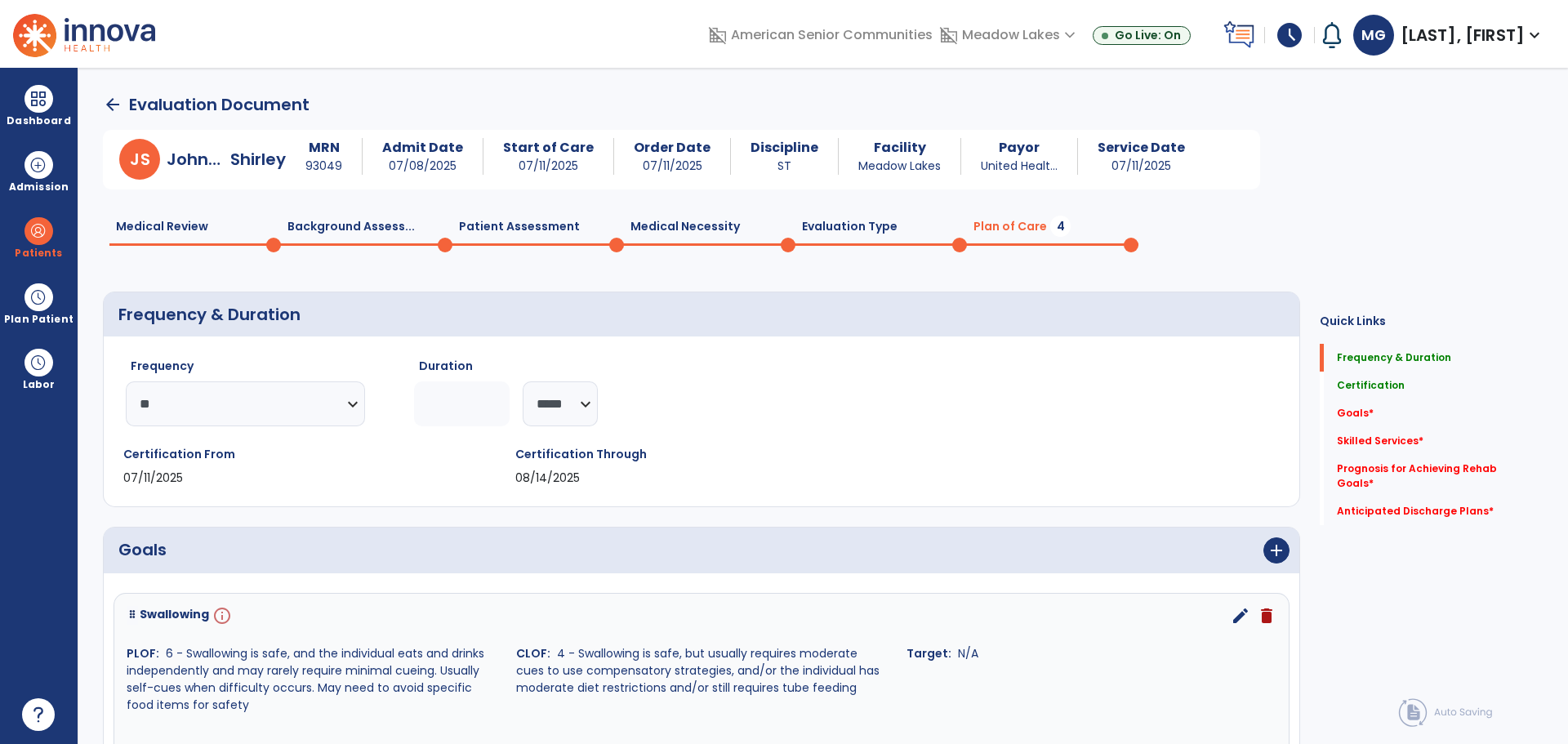 click on "Certification From 07/11/2025 Certification Through 08/14/2025" 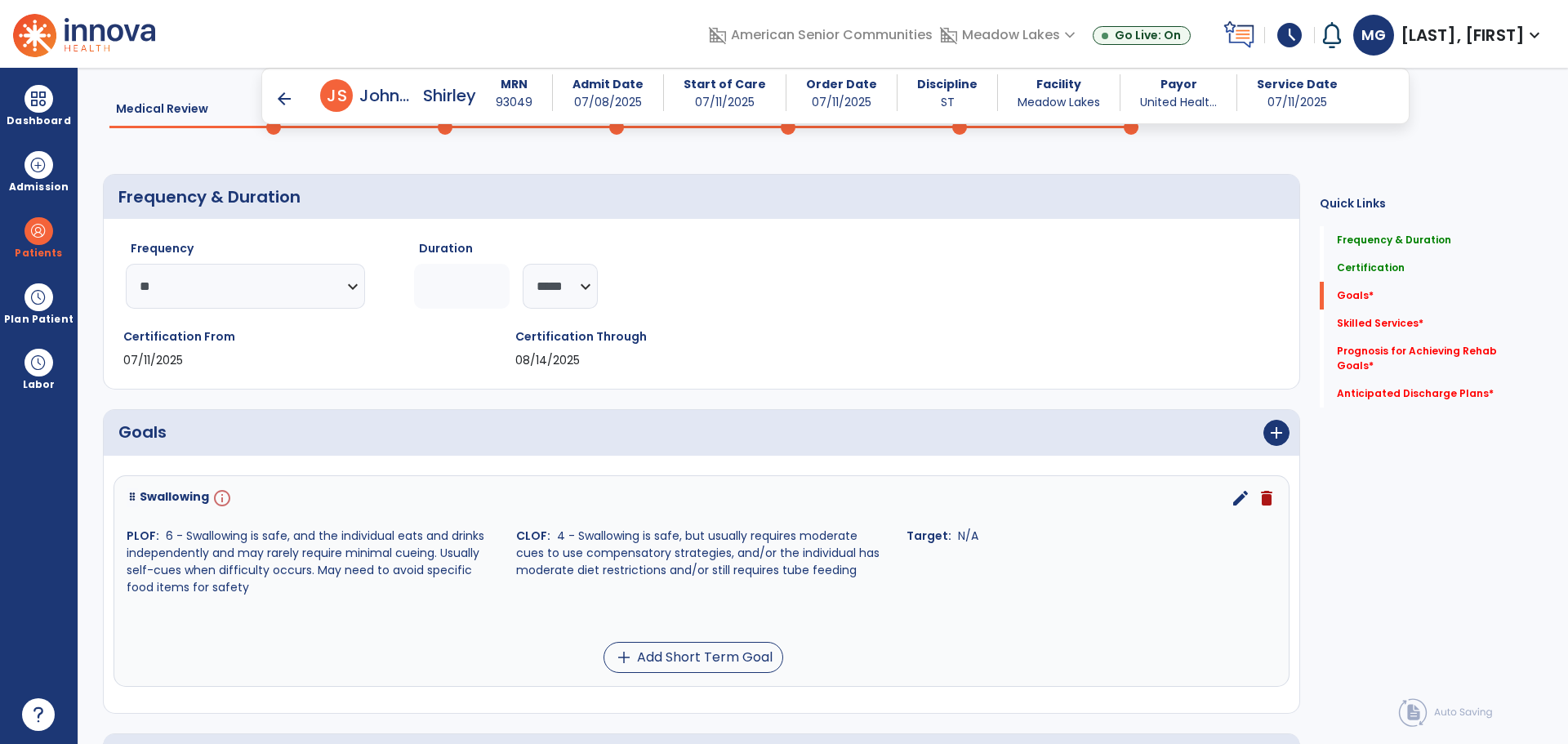 scroll, scrollTop: 245, scrollLeft: 0, axis: vertical 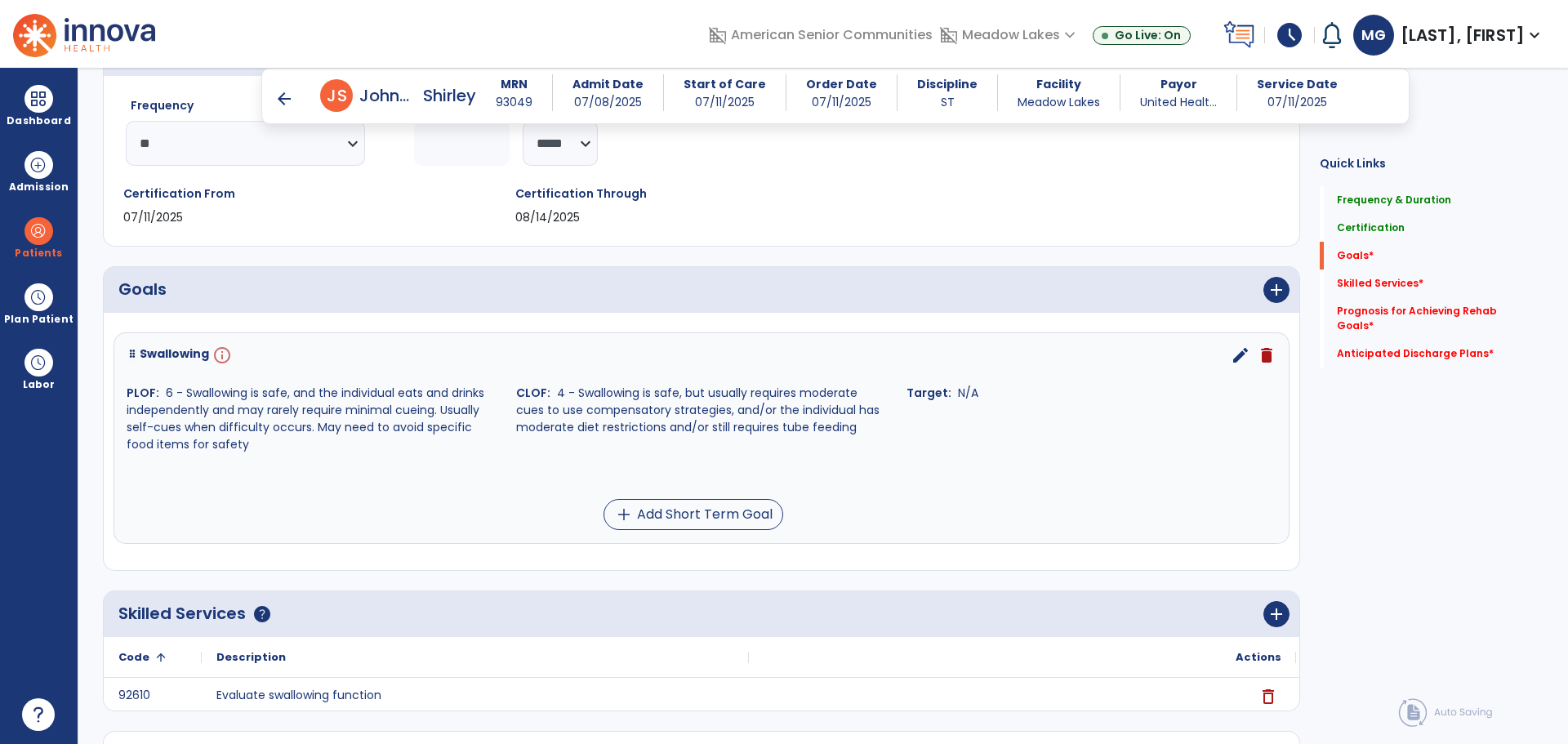 click on "edit" at bounding box center (1241, 355) 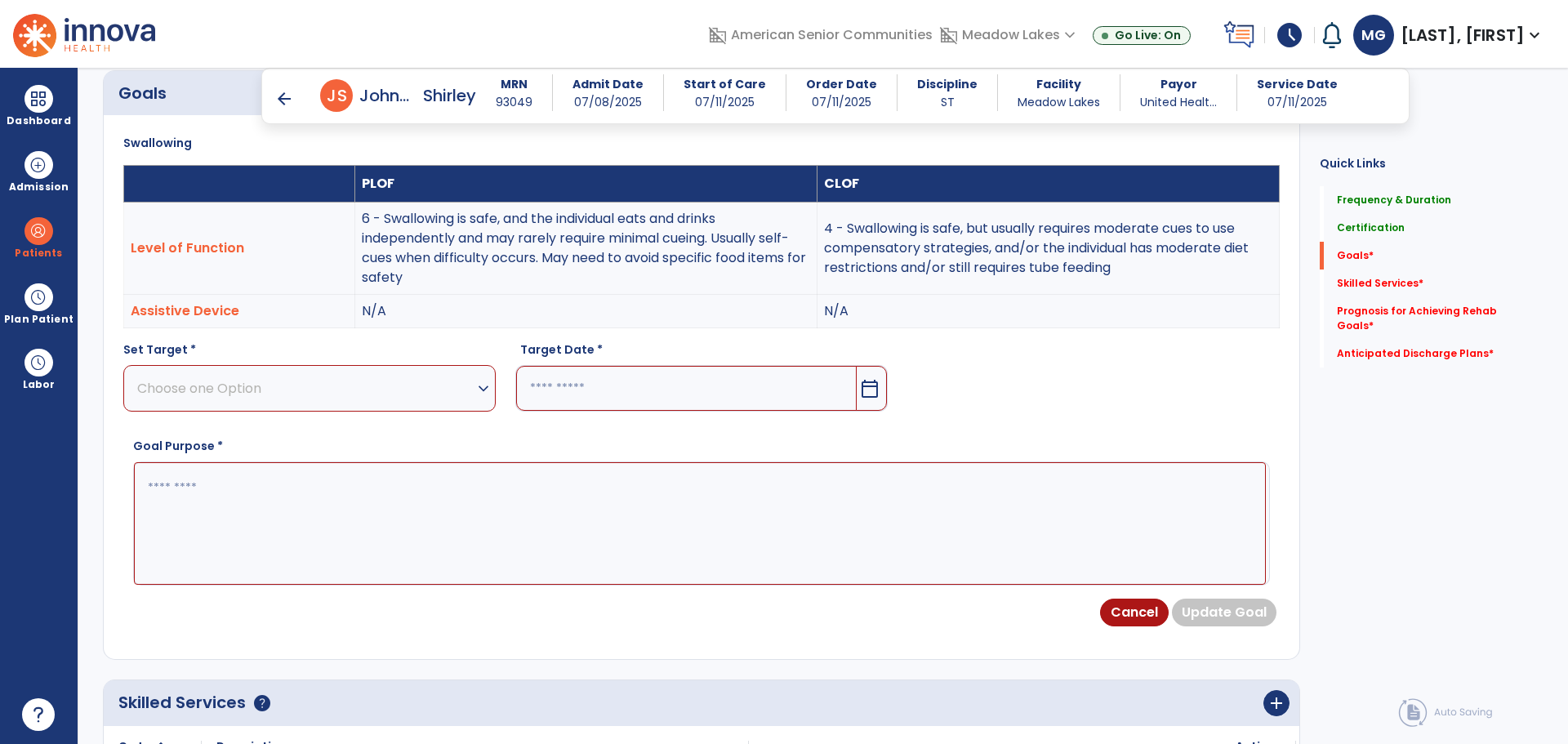 scroll, scrollTop: 445, scrollLeft: 0, axis: vertical 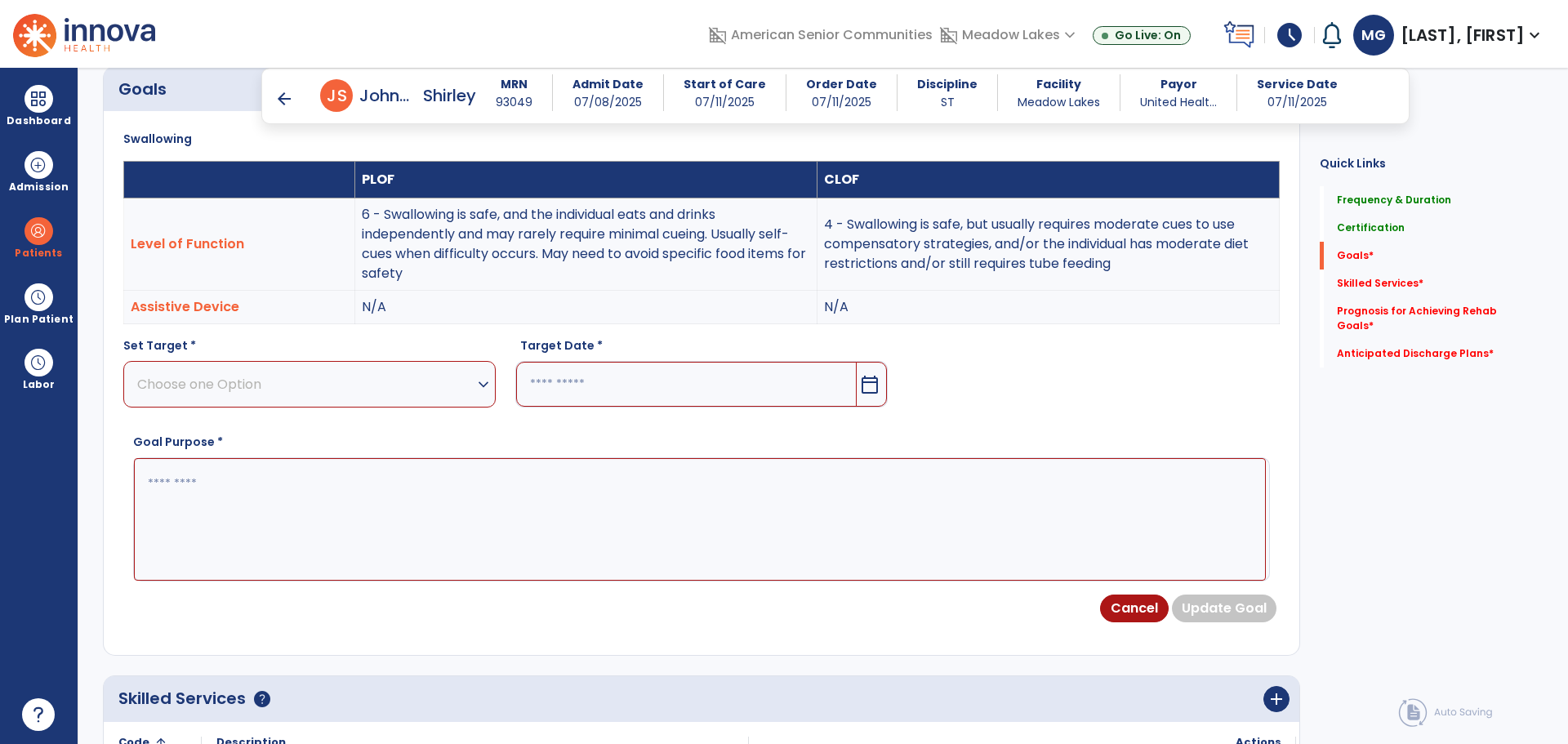 click on "Choose one Option" at bounding box center [305, 384] 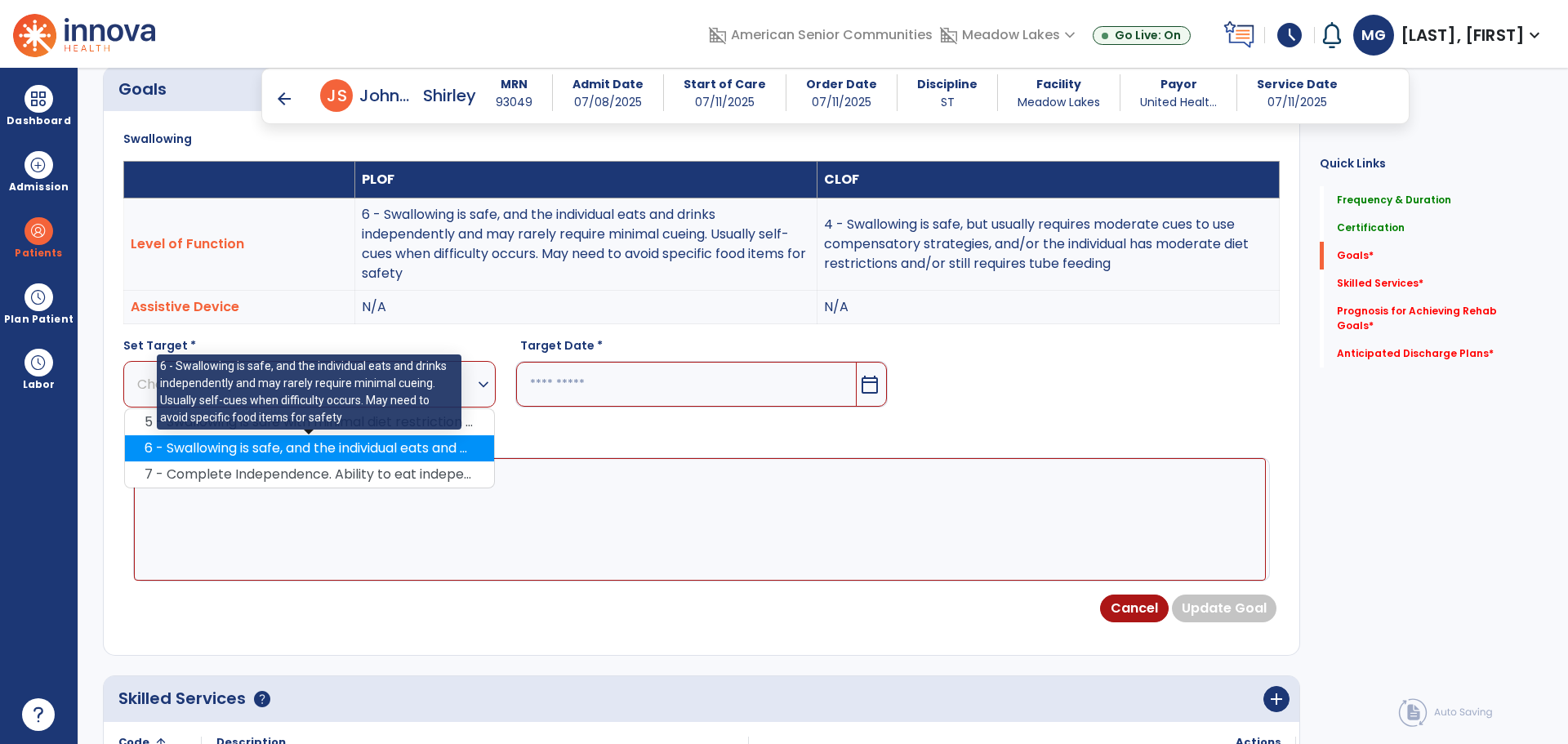 click on "6 - Swallowing is safe, and the individual eats and drinks independently and may rarely require minimal cueing. Usually self-cues when difficulty occurs. May need to avoid specific food items for safety" at bounding box center [310, 448] 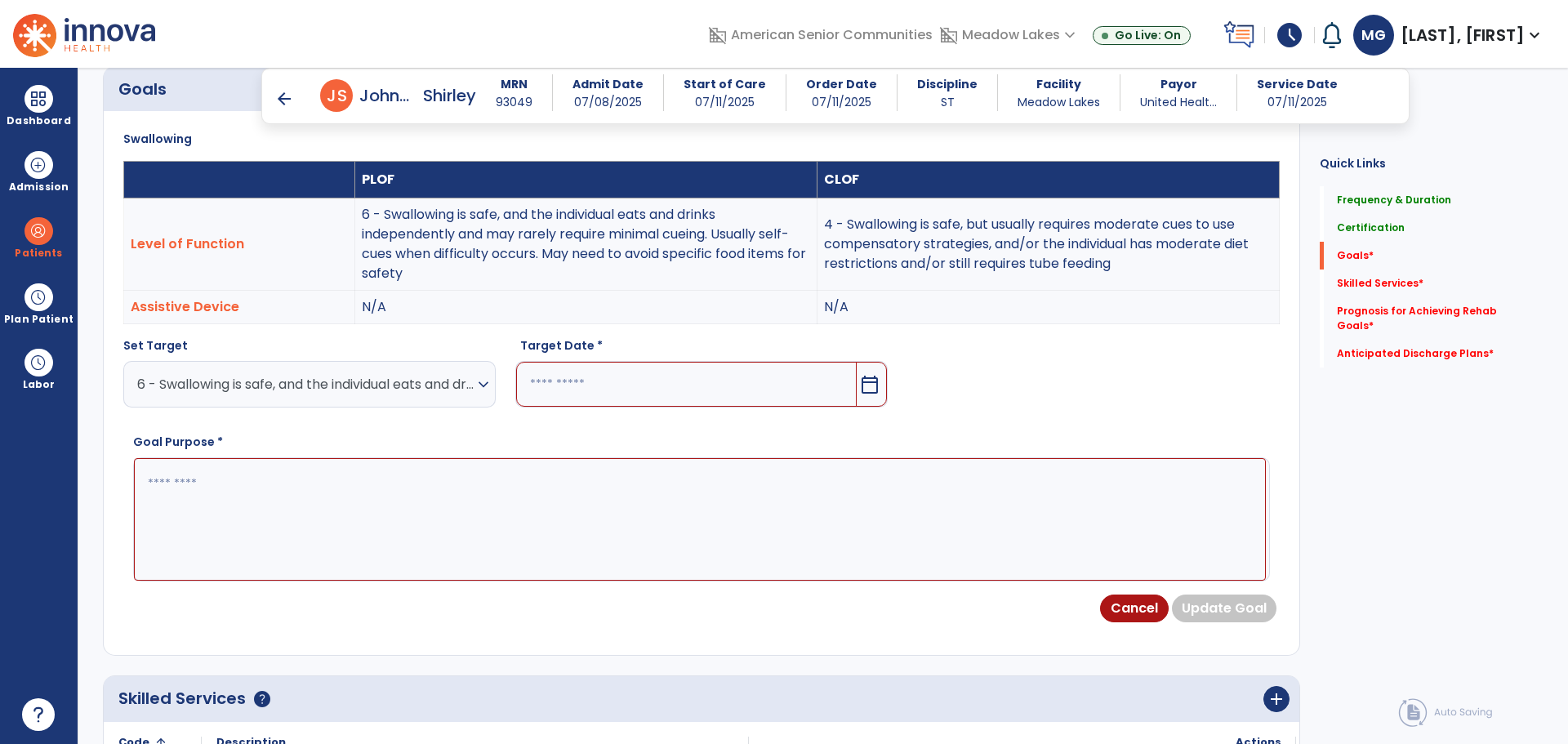 click at bounding box center (686, 384) 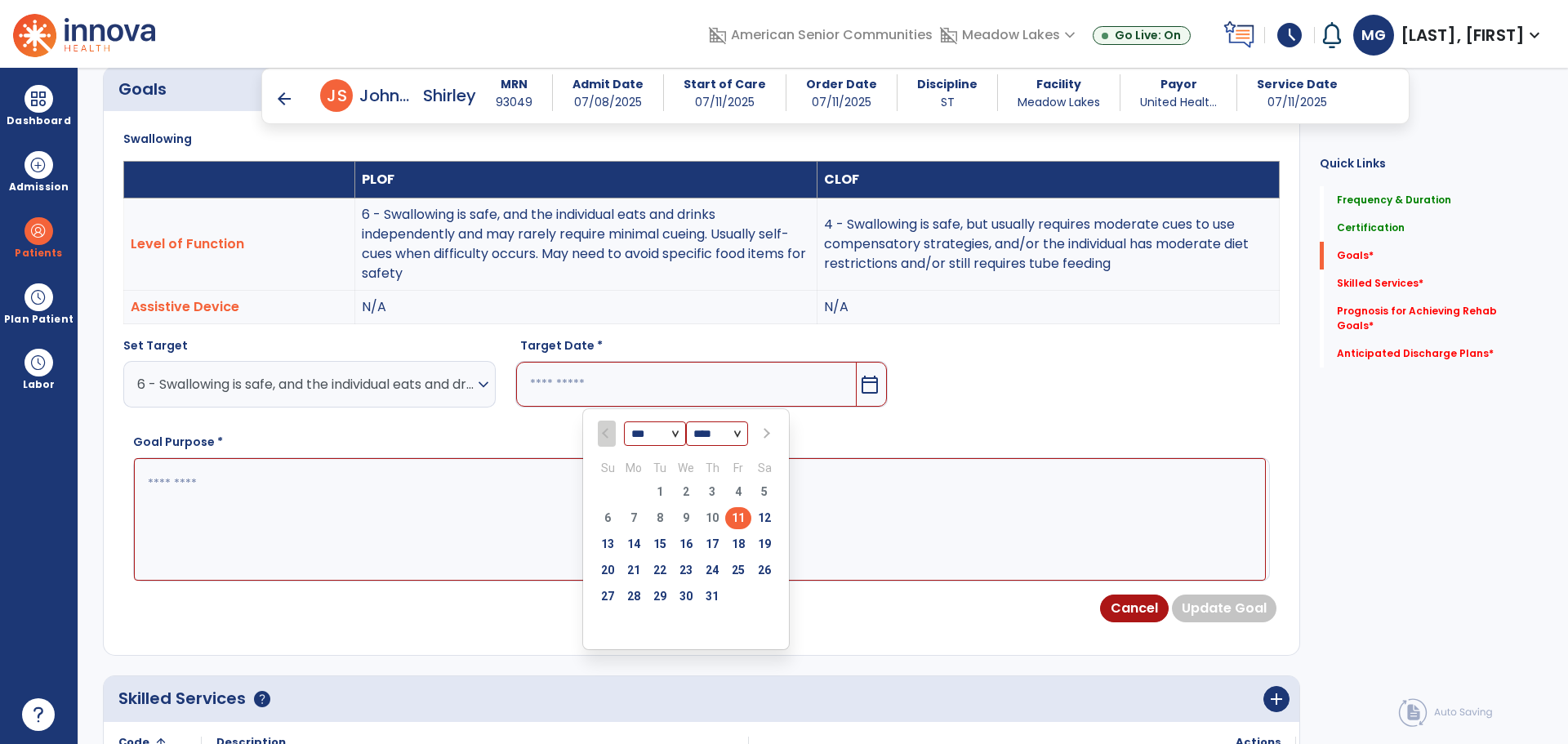 click on "6 - Swallowing is safe, and the individual eats and drinks independently and may rarely require minimal cueing. Usually self-cues when difficulty occurs. May need to avoid specific food items for safety" at bounding box center (305, 384) 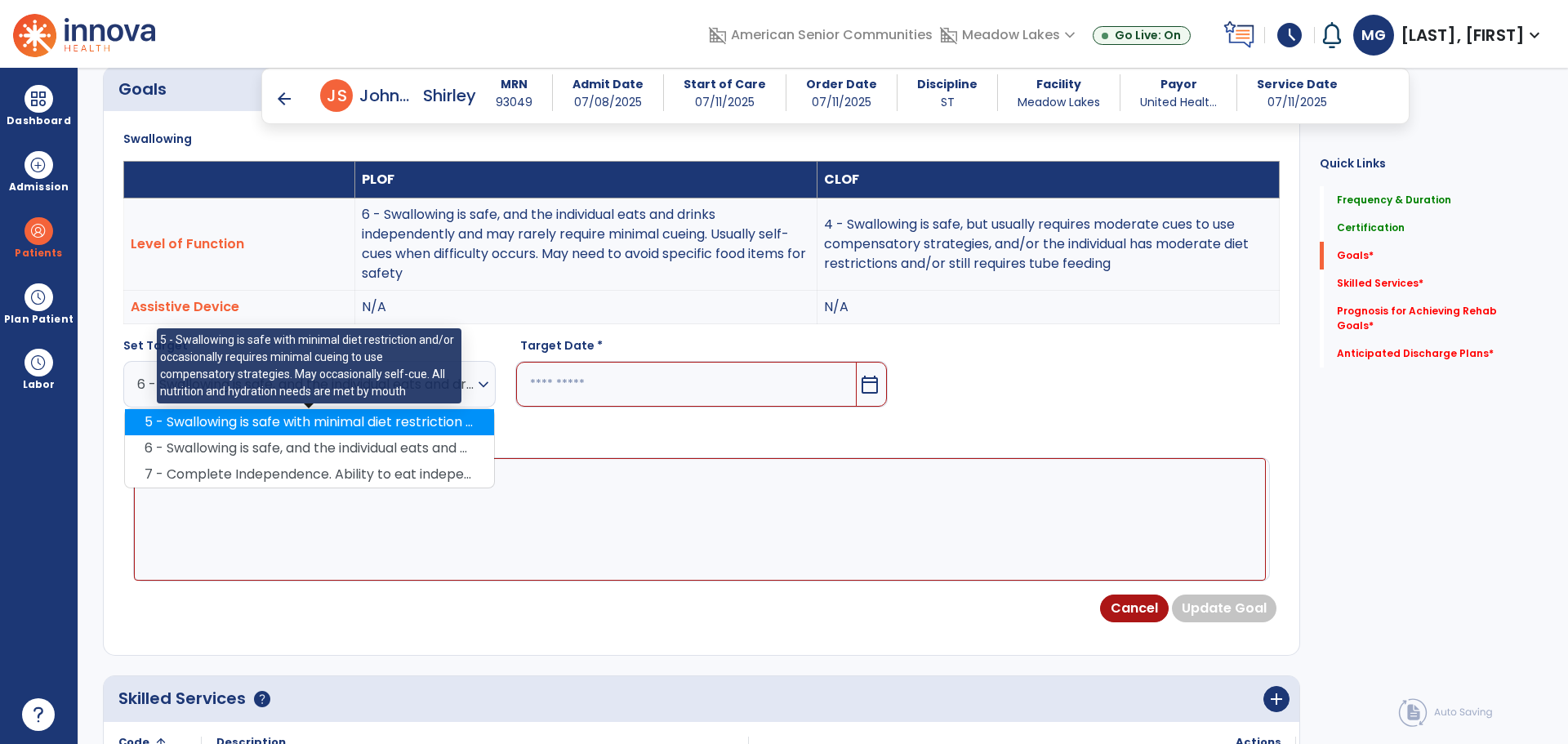 click on "5 - Swallowing is safe with minimal diet restriction and/or occasionally requires minimal cueing to use compensatory strategies. May occasionally self-cue. All nutrition and hydration needs are met by mouth" at bounding box center (310, 422) 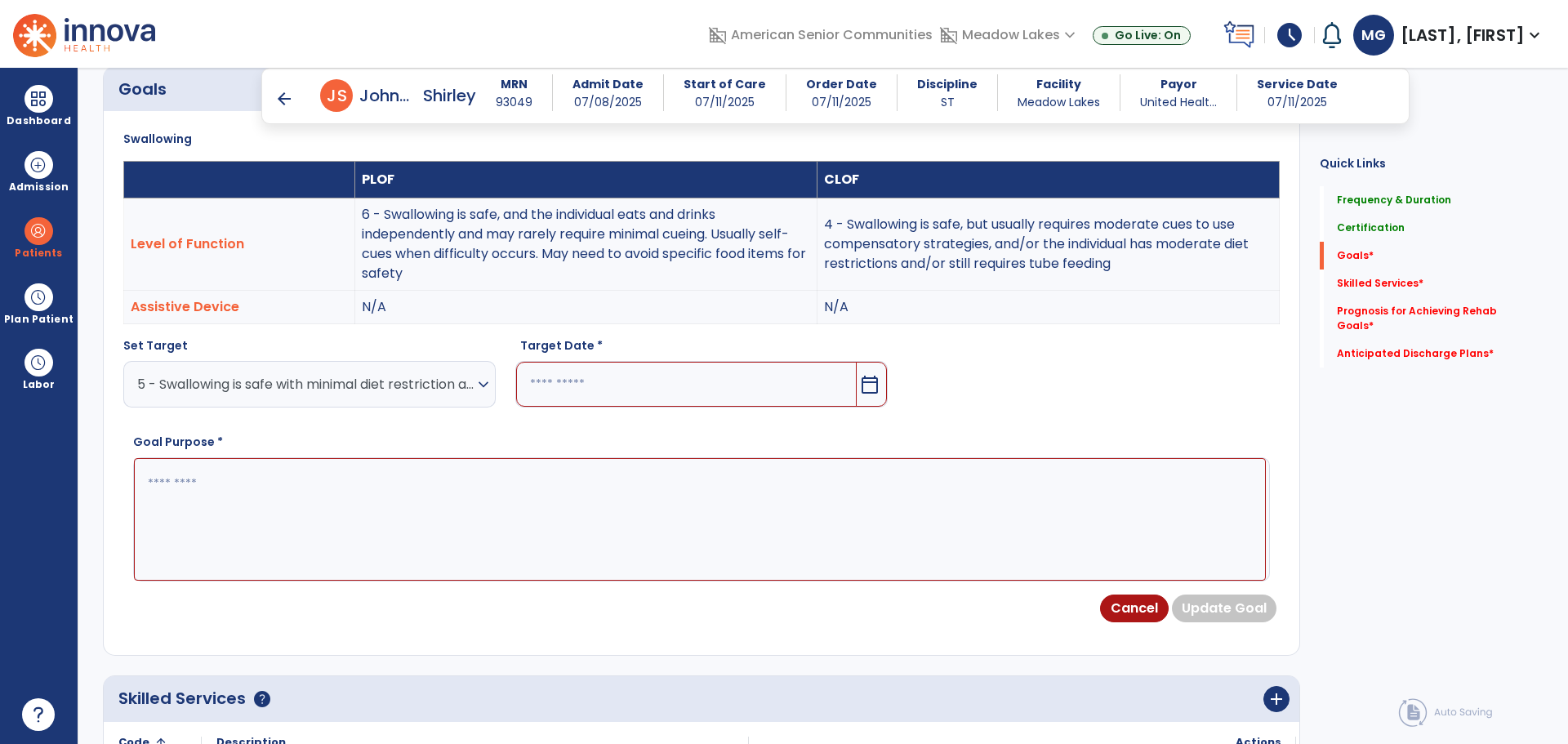 click at bounding box center (686, 384) 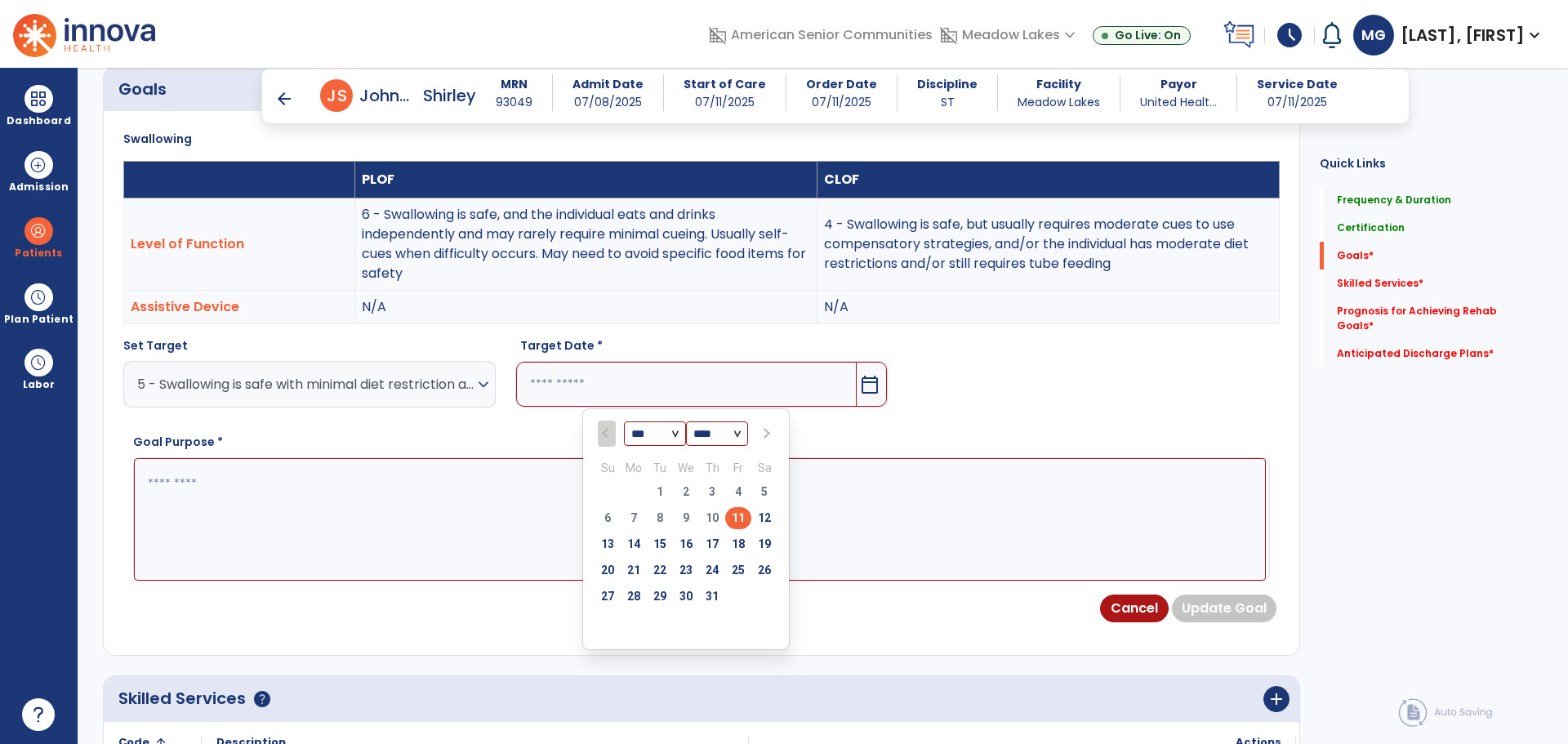 click at bounding box center [765, 434] 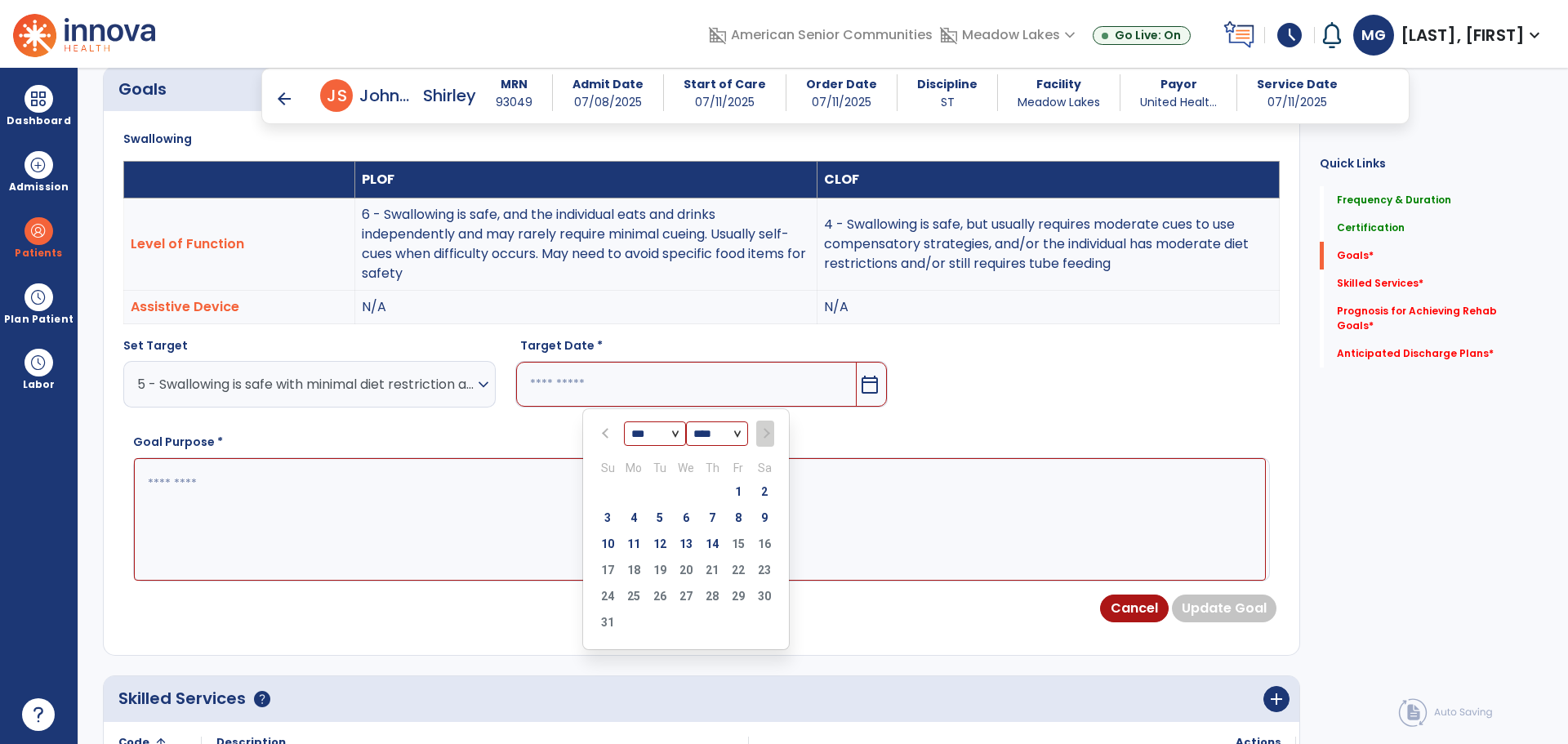 click on "10   11   12   13   14   15   16" at bounding box center (686, 546) 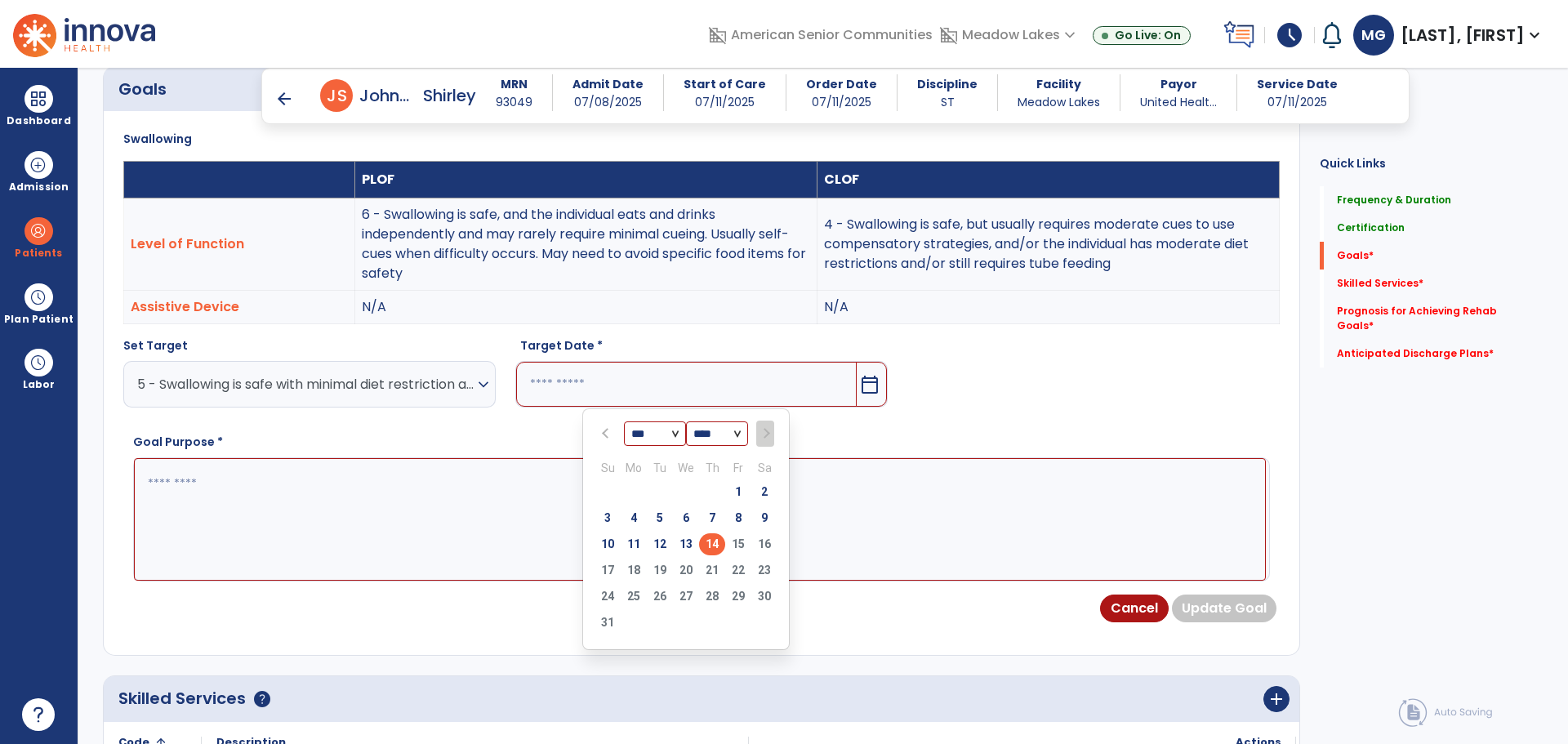 click on "14" at bounding box center [712, 544] 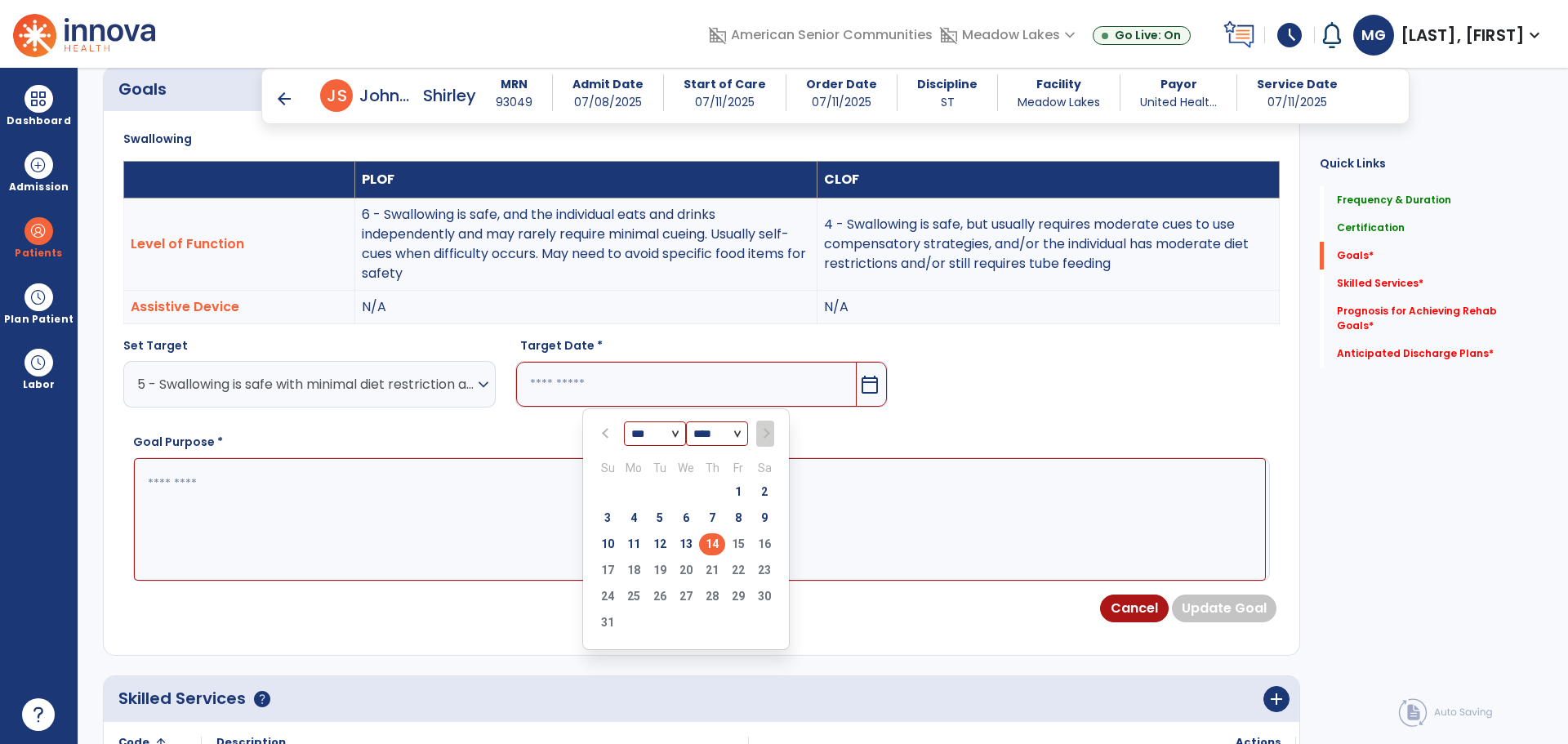 type on "*********" 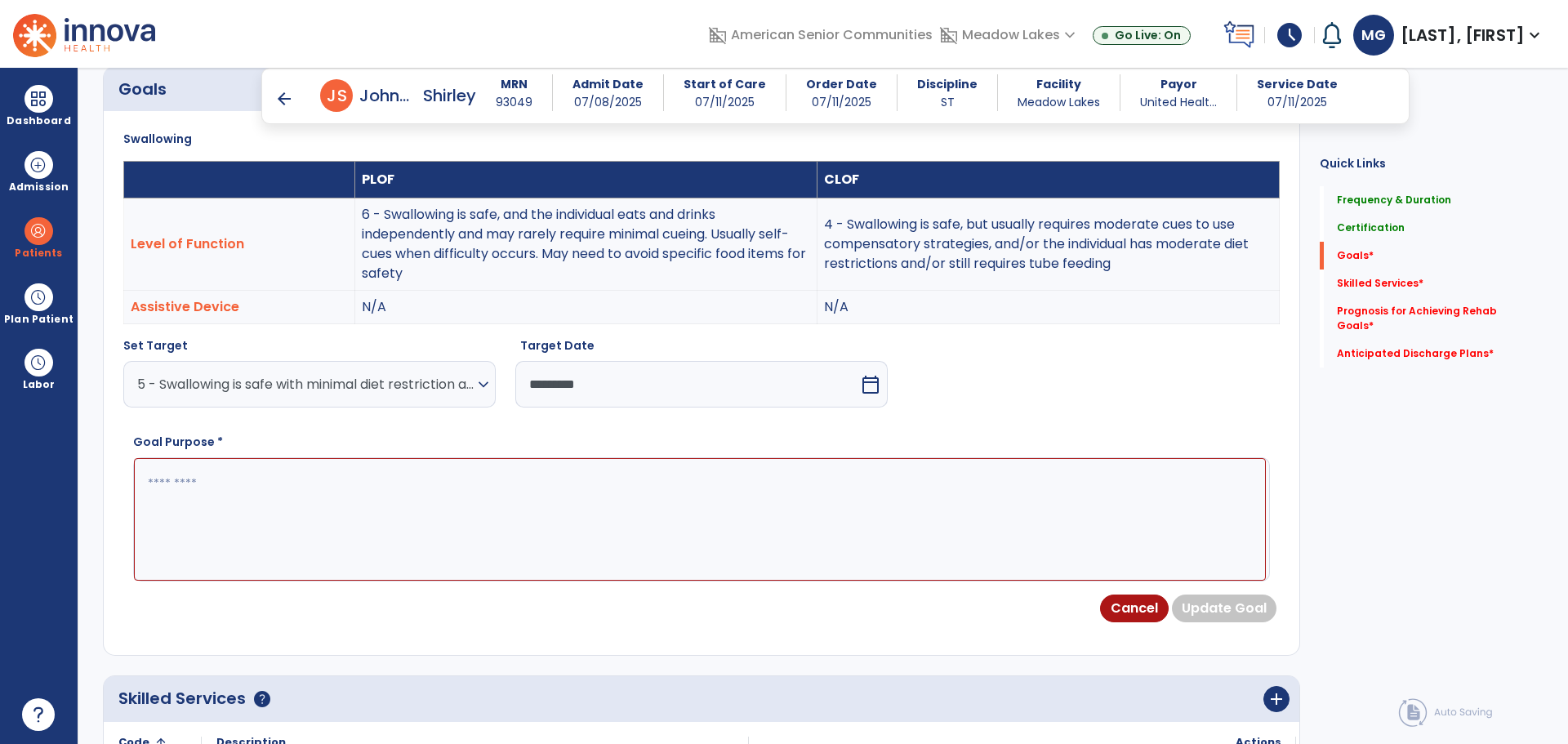 click at bounding box center (700, 519) 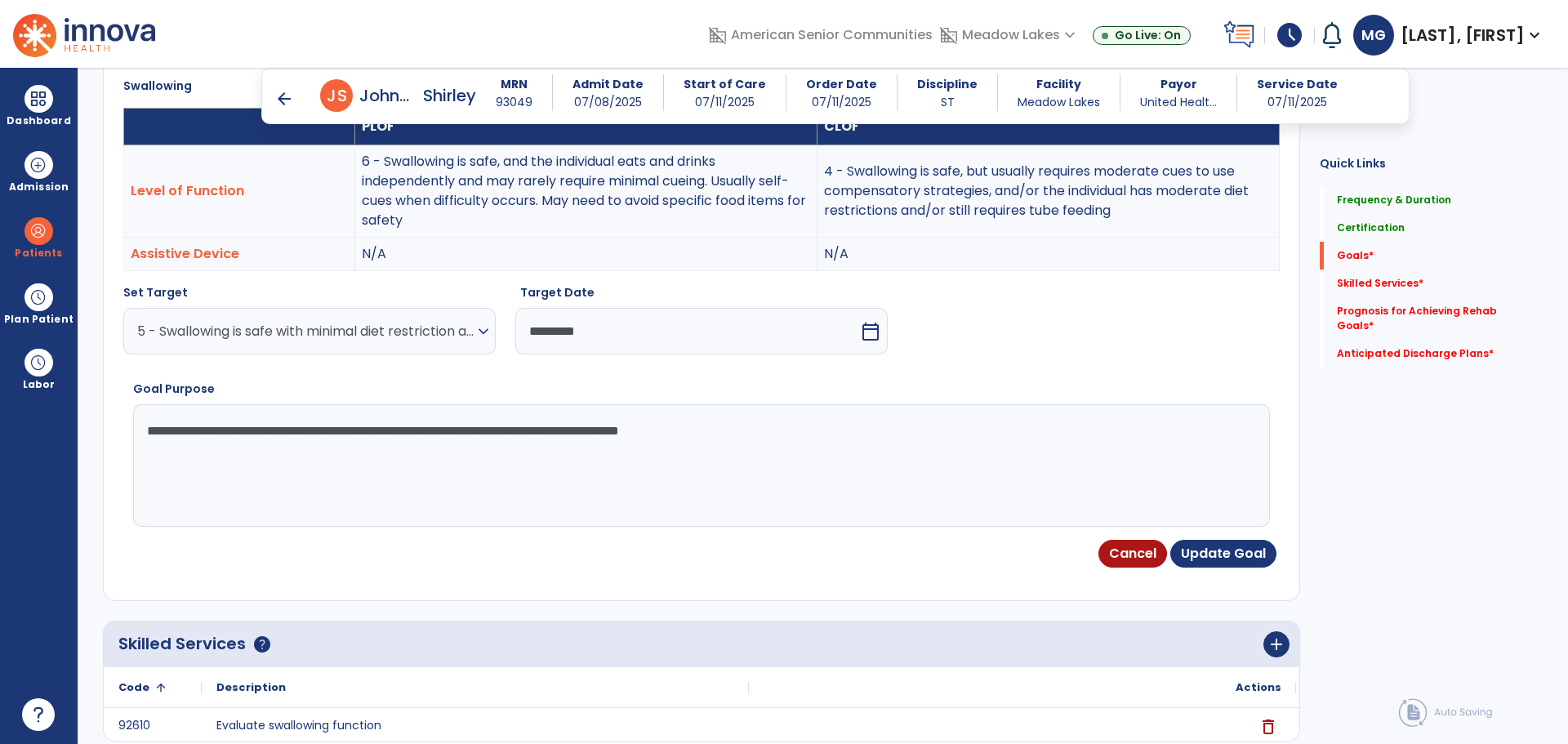 scroll, scrollTop: 527, scrollLeft: 0, axis: vertical 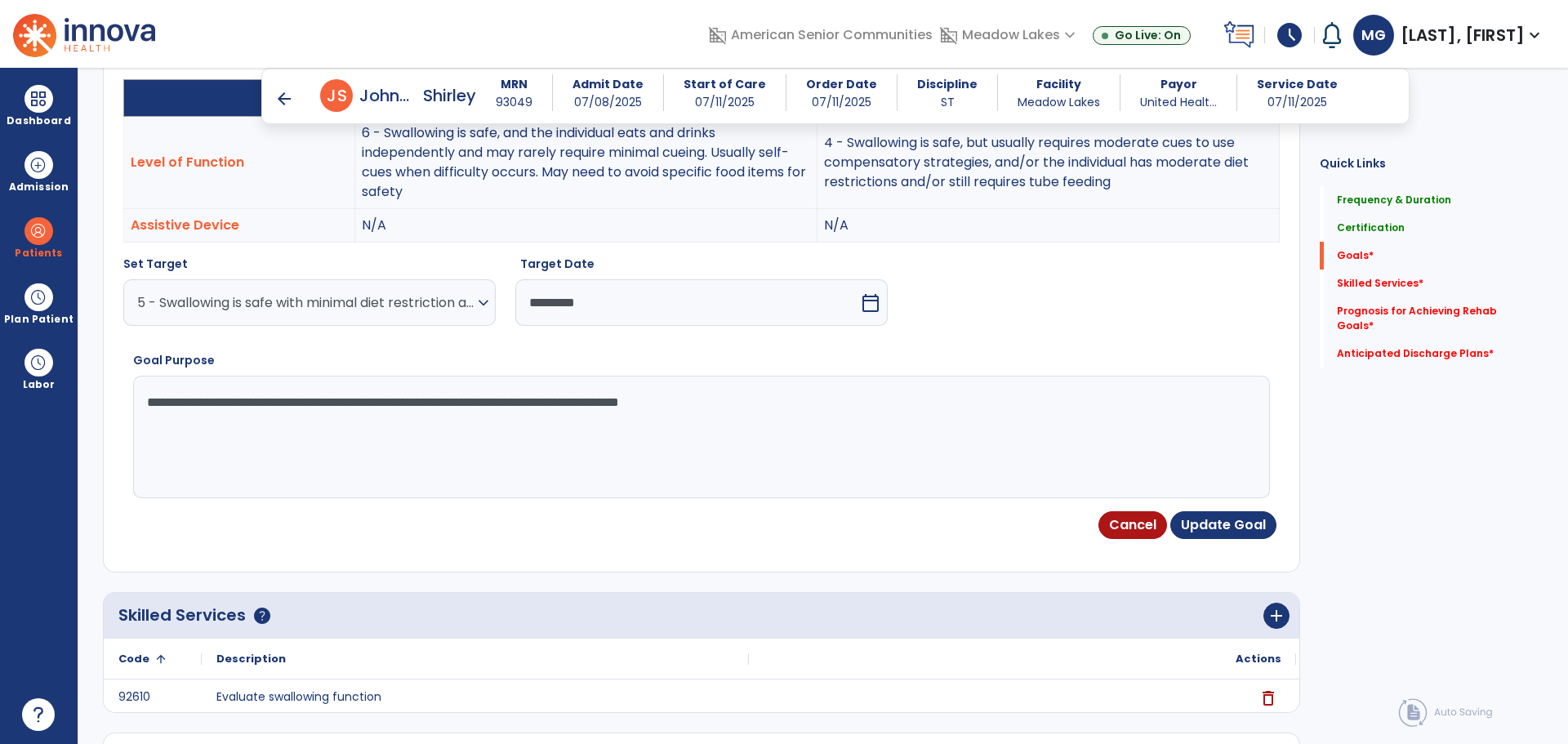 type on "**********" 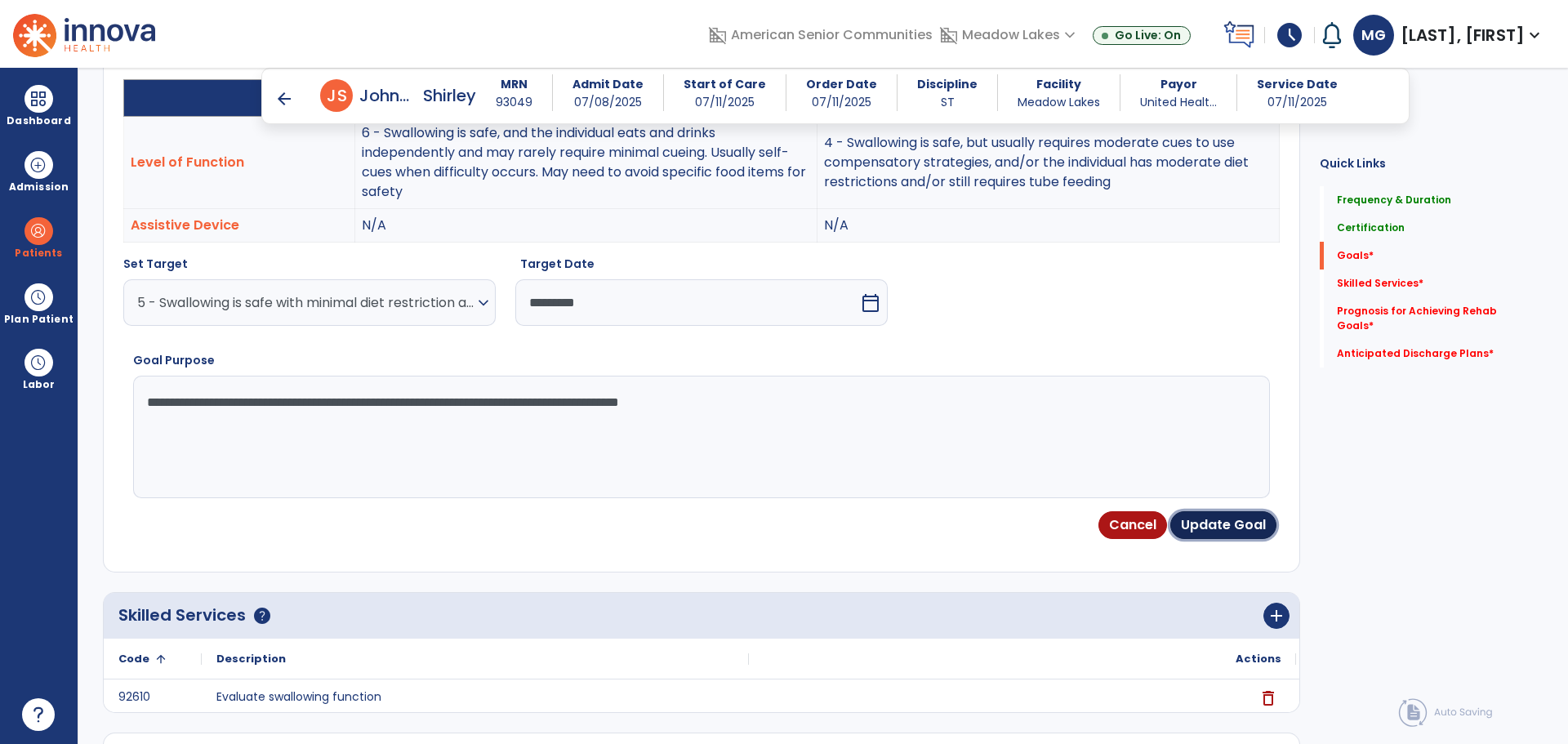 click on "Update Goal" at bounding box center [1223, 525] 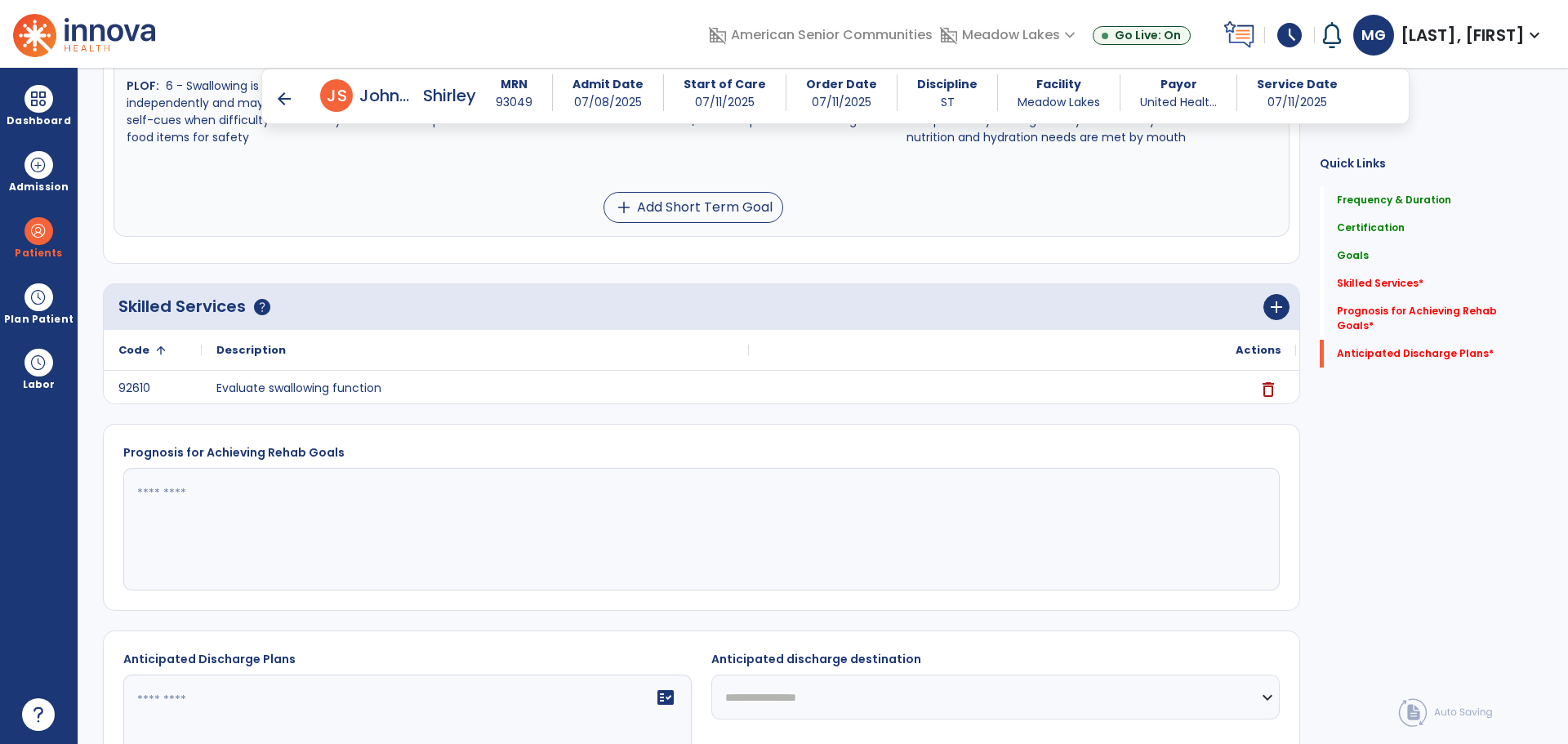 scroll, scrollTop: 705, scrollLeft: 0, axis: vertical 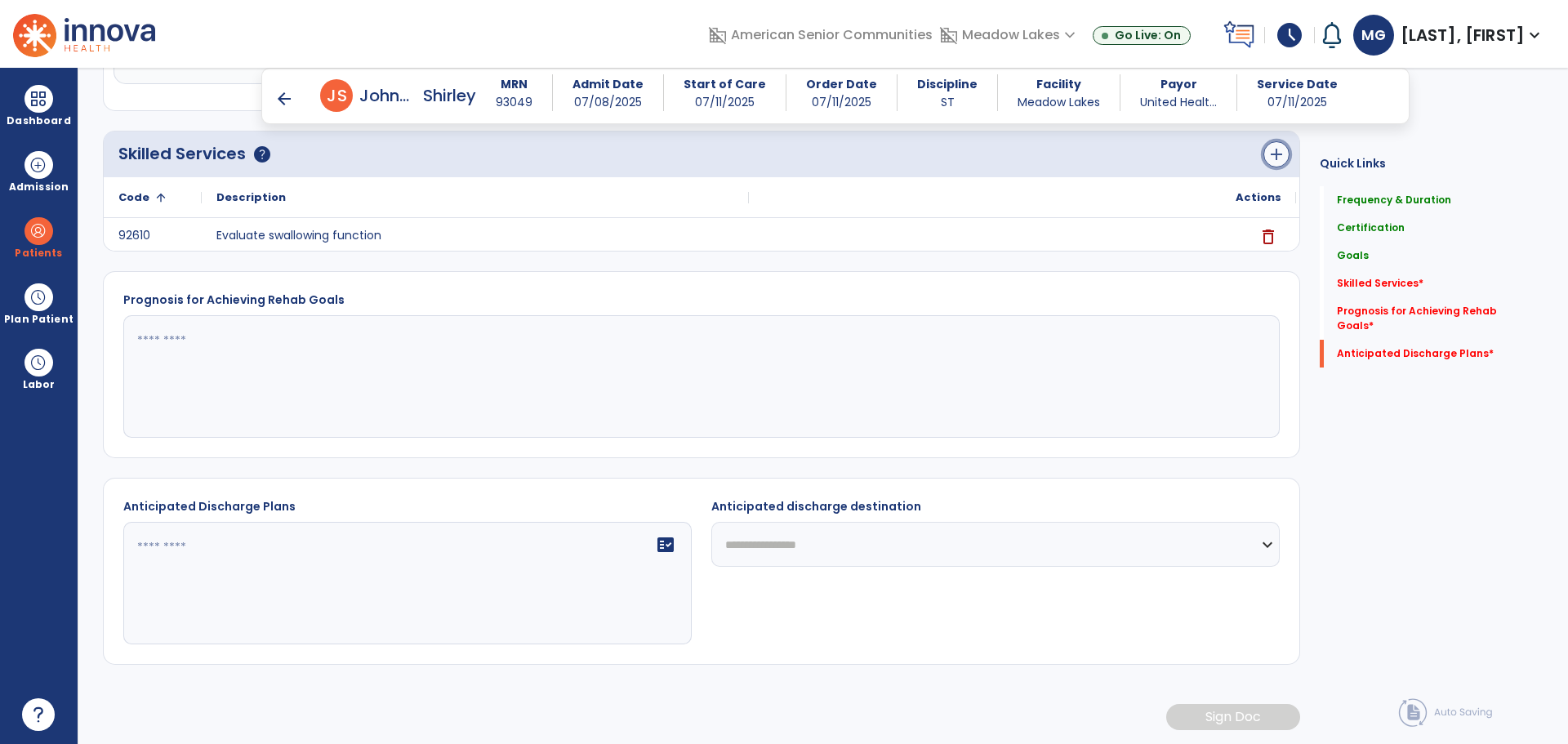 click on "add" 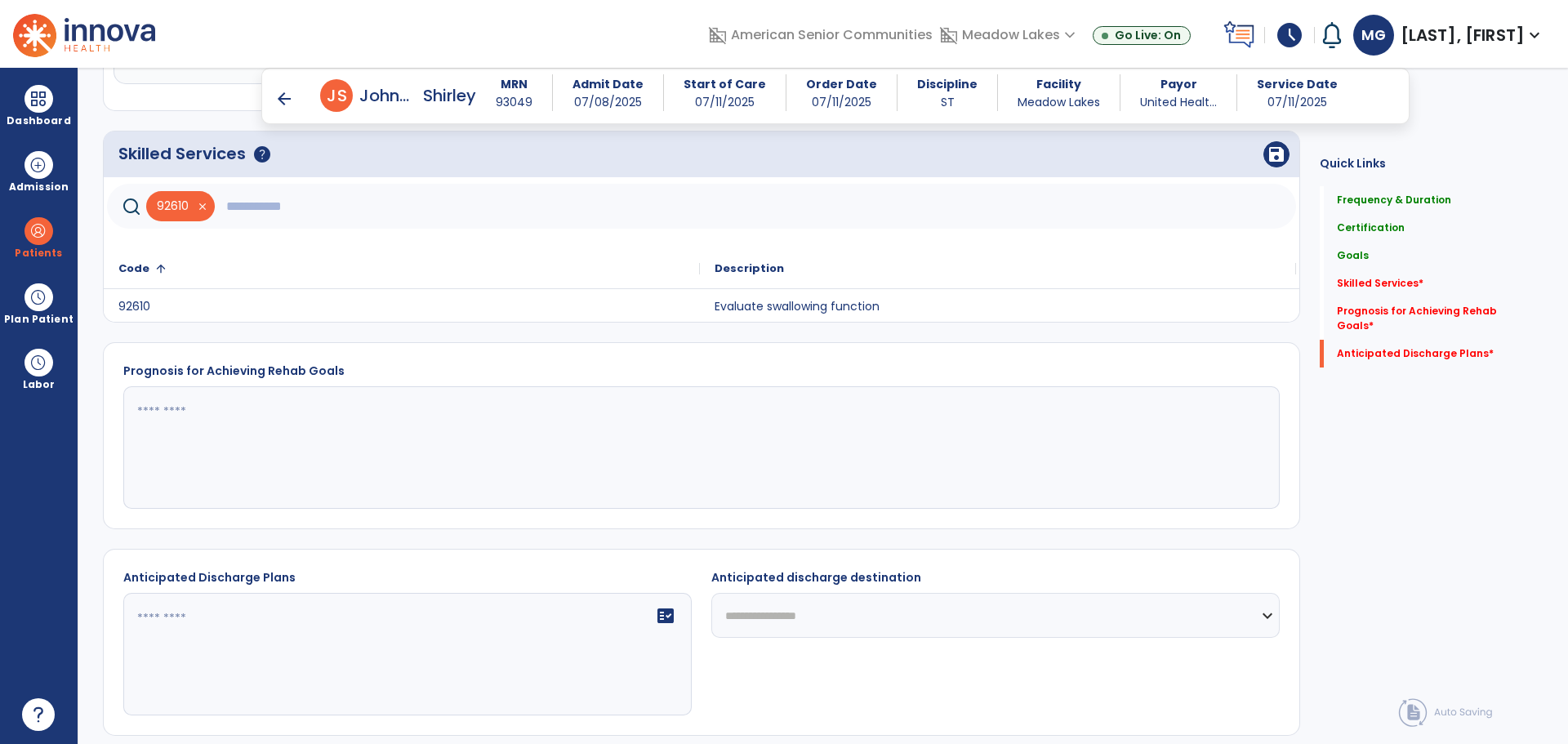 click 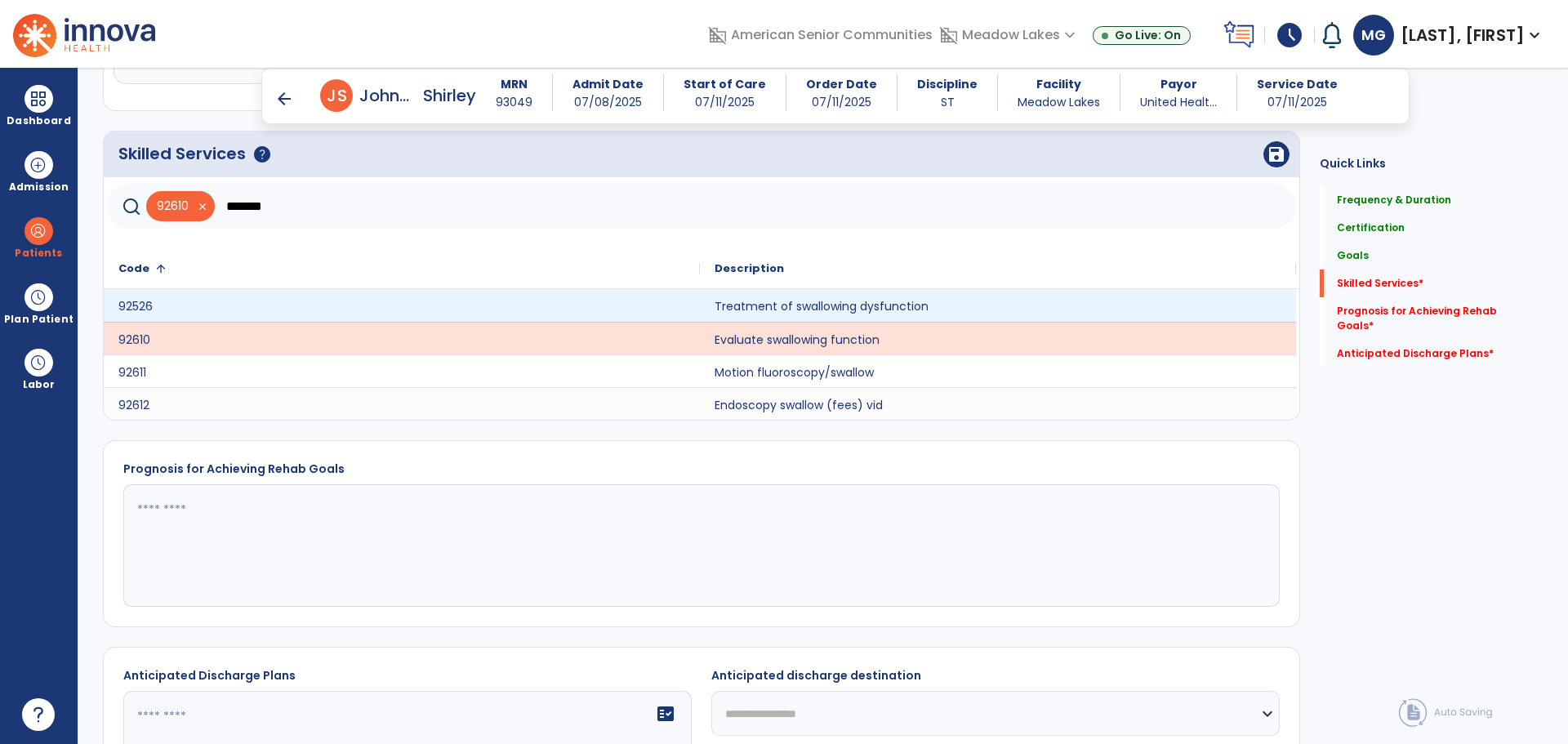 type on "*******" 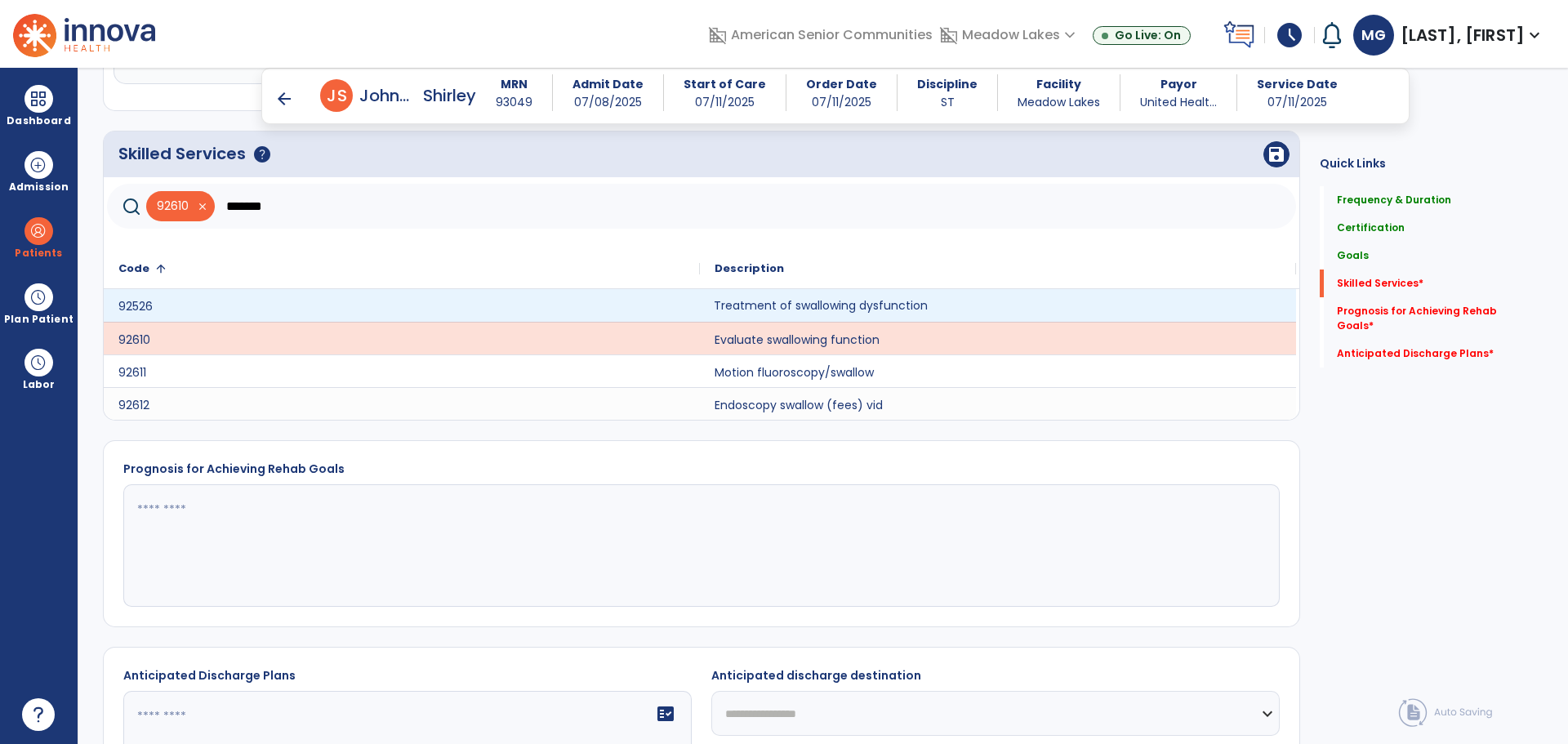 click on "Treatment of swallowing dysfunction" 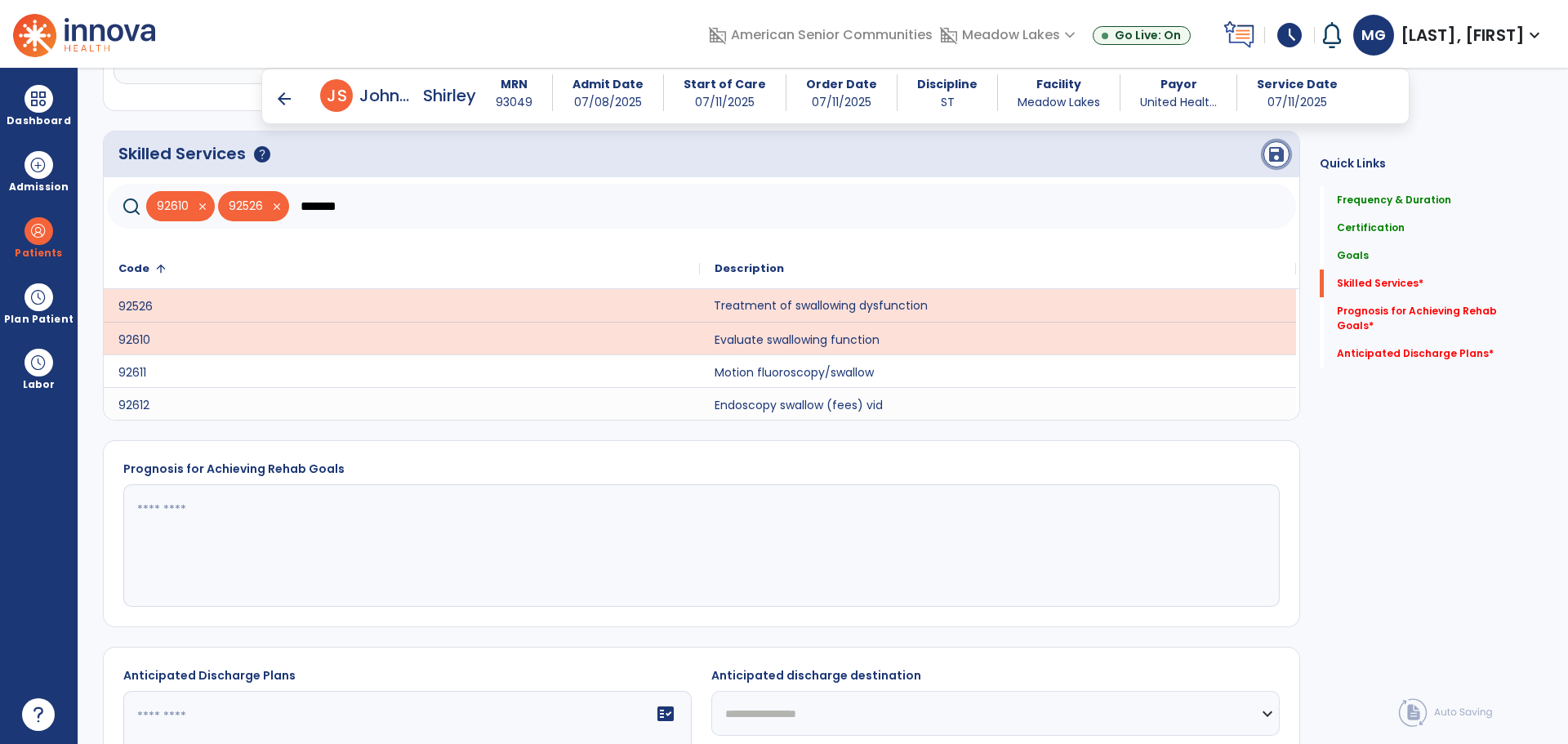 click on "save" 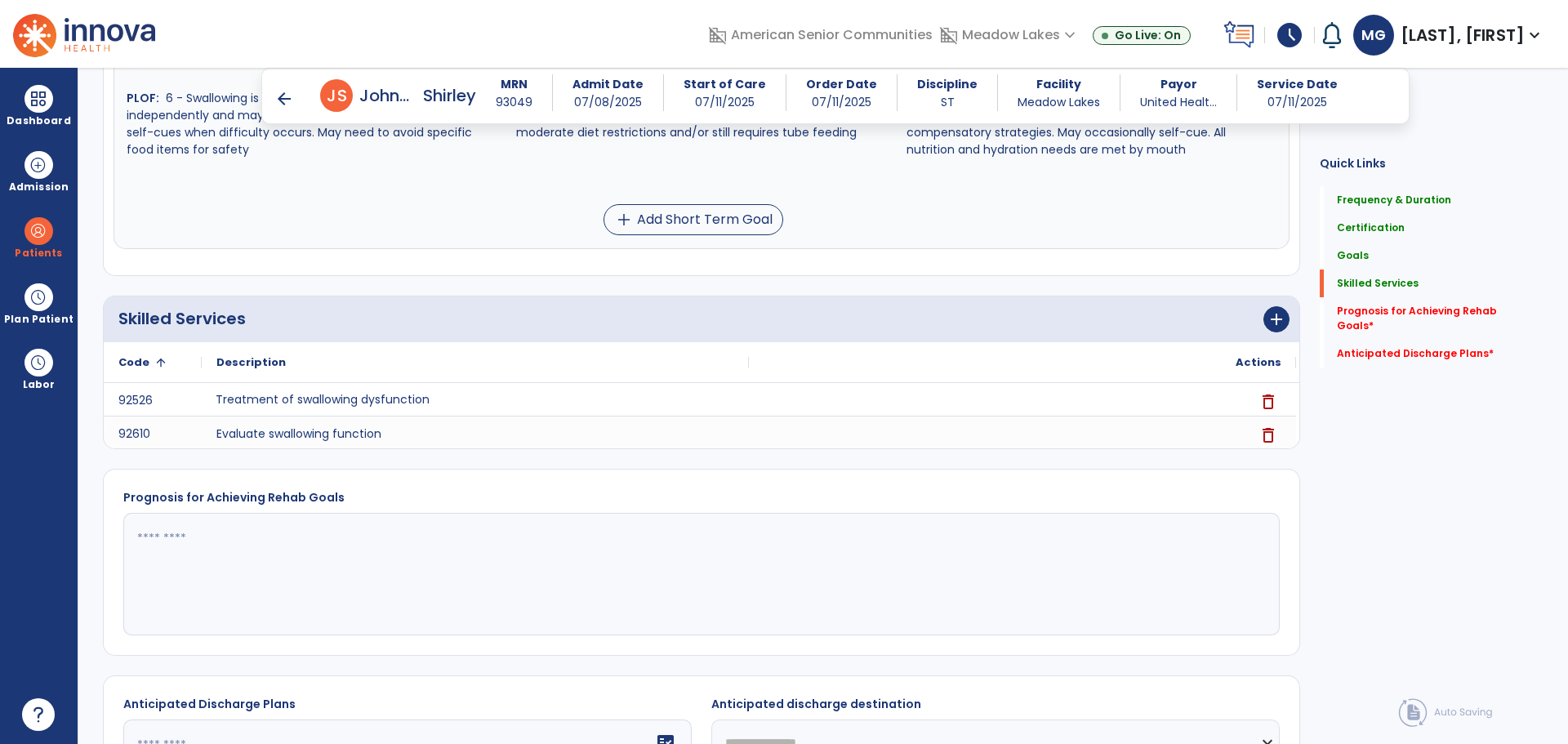 scroll, scrollTop: 568, scrollLeft: 0, axis: vertical 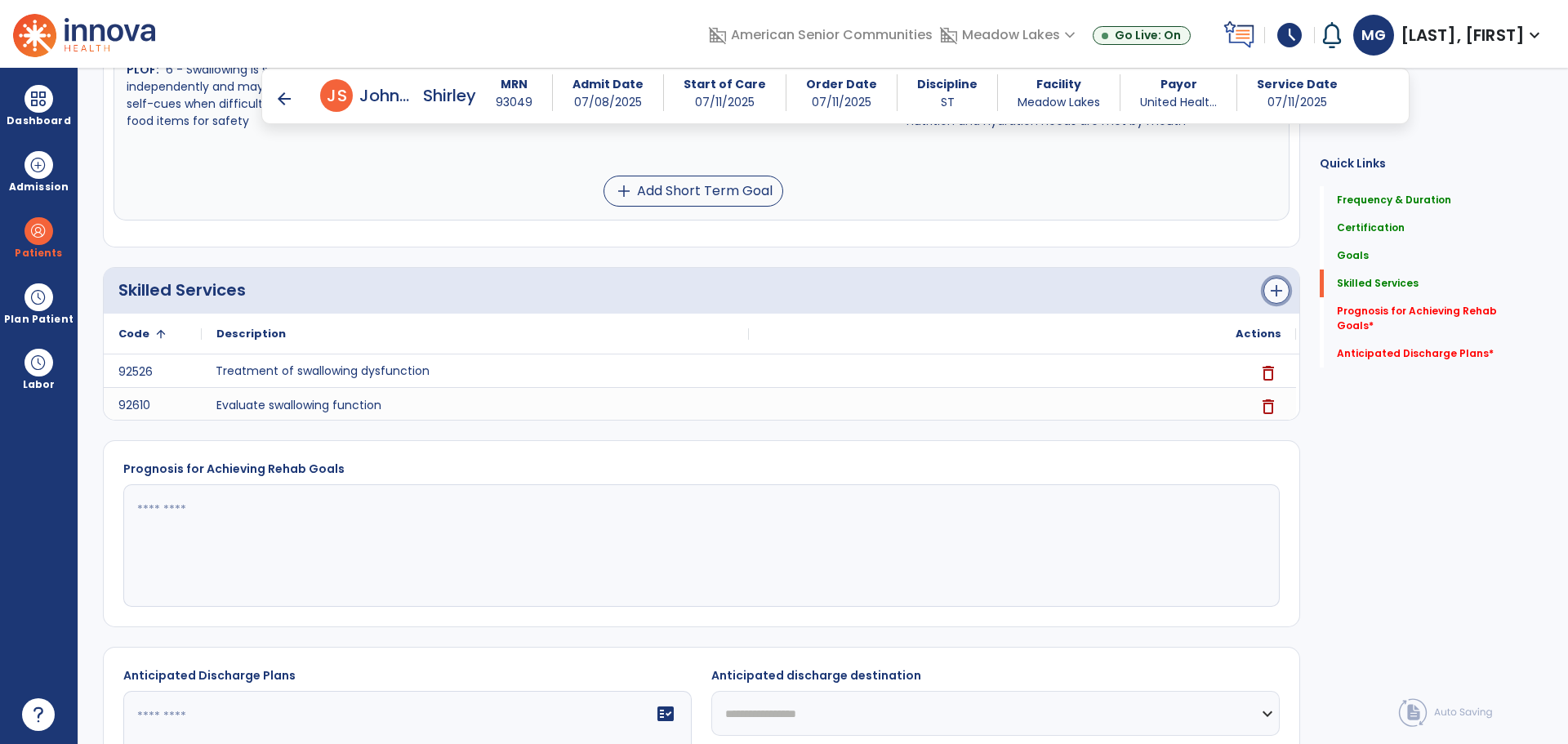 click on "add" 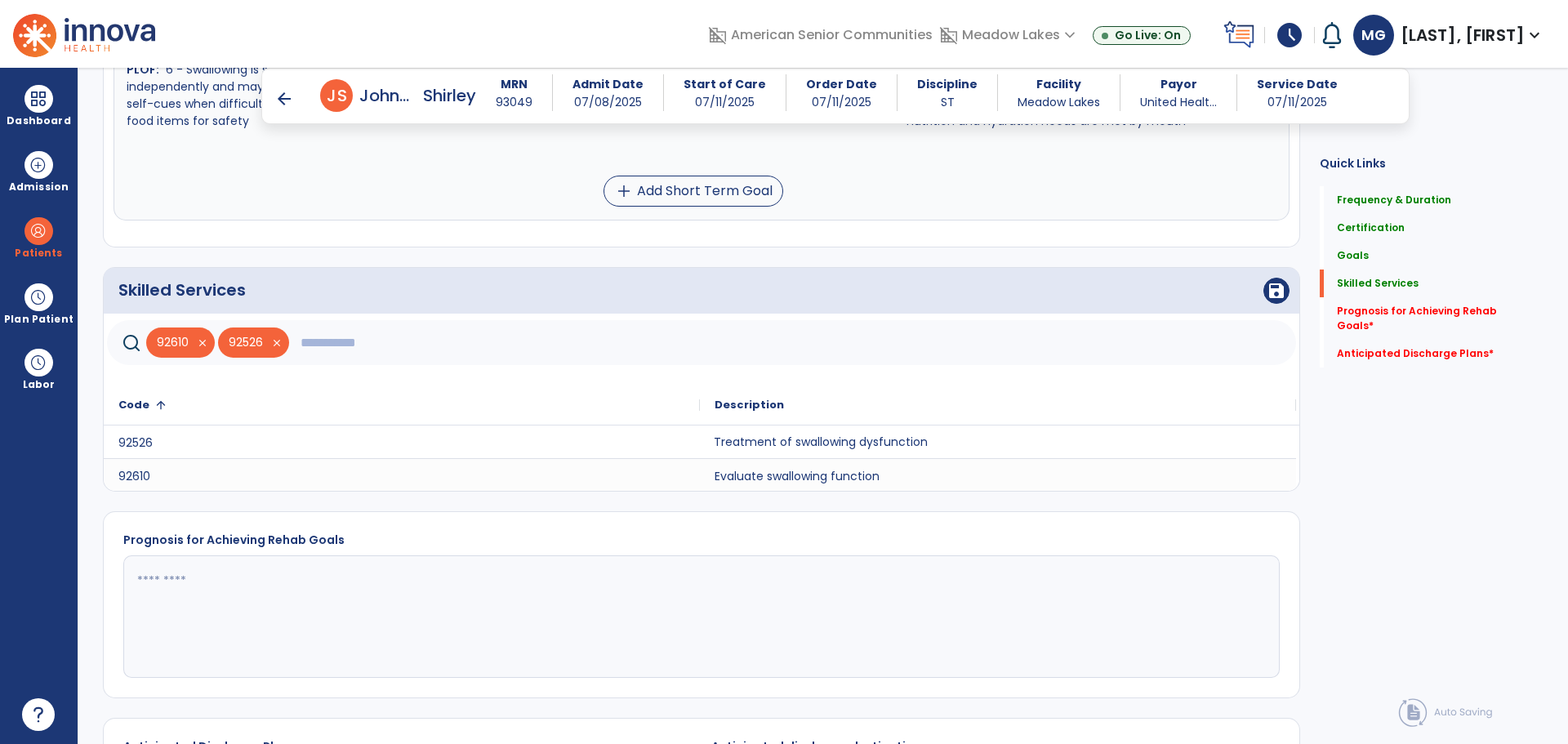 click 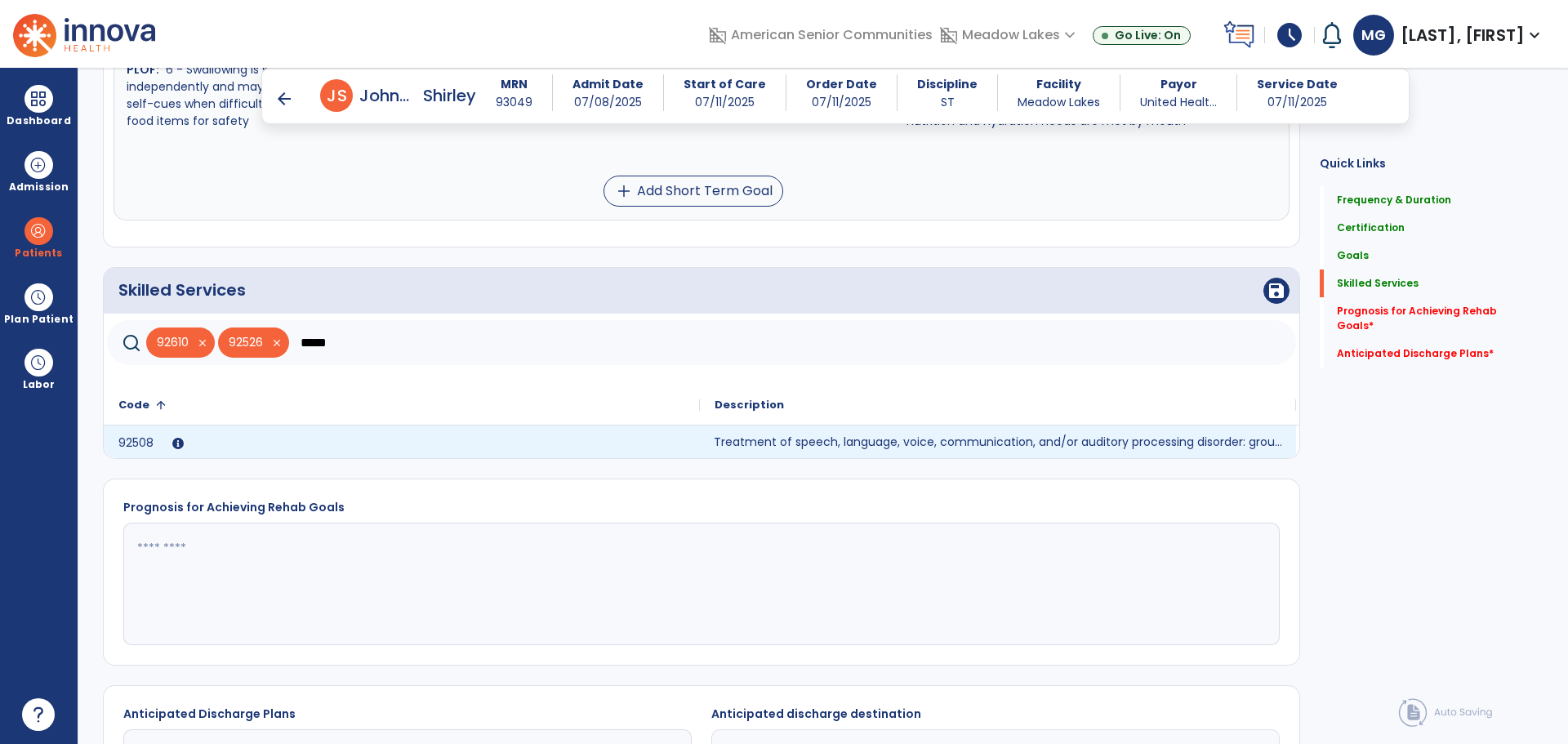 type on "*****" 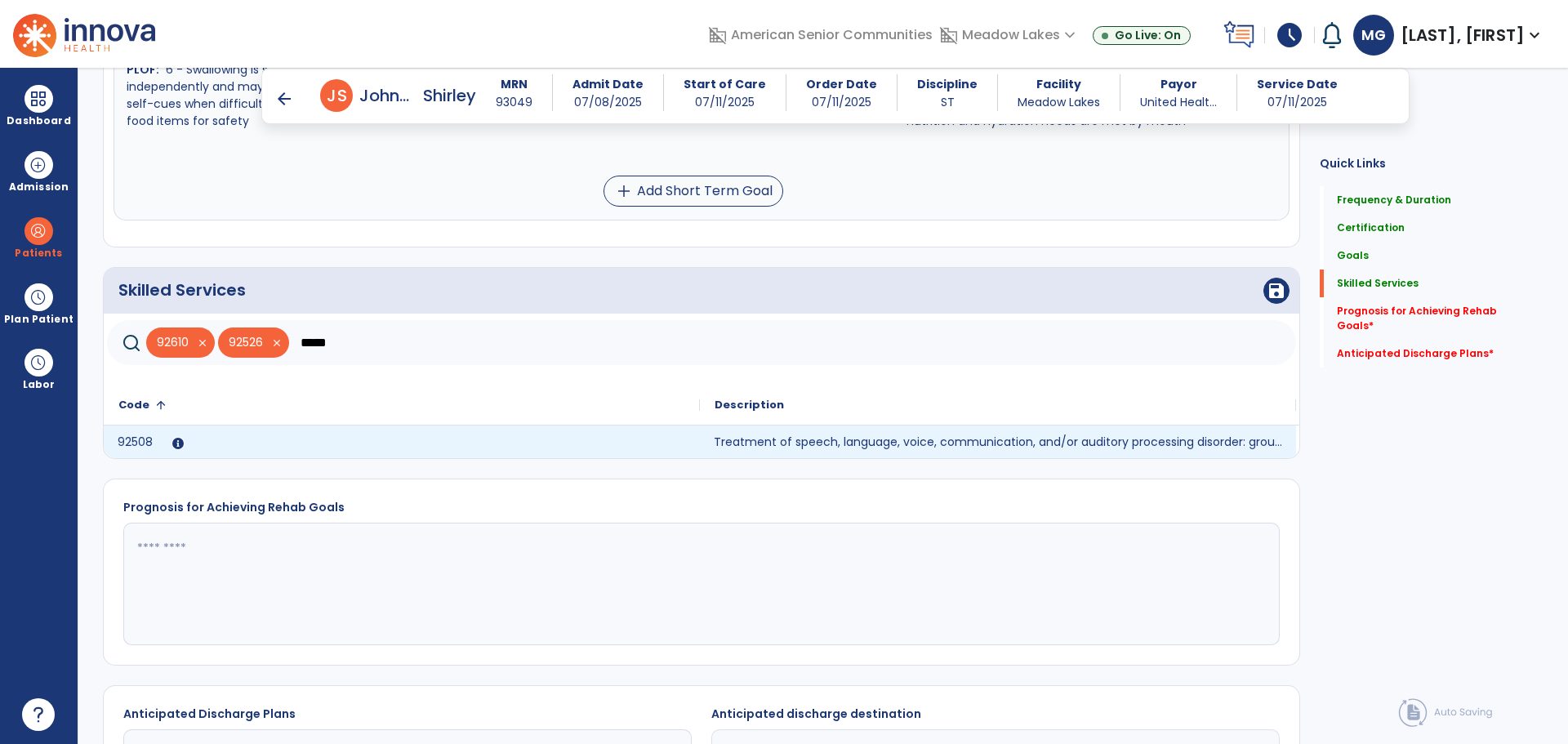 click on "92508" 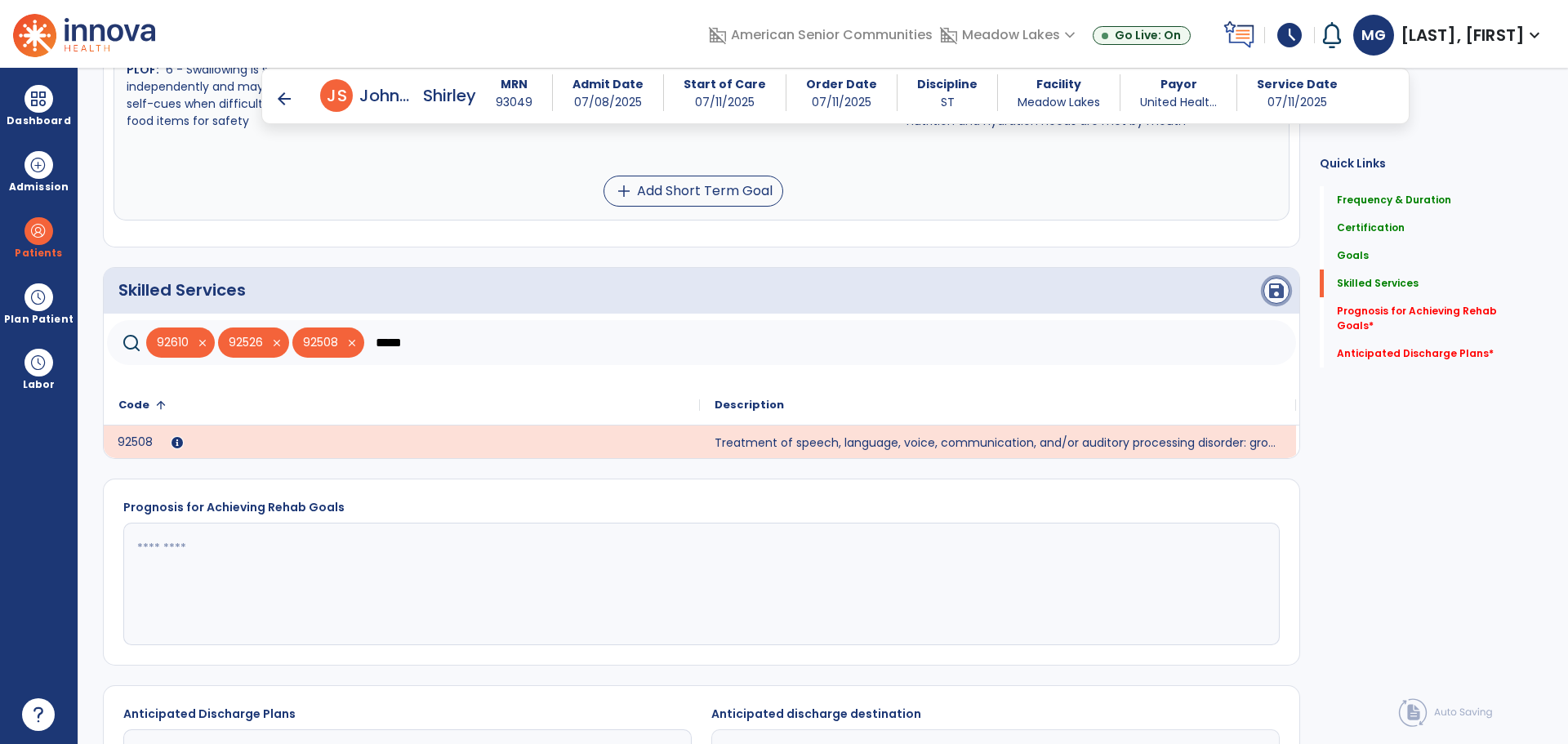 click on "save" 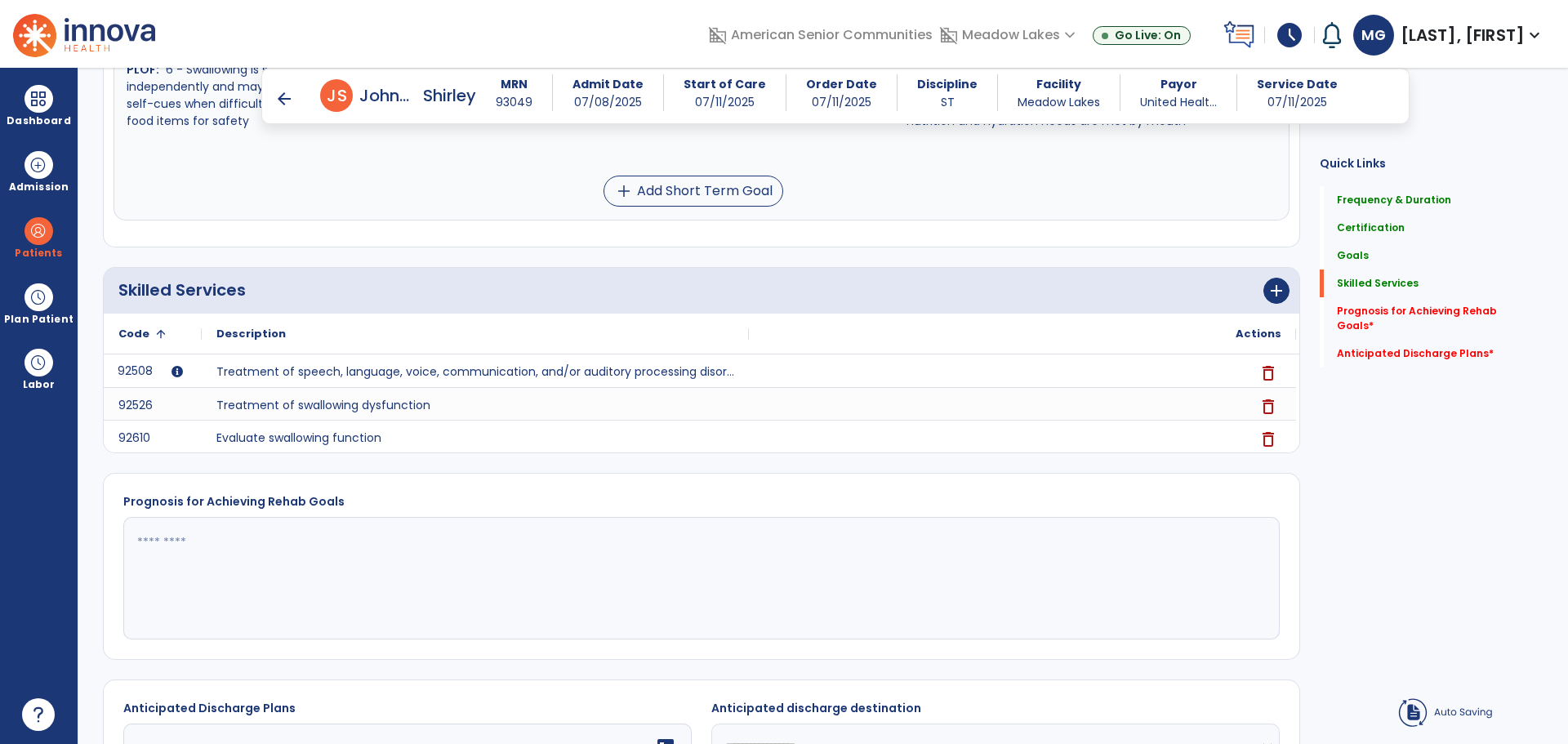 click 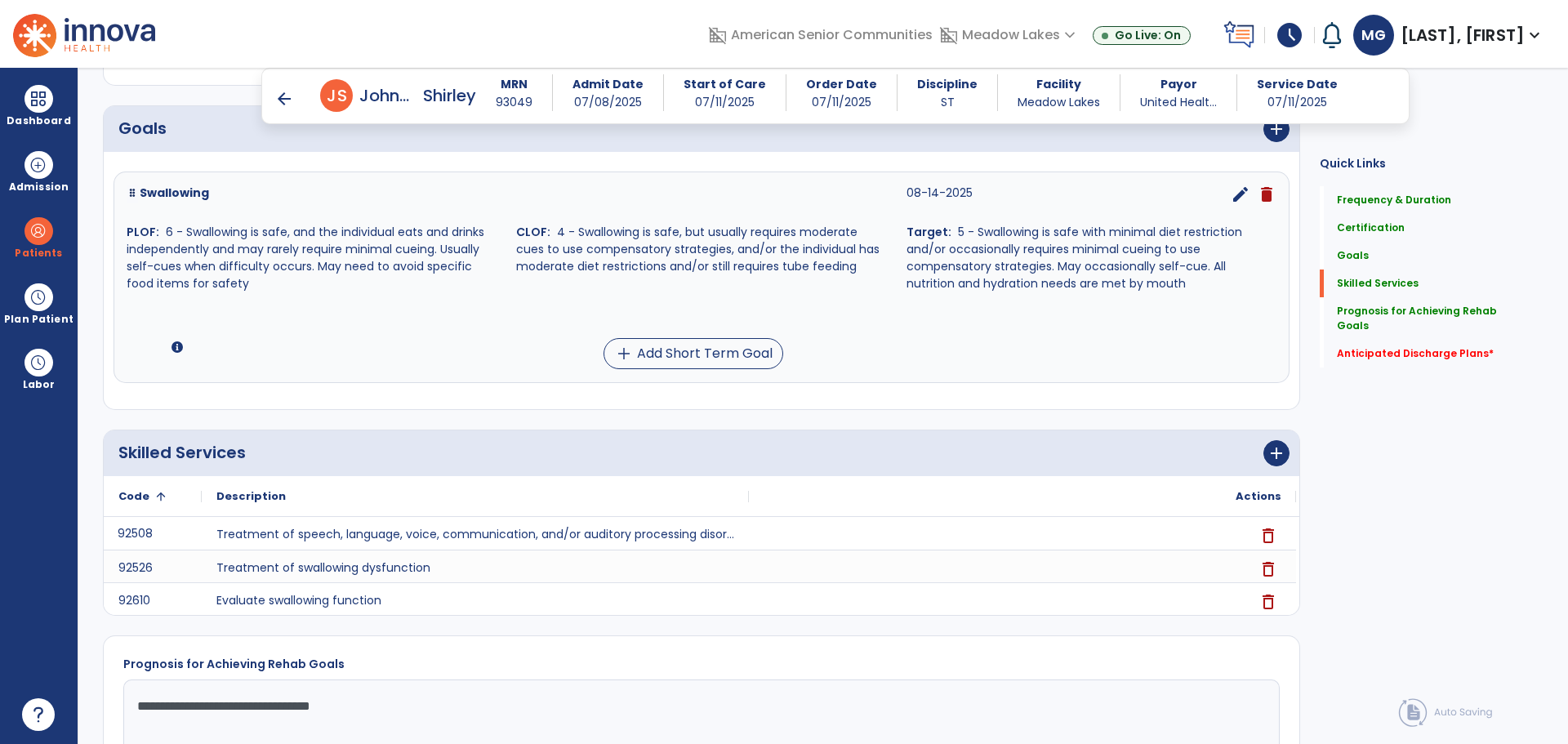 scroll, scrollTop: 770, scrollLeft: 0, axis: vertical 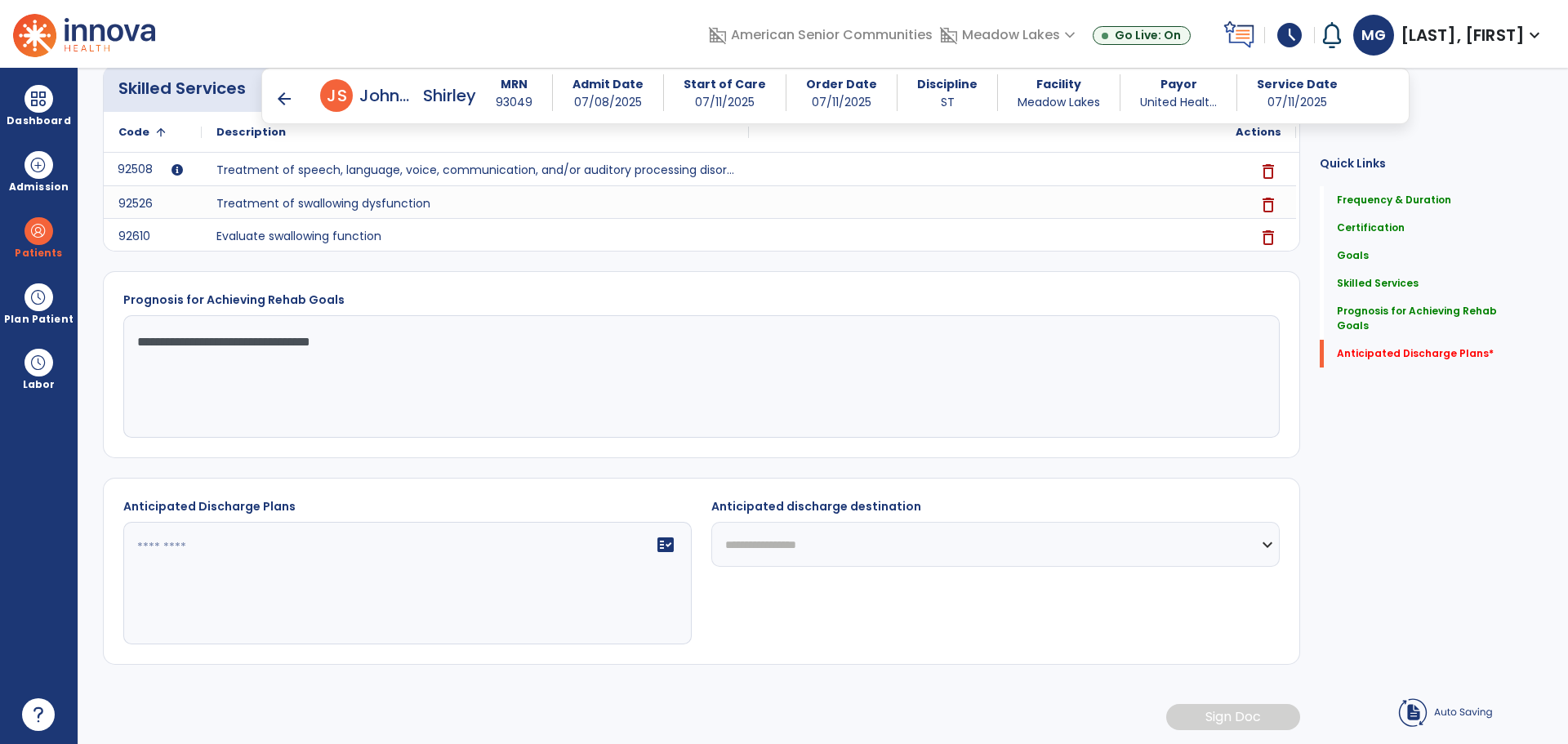 click on "**********" 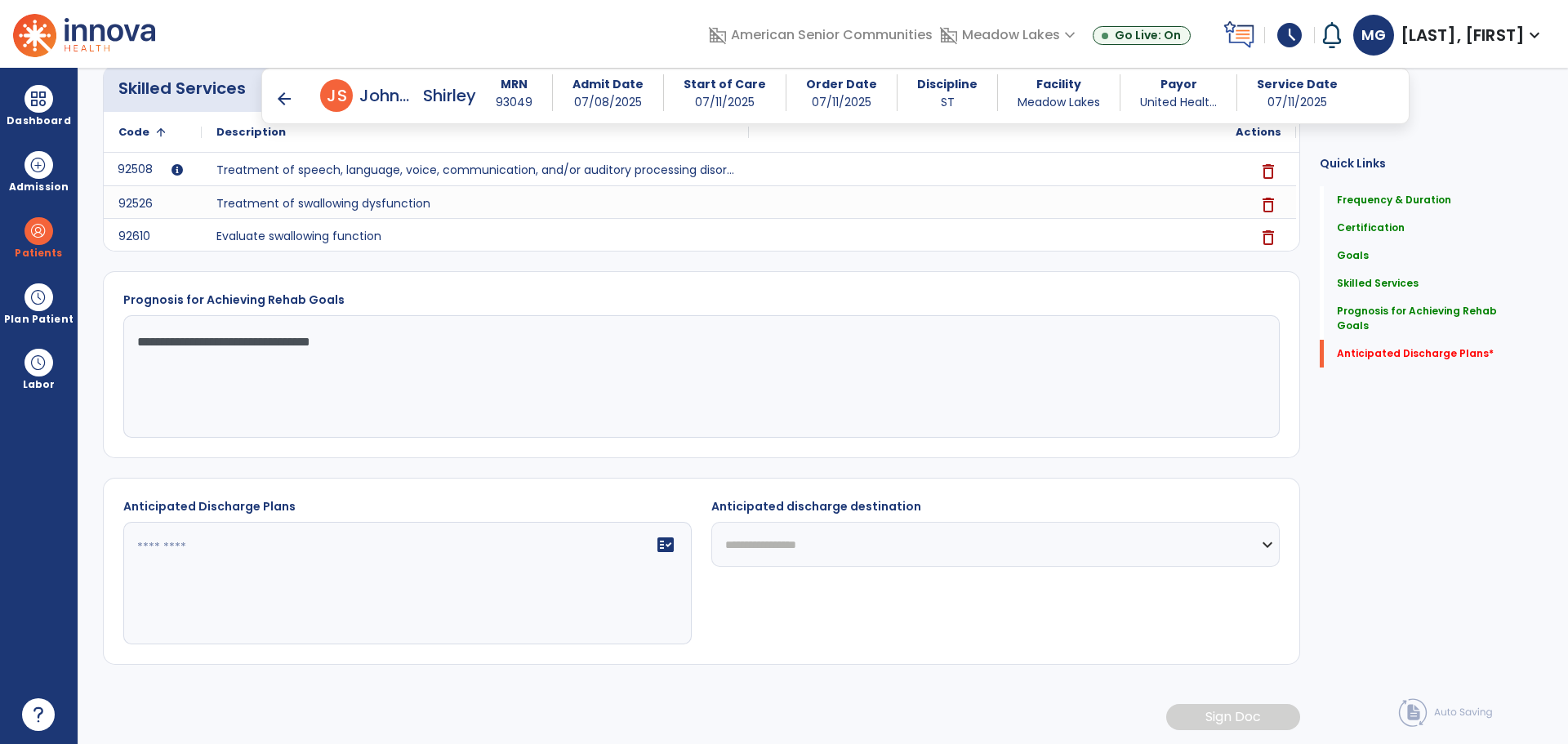 click on "**********" 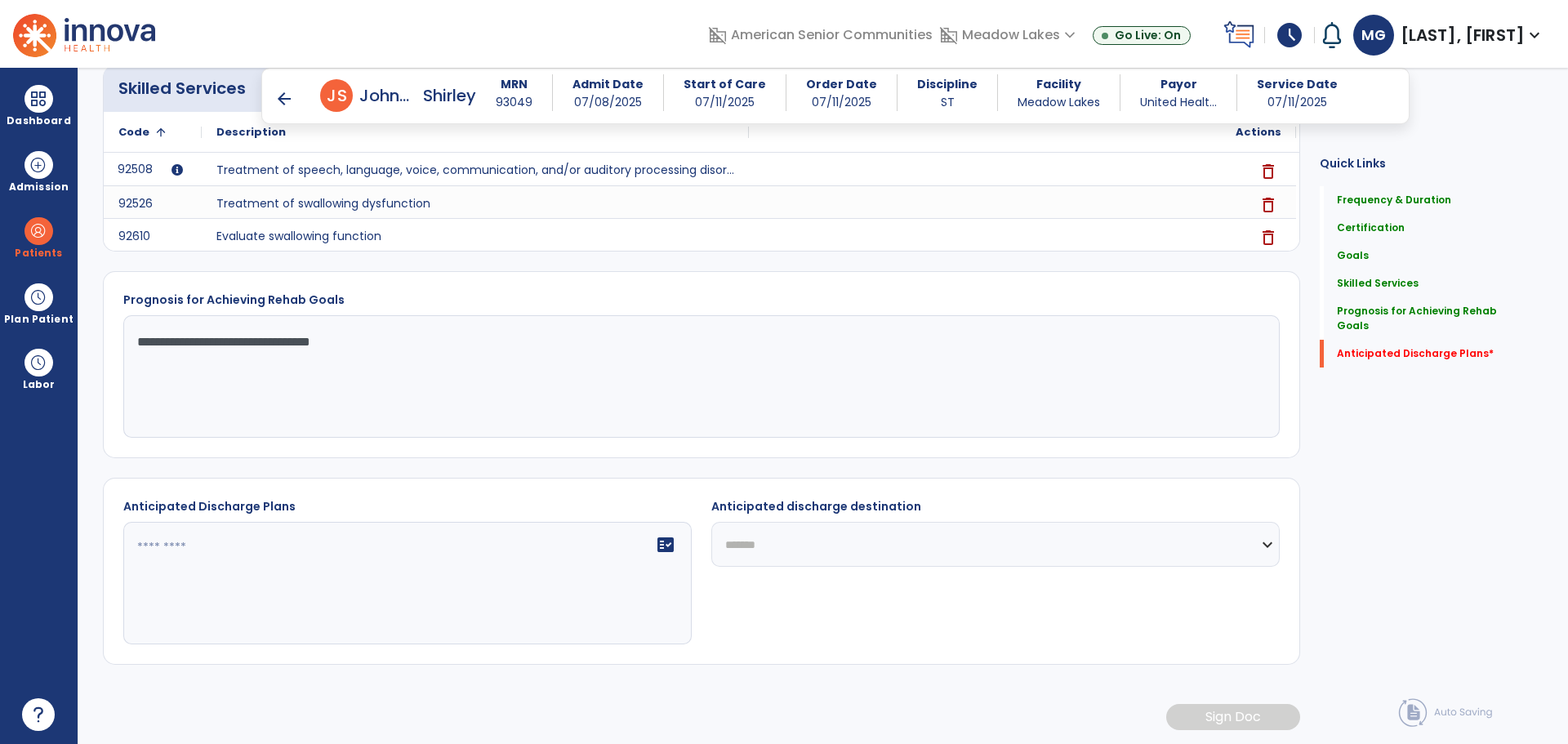 click on "**********" 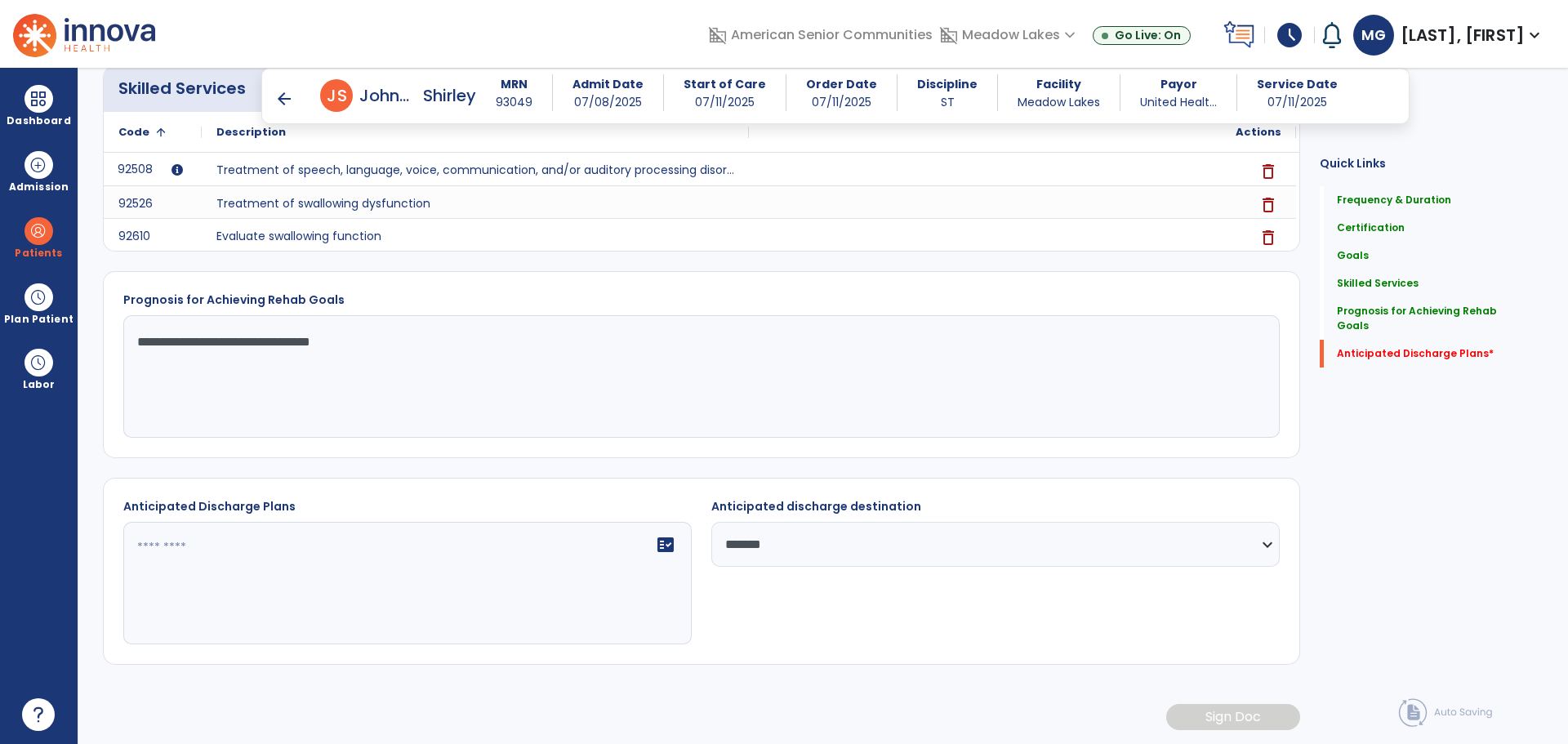 click on "fact_check" 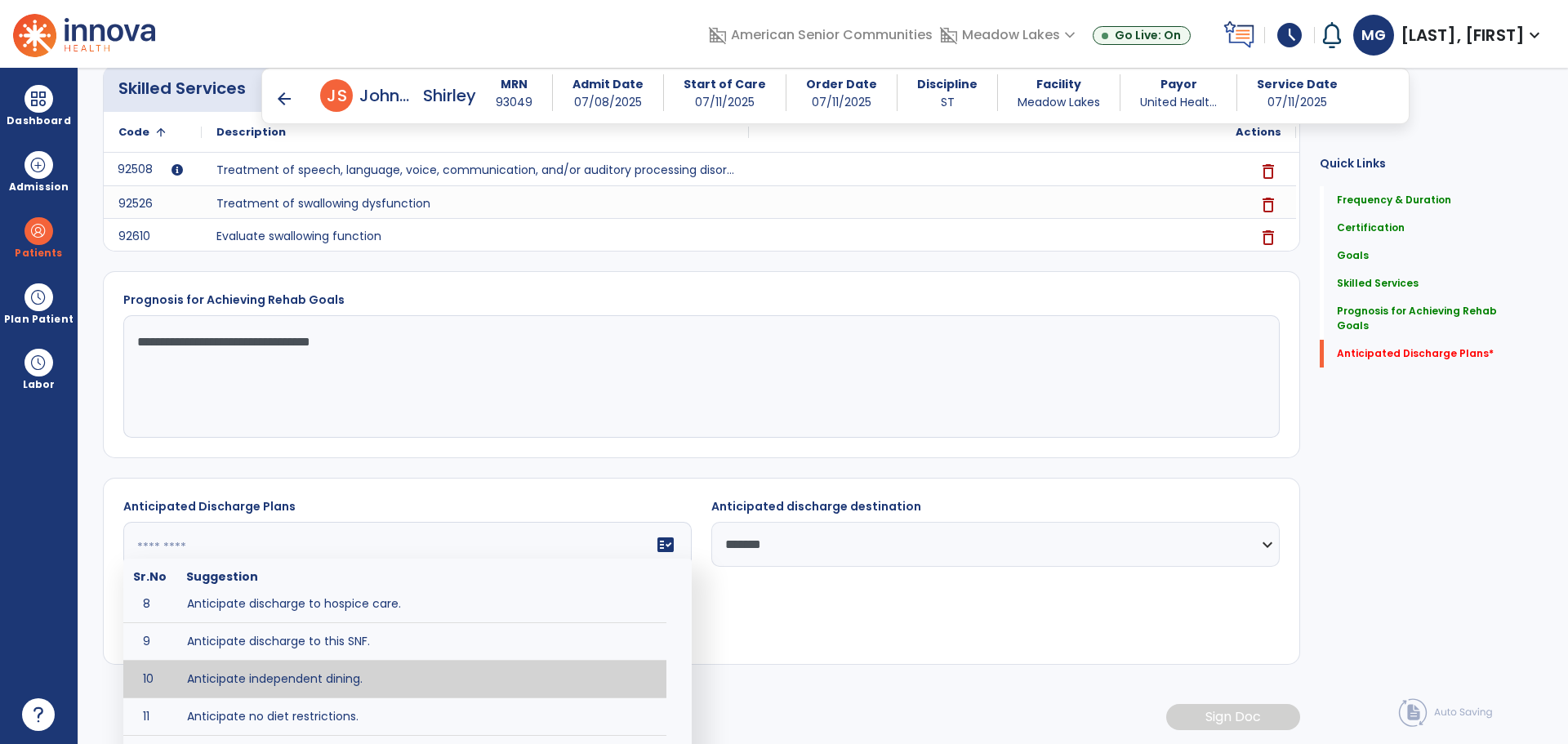 scroll, scrollTop: 245, scrollLeft: 0, axis: vertical 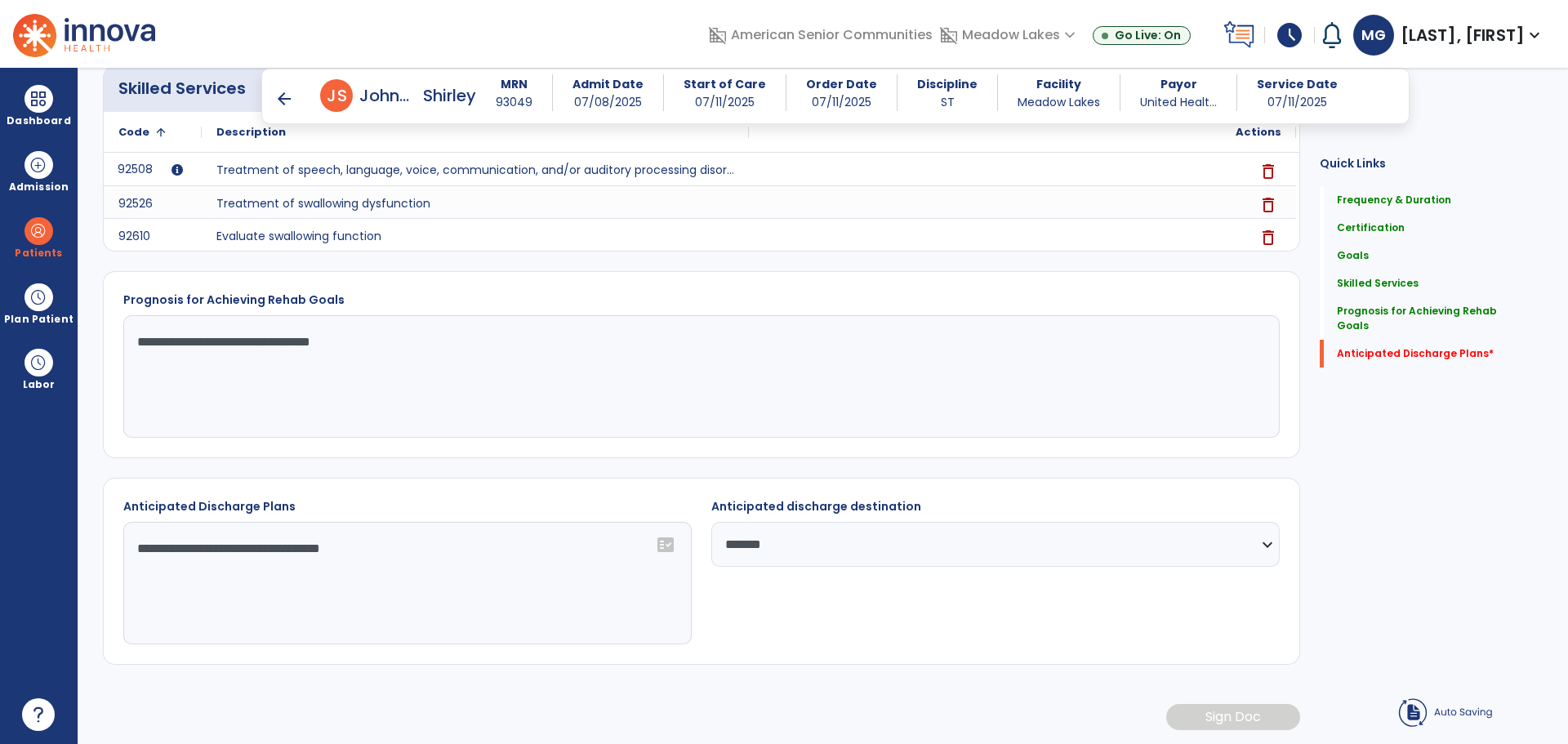 click on "**********" 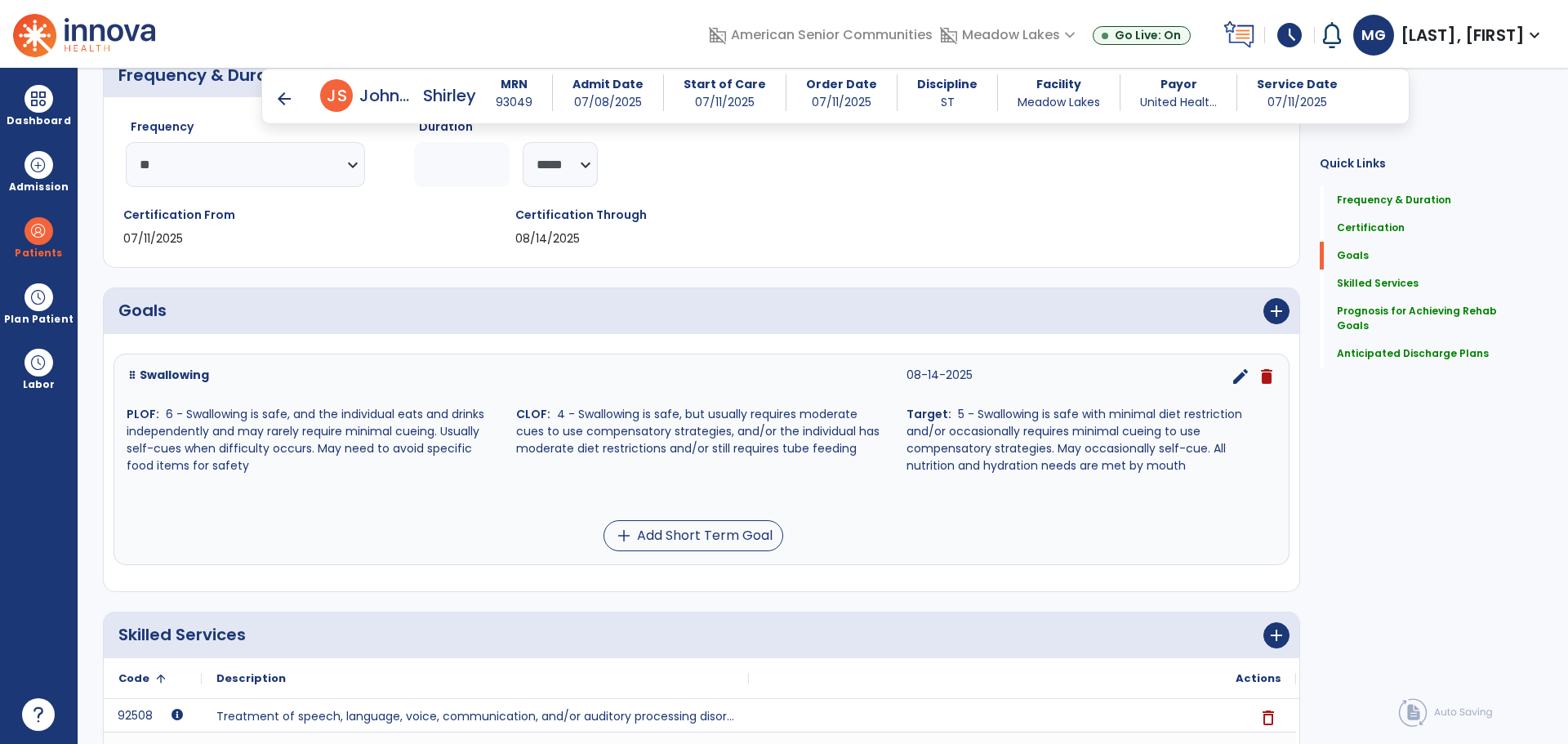 scroll, scrollTop: 225, scrollLeft: 0, axis: vertical 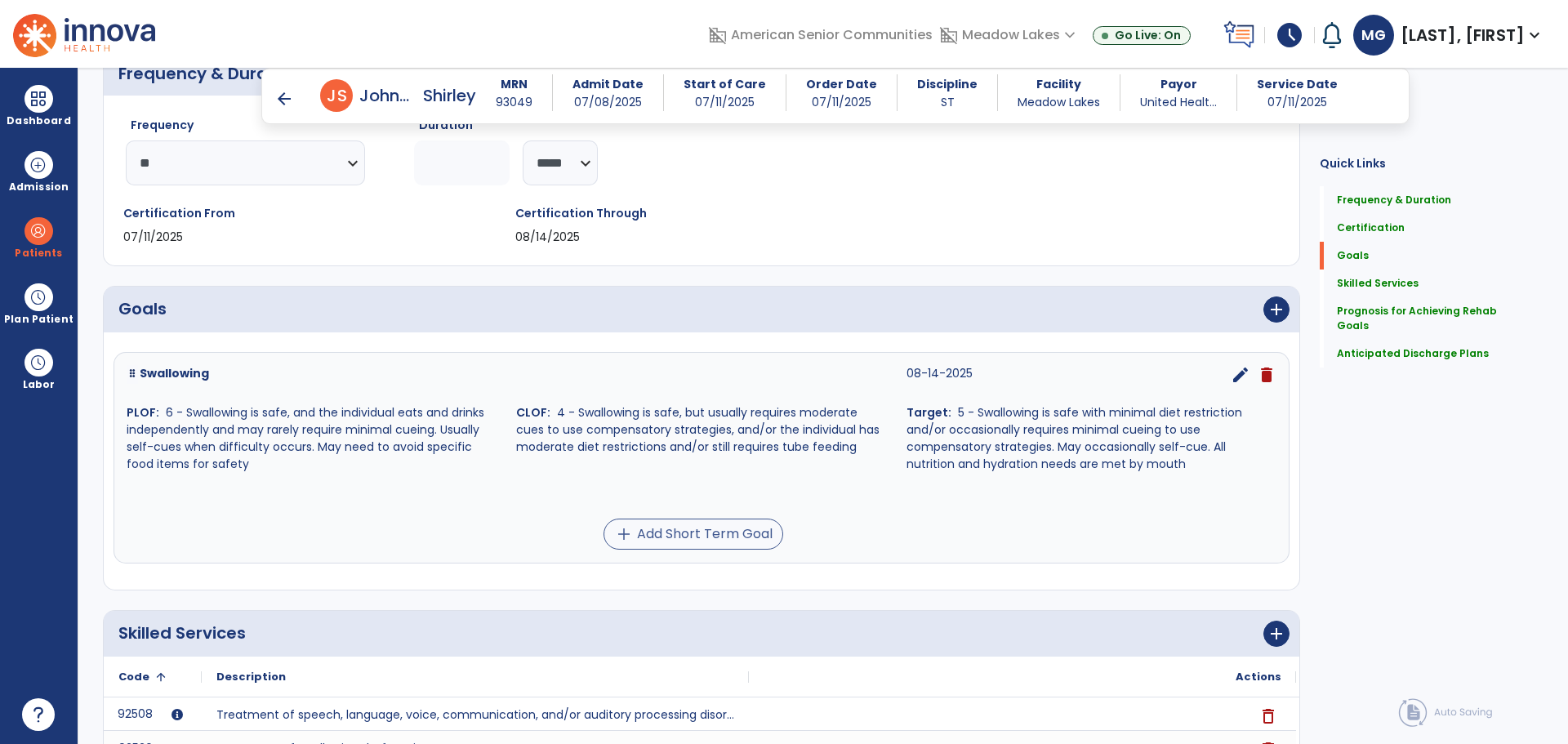 type on "**********" 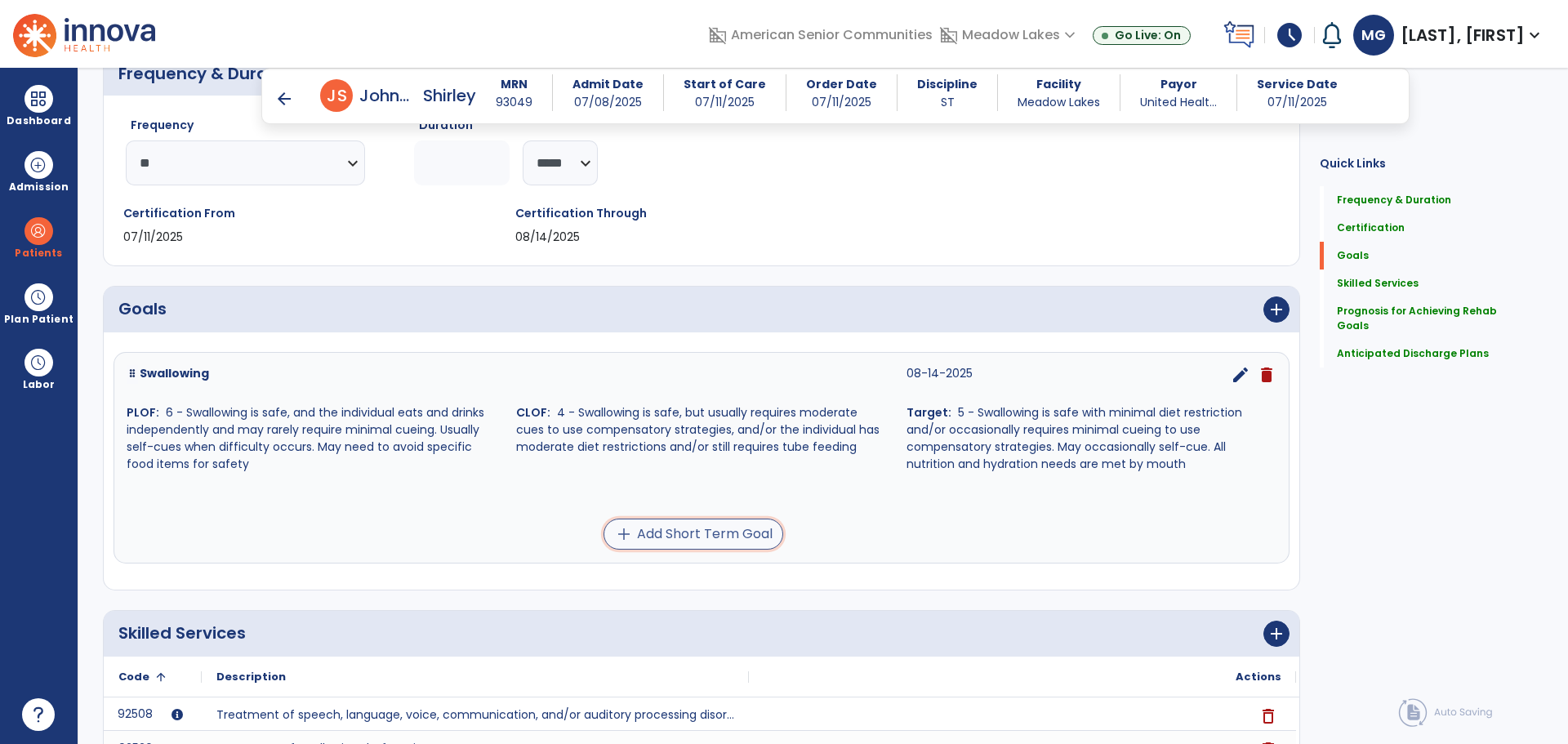 click on "add  Add Short Term Goal" at bounding box center [693, 534] 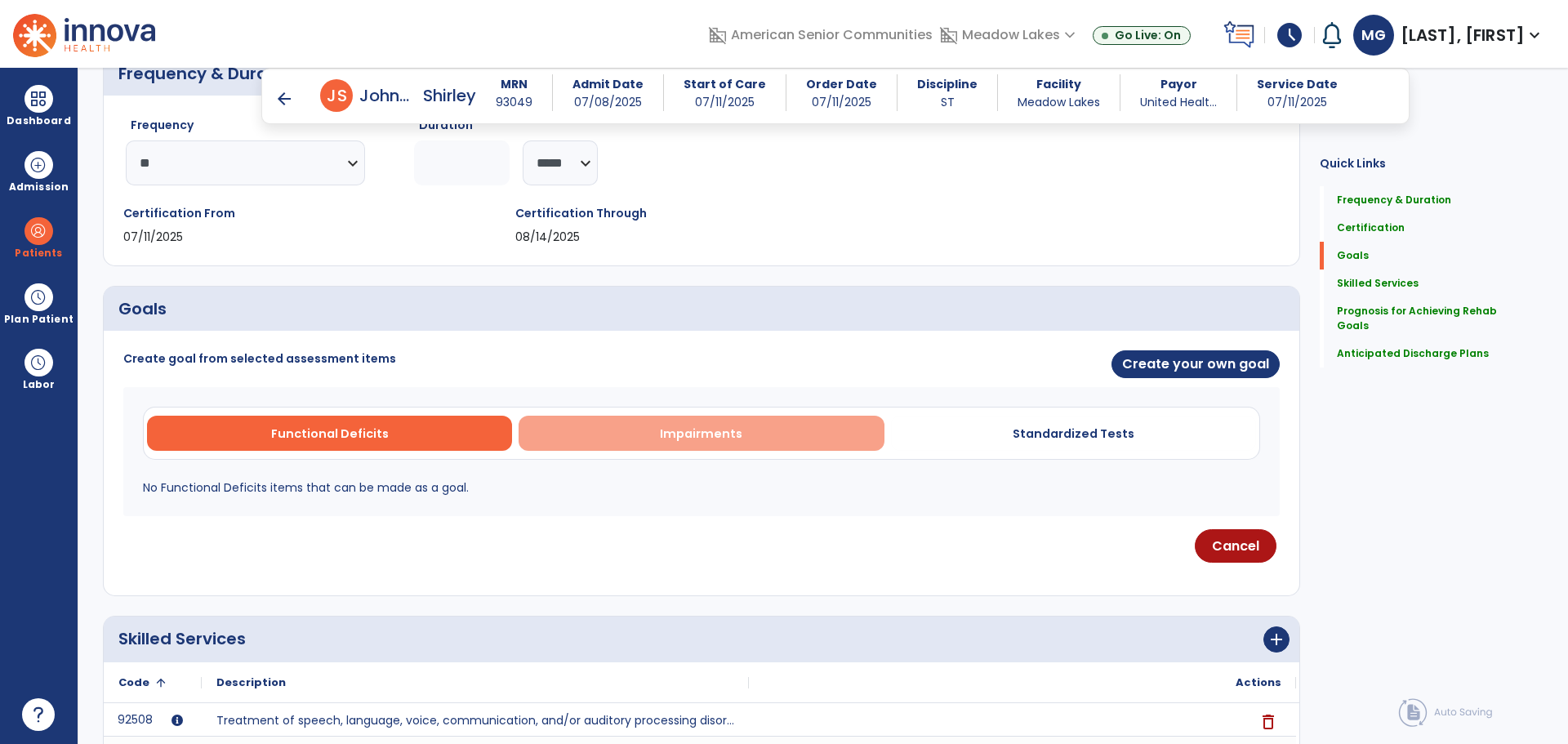 click on "Impairments" at bounding box center [701, 433] 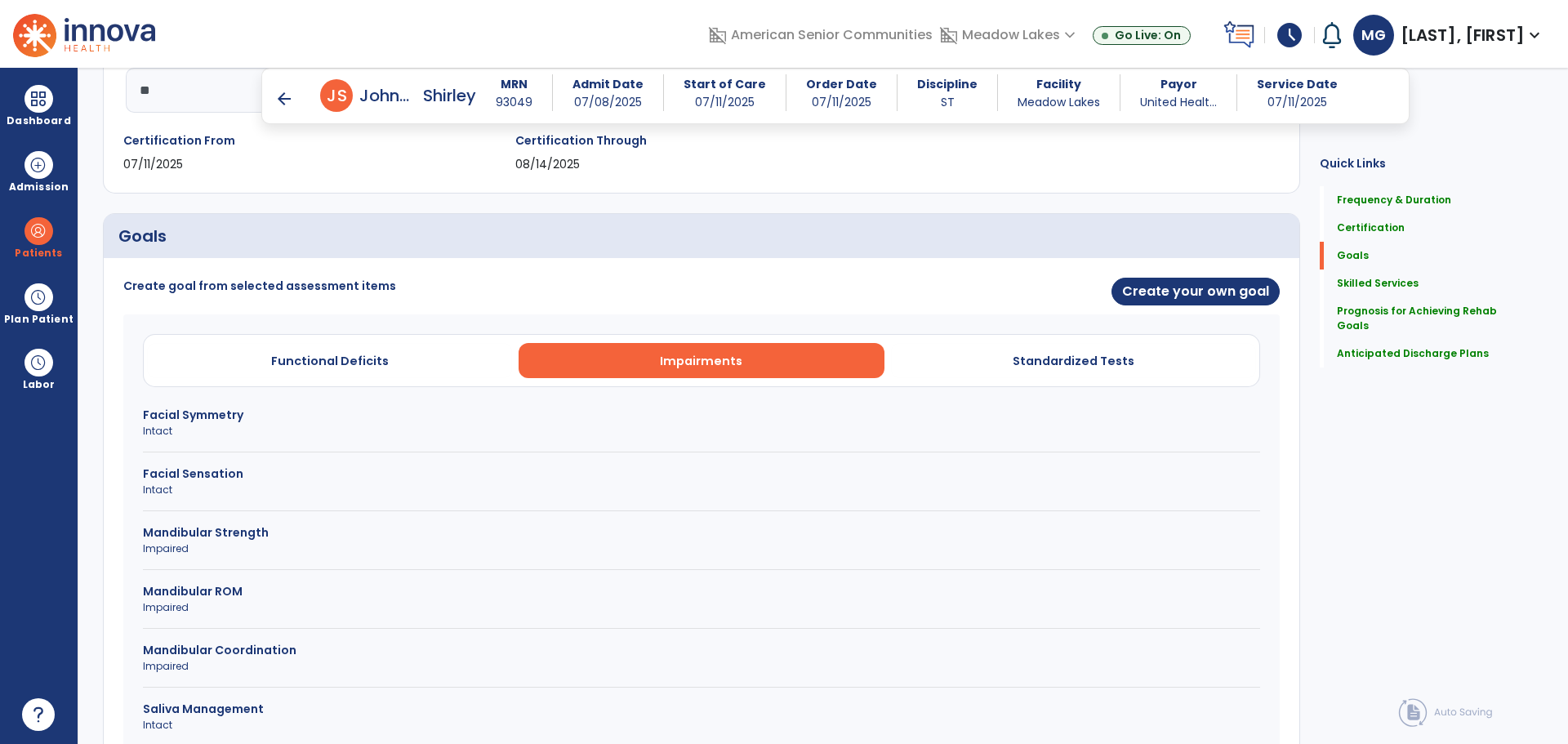 scroll, scrollTop: 144, scrollLeft: 0, axis: vertical 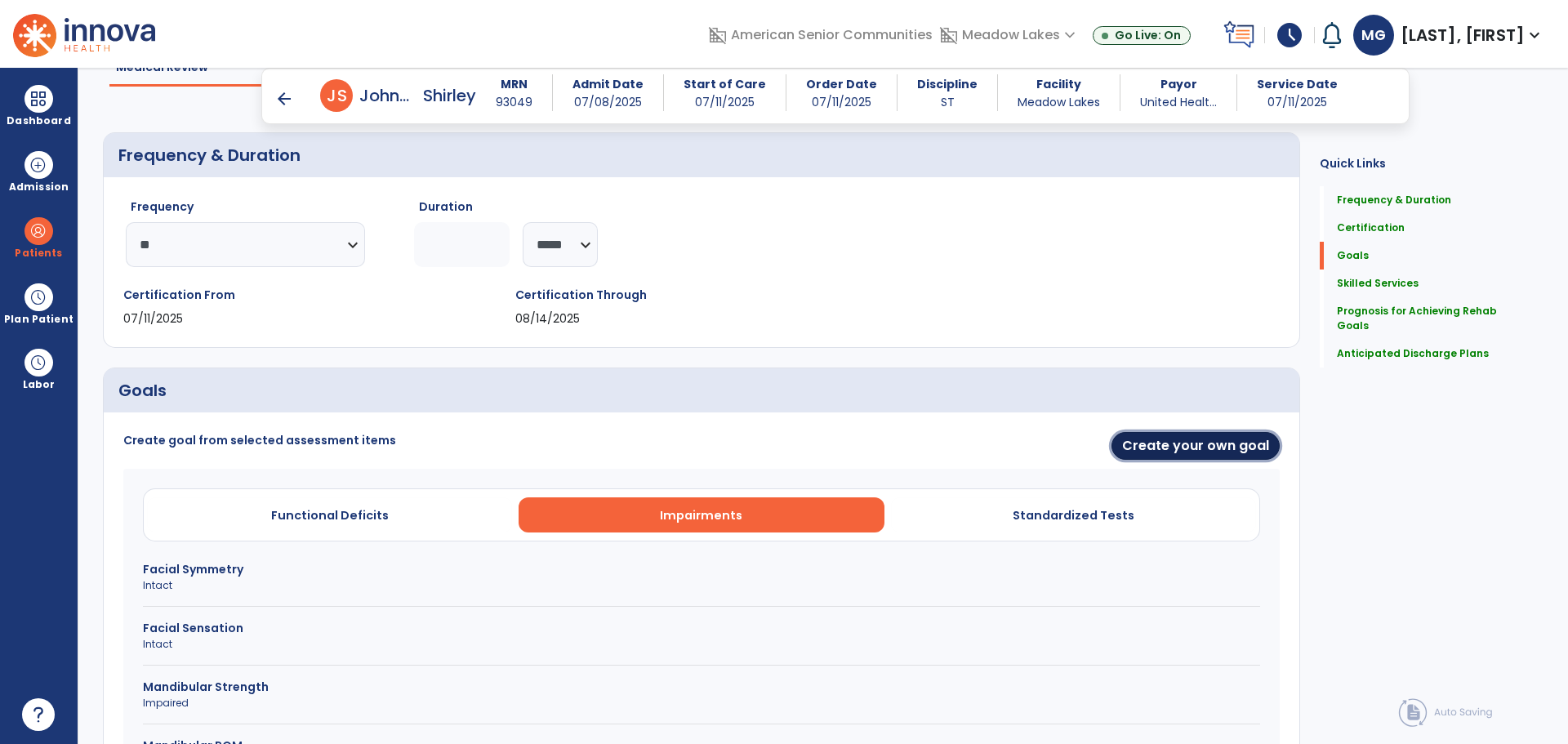 click on "Create your own goal" at bounding box center [1196, 446] 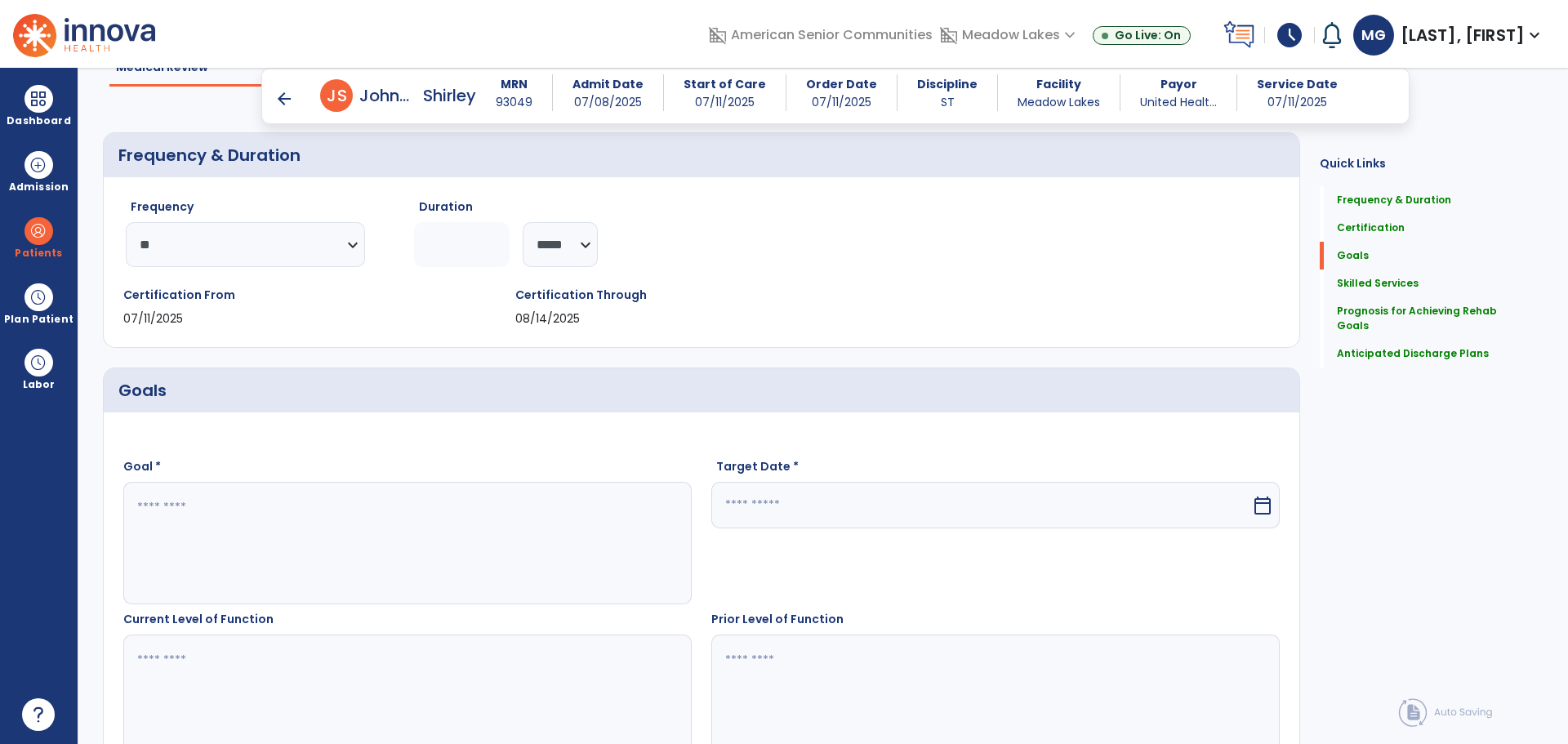 click at bounding box center (407, 543) 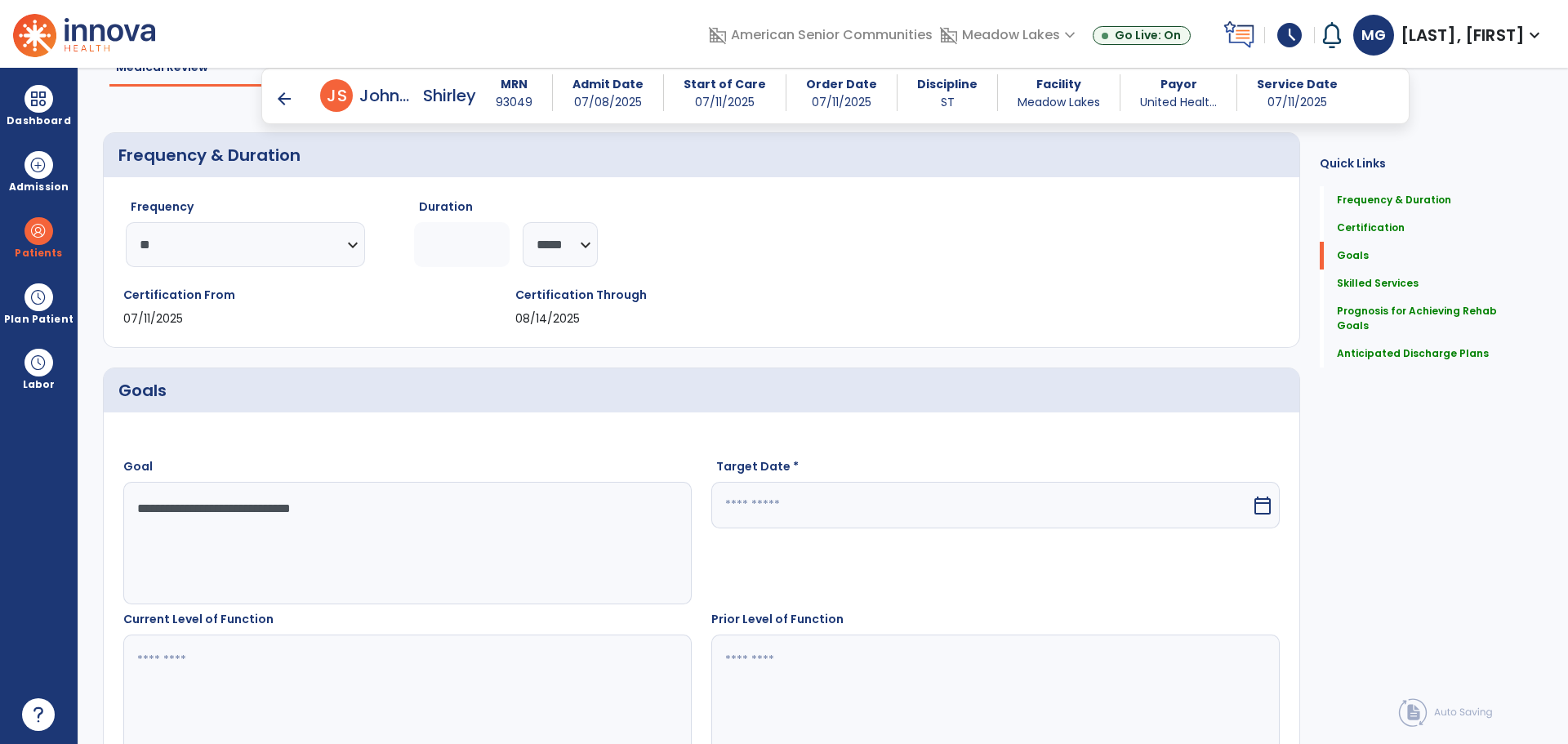 type on "**********" 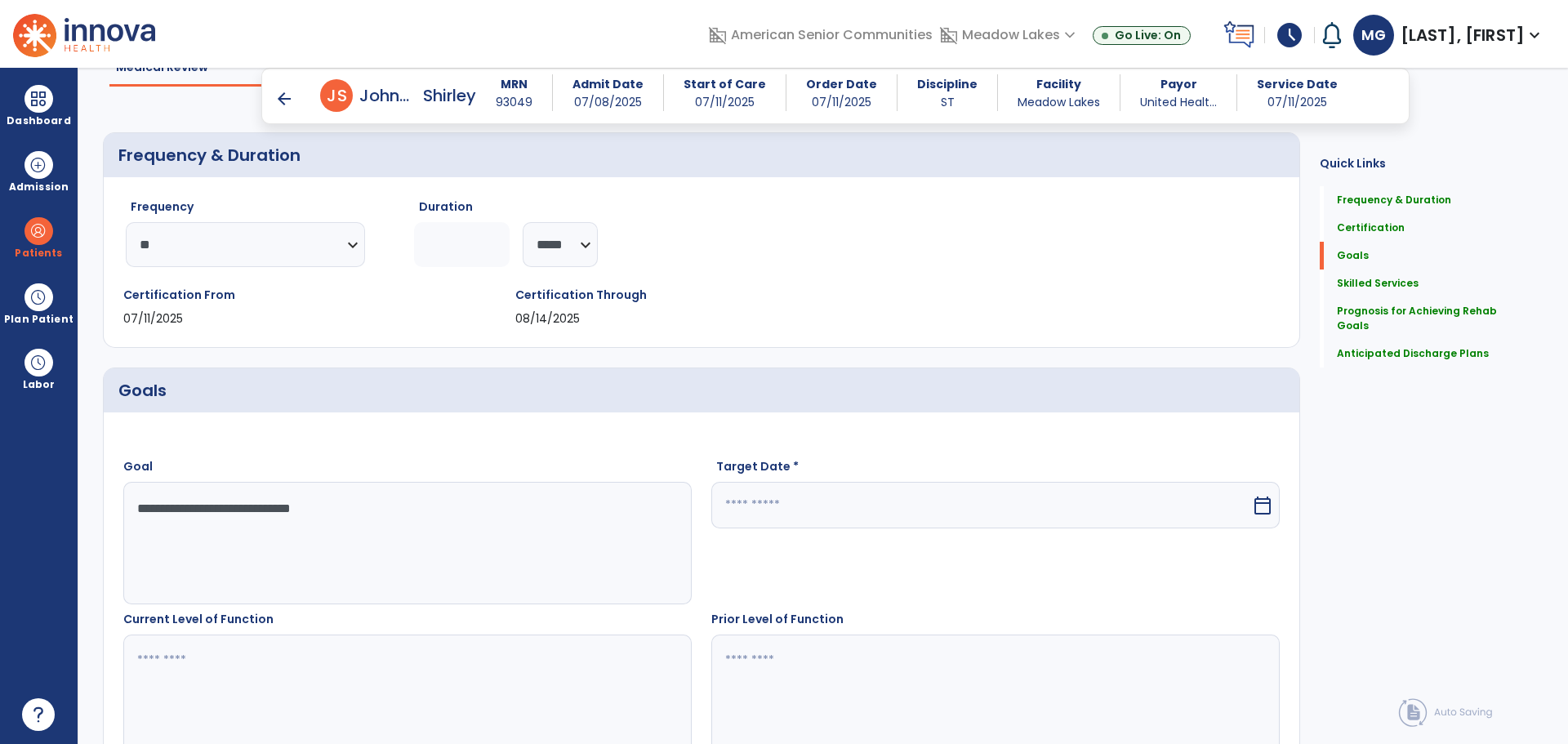 click at bounding box center (981, 505) 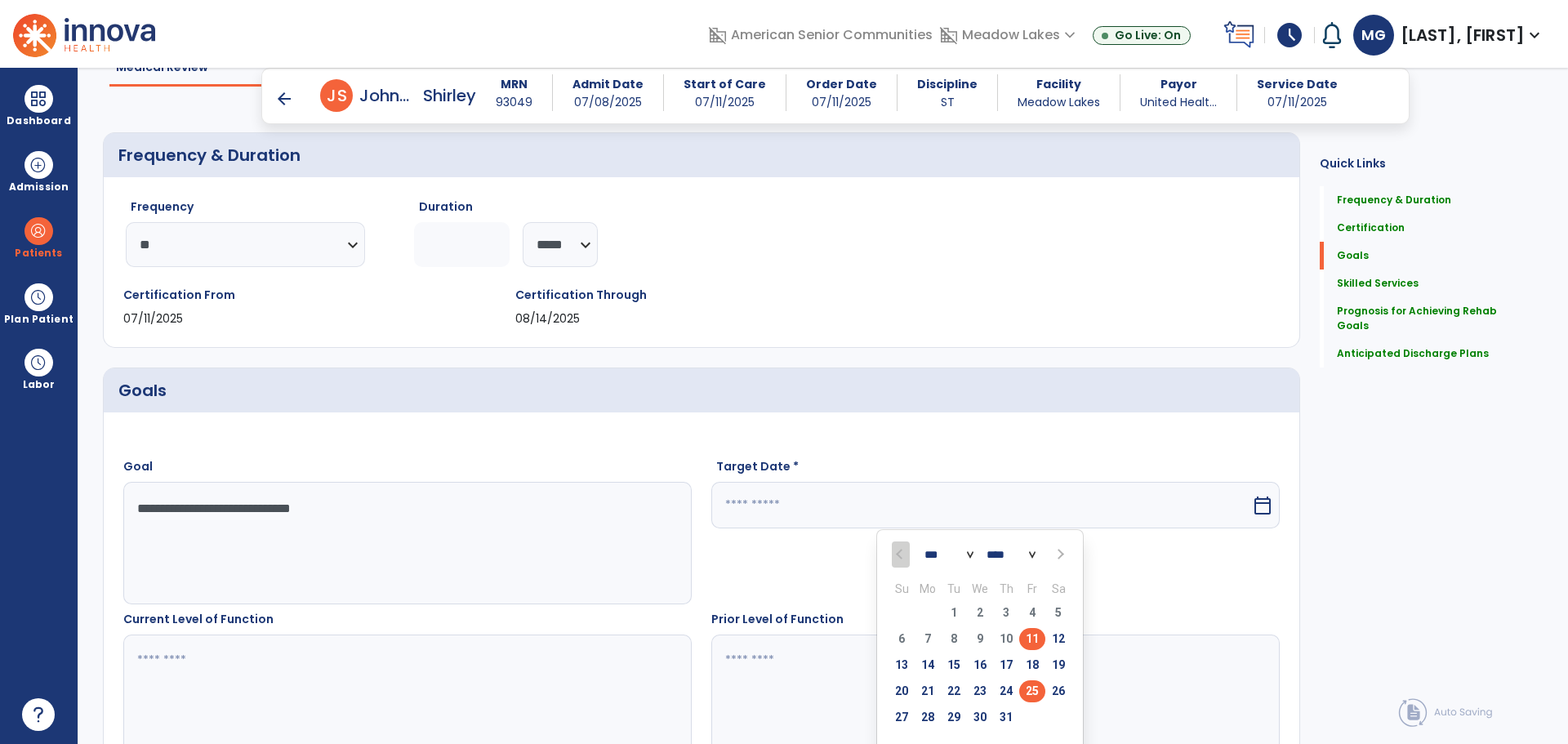 click on "25" at bounding box center [1032, 691] 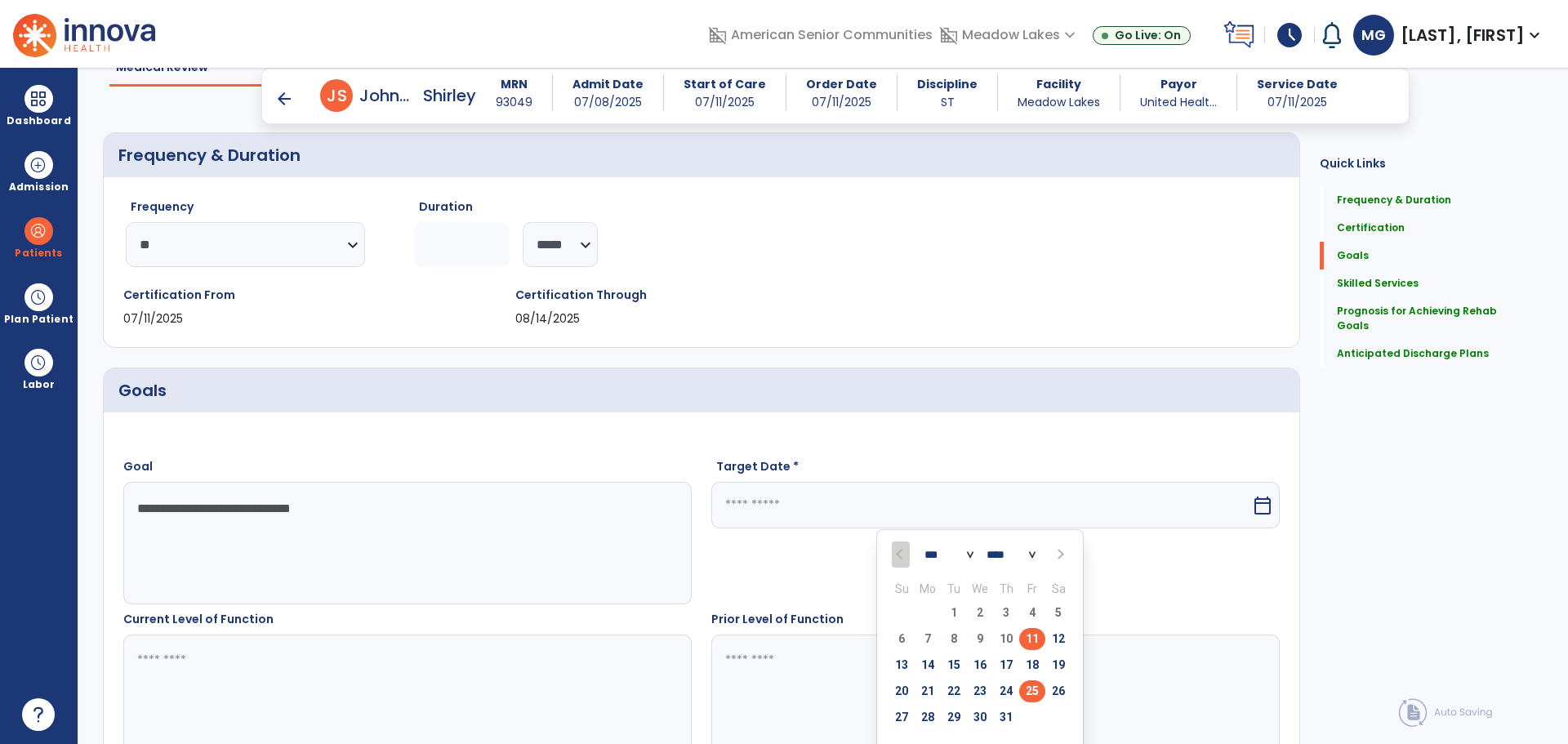 type on "*********" 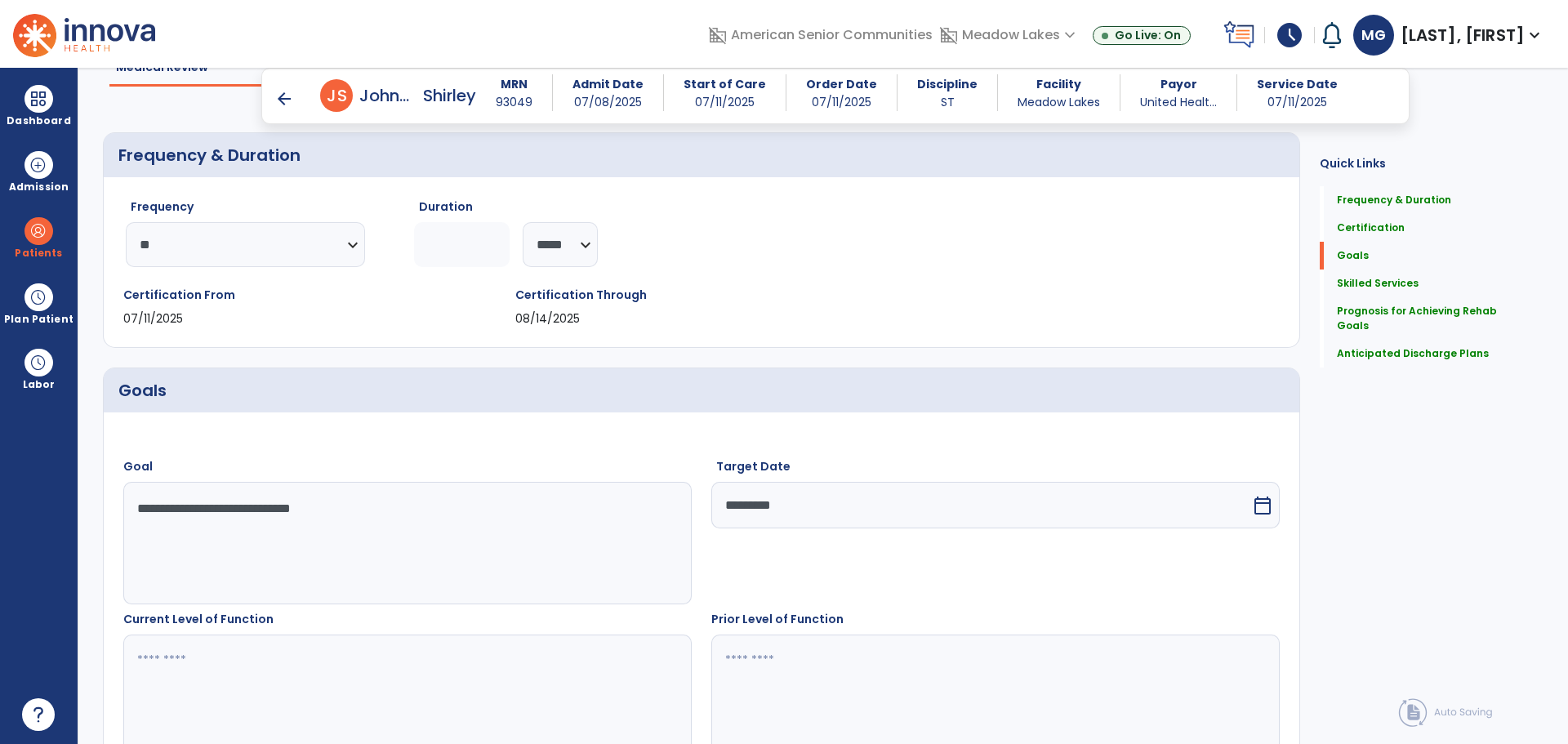 click at bounding box center [407, 696] 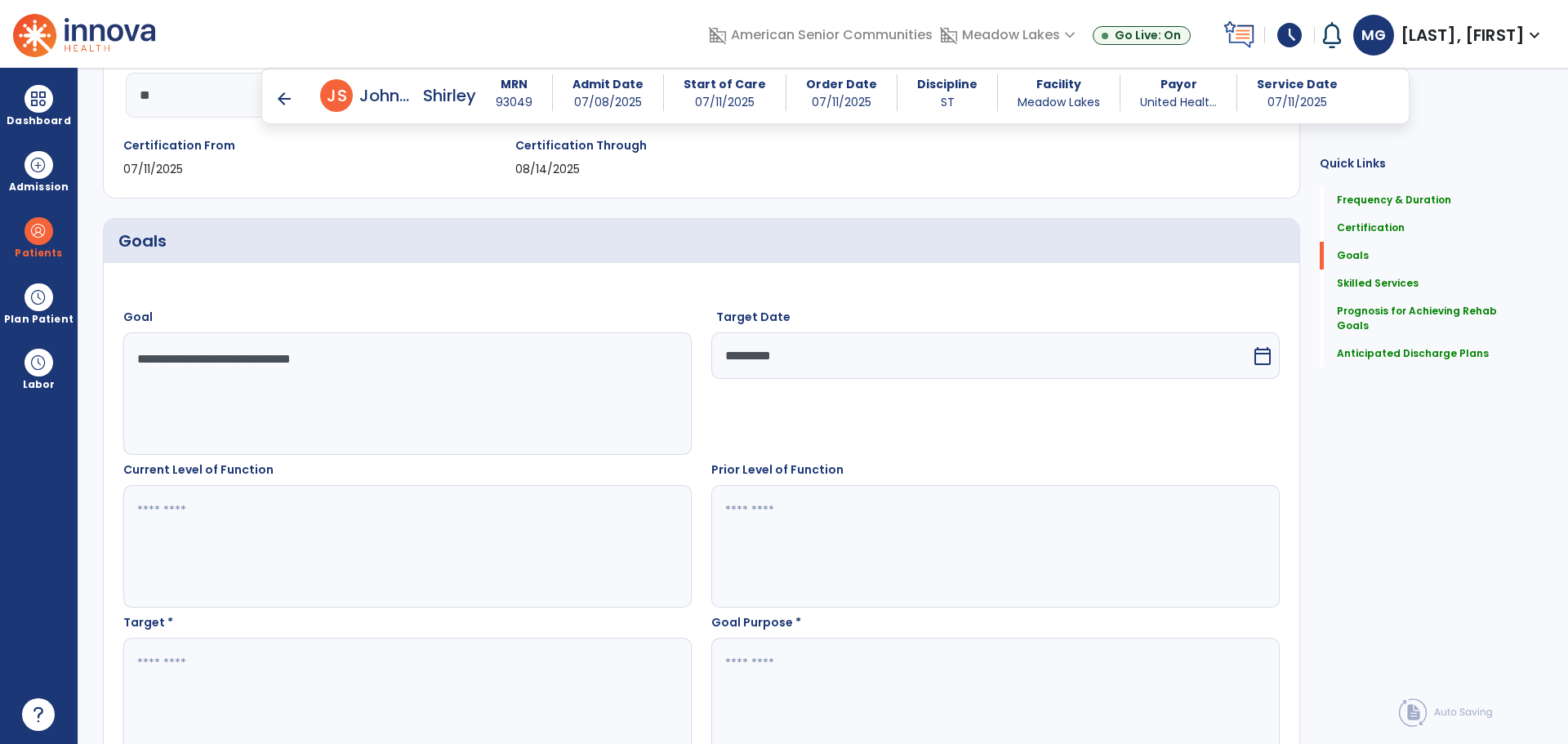 scroll, scrollTop: 307, scrollLeft: 0, axis: vertical 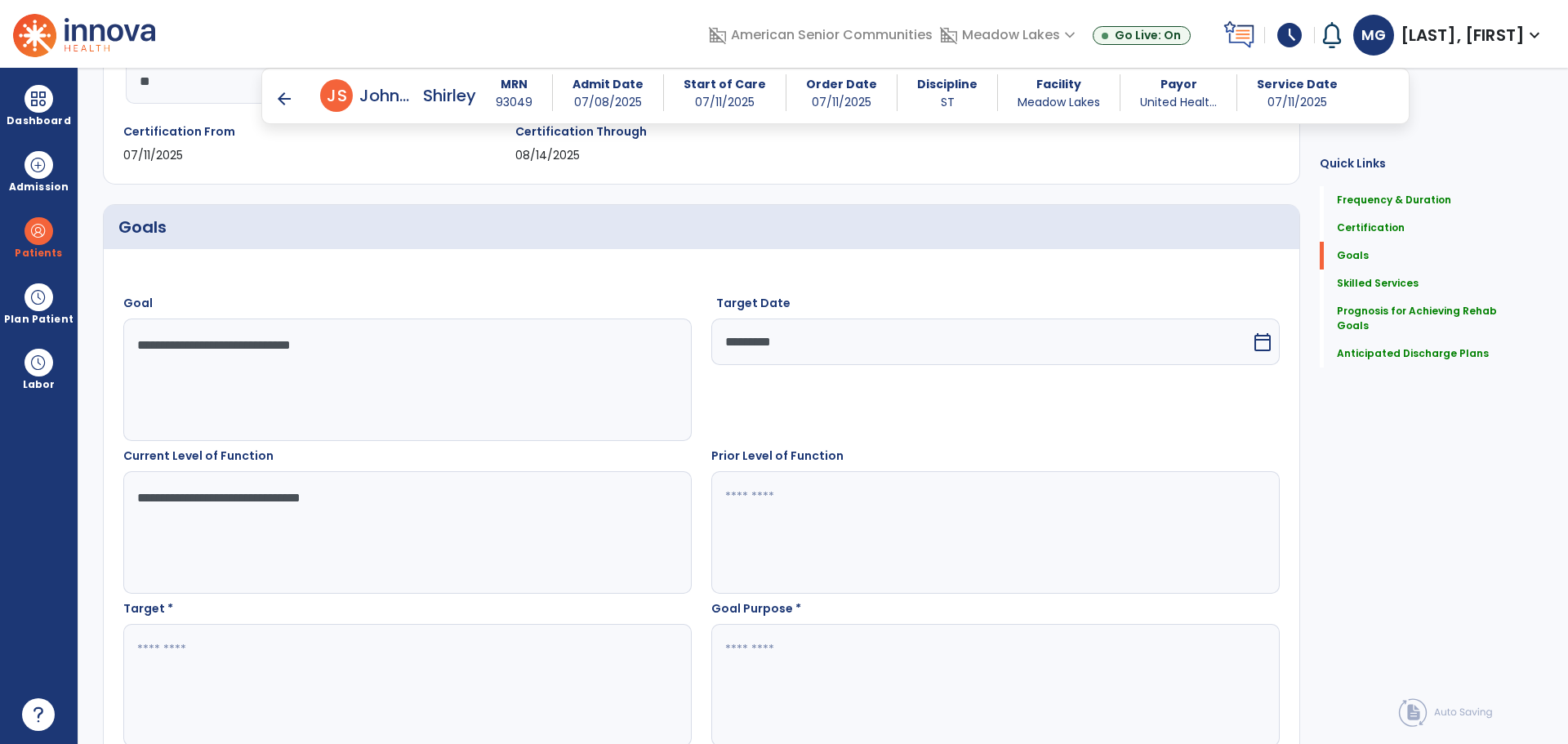 click on "**********" at bounding box center (407, 532) 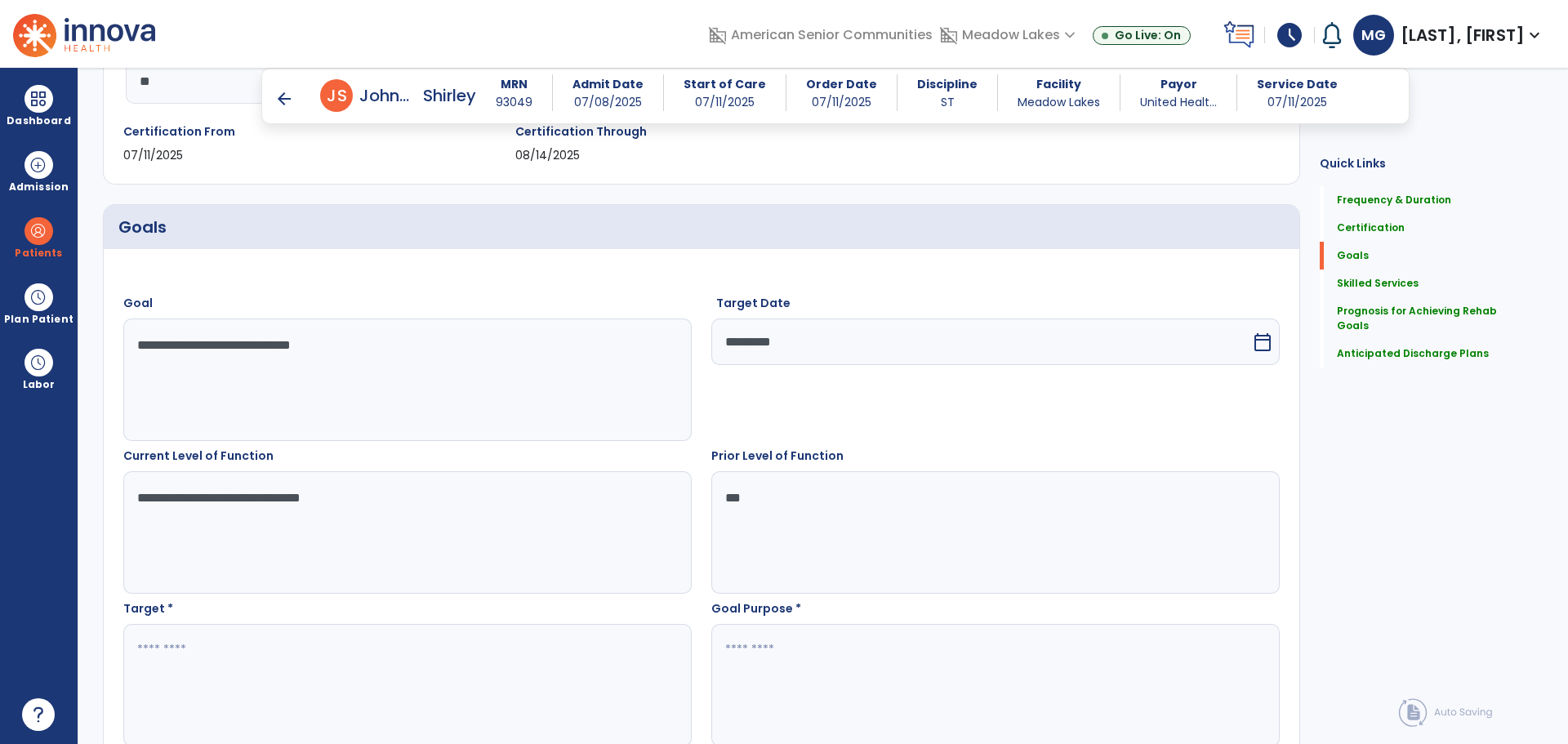 type on "***" 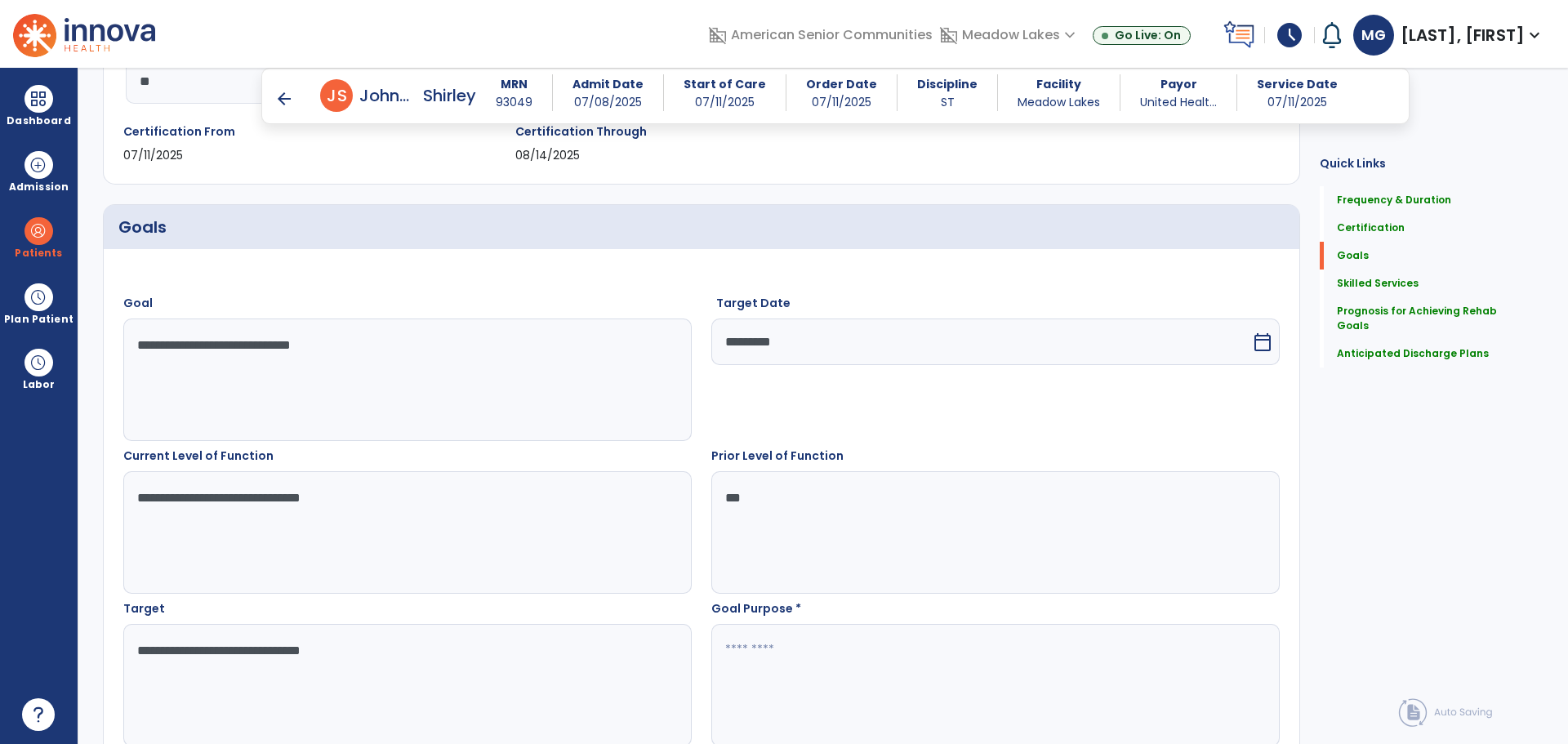 click on "**********" at bounding box center [407, 685] 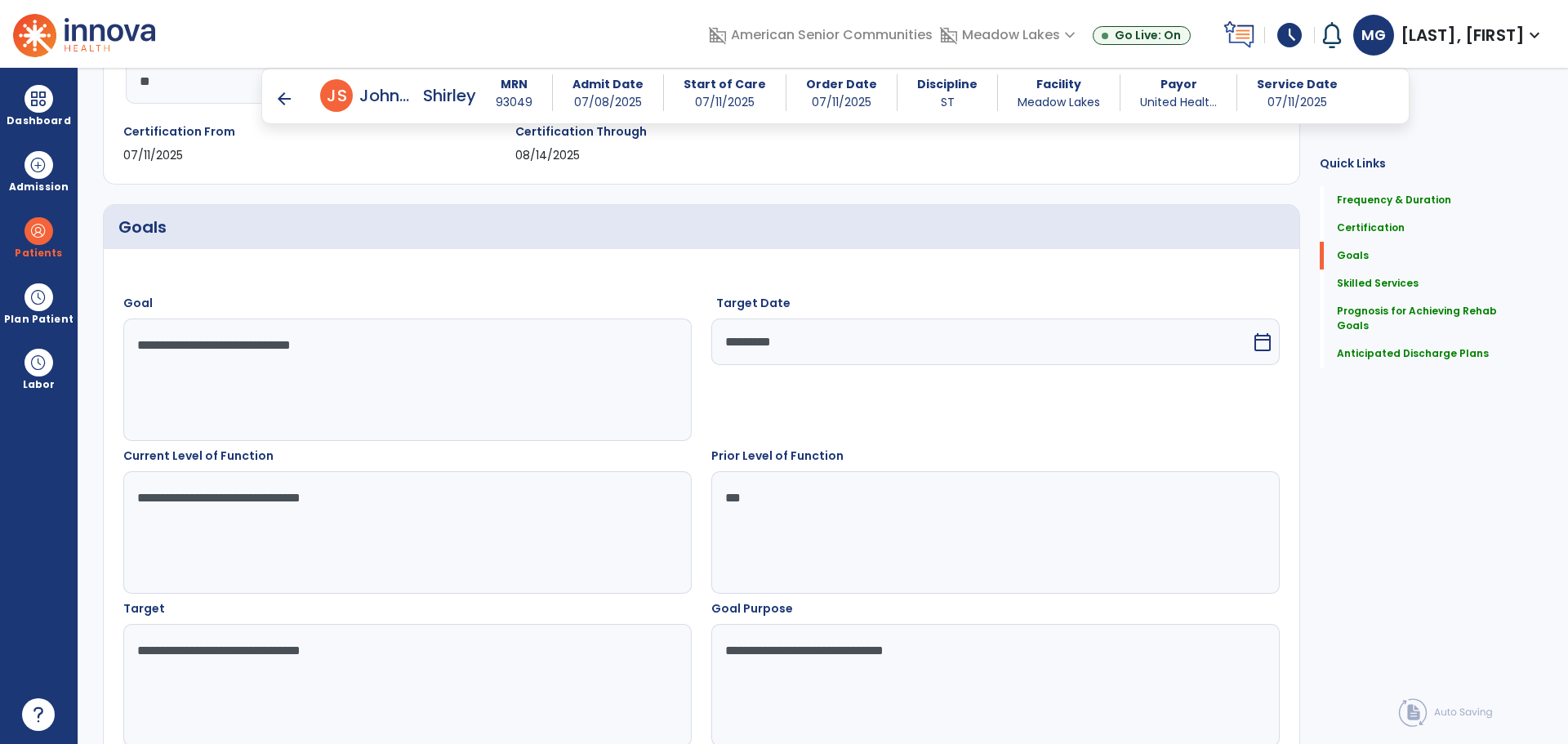 type on "**********" 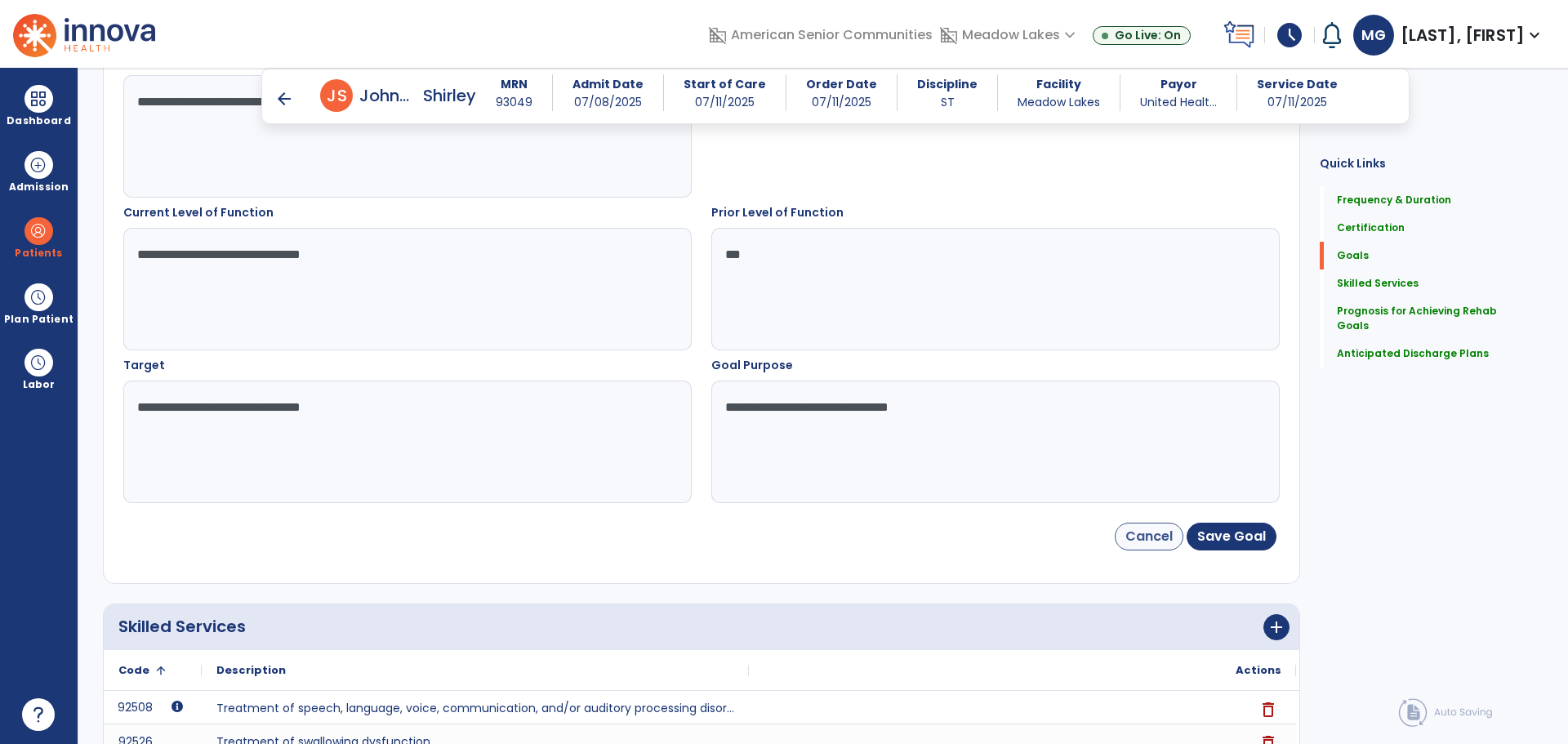 scroll, scrollTop: 552, scrollLeft: 0, axis: vertical 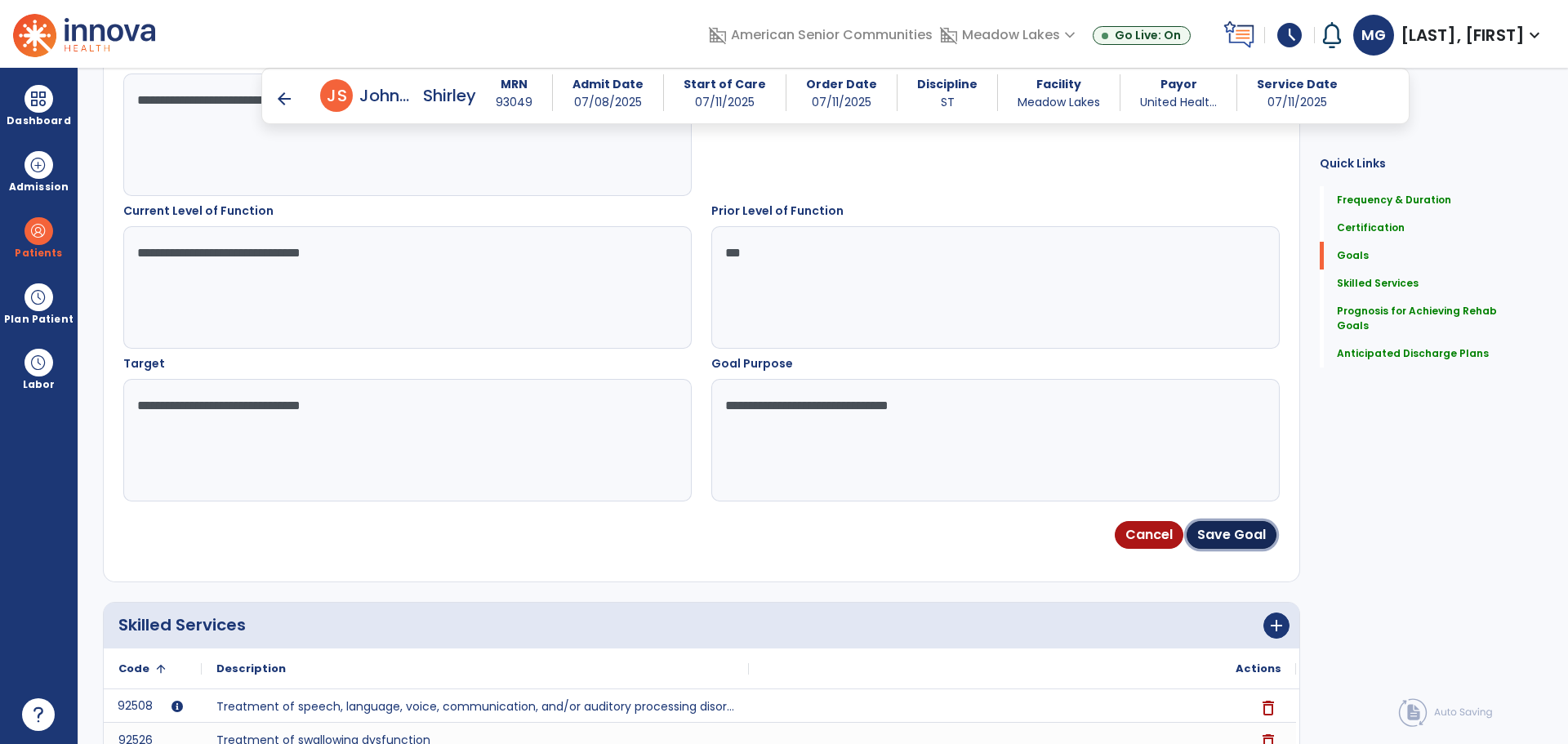 click on "Save Goal" at bounding box center [1232, 535] 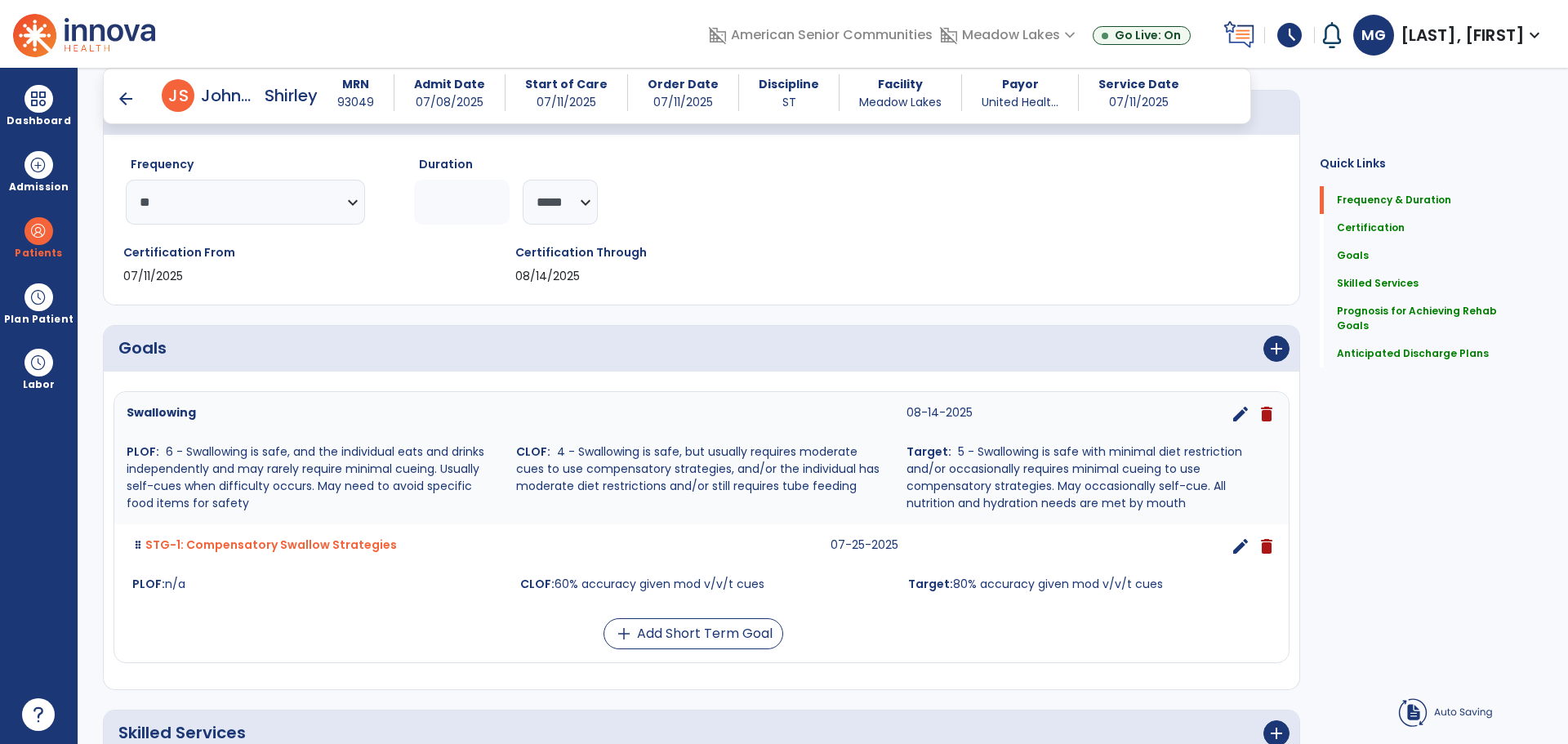 scroll, scrollTop: 327, scrollLeft: 0, axis: vertical 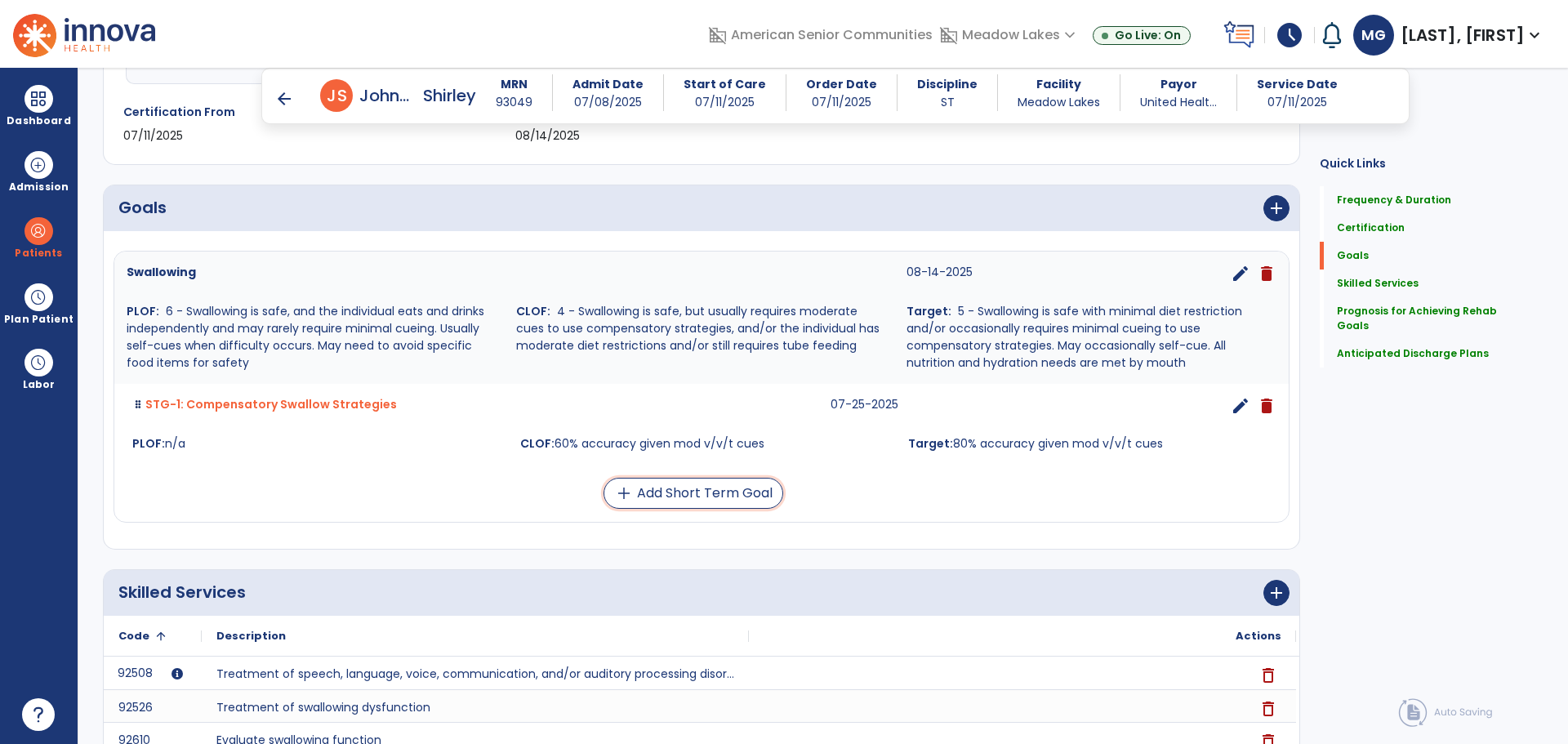 click on "add  Add Short Term Goal" at bounding box center [693, 493] 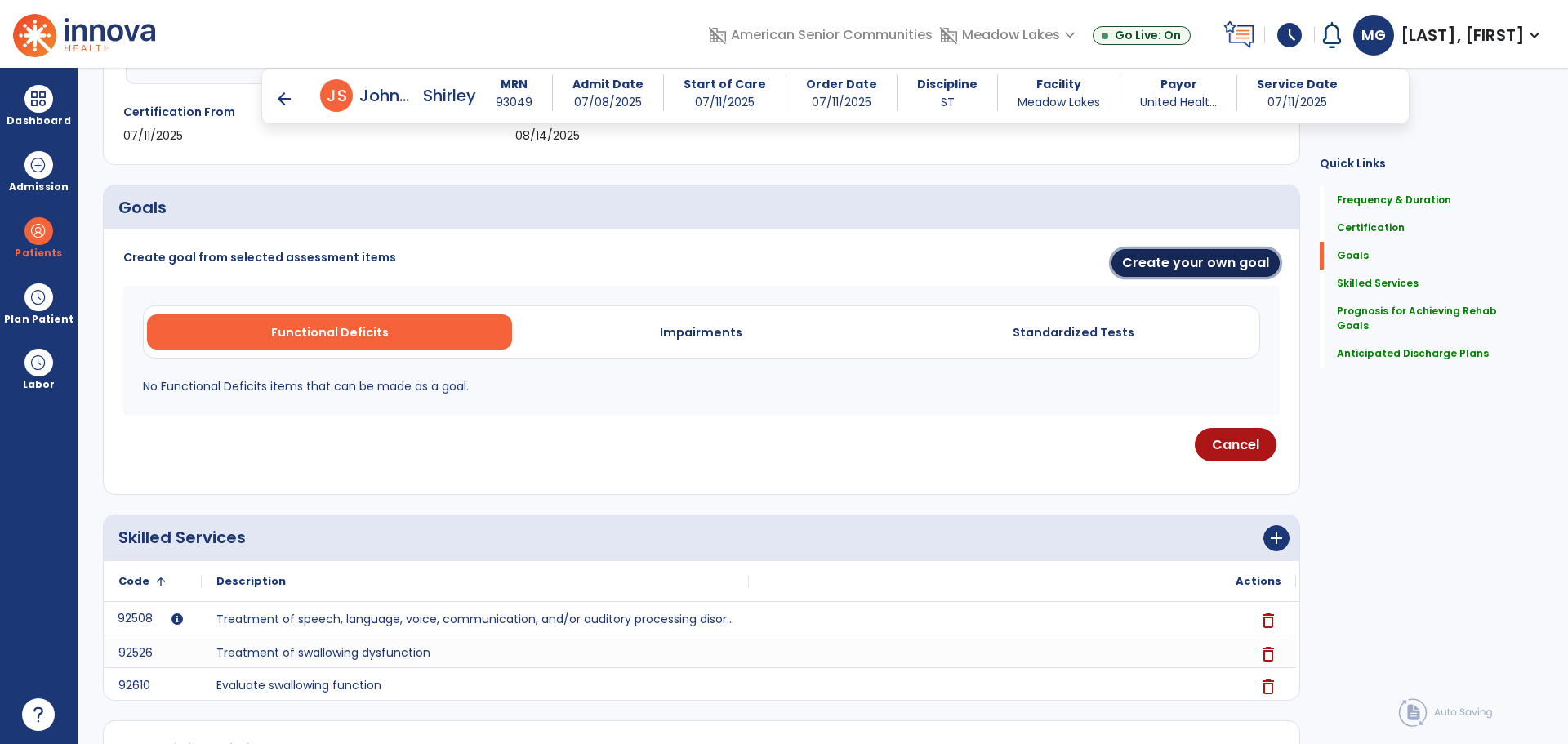 click on "Create your own goal" at bounding box center (1196, 263) 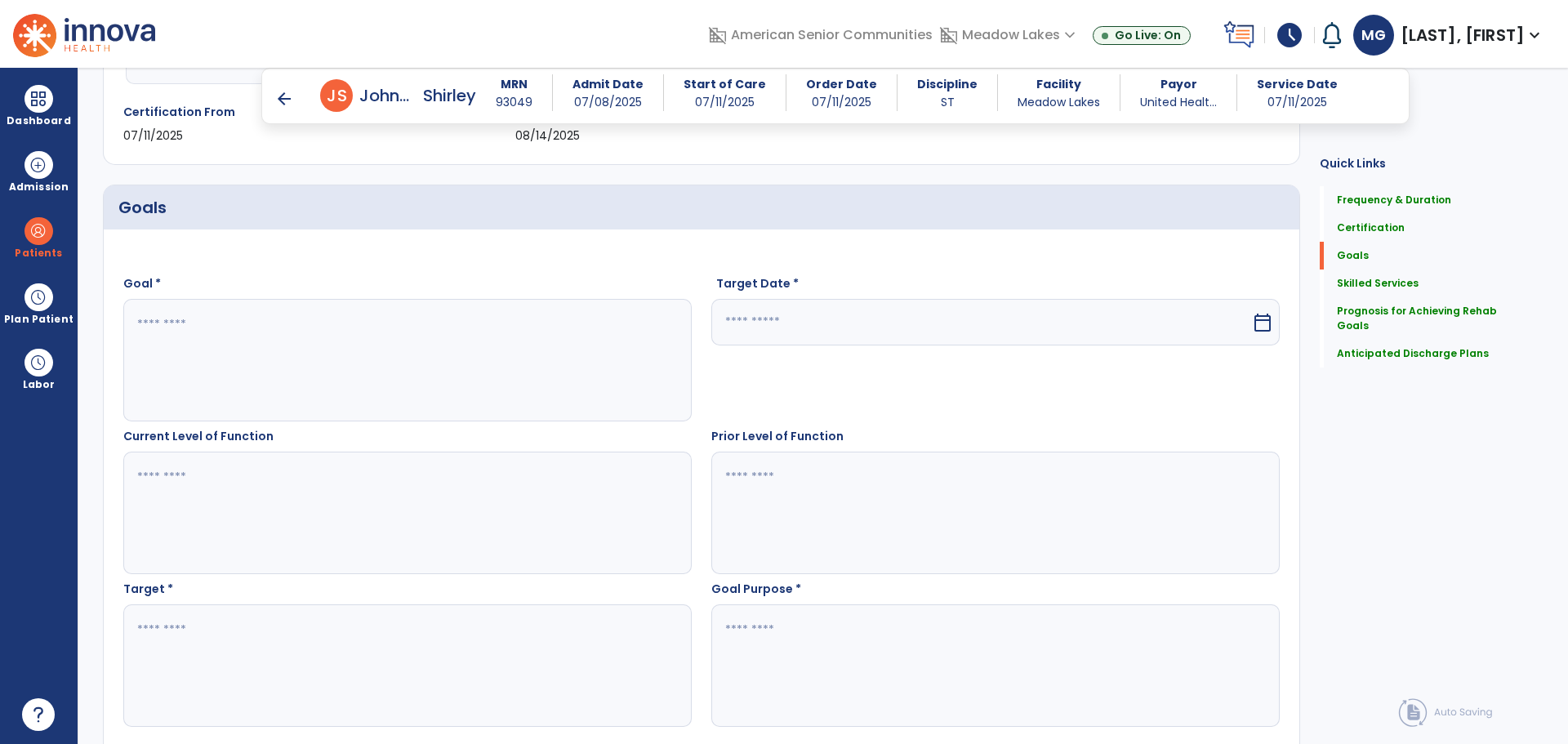 click at bounding box center (407, 360) 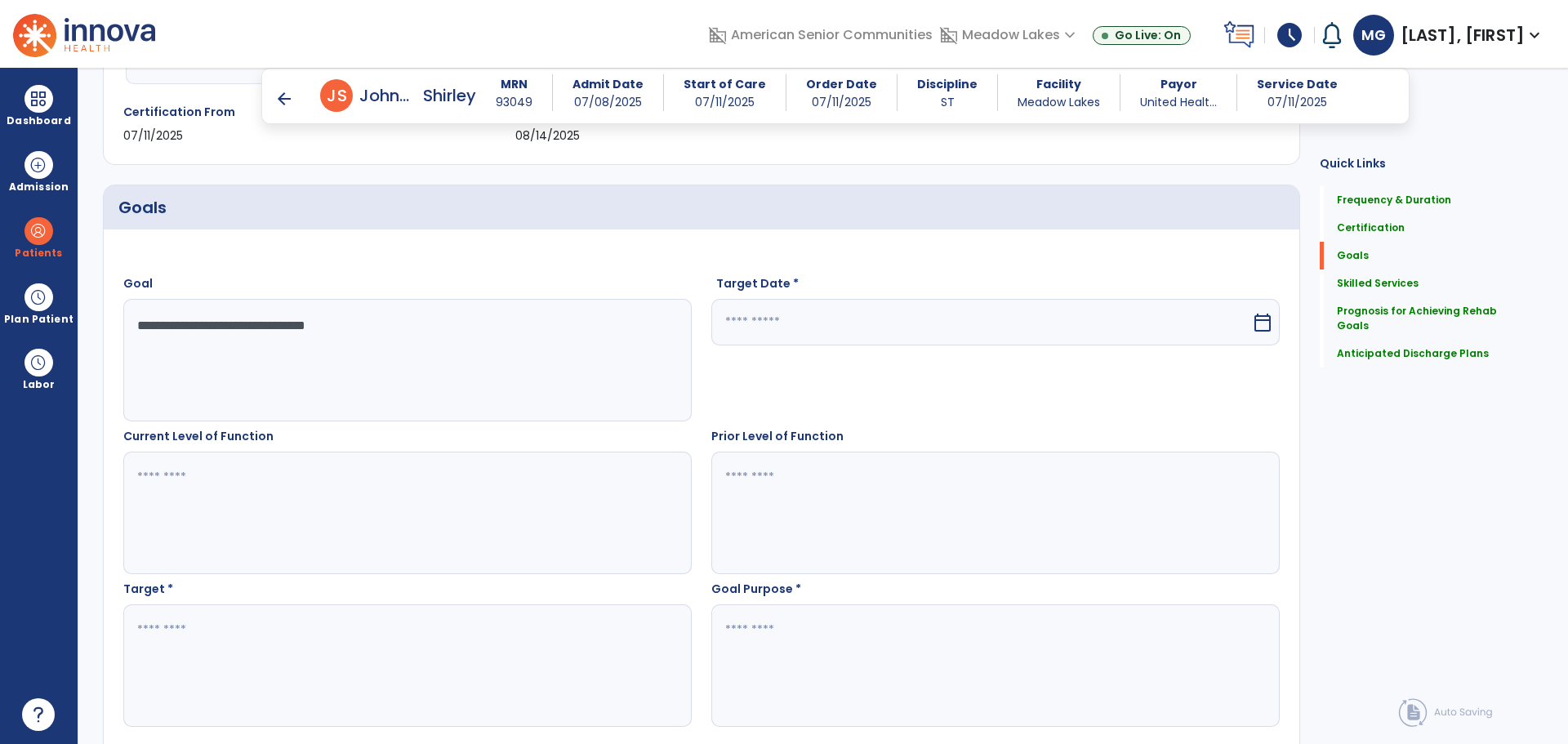 type on "**********" 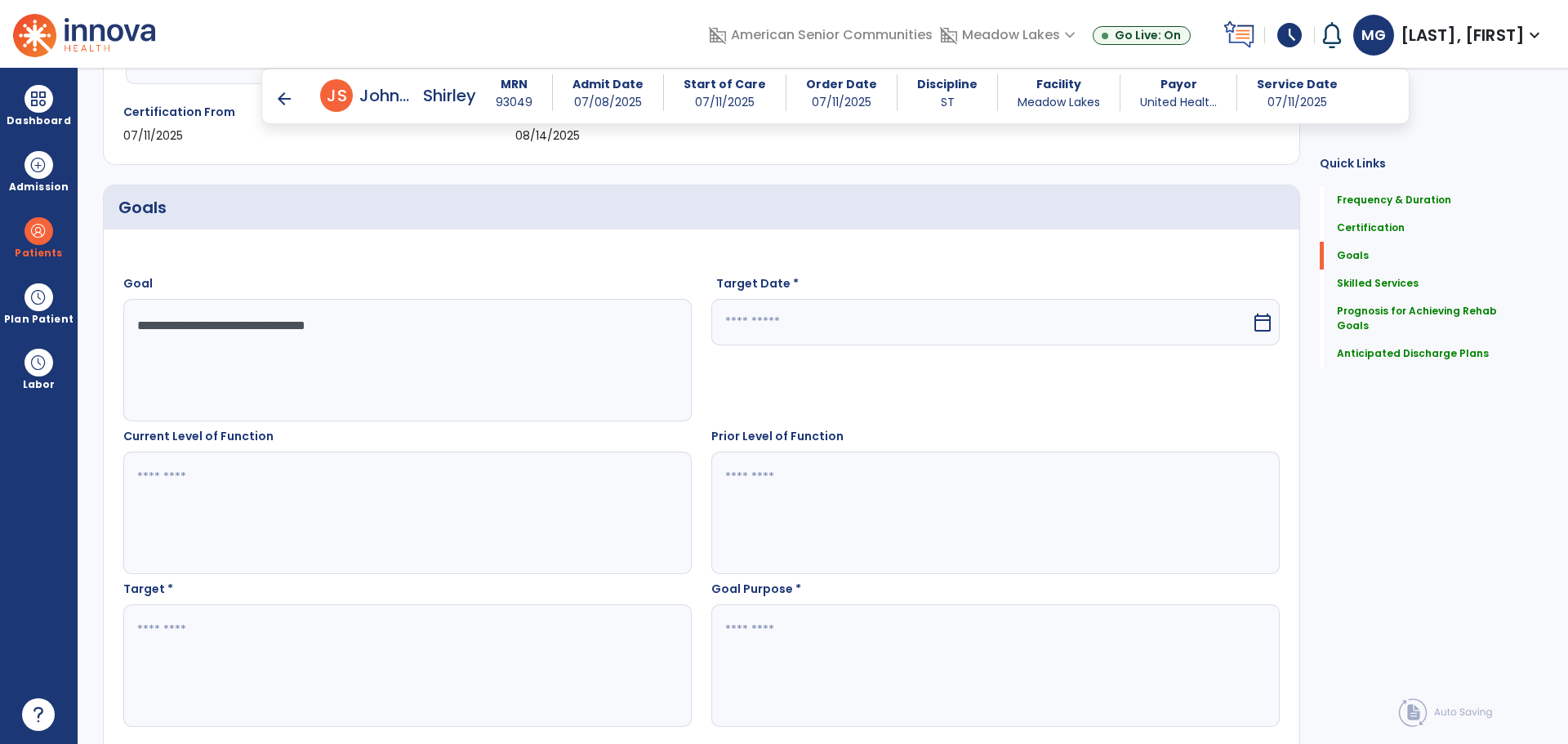 click at bounding box center (981, 322) 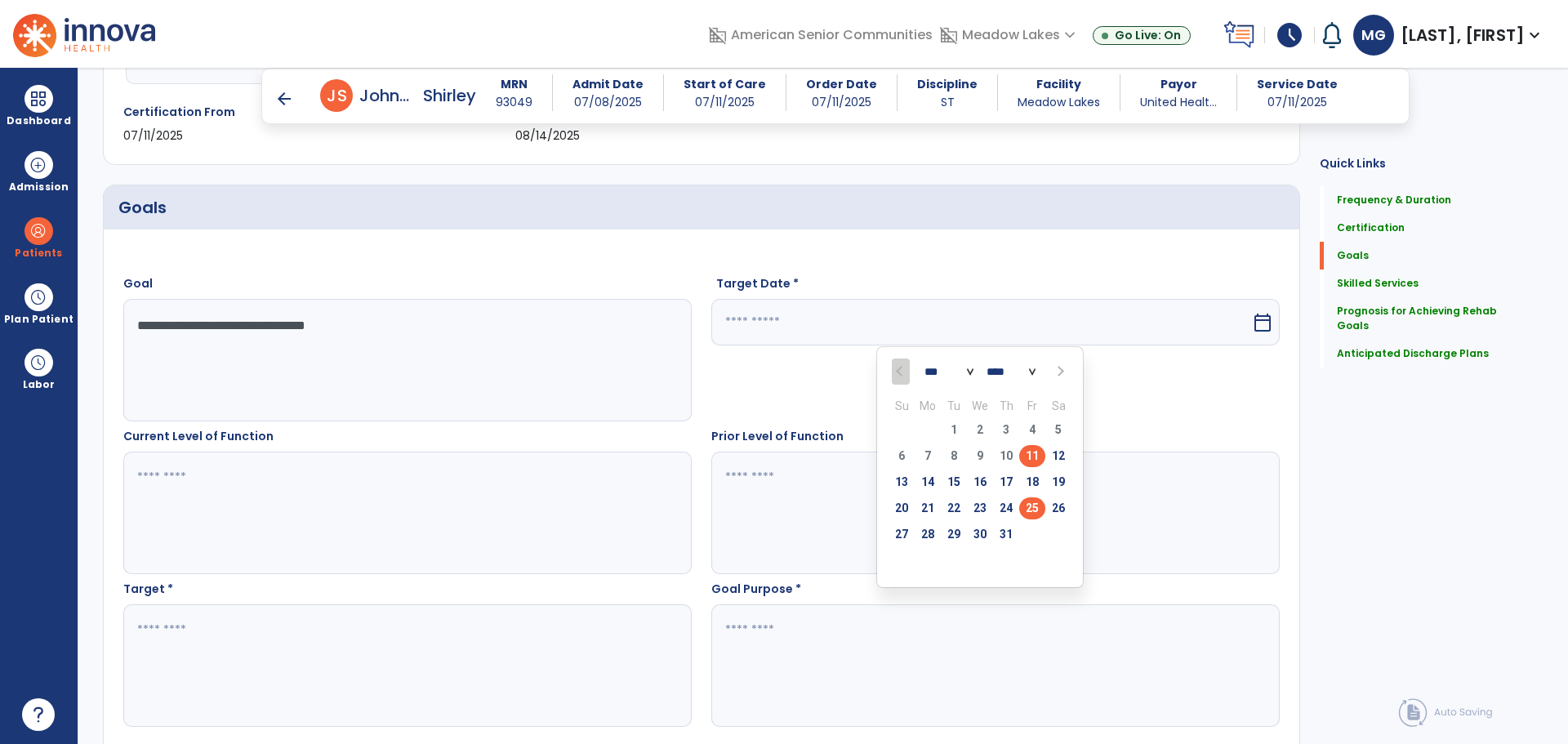 click on "25" at bounding box center (1032, 508) 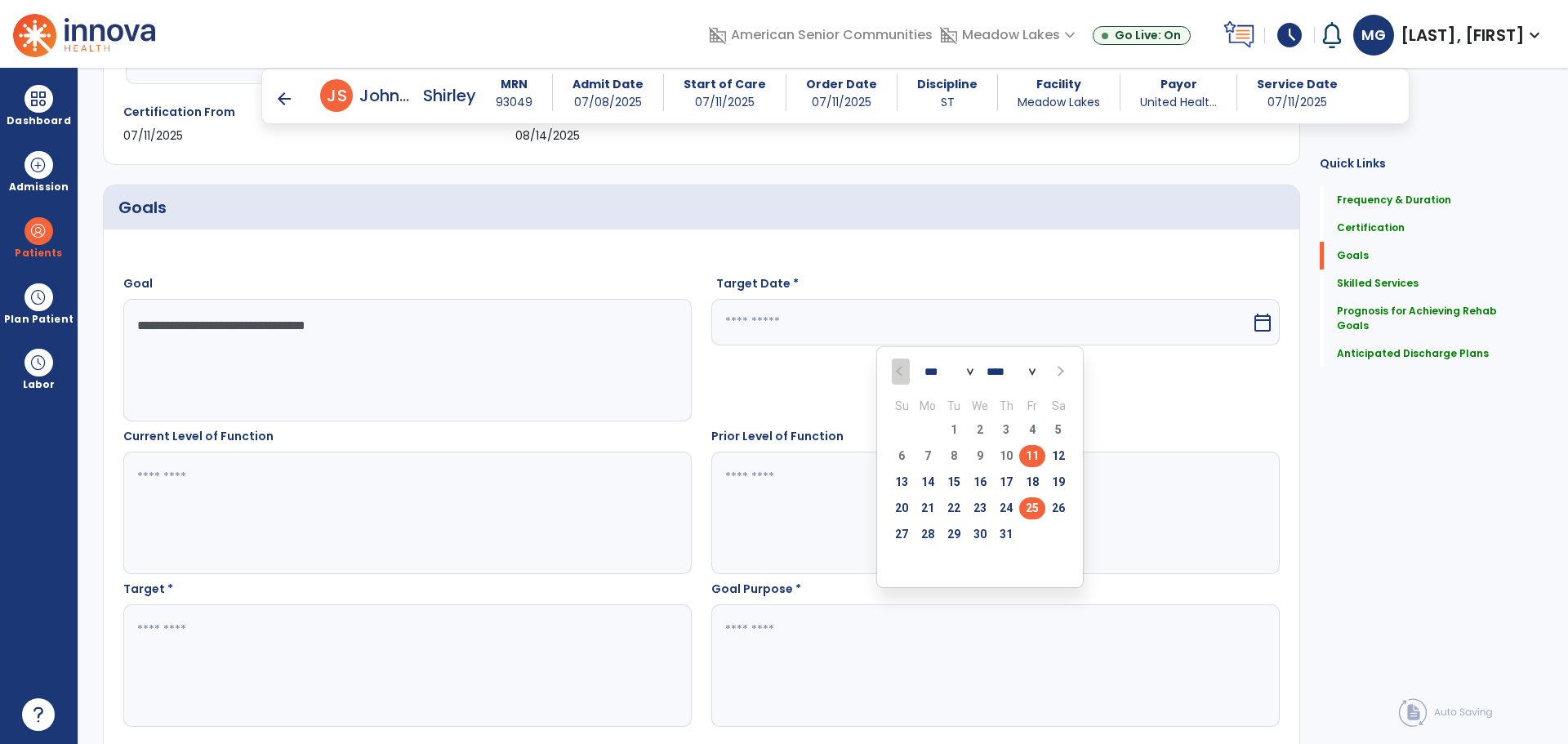 type on "*********" 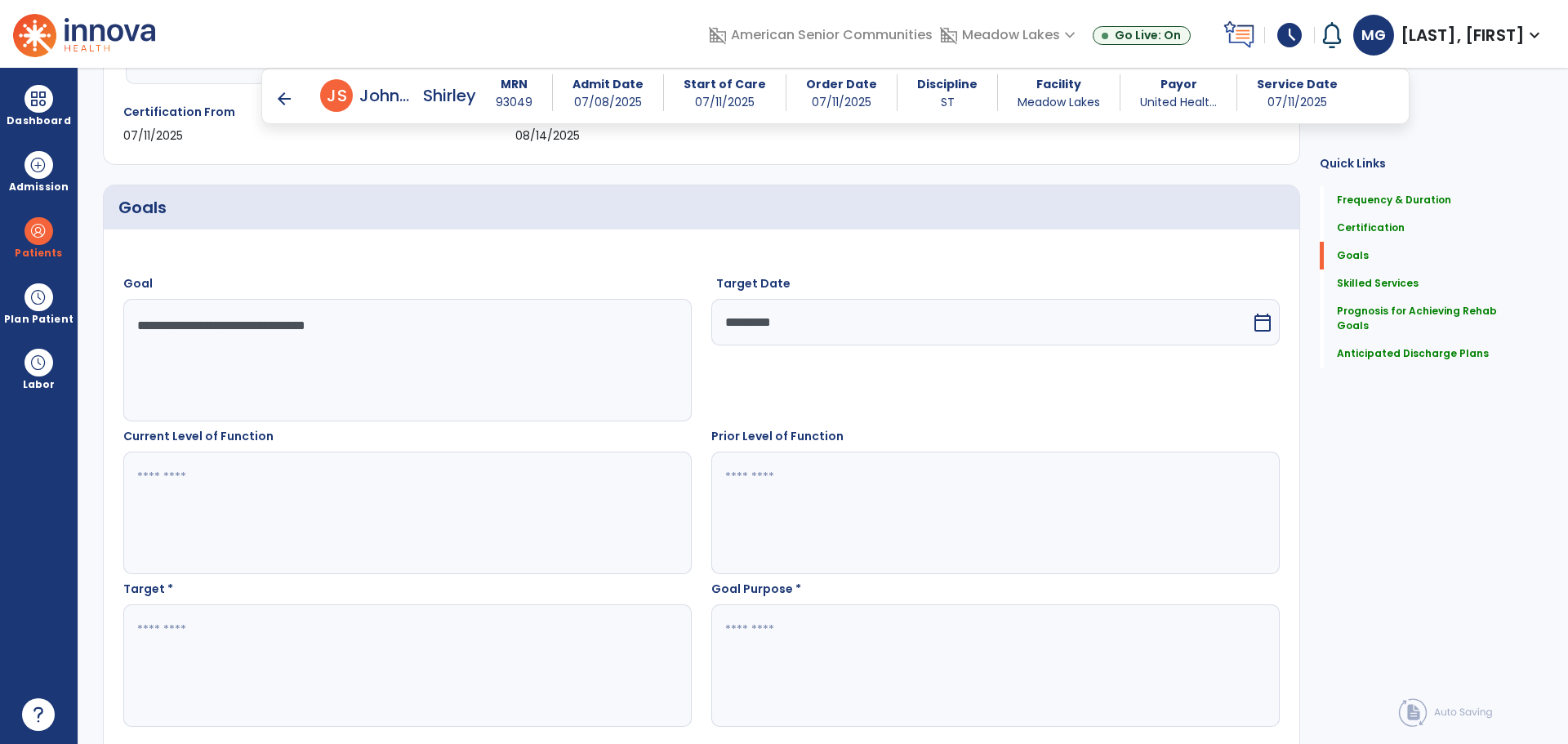 click at bounding box center (407, 513) 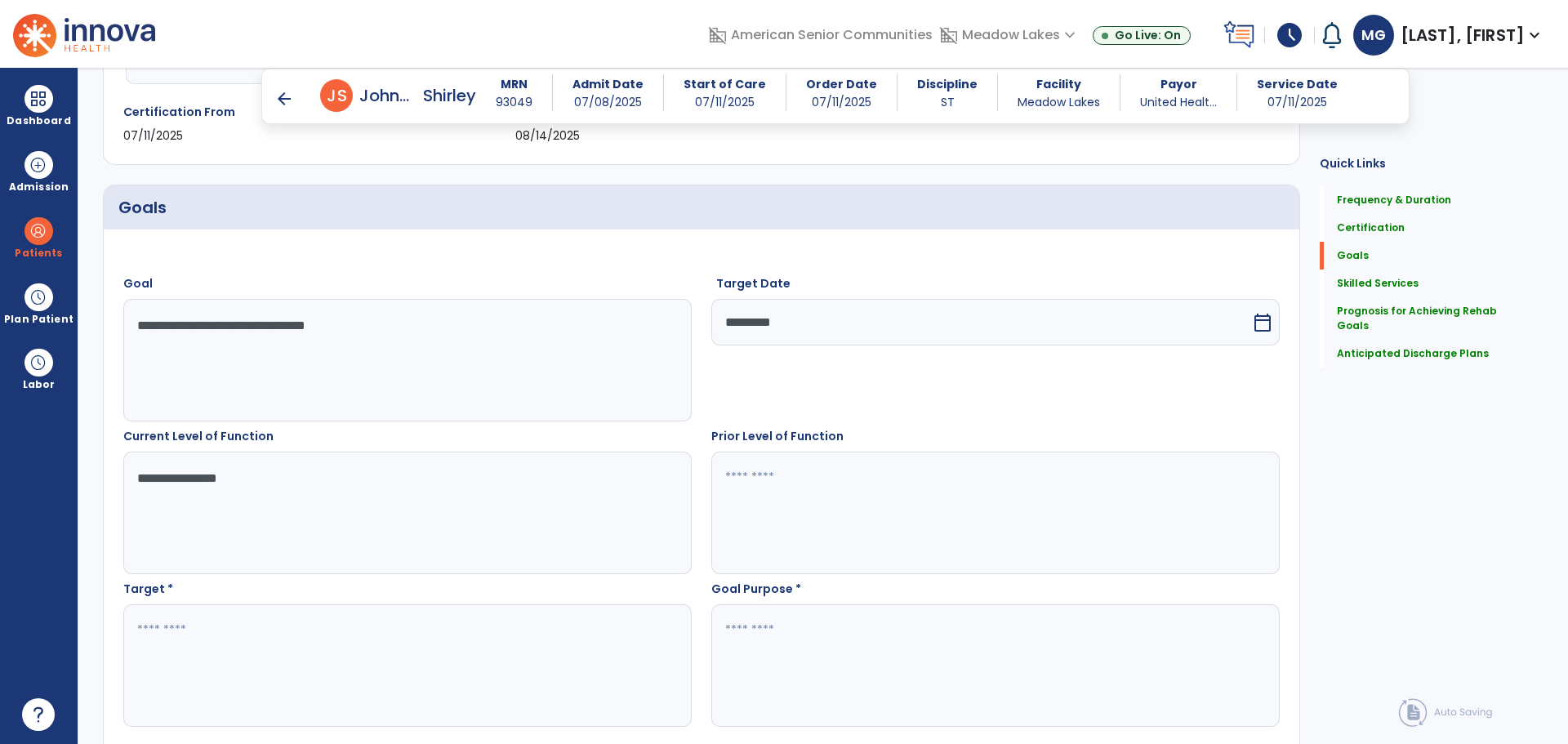 type on "**********" 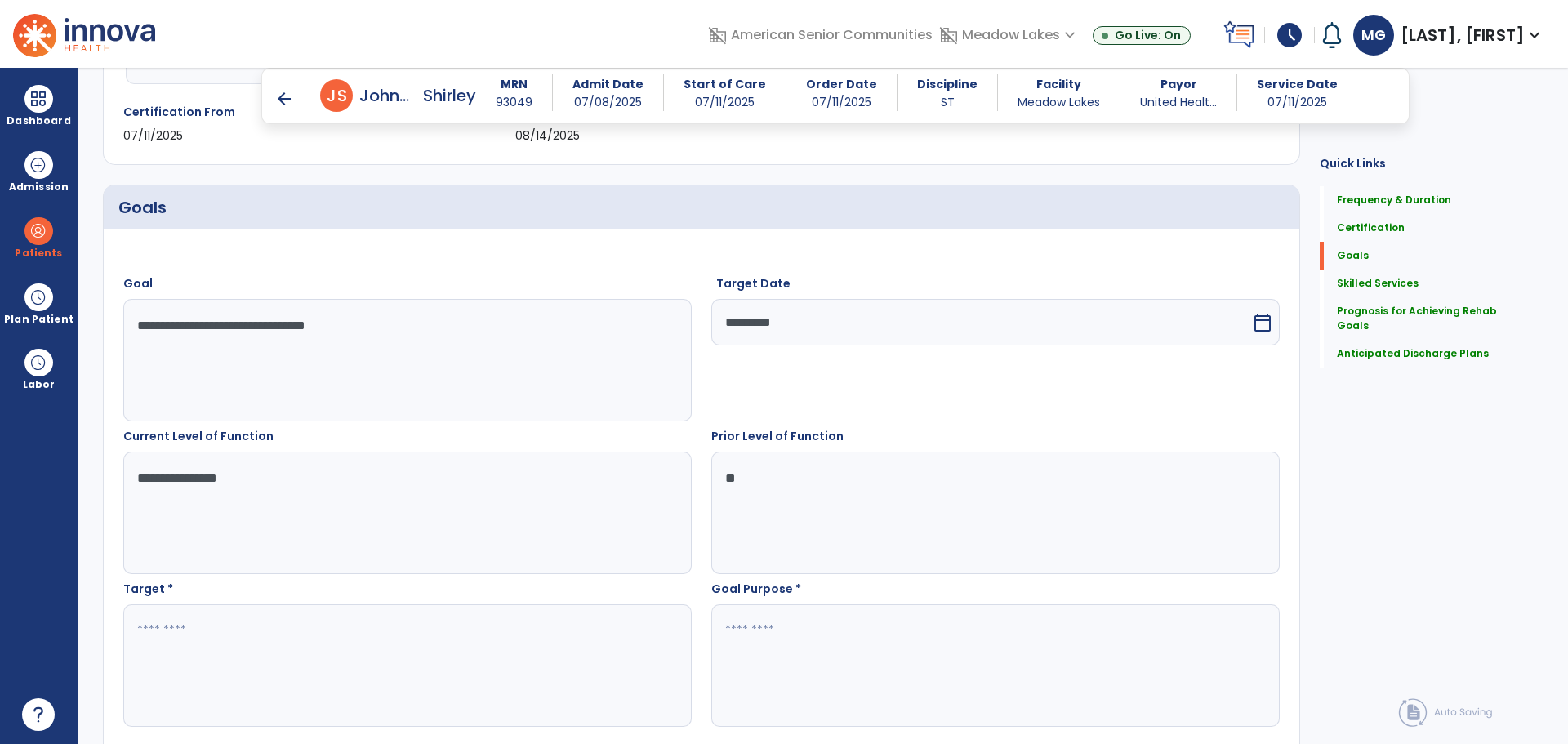 type on "*" 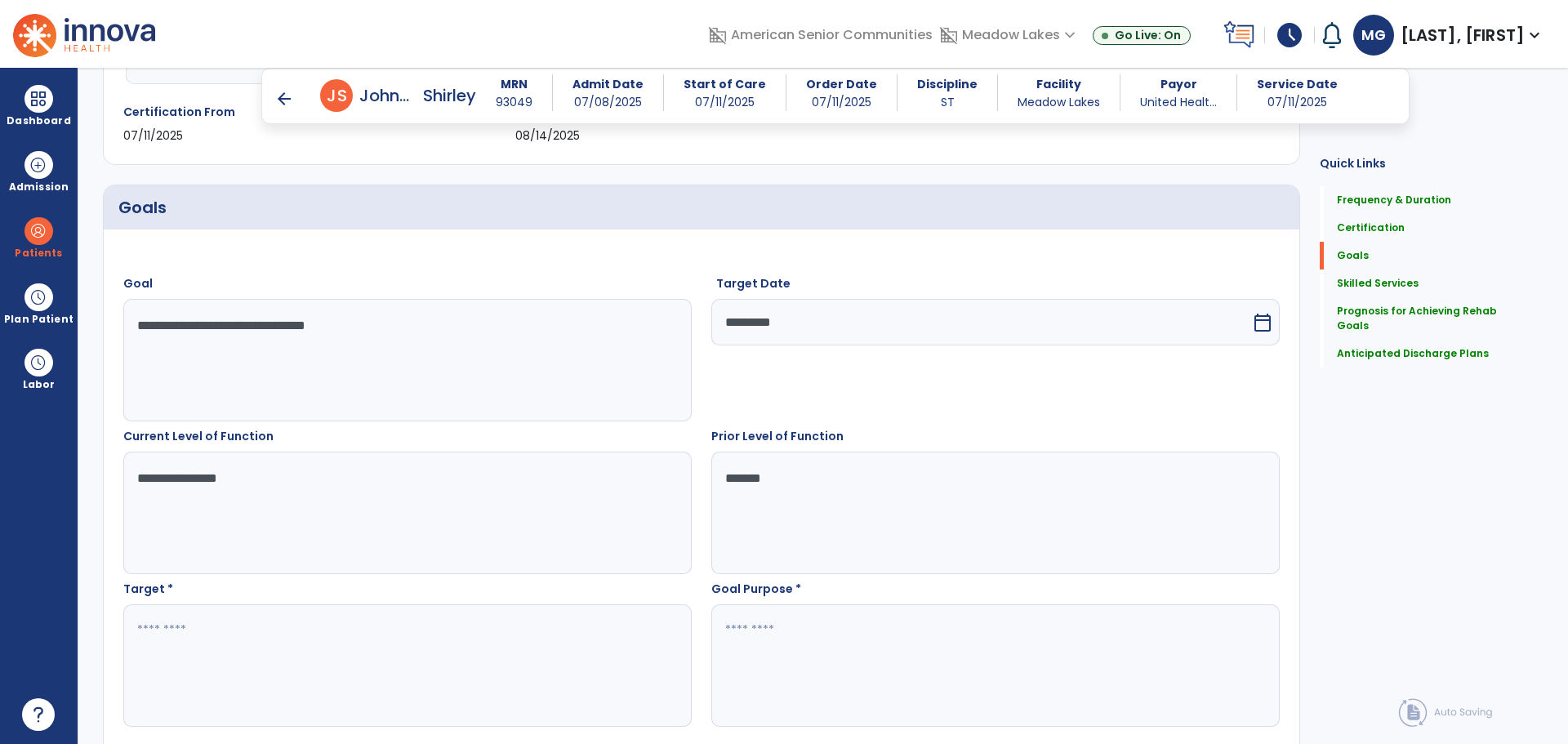 type on "*******" 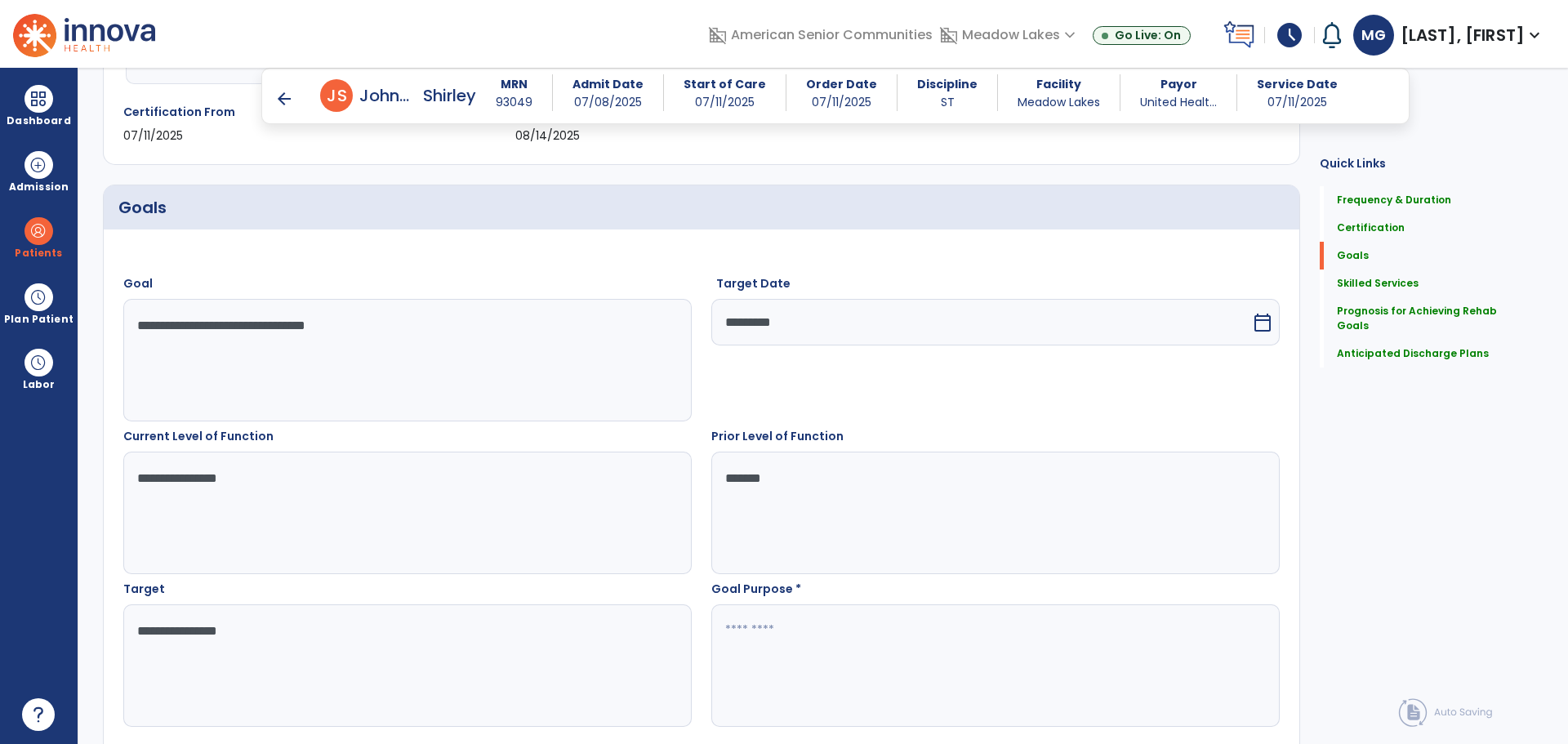 type on "**********" 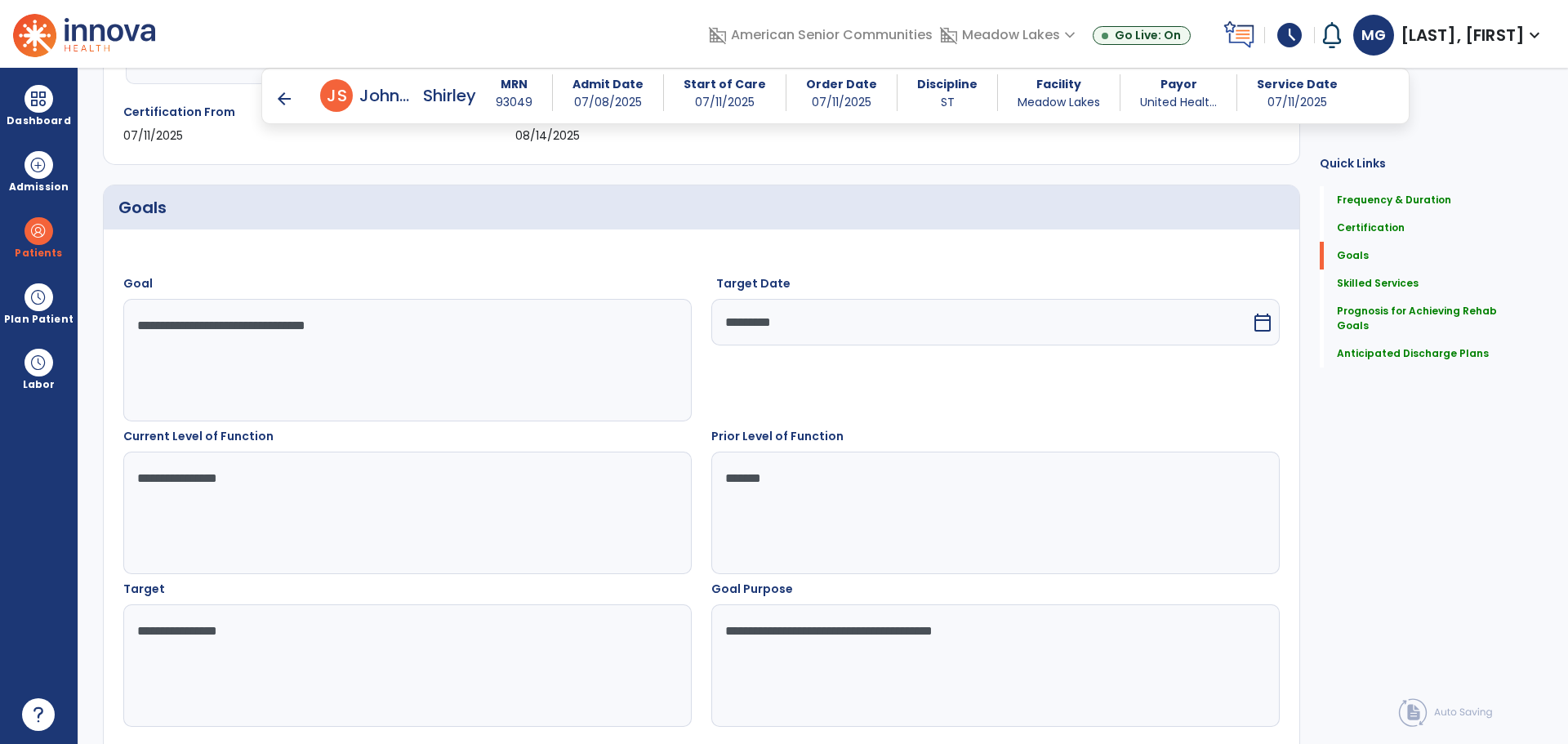 type on "**********" 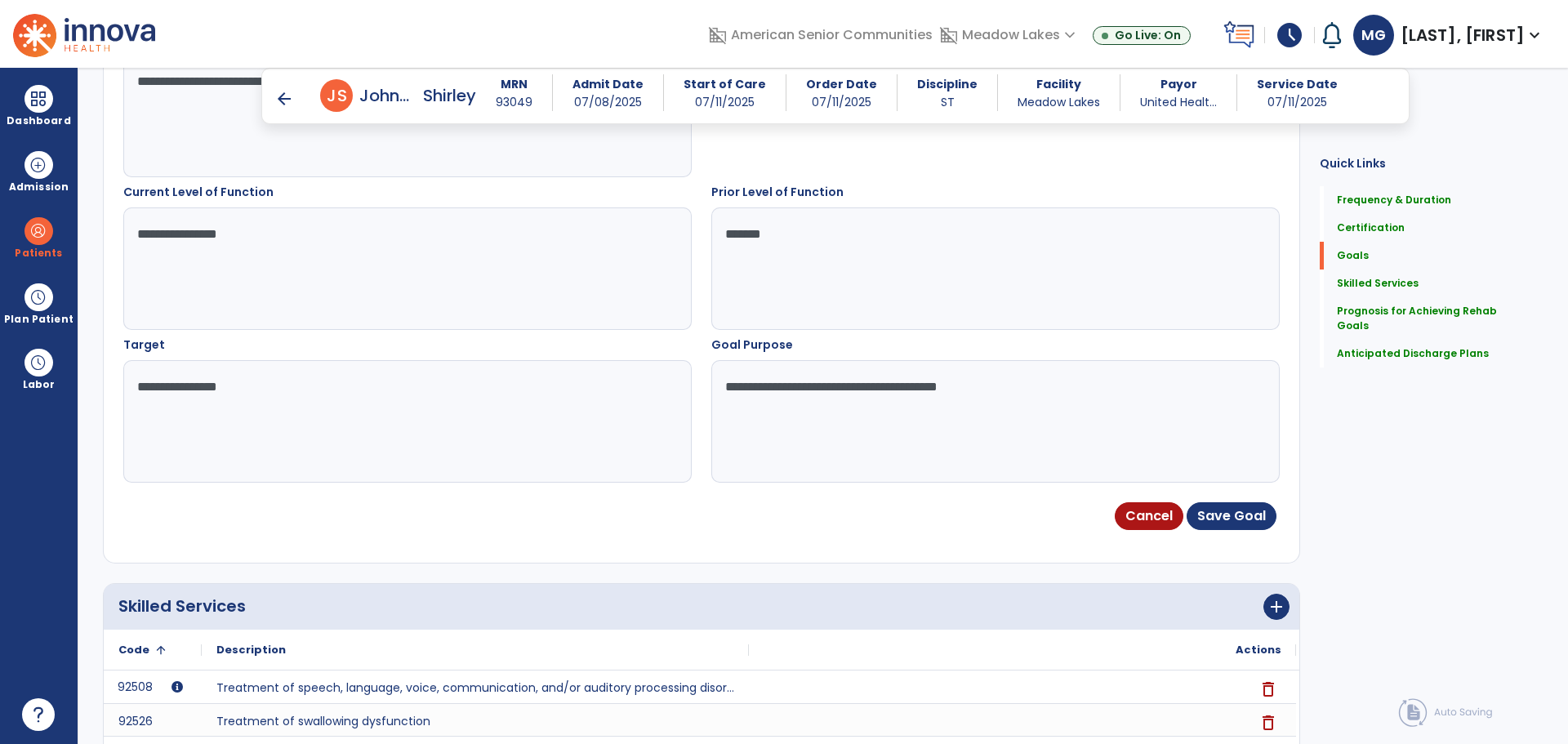 scroll, scrollTop: 572, scrollLeft: 0, axis: vertical 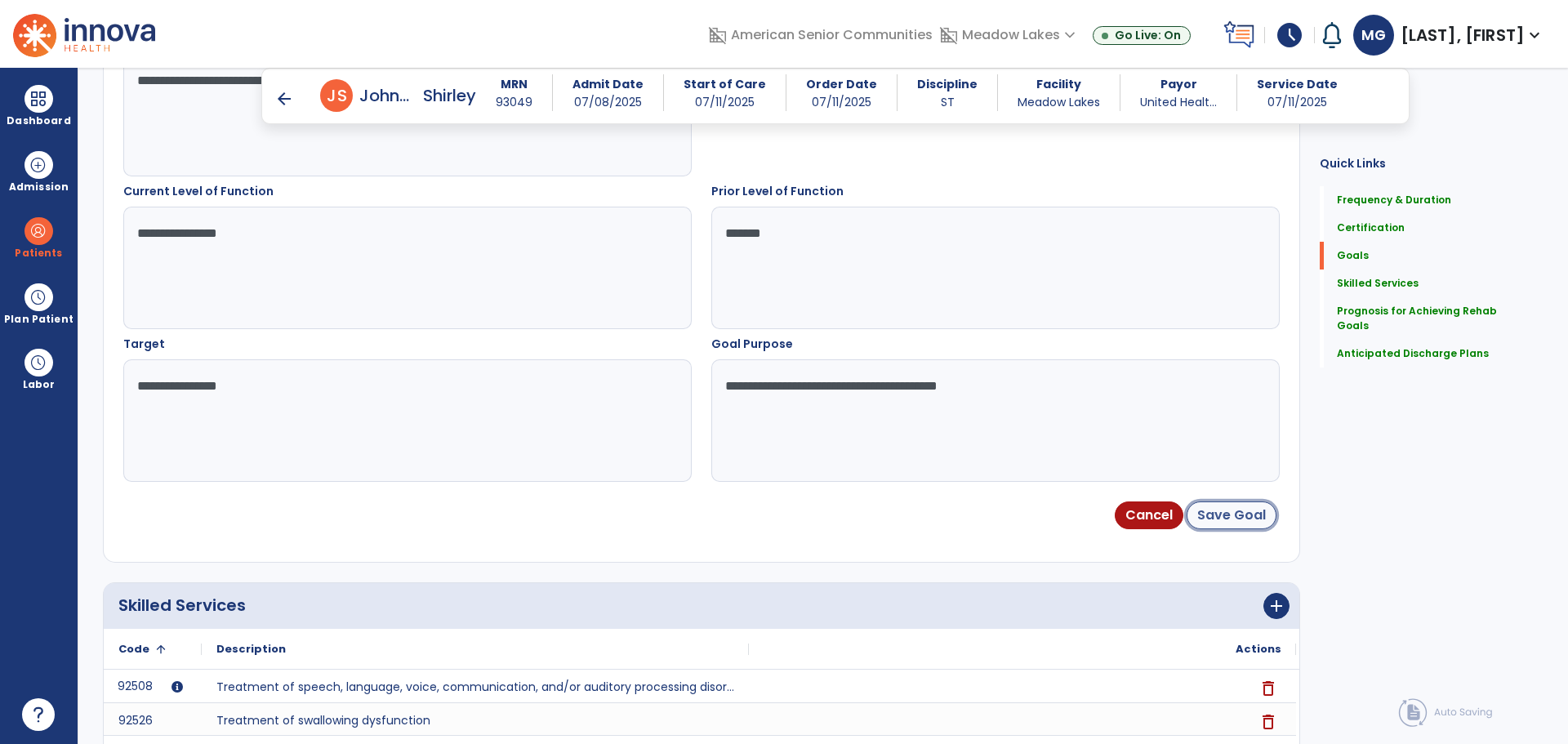 click on "Save Goal" at bounding box center (1232, 515) 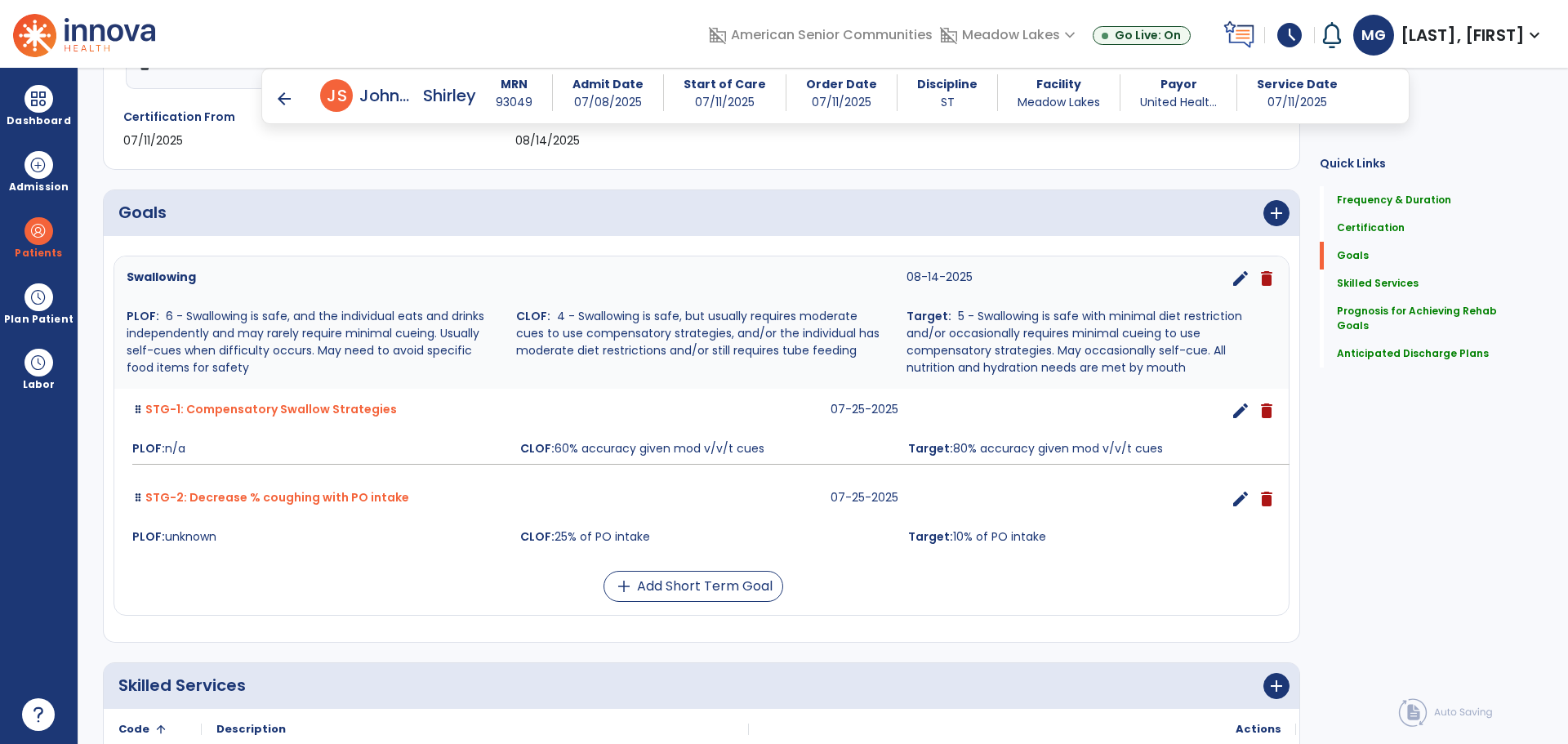 scroll, scrollTop: 408, scrollLeft: 0, axis: vertical 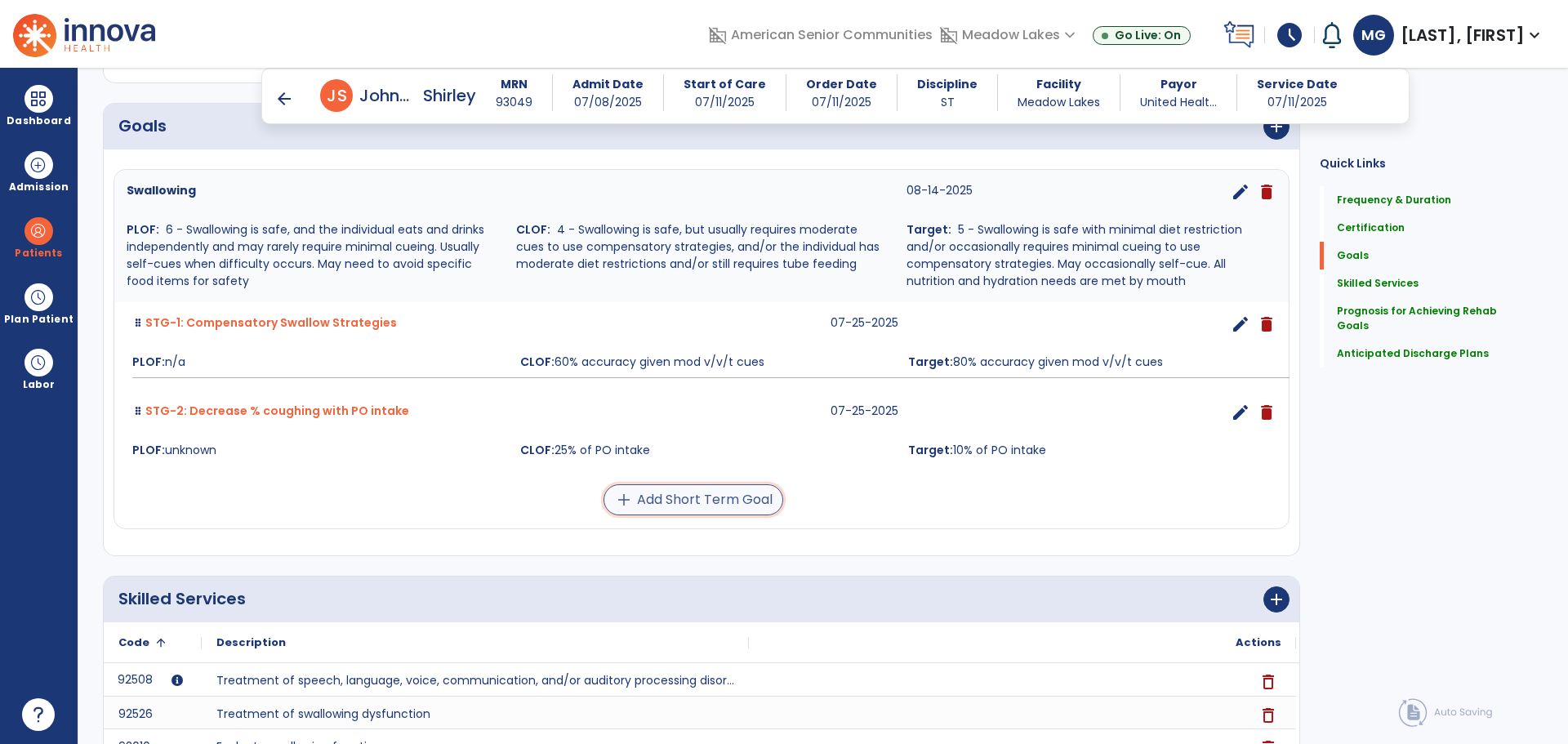 click on "add  Add Short Term Goal" at bounding box center (693, 500) 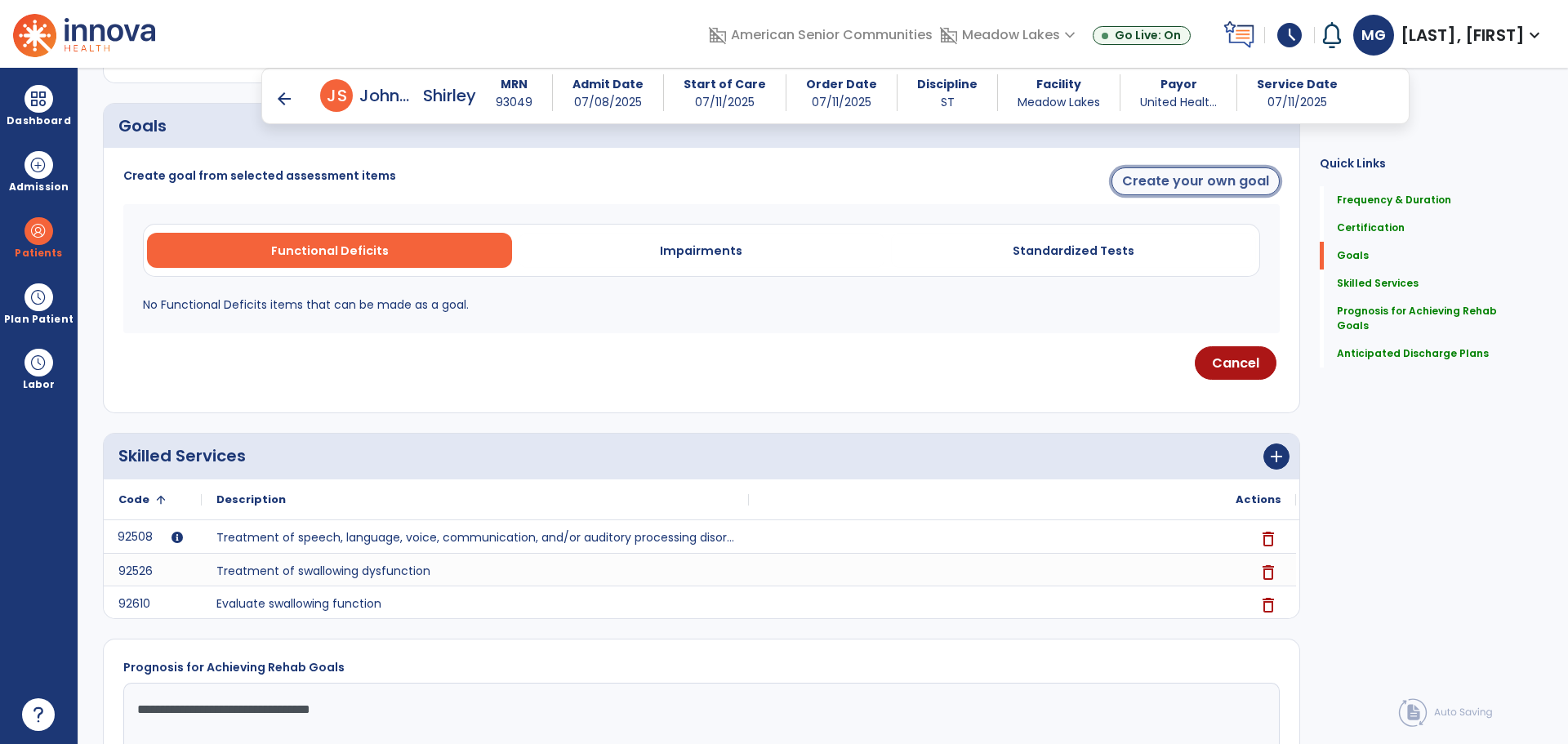 click on "Create your own goal" at bounding box center [1196, 181] 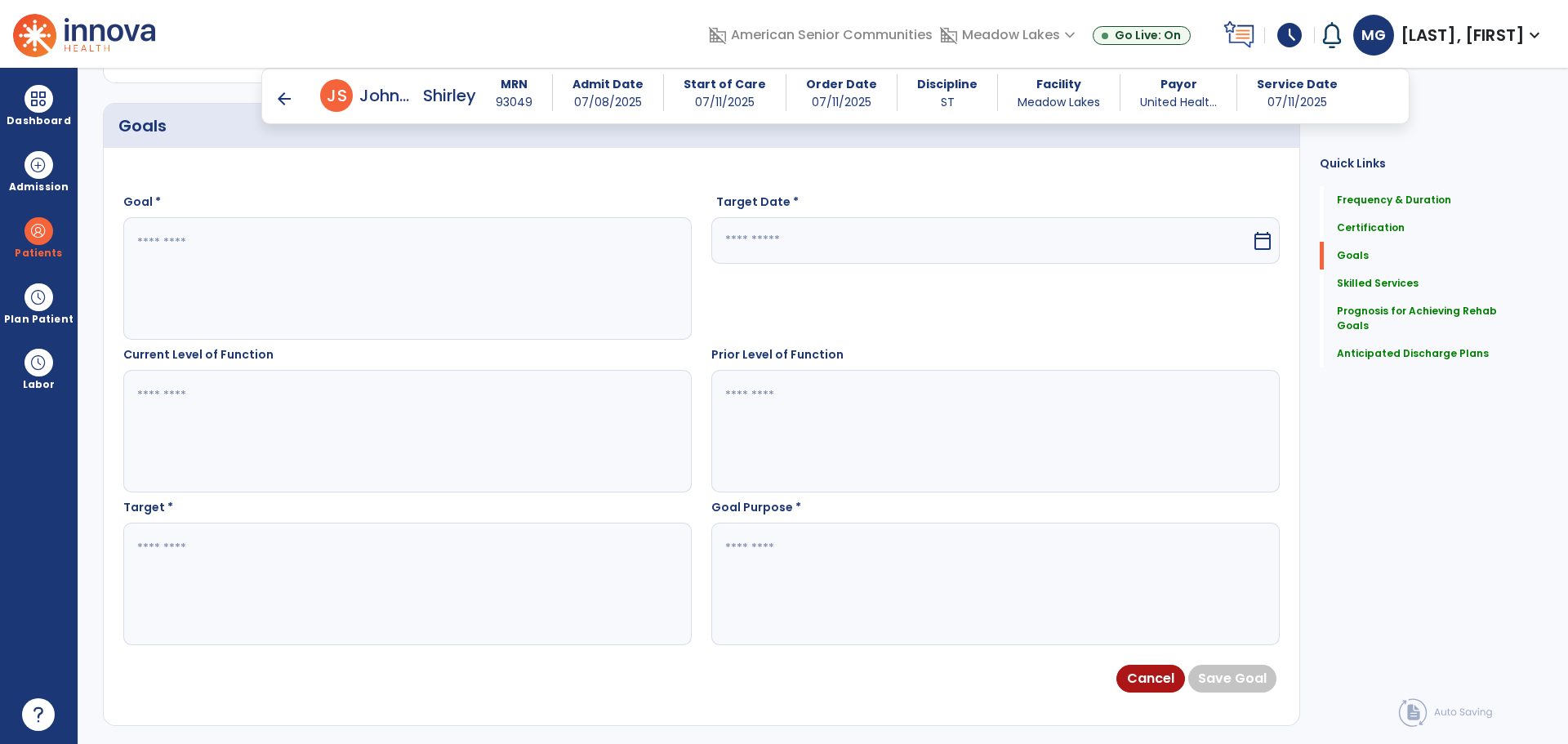 click at bounding box center (407, 278) 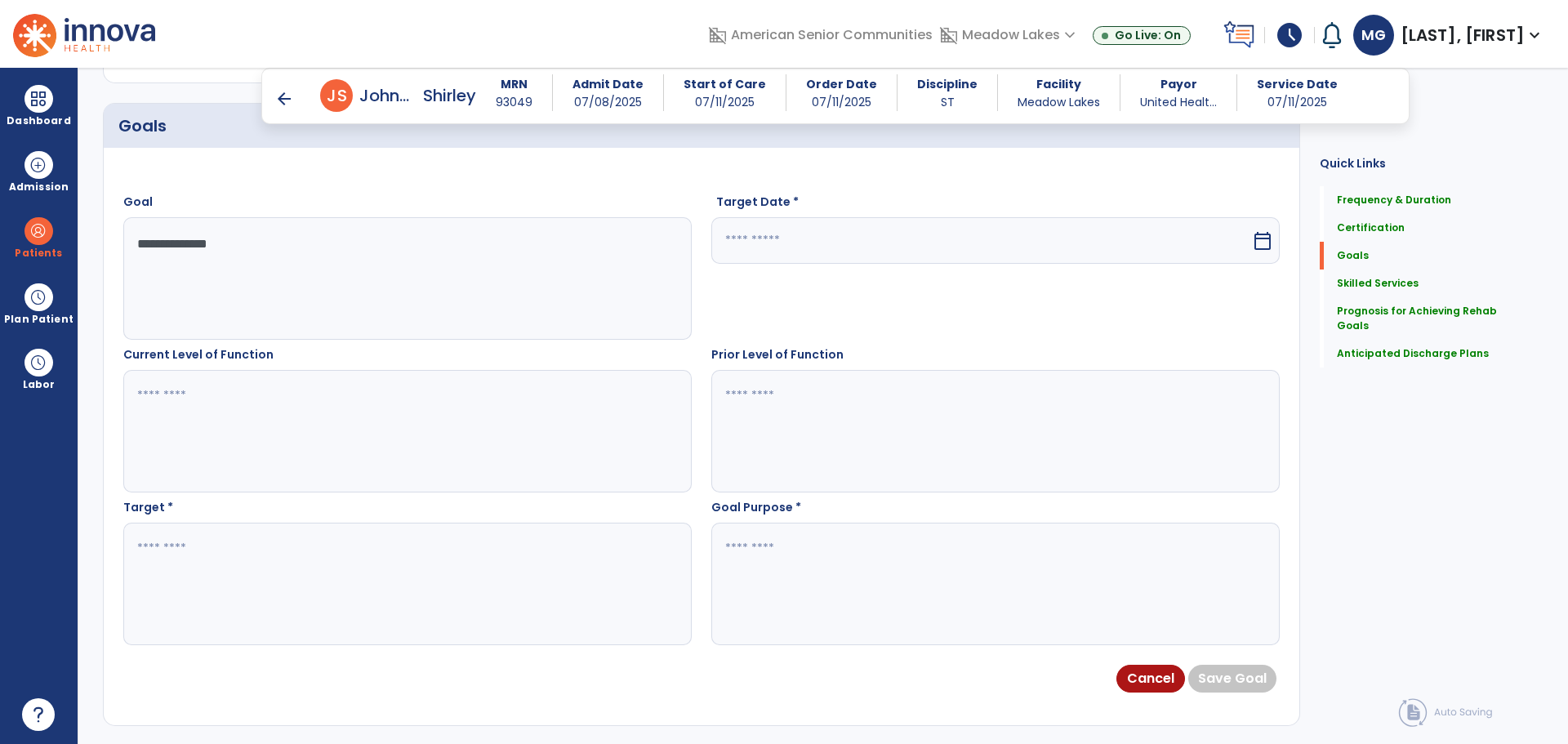 type on "**********" 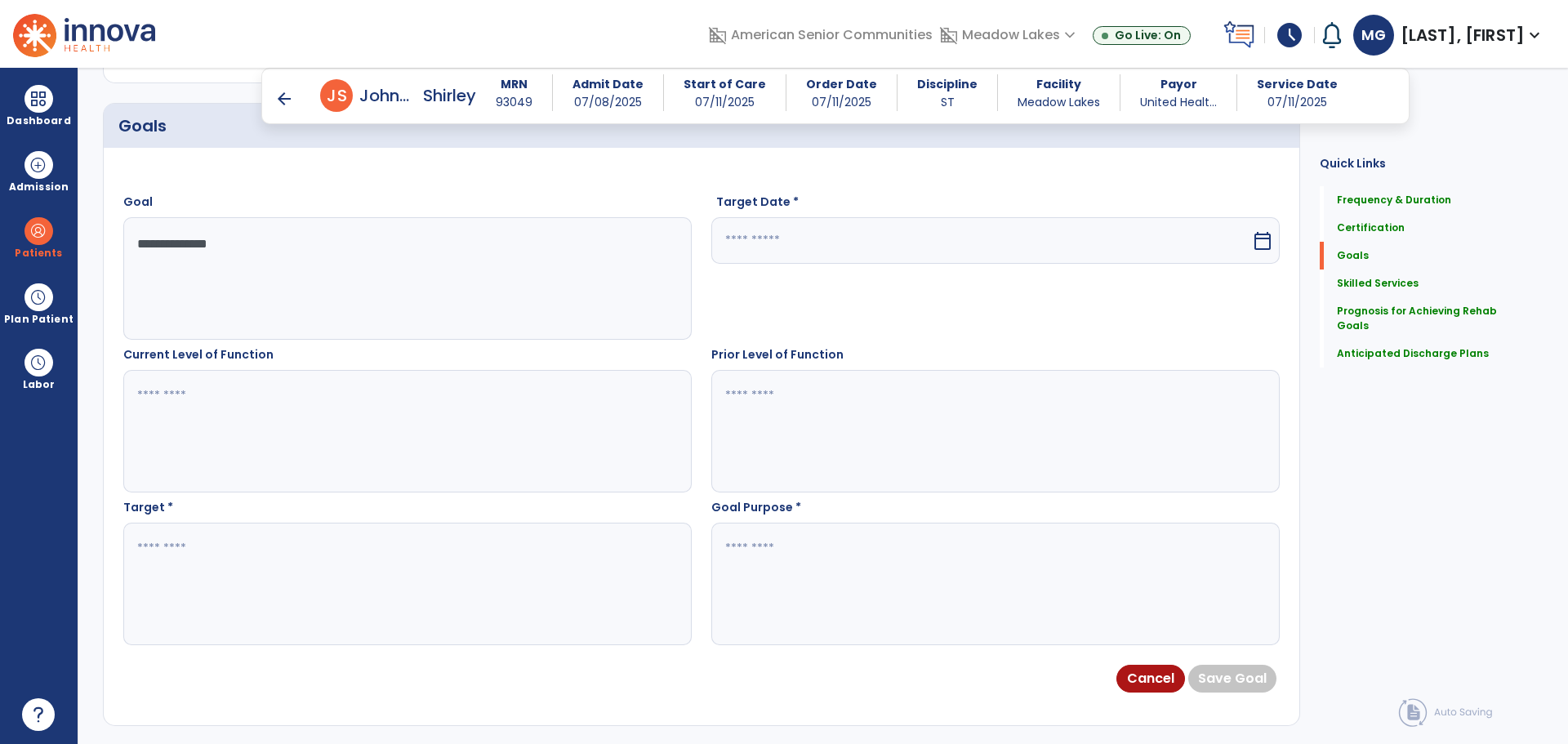 click at bounding box center (981, 240) 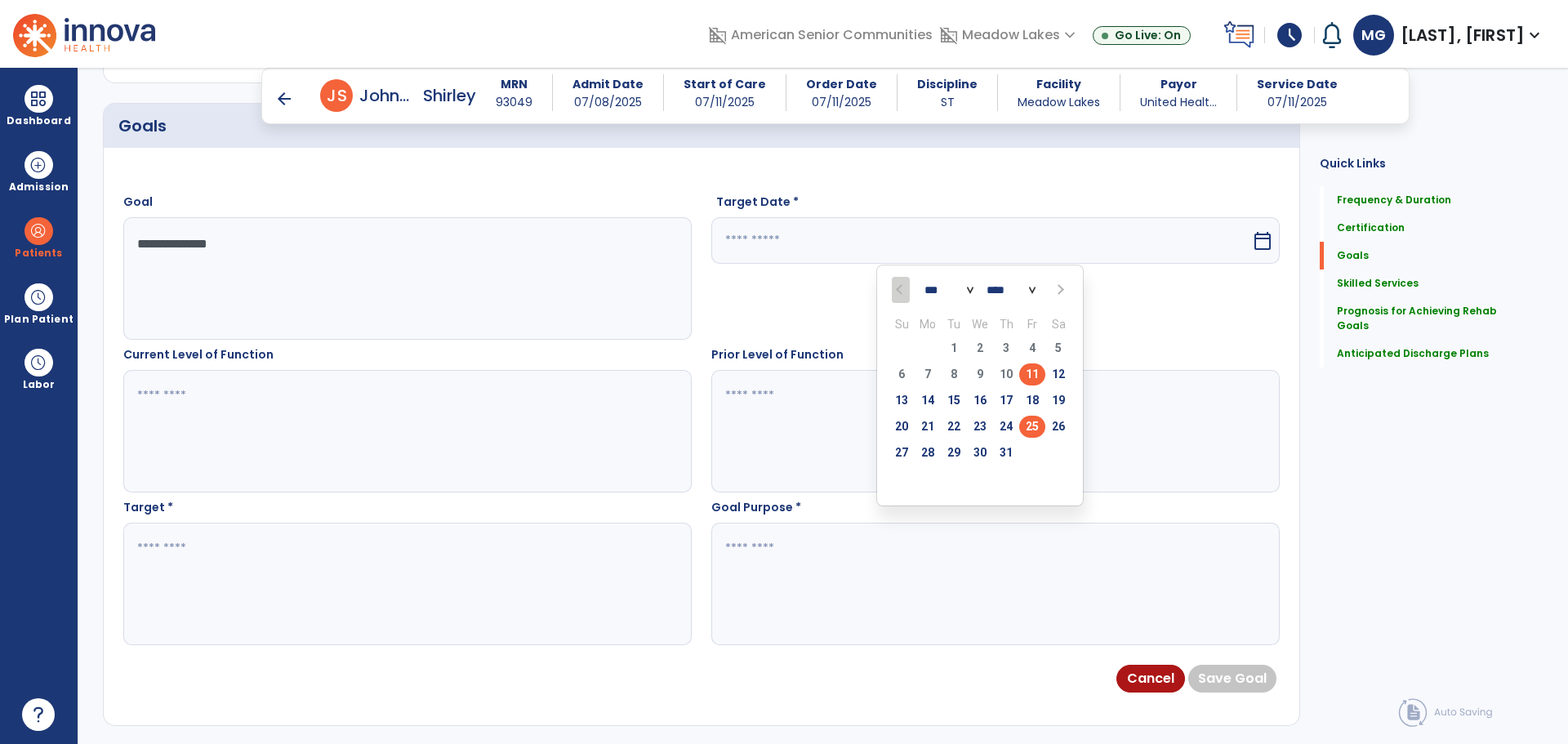 click on "25" at bounding box center (1032, 426) 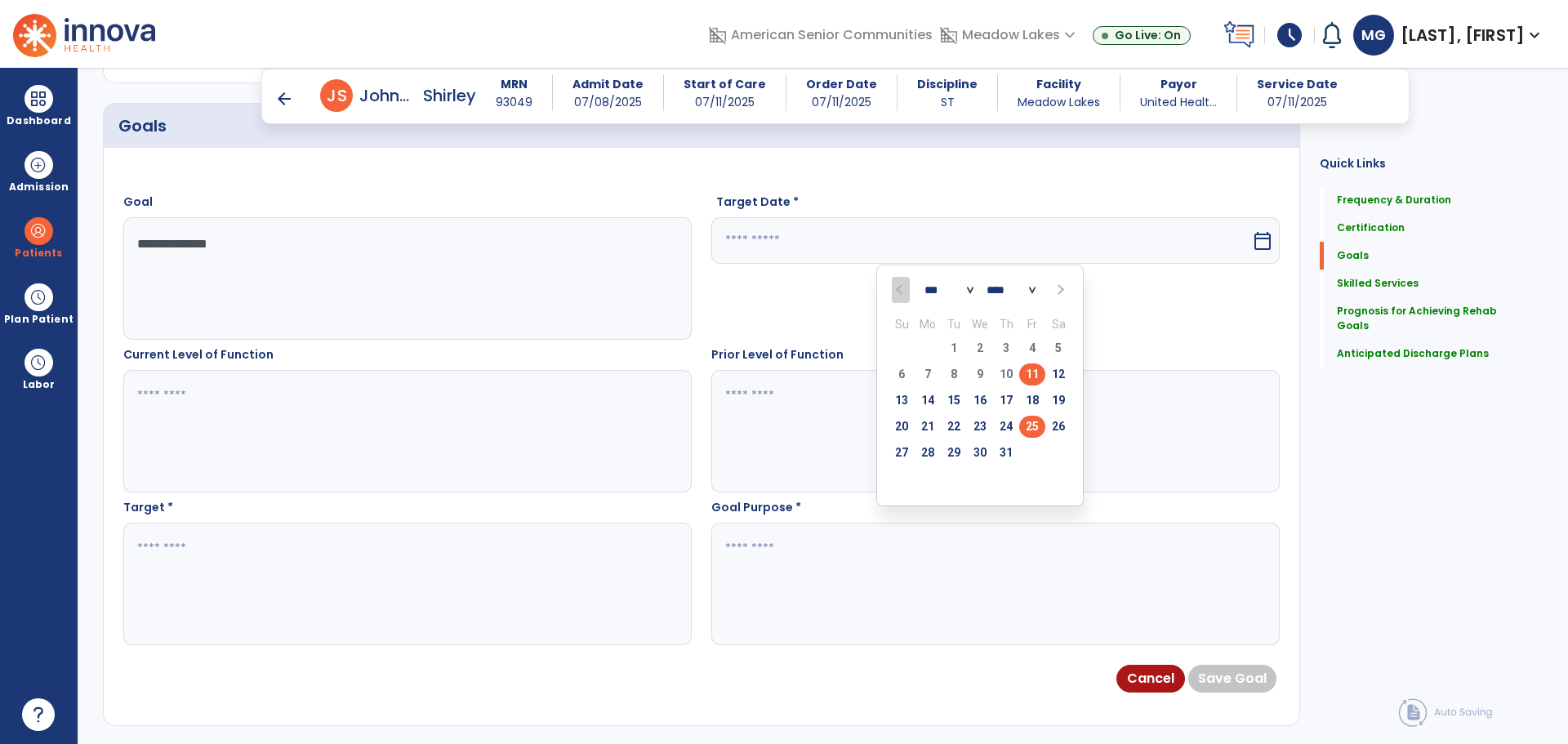 type on "*********" 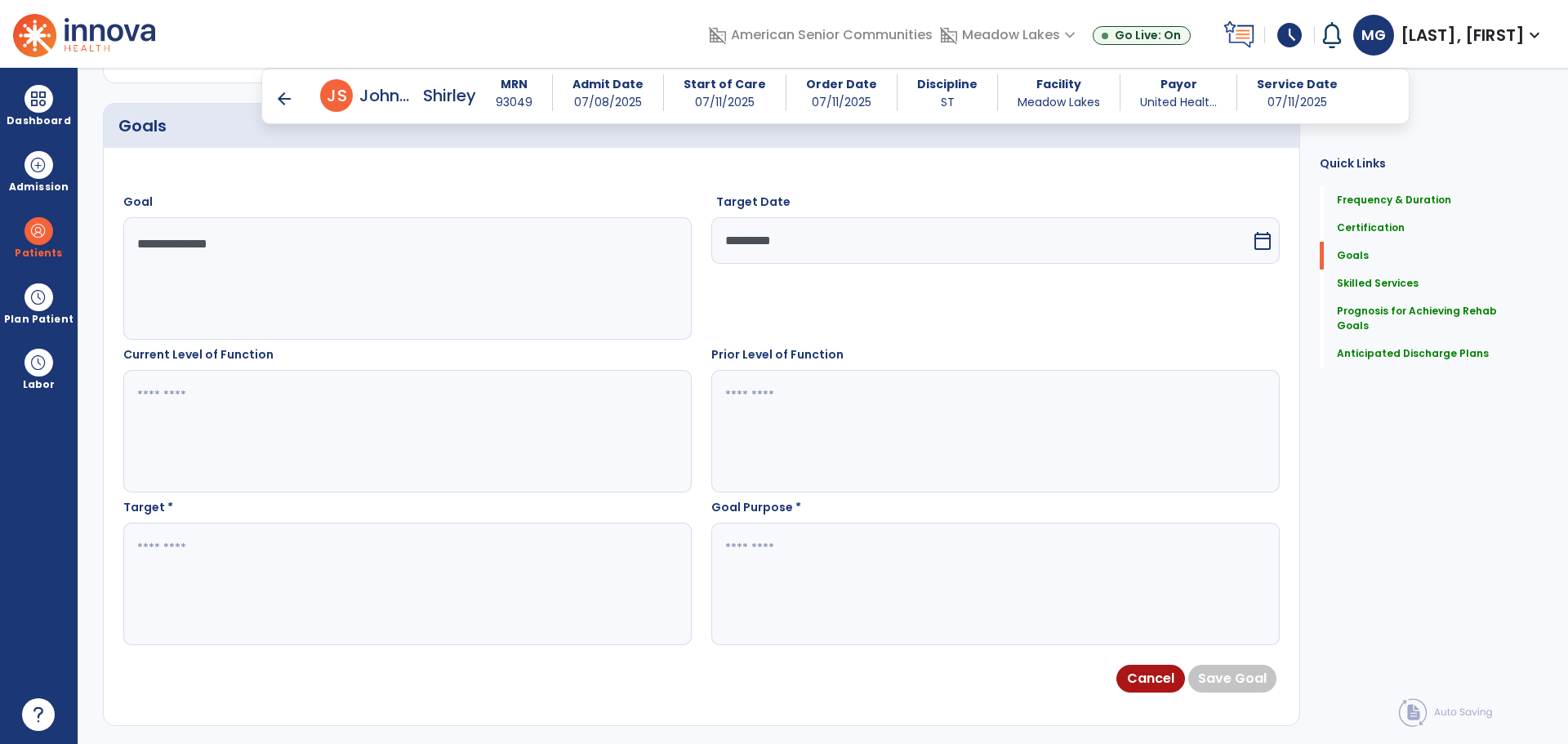 click at bounding box center (407, 431) 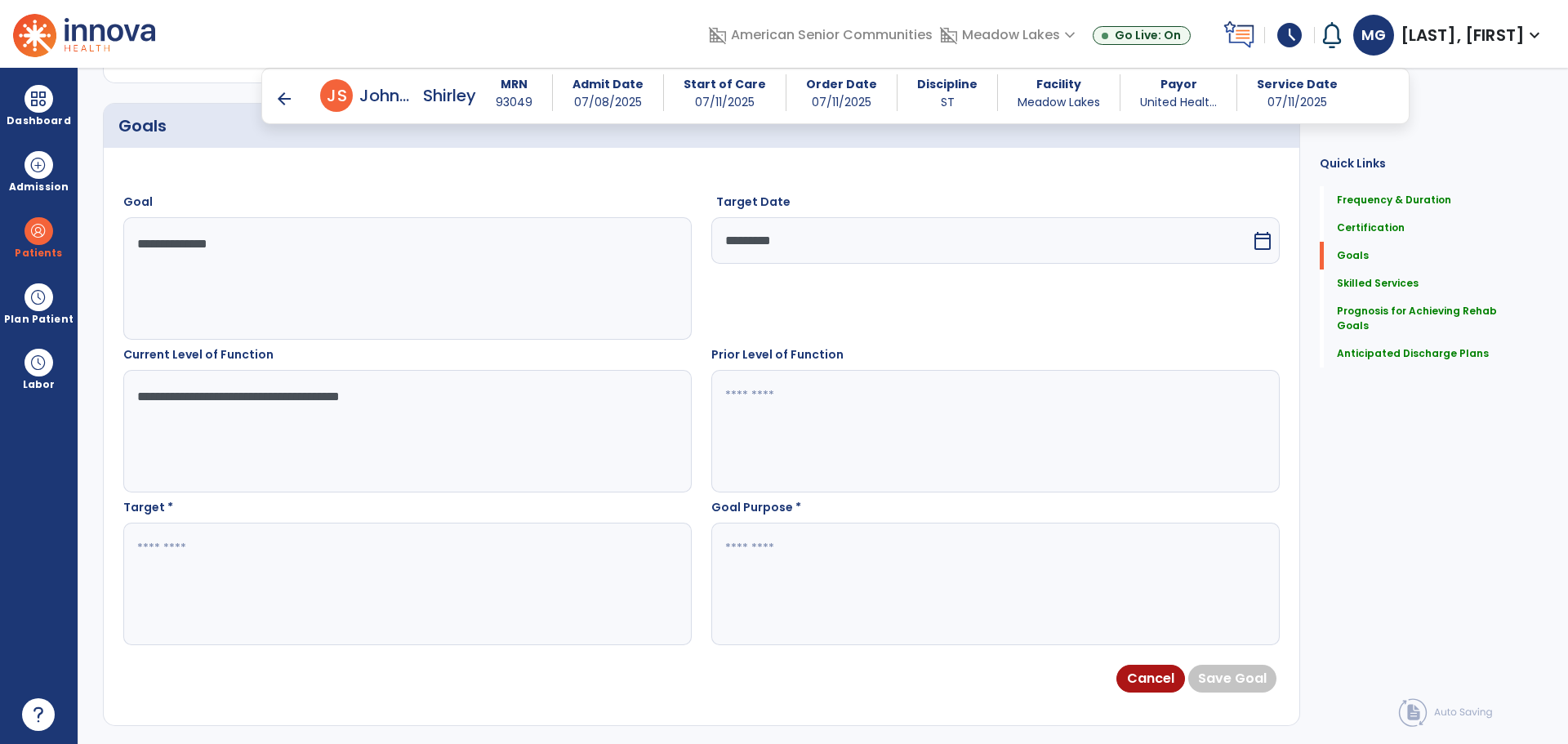 type on "**********" 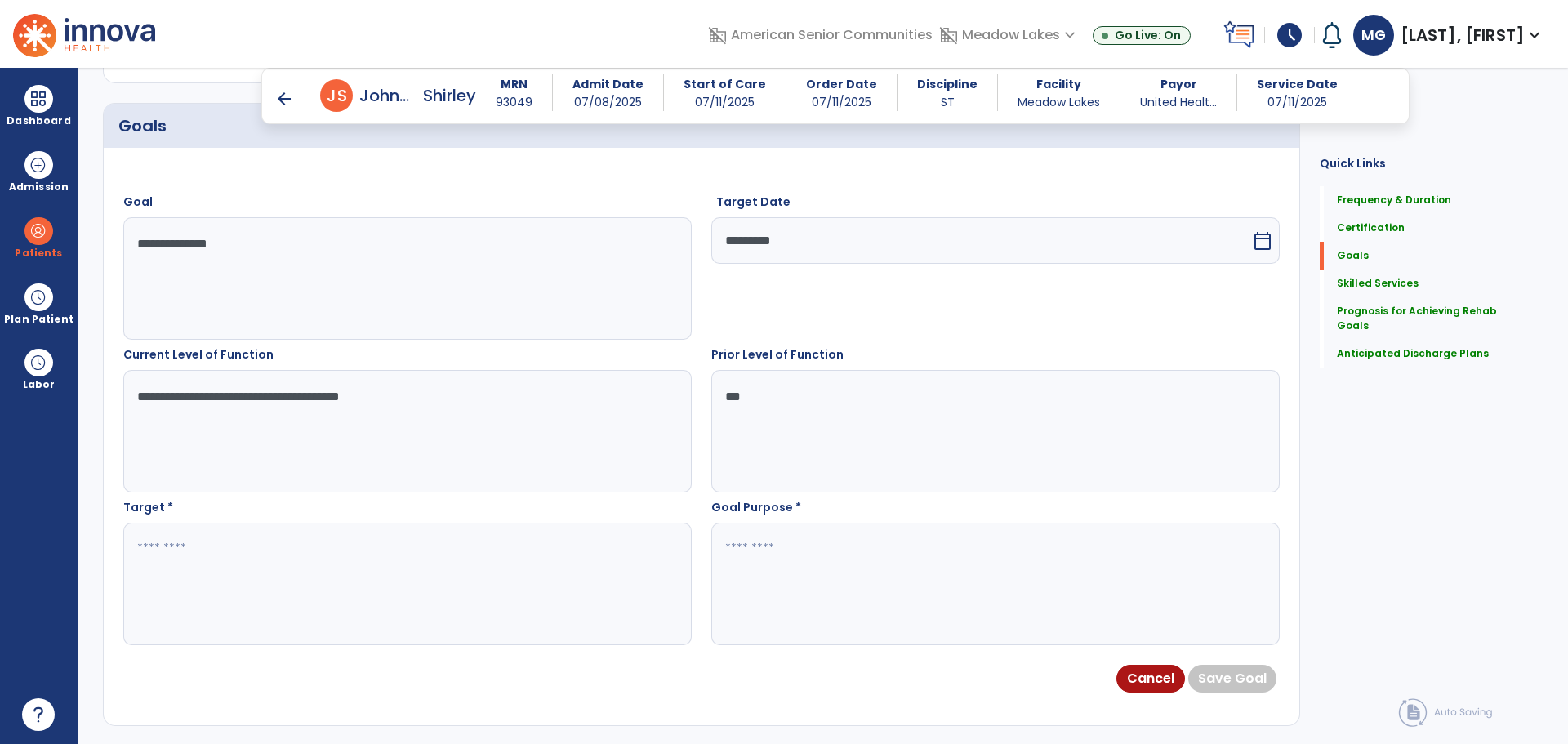 type on "***" 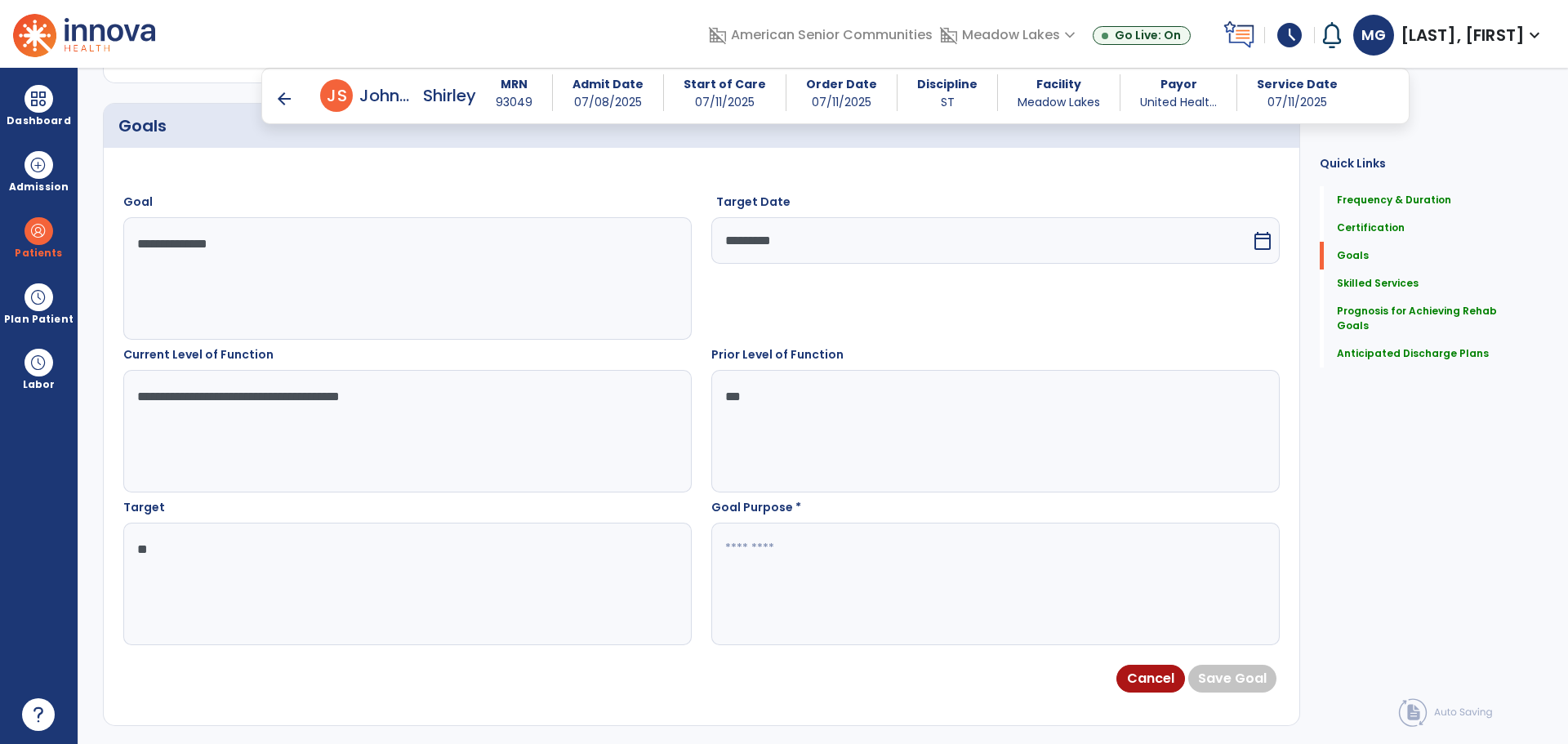 type on "*" 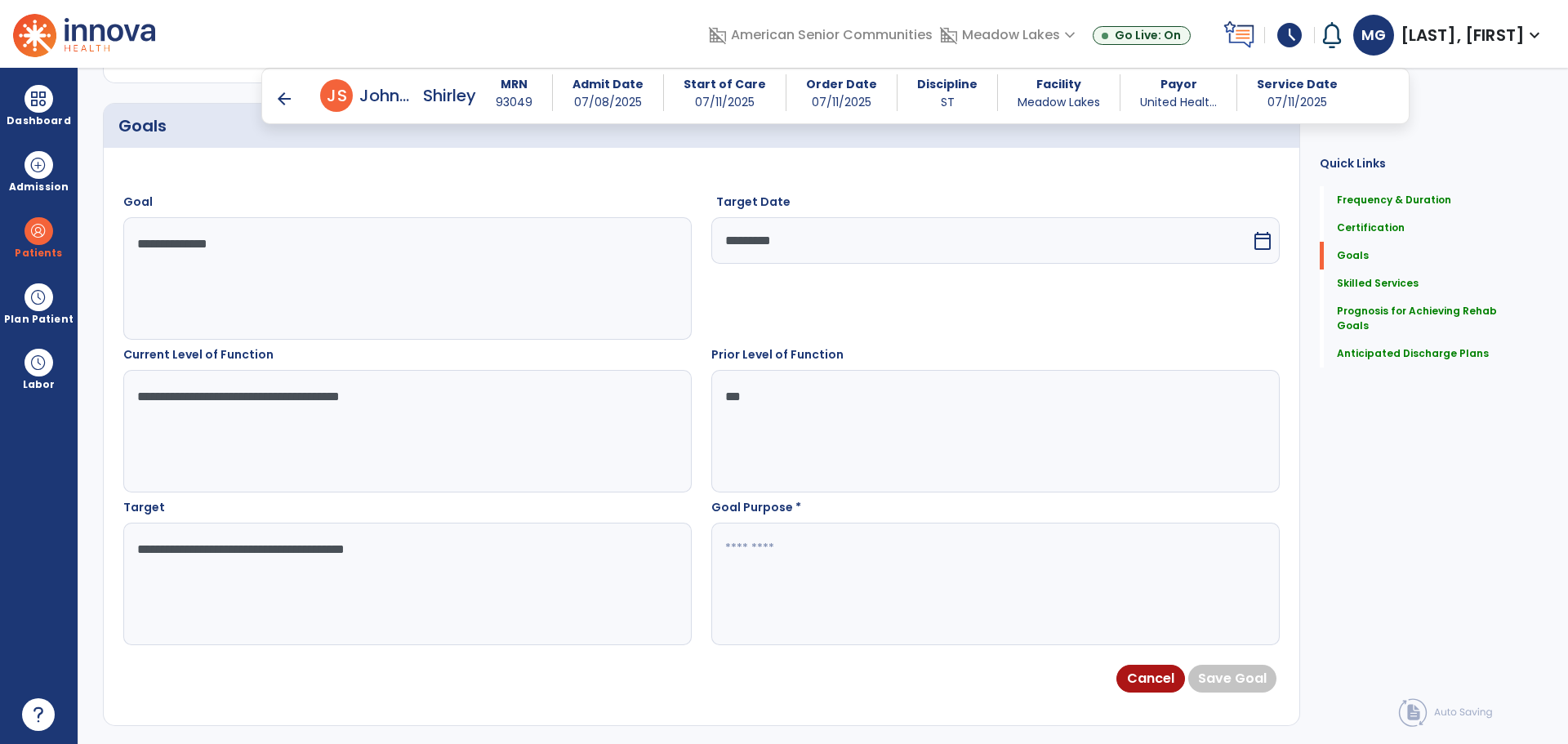 type on "**********" 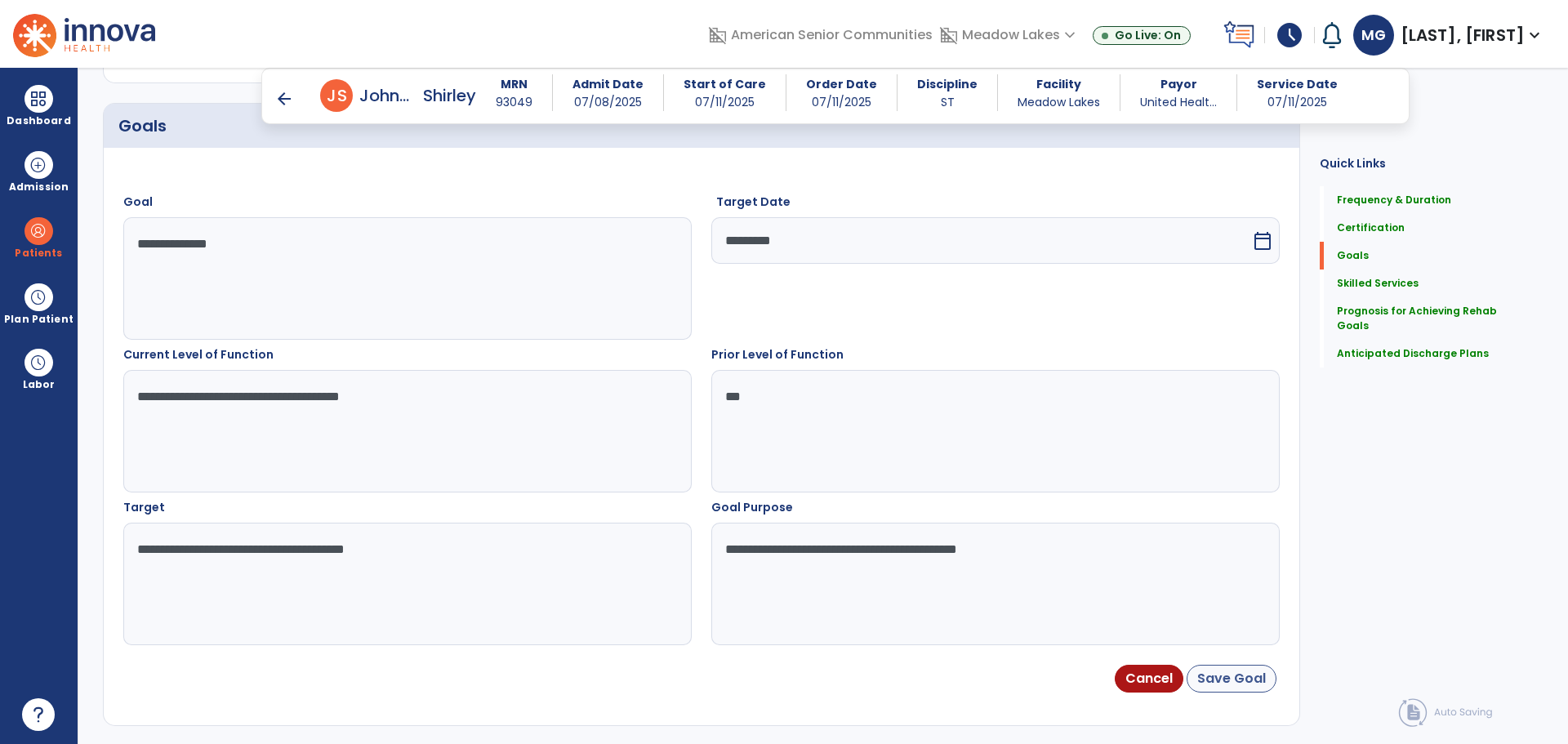 type on "**********" 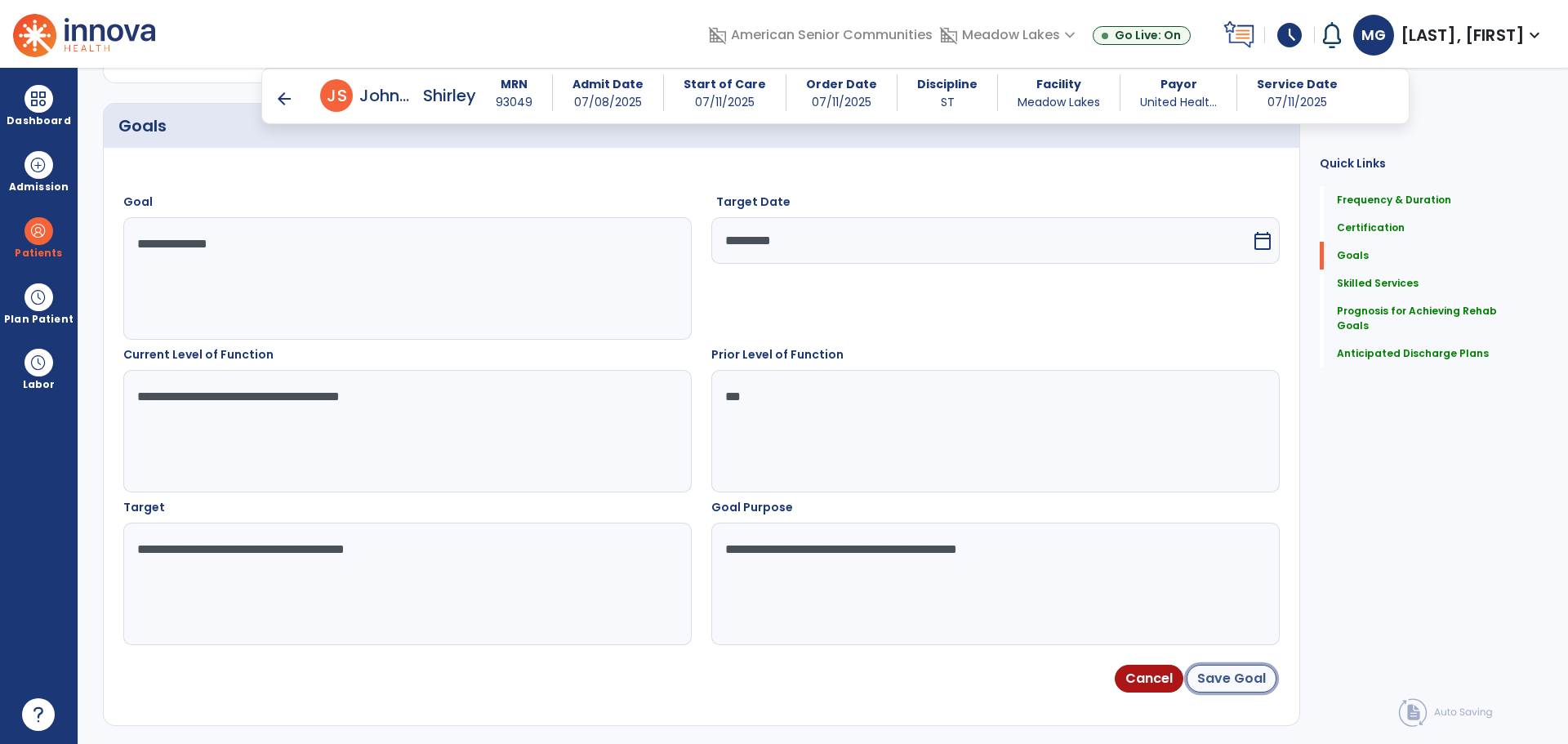 click on "Save Goal" at bounding box center (1232, 679) 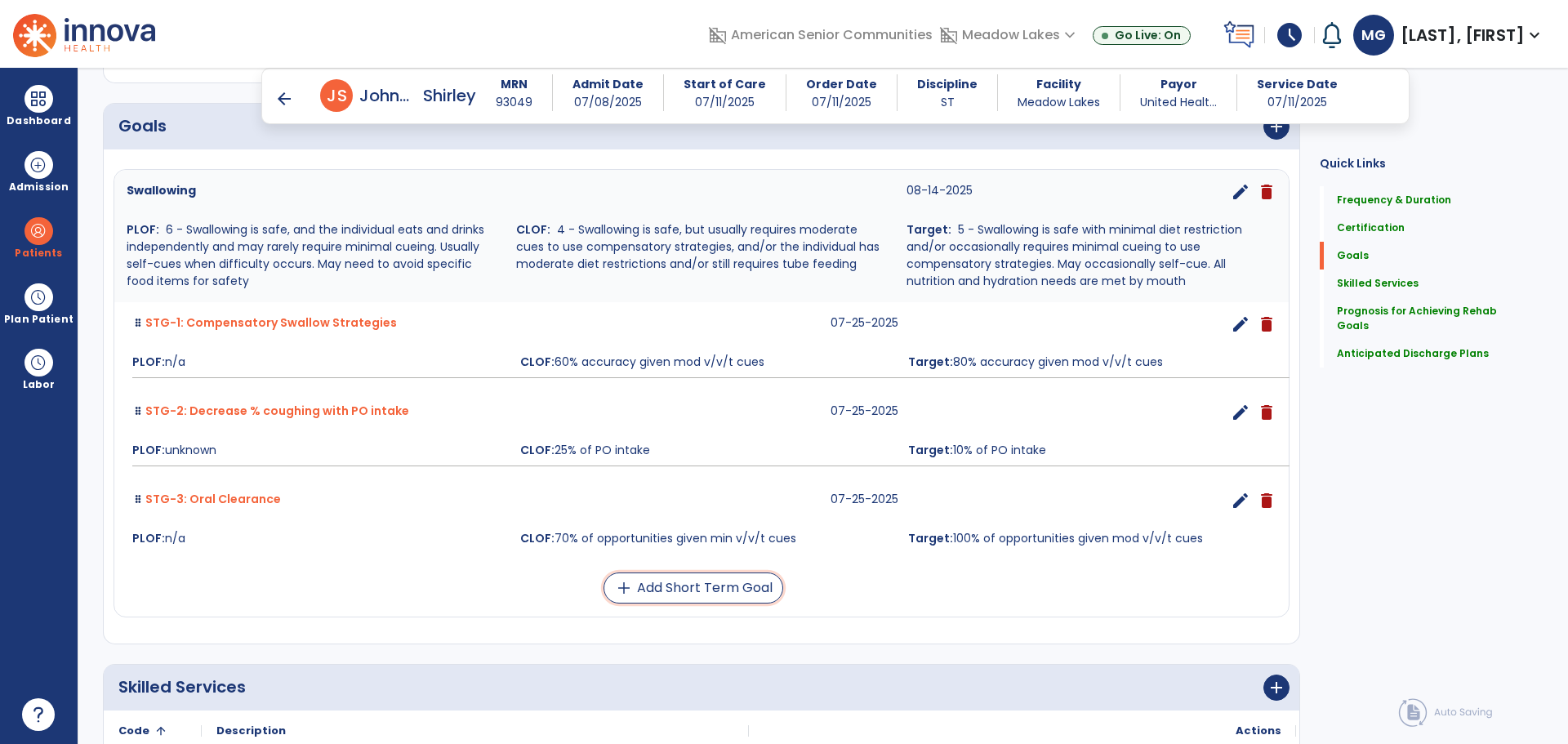 click on "add  Add Short Term Goal" at bounding box center (693, 588) 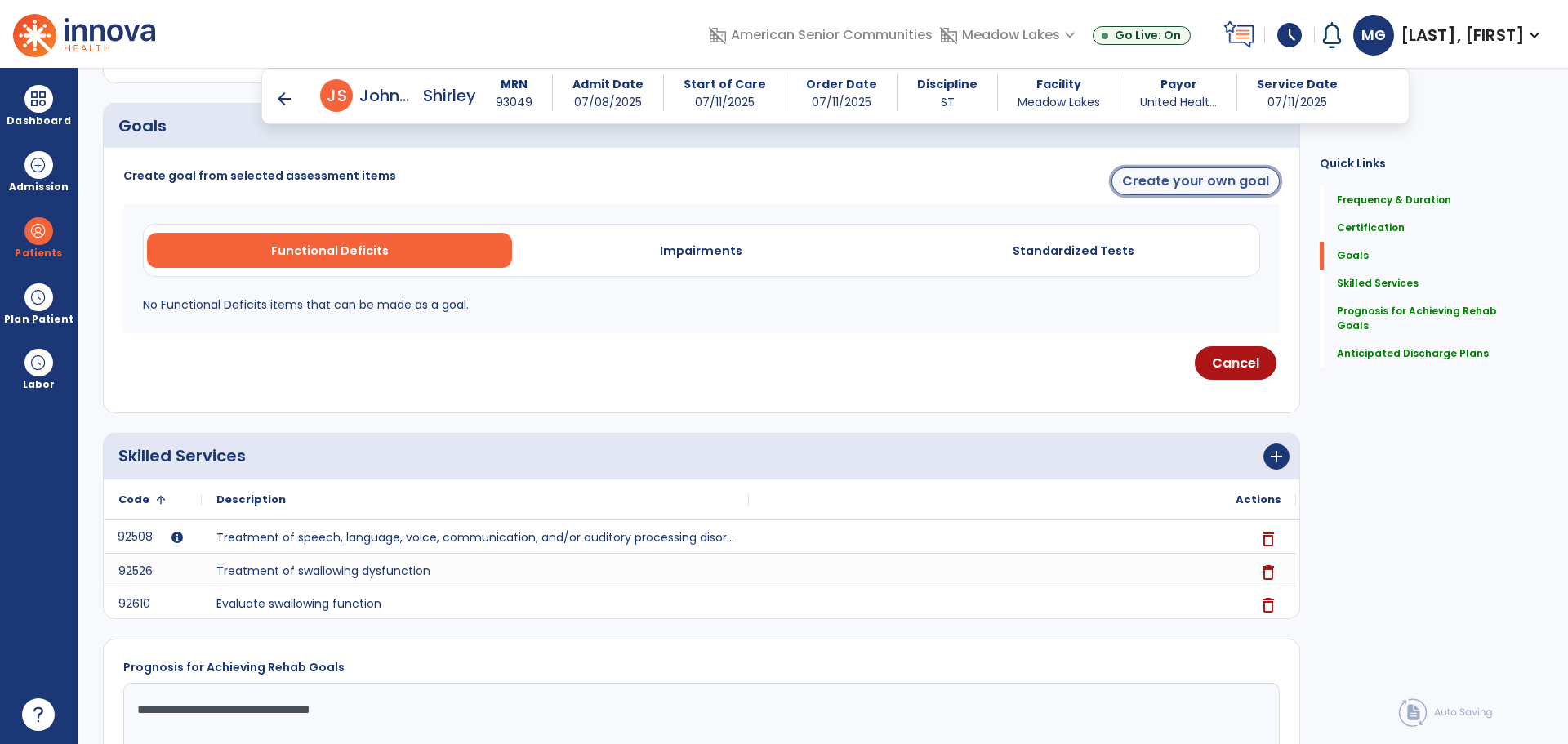 click on "Create your own goal" at bounding box center [1196, 181] 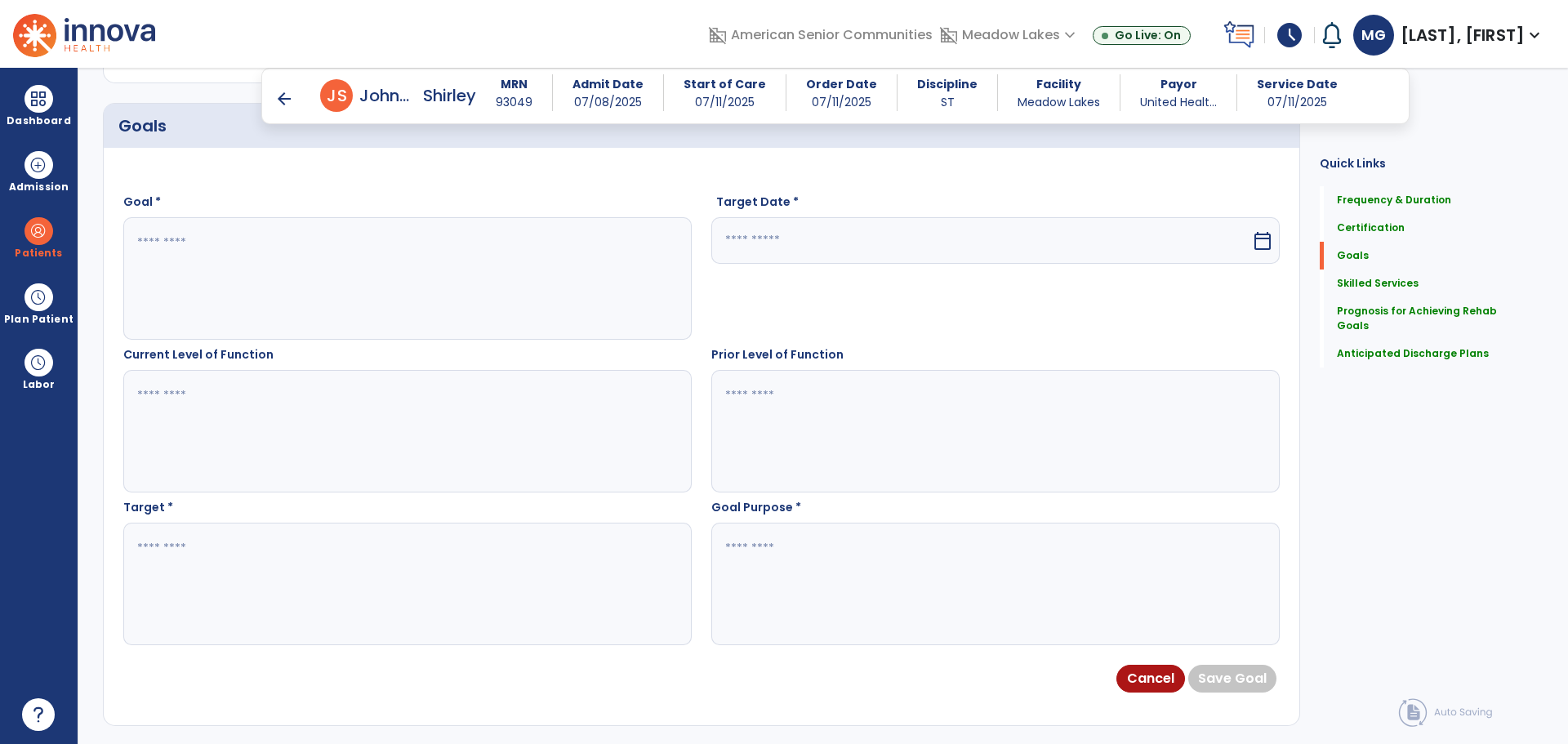 click at bounding box center (407, 278) 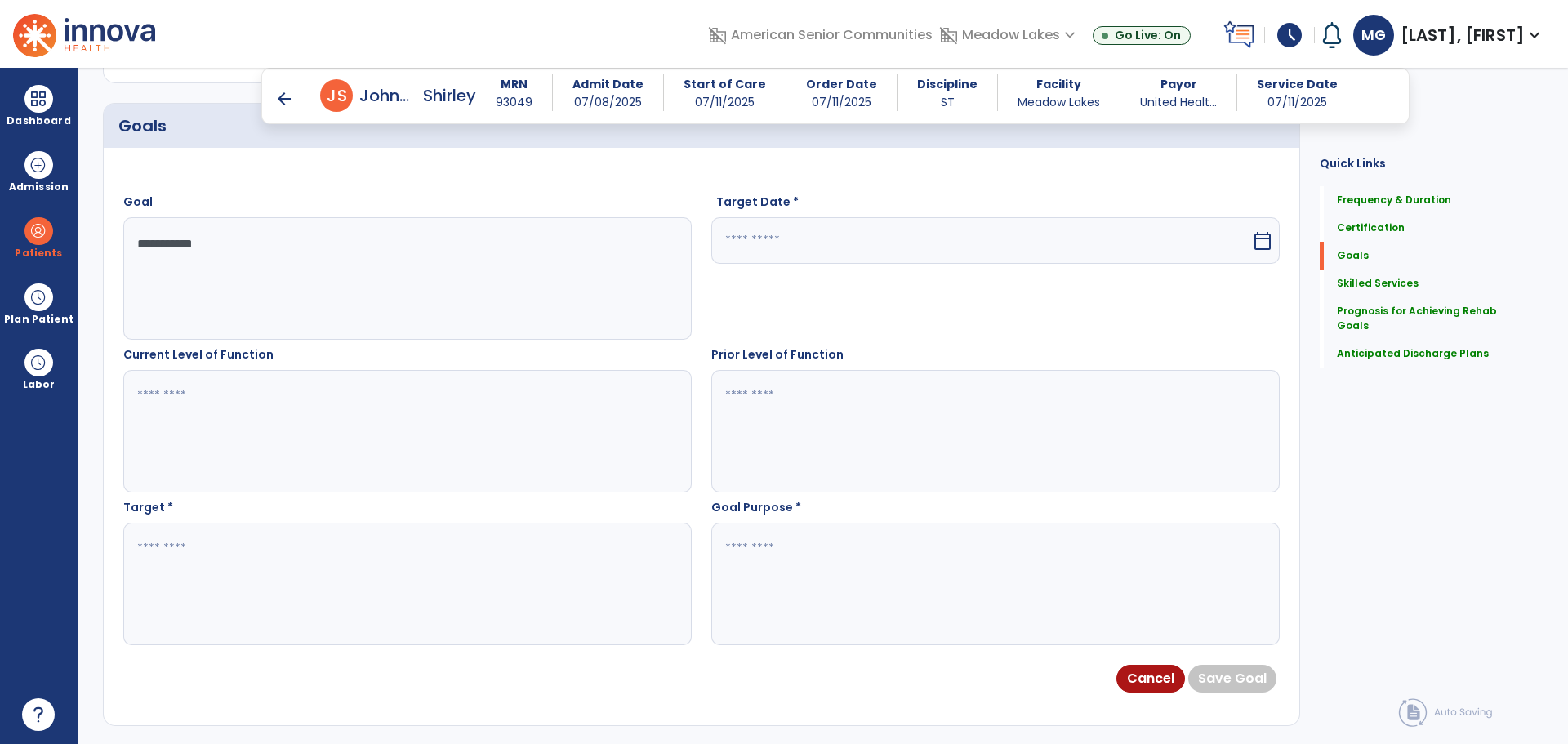type on "**********" 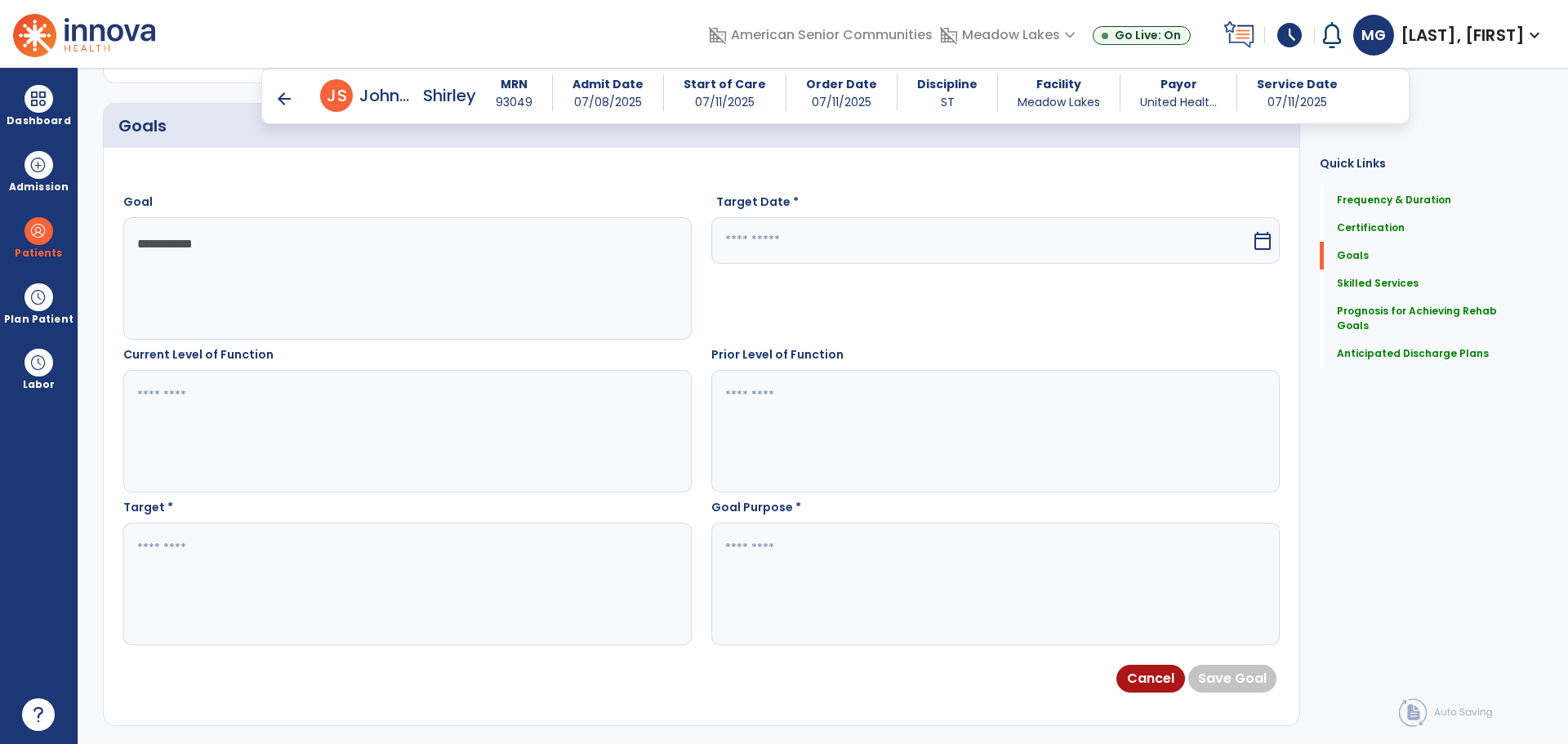 click at bounding box center (981, 240) 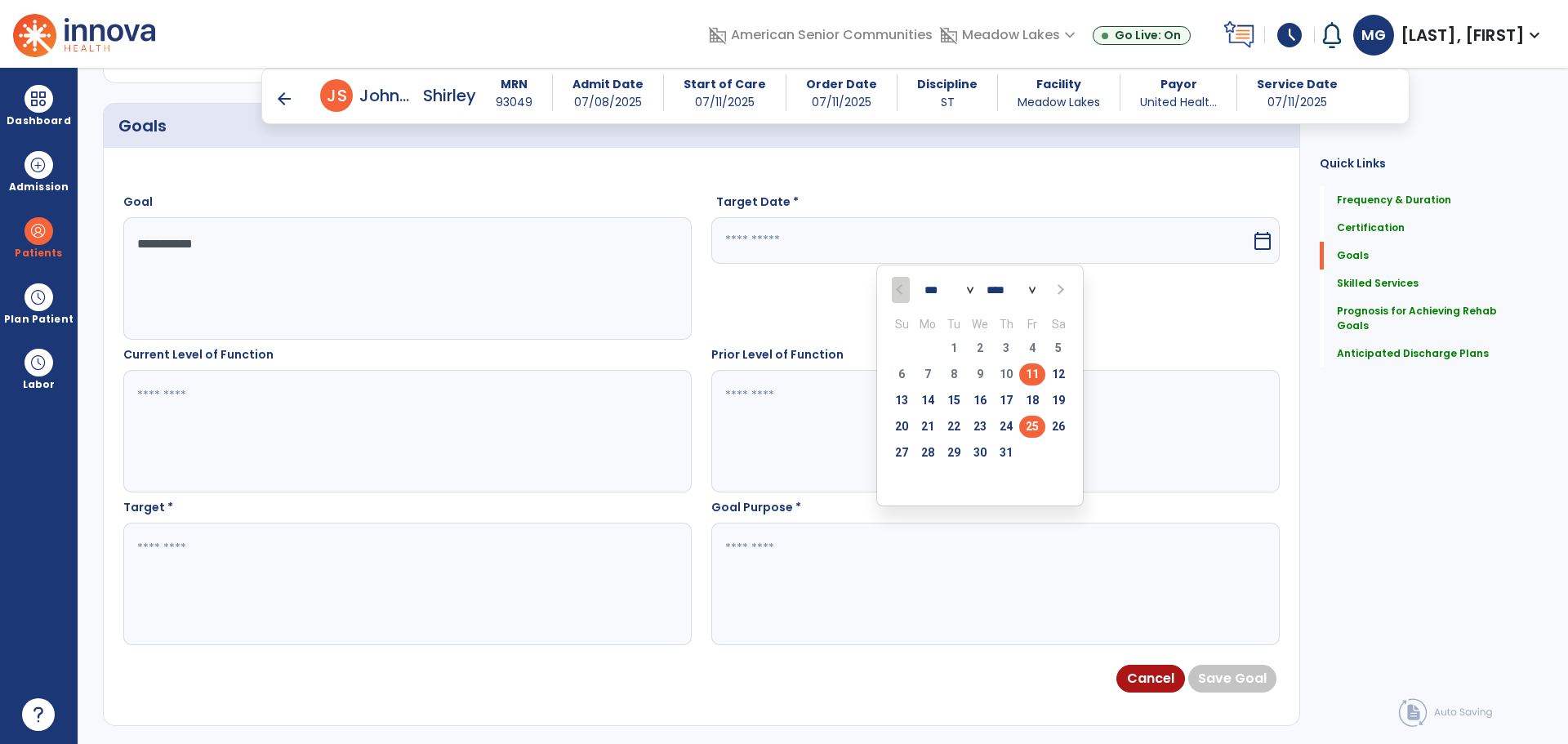 click on "25" at bounding box center [1032, 426] 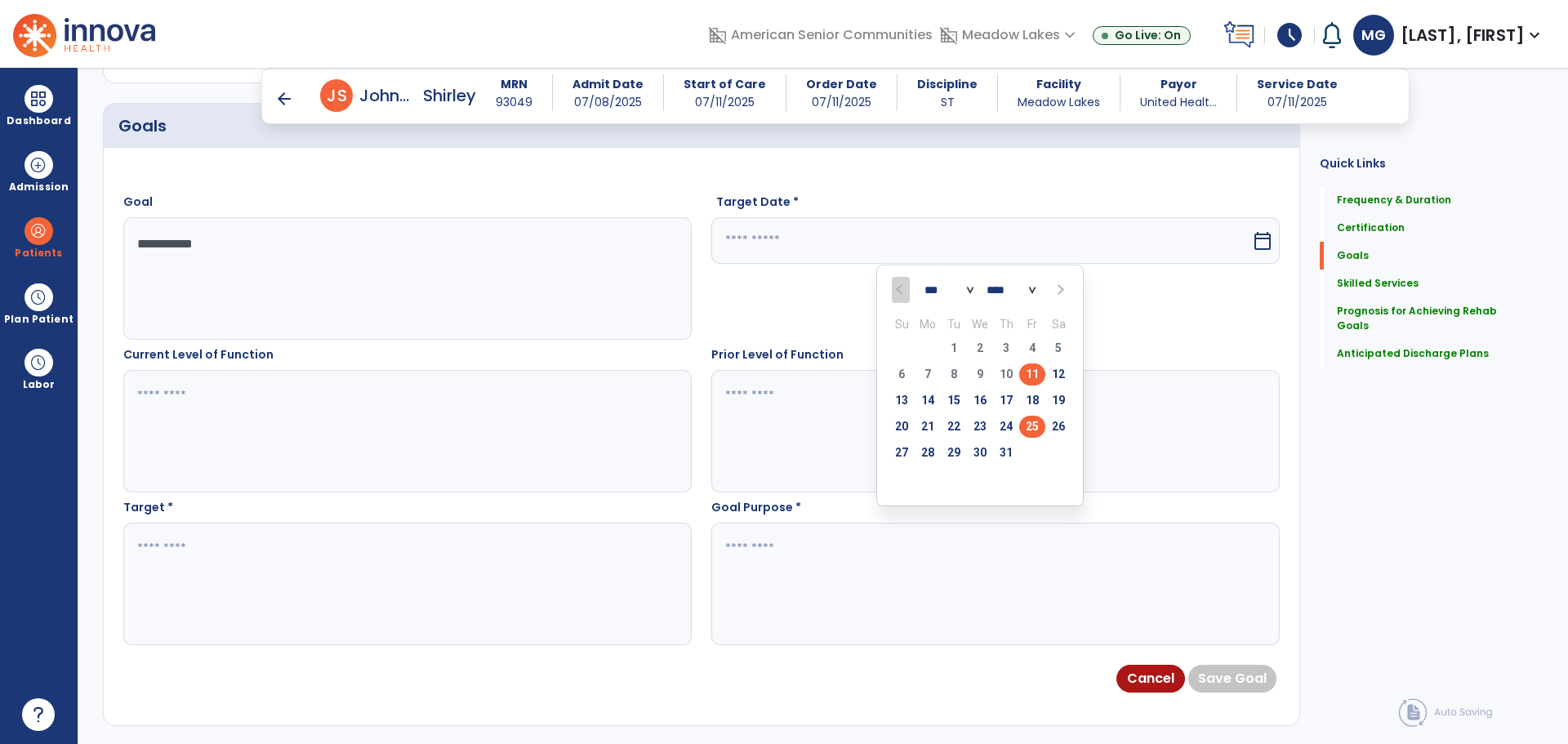 type on "*********" 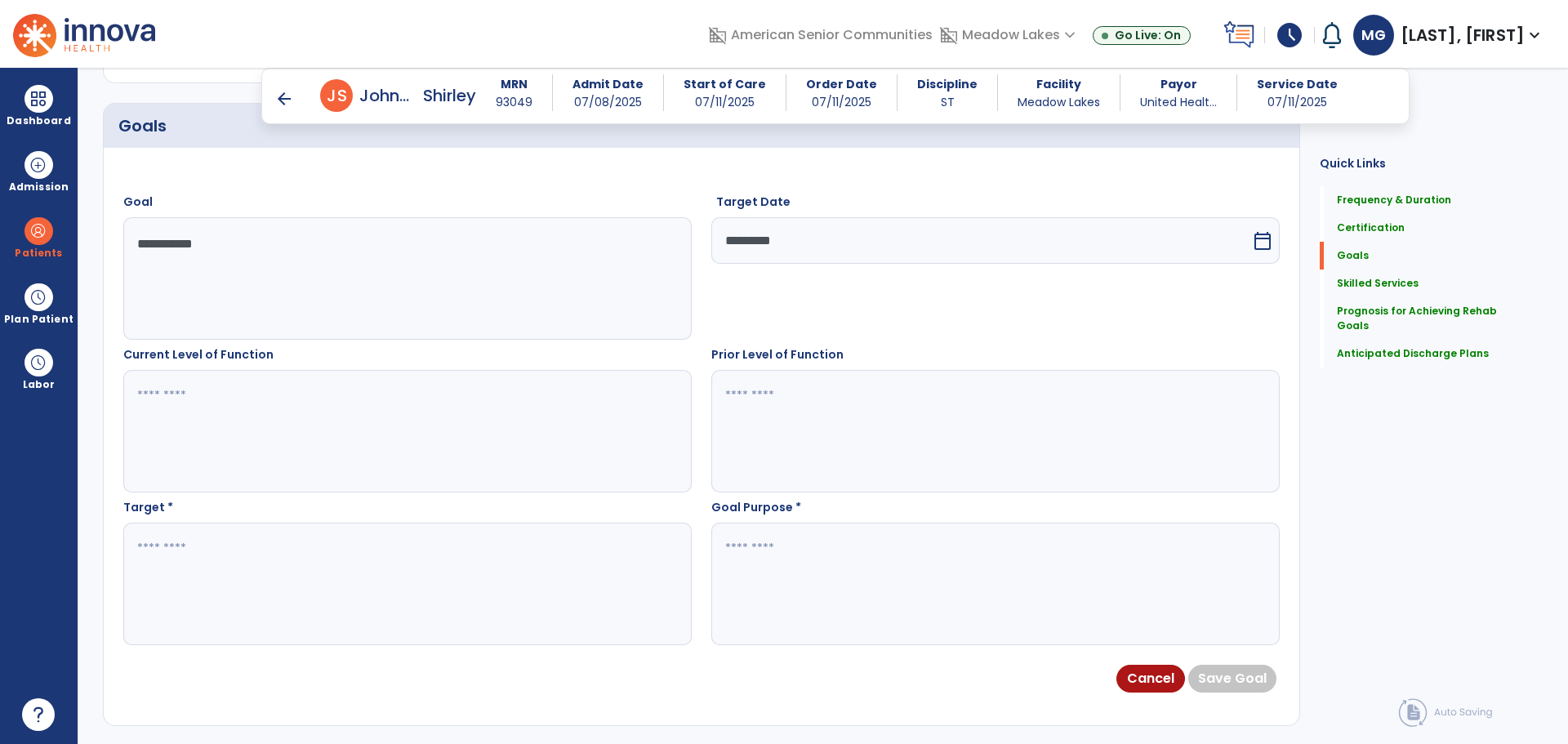 click at bounding box center [407, 431] 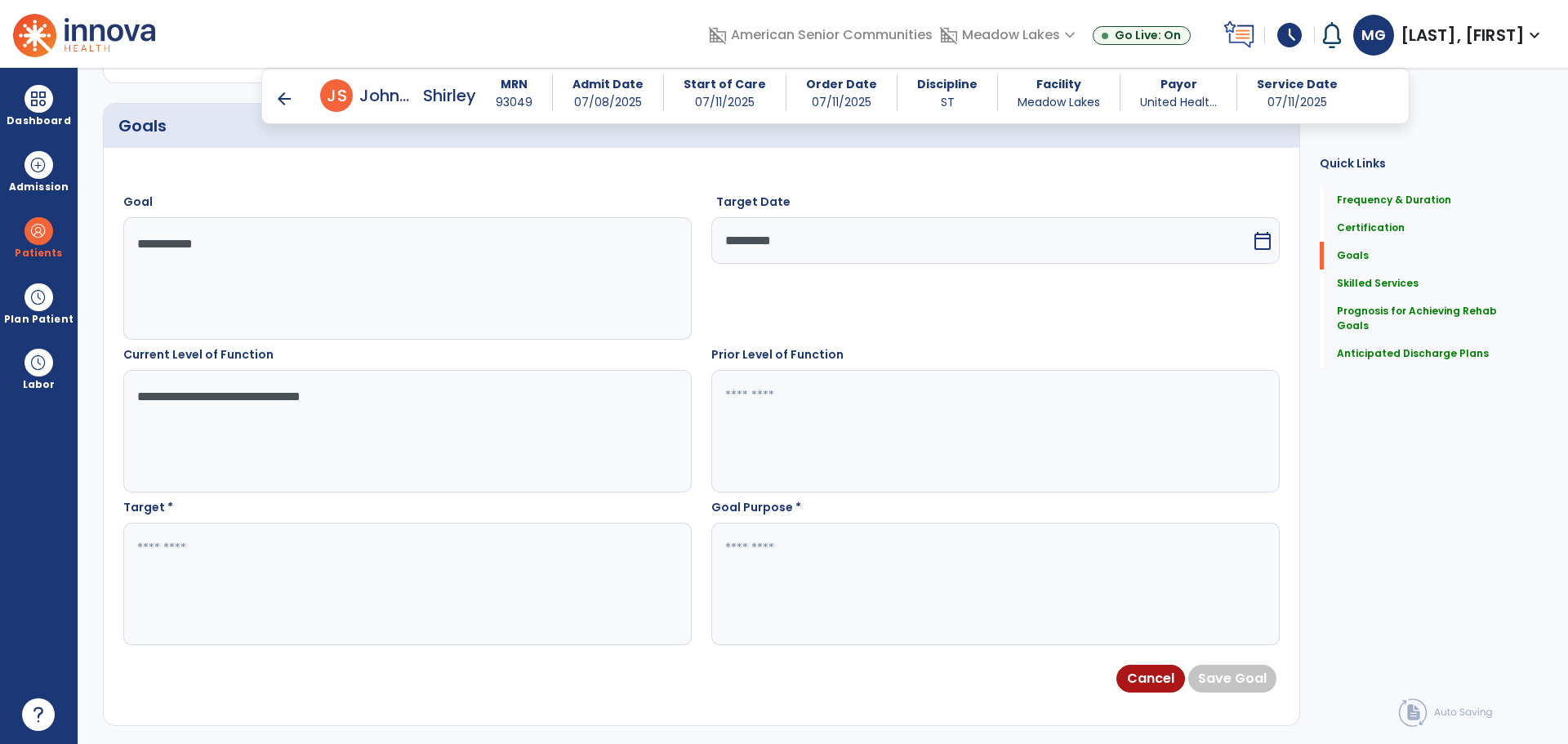 type on "**********" 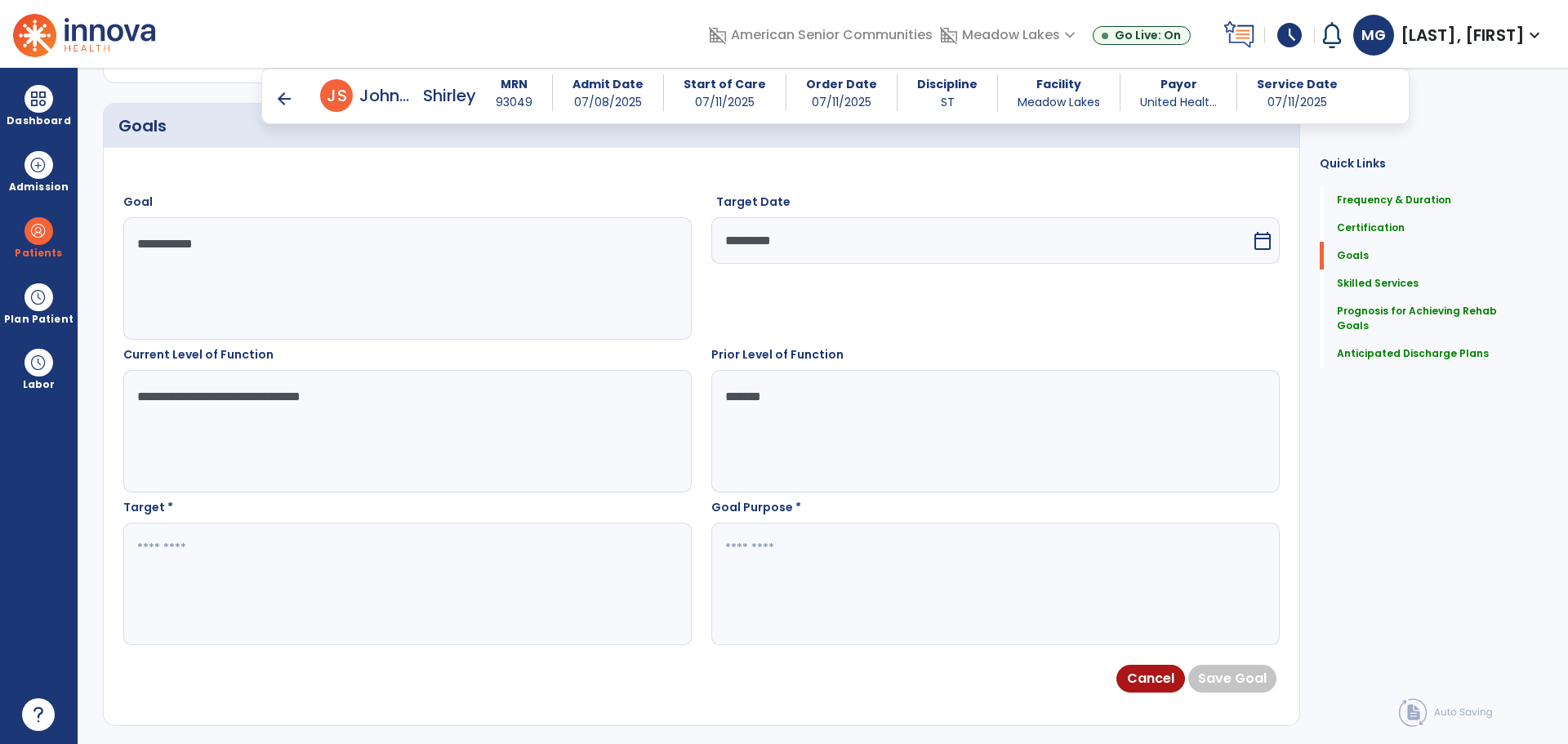 type on "*******" 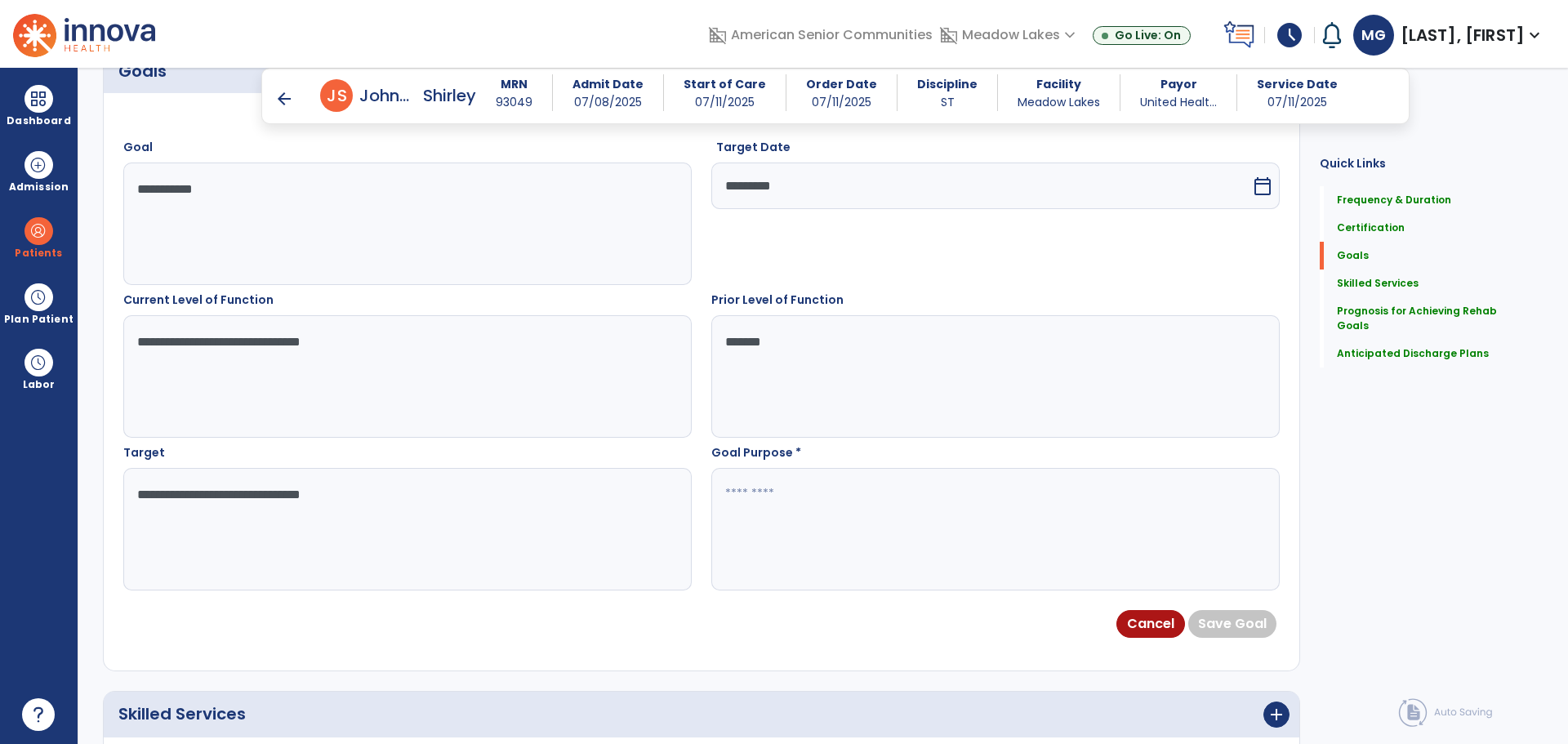 scroll, scrollTop: 490, scrollLeft: 0, axis: vertical 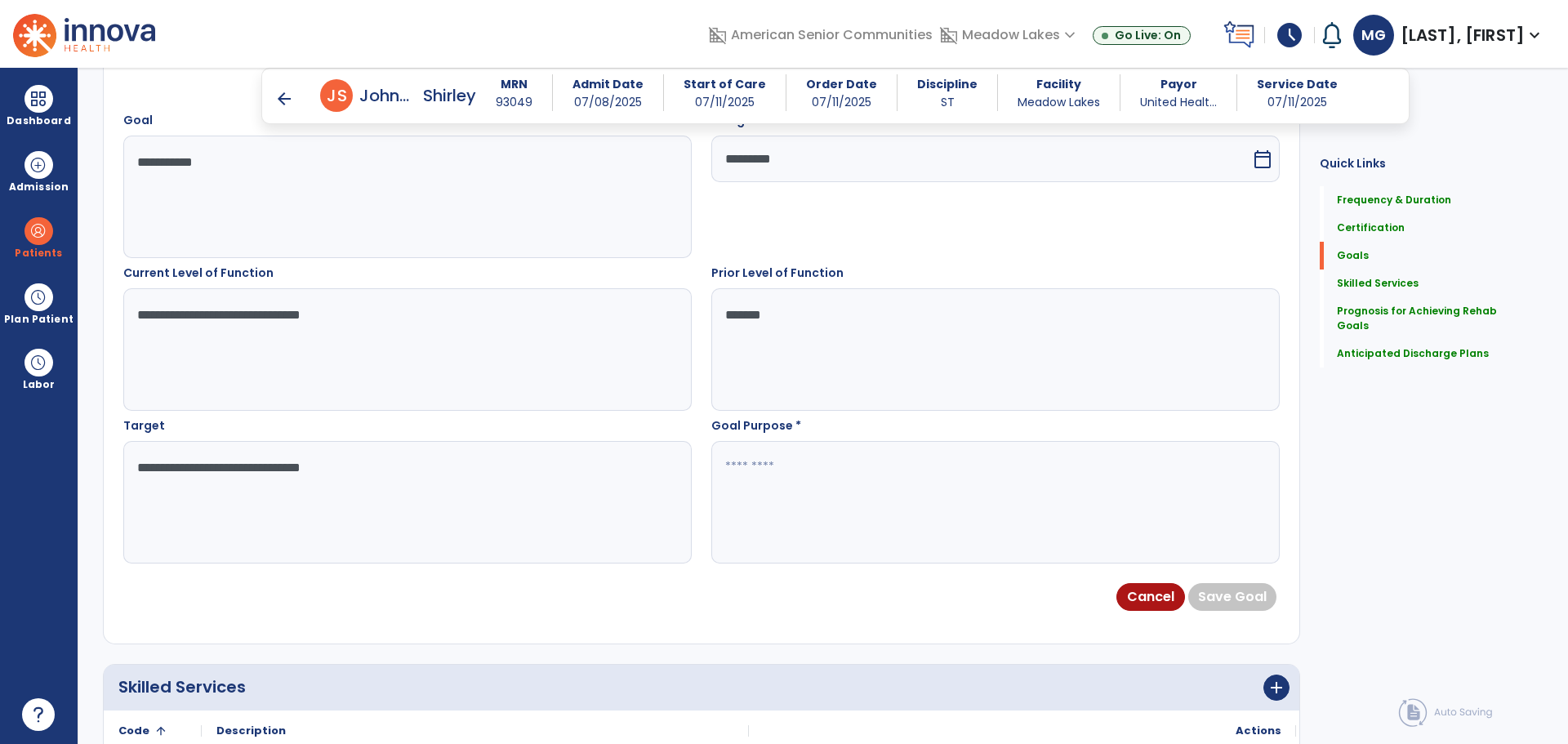 click on "**********" at bounding box center (407, 502) 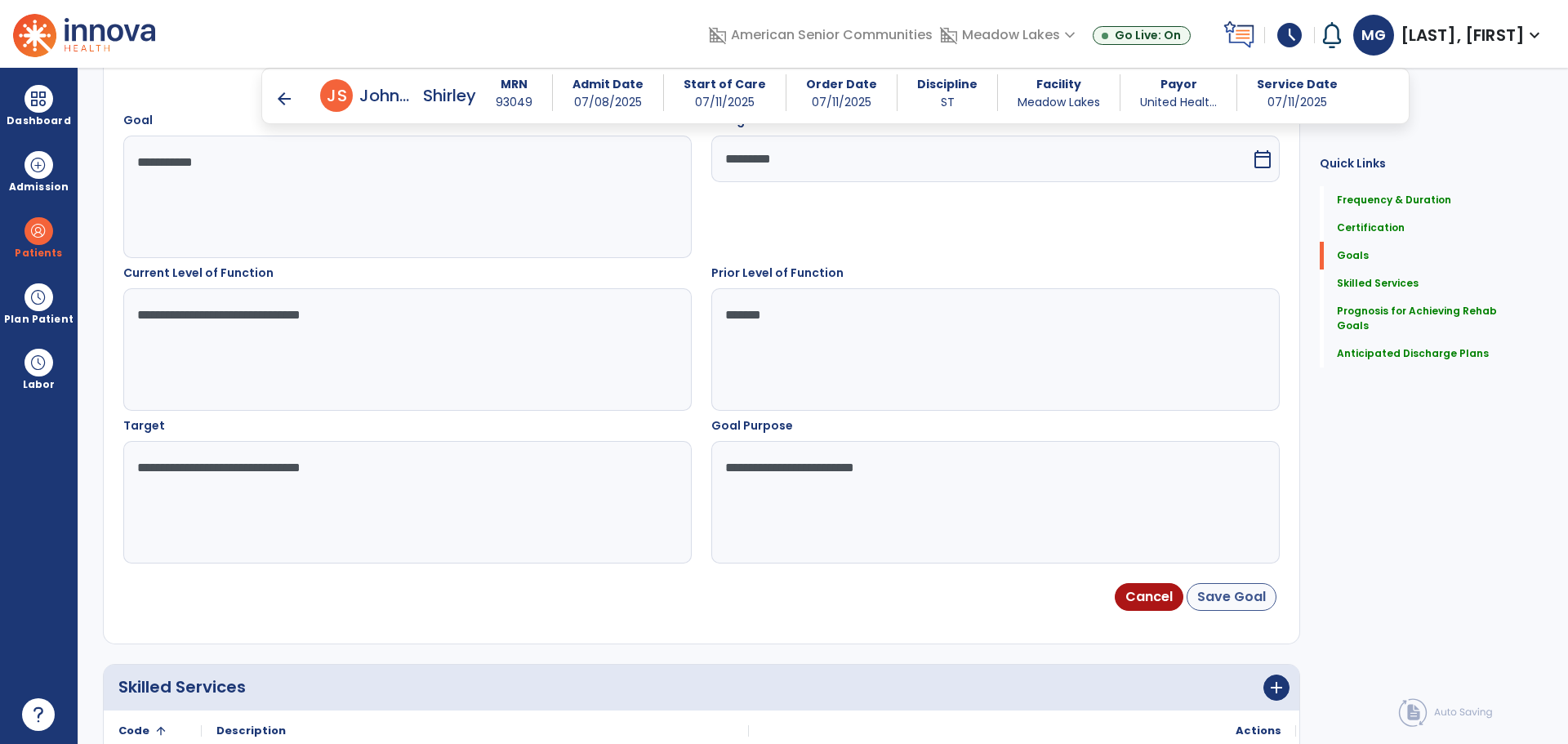 type on "**********" 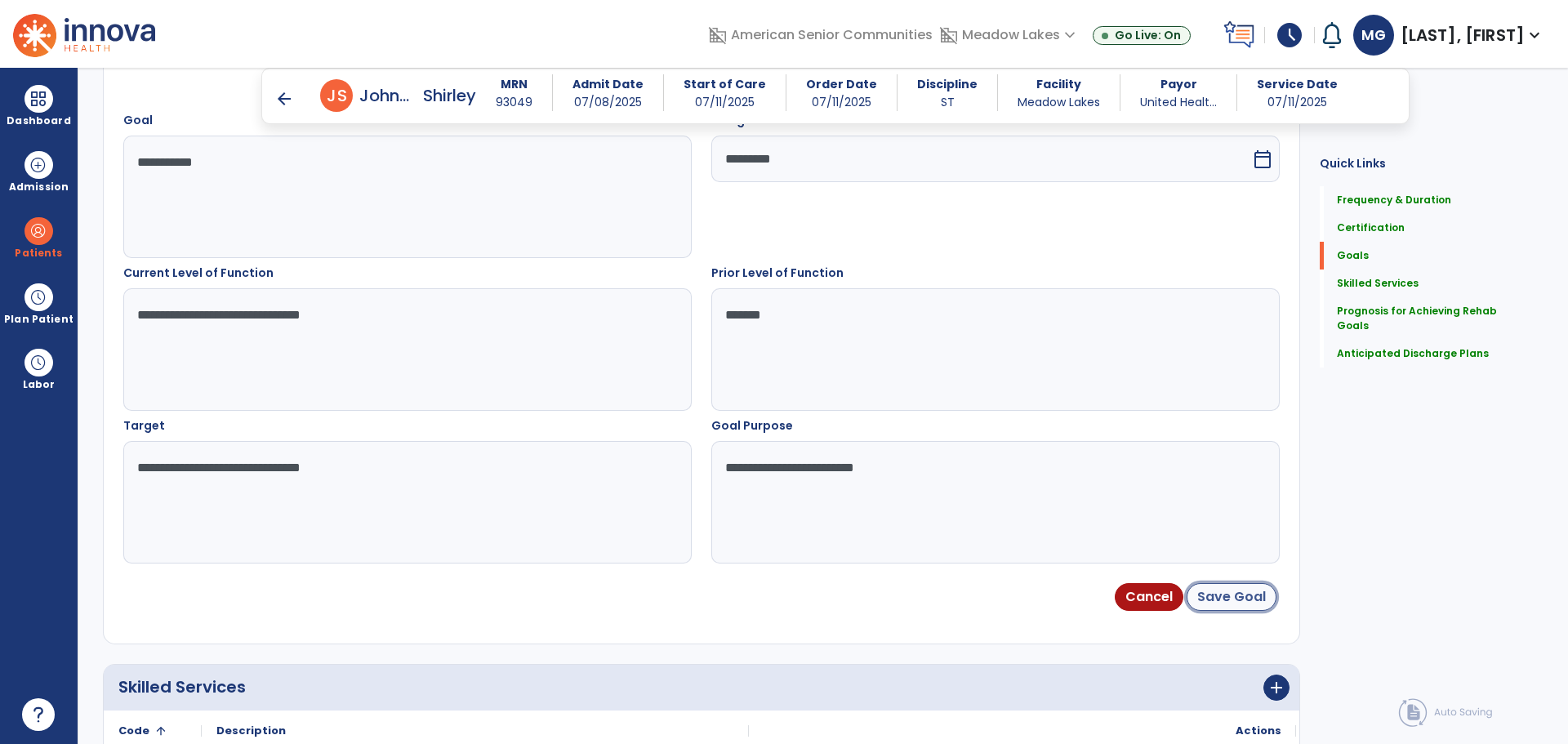 click on "Save Goal" at bounding box center [1232, 597] 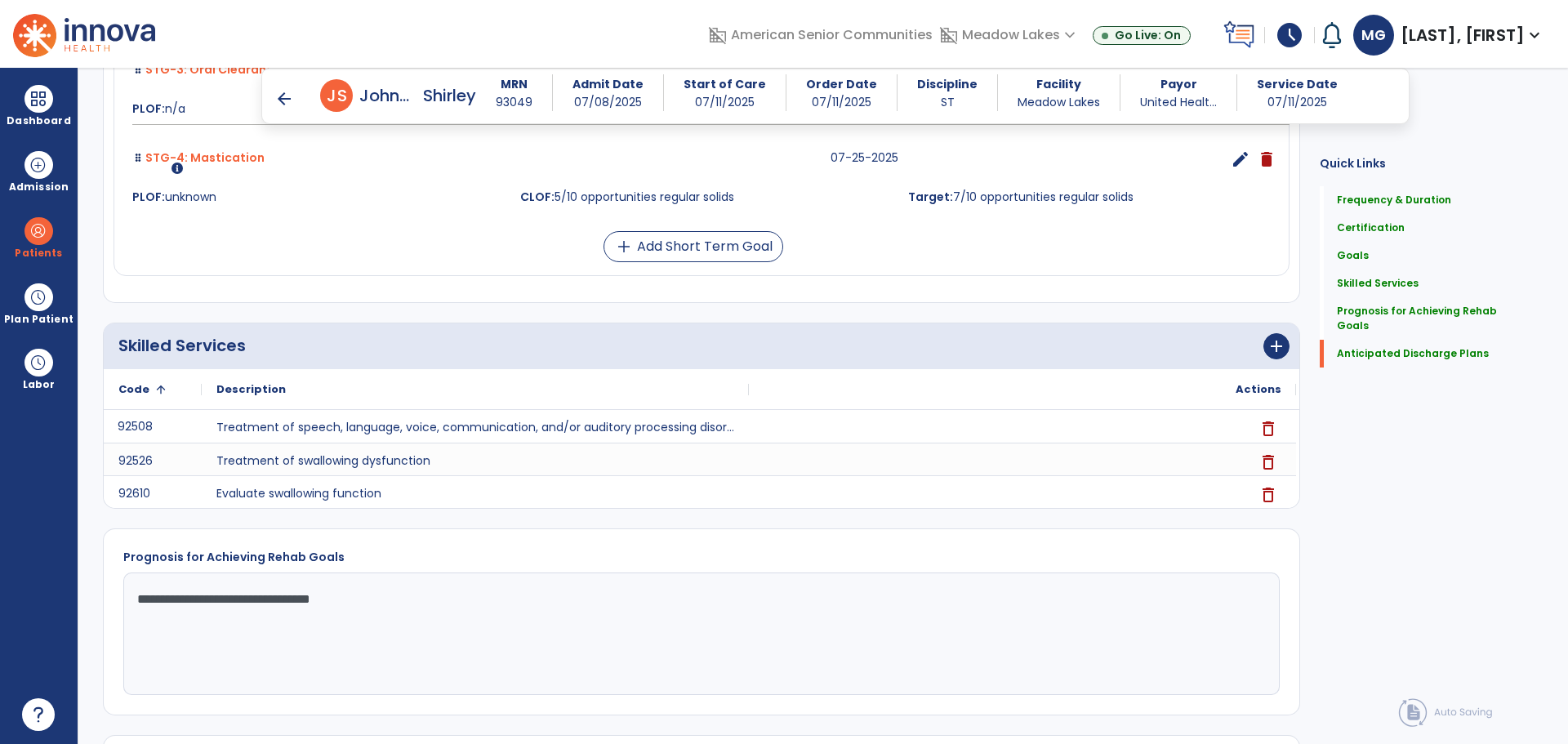scroll, scrollTop: 1097, scrollLeft: 0, axis: vertical 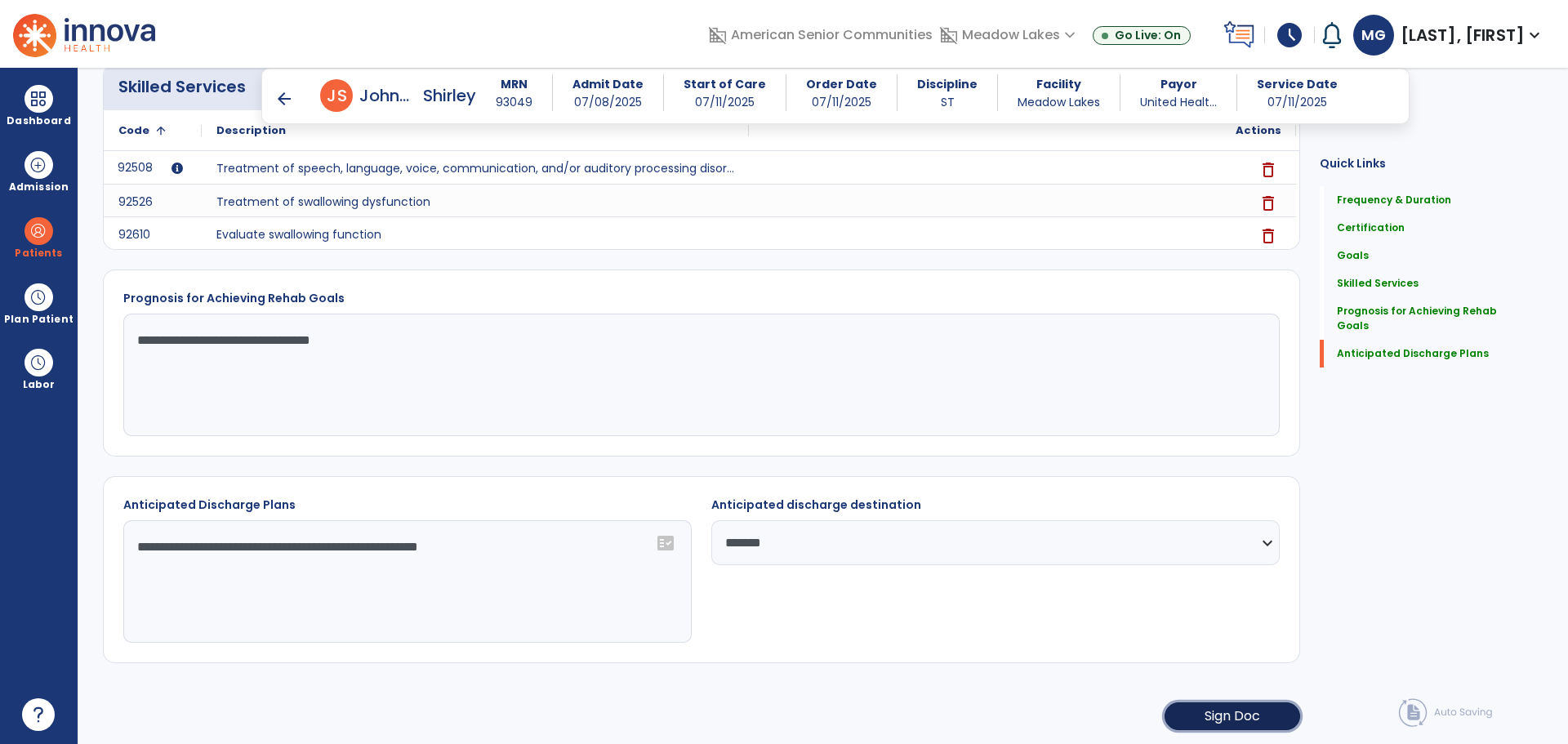 click on "Sign Doc" 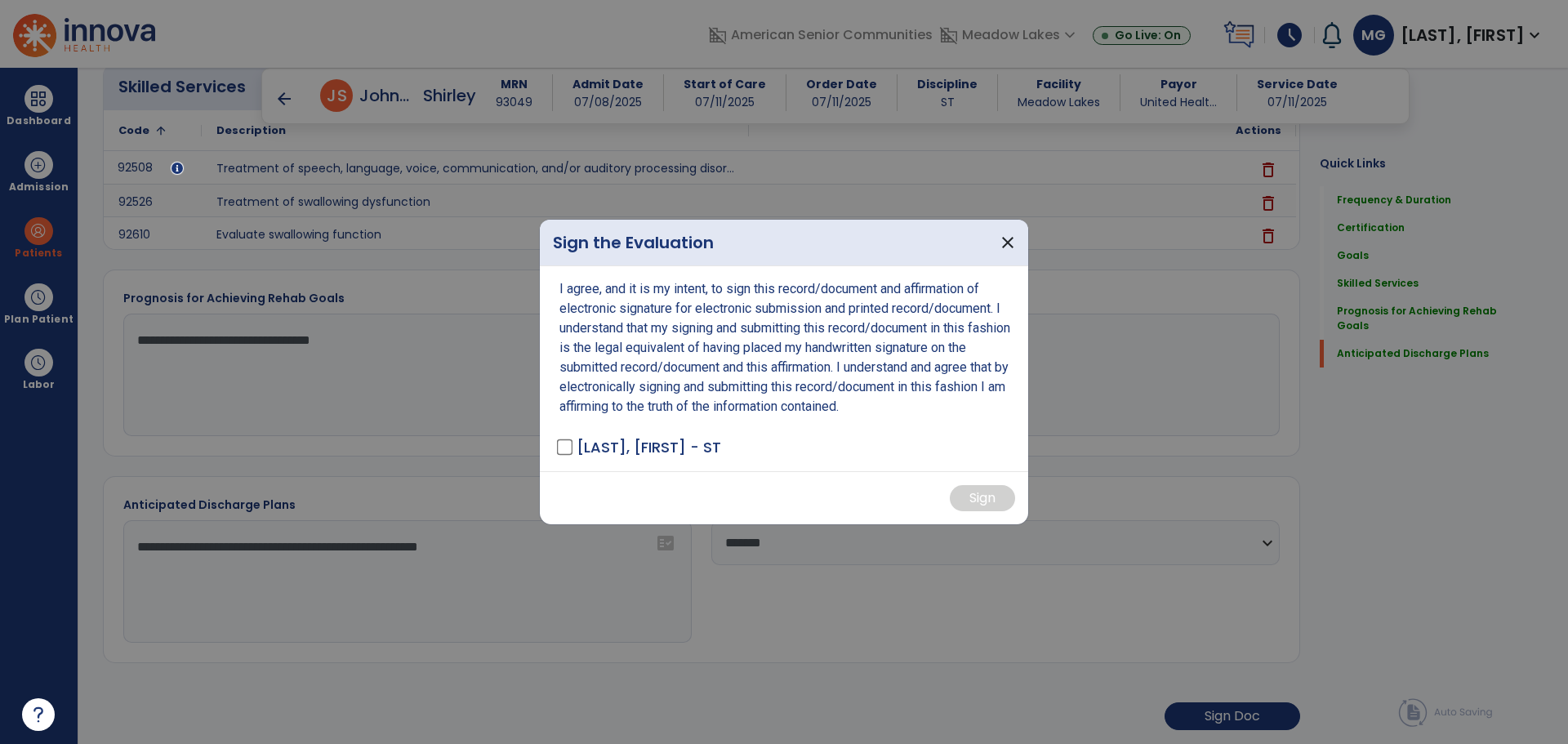 click on "[LAST], [FIRST] - ST" at bounding box center [640, 447] 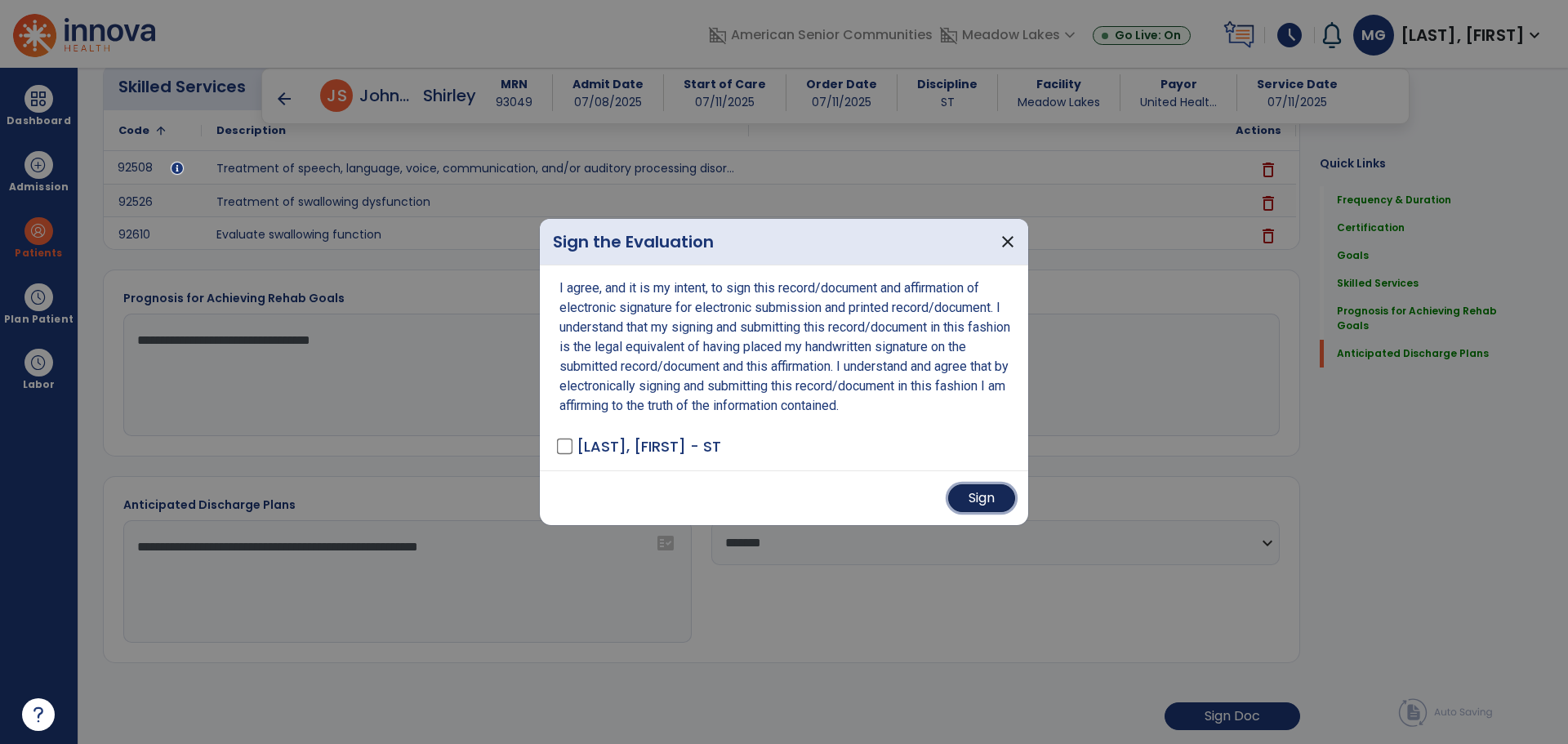 click on "Sign" at bounding box center (982, 498) 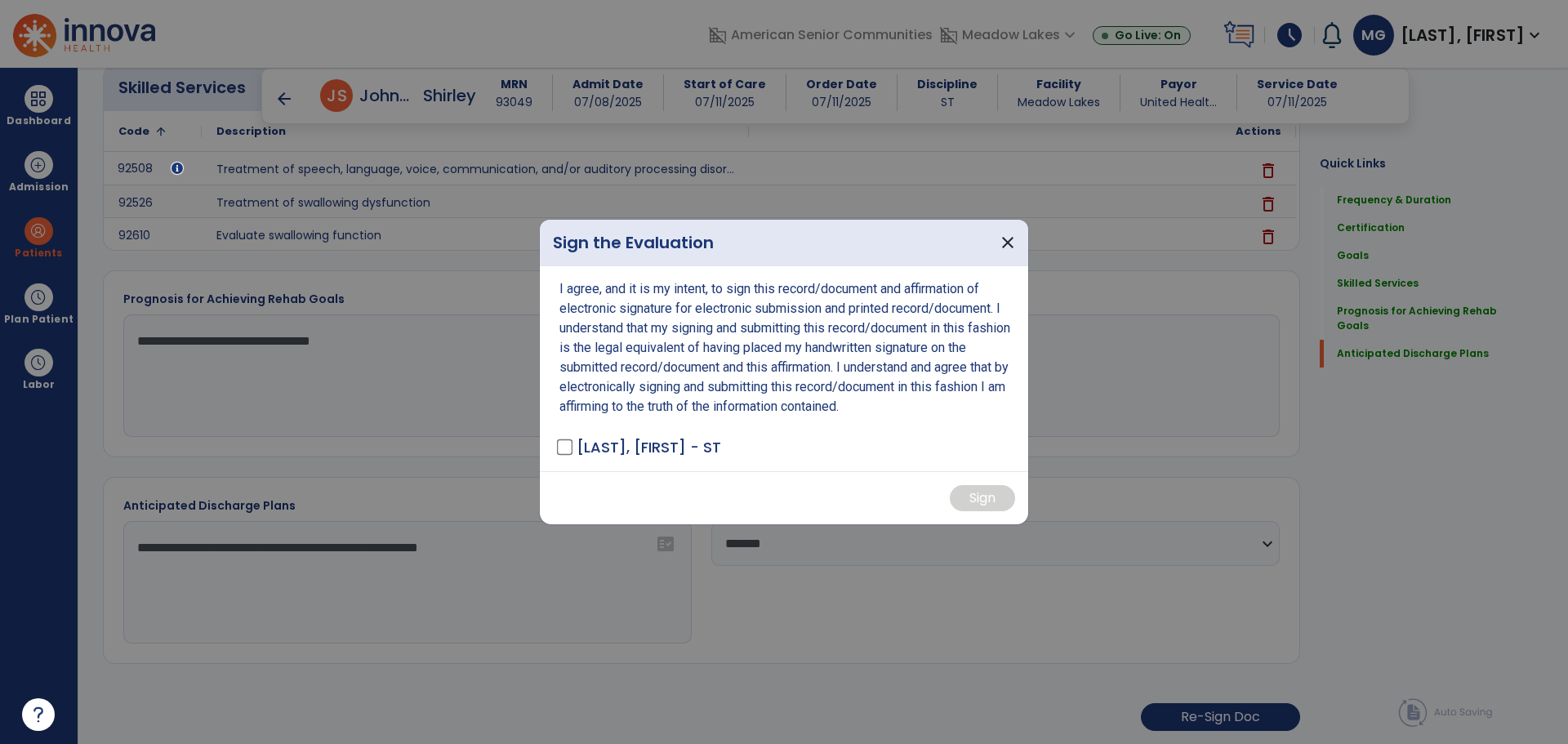 scroll, scrollTop: 1097, scrollLeft: 0, axis: vertical 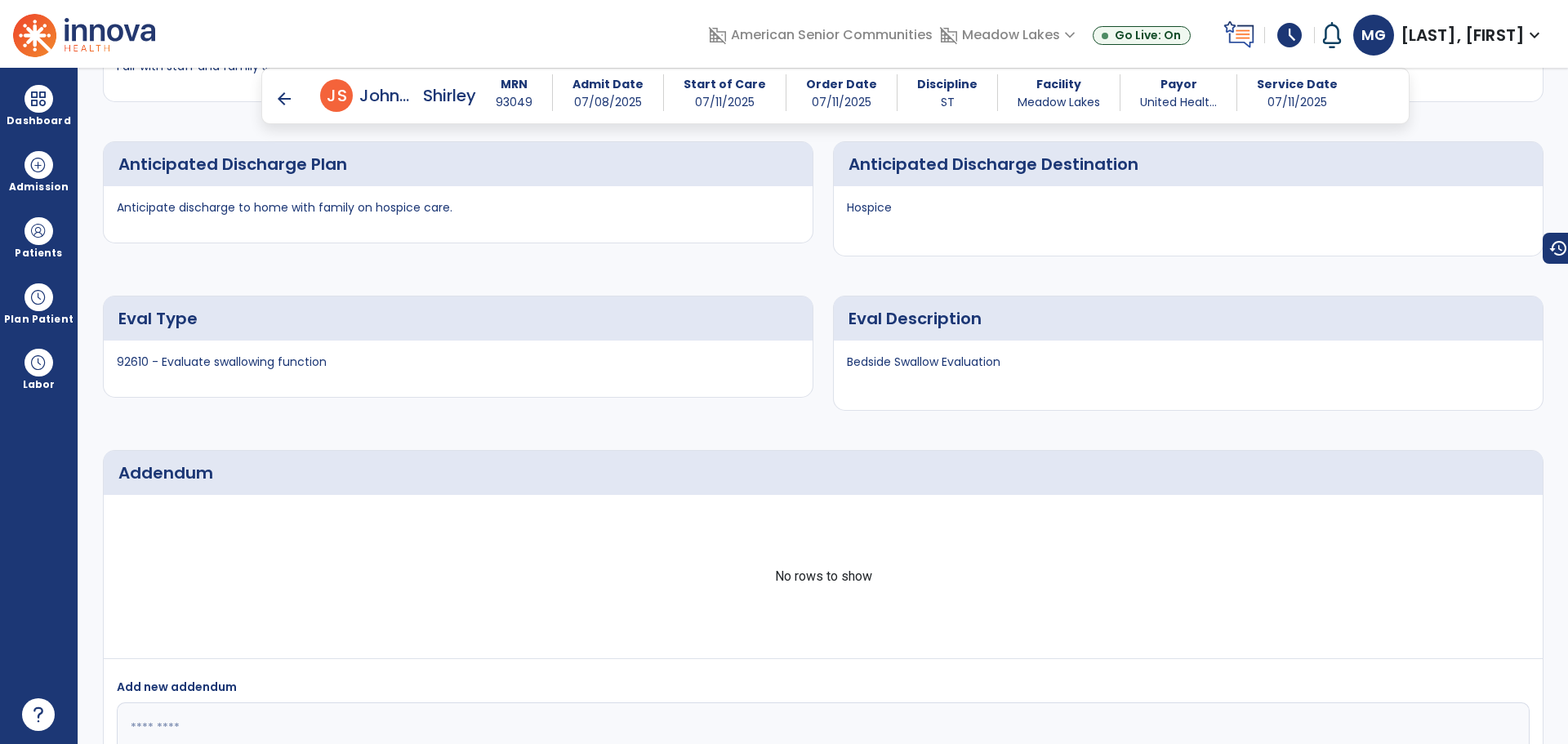 click on "arrow_back" at bounding box center [284, 99] 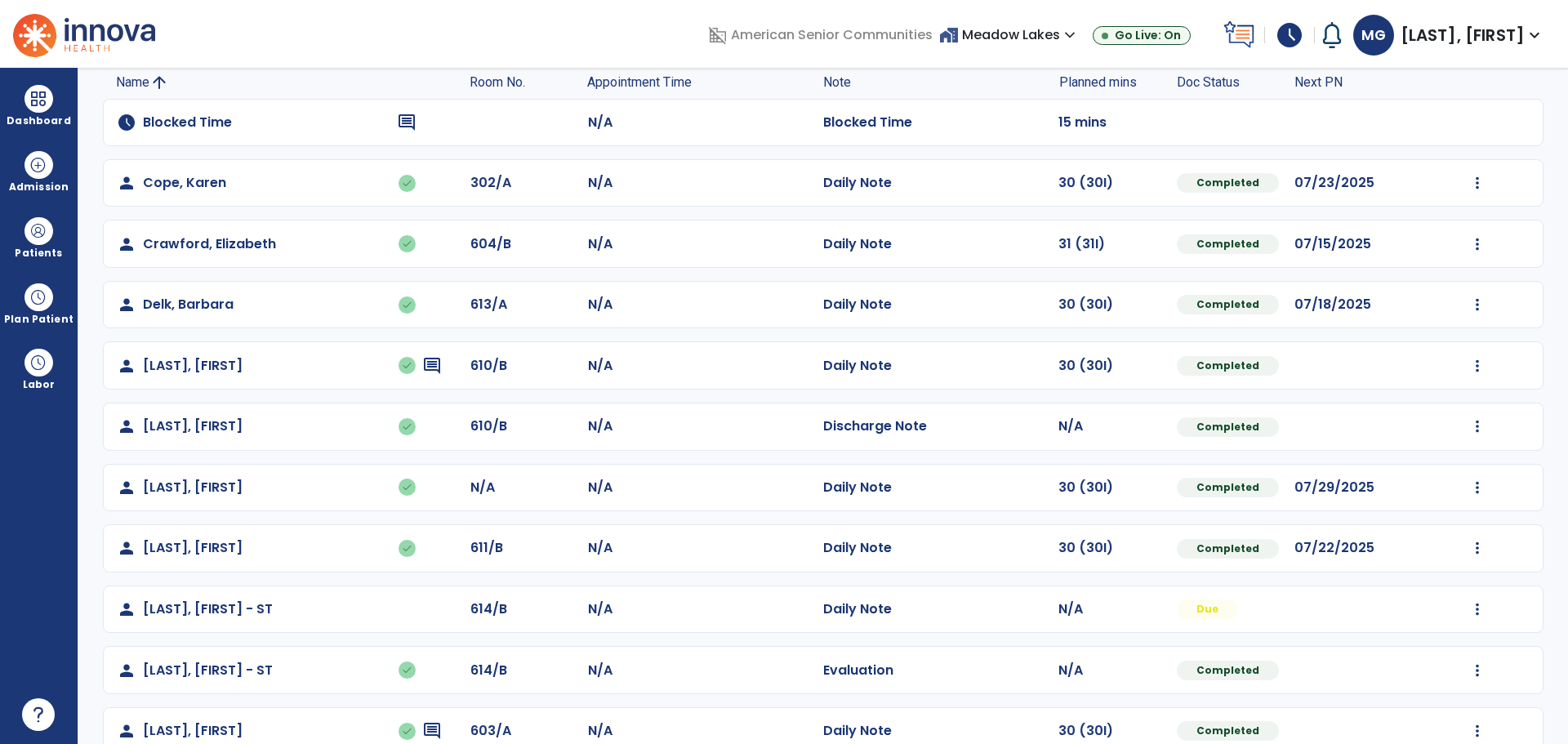 scroll, scrollTop: 327, scrollLeft: 0, axis: vertical 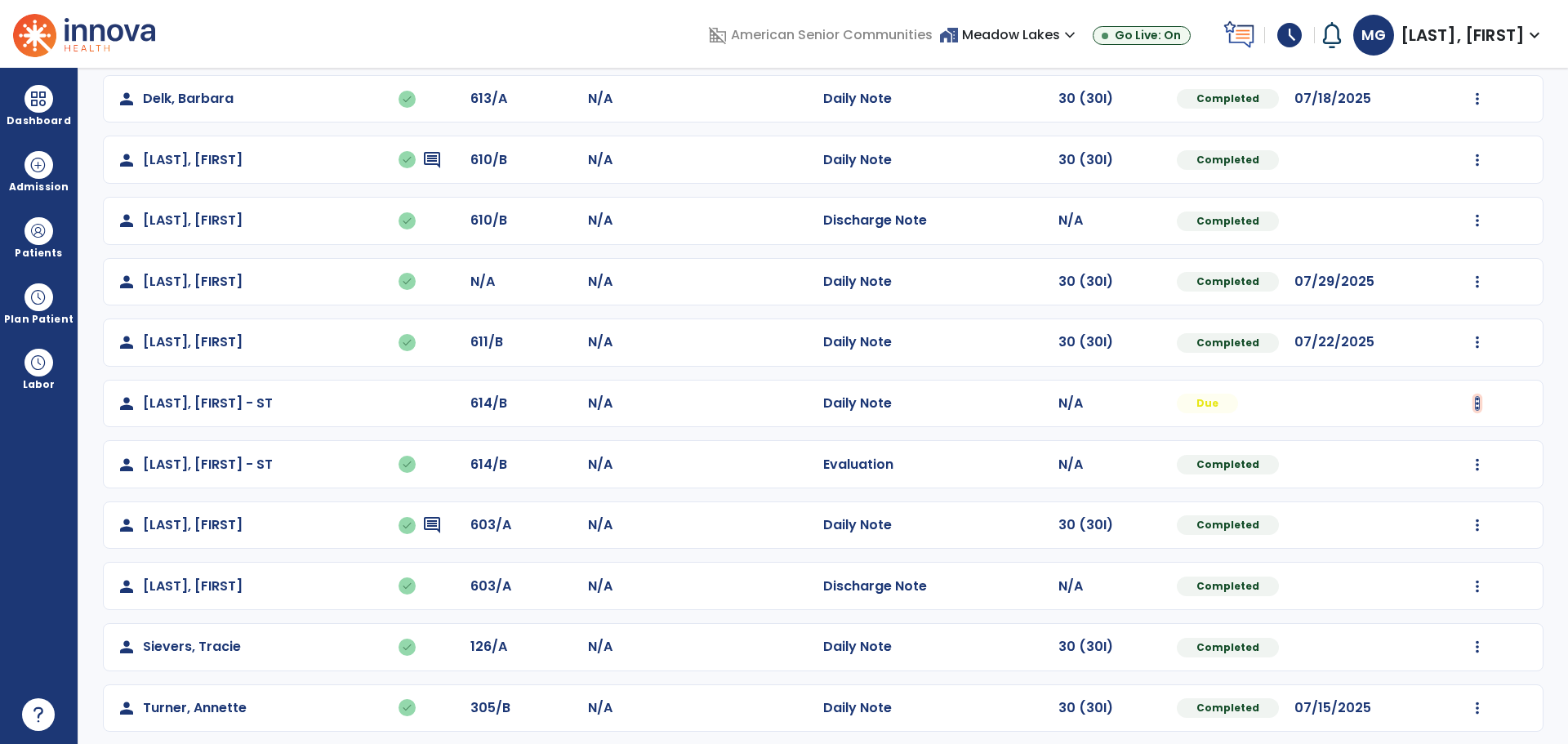 click at bounding box center [1477, -23] 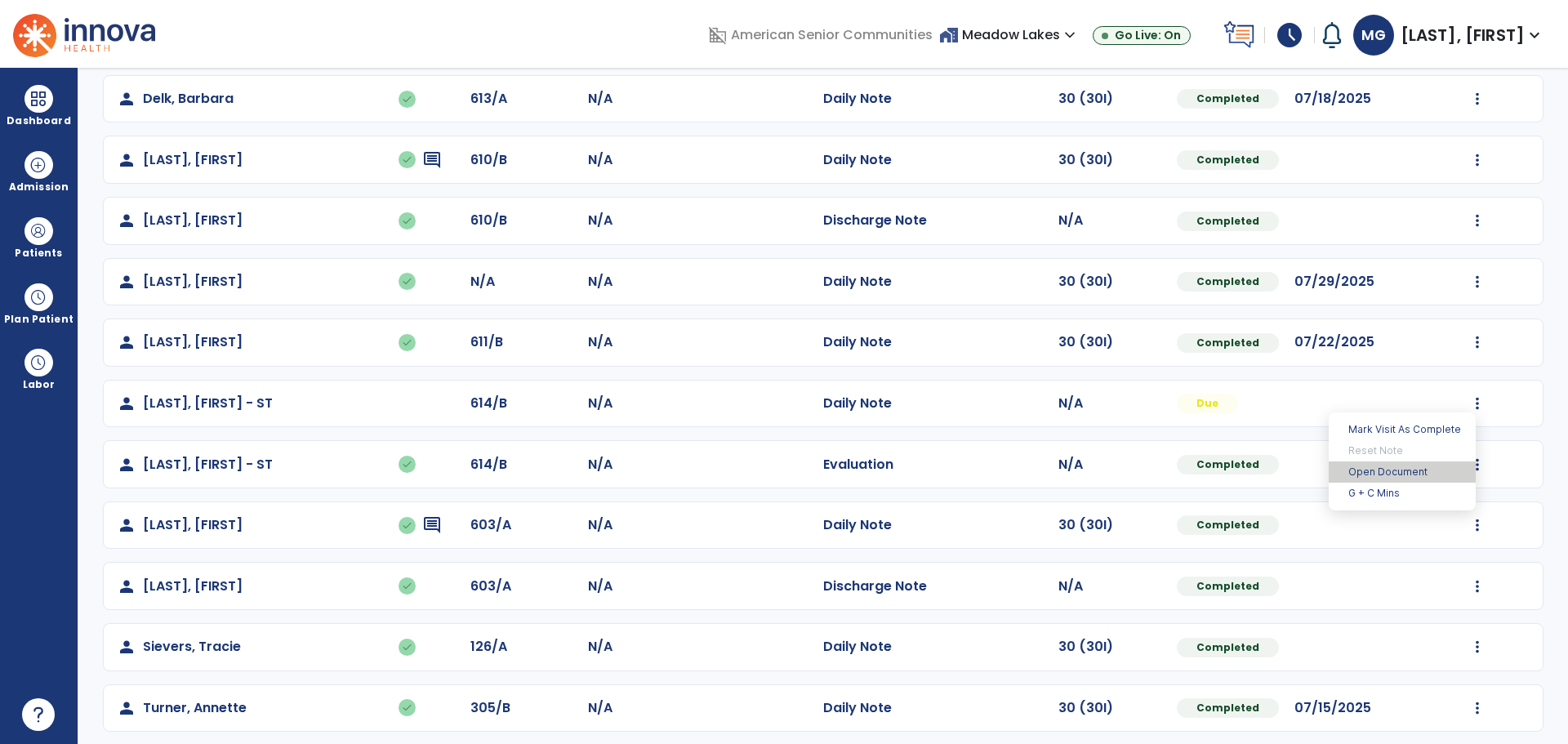 click on "Open Document" at bounding box center (1402, 472) 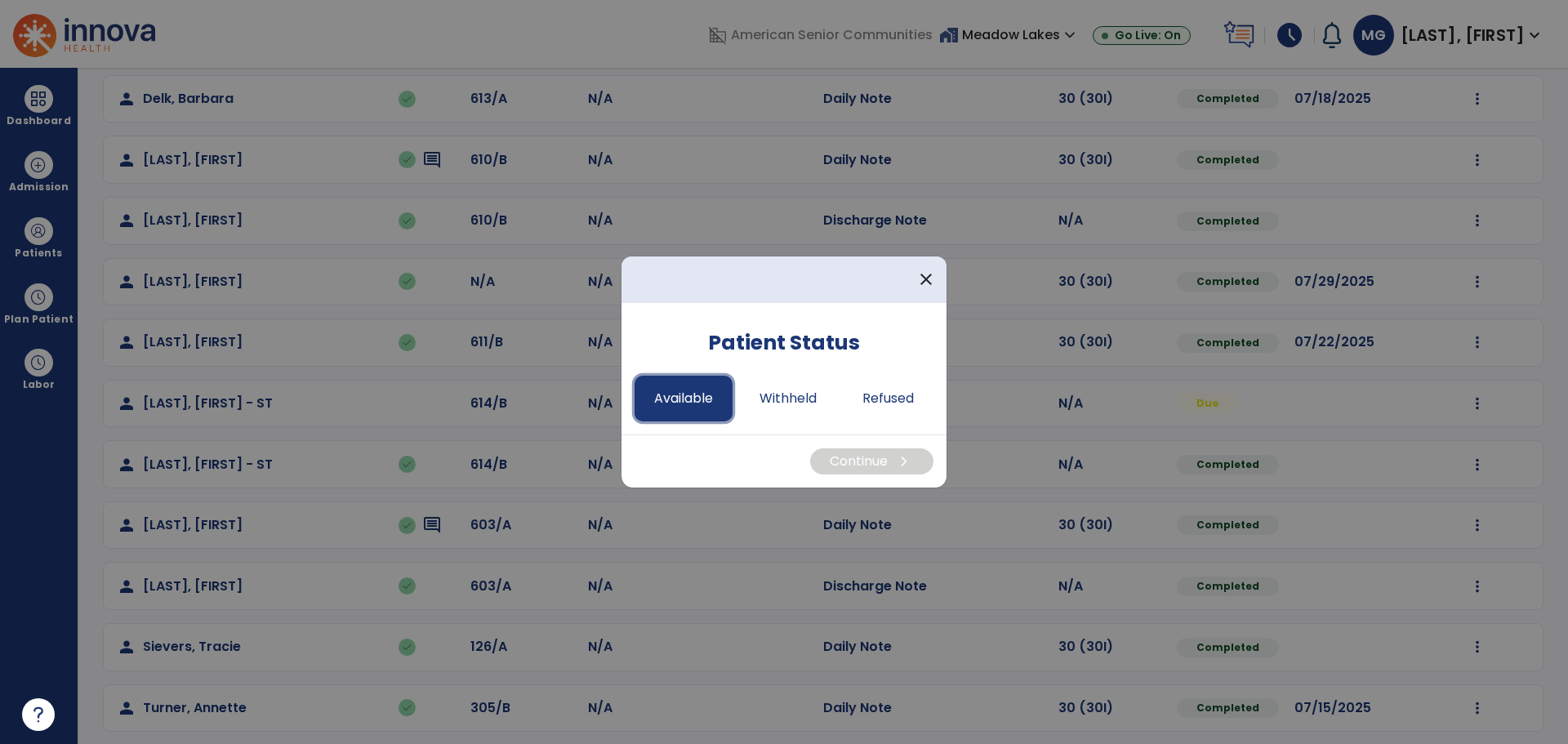 click on "Available" at bounding box center (684, 399) 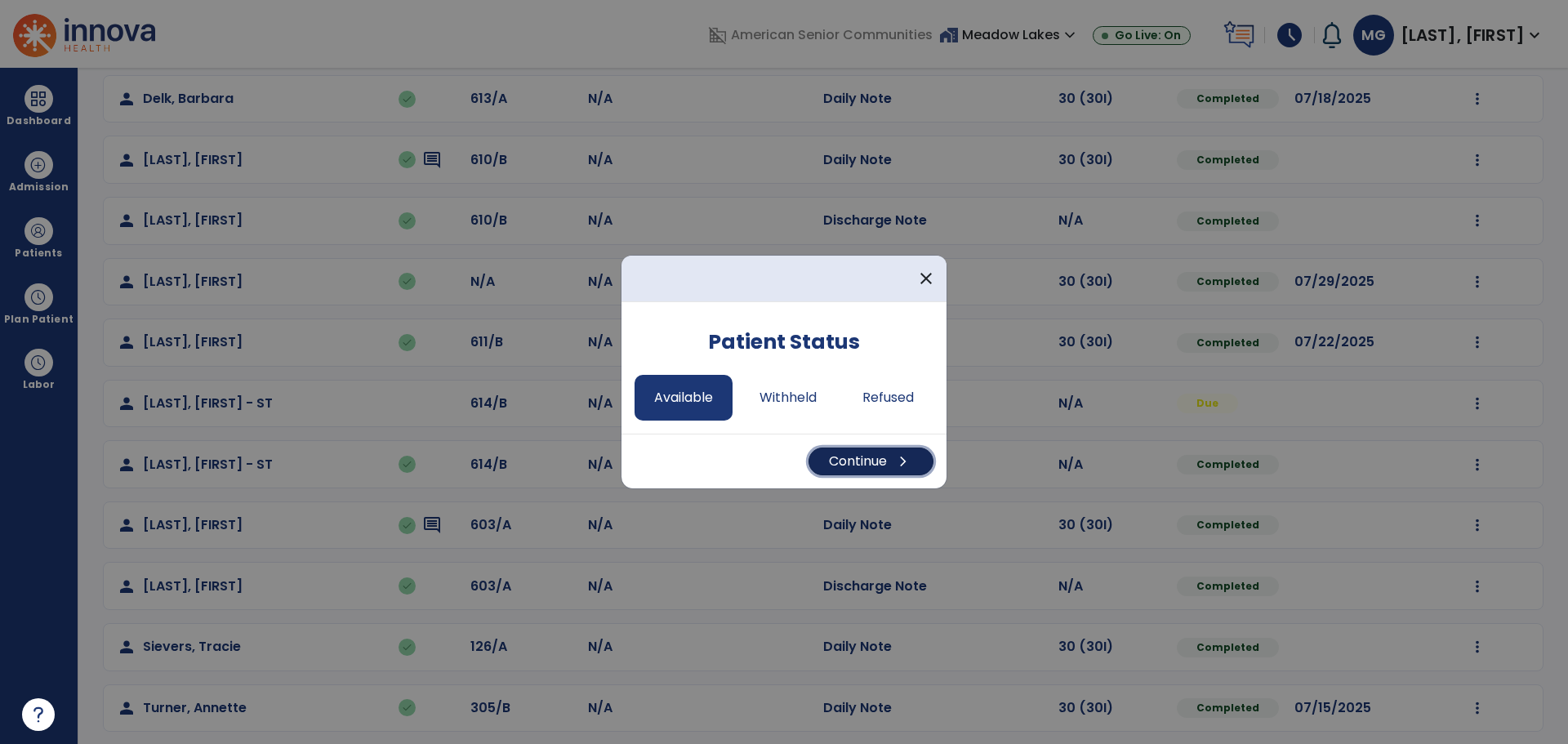 click on "Continue   chevron_right" at bounding box center (871, 461) 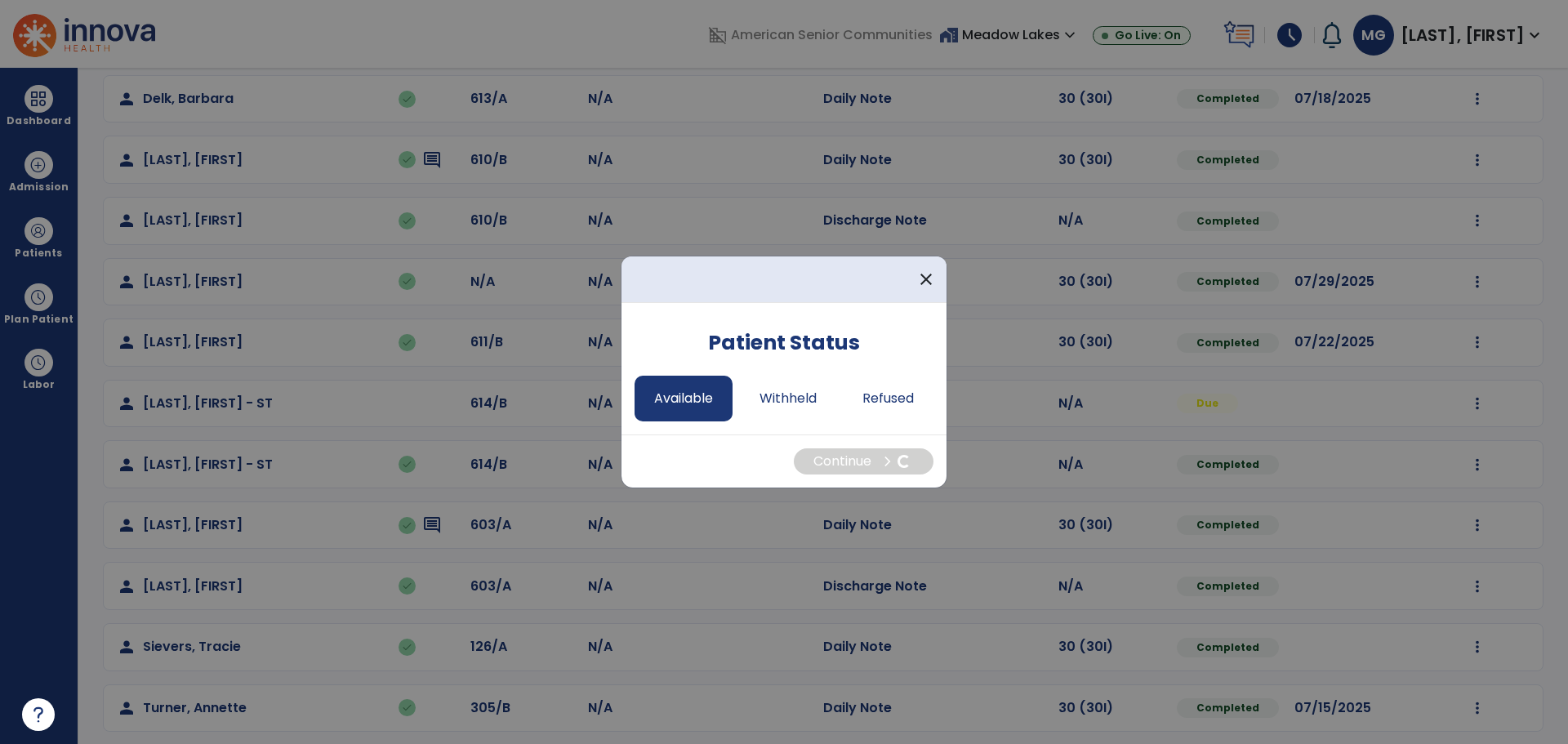 select on "*" 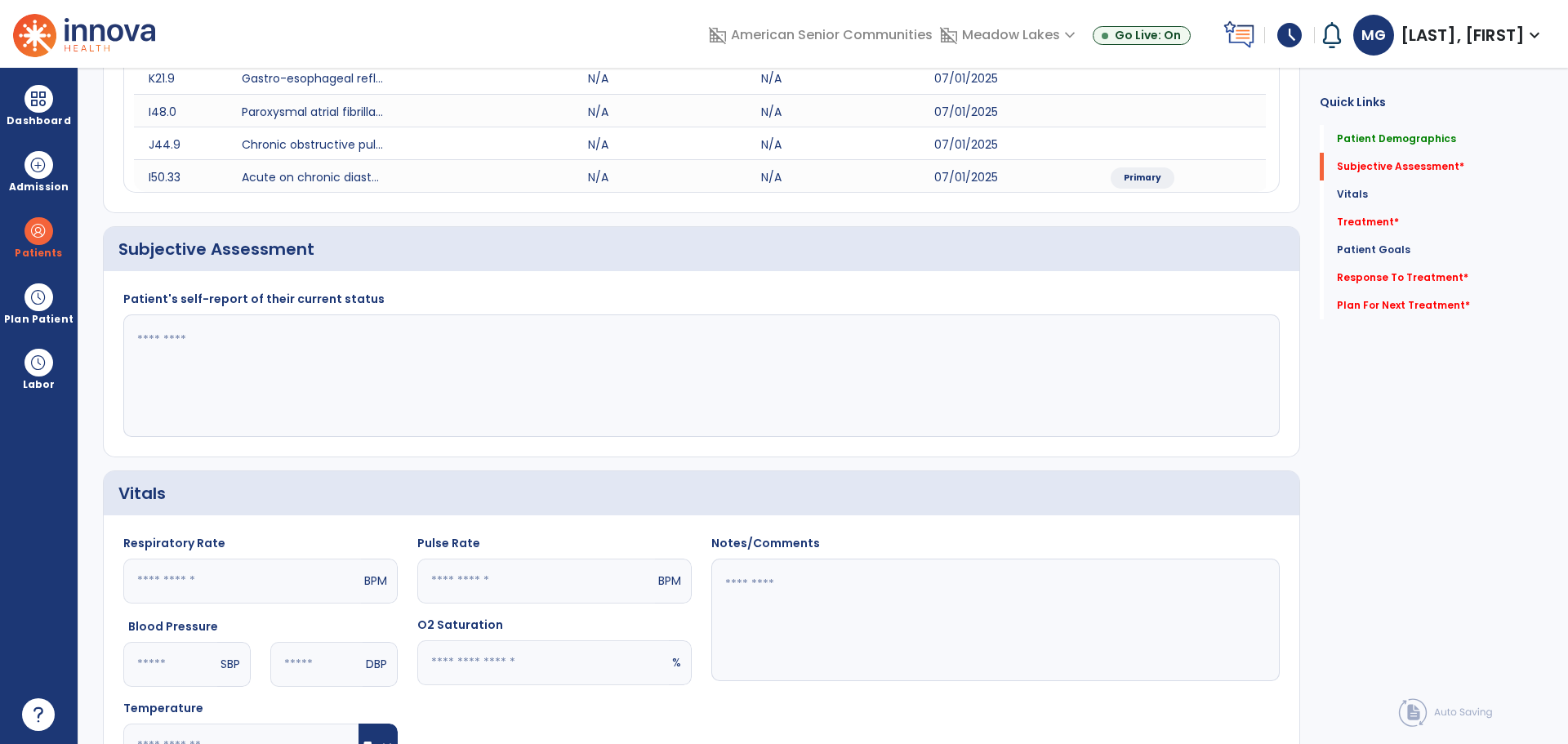 click 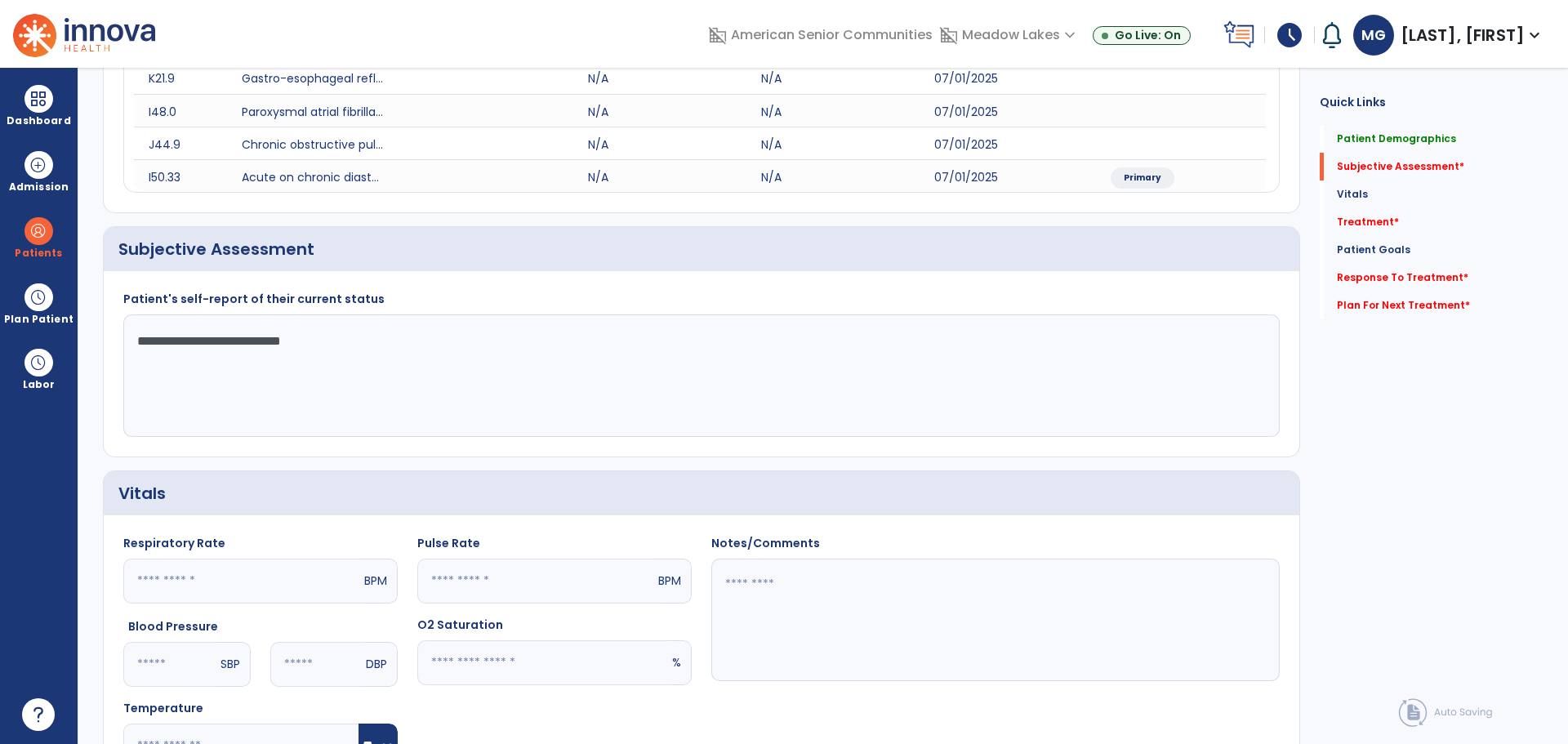 scroll, scrollTop: 817, scrollLeft: 0, axis: vertical 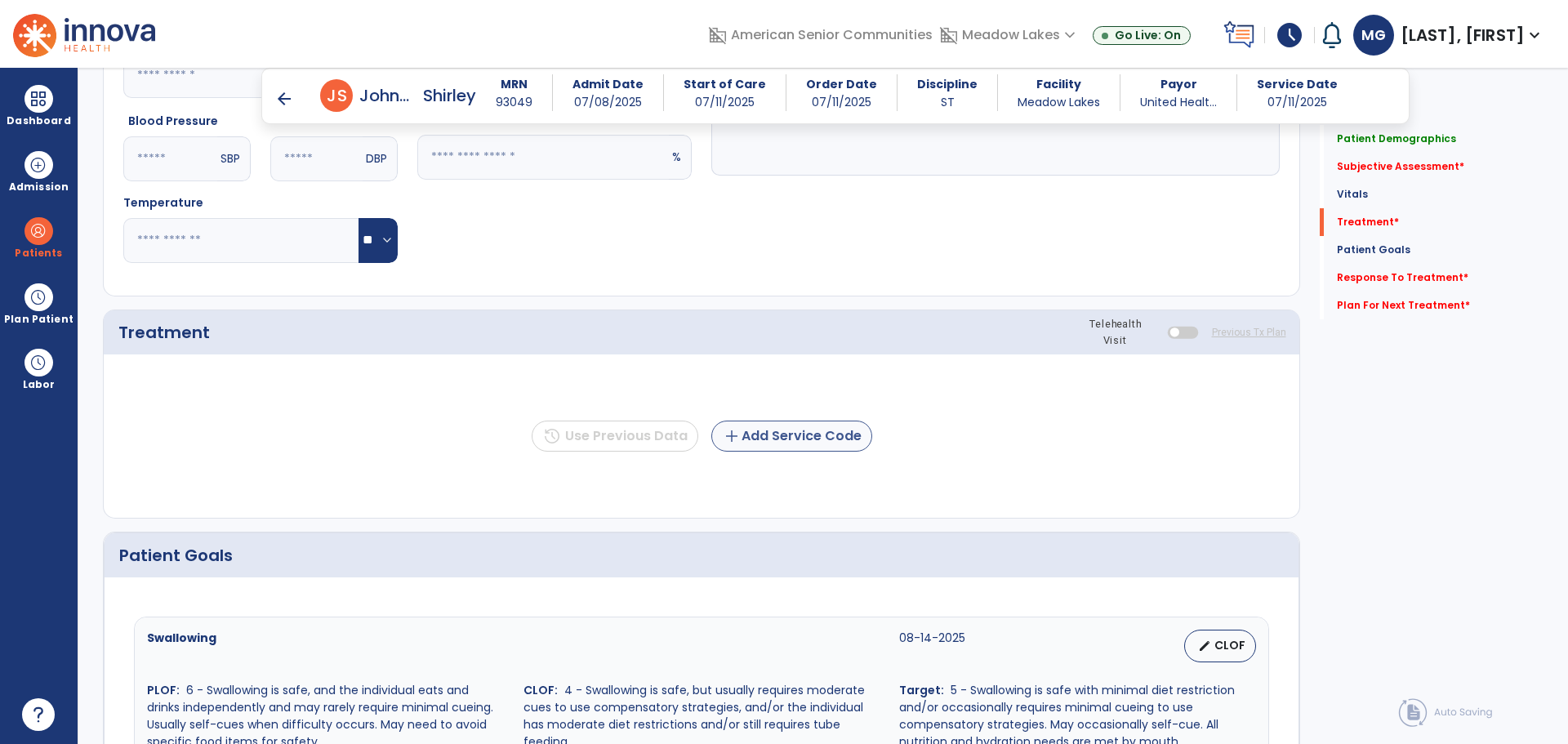 type on "**********" 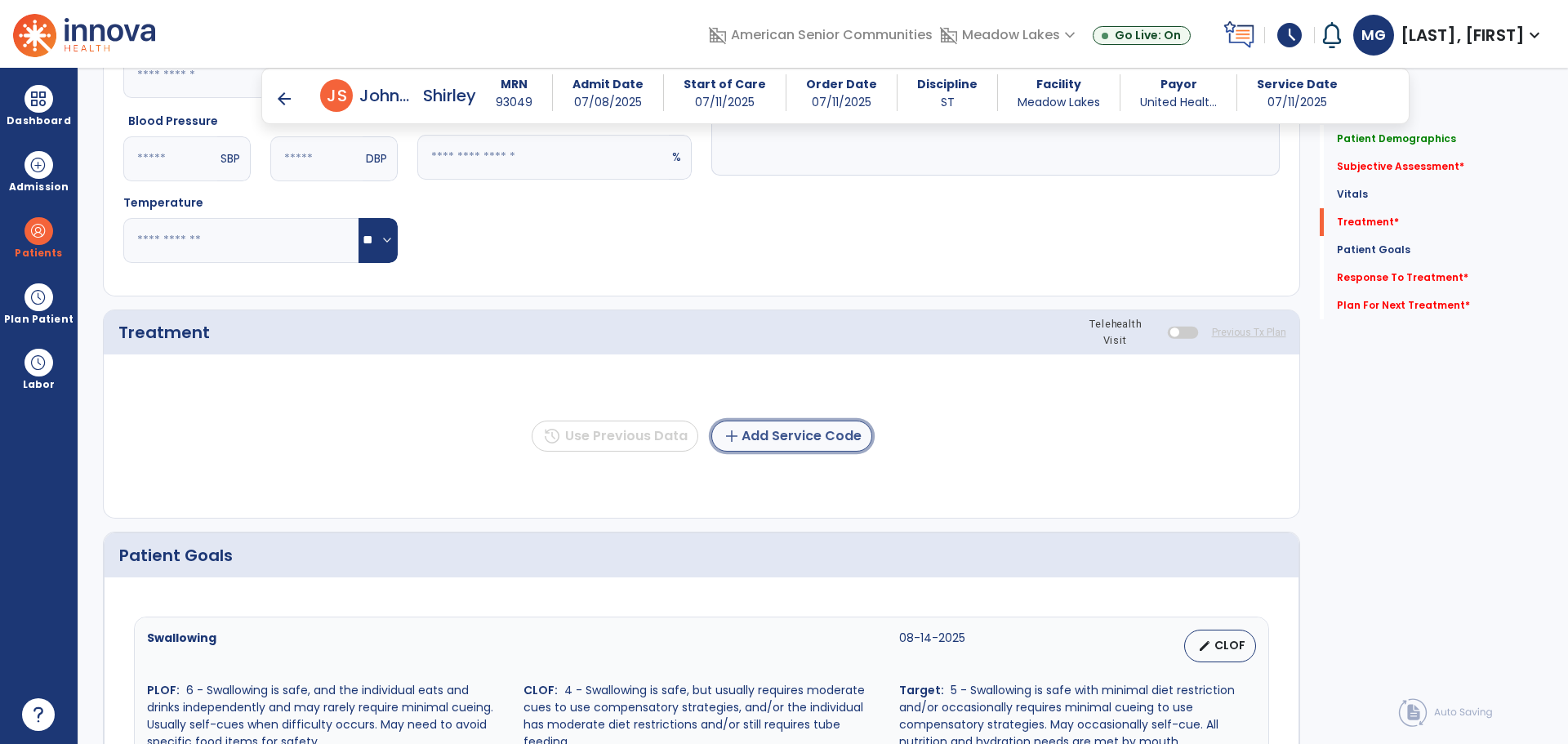 click on "add" 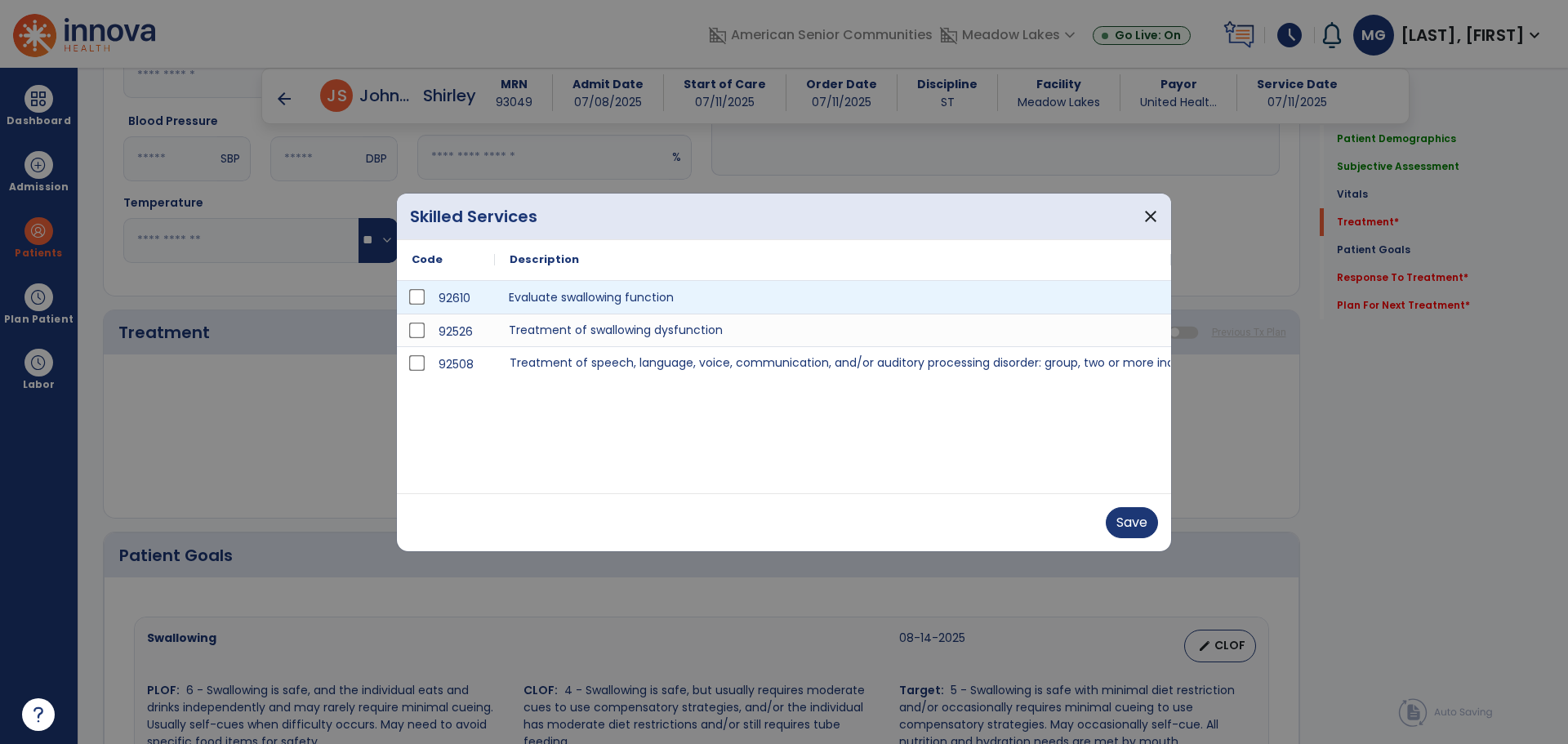 click on "Evaluate swallowing function" at bounding box center (833, 297) 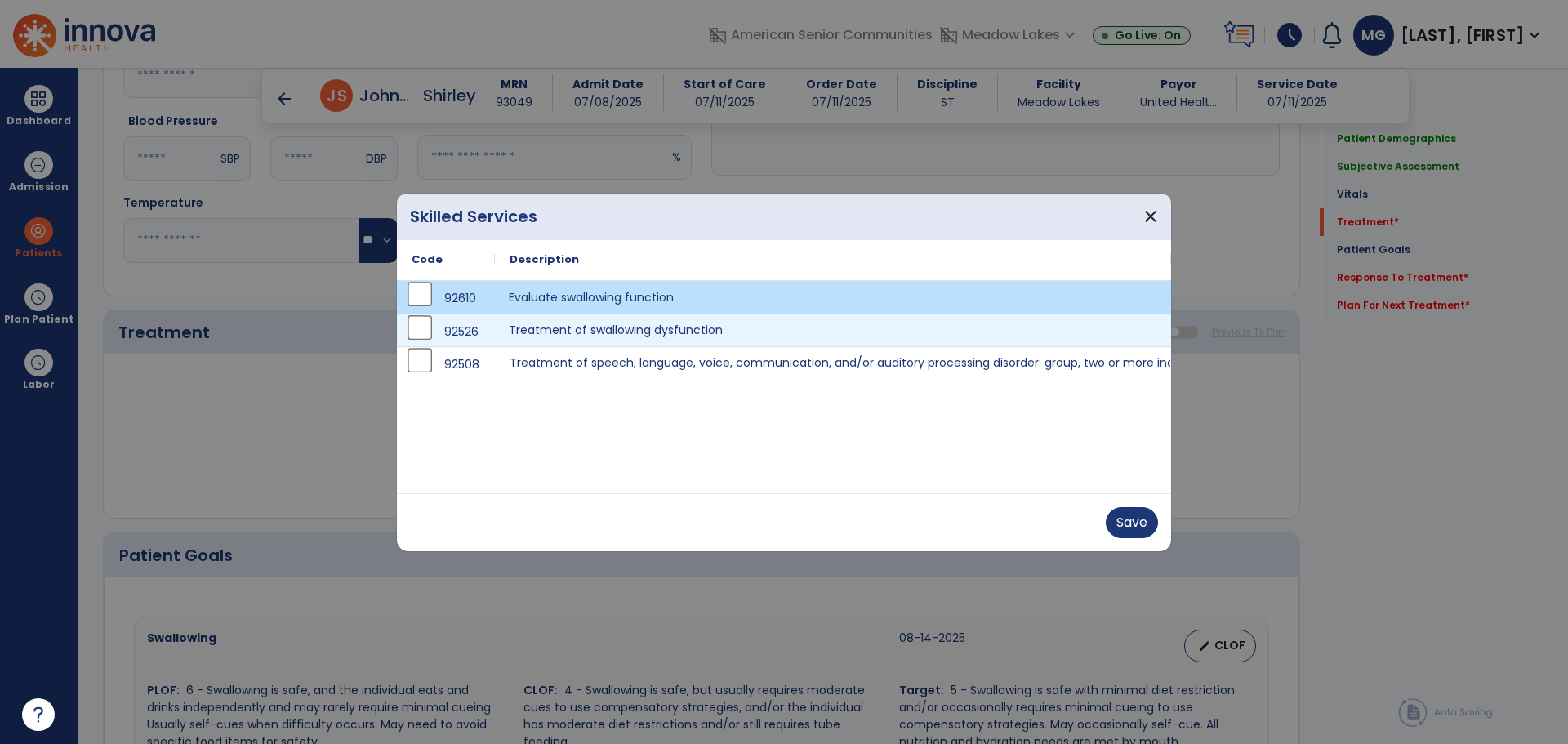 drag, startPoint x: 656, startPoint y: 336, endPoint x: 904, endPoint y: 408, distance: 258.2402 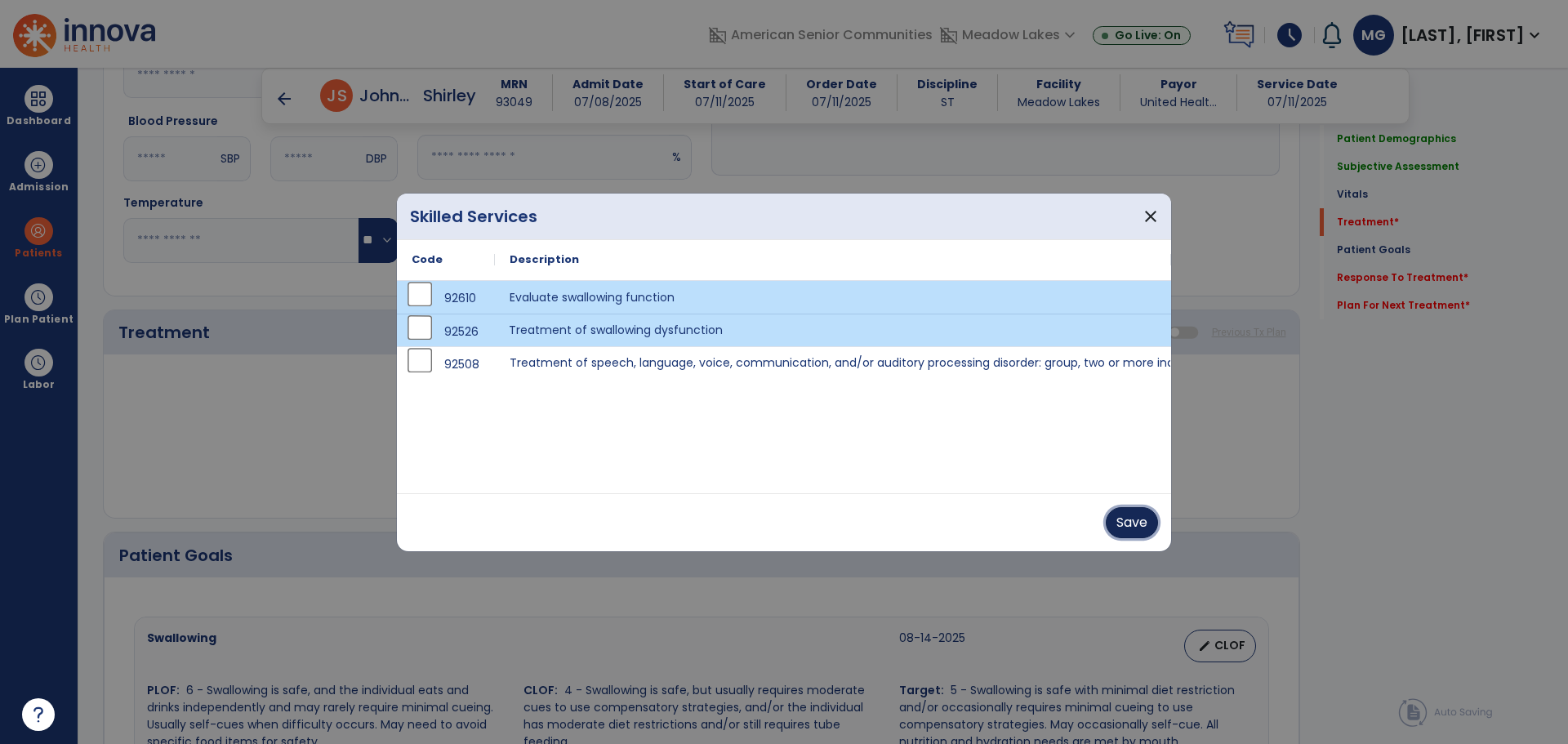 click on "Save" at bounding box center (1132, 523) 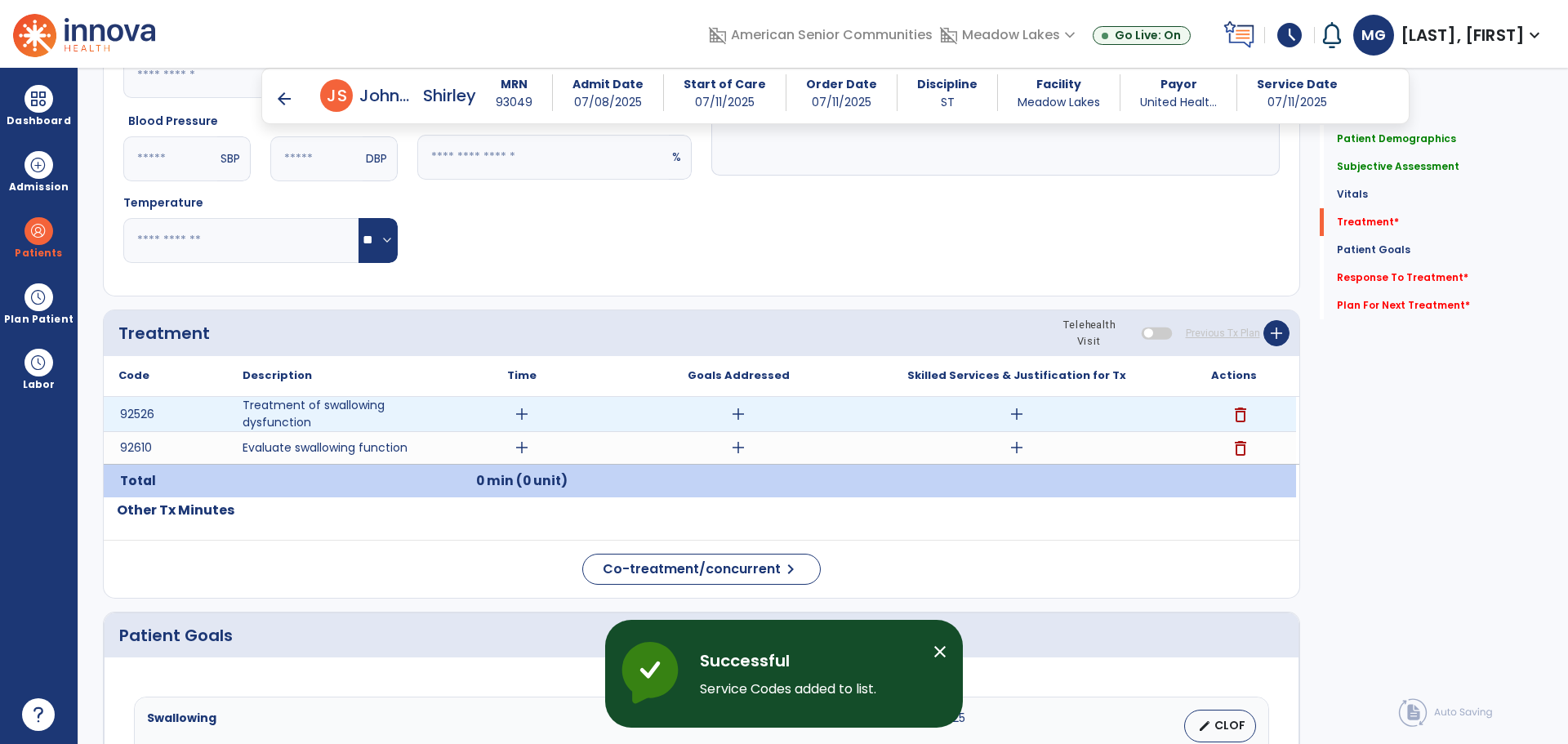 click on "add" at bounding box center (522, 414) 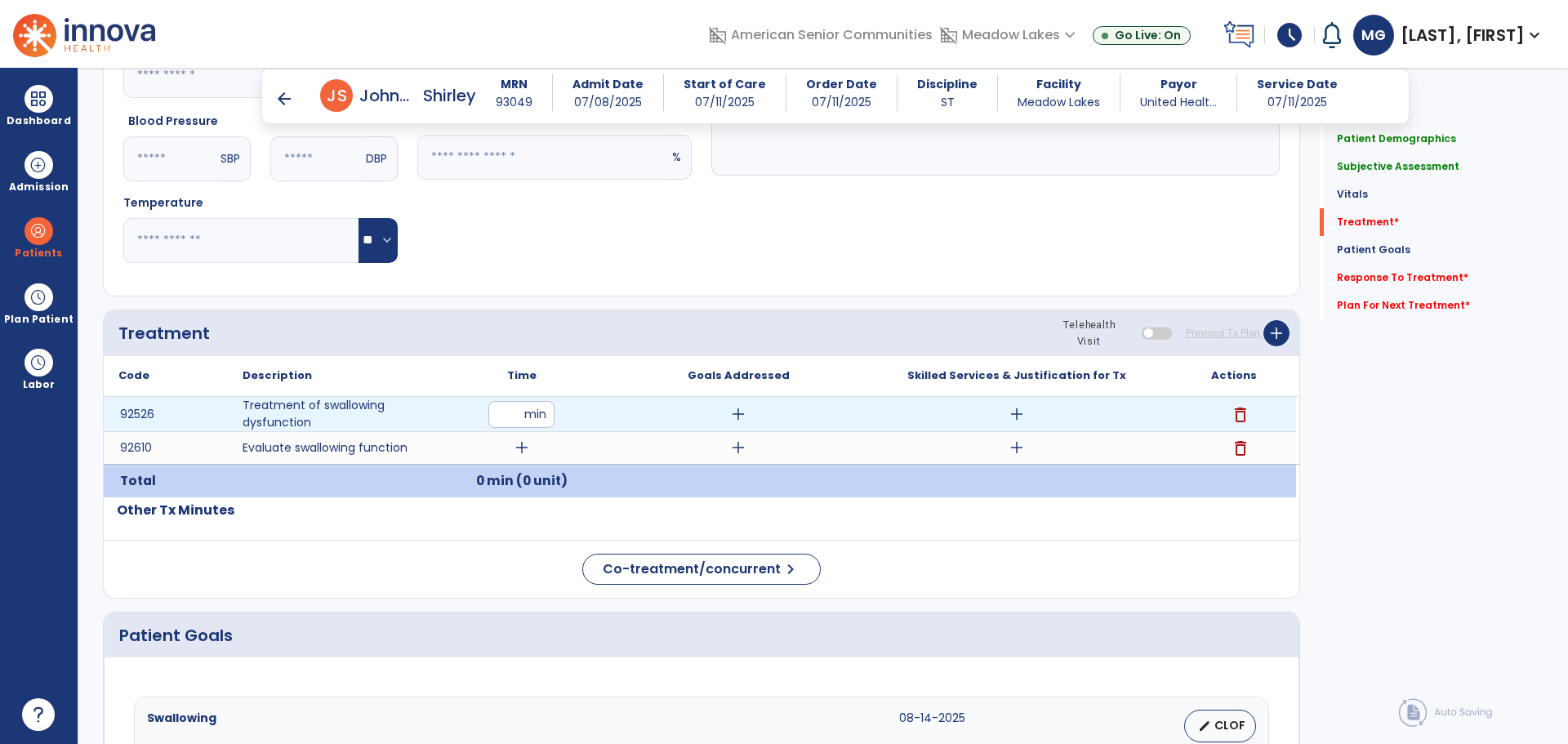 type on "*" 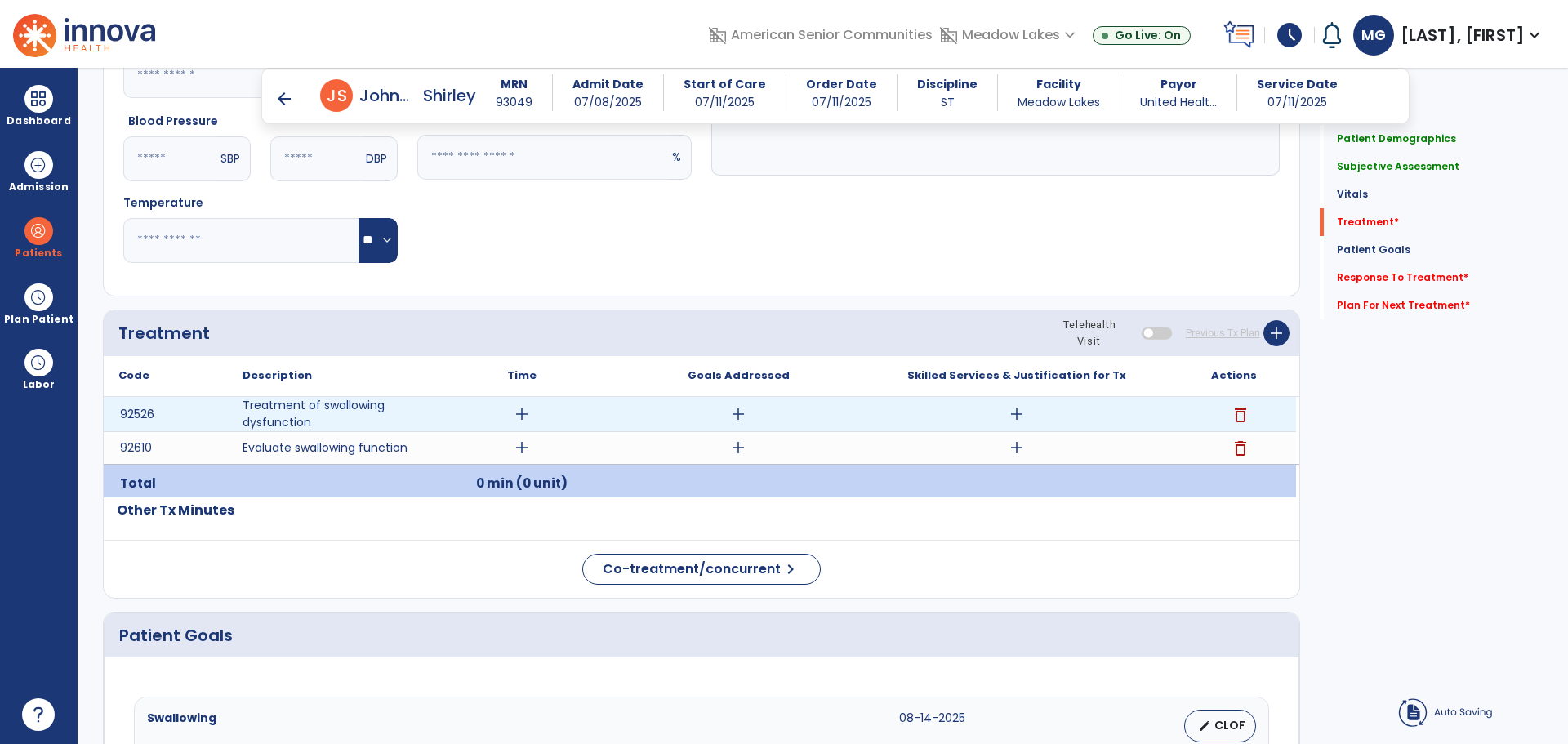 click on "add" at bounding box center [522, 414] 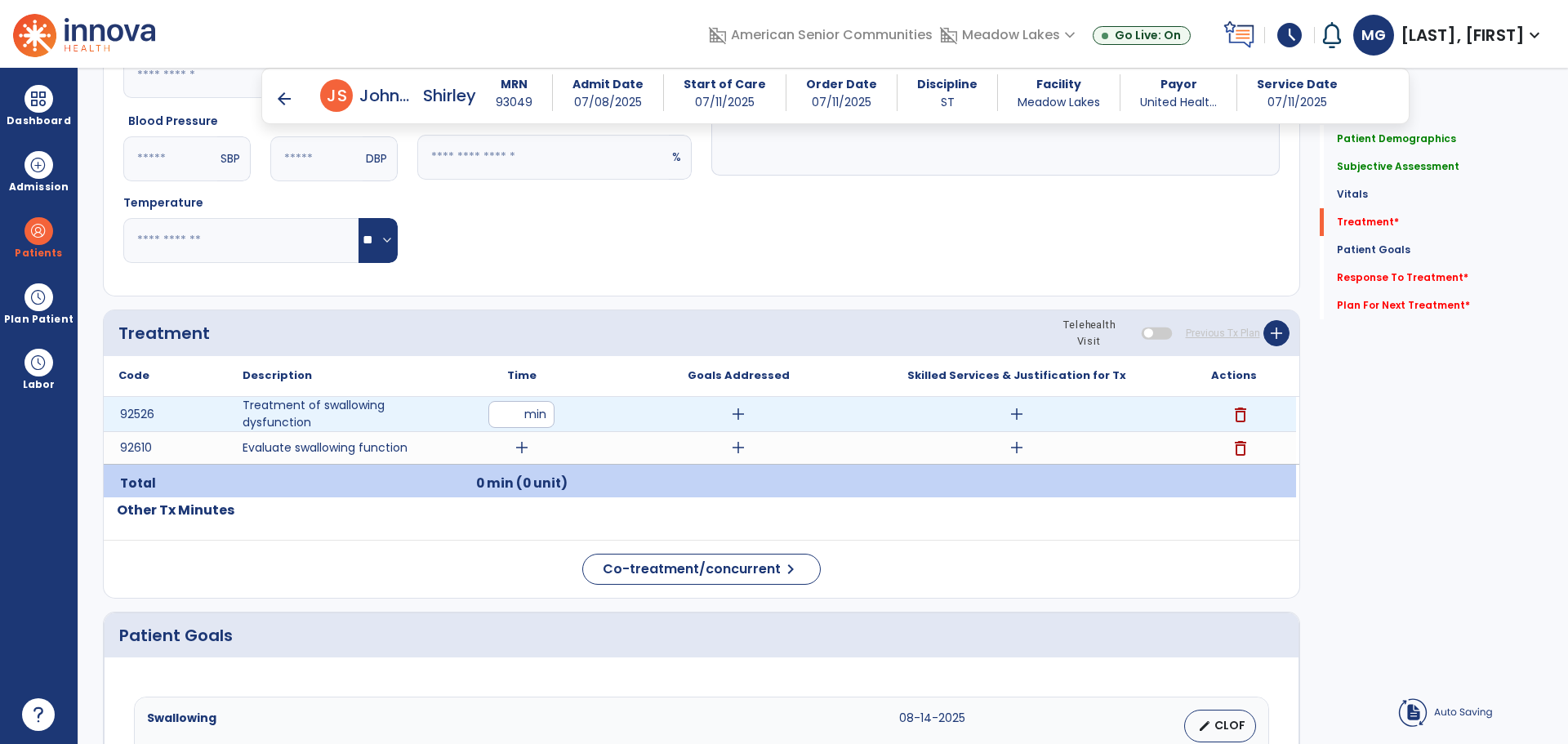 type on "**" 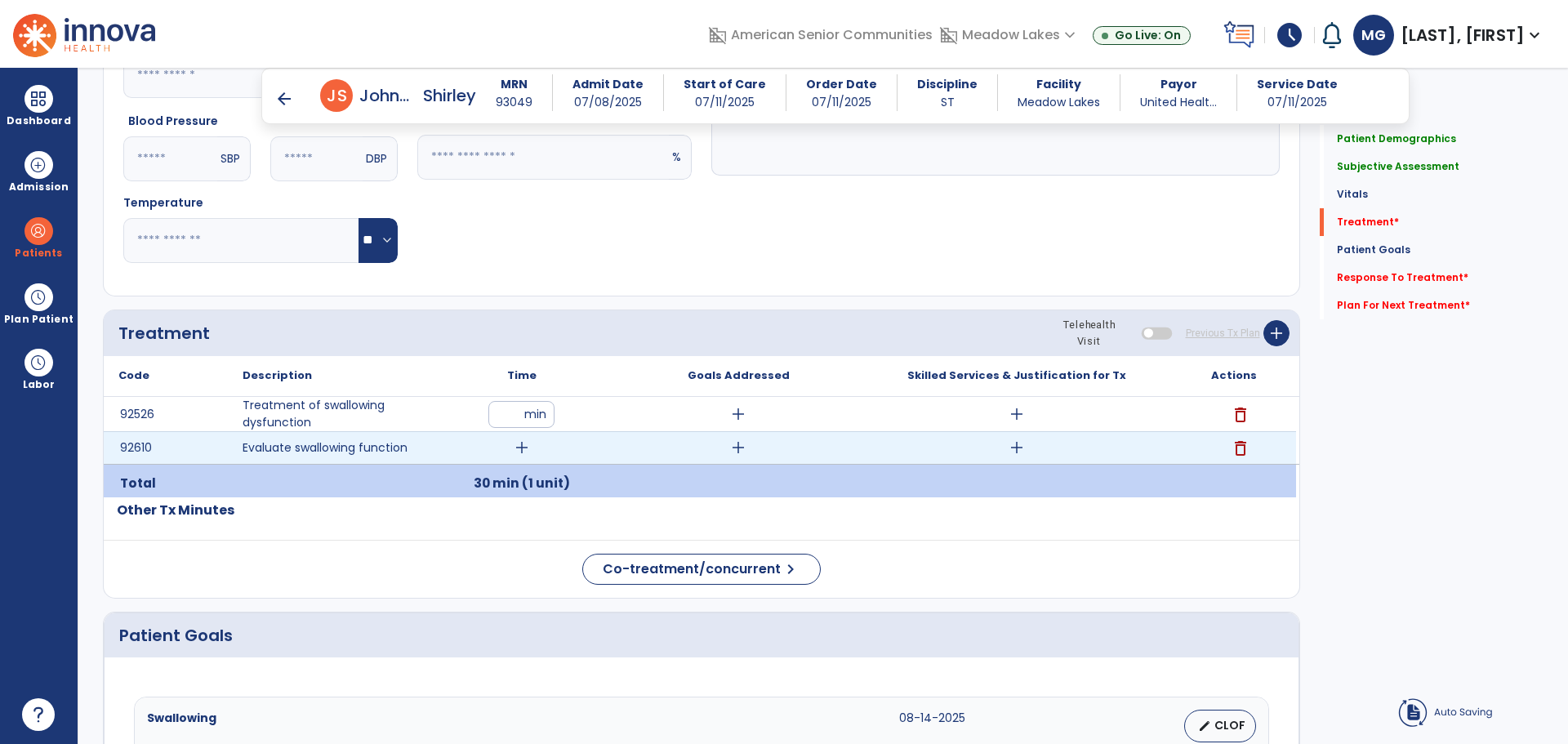click on "add" at bounding box center (522, 448) 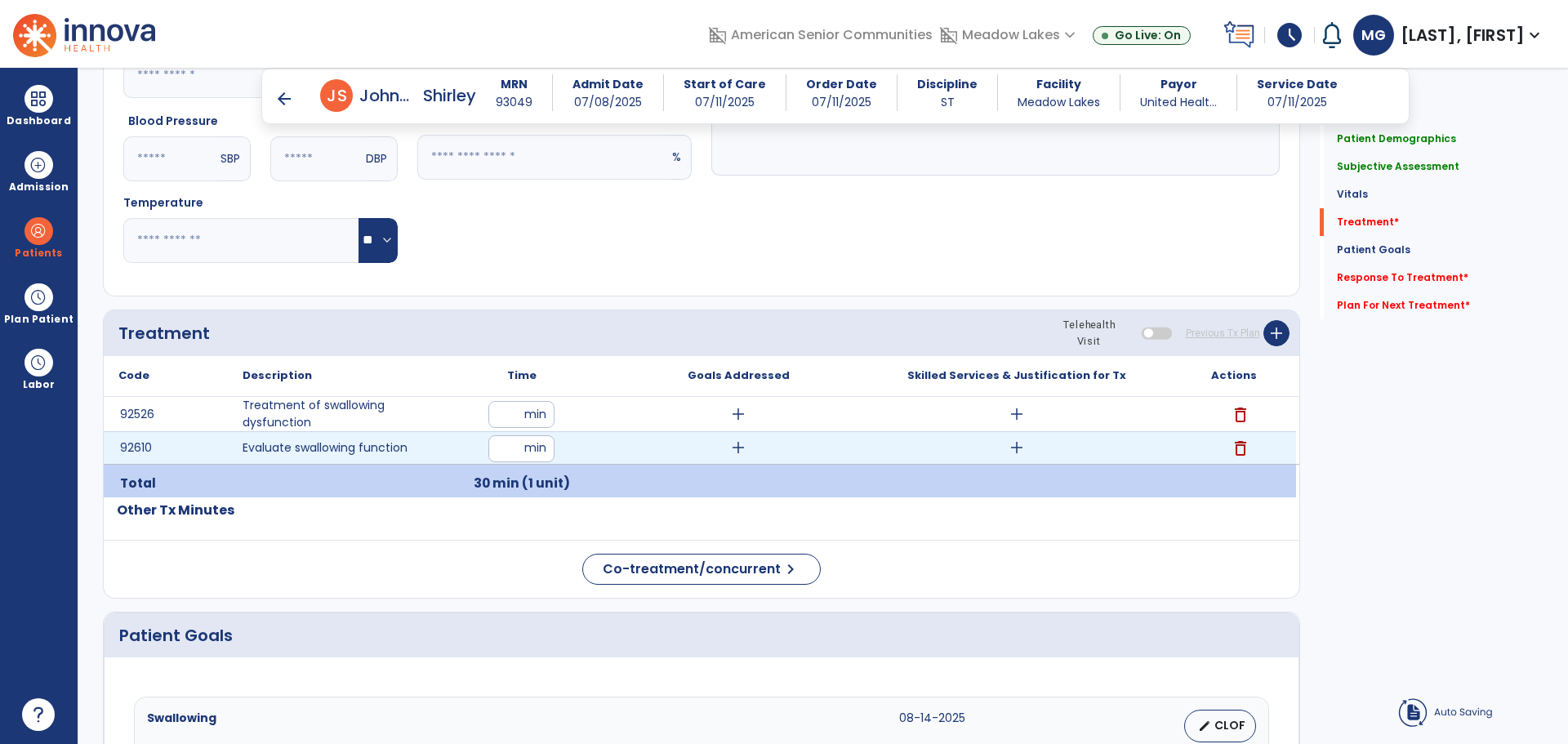 type on "**" 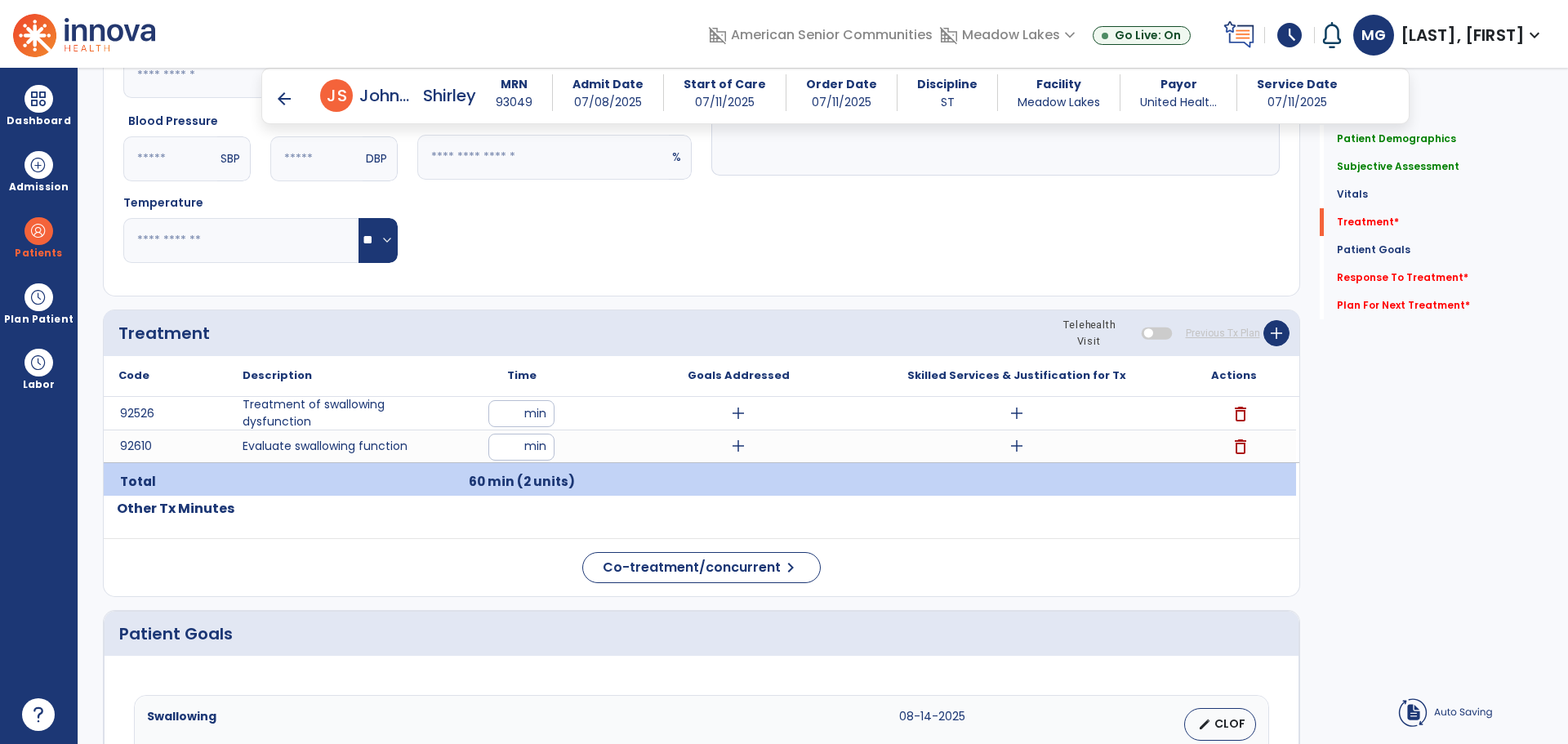 click on "Notes/Comments" 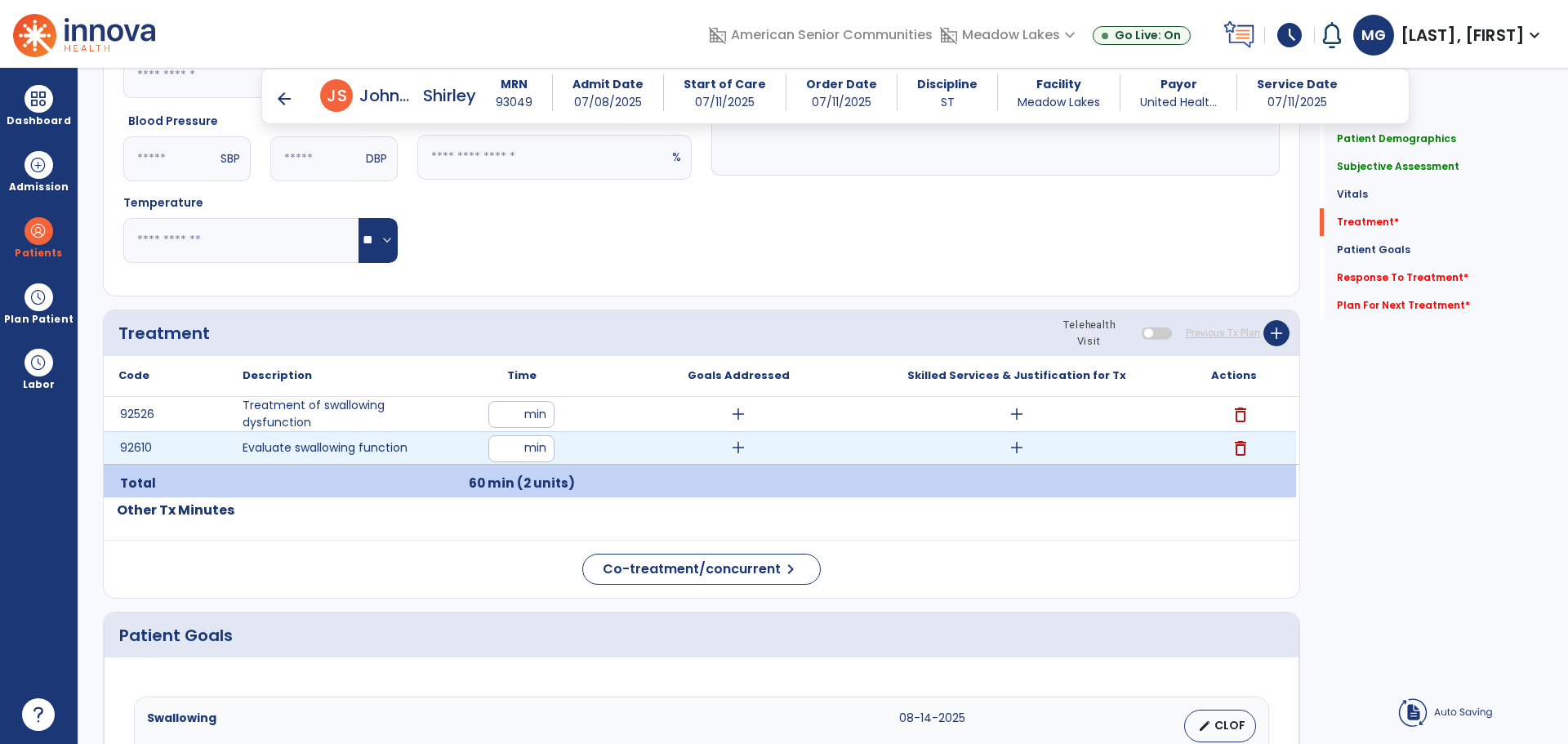 click on "add" at bounding box center (1017, 448) 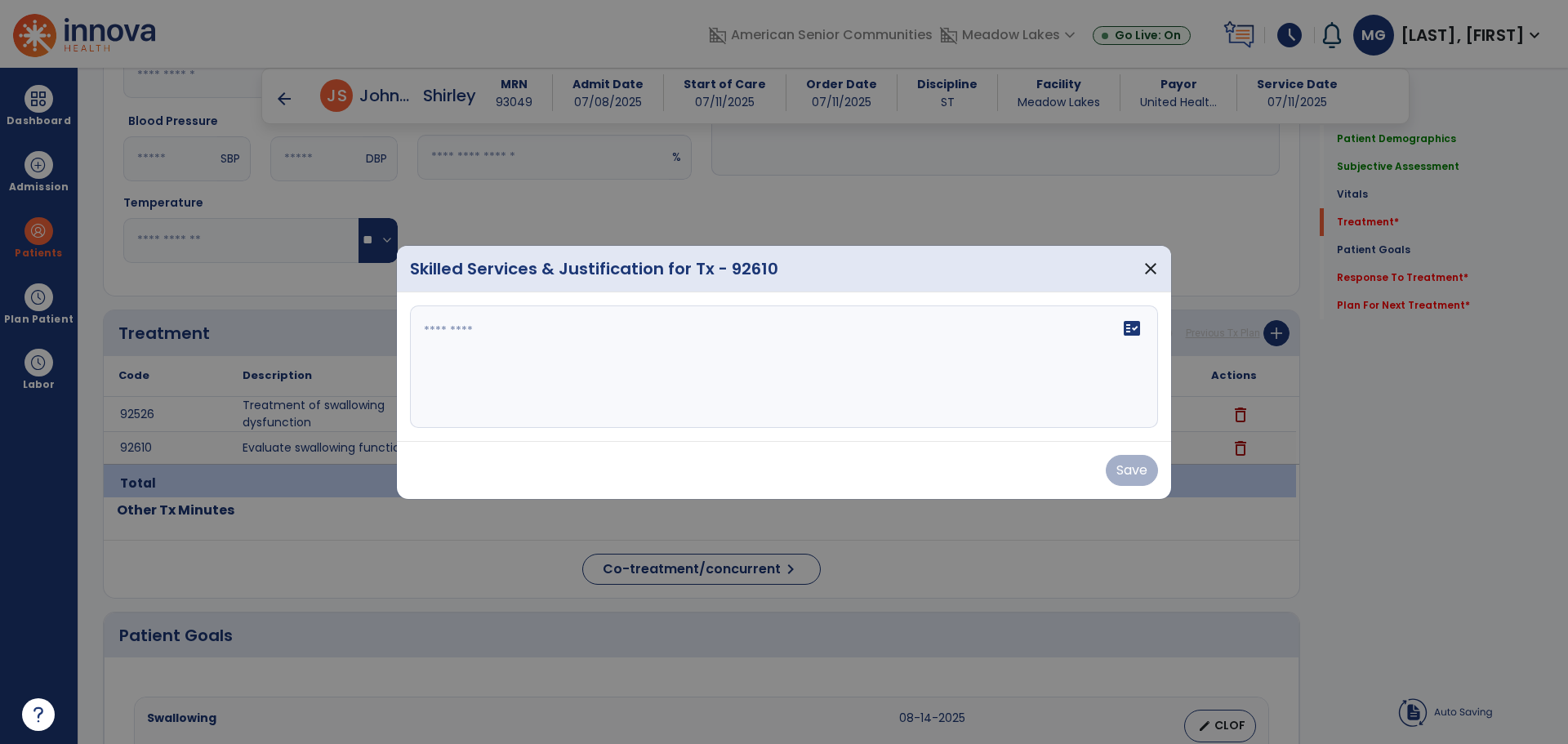 click on "fact_check" at bounding box center (784, 367) 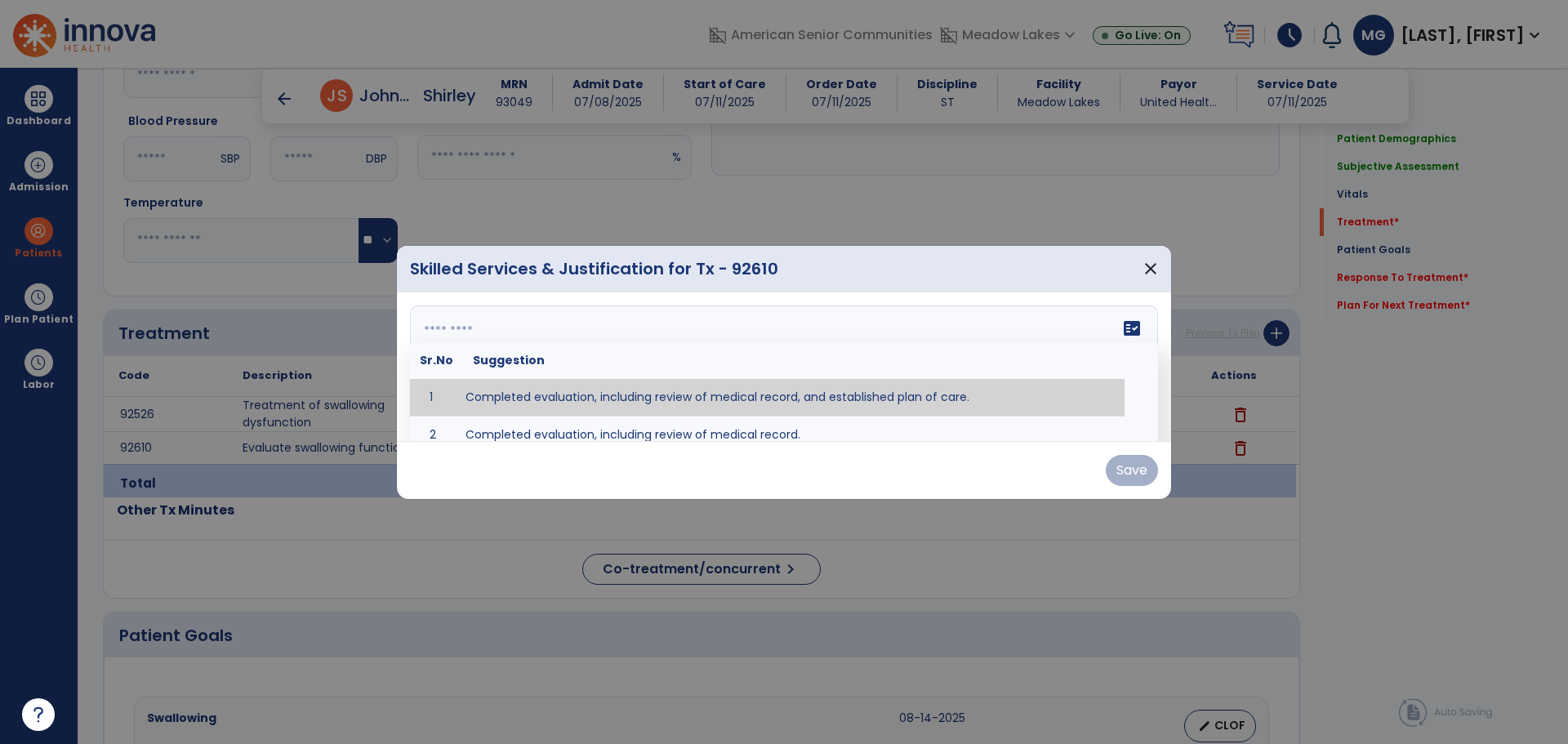 type on "**********" 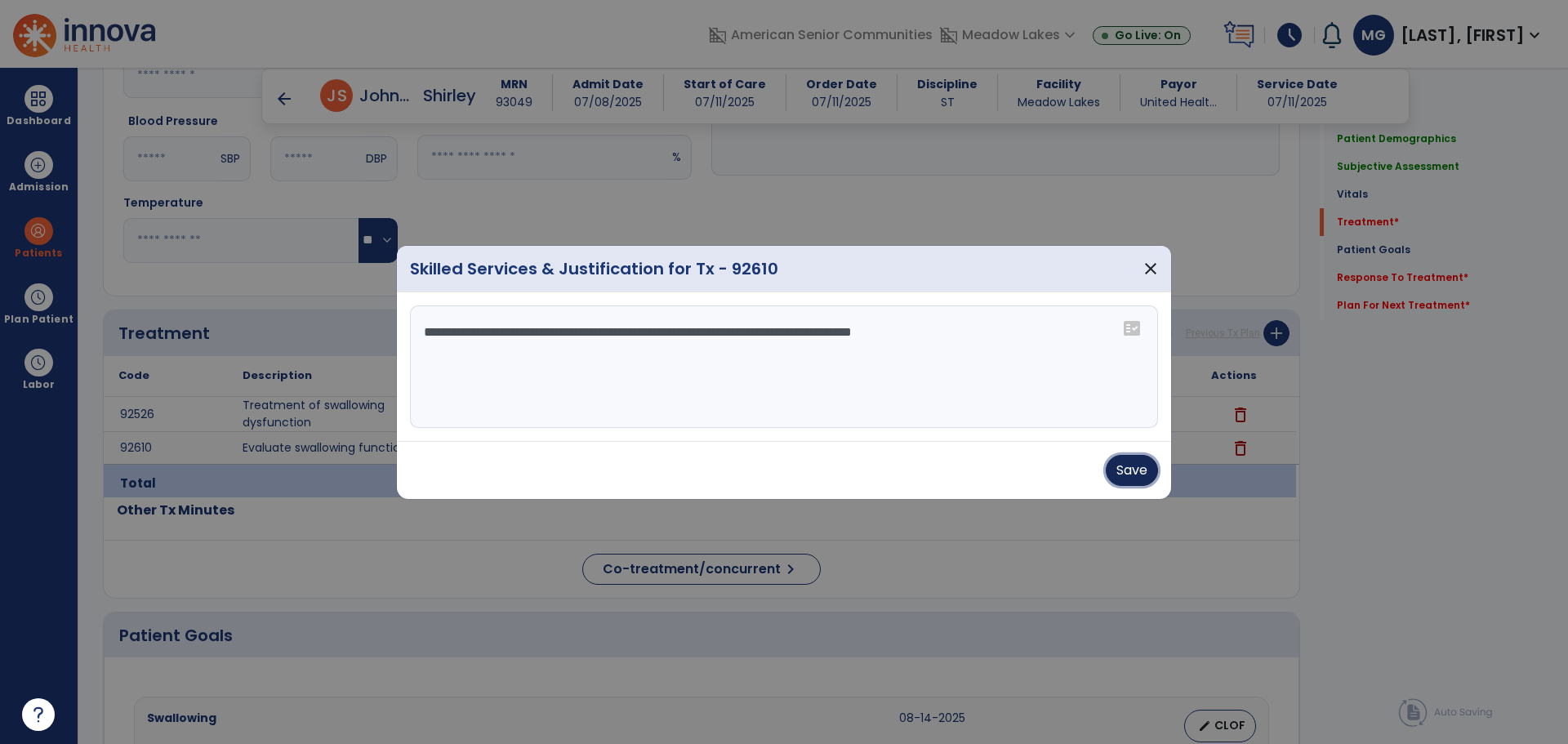 click on "Save" at bounding box center (1132, 470) 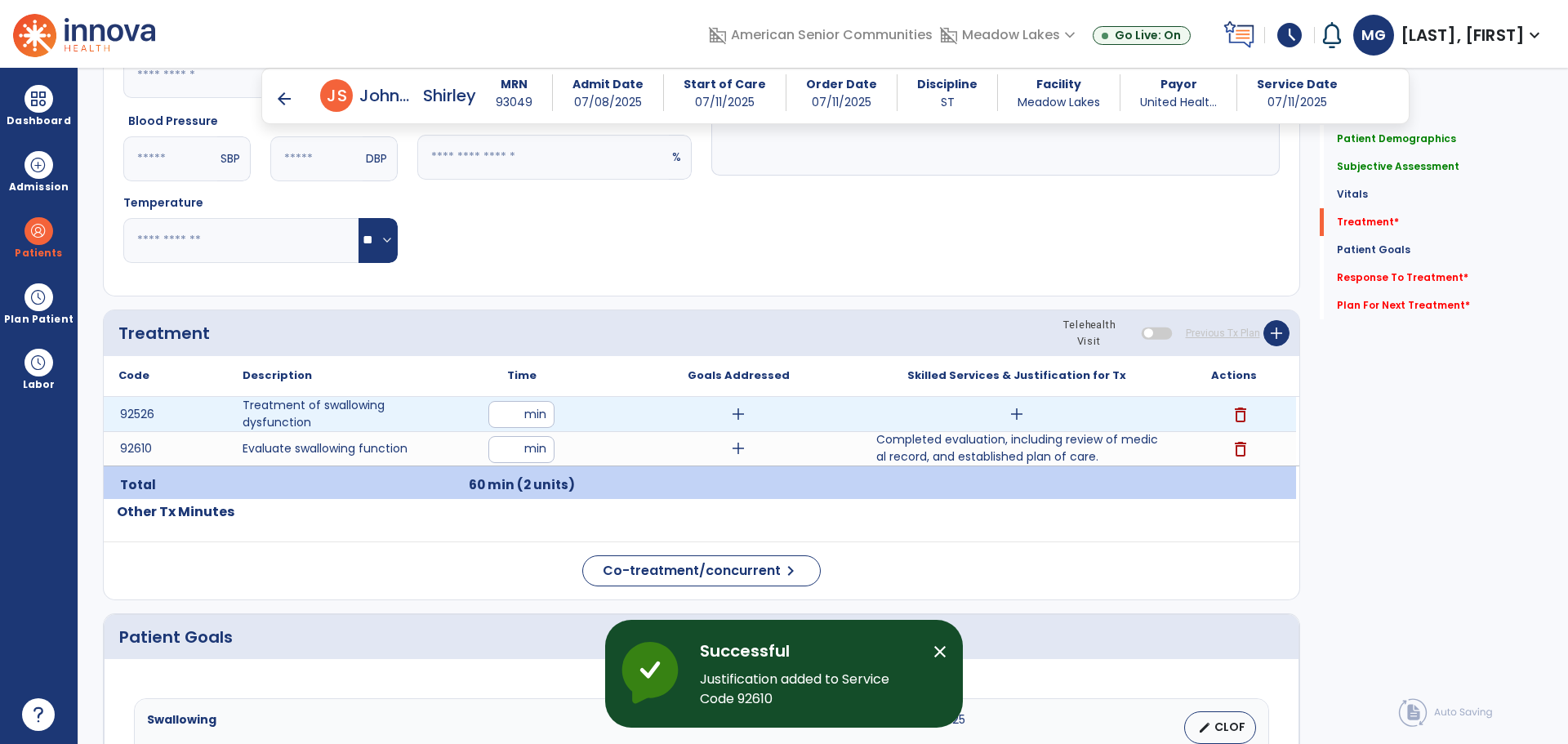 click on "add" at bounding box center [738, 414] 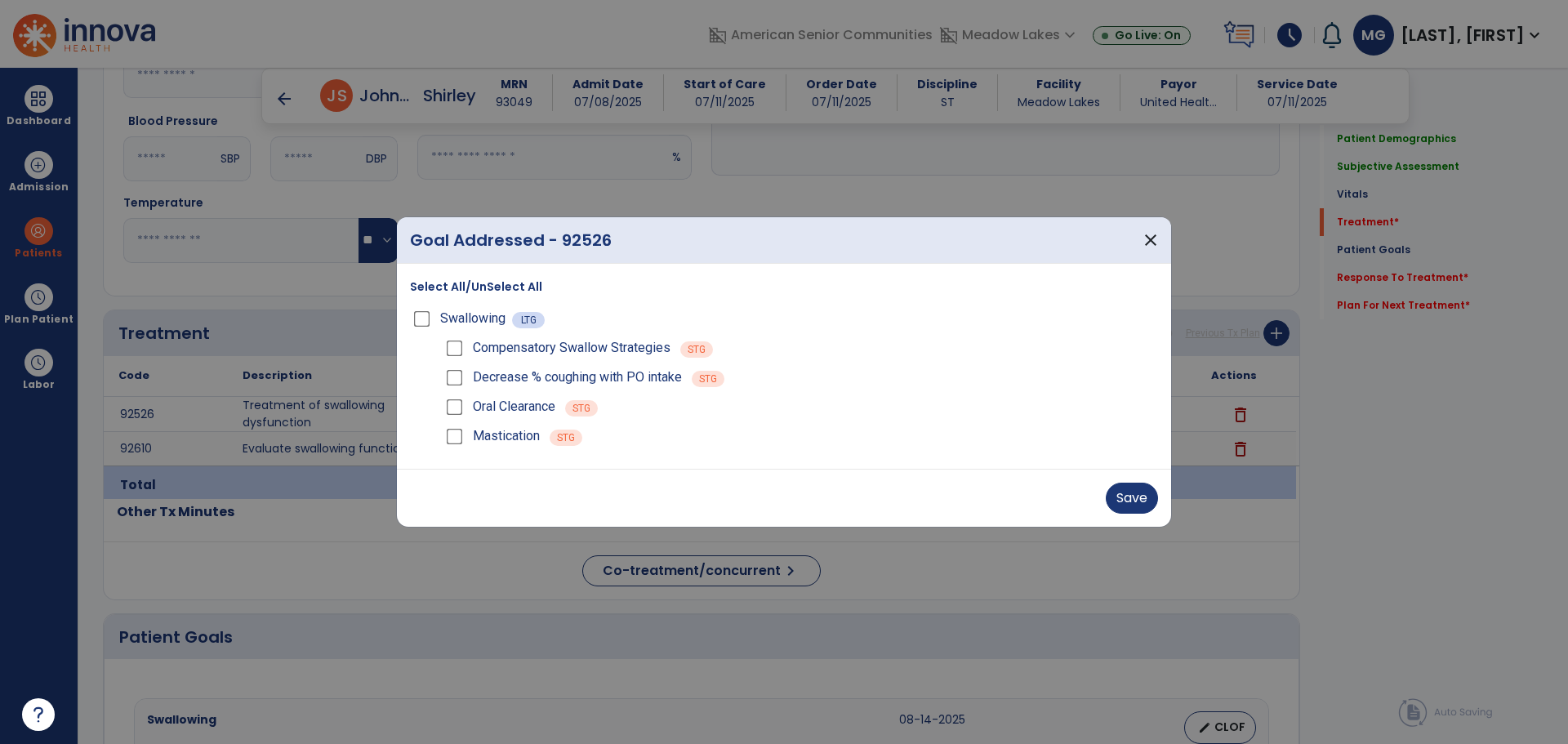 click on "Compensatory Swallow Strategies  STG  Decrease % coughing with PO intake  STG  Oral Clearance  STG  Mastication  STG" at bounding box center [787, 392] 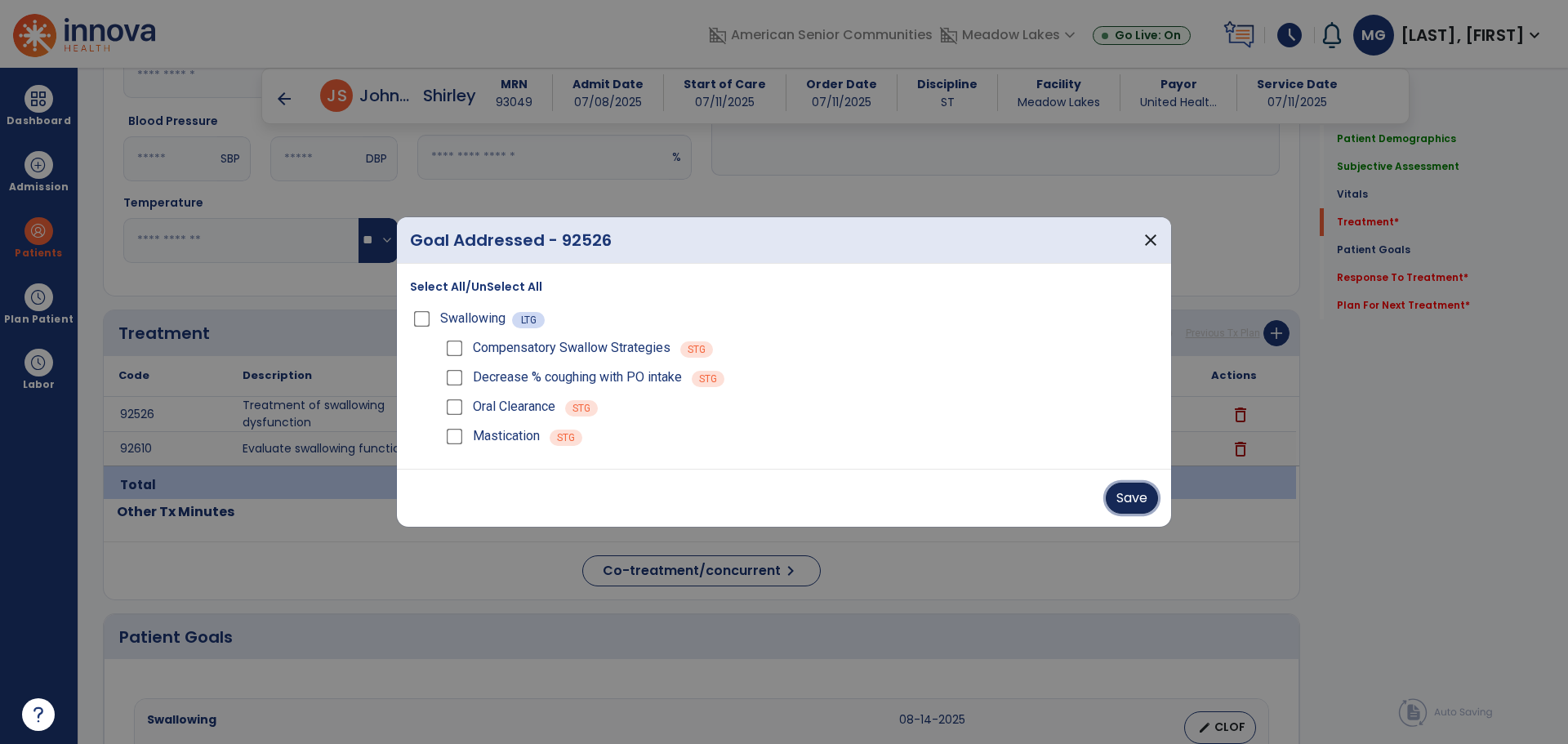 click on "Save" at bounding box center [1132, 498] 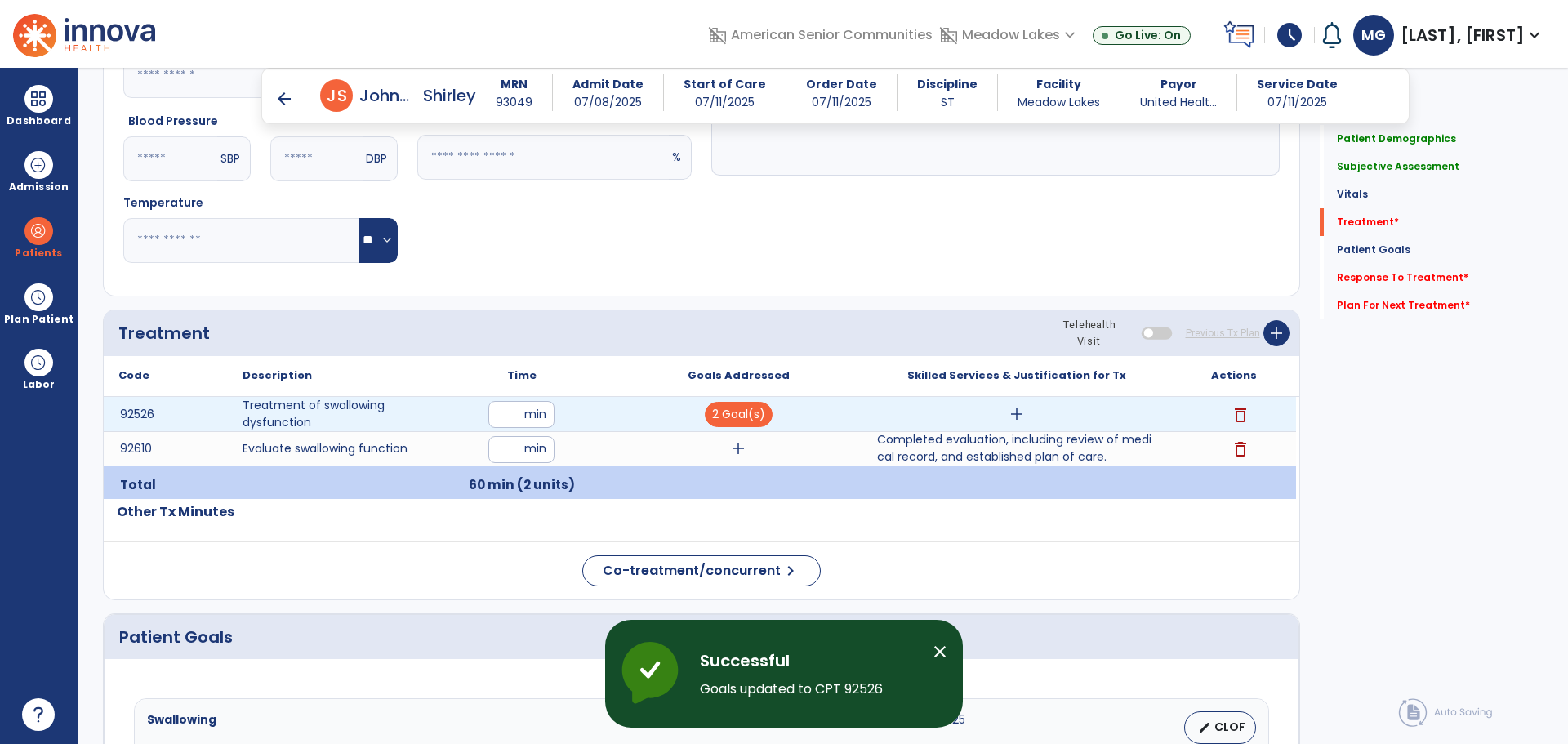 click on "add" at bounding box center (1017, 414) 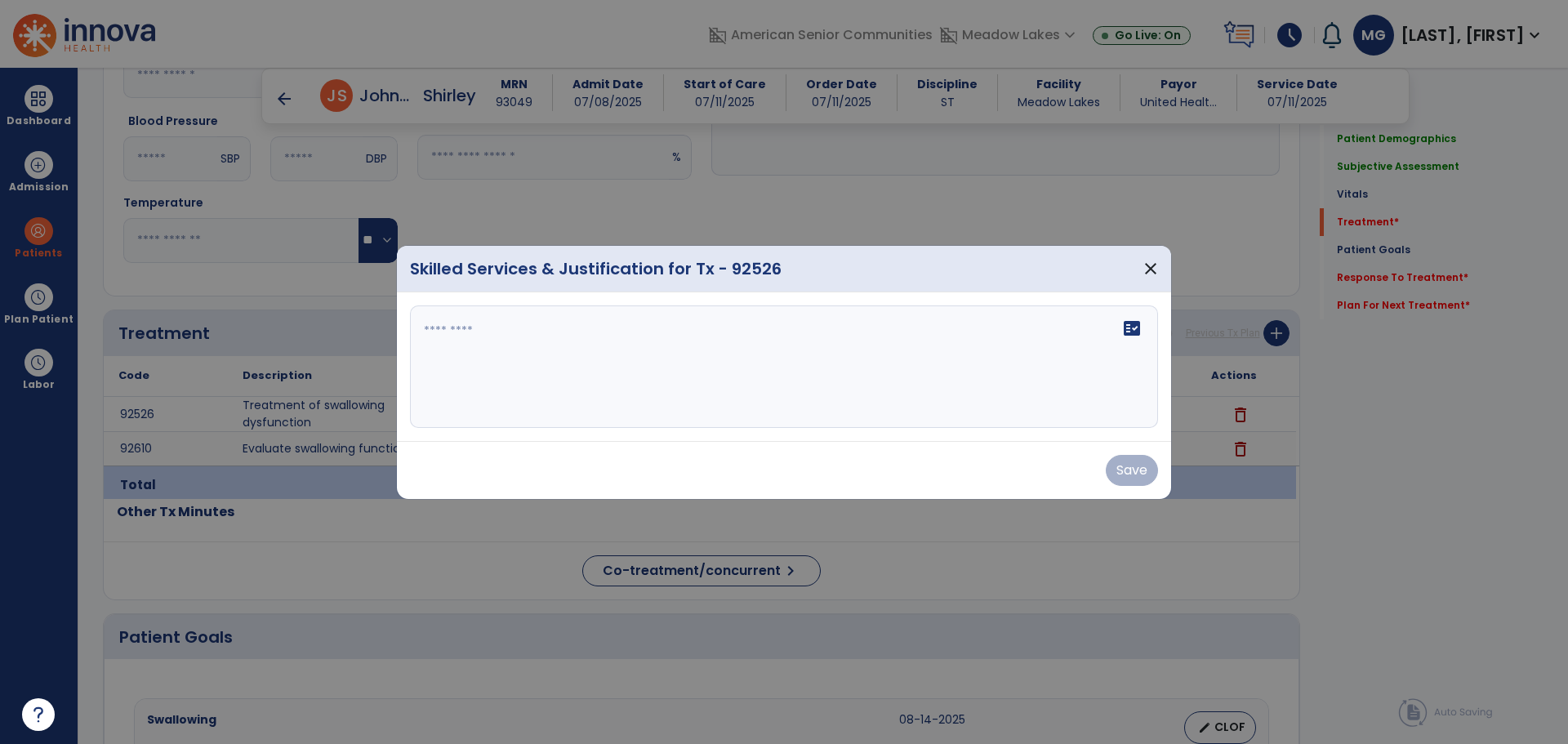 click on "fact_check" at bounding box center [784, 367] 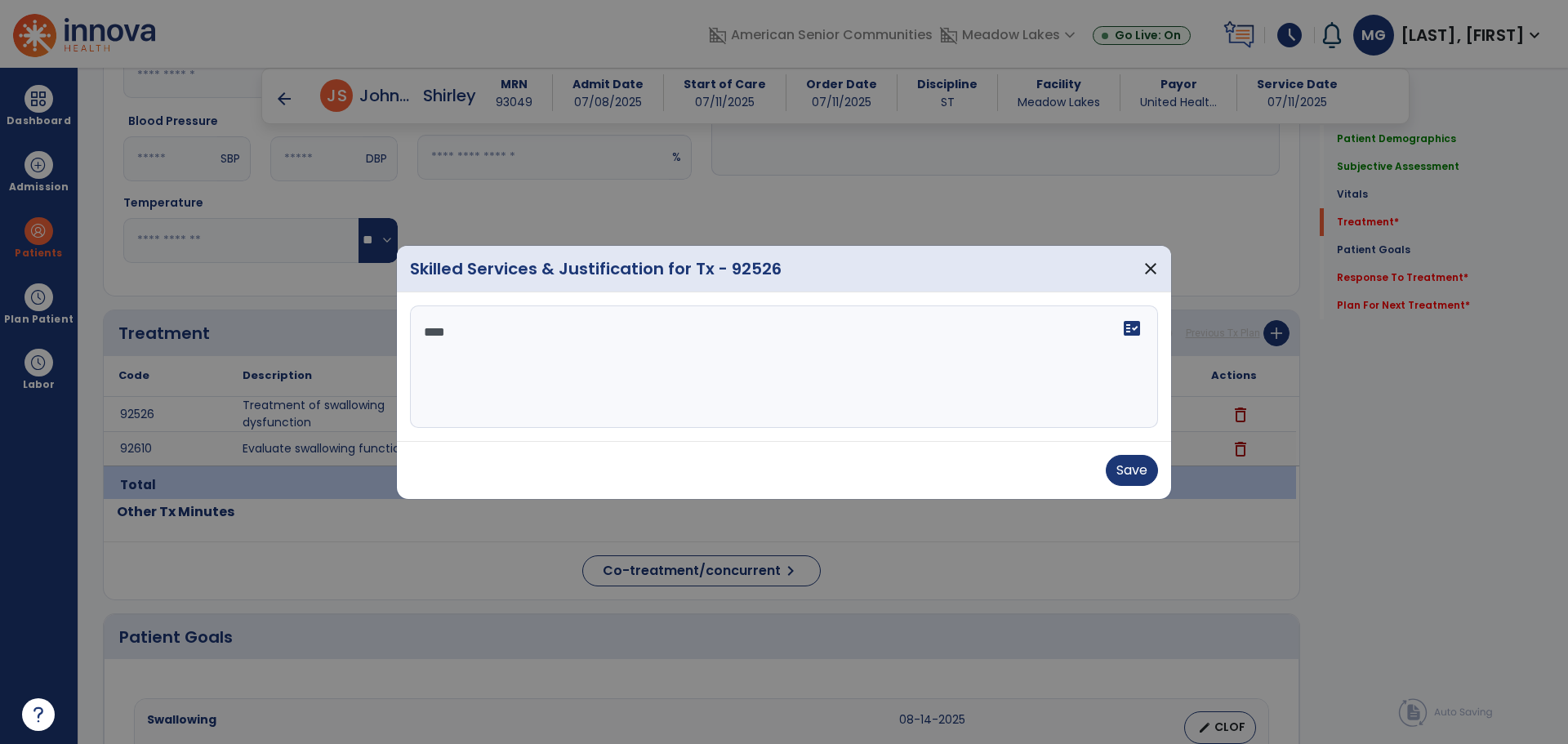 scroll, scrollTop: 0, scrollLeft: 0, axis: both 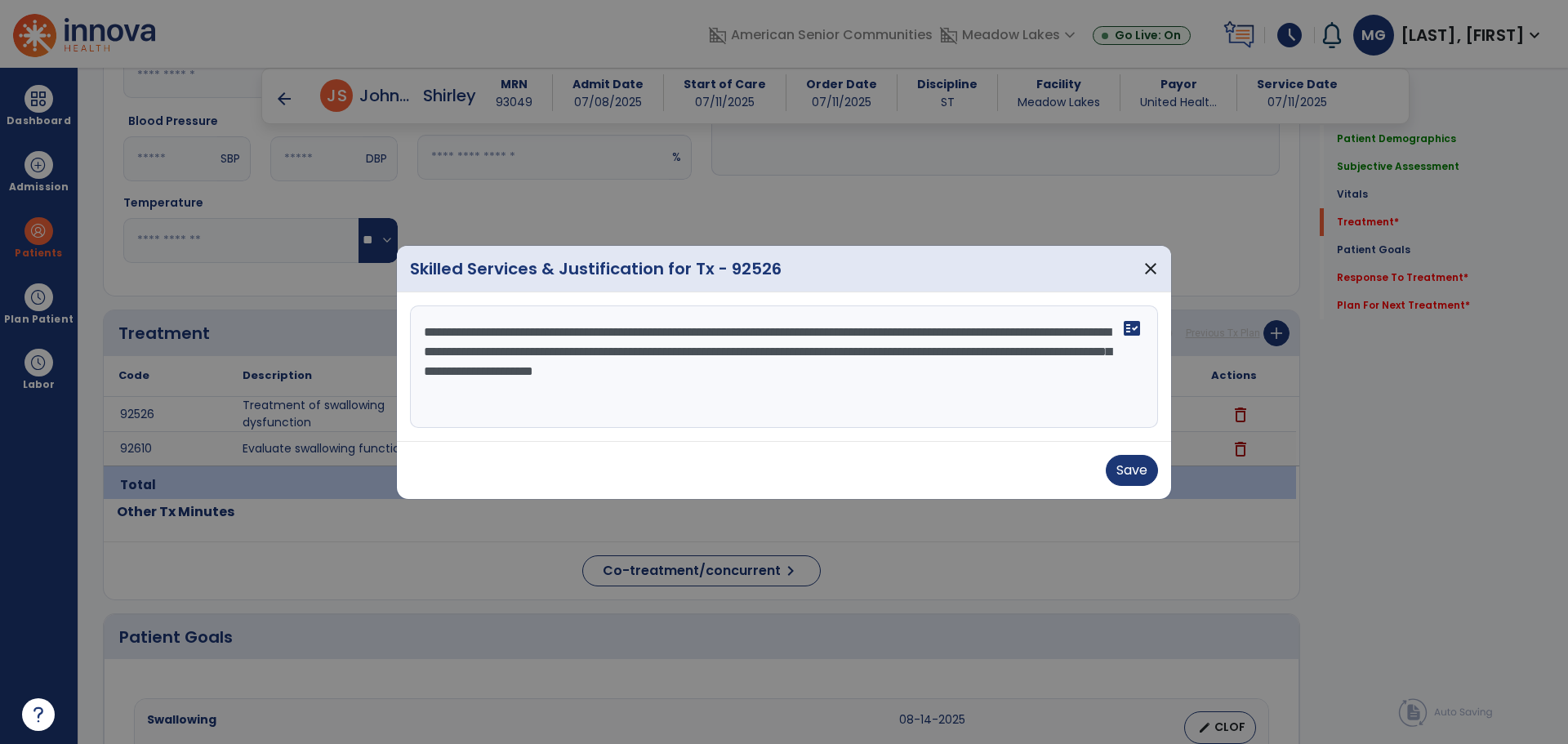 click on "**********" at bounding box center (784, 367) 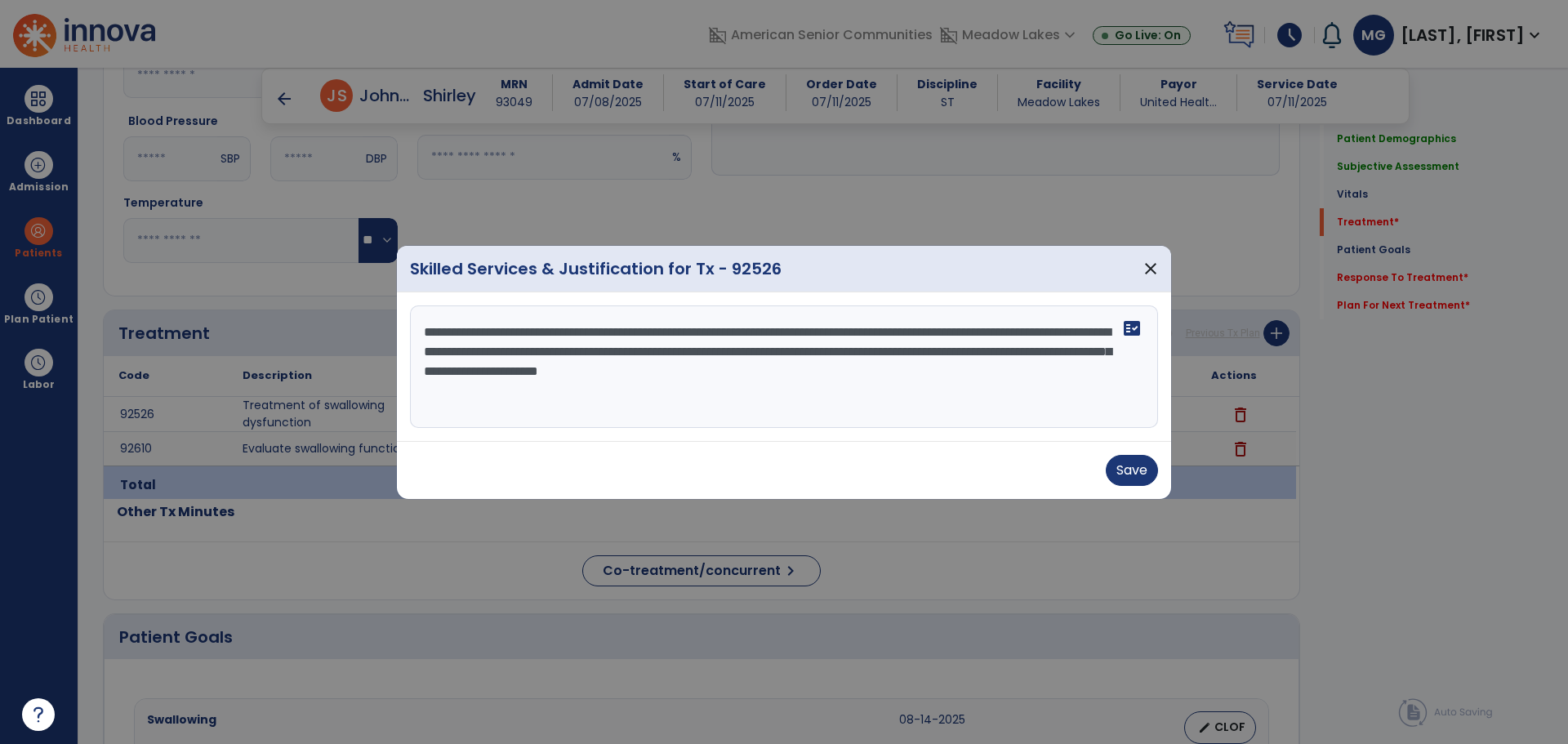 click on "**********" at bounding box center [784, 367] 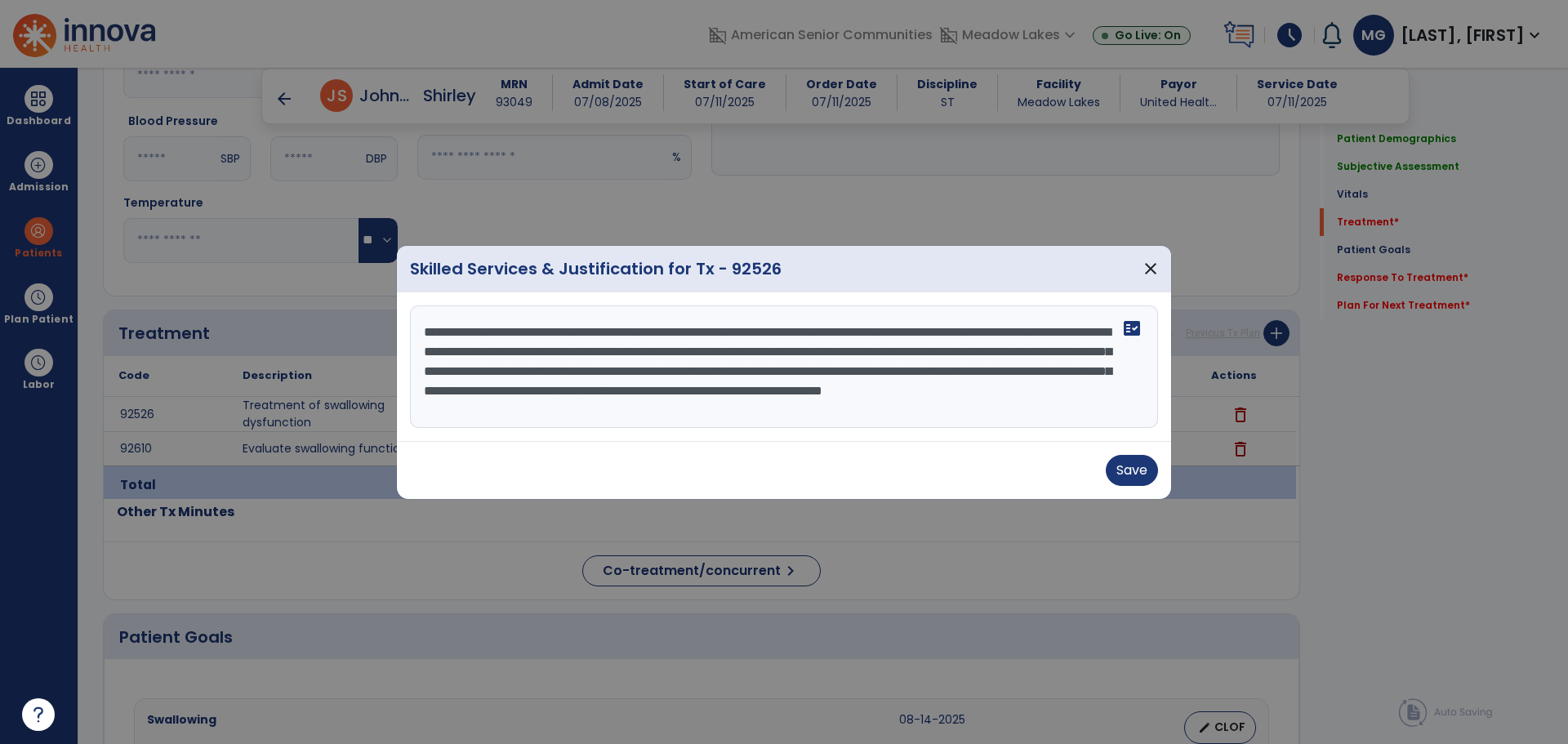 drag, startPoint x: 983, startPoint y: 409, endPoint x: 666, endPoint y: 417, distance: 317.1009 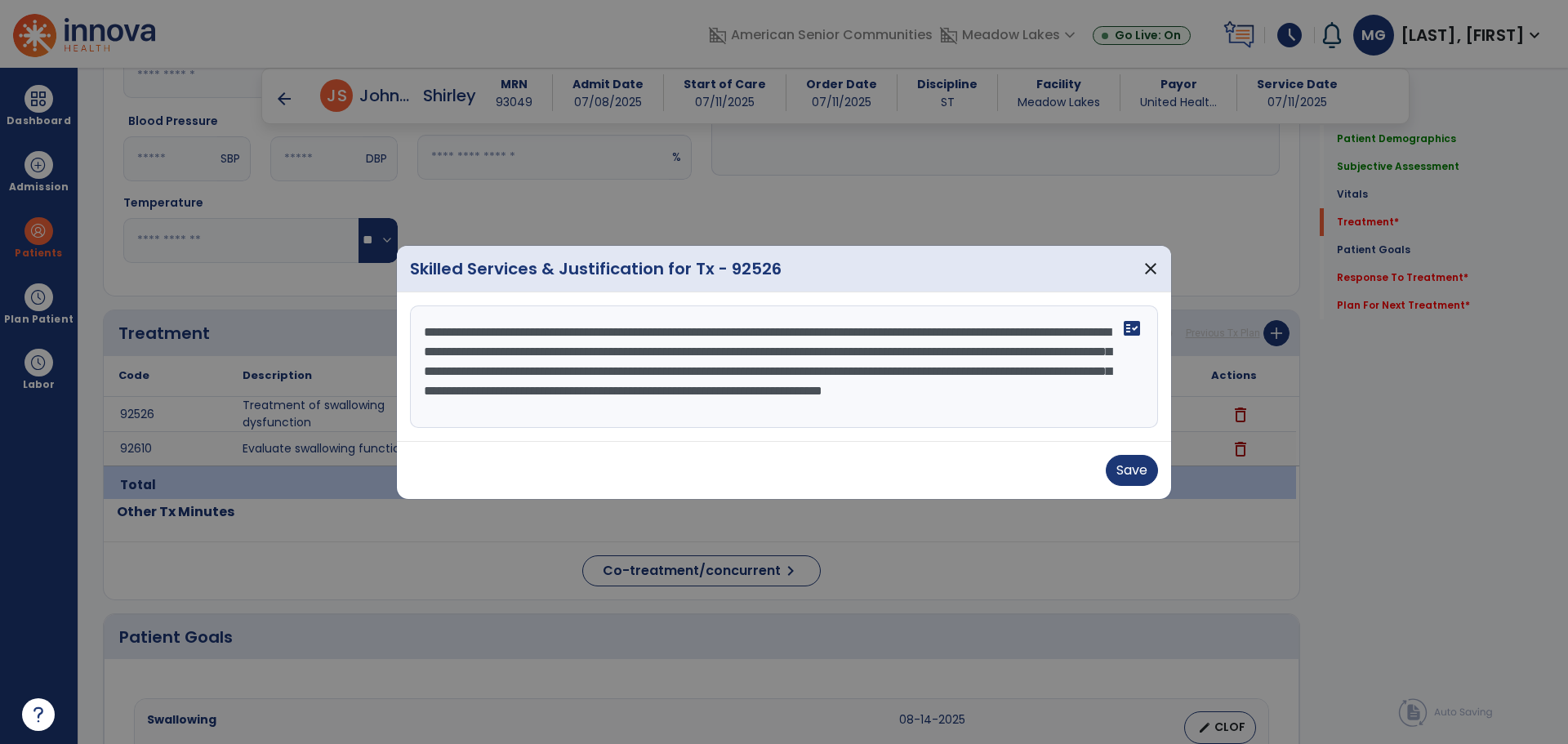 click on "**********" at bounding box center (784, 367) 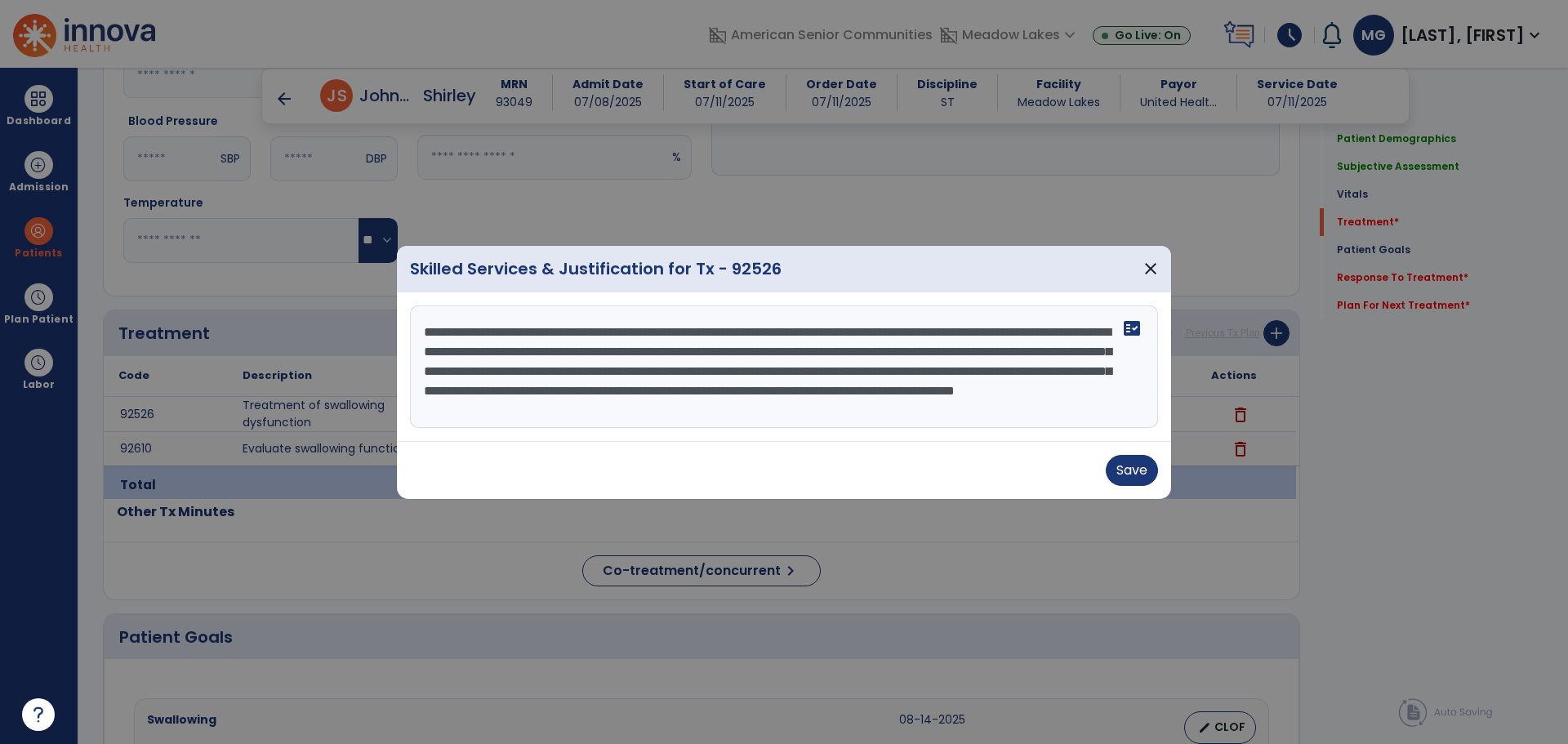 scroll, scrollTop: 13, scrollLeft: 0, axis: vertical 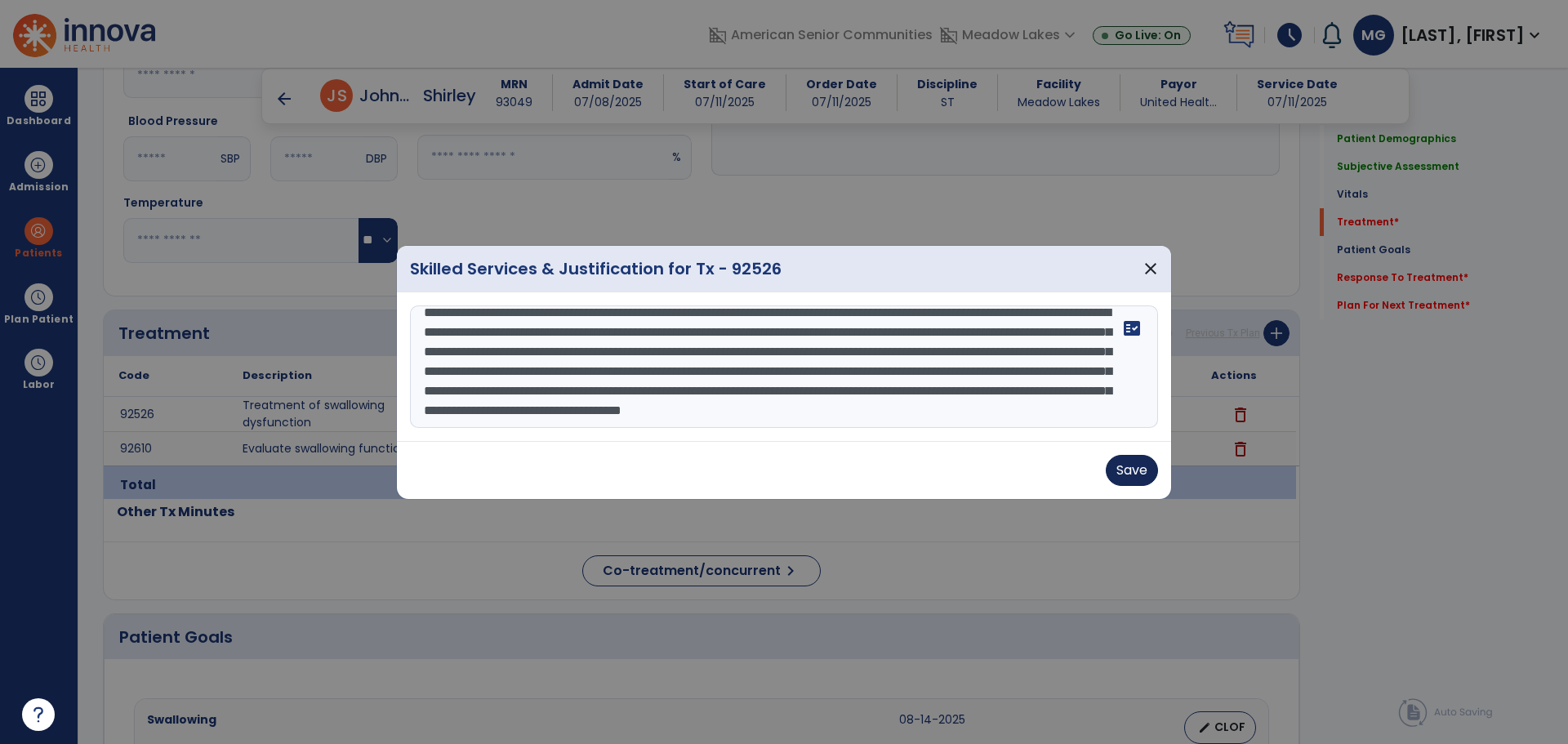type on "**********" 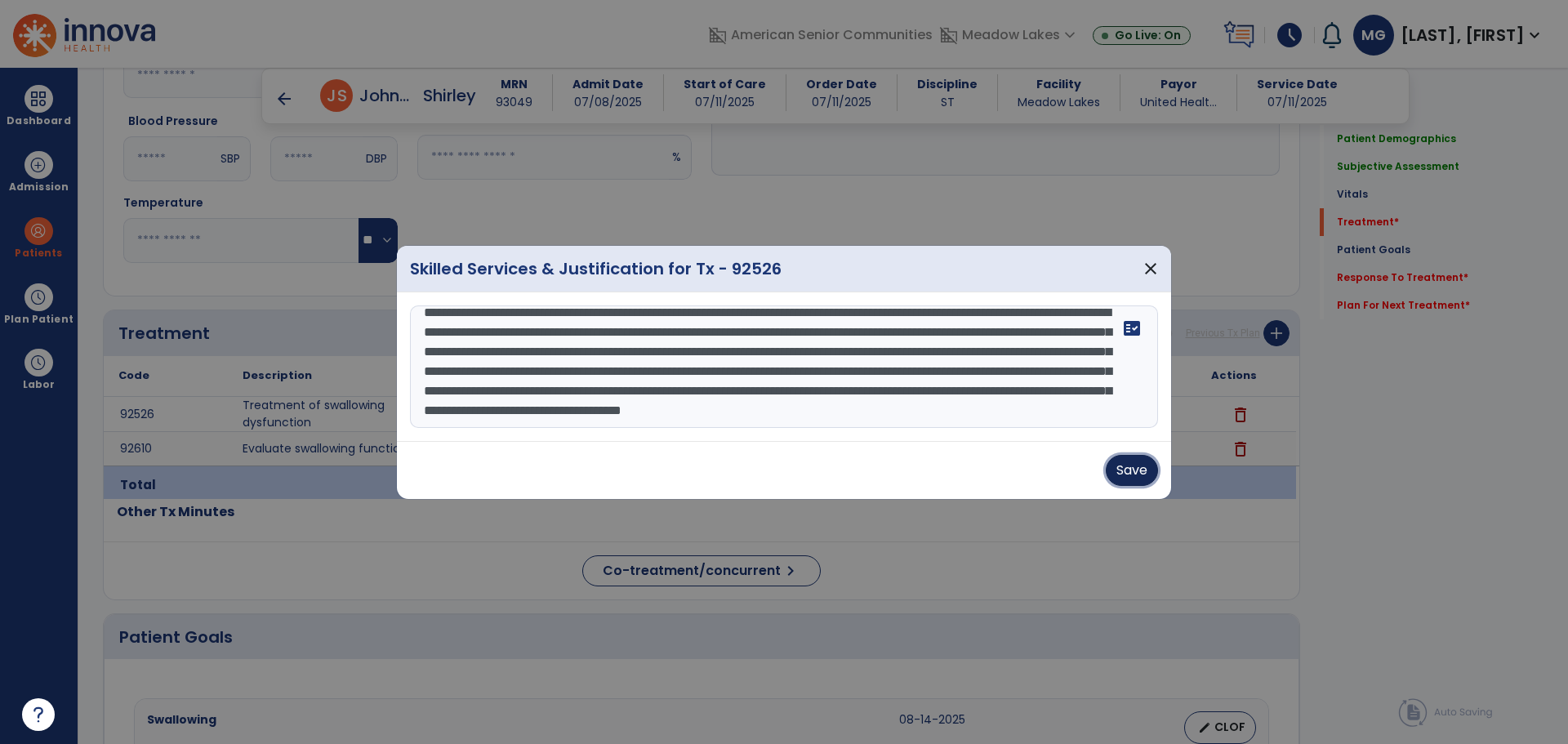 click on "Save" at bounding box center [1132, 470] 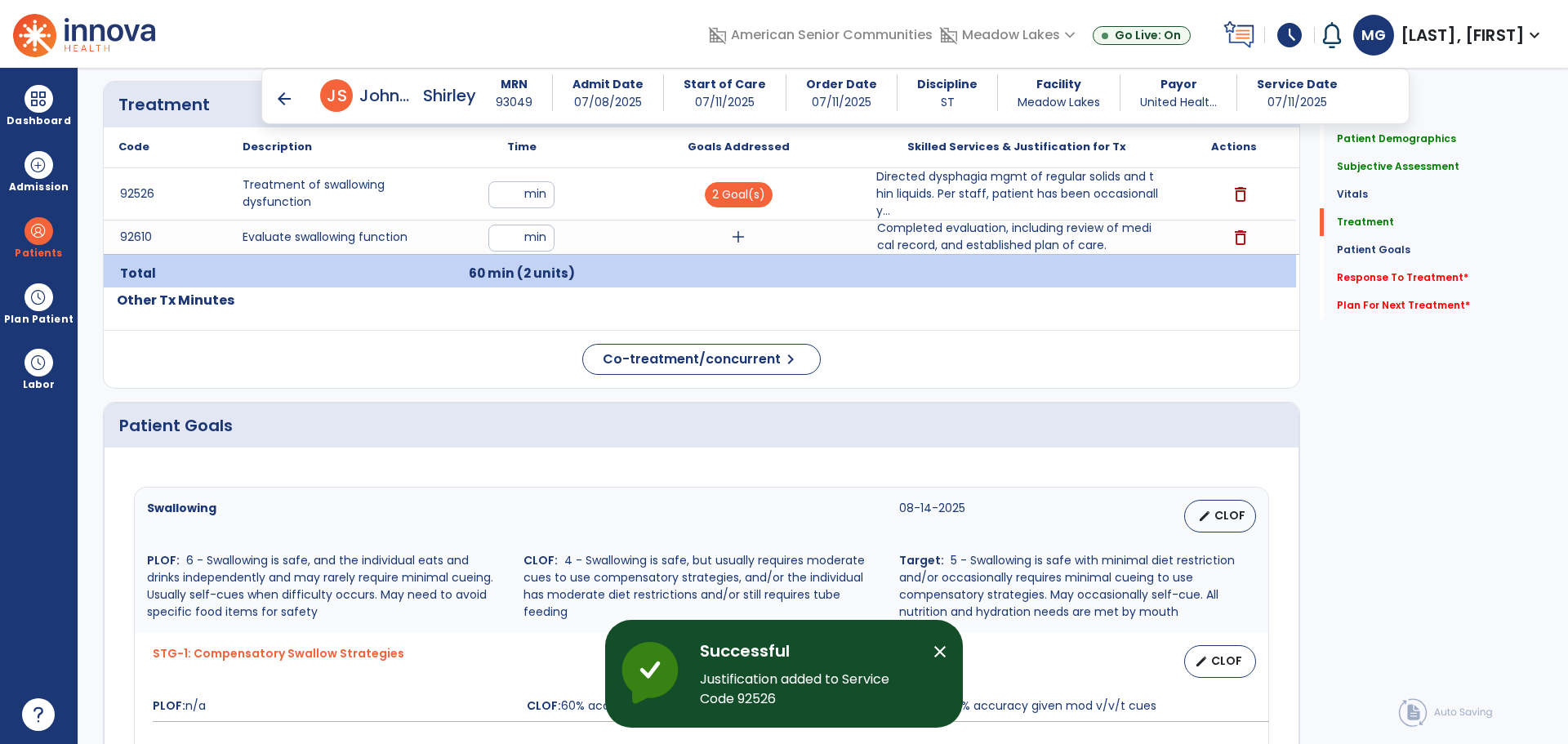 scroll, scrollTop: 1062, scrollLeft: 0, axis: vertical 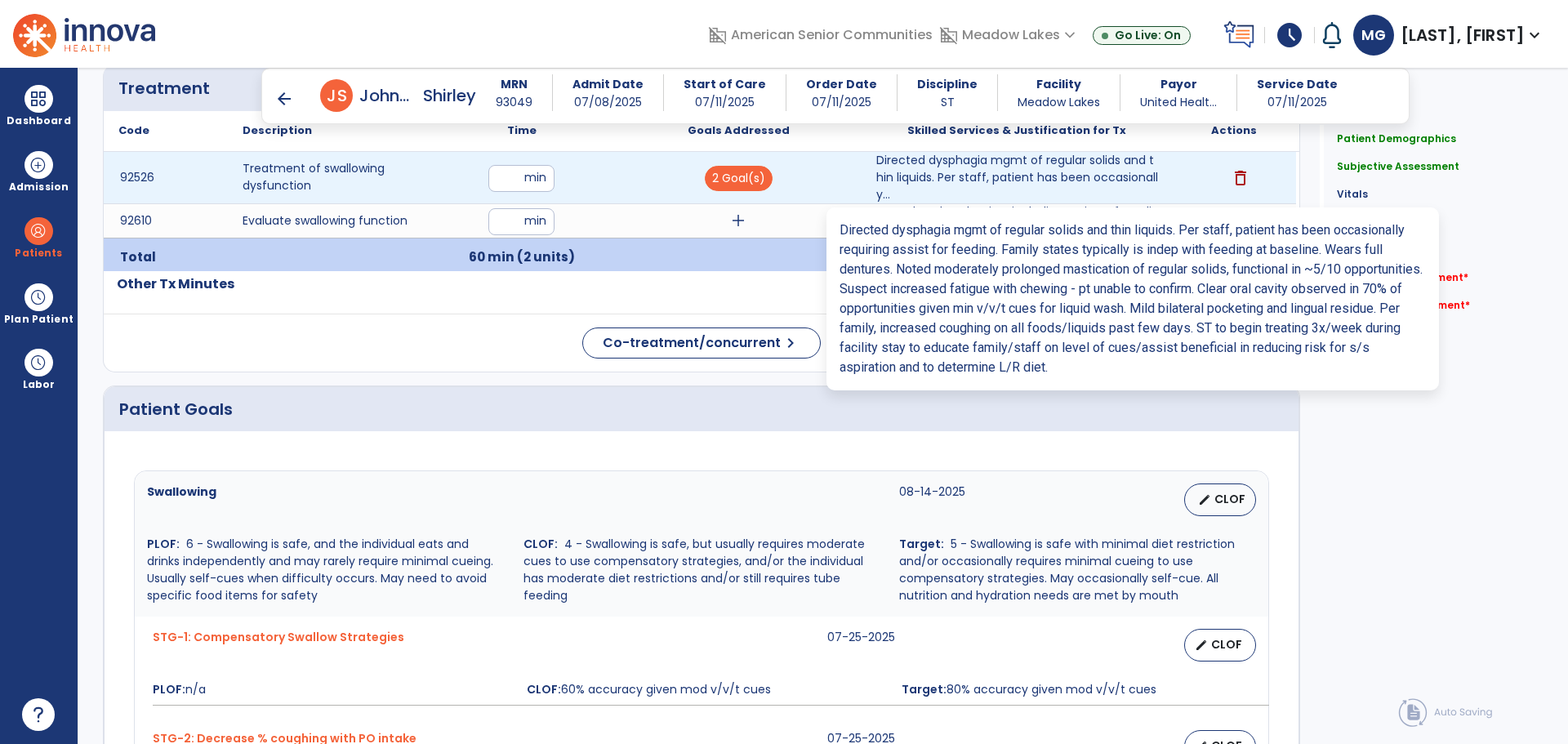 click on "Directed dysphagia mgmt of regular solids and thin liquids. Per staff, patient has been occasionally..." at bounding box center (1017, 177) 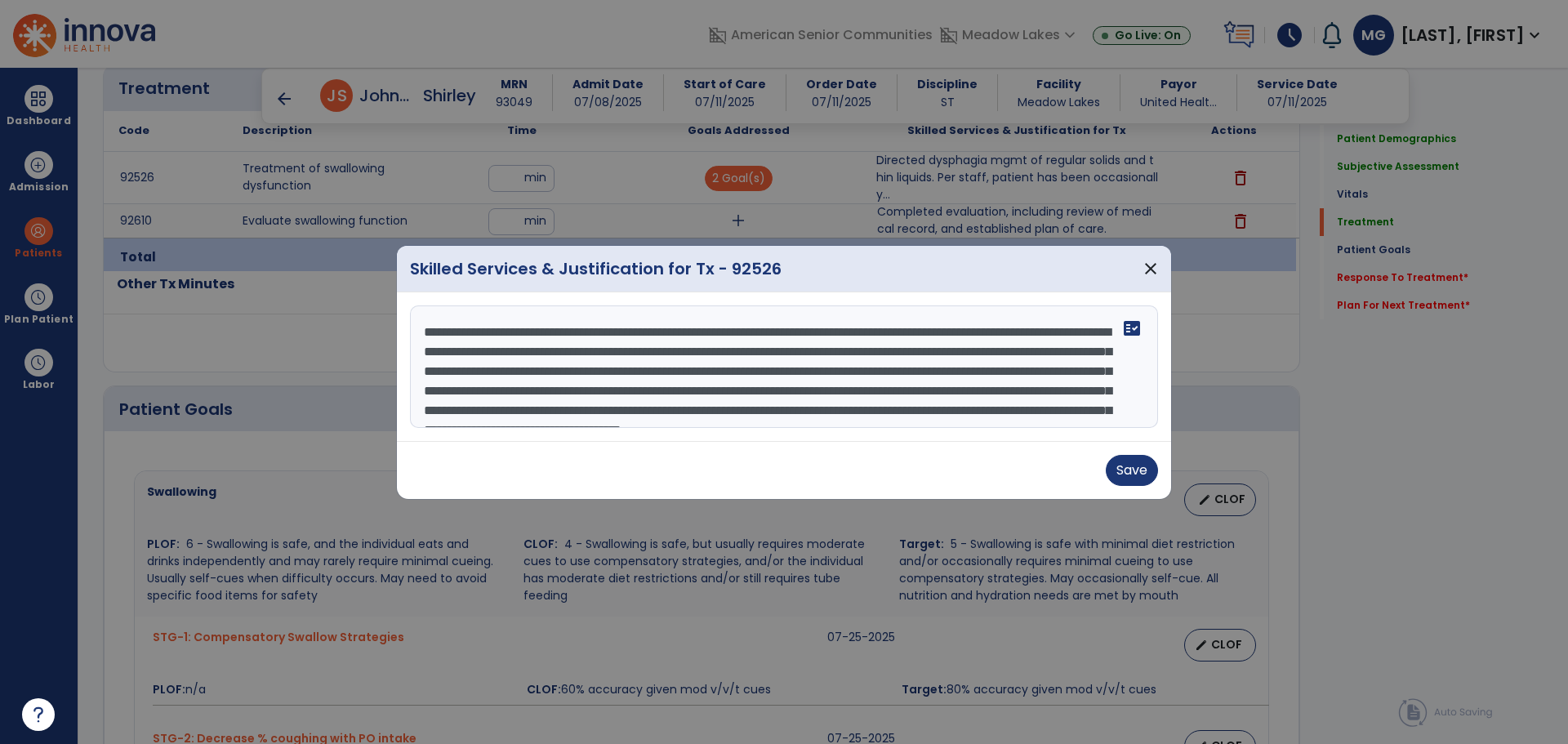 click on "**********" at bounding box center [784, 367] 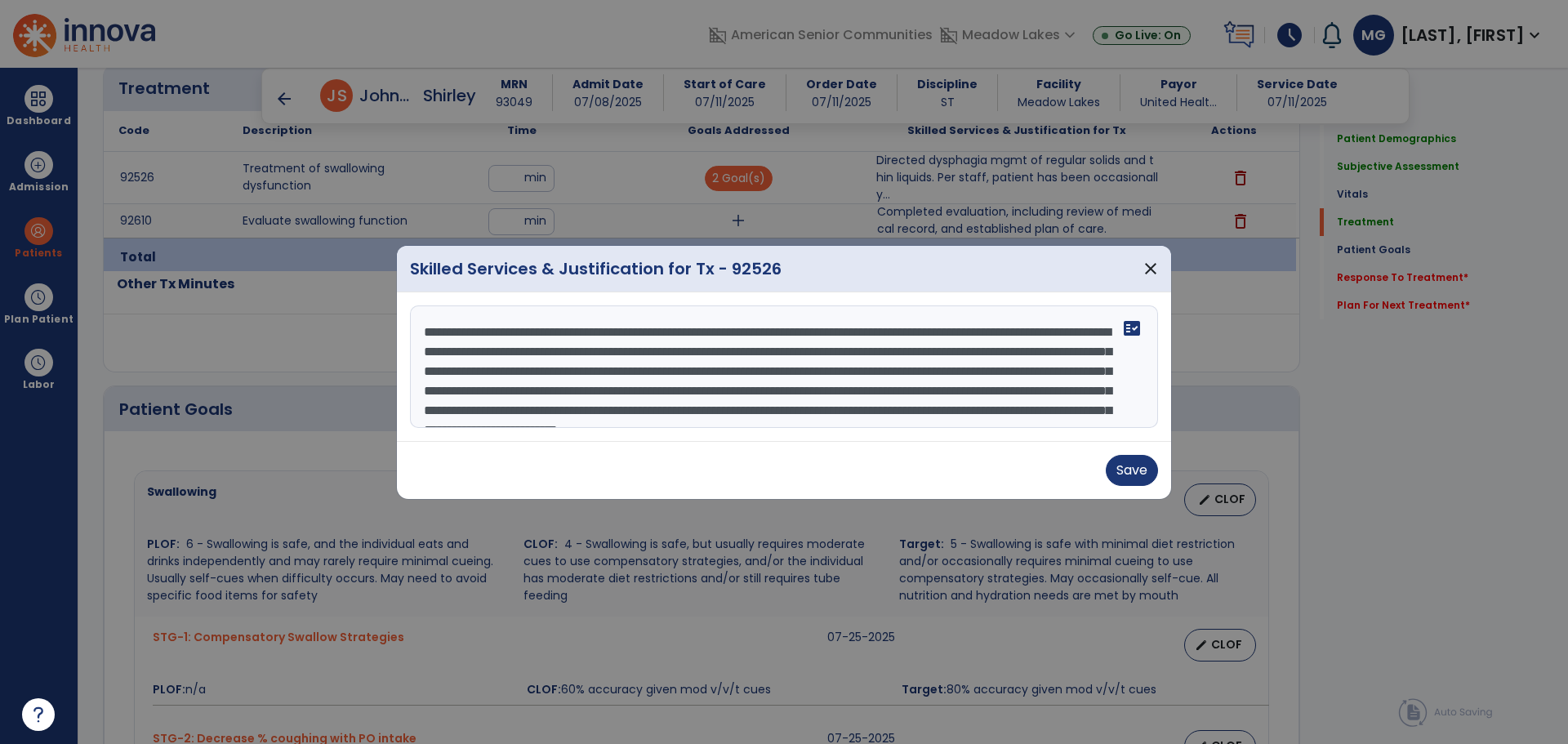 click on "**********" at bounding box center (784, 367) 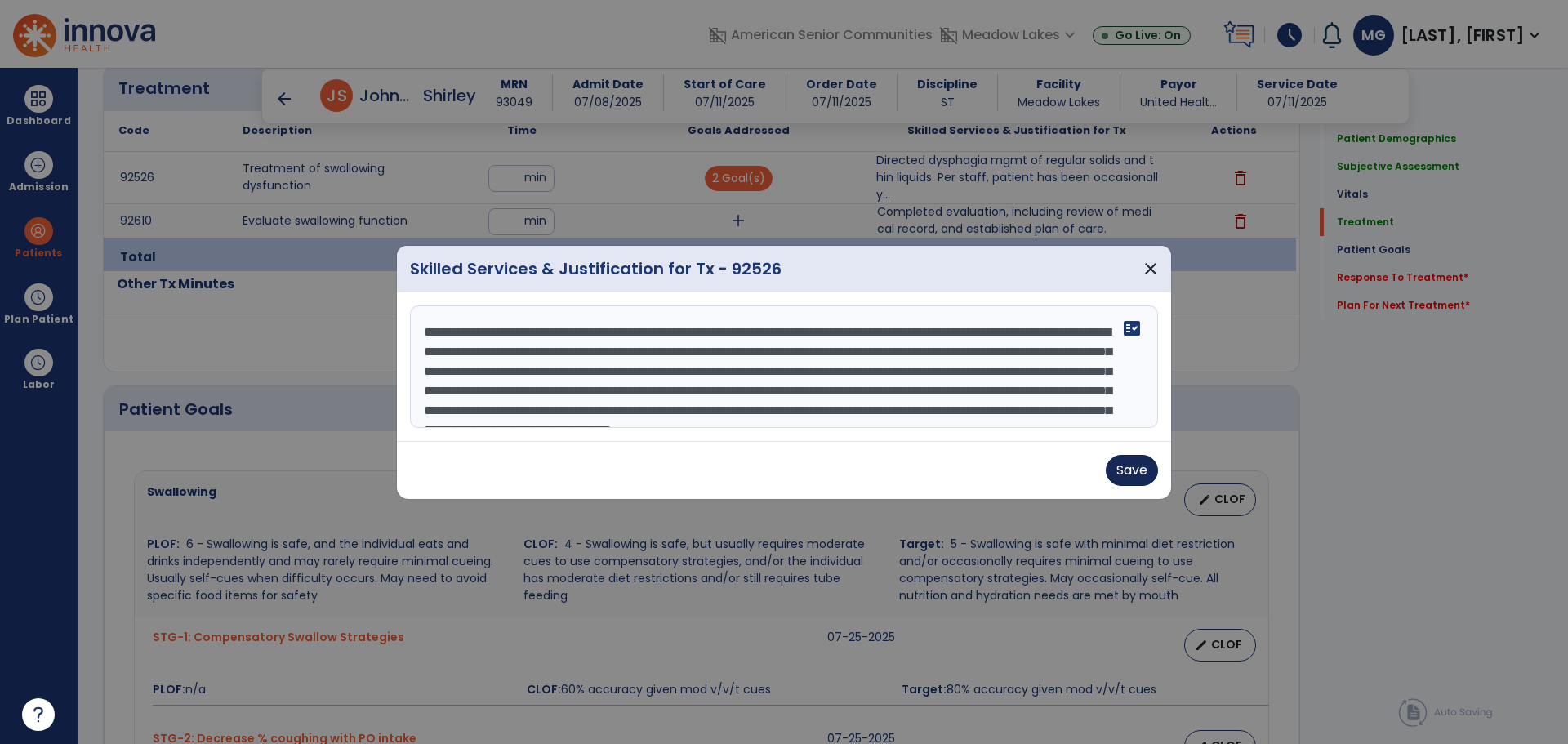 type on "**********" 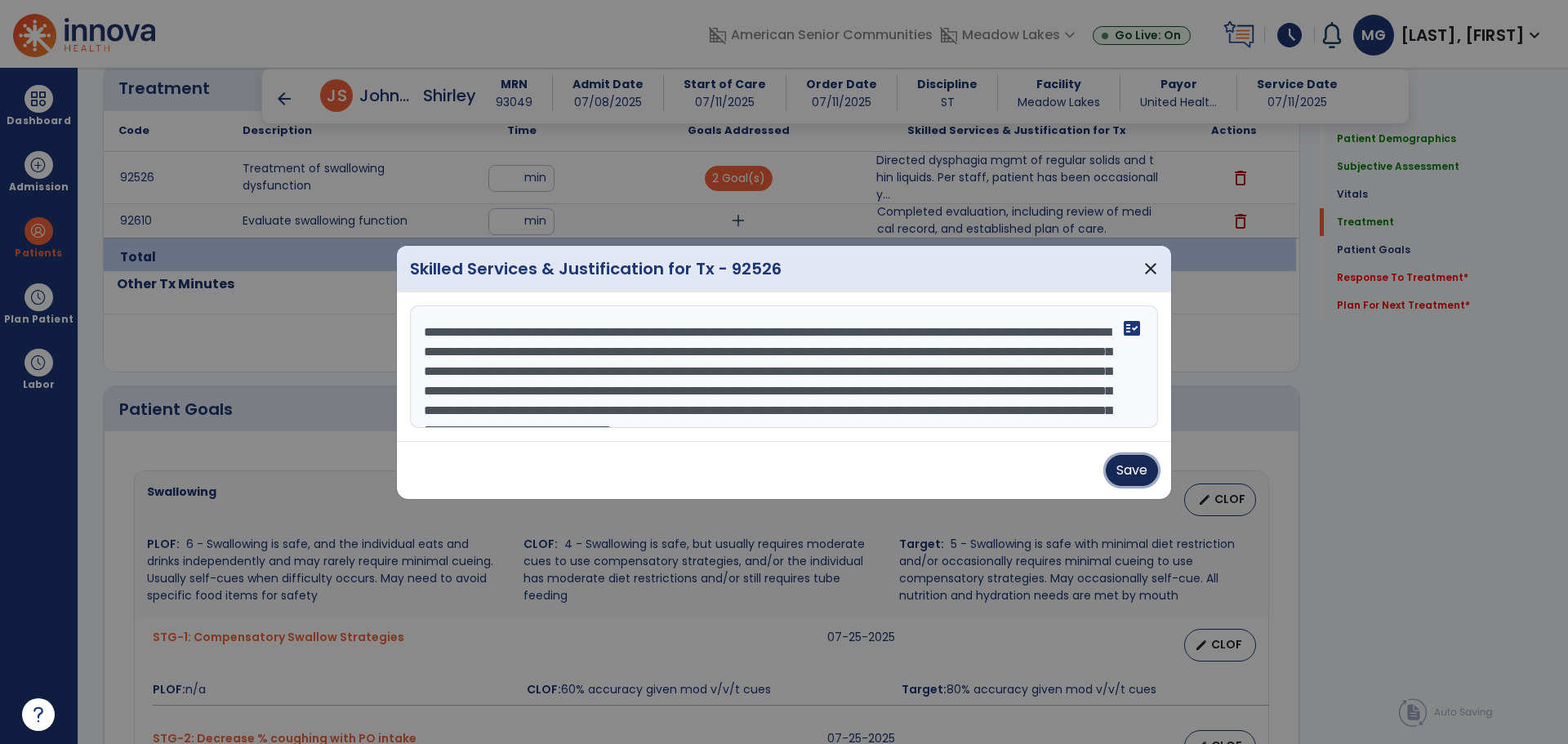 click on "Save" at bounding box center (1132, 470) 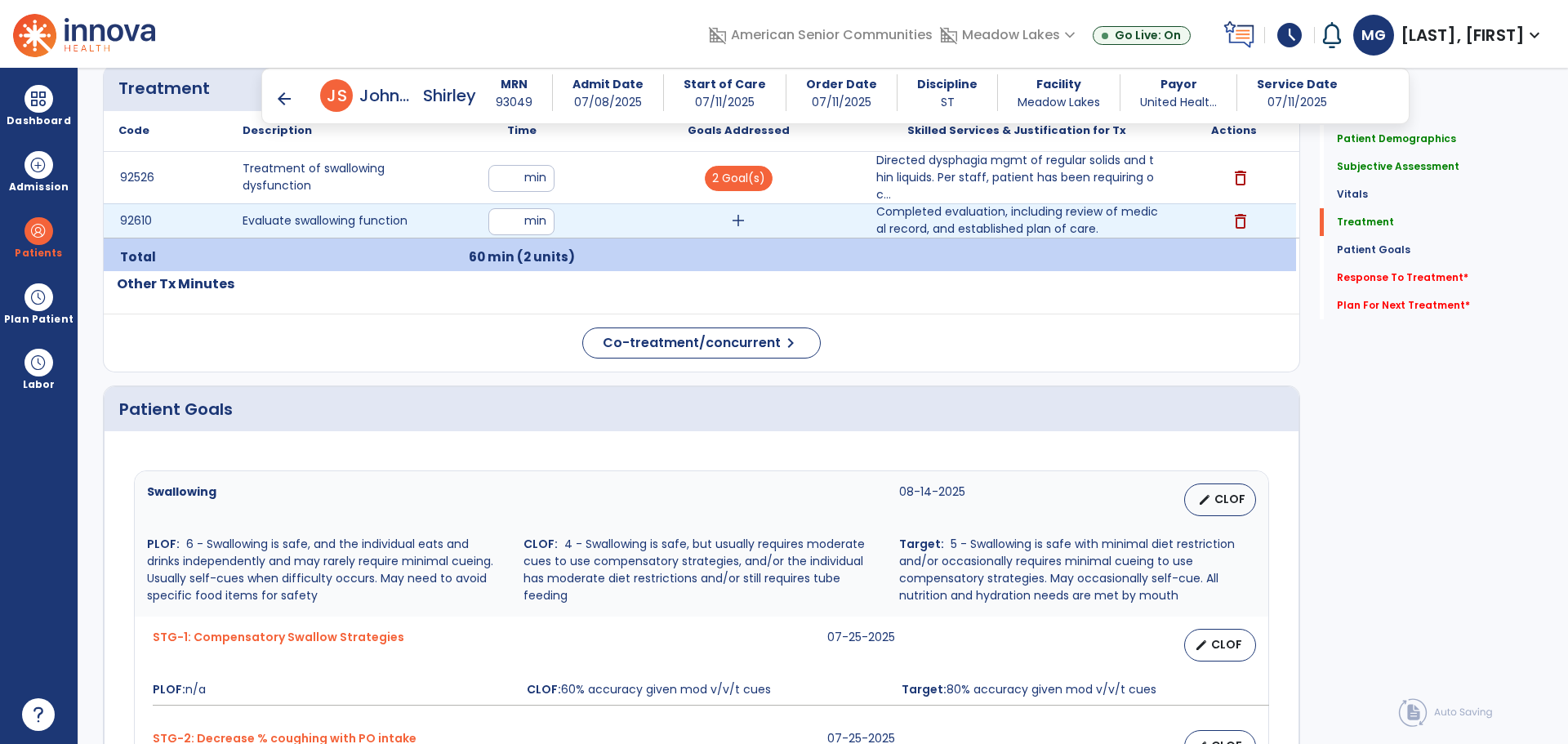 click on "Completed evaluation, including review of medical record, and established plan of care." at bounding box center [1017, 221] 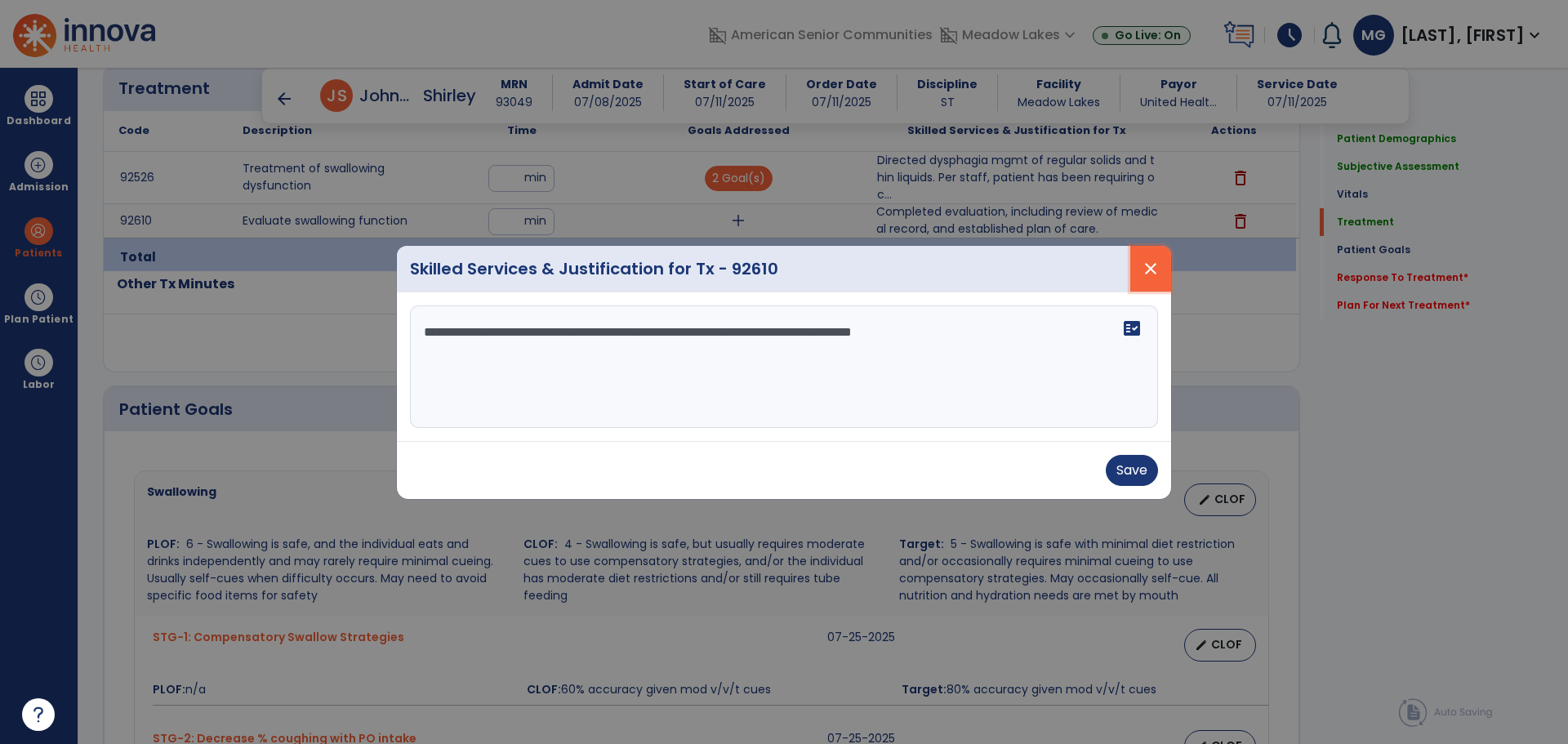 click on "close" at bounding box center [1151, 269] 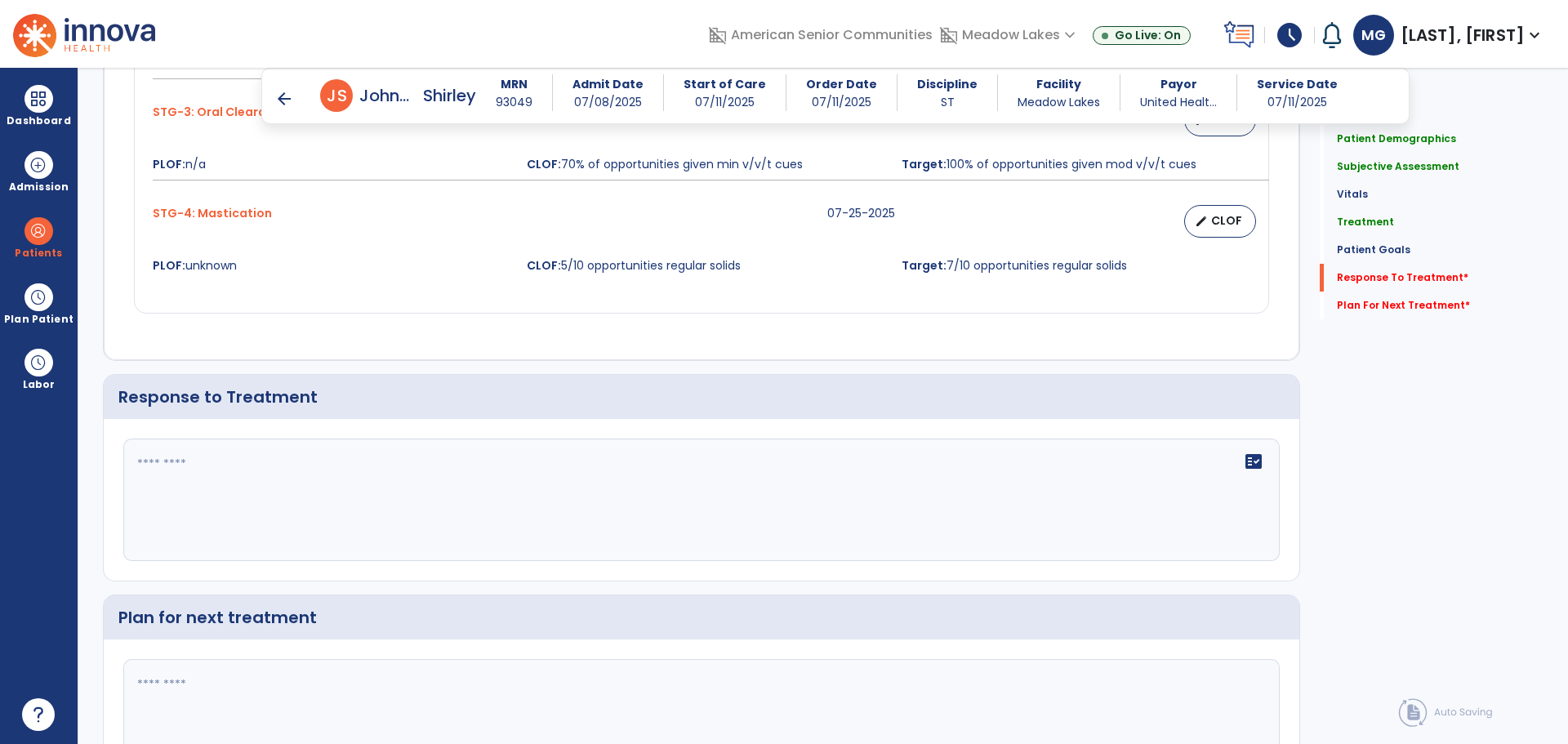 scroll, scrollTop: 1902, scrollLeft: 0, axis: vertical 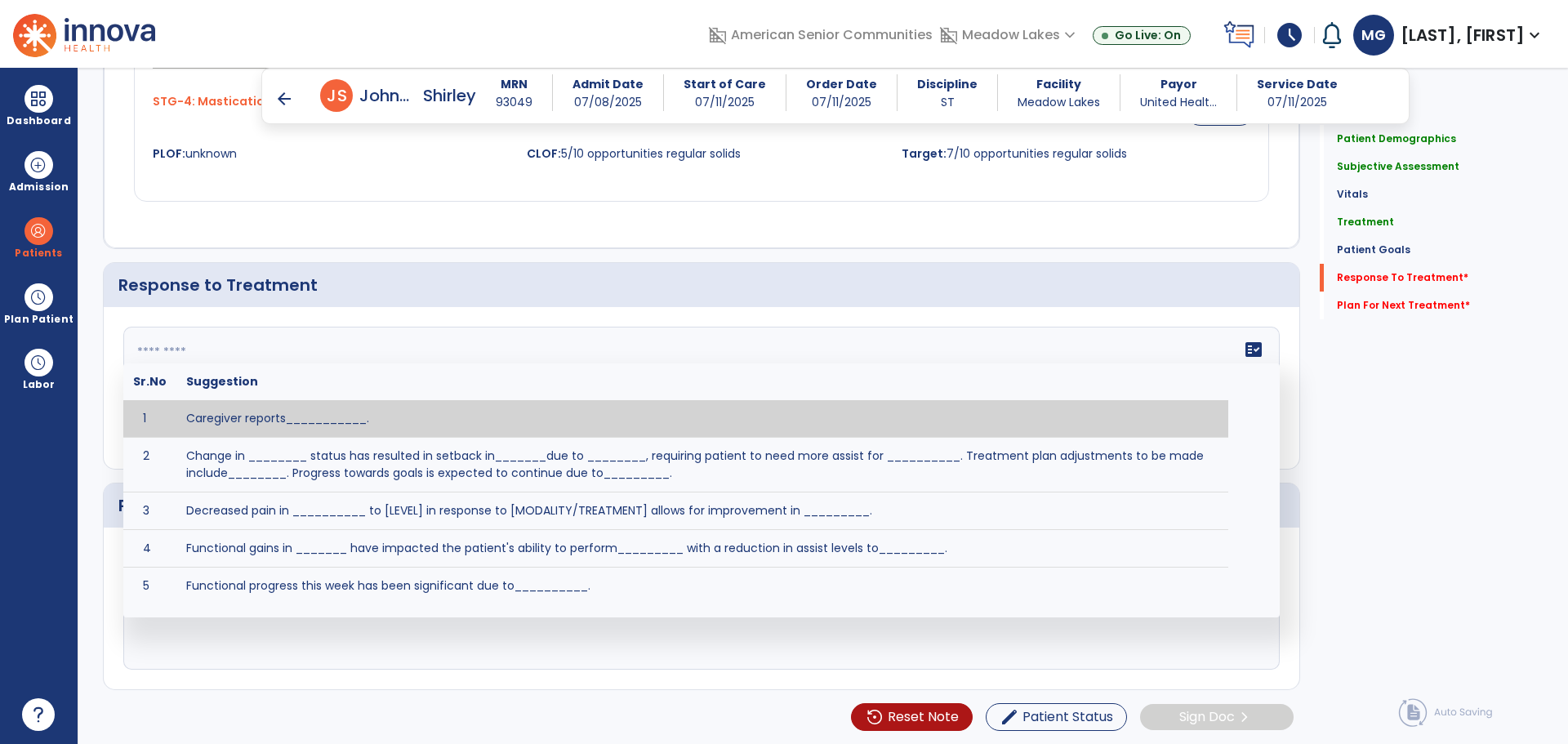 click 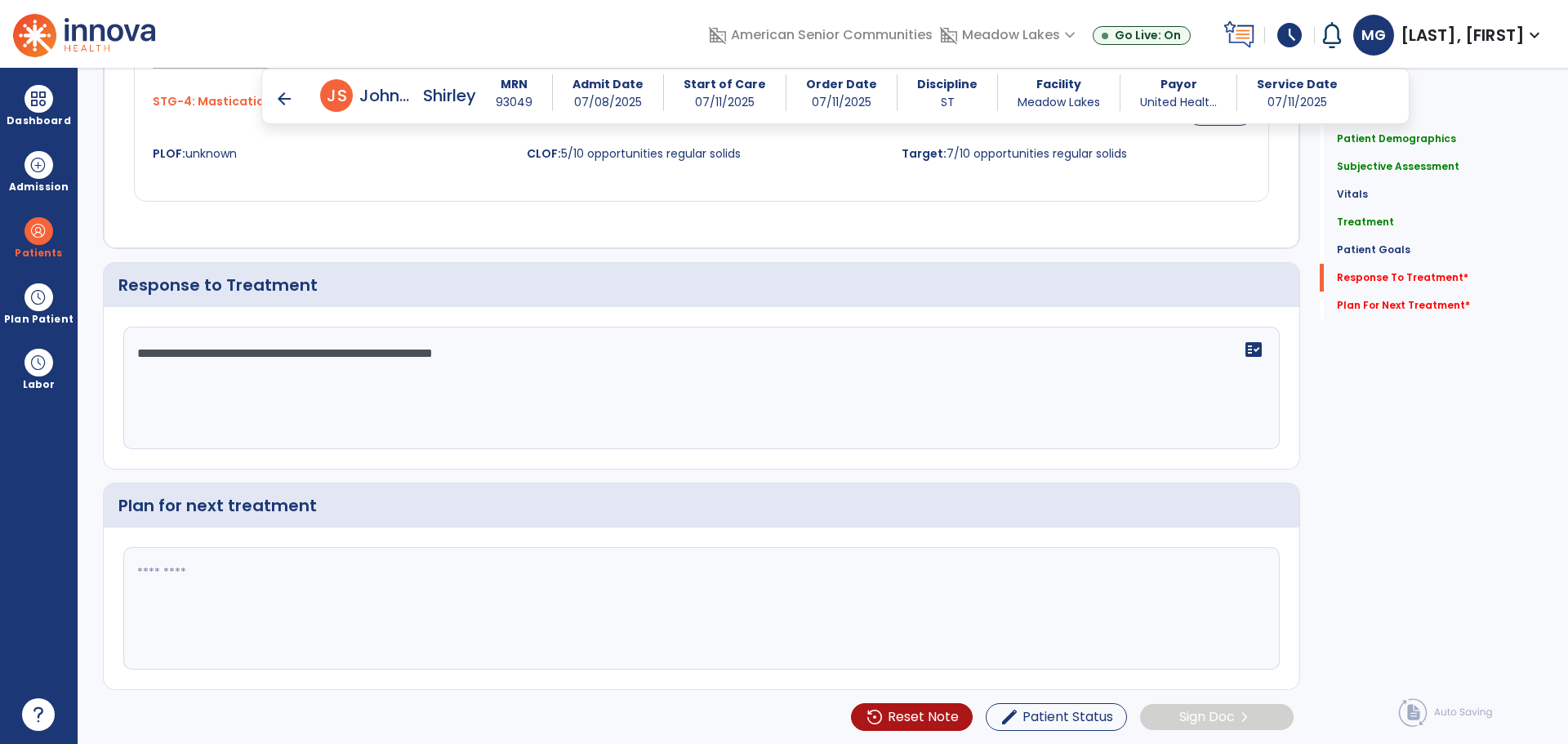 type on "**********" 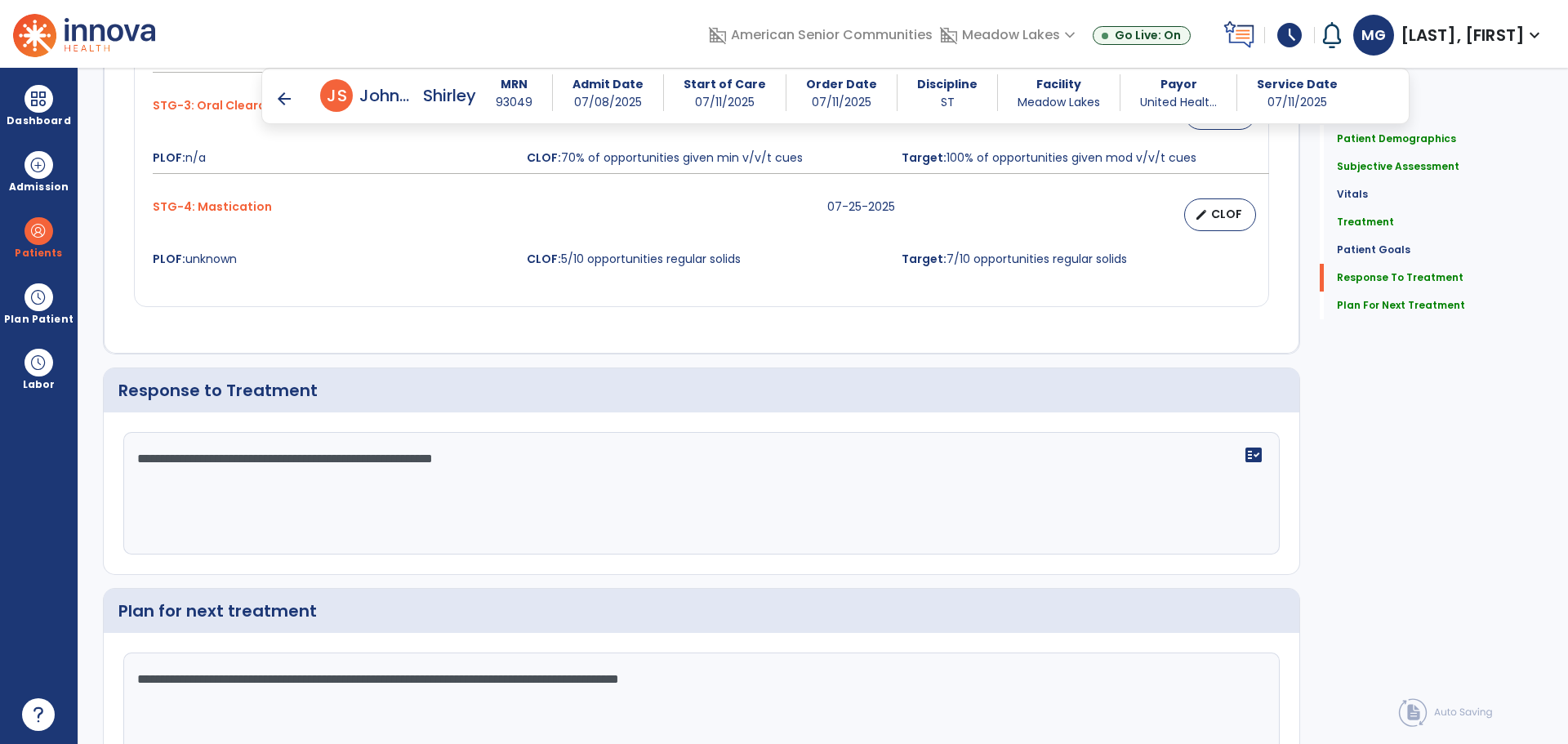 scroll, scrollTop: 1902, scrollLeft: 0, axis: vertical 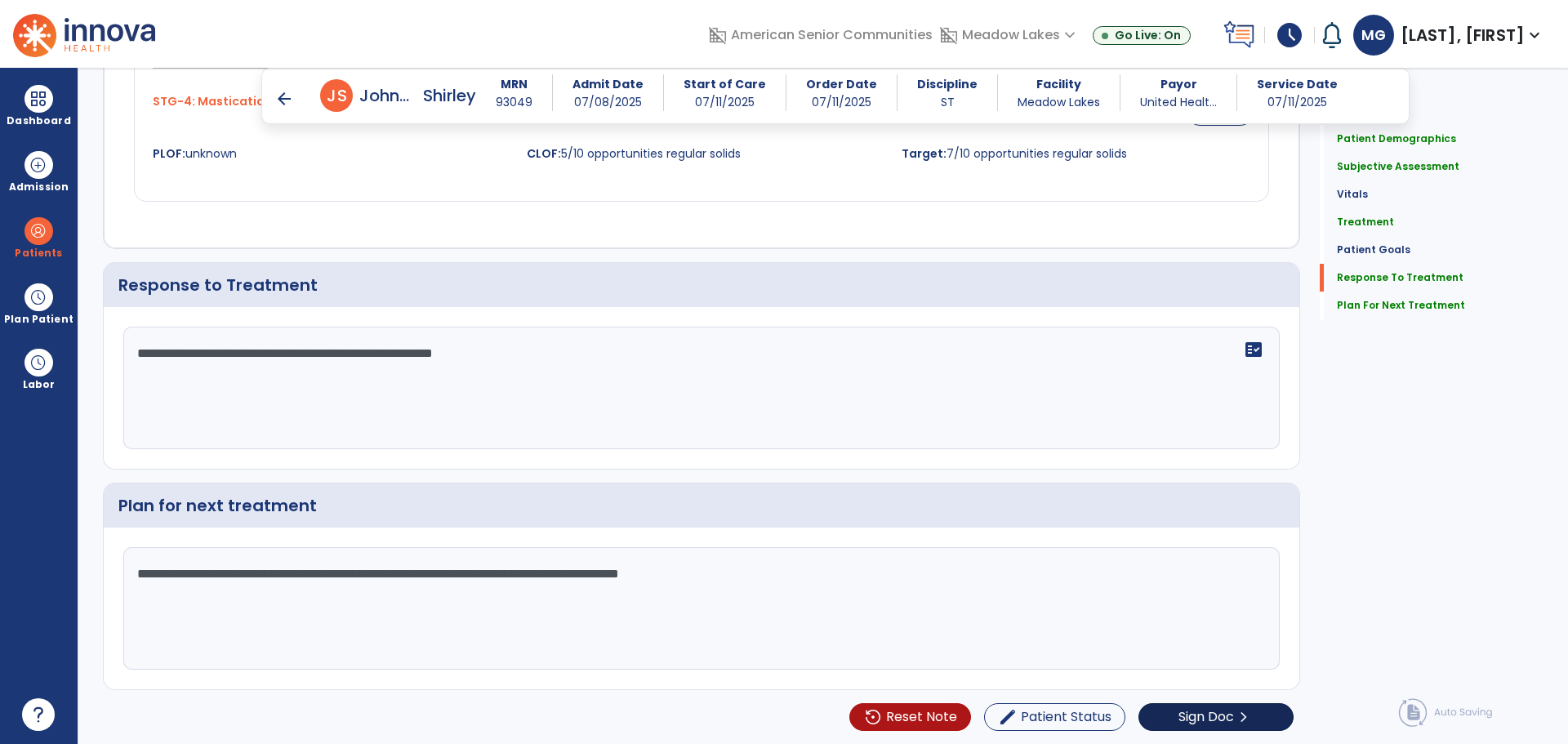 type on "**********" 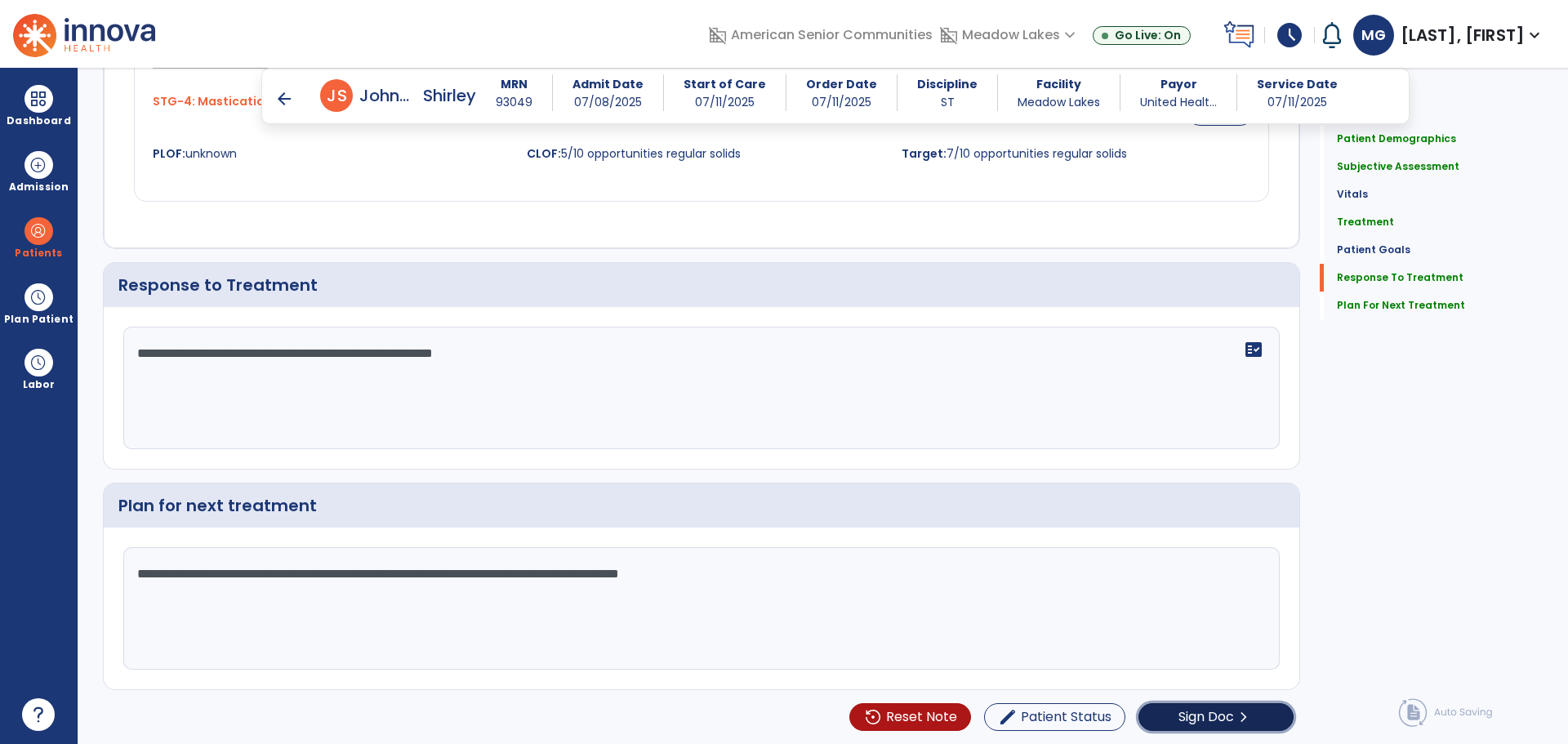 click on "Sign Doc" 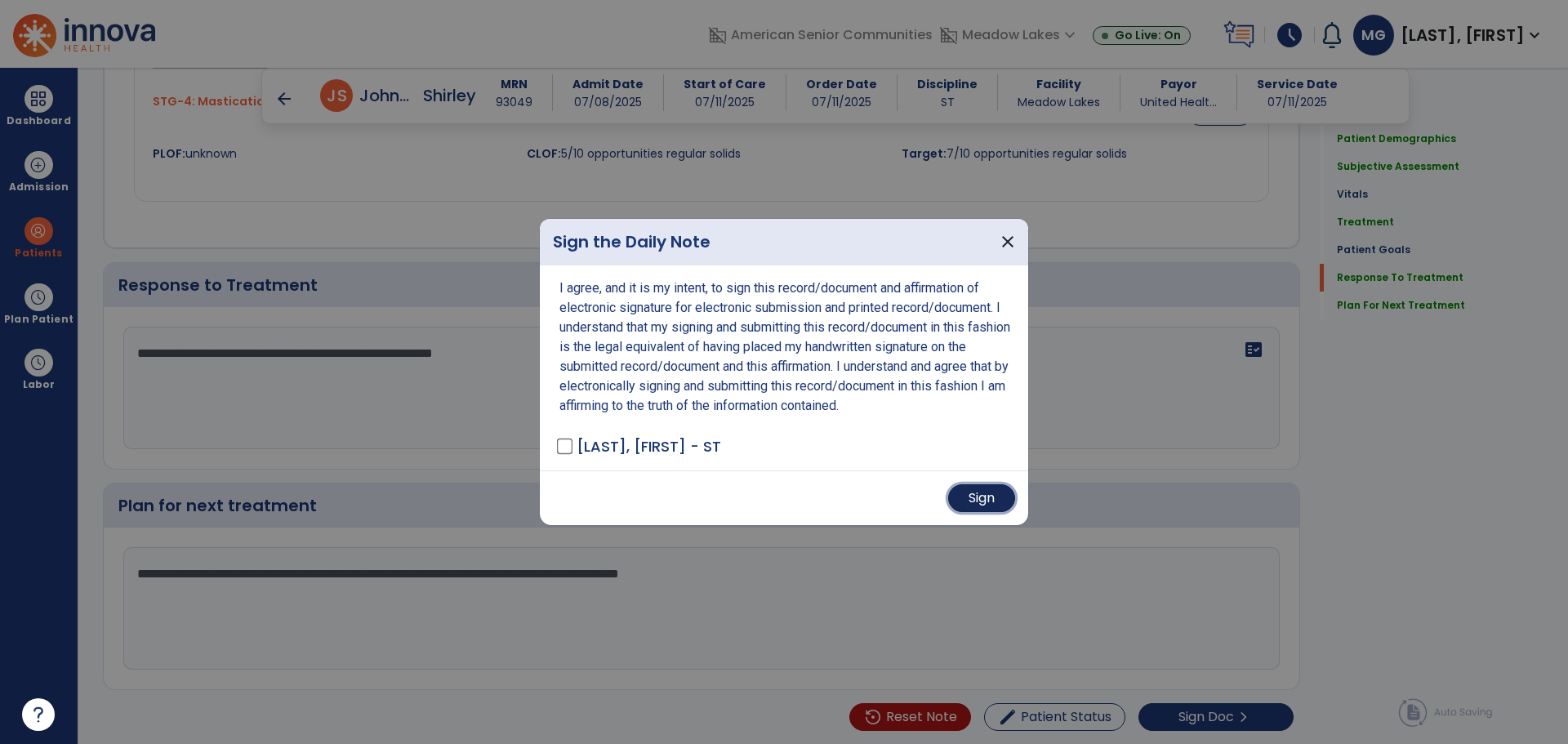 click on "Sign" at bounding box center [982, 498] 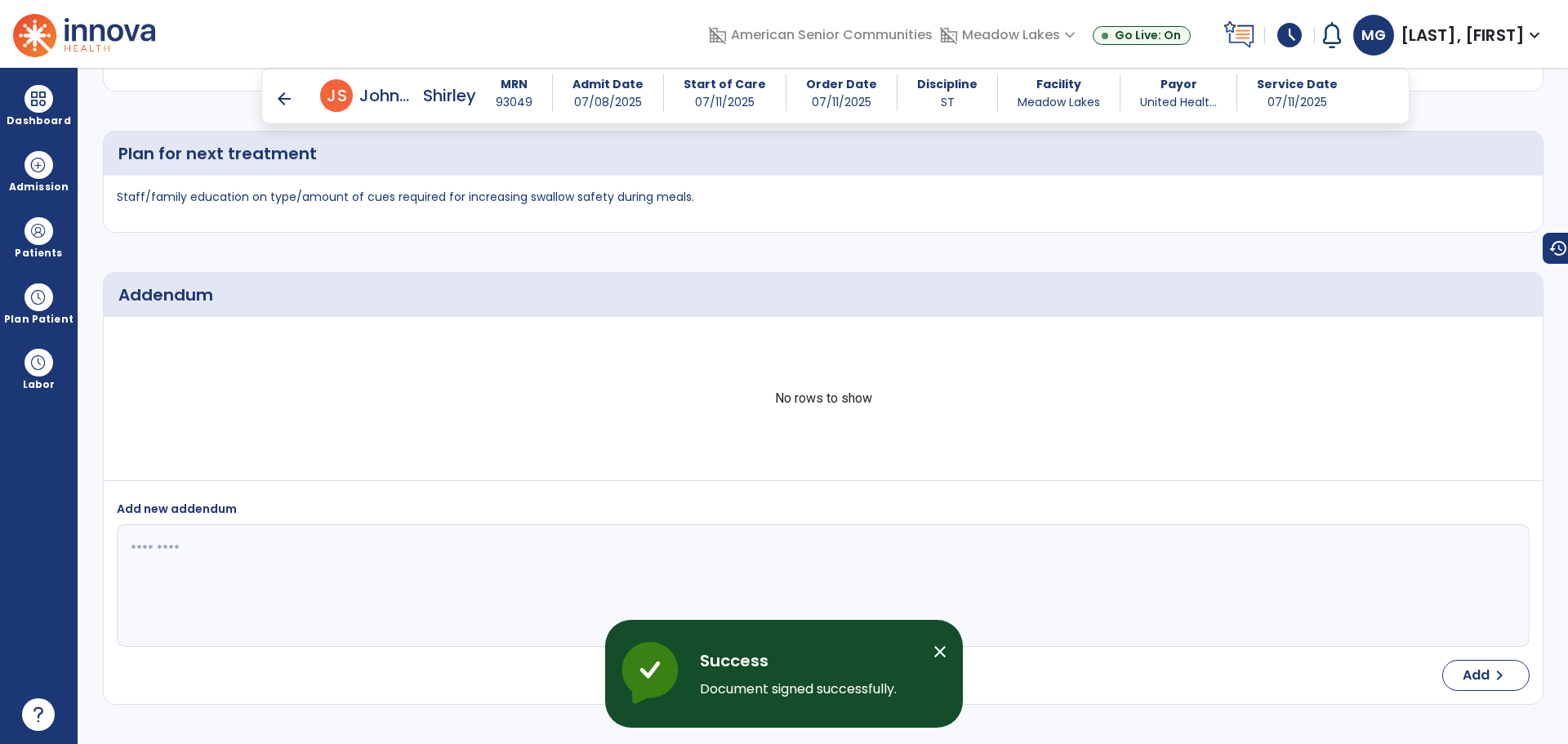 scroll, scrollTop: 3134, scrollLeft: 0, axis: vertical 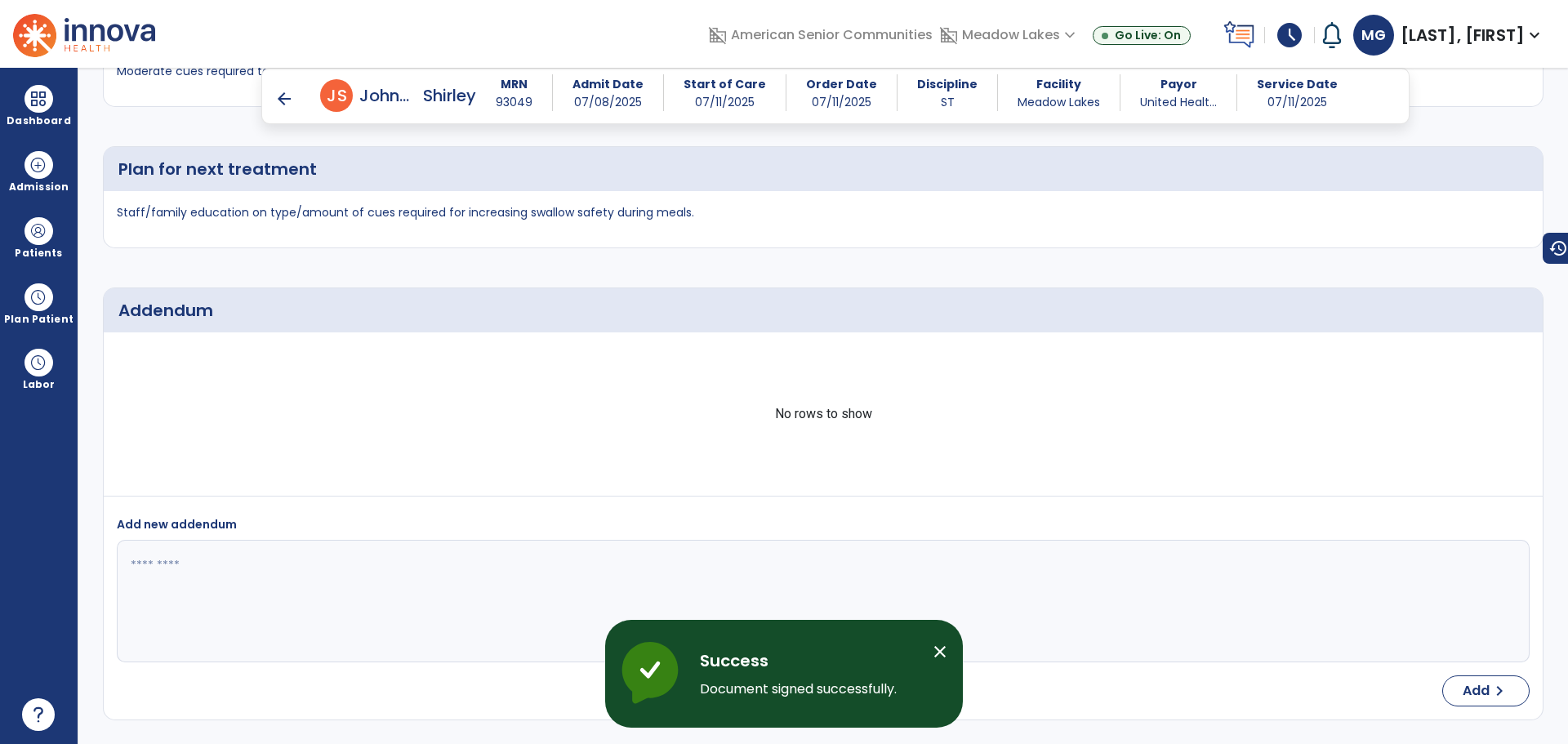 click on "arrow_back" at bounding box center [284, 99] 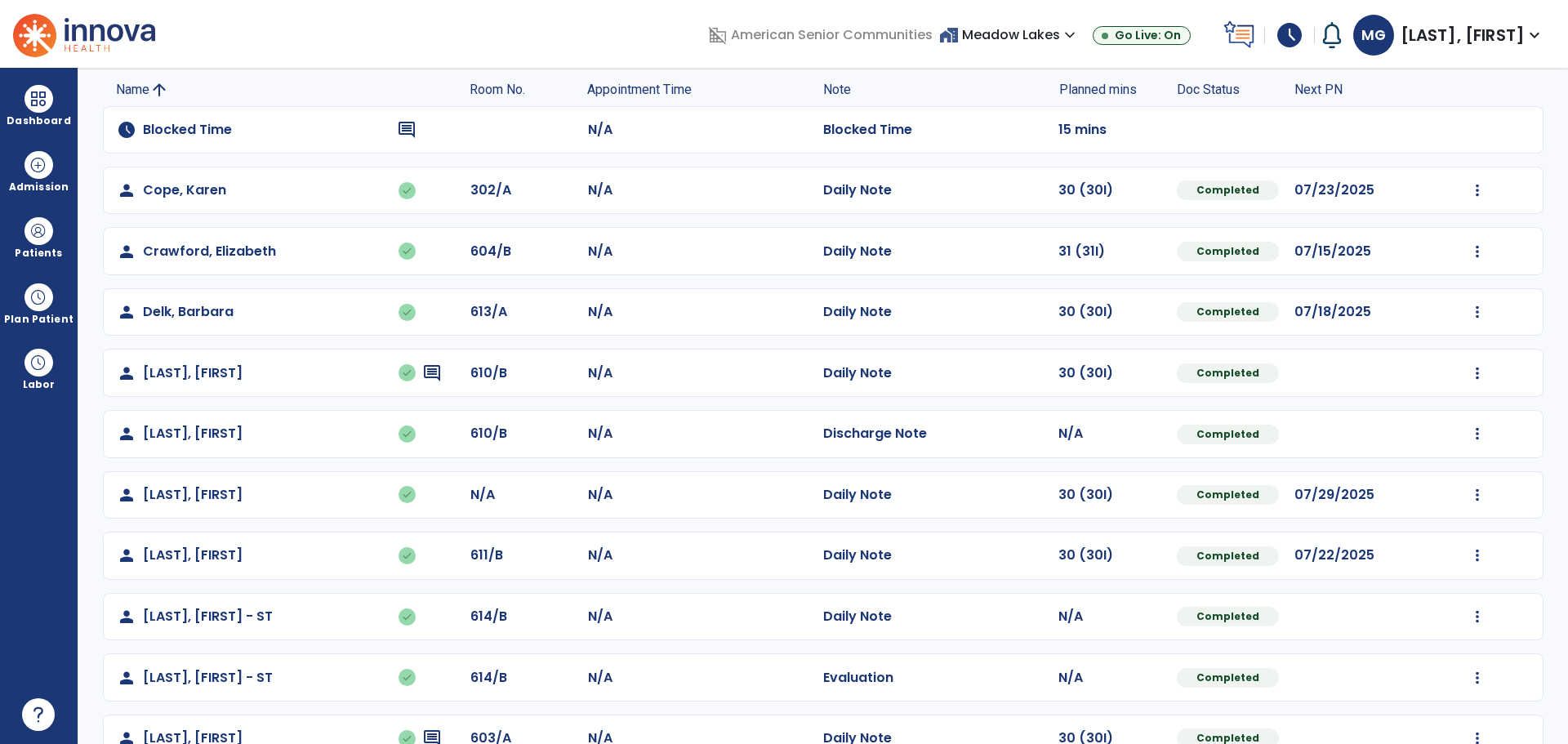 scroll, scrollTop: 0, scrollLeft: 0, axis: both 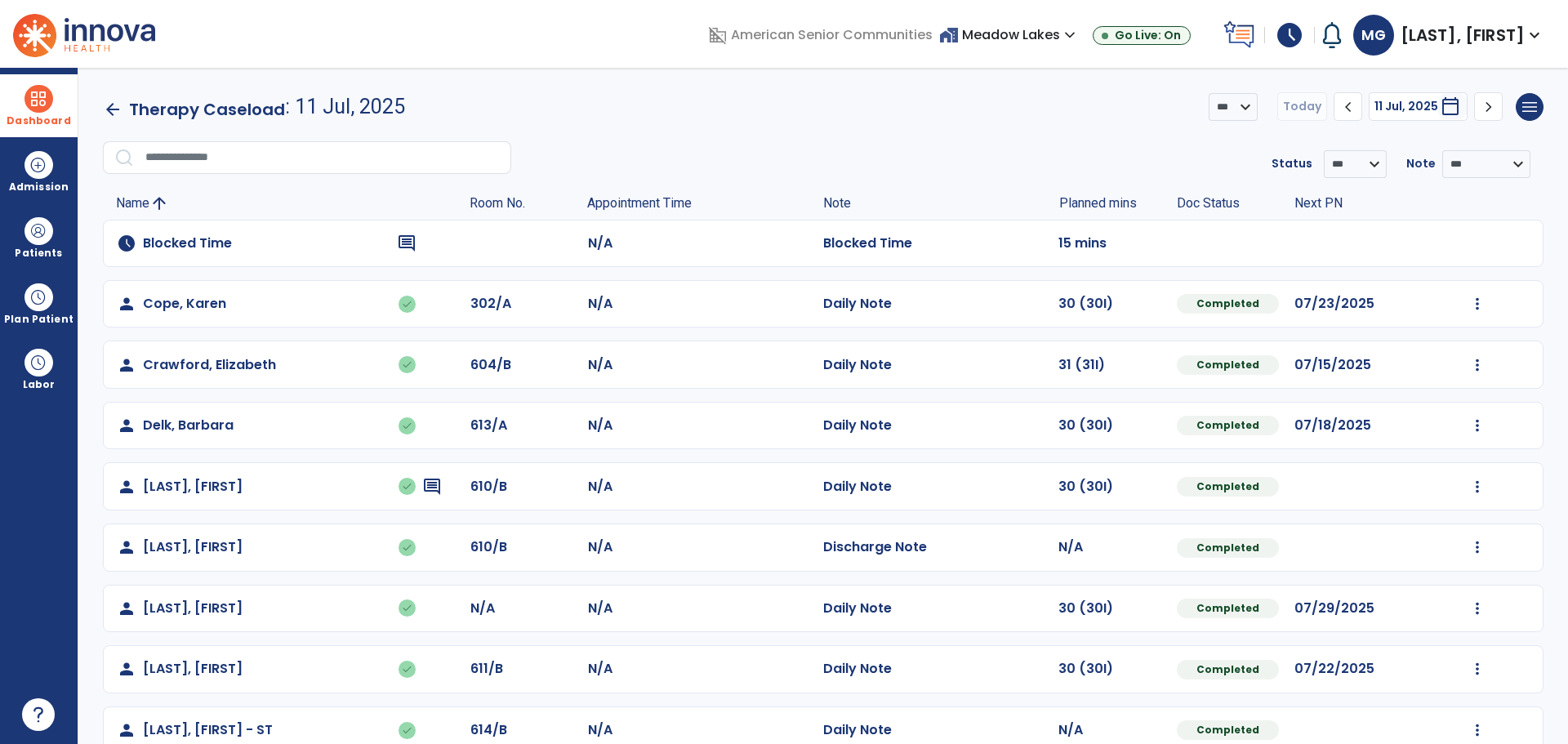 click on "Dashboard" at bounding box center [38, 105] 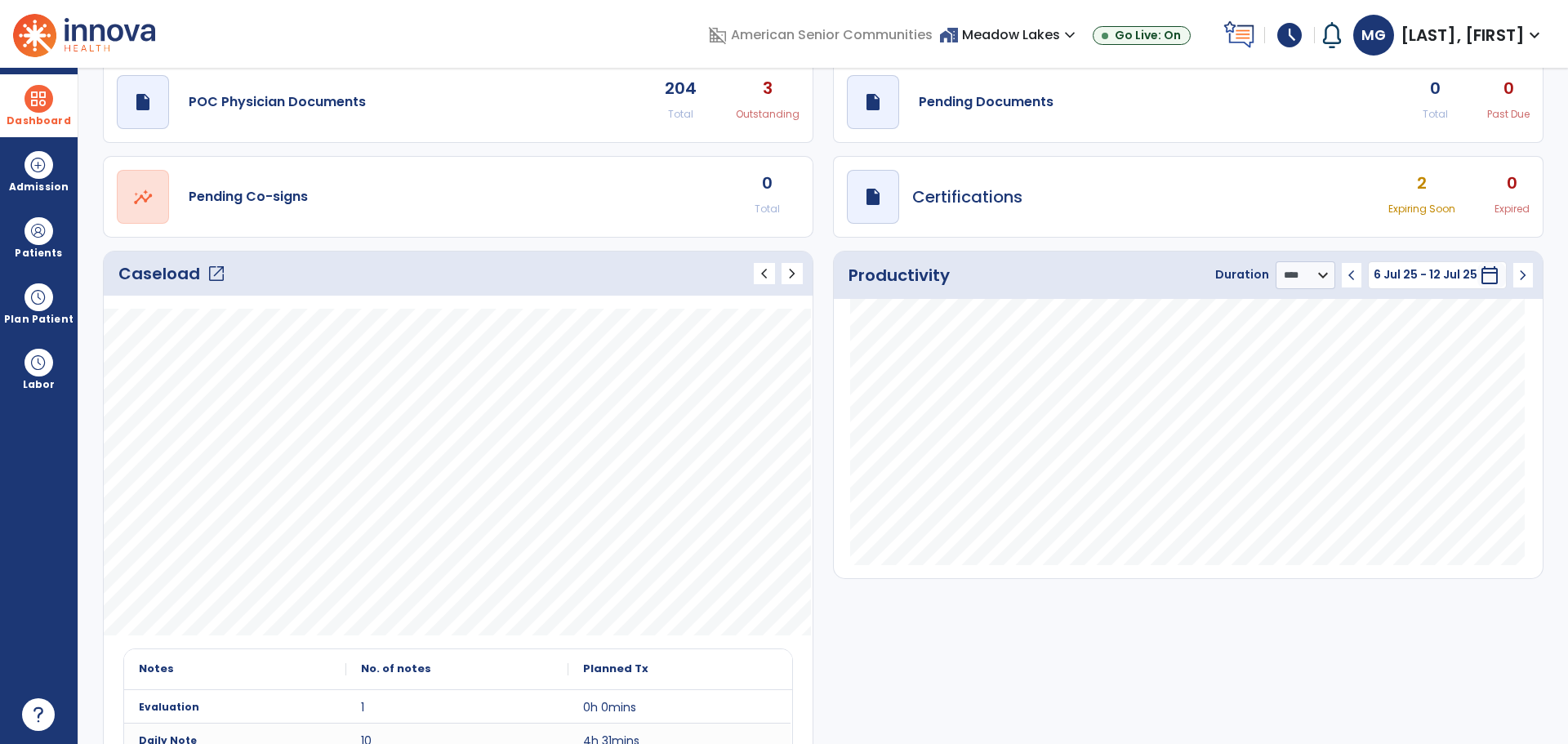 scroll, scrollTop: 0, scrollLeft: 0, axis: both 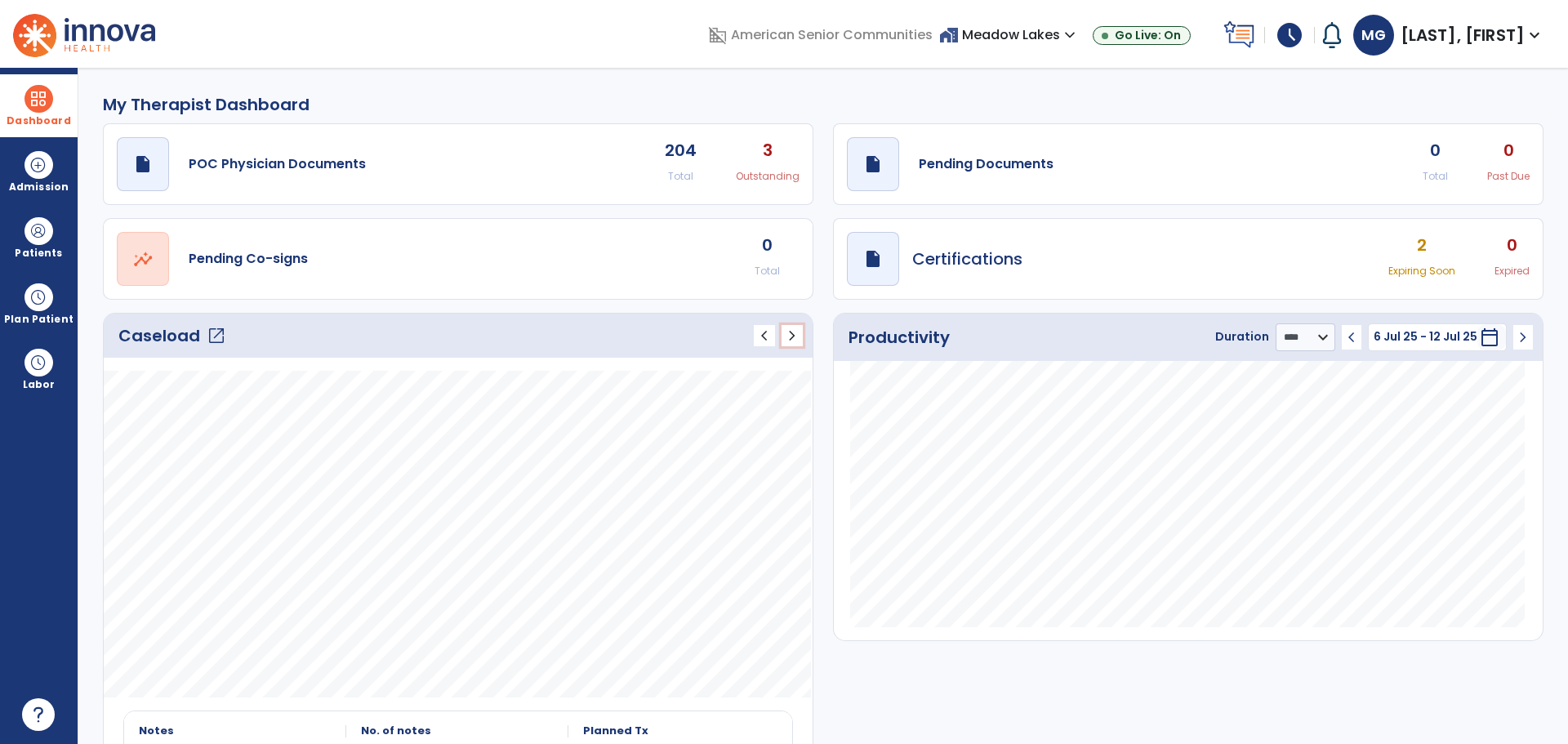 click on "chevron_right" 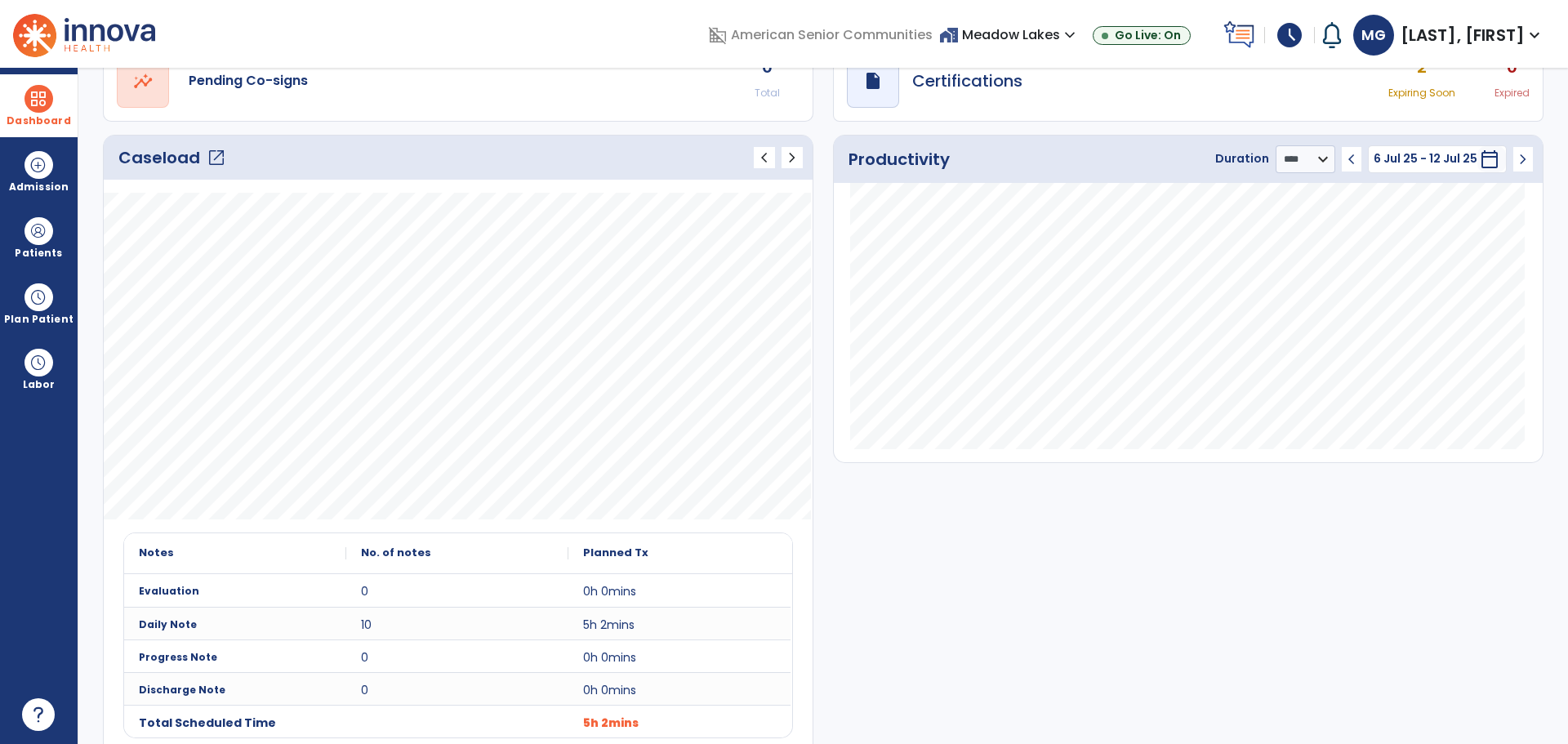 scroll, scrollTop: 206, scrollLeft: 0, axis: vertical 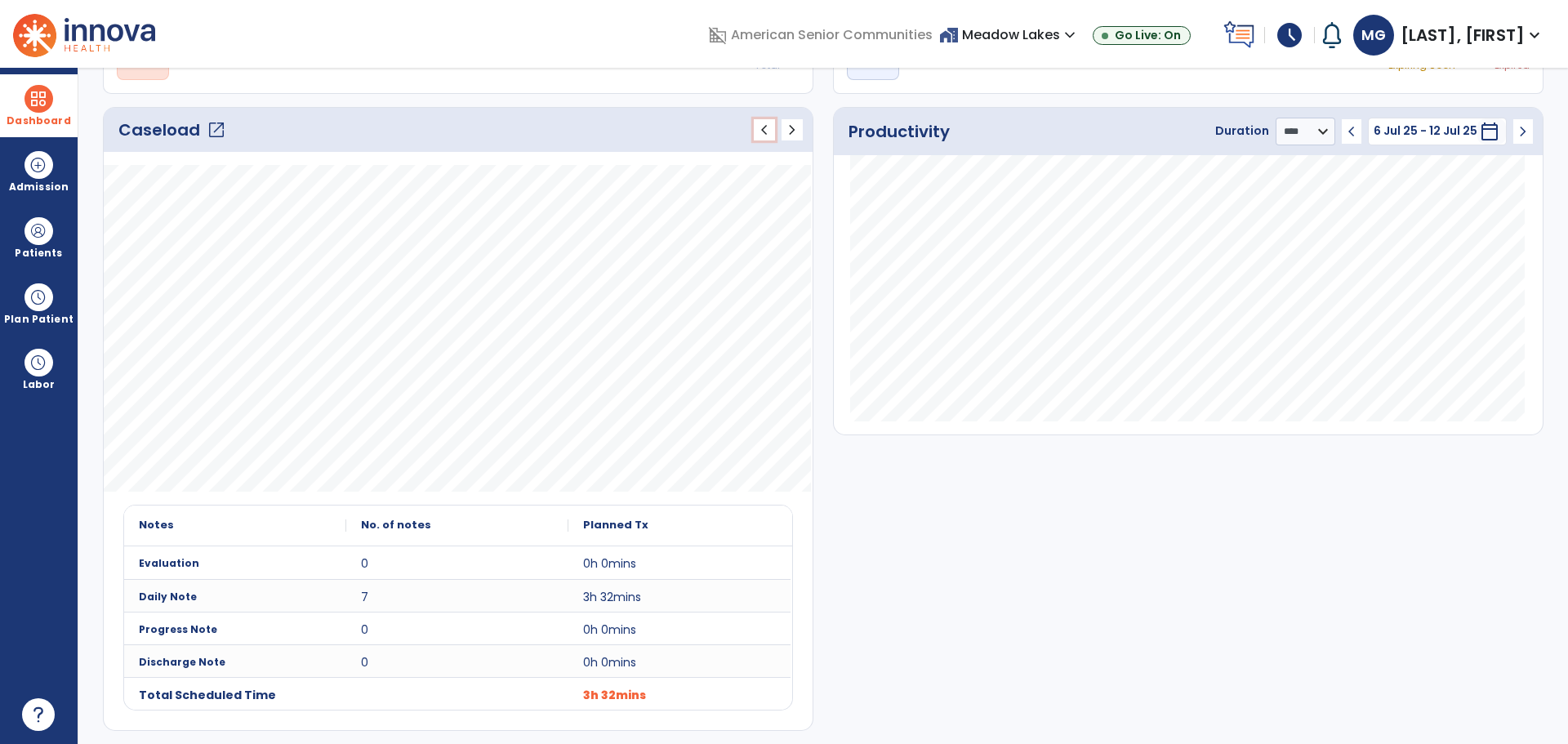 click on "chevron_left" 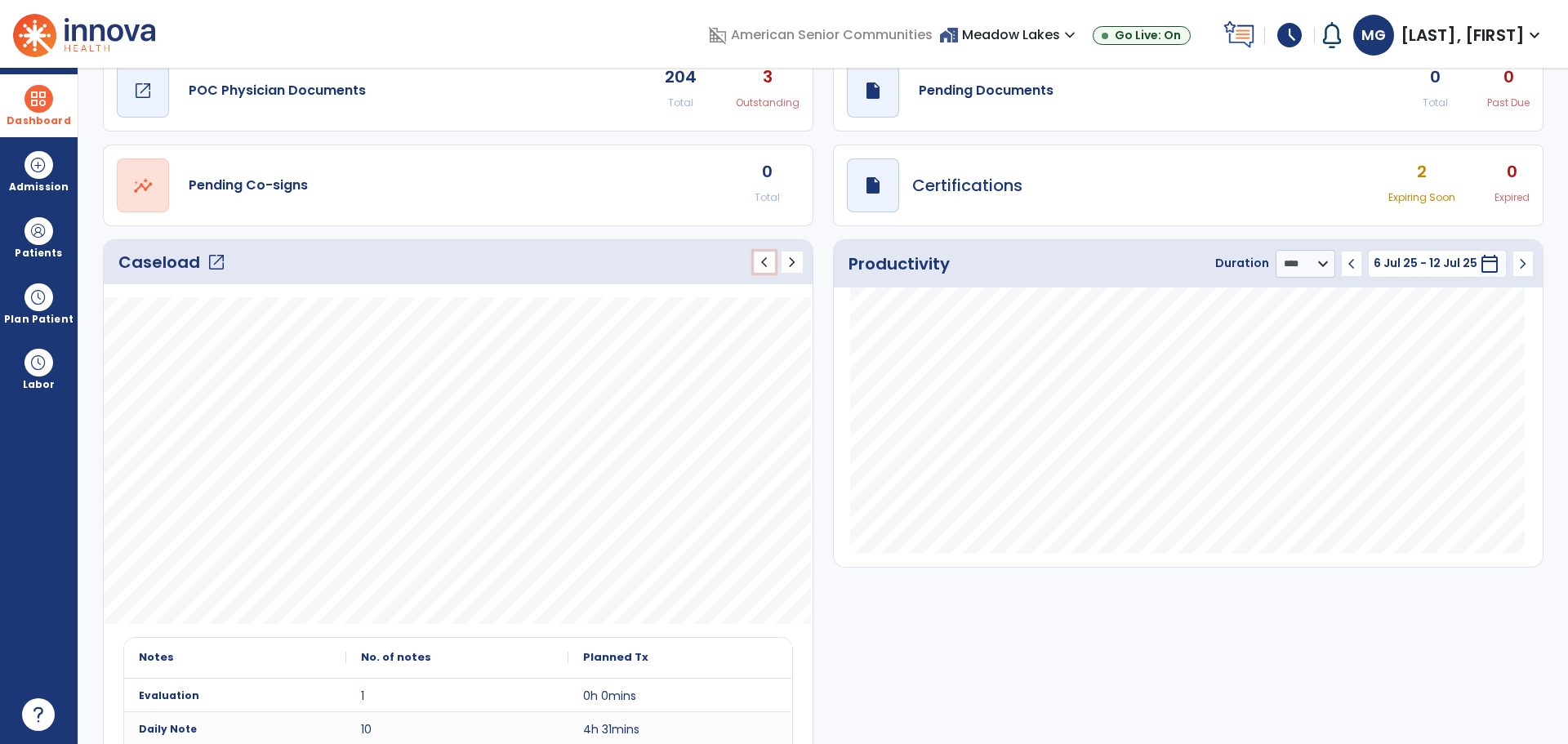scroll, scrollTop: 0, scrollLeft: 0, axis: both 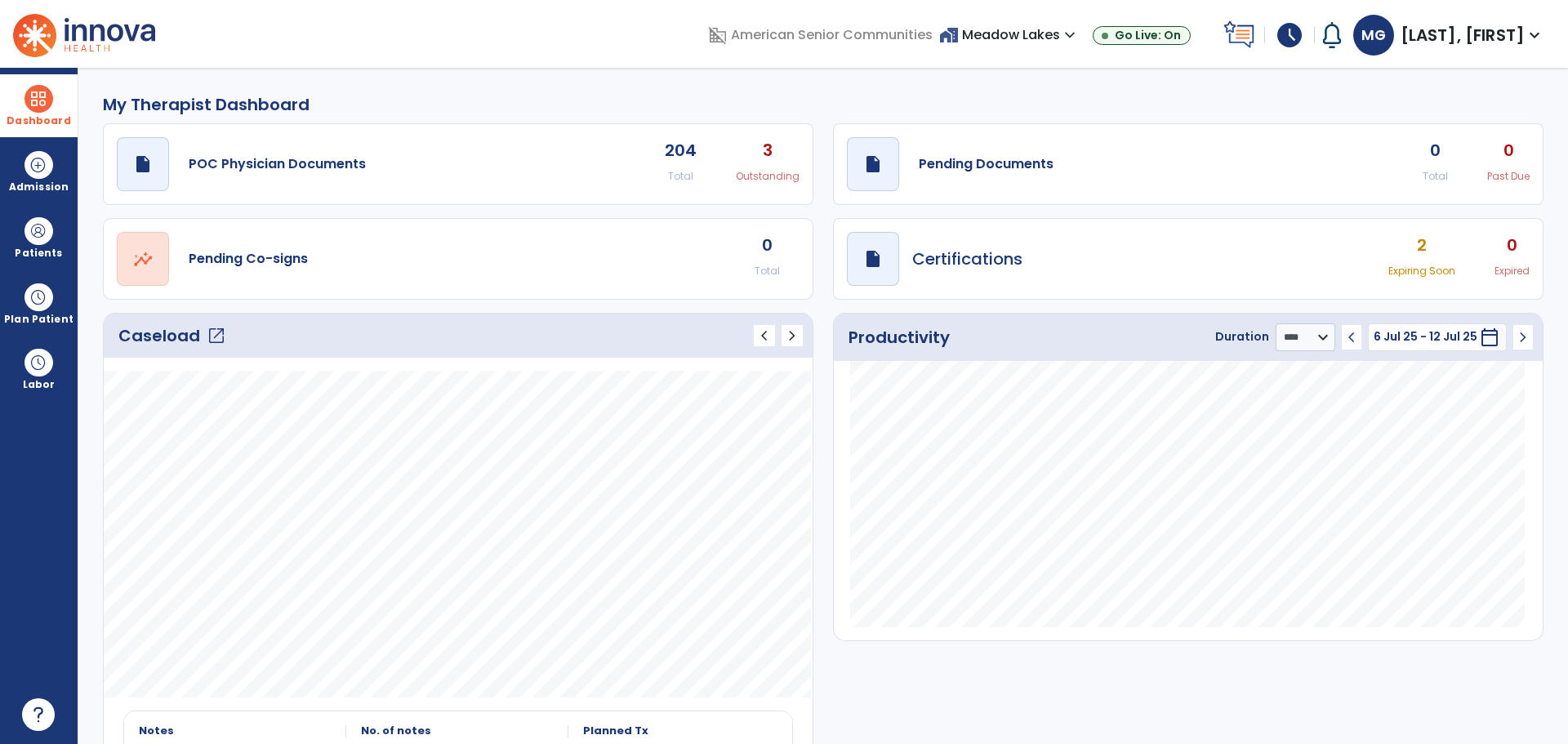 click on "Dashboard" at bounding box center [38, 105] 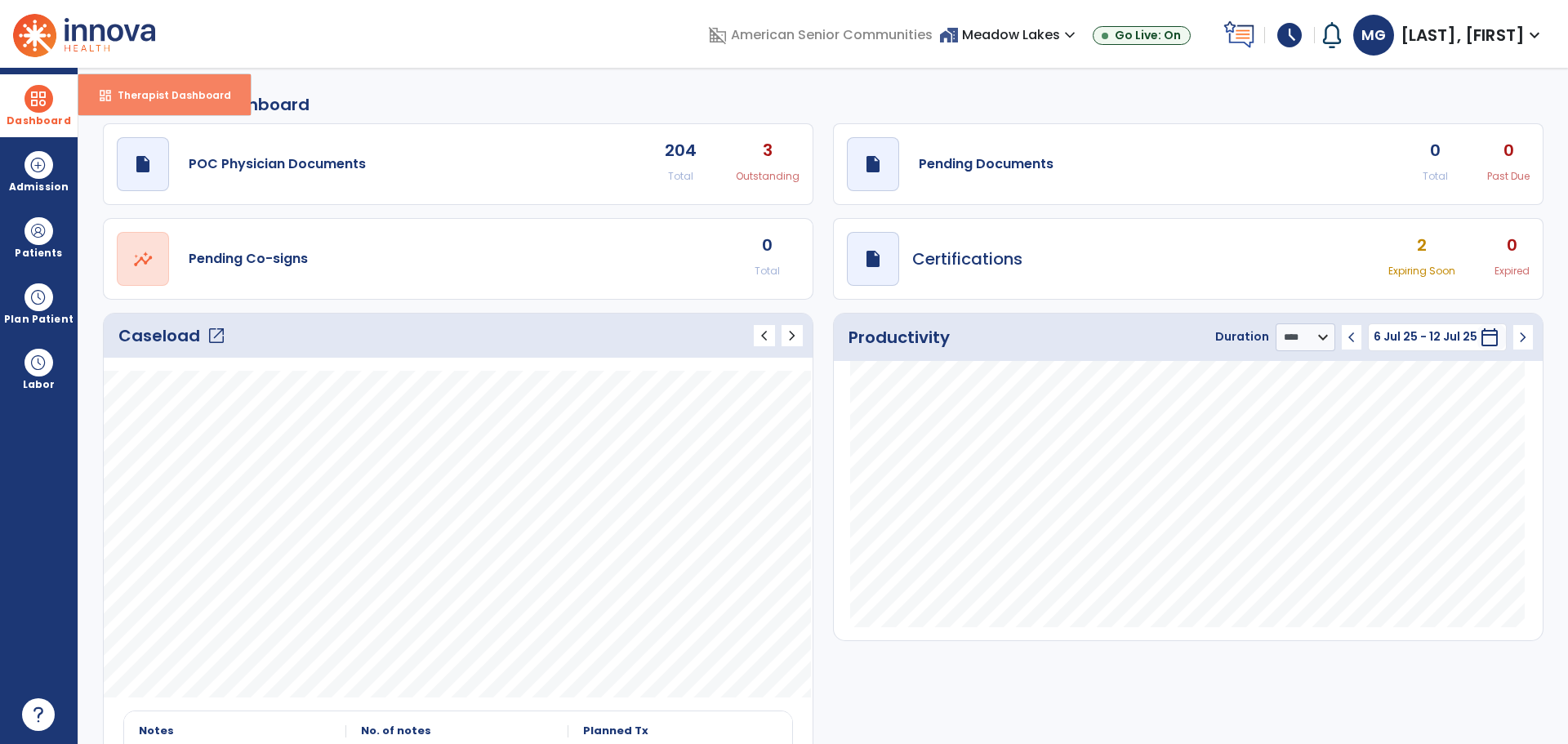 click on "Therapist Dashboard" at bounding box center (167, 95) 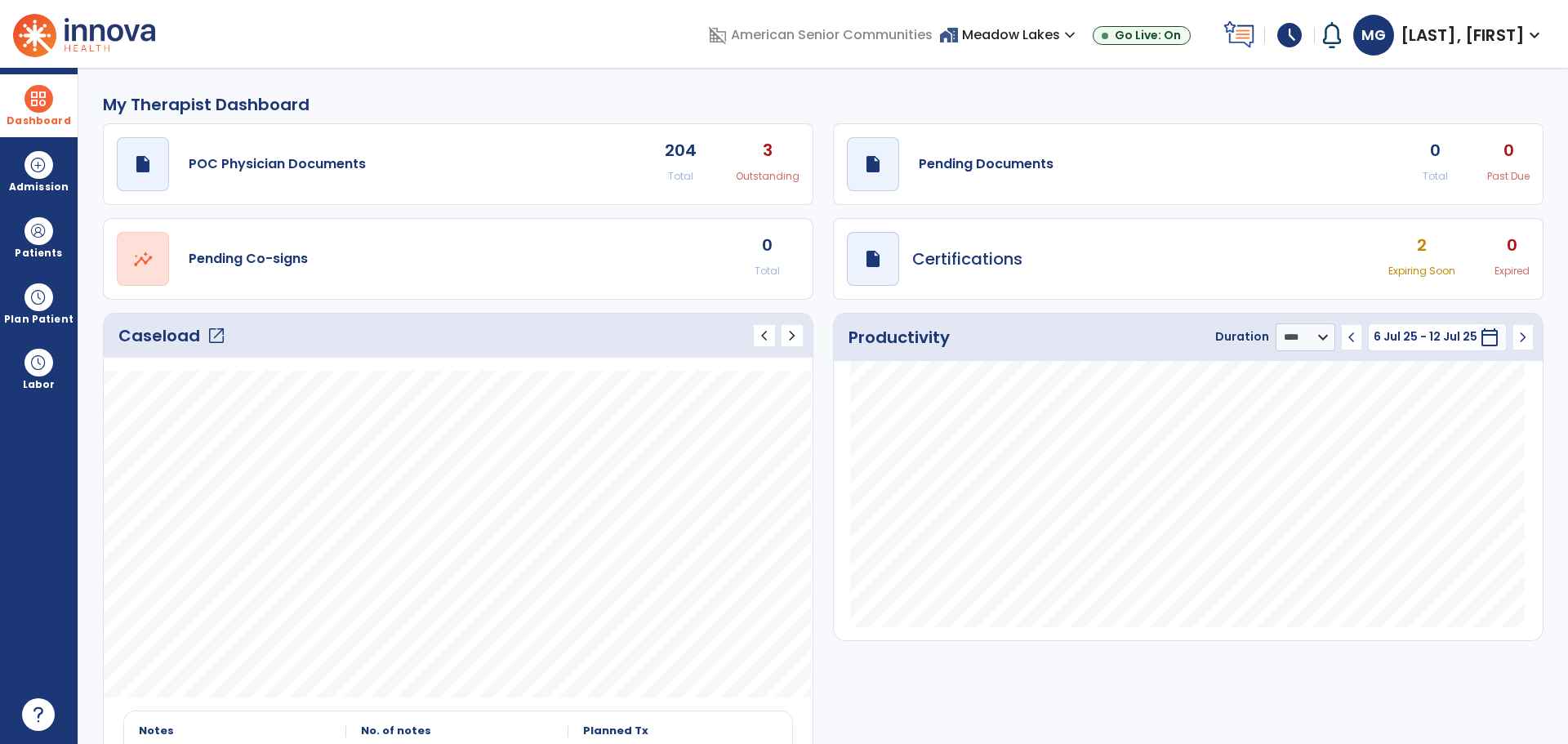 click on "[FIRST] [LAST] expand_more" at bounding box center (1449, 35) 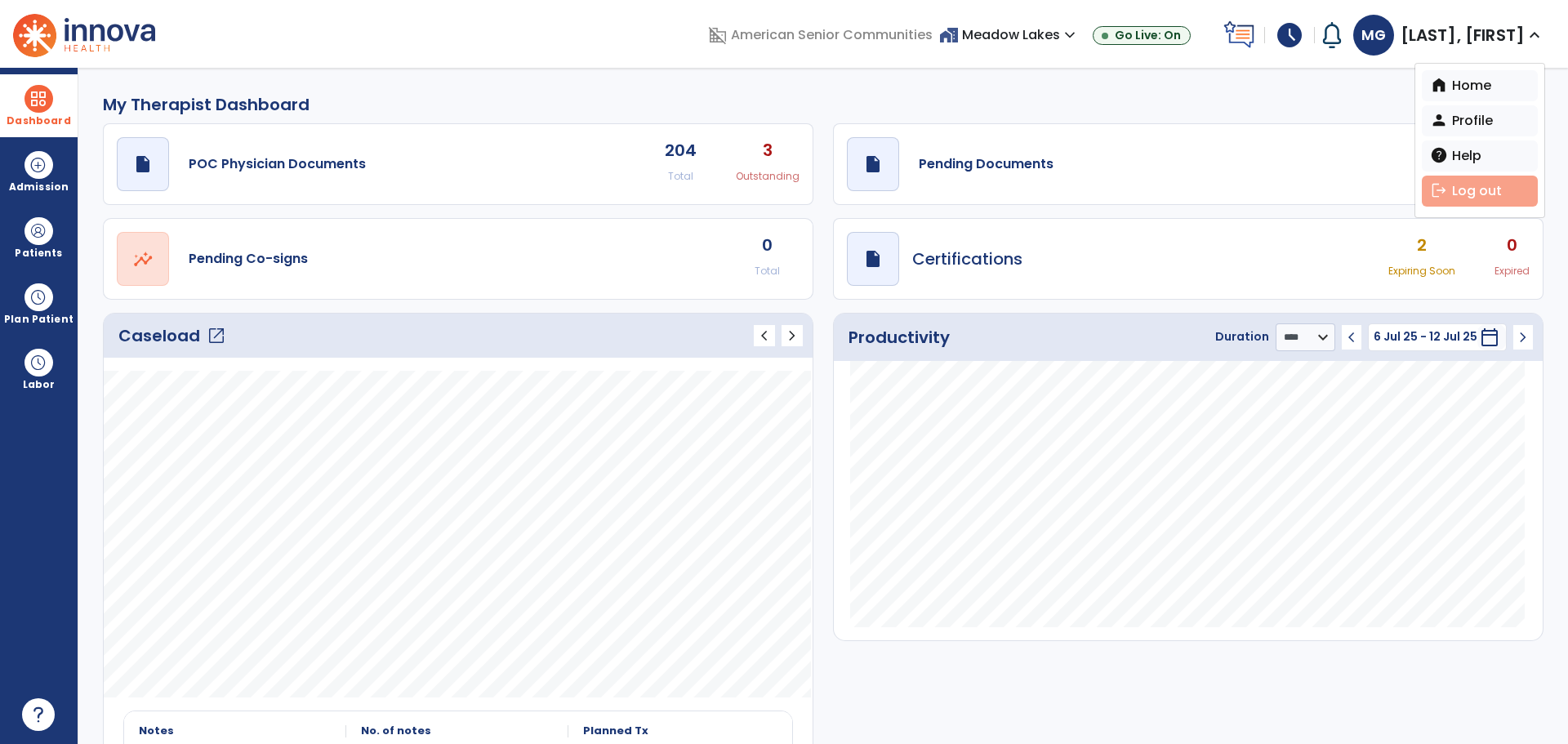 click on "logout   Log out" at bounding box center [1480, 191] 